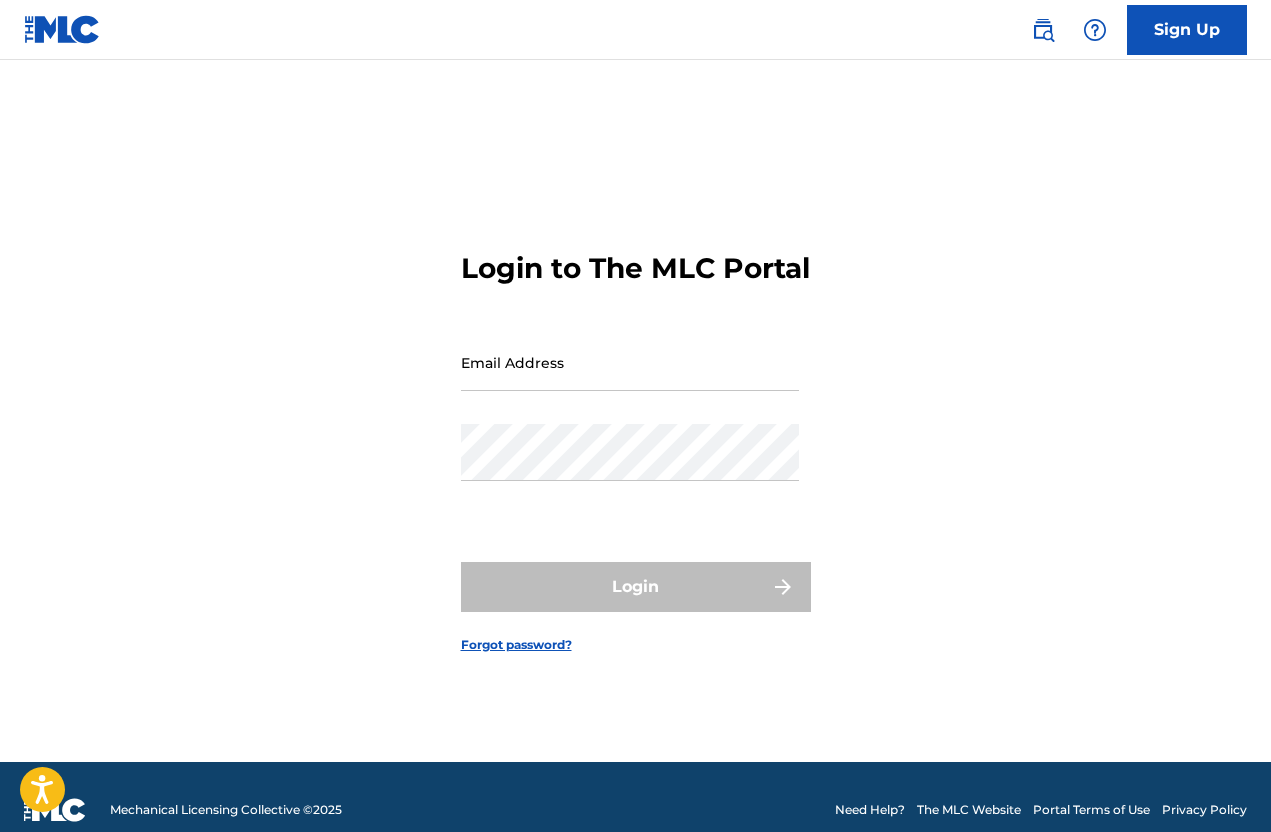 scroll, scrollTop: 0, scrollLeft: 0, axis: both 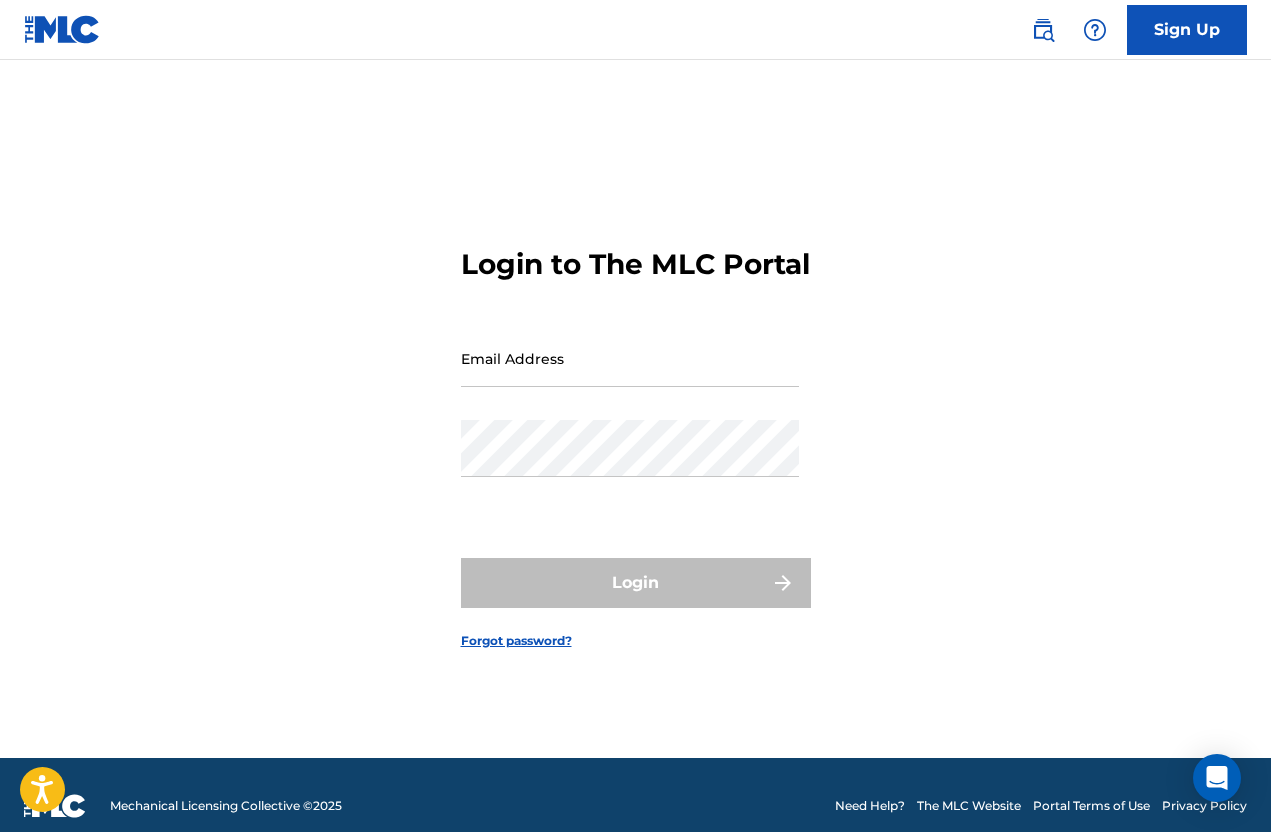click on "Email Address" at bounding box center [630, 358] 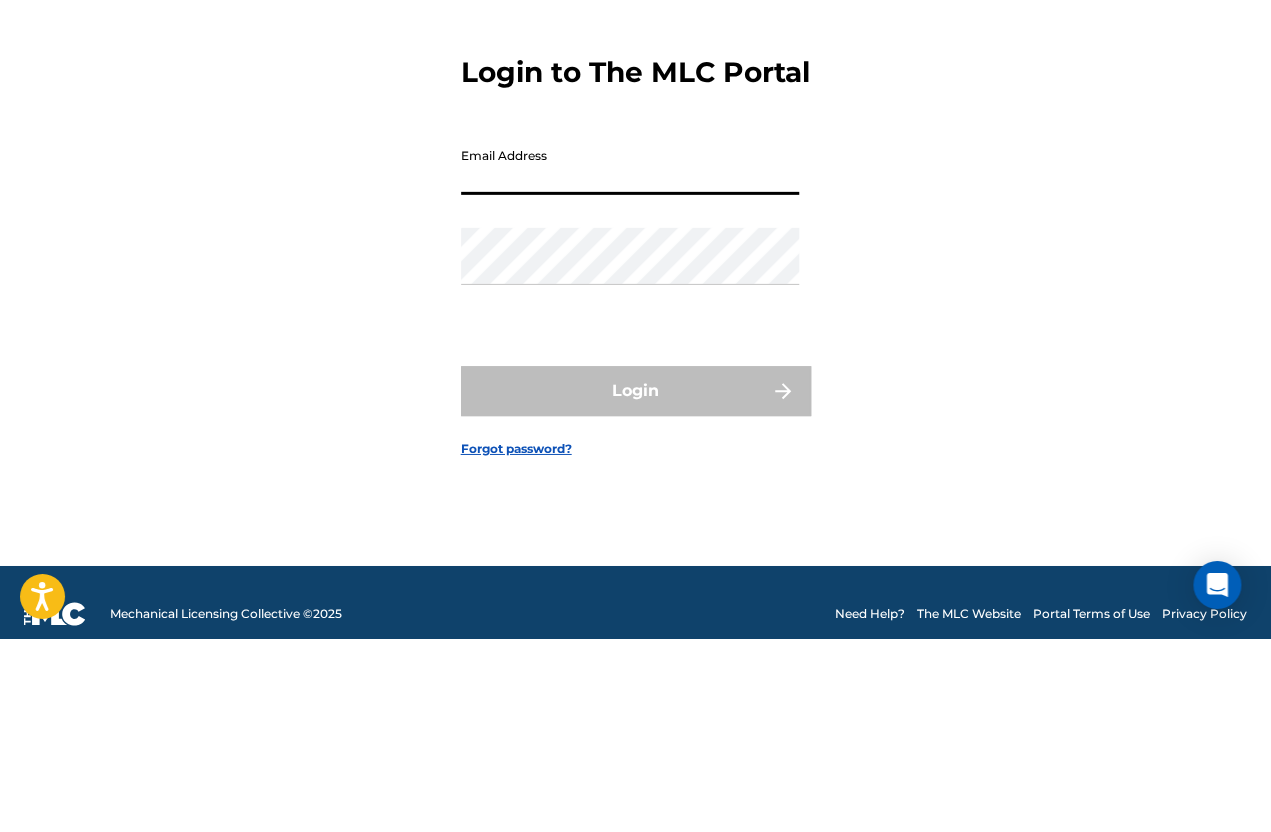 scroll, scrollTop: 102, scrollLeft: 0, axis: vertical 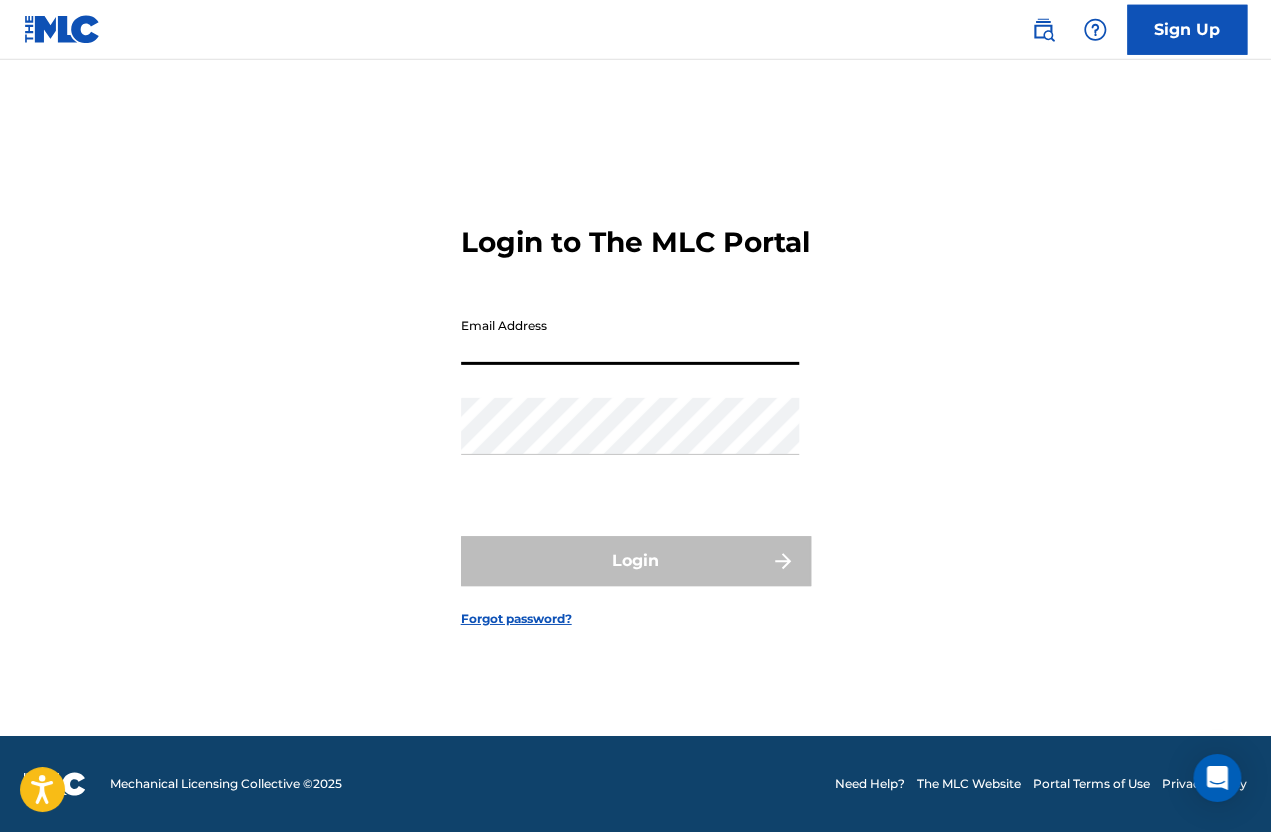 type on "[EMAIL_ADDRESS][DOMAIN_NAME]" 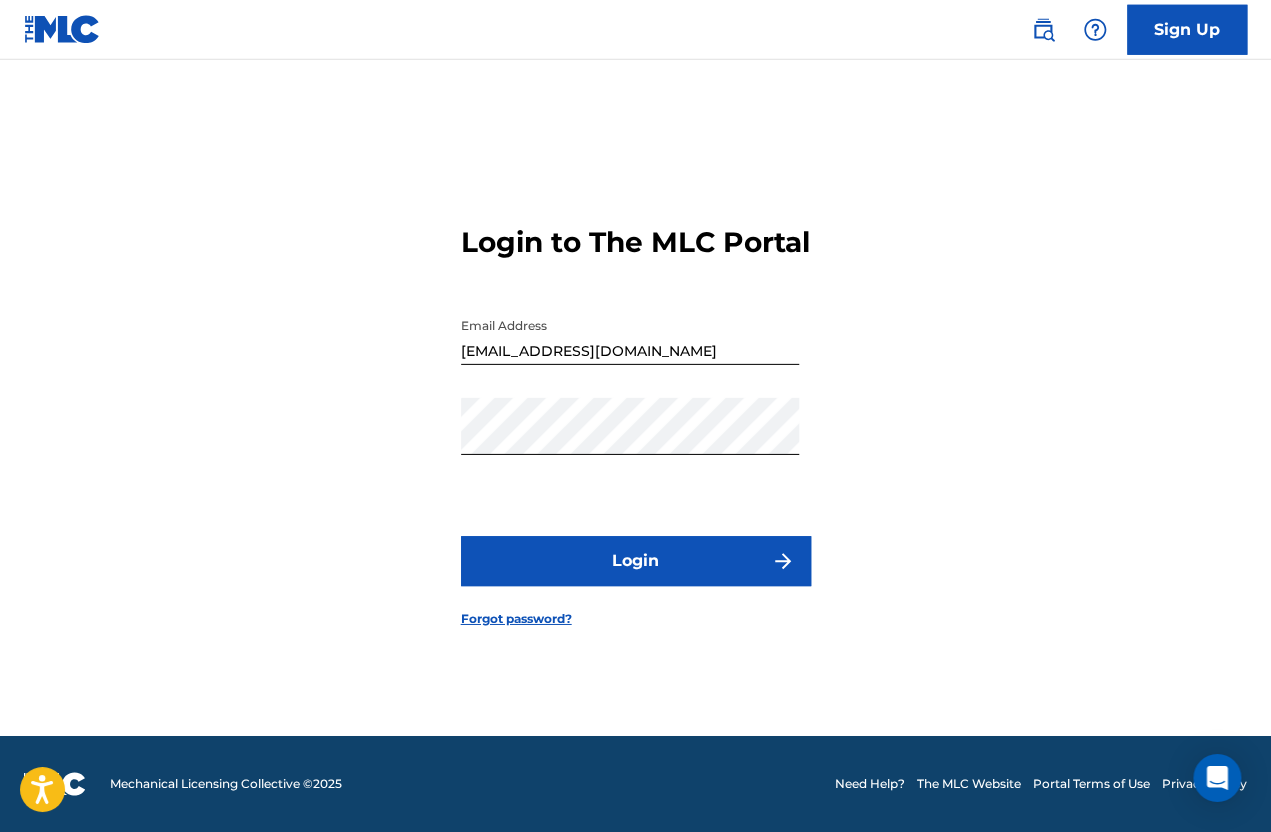 scroll, scrollTop: 102, scrollLeft: 0, axis: vertical 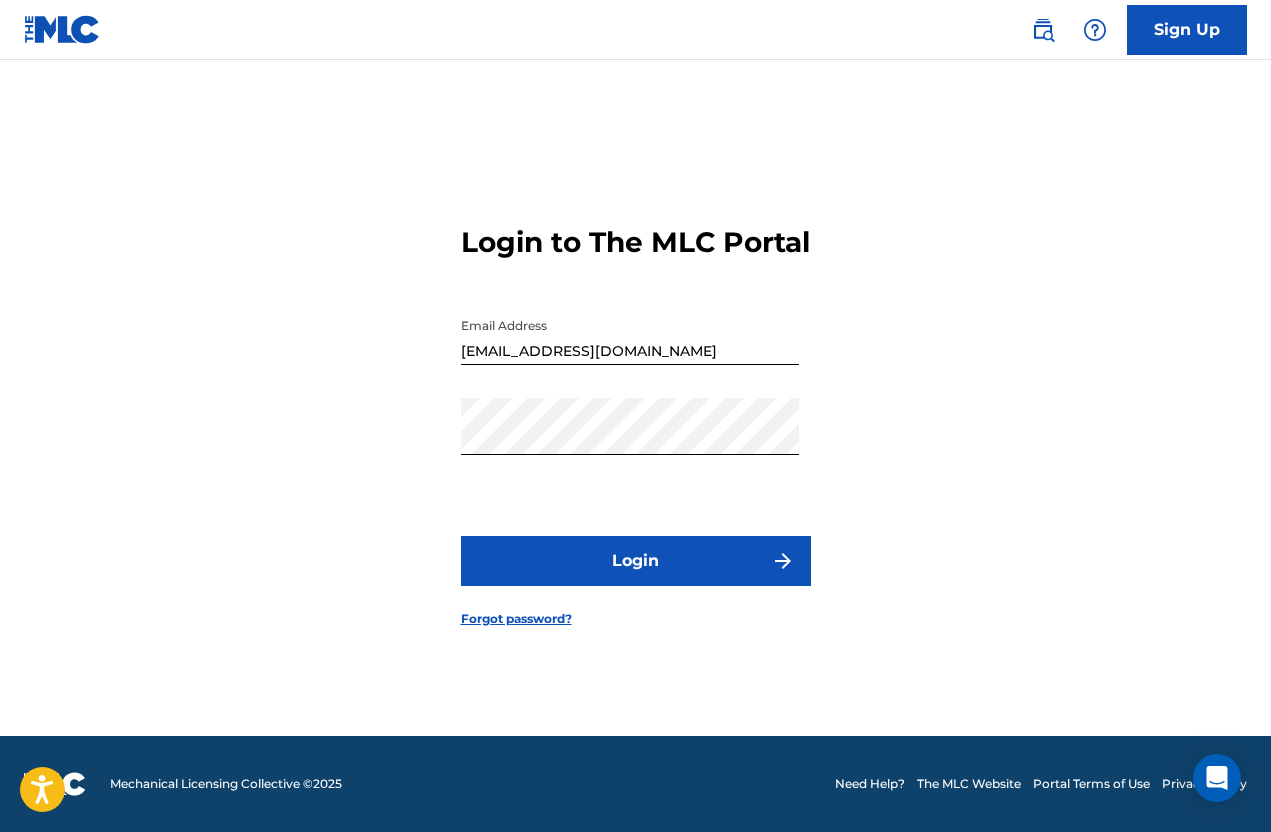click on "Login" at bounding box center (636, 561) 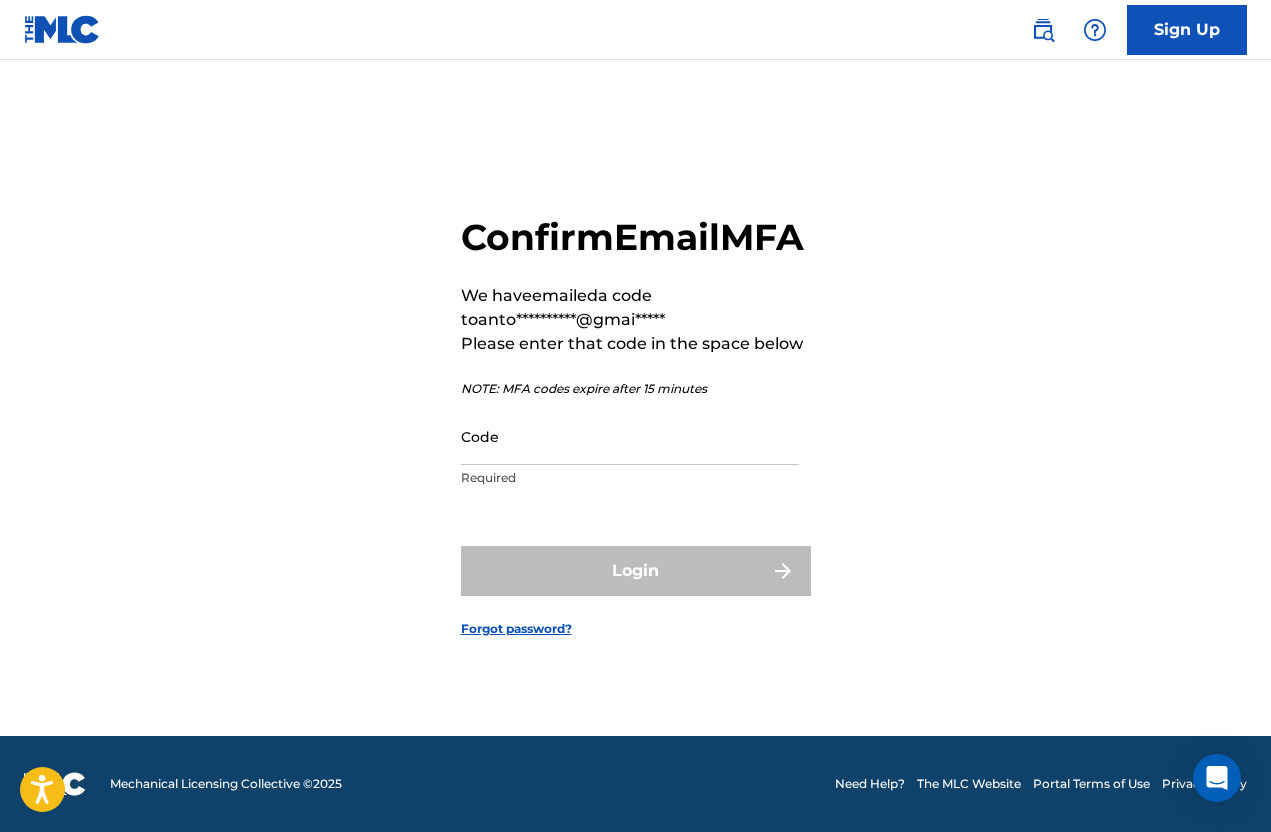 click on "Code" at bounding box center [630, 436] 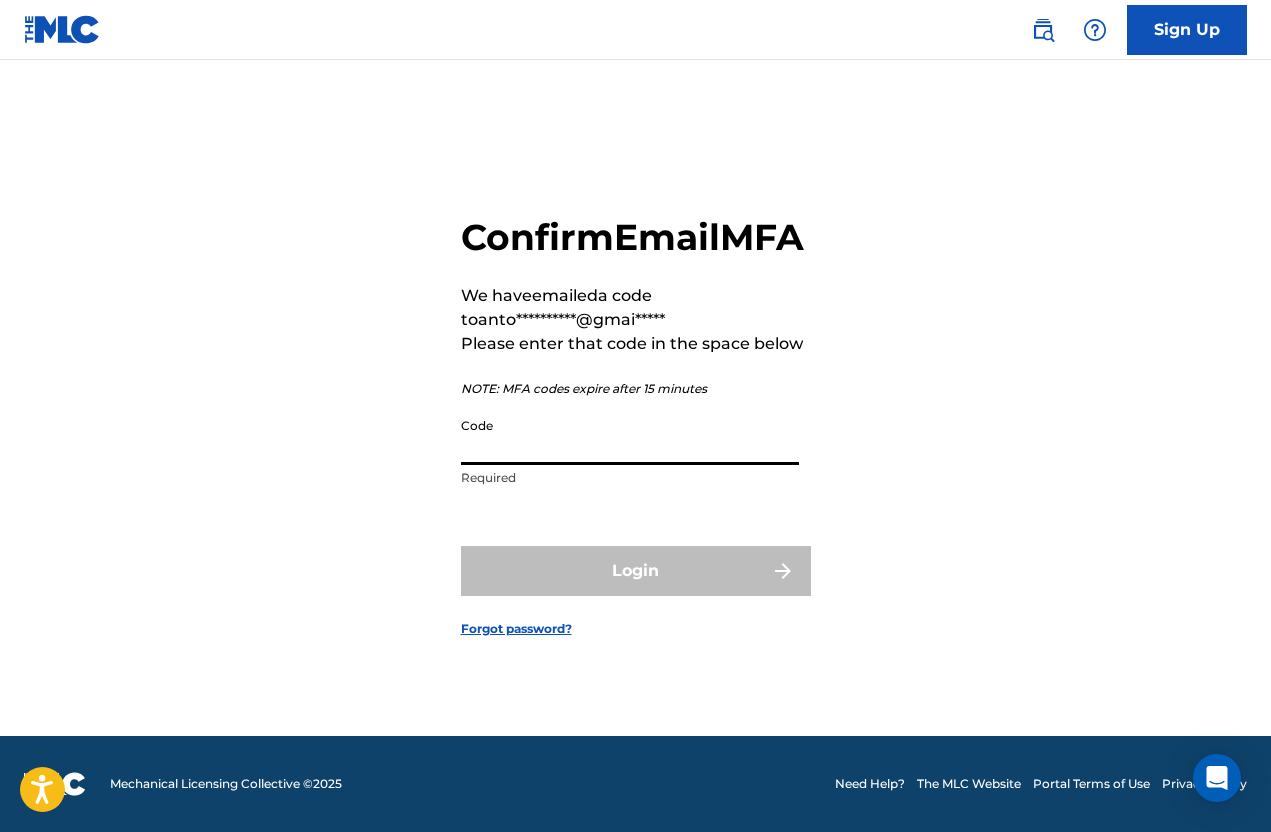 scroll, scrollTop: 101, scrollLeft: 0, axis: vertical 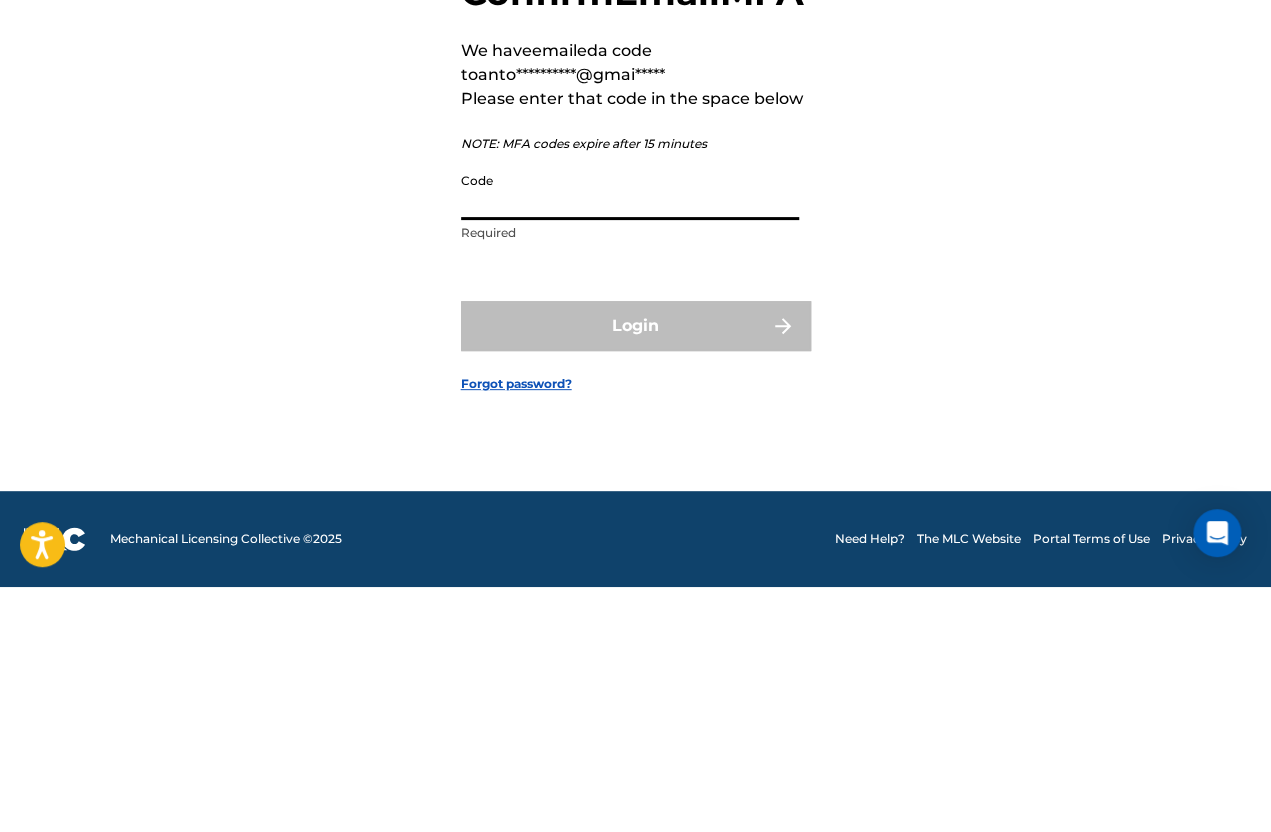 paste on "836198" 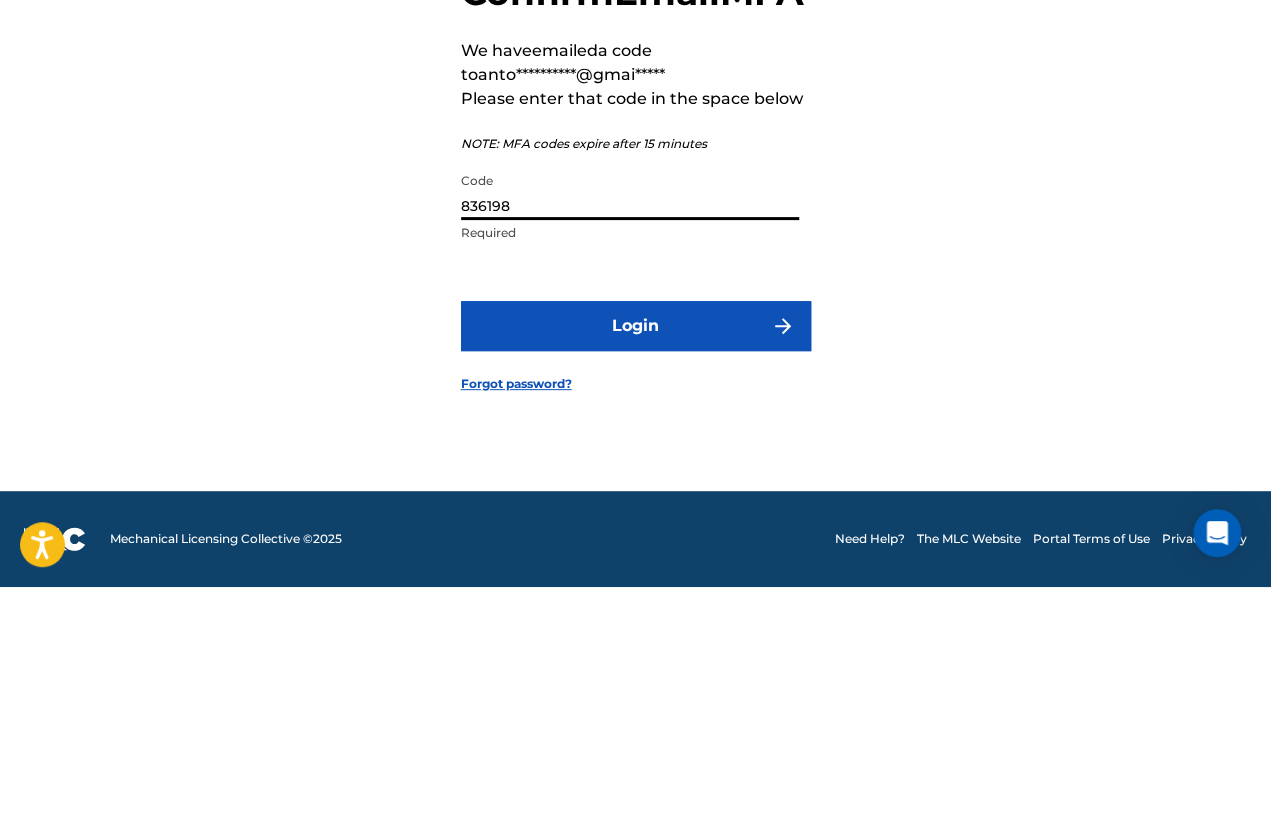 type on "836198" 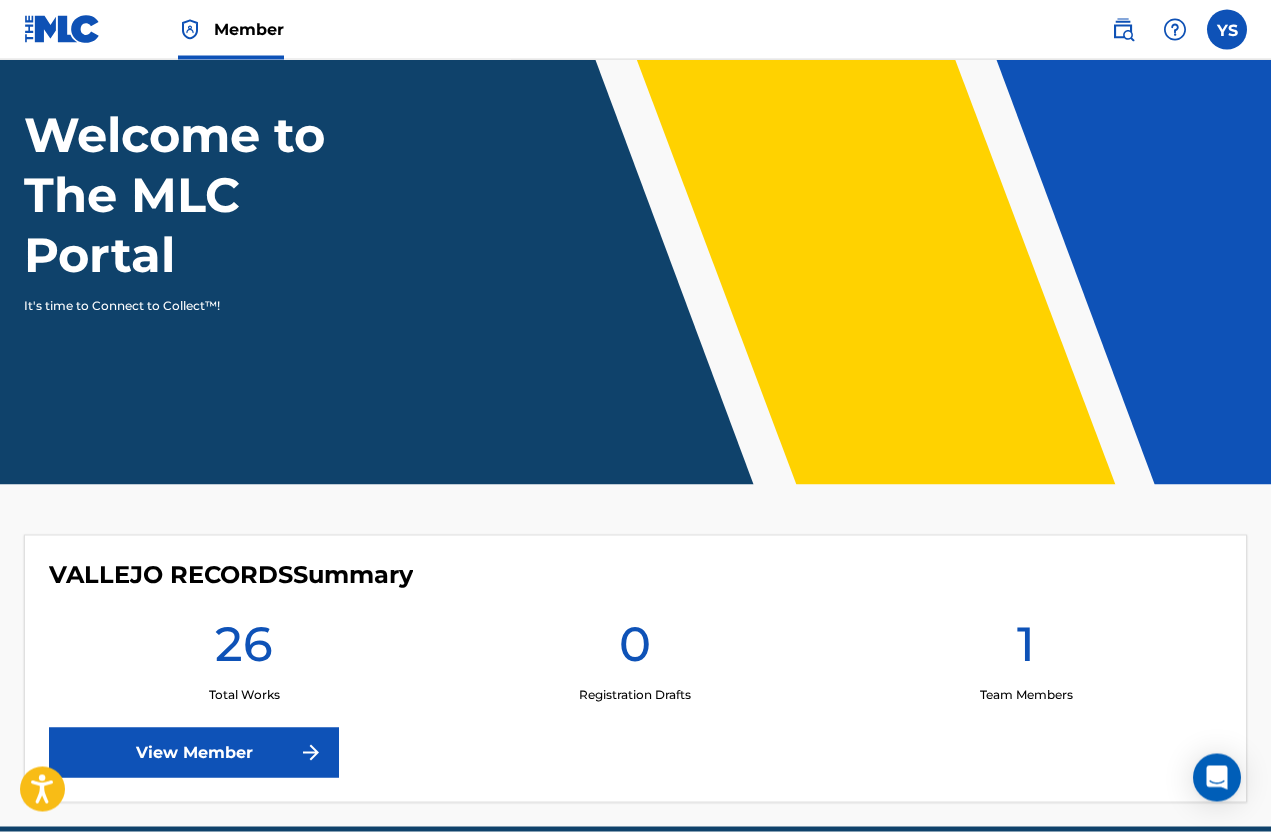 scroll, scrollTop: 0, scrollLeft: 0, axis: both 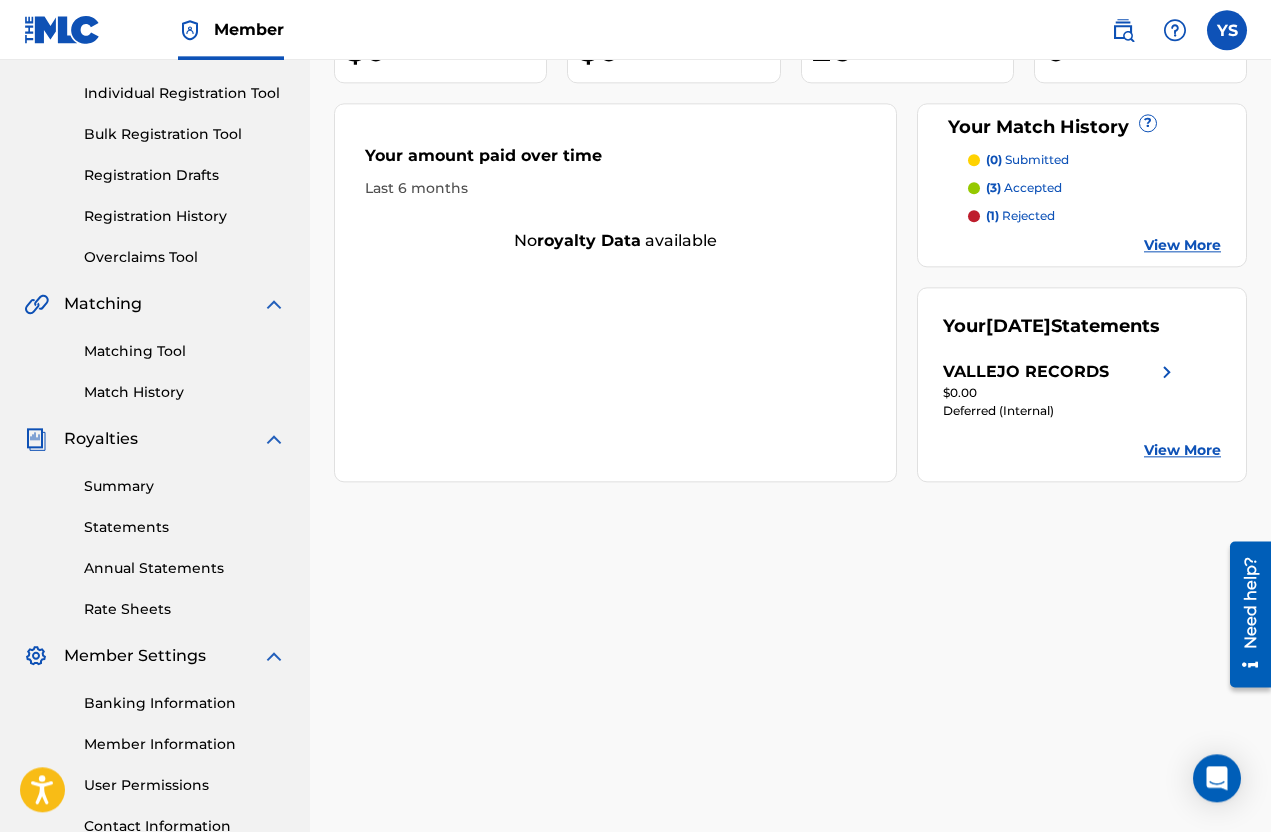 click on "Your  June 2025  Statements VALLEJO RECORDS $0.00 Deferred (Internal) View More" at bounding box center (1082, 384) 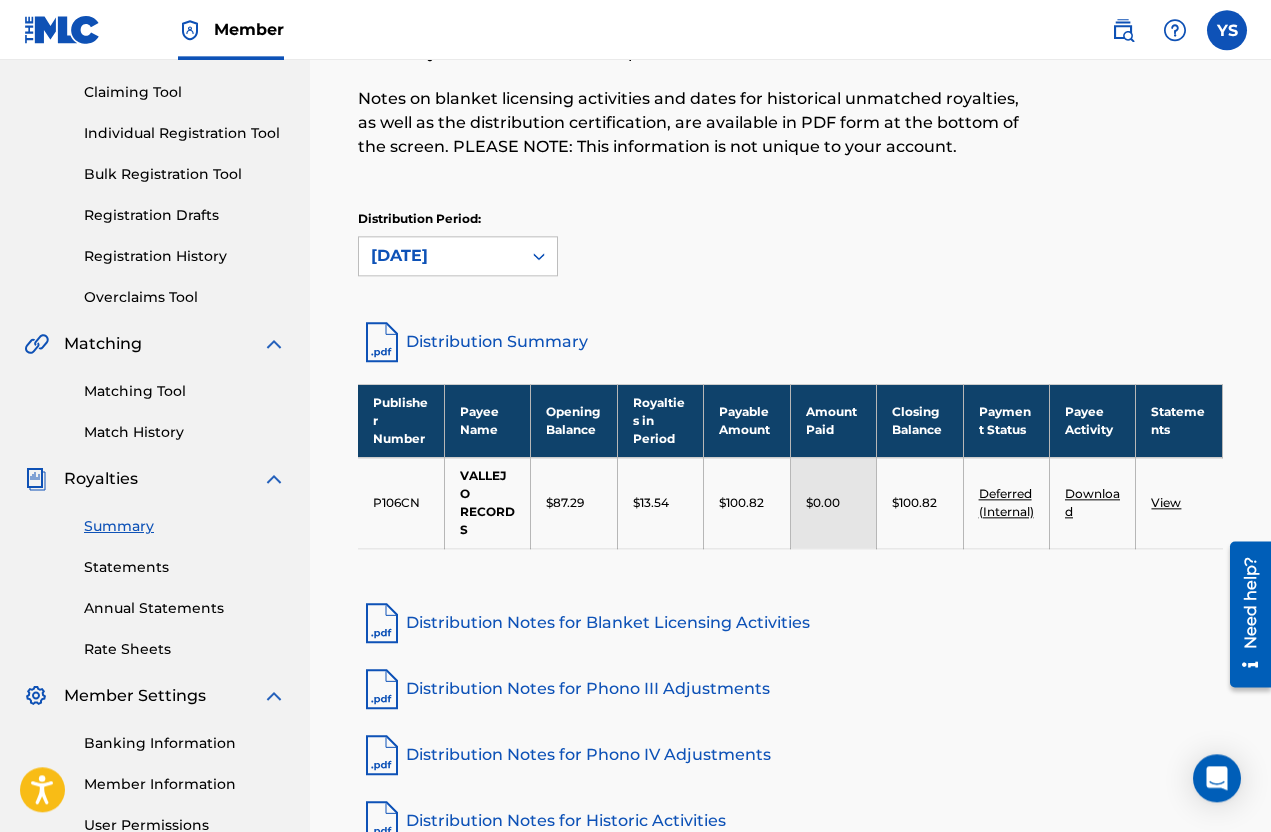 scroll, scrollTop: 212, scrollLeft: 0, axis: vertical 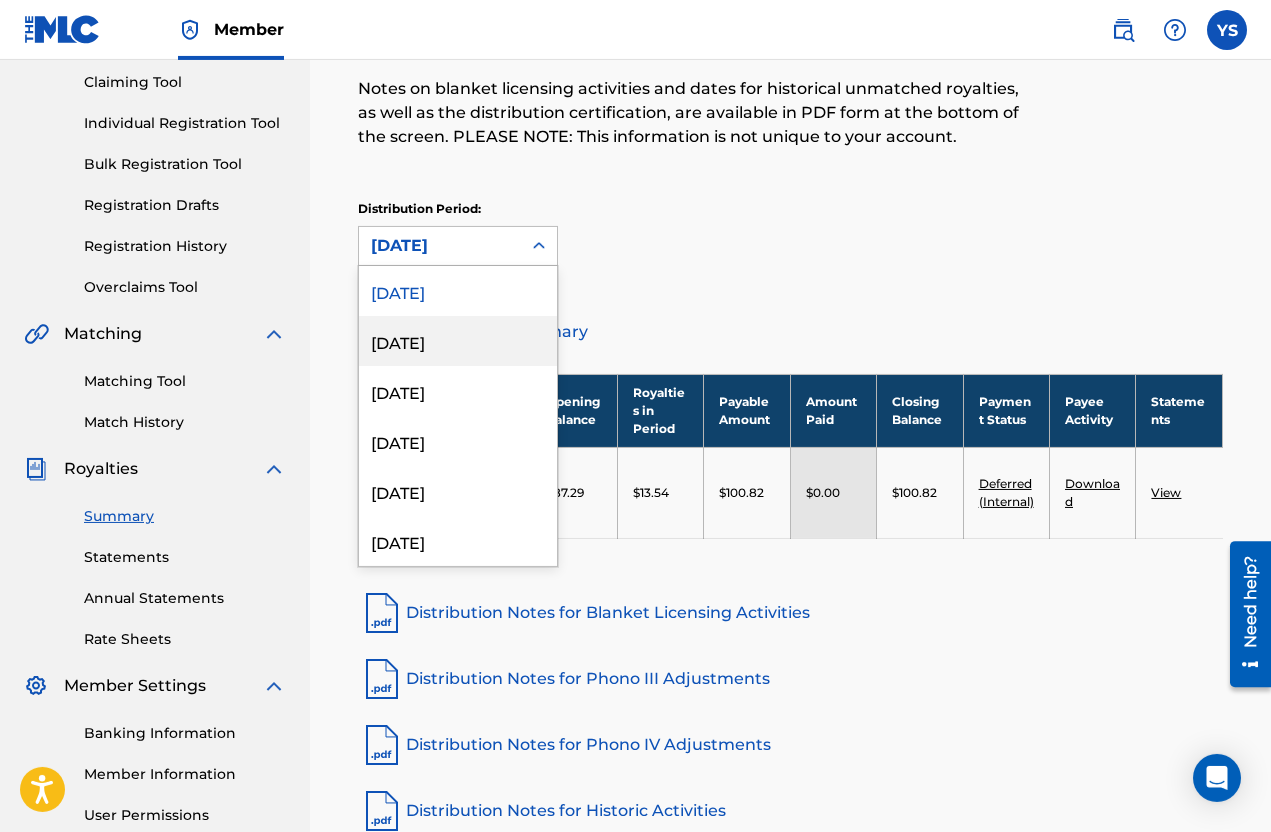 click on "May 2025" at bounding box center (458, 341) 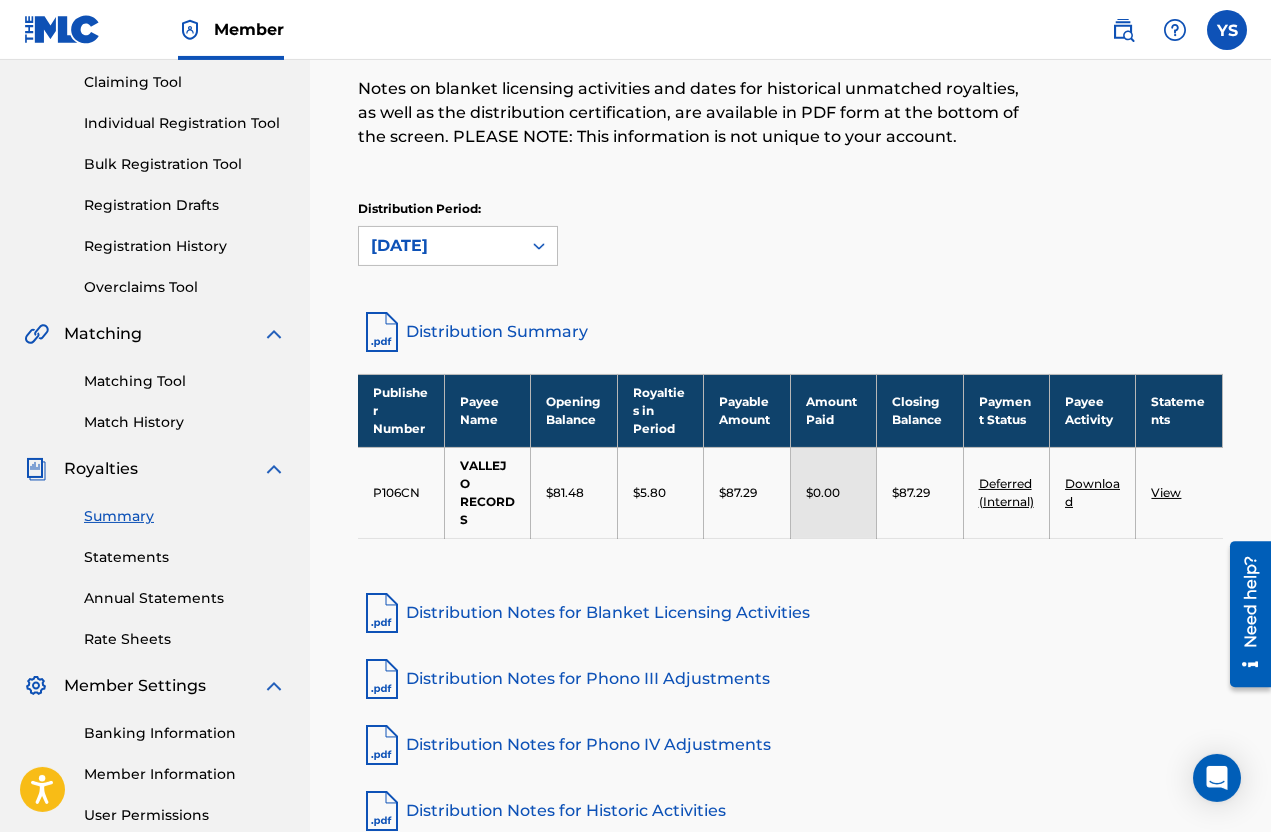 click on "Distribution Period: May 2025" at bounding box center (790, 242) 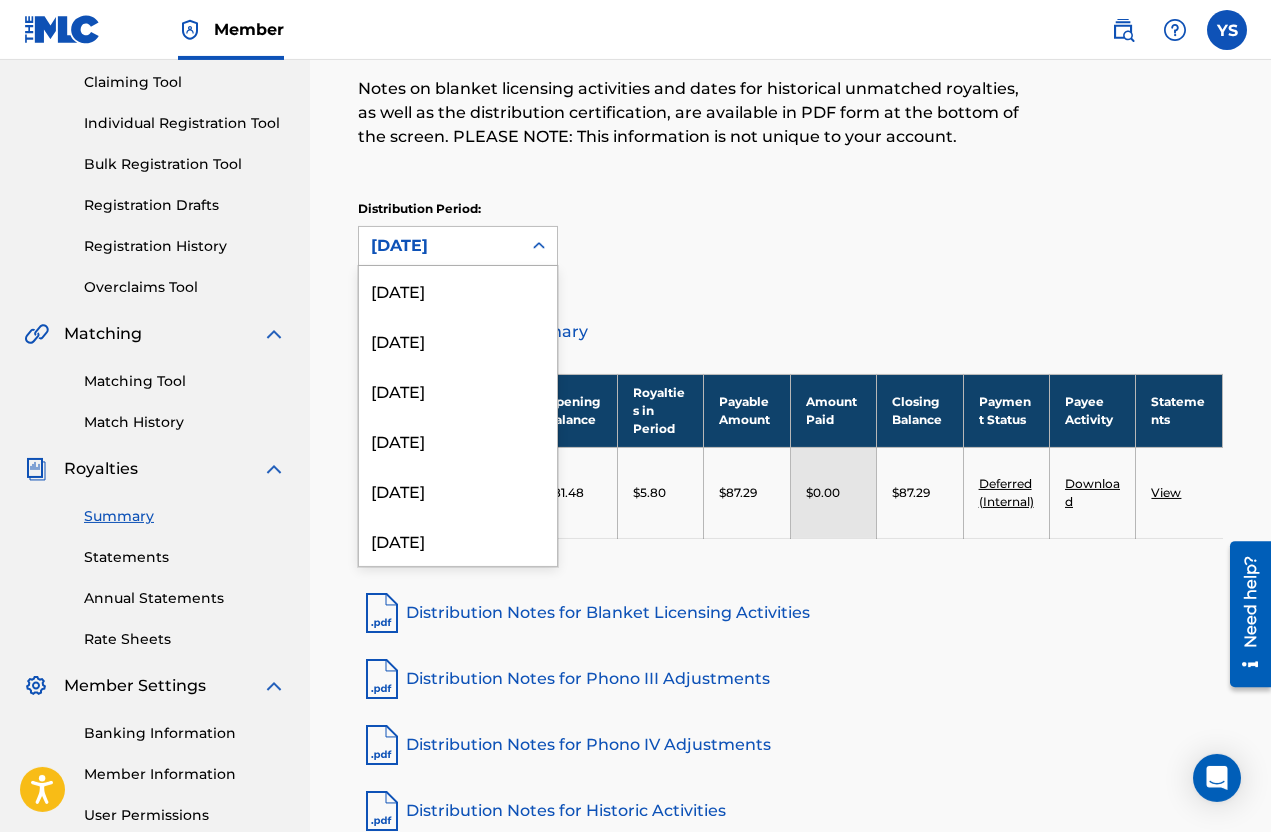 scroll, scrollTop: 289, scrollLeft: 0, axis: vertical 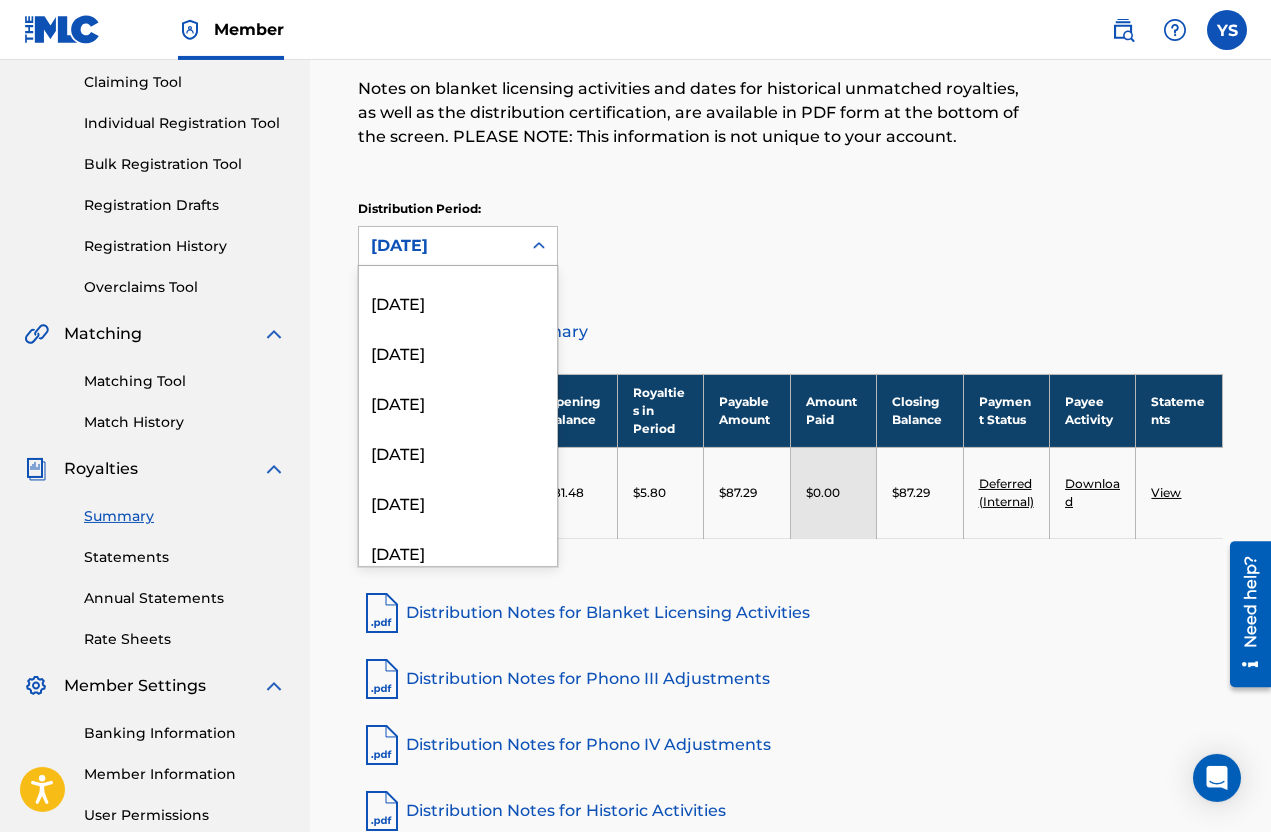 click on "October 2024" at bounding box center (458, 402) 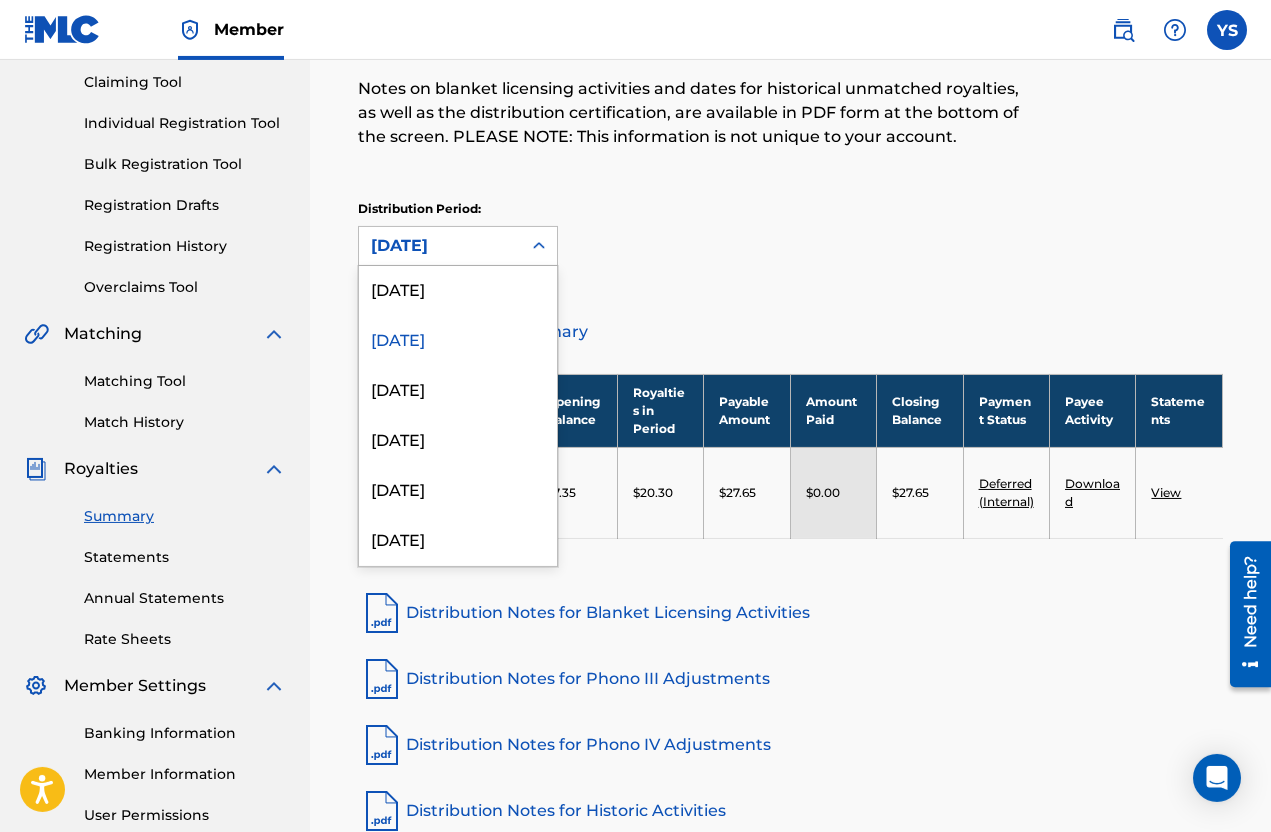 scroll, scrollTop: 366, scrollLeft: 0, axis: vertical 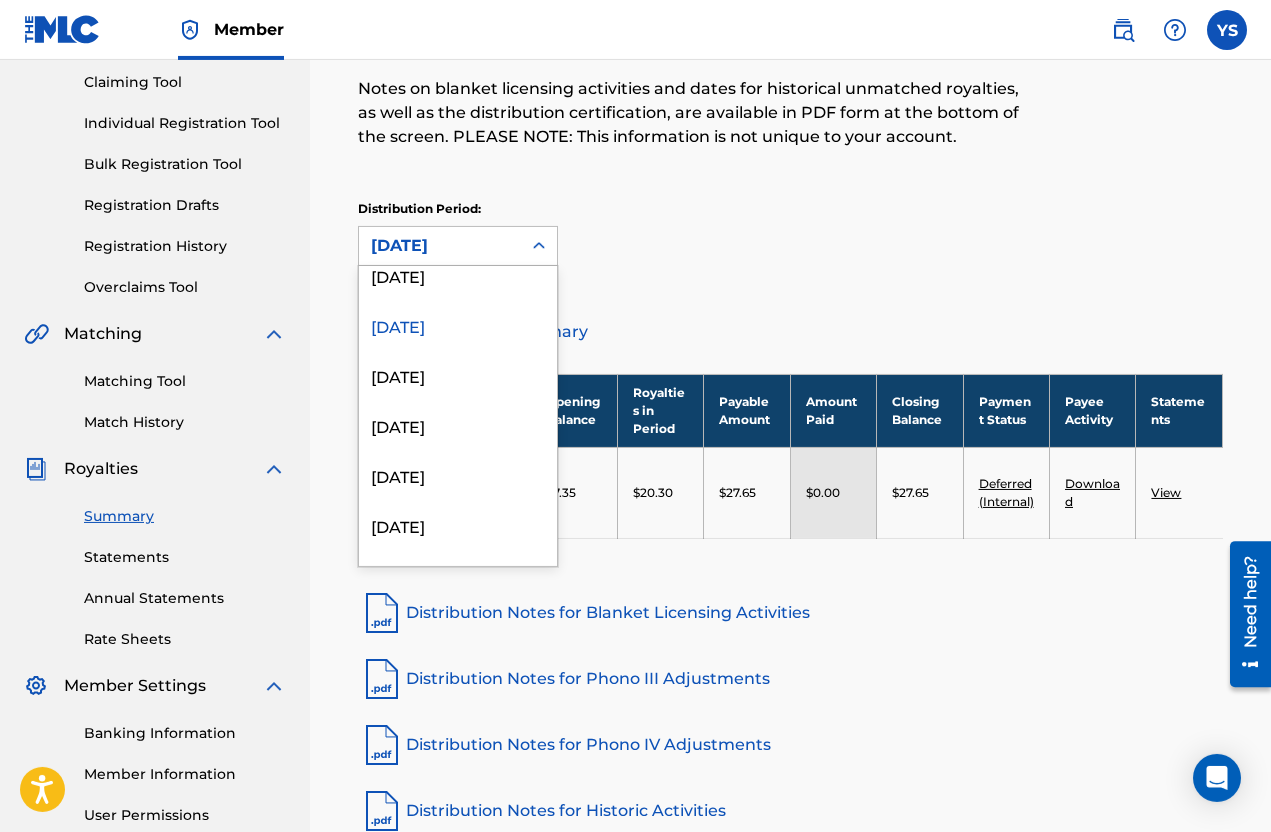 click on "August 2024" at bounding box center [458, 425] 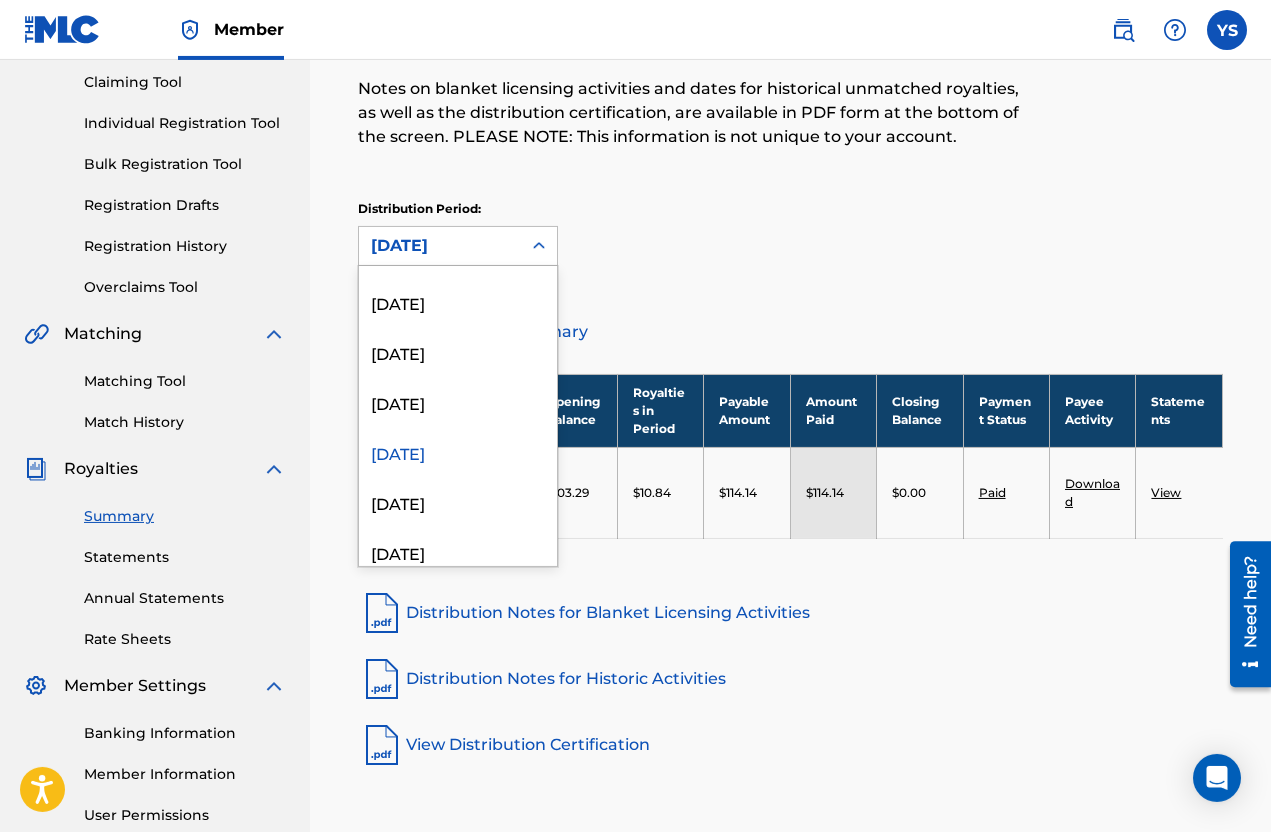 scroll, scrollTop: 349, scrollLeft: 0, axis: vertical 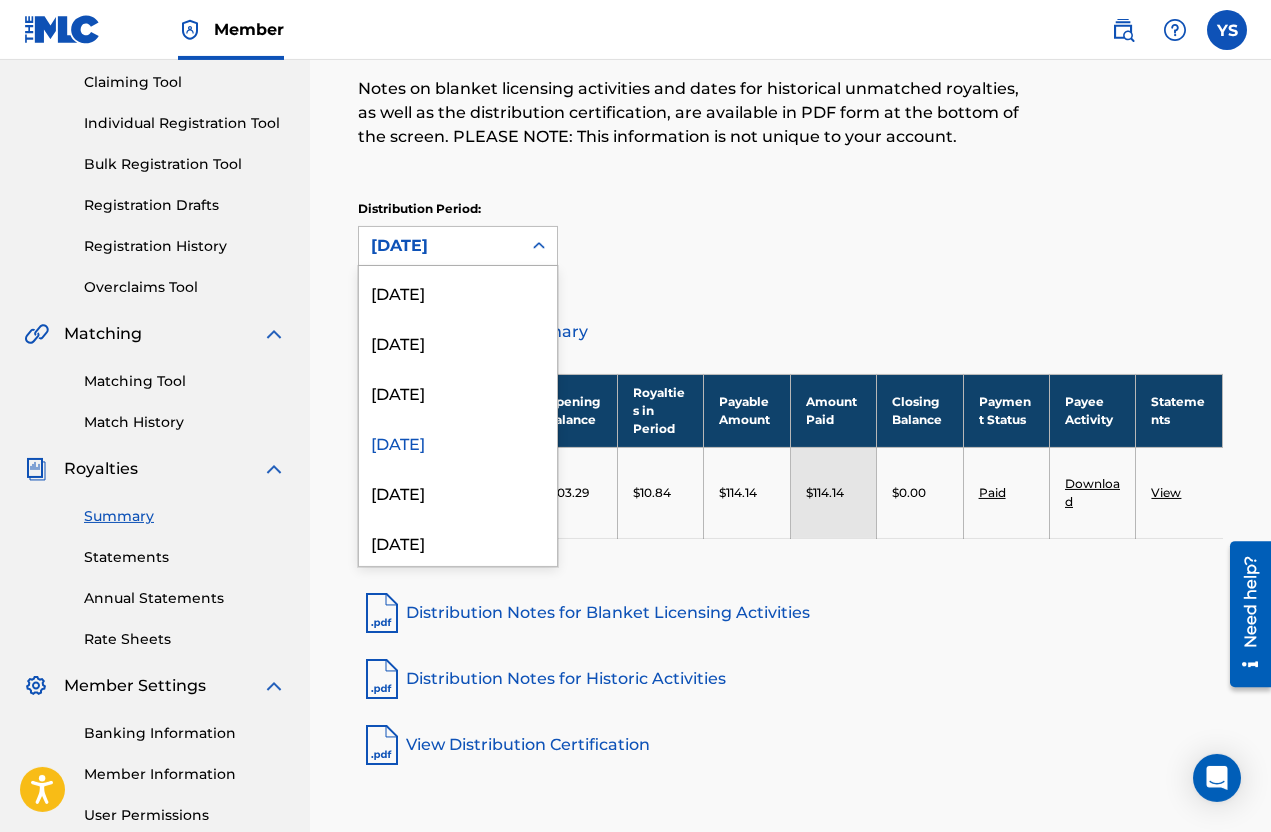 click on "July 2024" at bounding box center (458, 492) 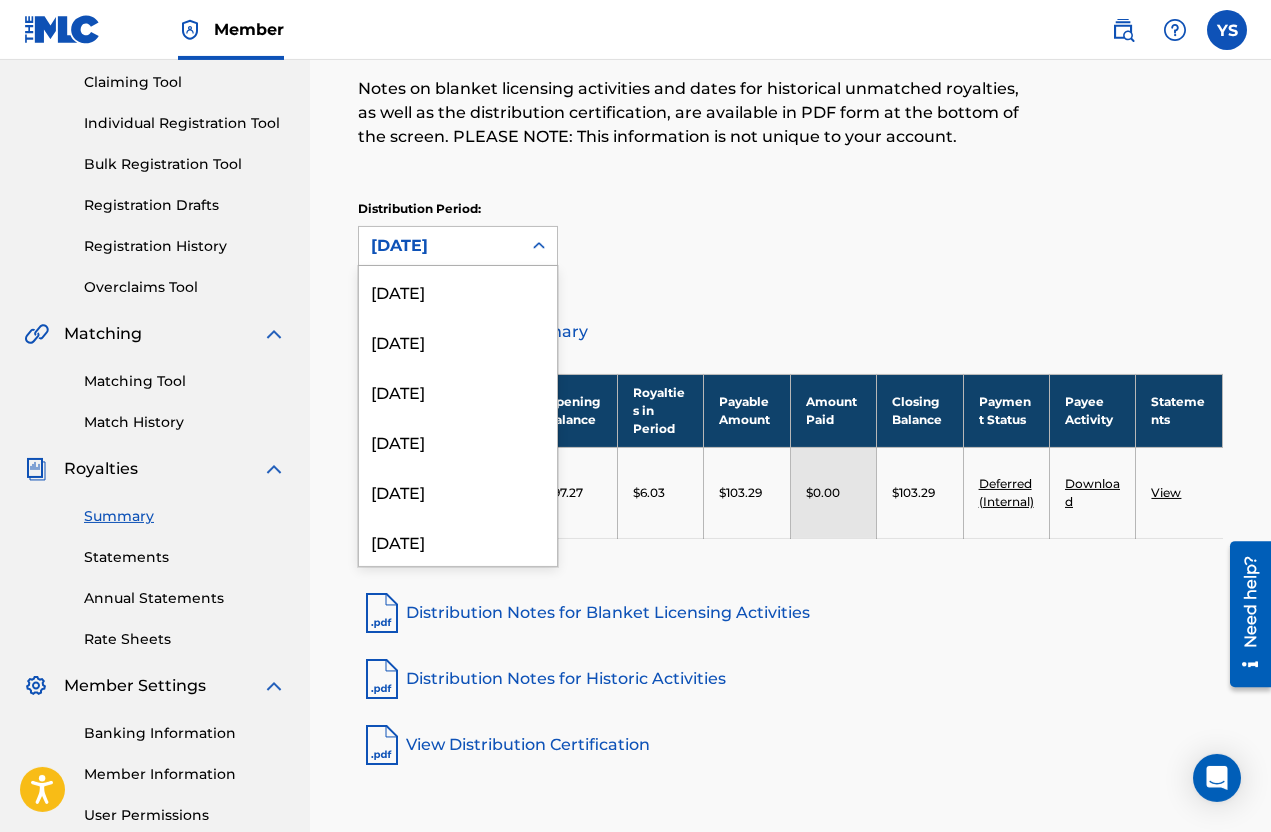 scroll, scrollTop: 316, scrollLeft: 0, axis: vertical 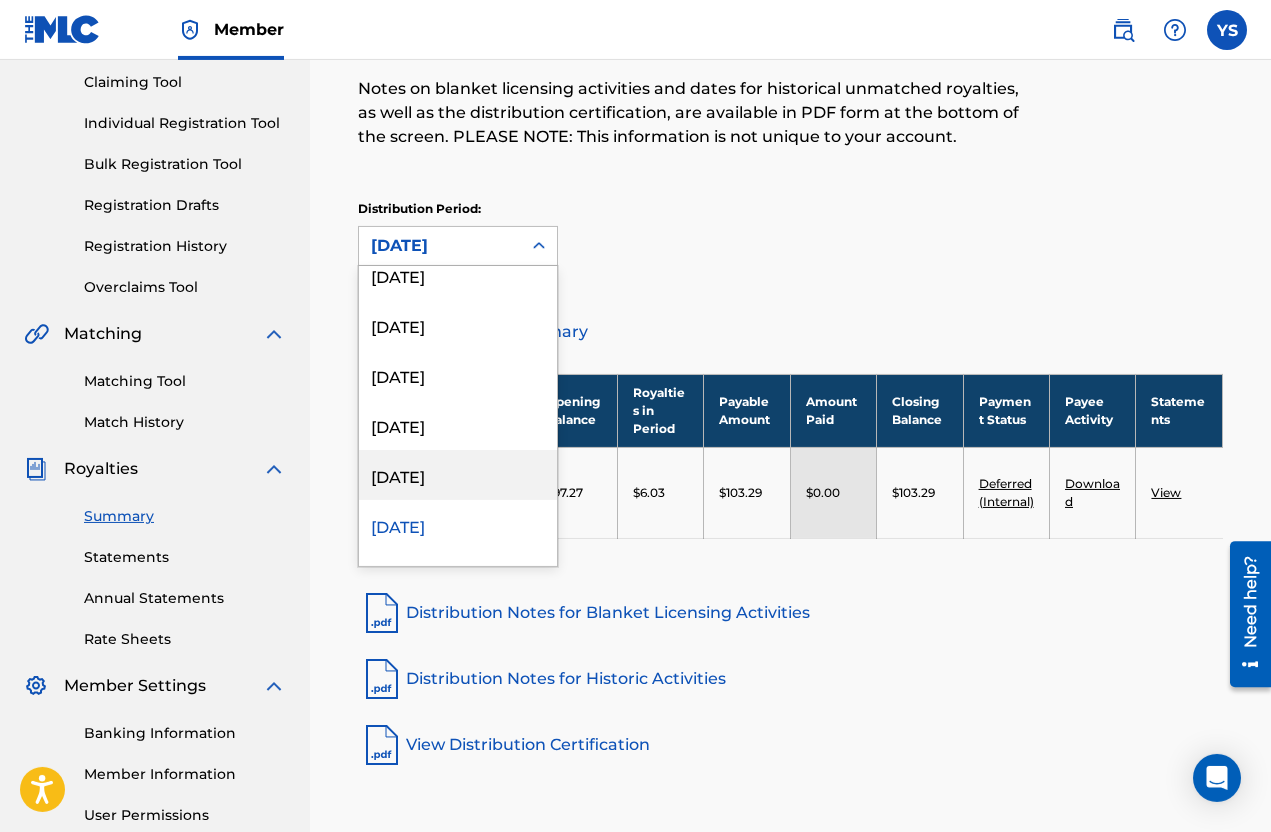 click on "August 2024" at bounding box center (458, 475) 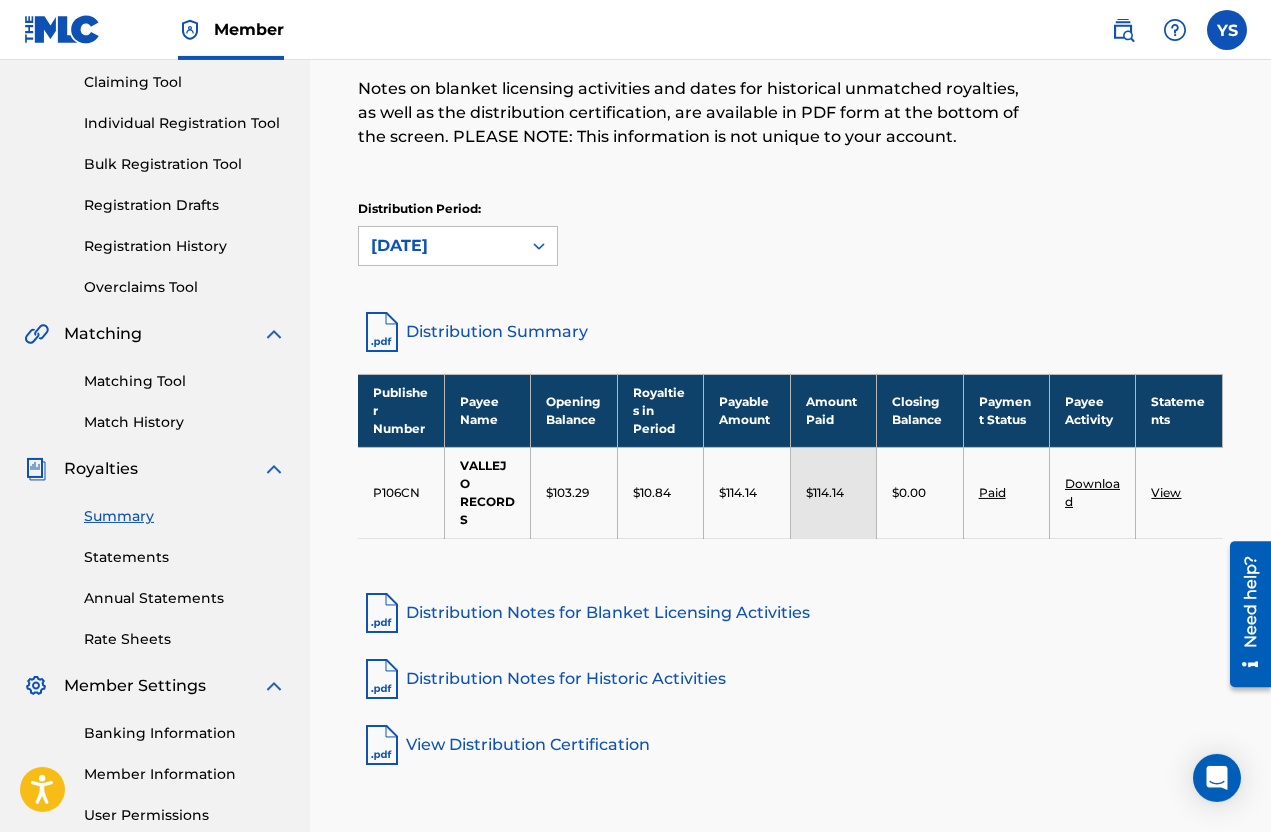 click on "Paid" at bounding box center (992, 492) 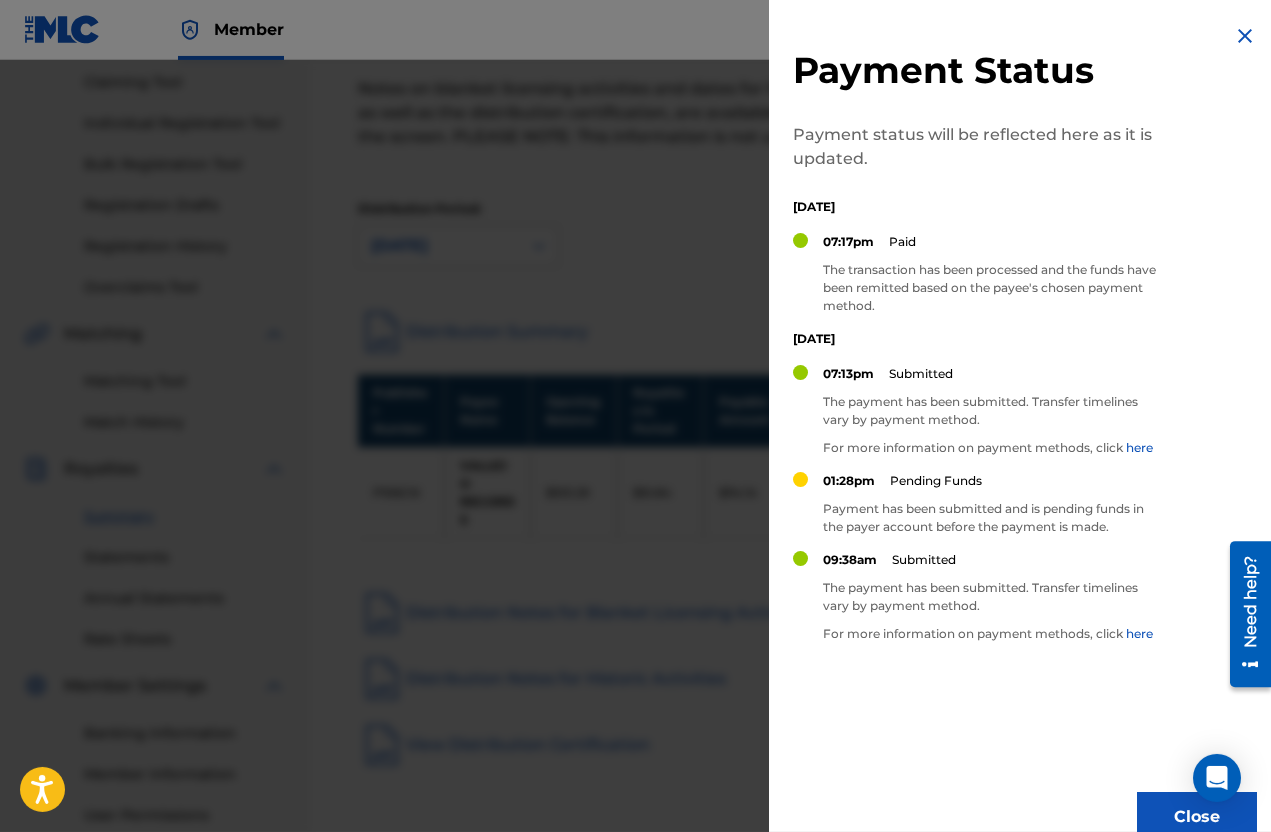 click on "Close" at bounding box center [1197, 817] 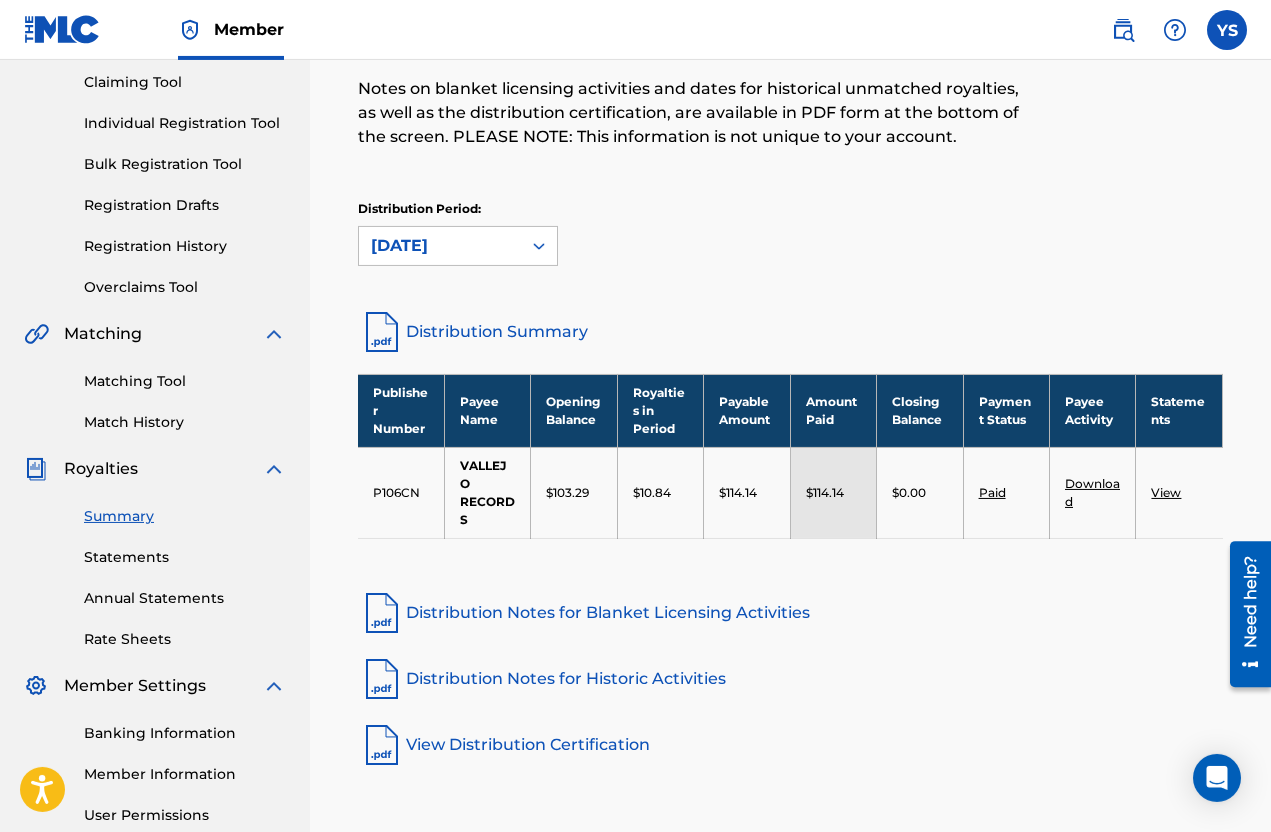 click on "Download" at bounding box center (1092, 492) 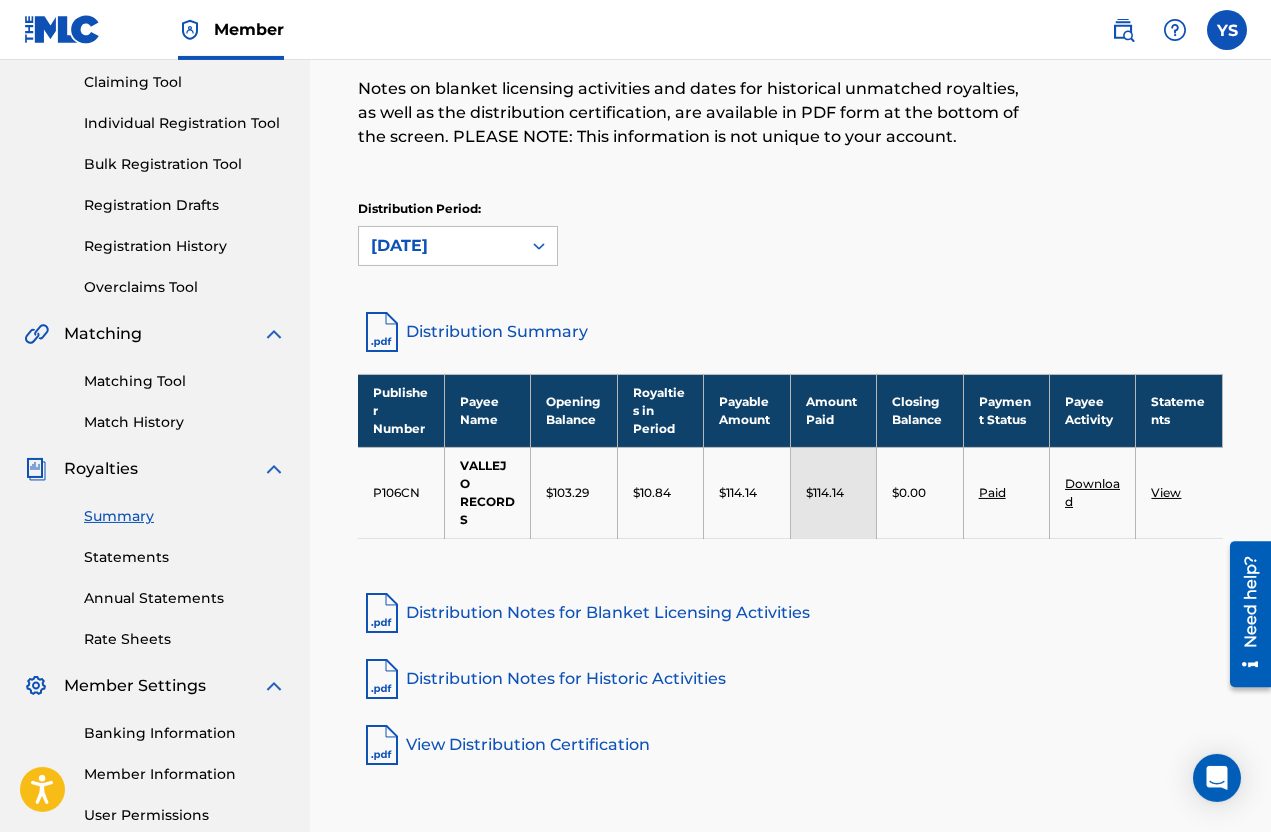 scroll, scrollTop: 289, scrollLeft: 0, axis: vertical 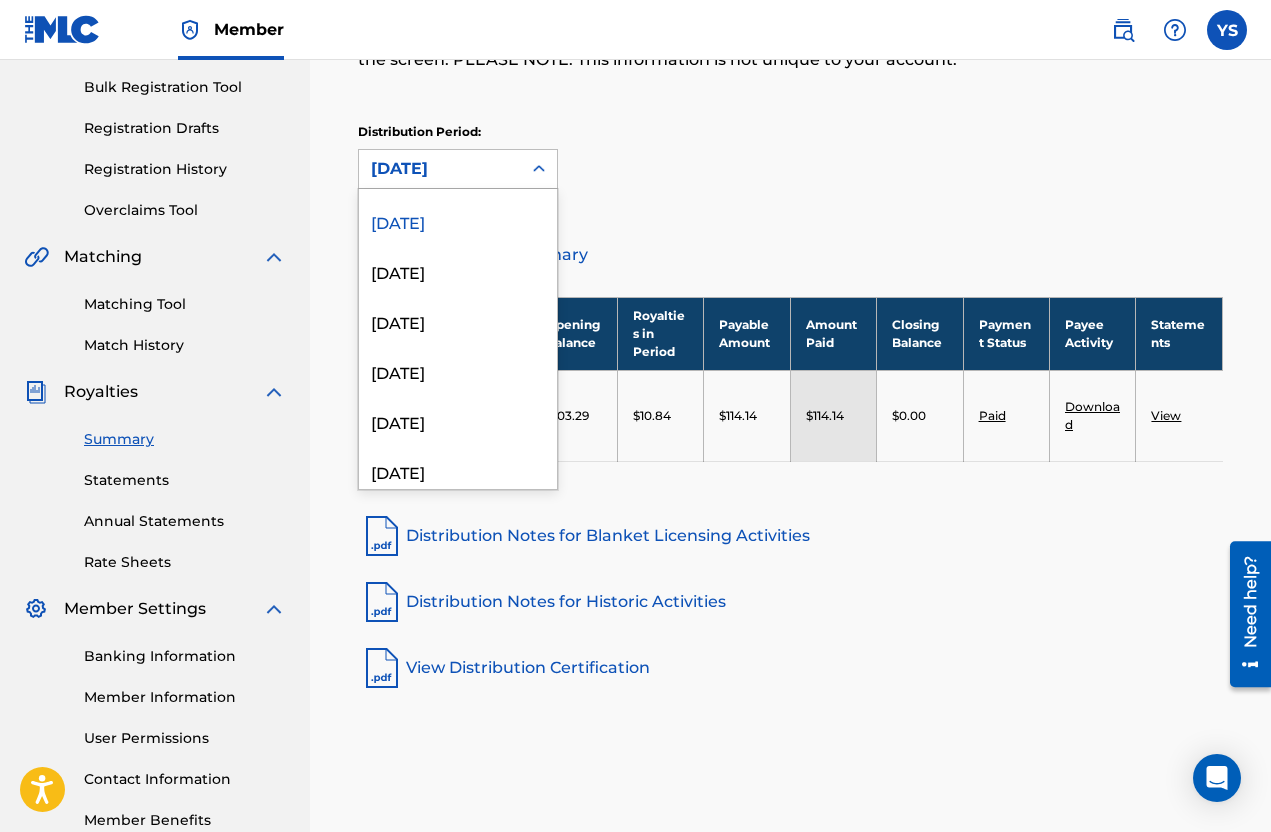 click on "July 2024" at bounding box center (458, 271) 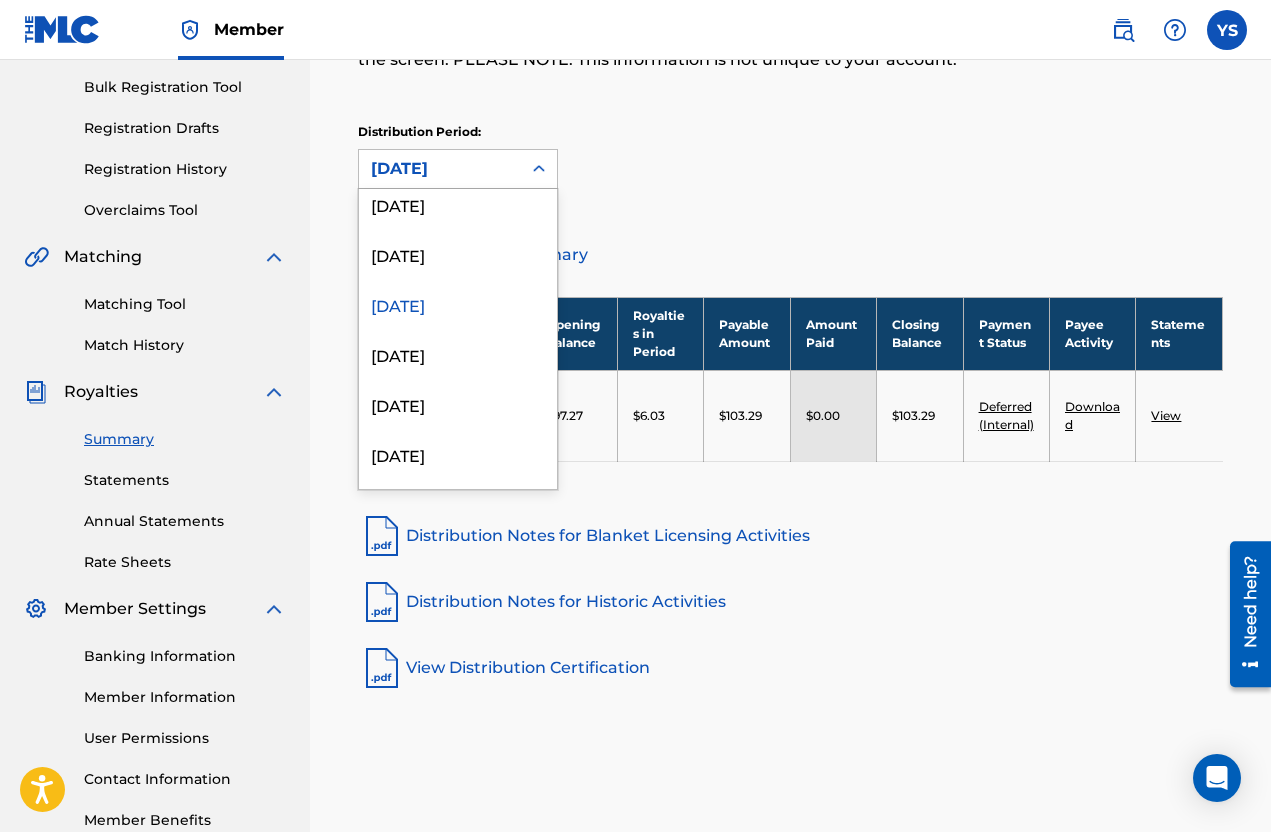 scroll, scrollTop: 472, scrollLeft: 0, axis: vertical 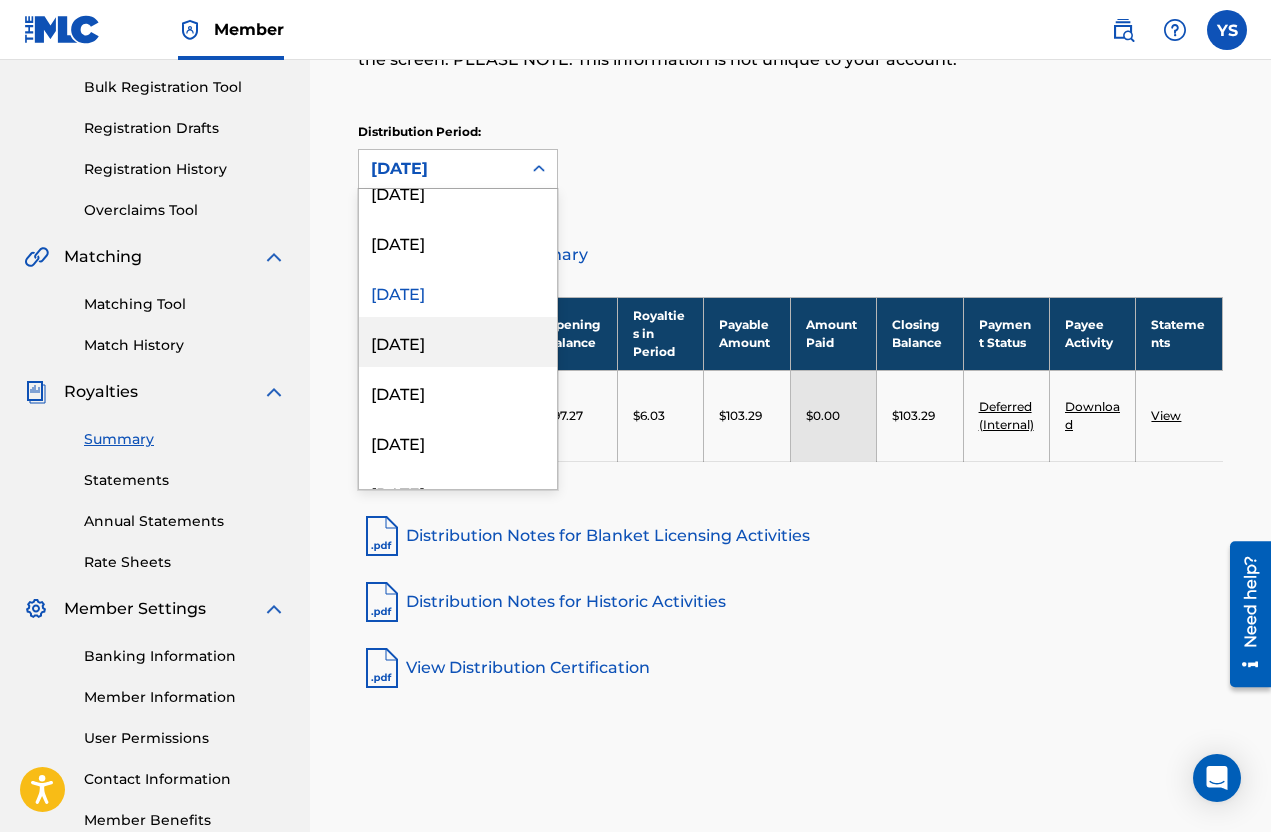 click on "June 2024" at bounding box center [458, 342] 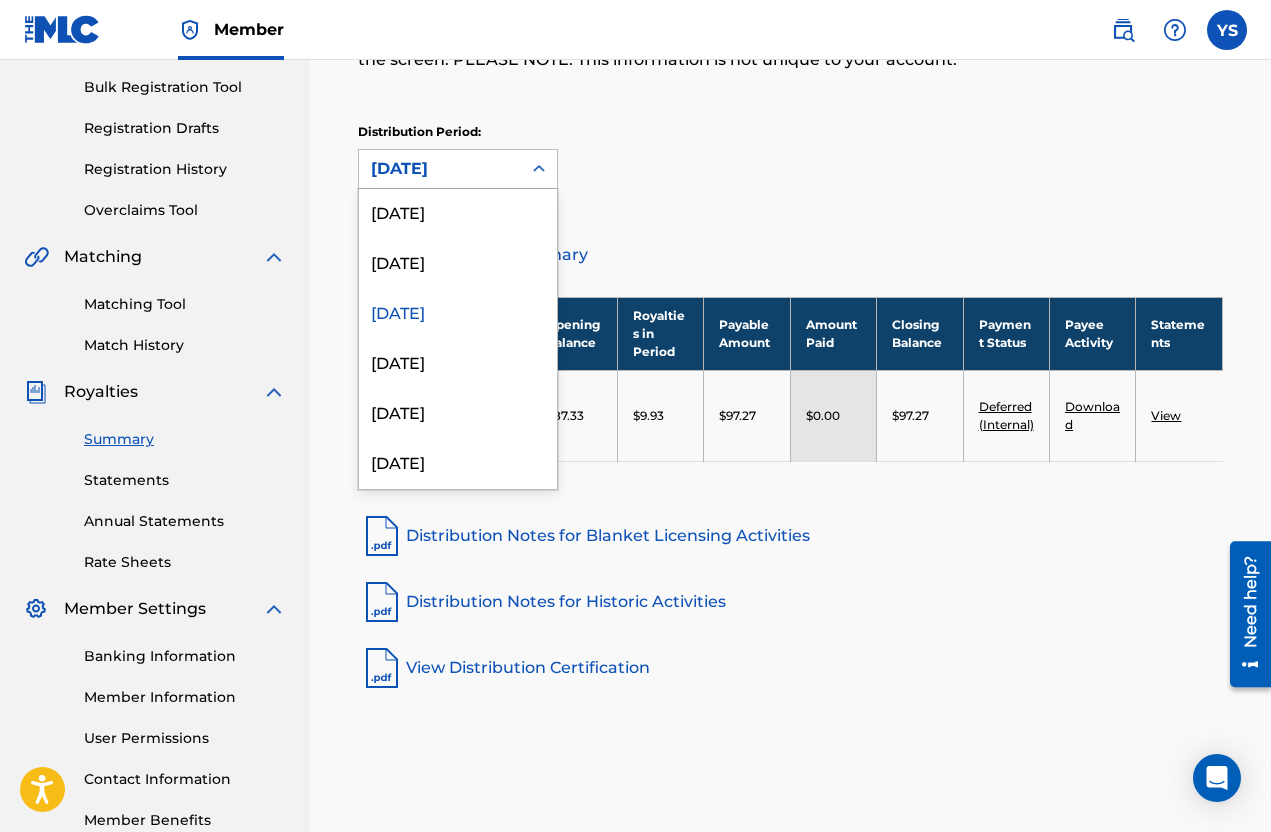 scroll, scrollTop: 506, scrollLeft: 0, axis: vertical 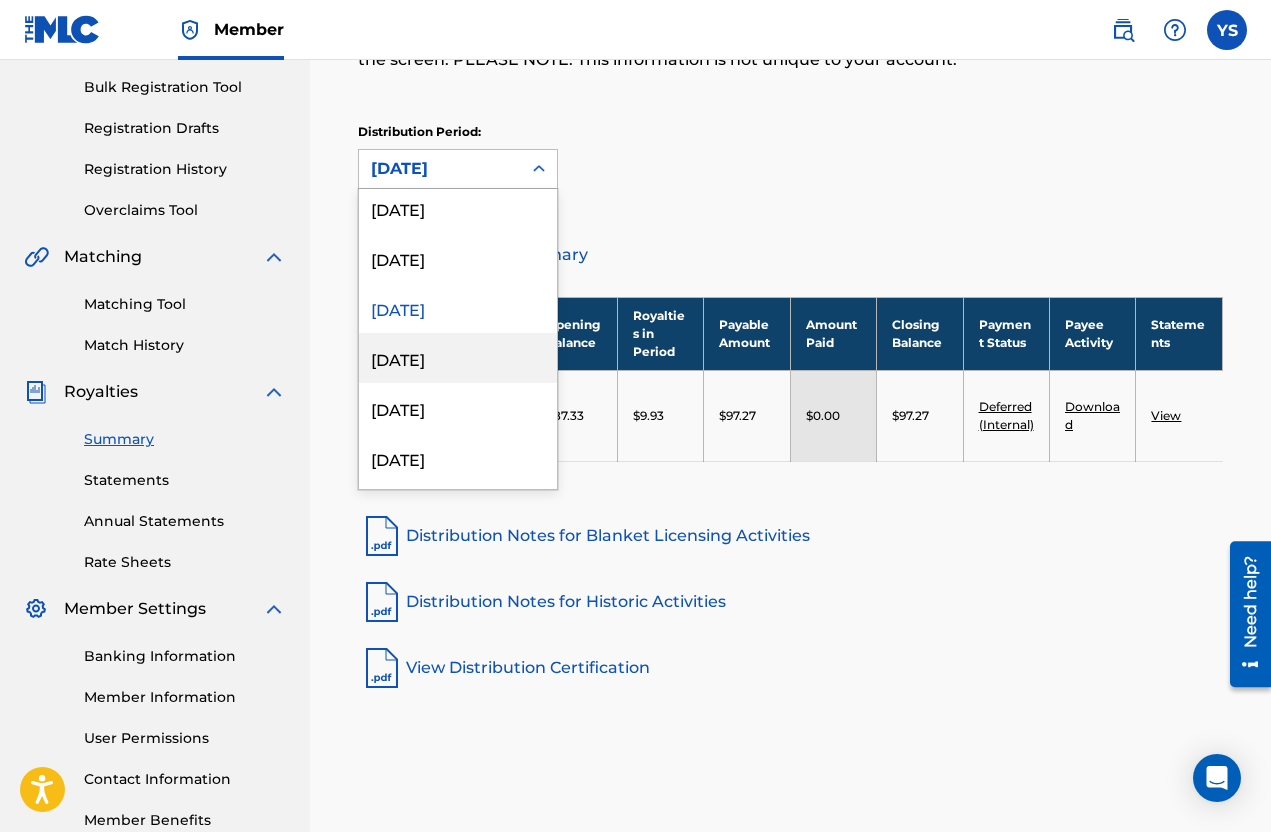 click on "May 2024" at bounding box center [458, 358] 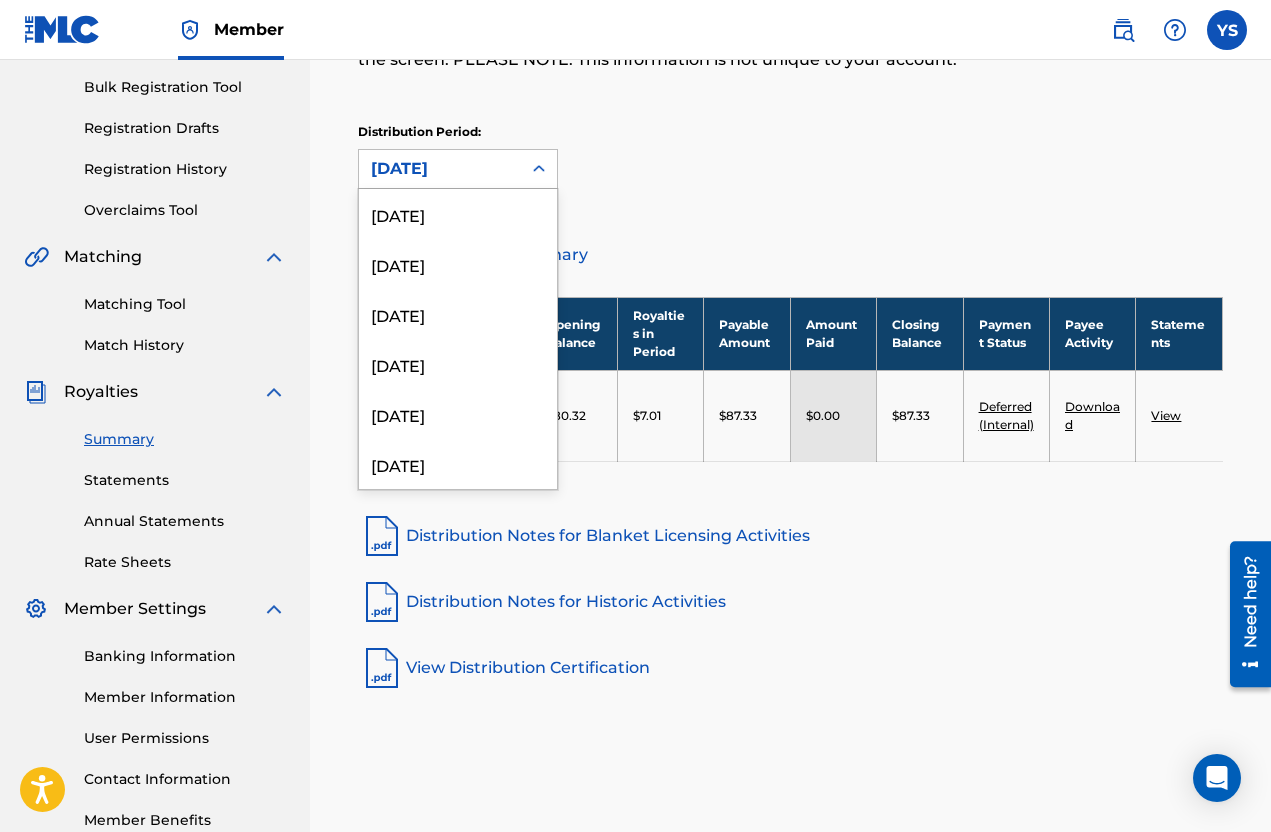scroll, scrollTop: 700, scrollLeft: 0, axis: vertical 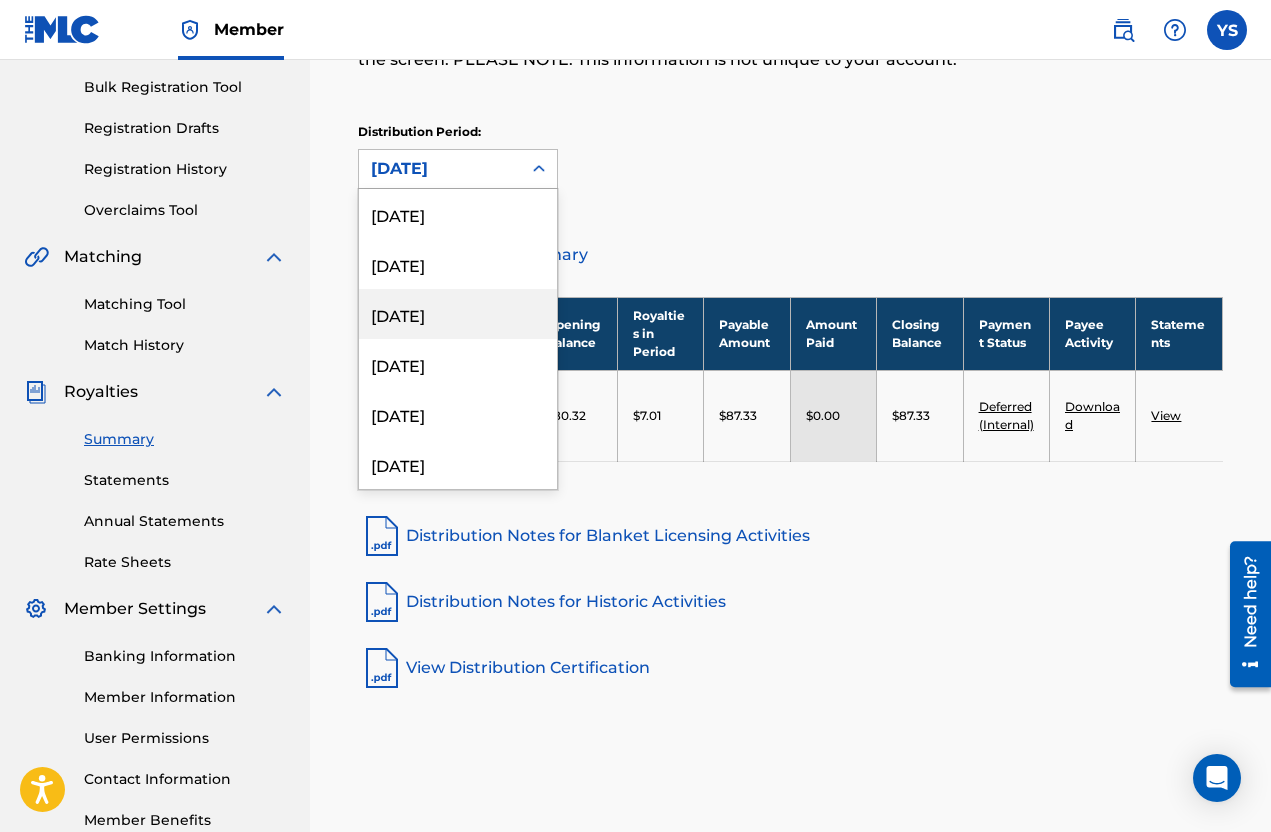 click on "February 2024" at bounding box center [458, 314] 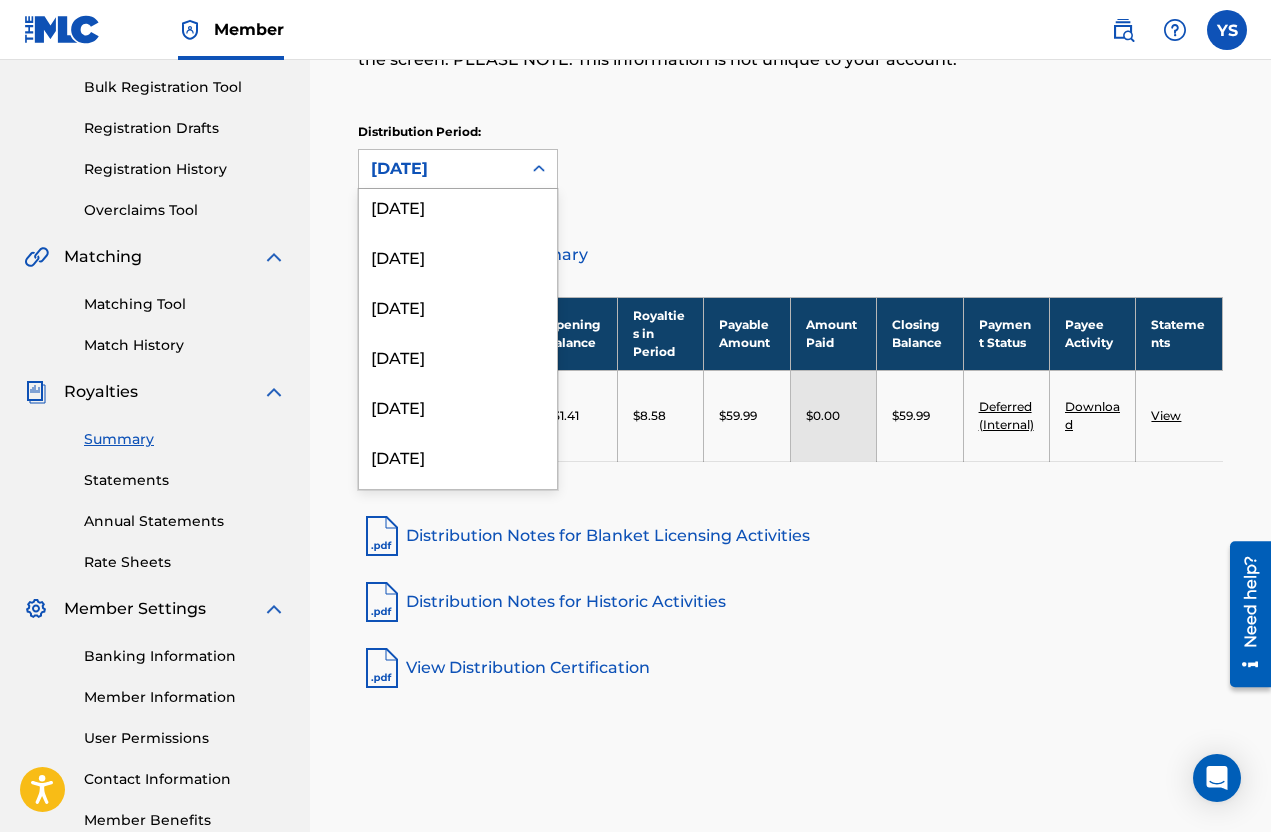 scroll, scrollTop: 905, scrollLeft: 0, axis: vertical 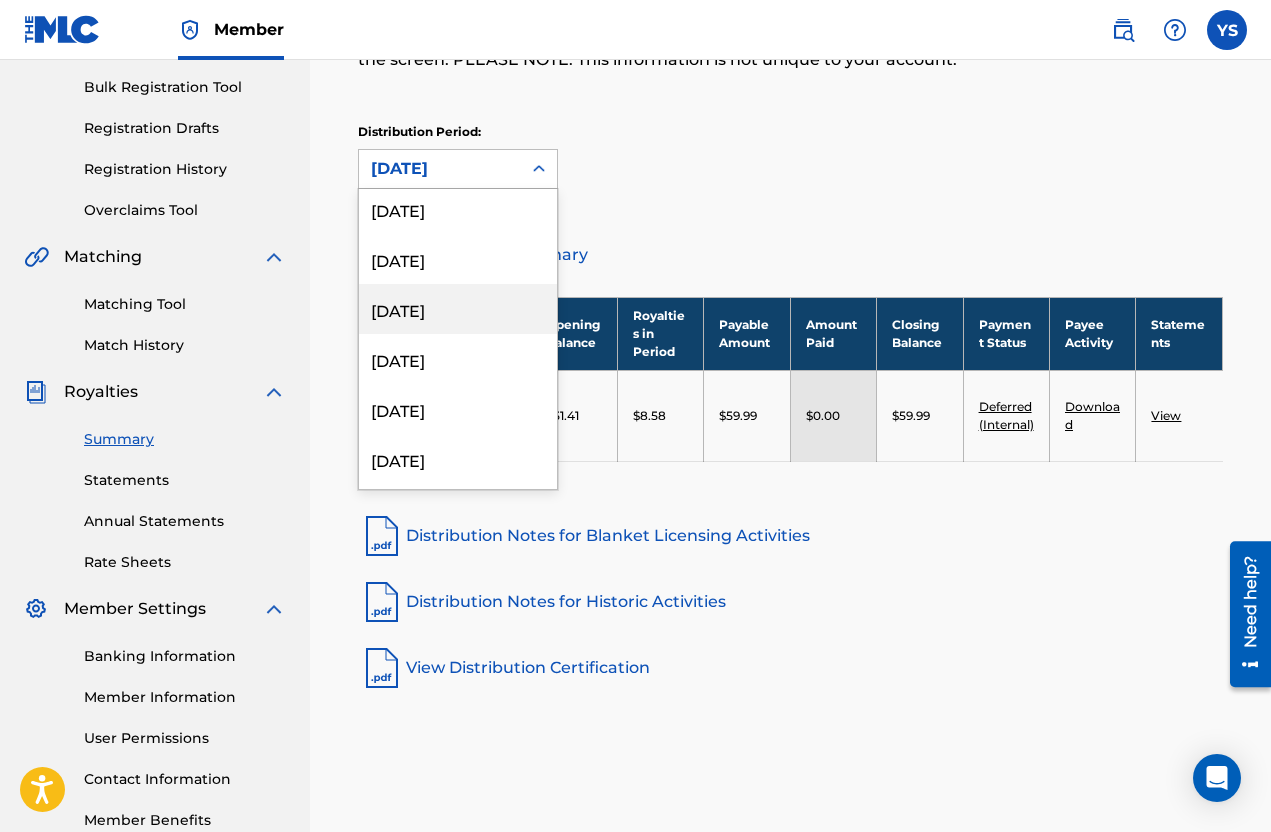 click on "October 2023" at bounding box center [458, 309] 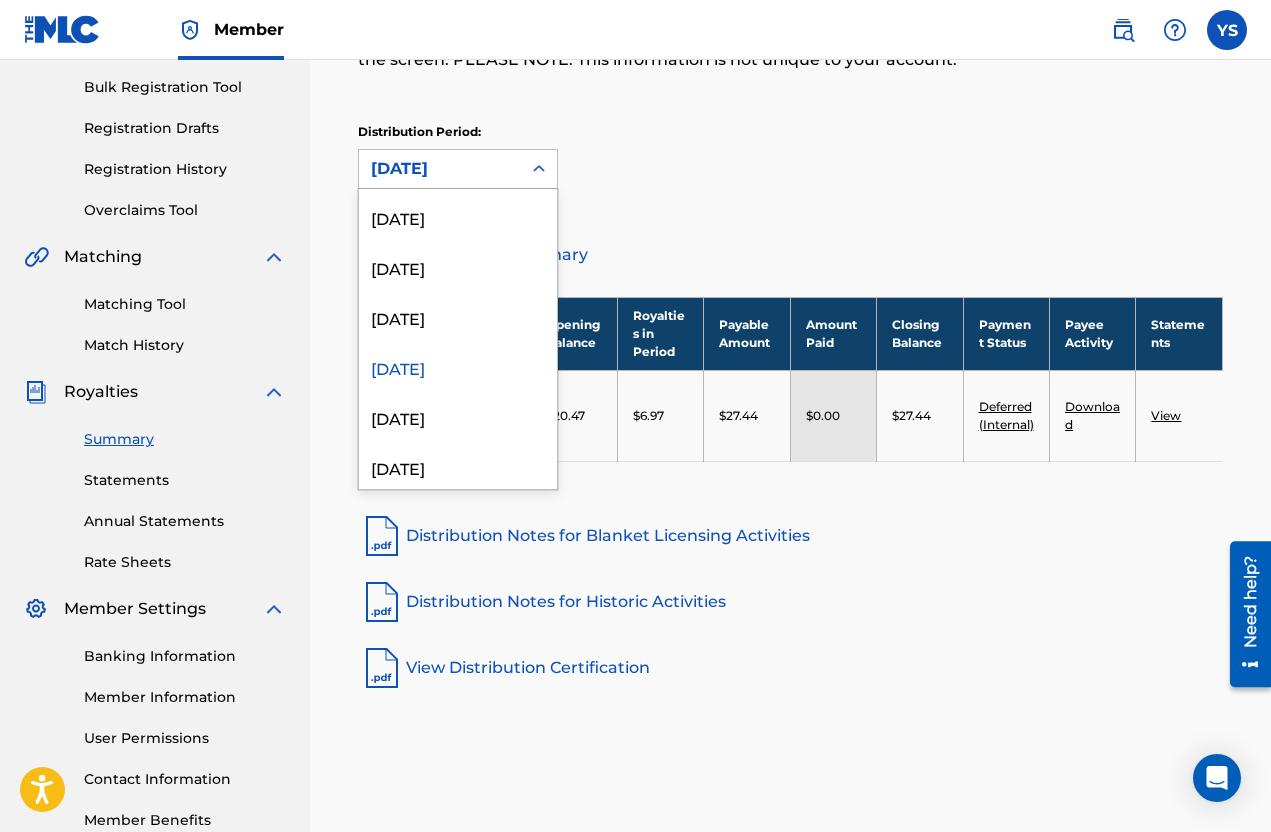 scroll, scrollTop: 848, scrollLeft: 0, axis: vertical 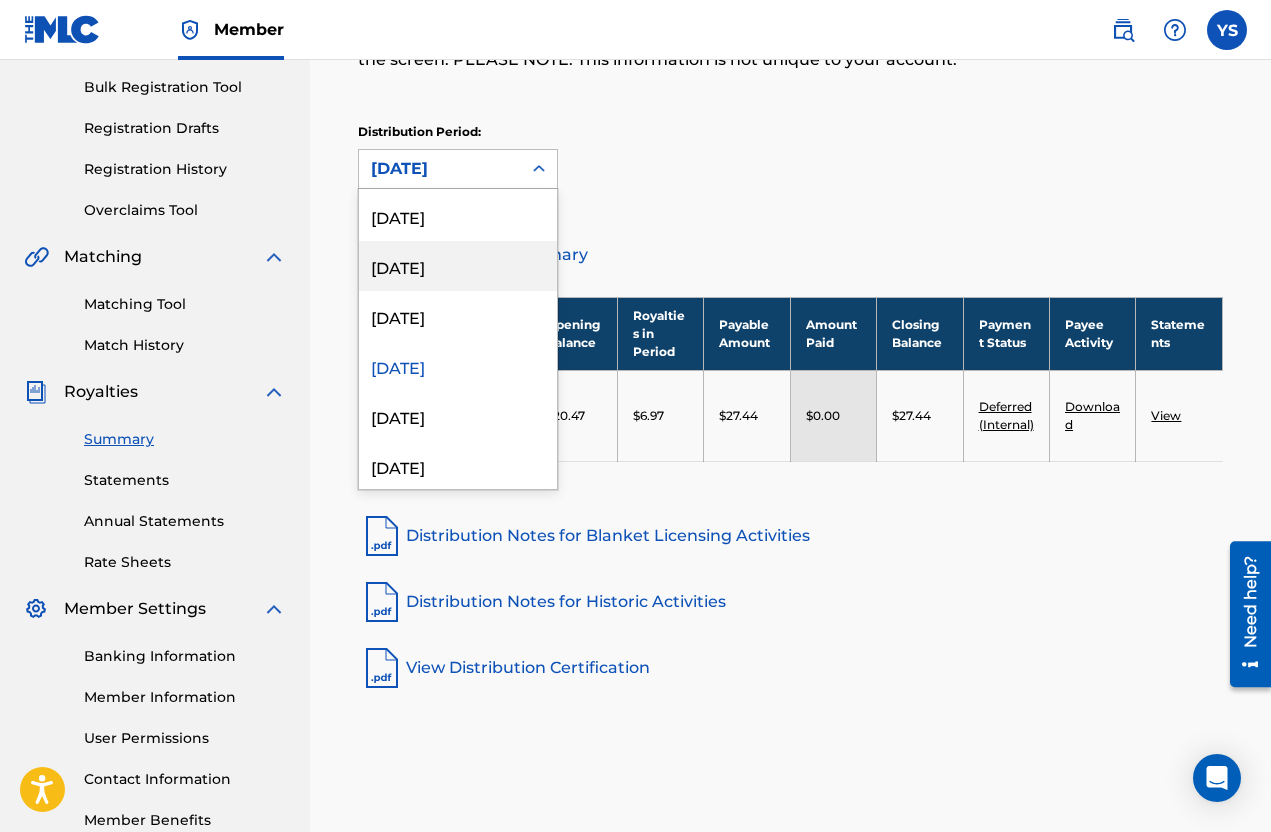 click on "December 2023" at bounding box center (458, 266) 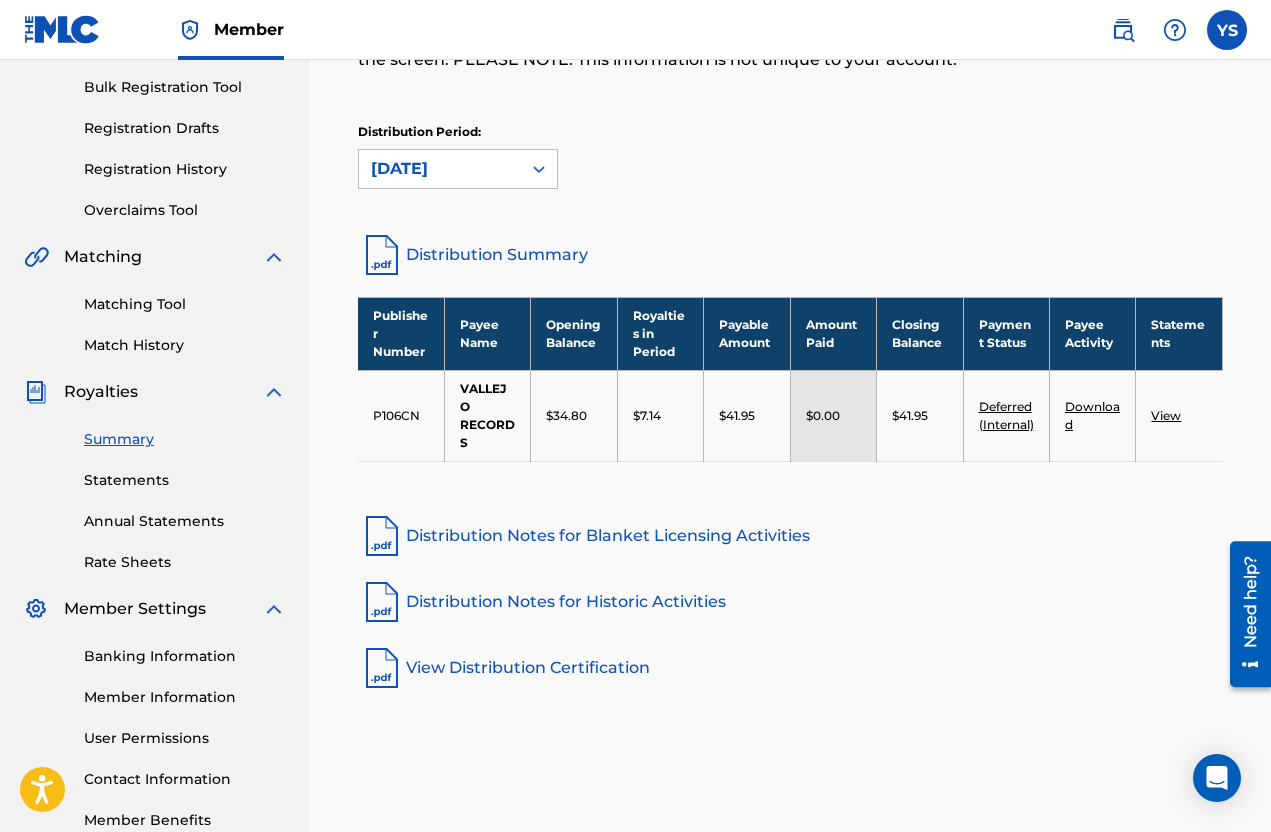 click on "Distribution Period: December 2023" at bounding box center (790, 165) 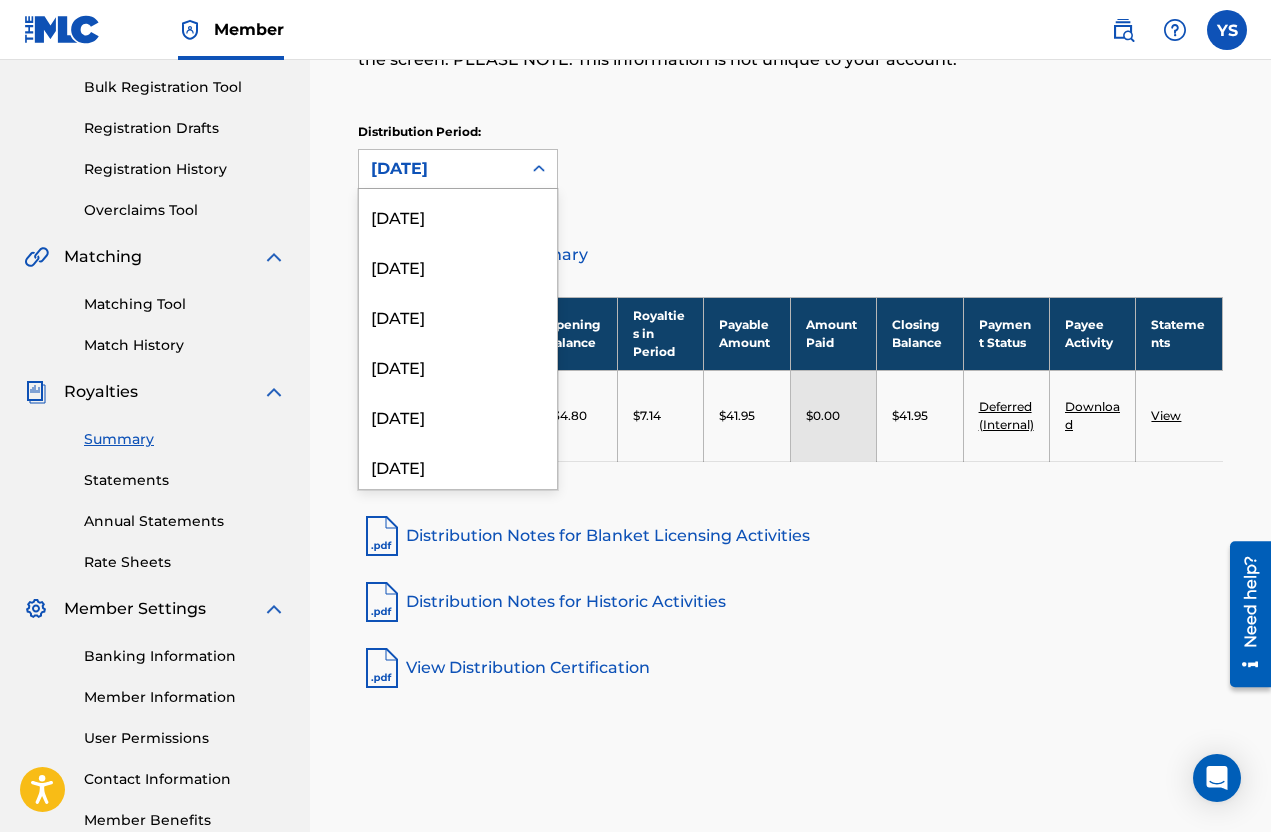 scroll, scrollTop: 1006, scrollLeft: 0, axis: vertical 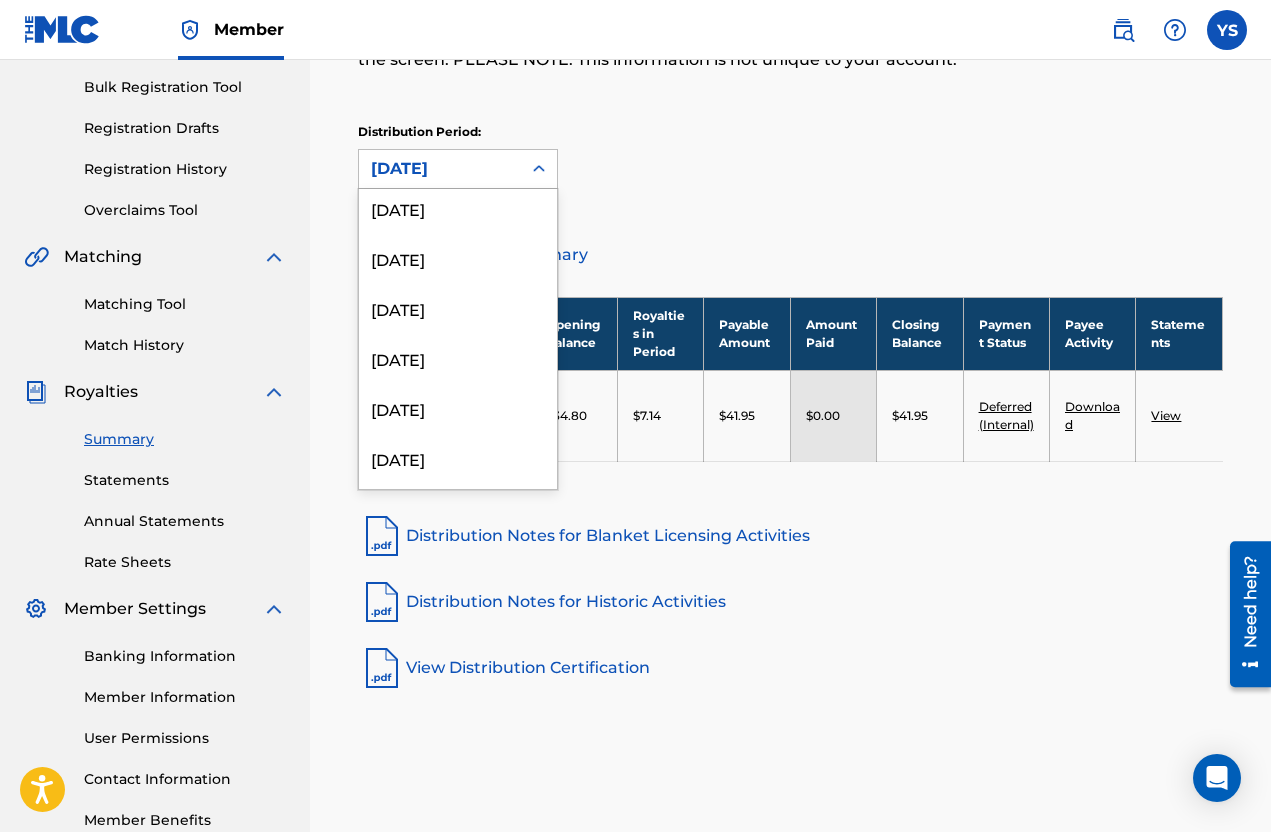 click on "August 2023" at bounding box center [458, 308] 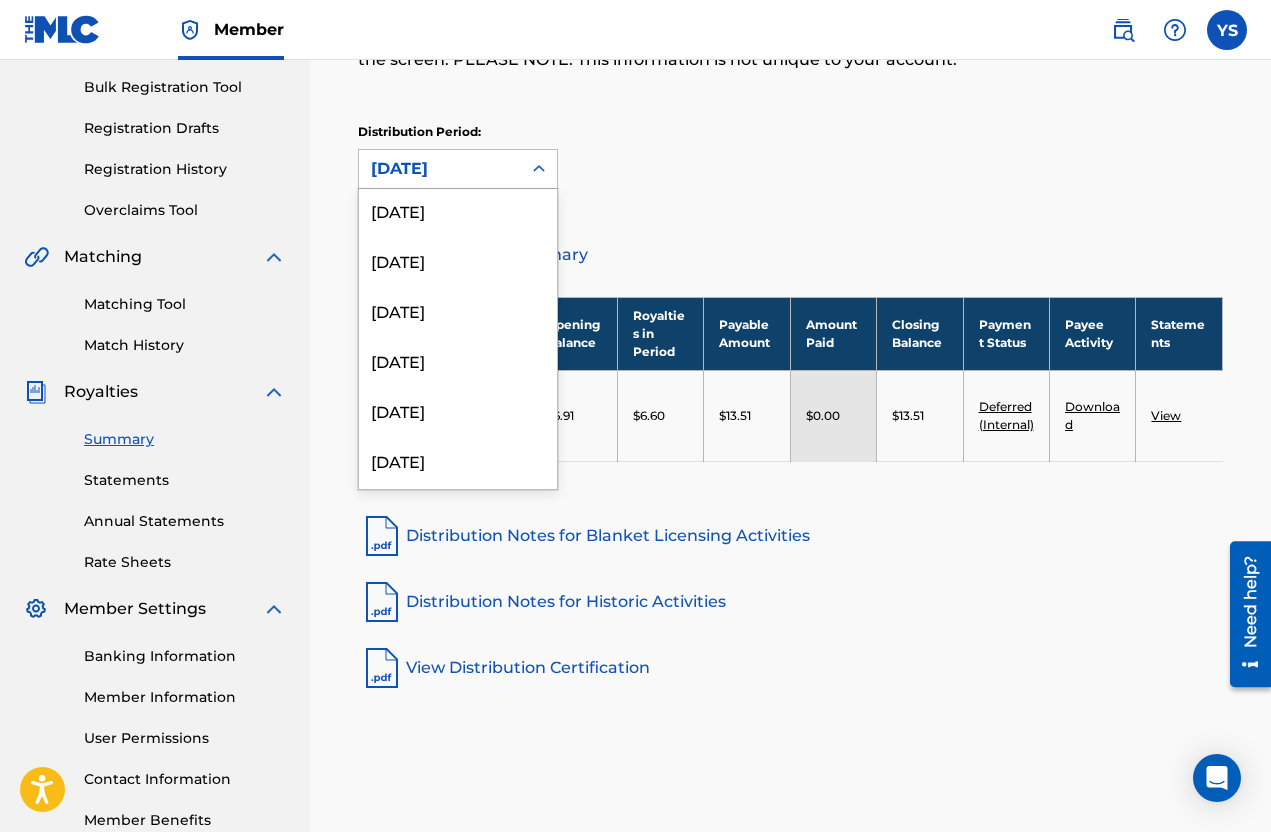 scroll, scrollTop: 1203, scrollLeft: 0, axis: vertical 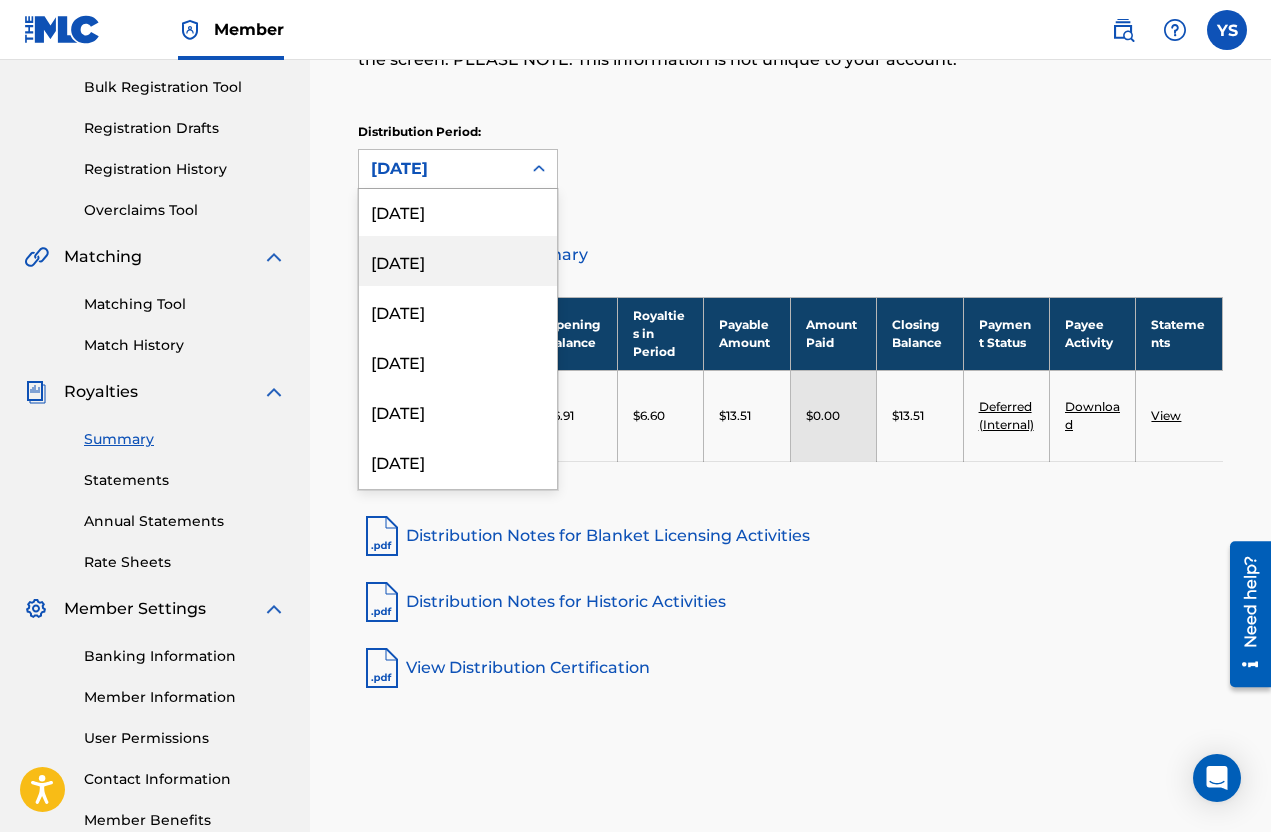 click on "May 2023" at bounding box center (458, 261) 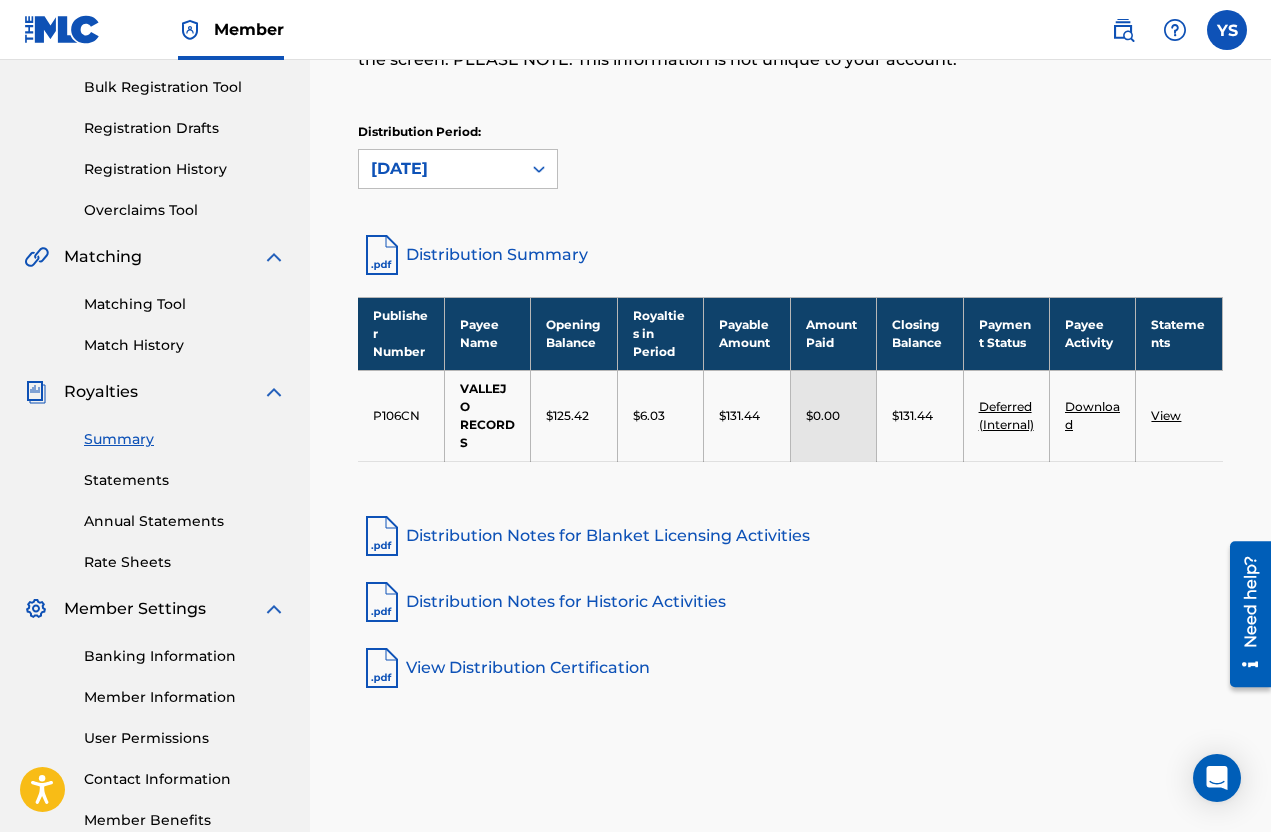 click on "Deferred (Internal)" at bounding box center [1006, 415] 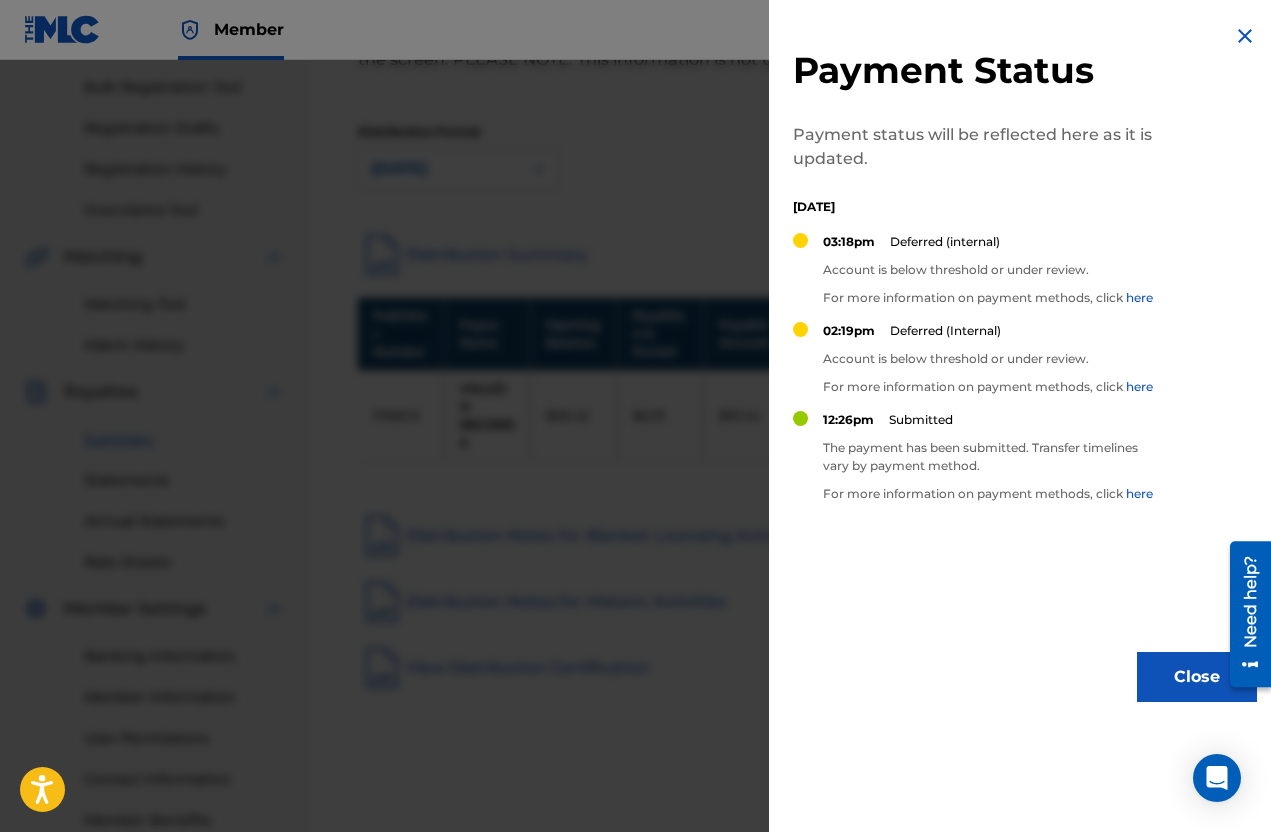 click on "Close" at bounding box center (1197, 677) 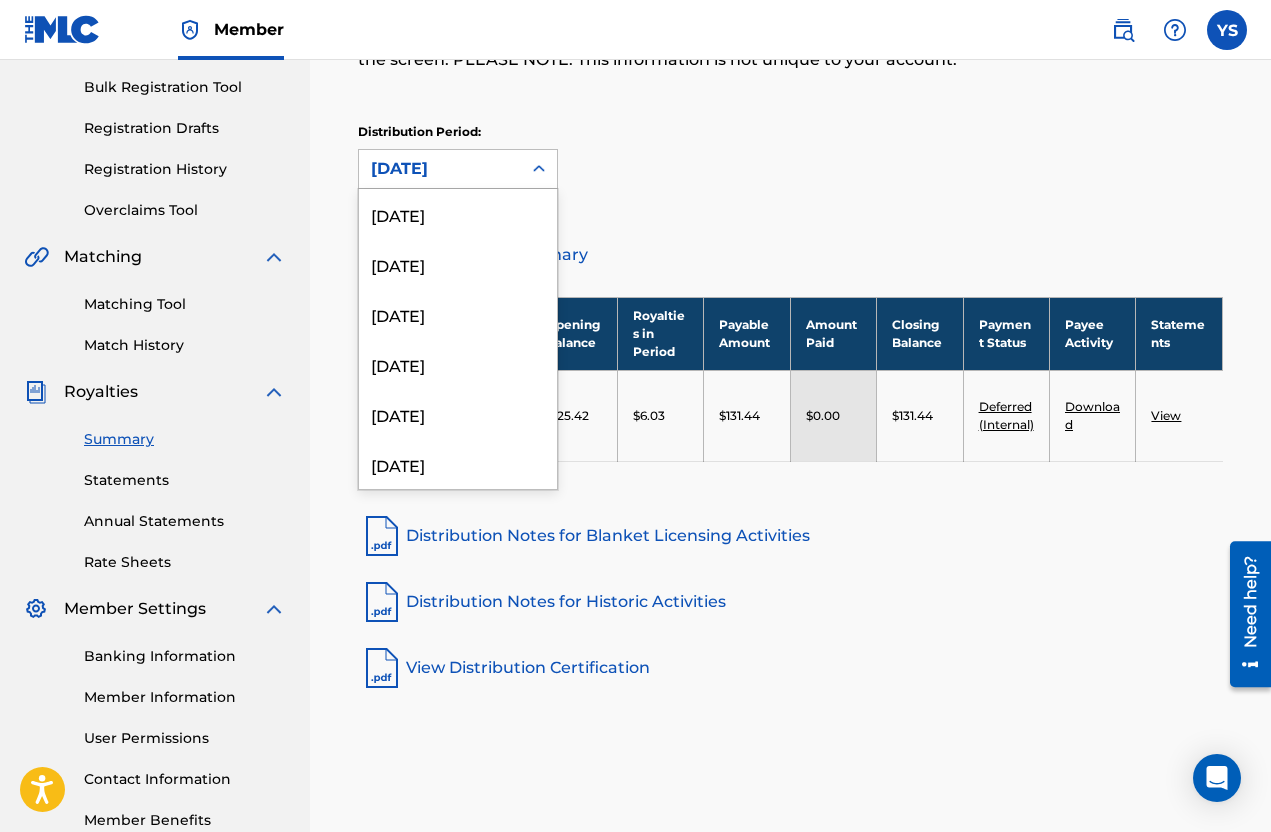 scroll, scrollTop: 1016, scrollLeft: 0, axis: vertical 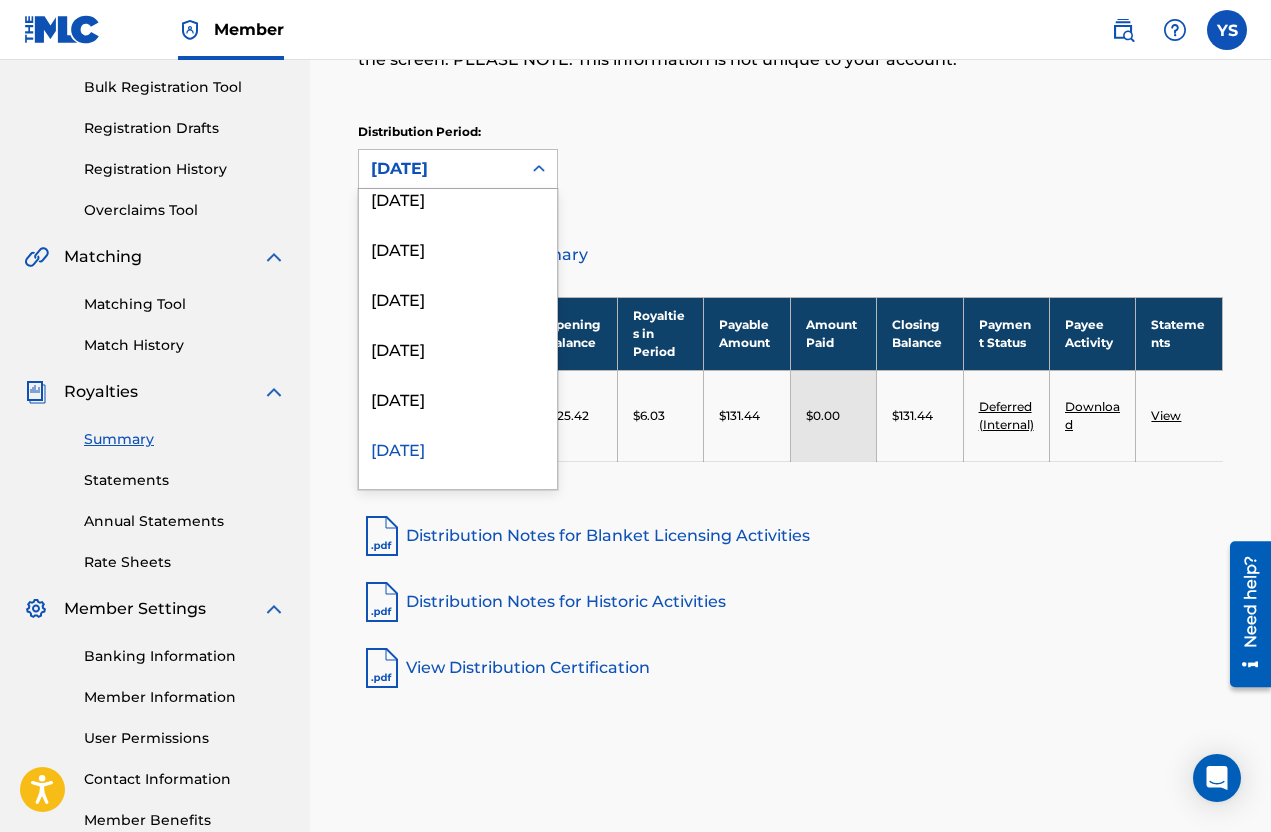 click on "June 2023" at bounding box center (458, 398) 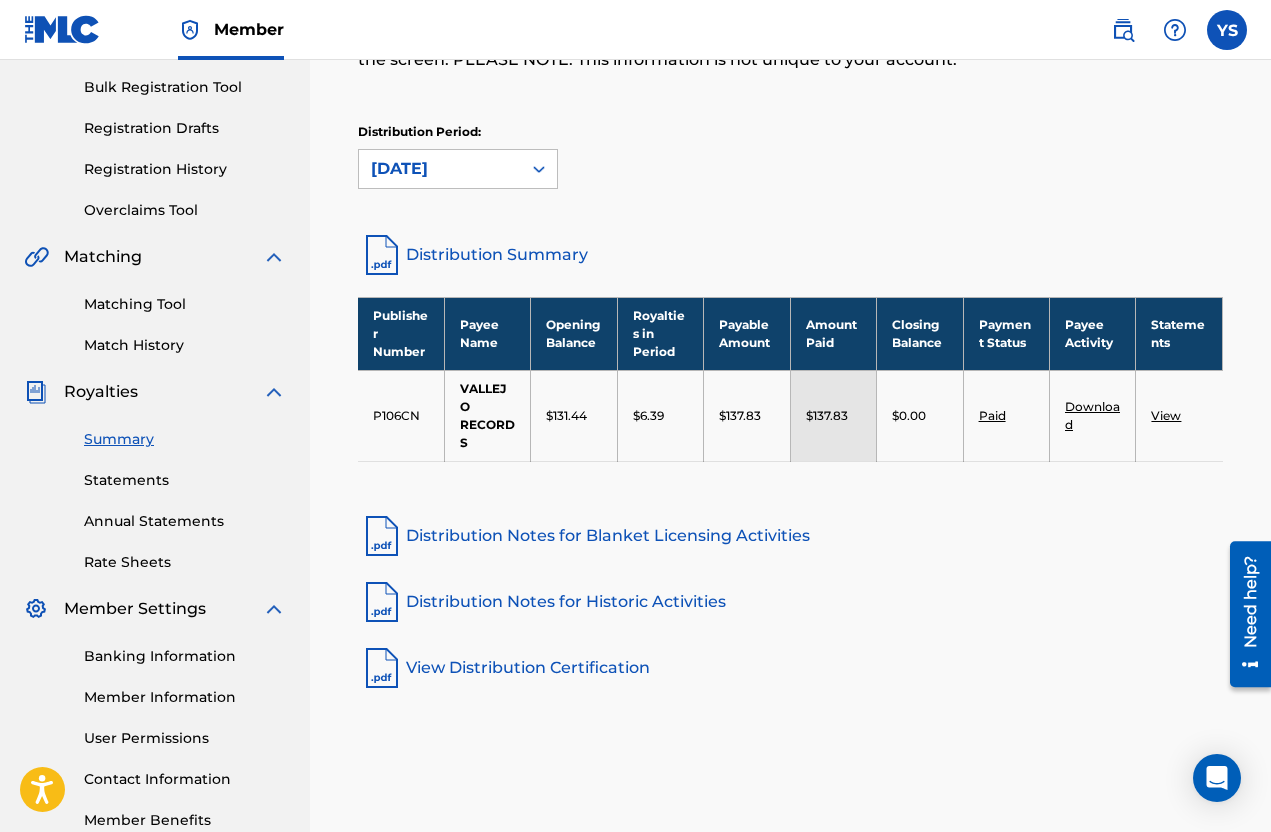 click on "Download" at bounding box center [1092, 415] 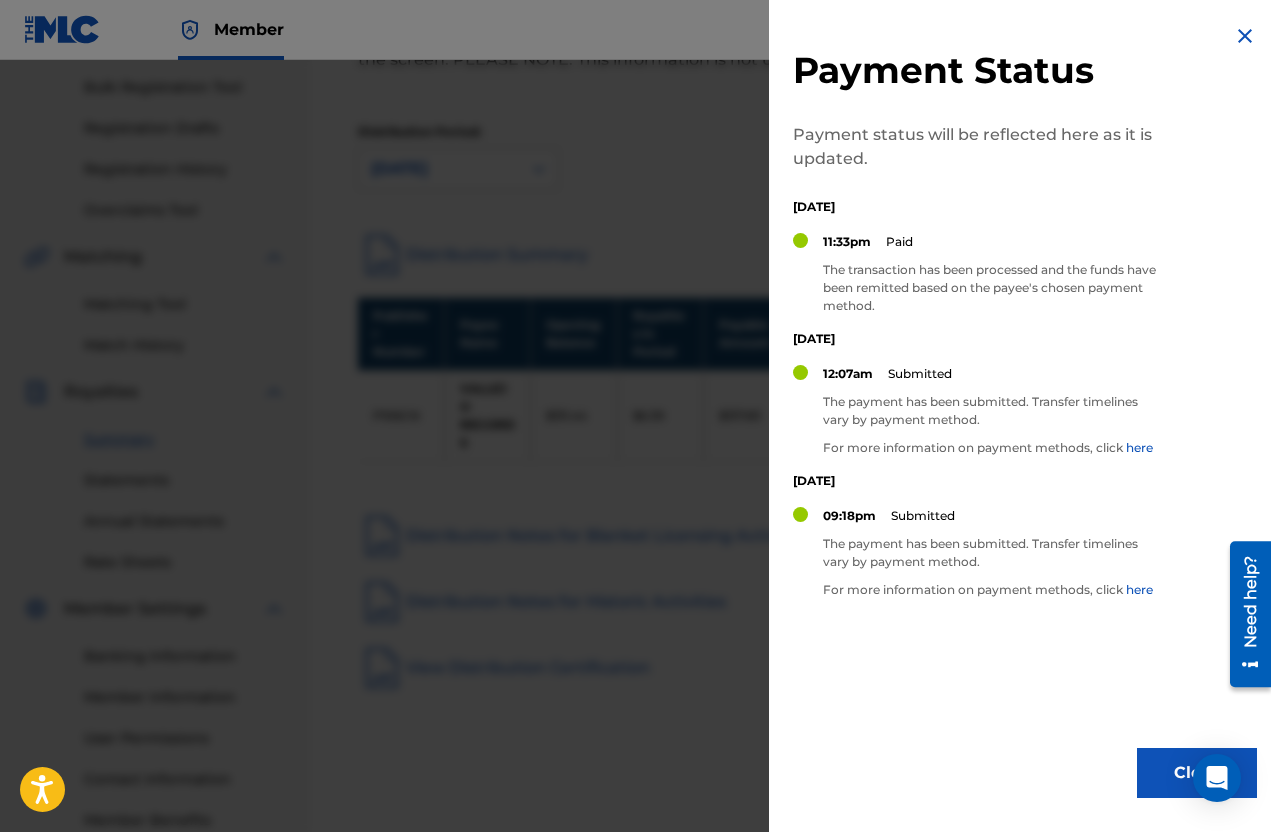 click at bounding box center (635, 476) 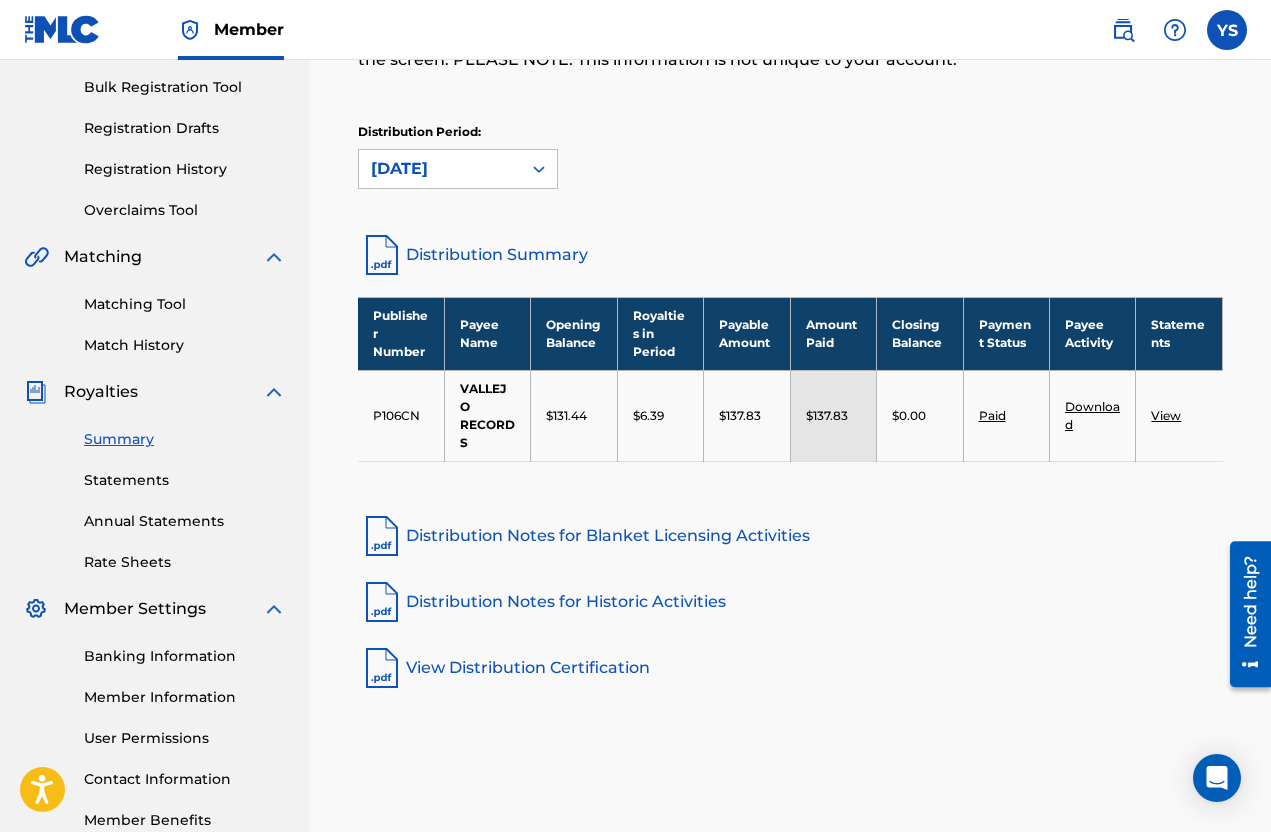 click on "Distribution Period: June 2023" at bounding box center [790, 165] 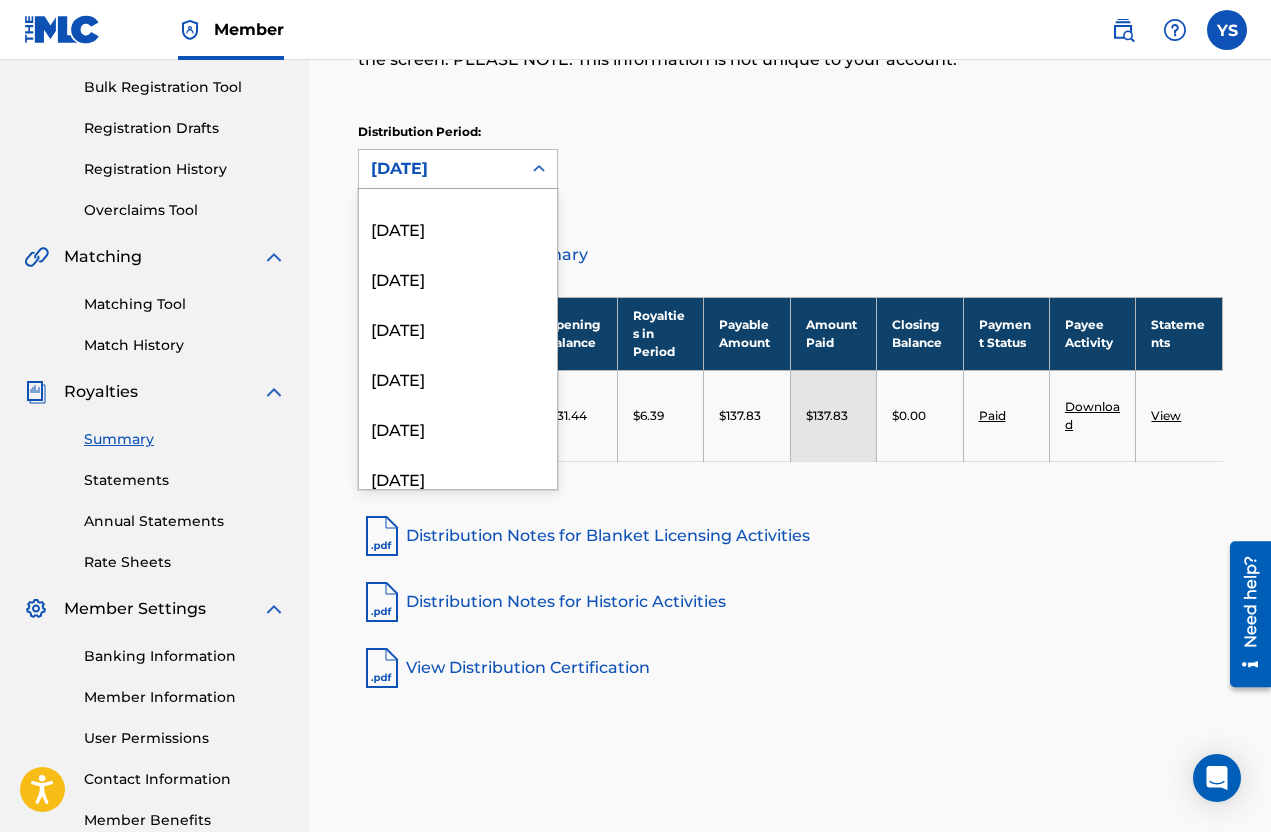 scroll, scrollTop: 1712, scrollLeft: 0, axis: vertical 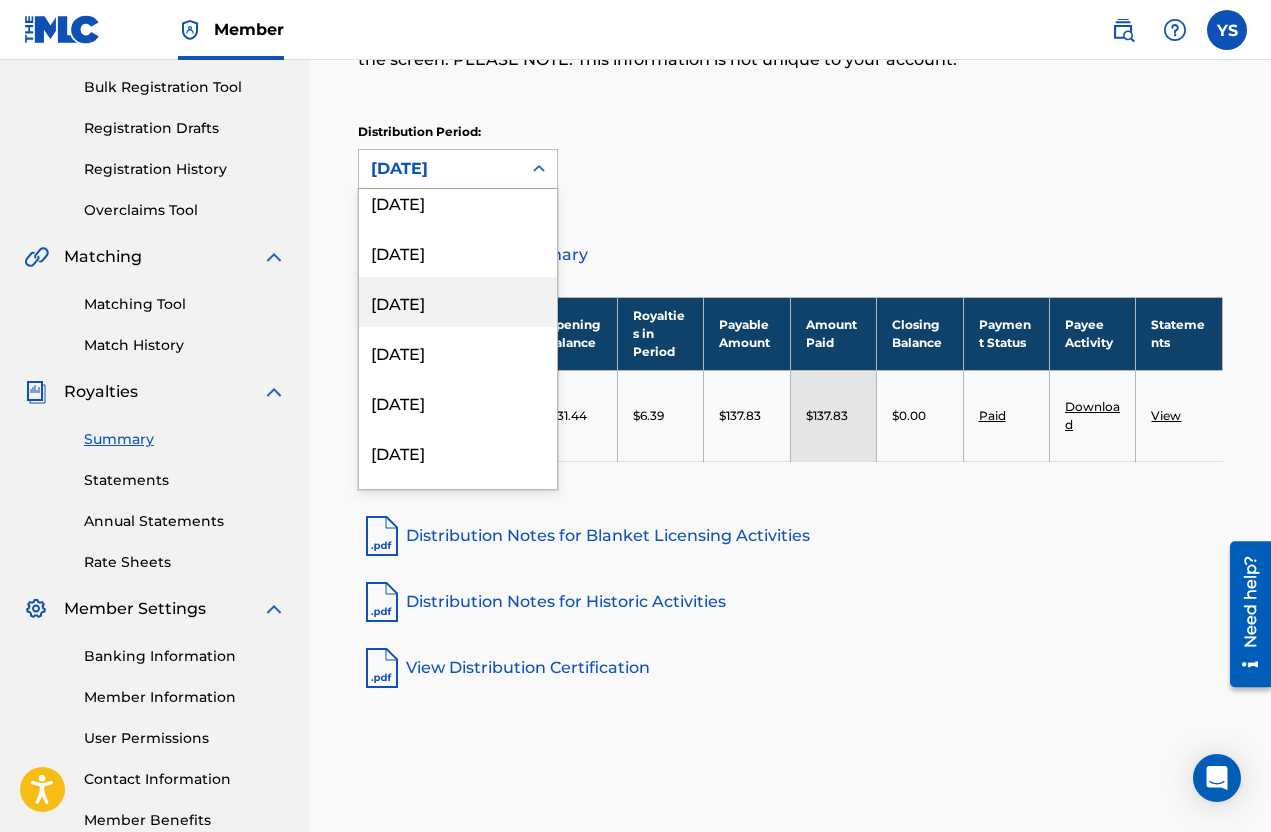 click on "June 2022" at bounding box center [458, 302] 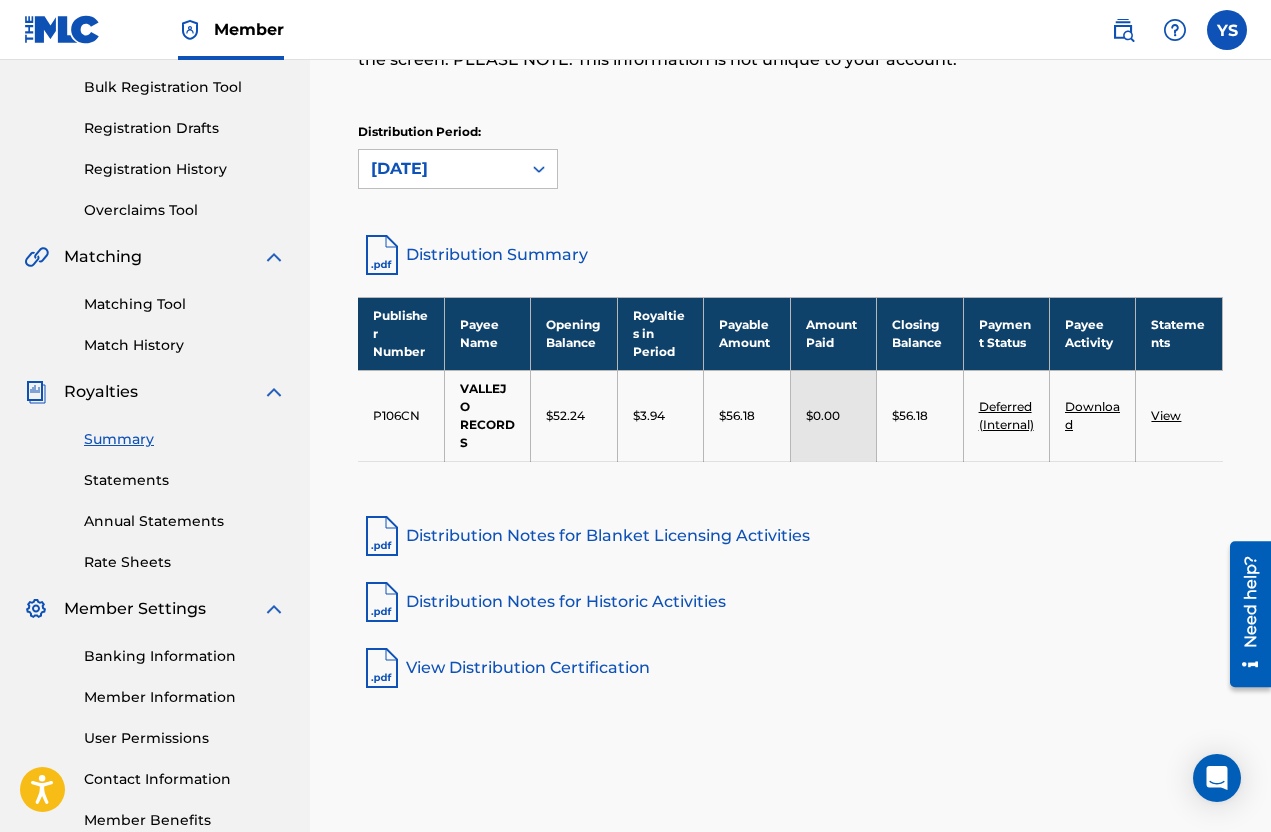 click on "Distribution Period: June 2022" at bounding box center (790, 165) 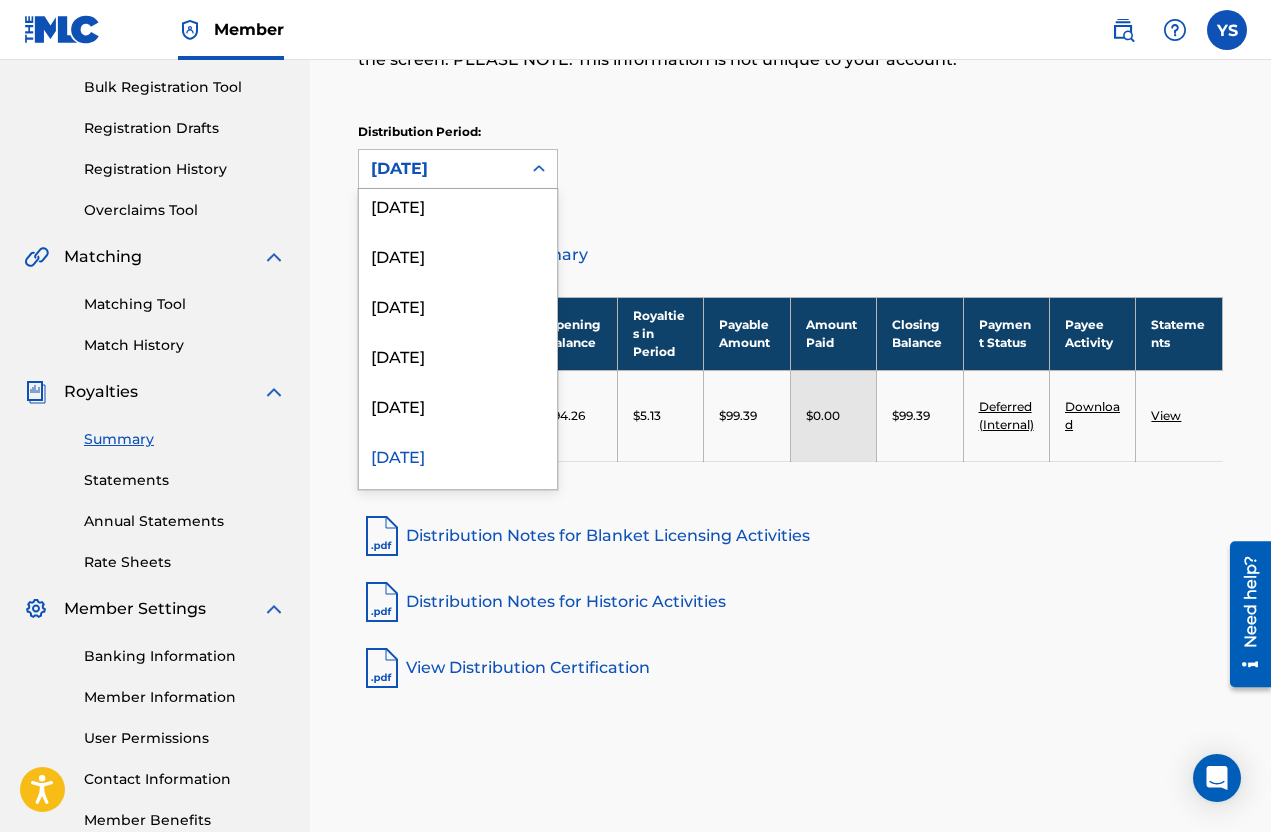 scroll, scrollTop: 1306, scrollLeft: 0, axis: vertical 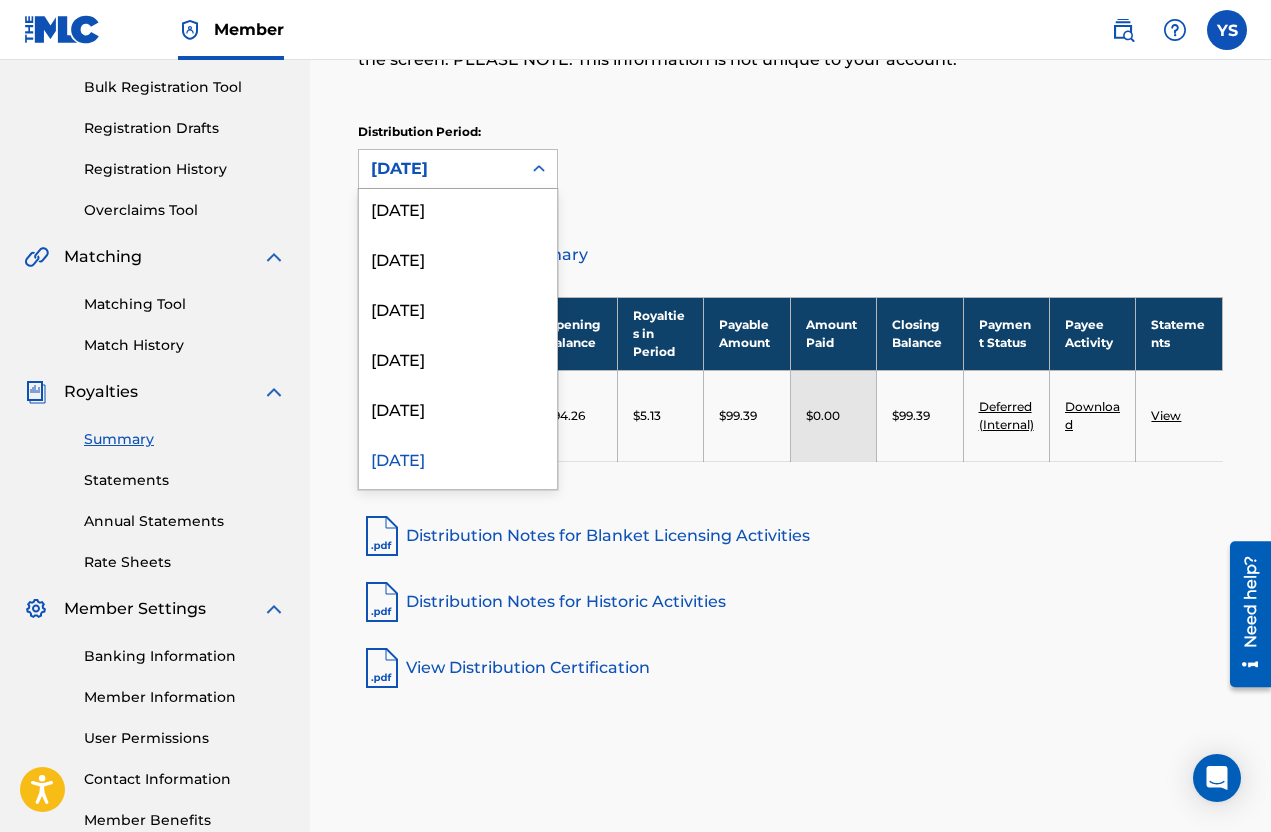 click on "December 2022" at bounding box center [458, 408] 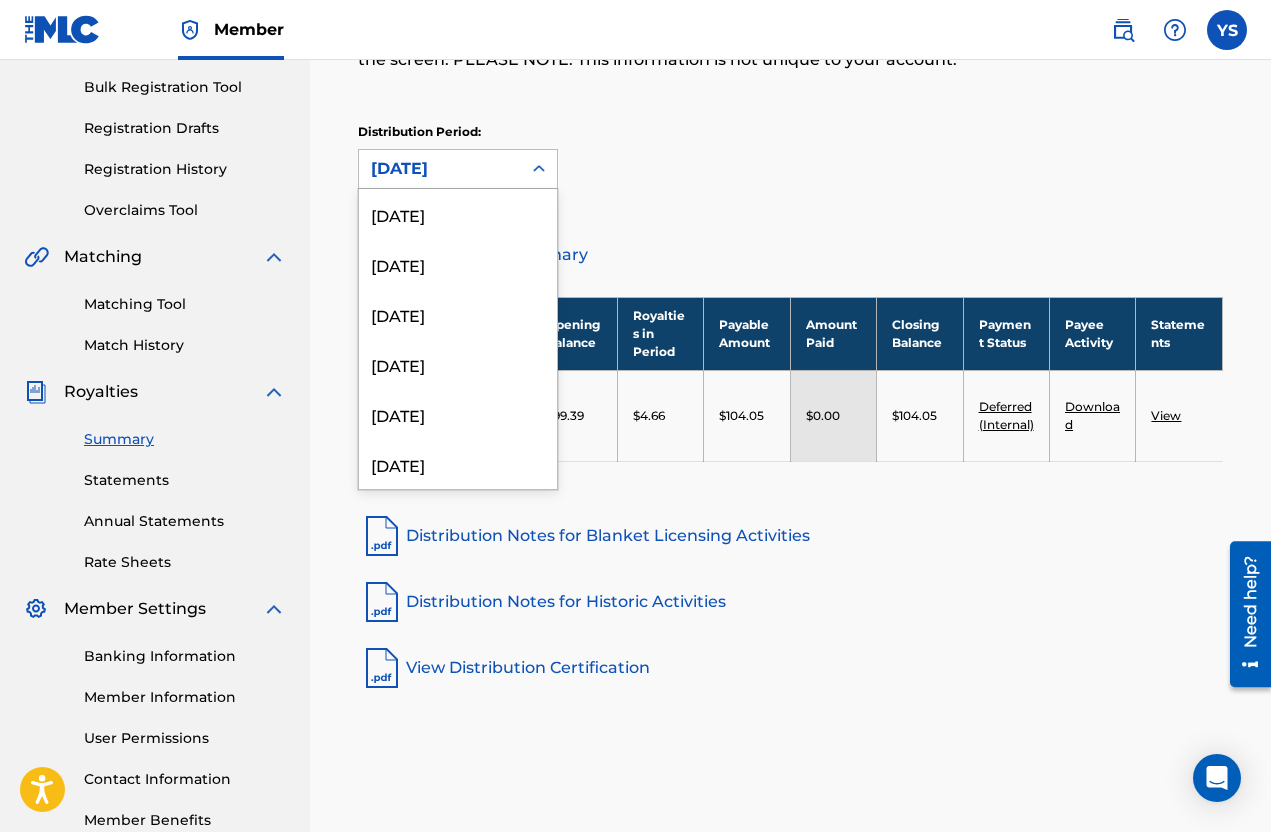 scroll, scrollTop: 1266, scrollLeft: 0, axis: vertical 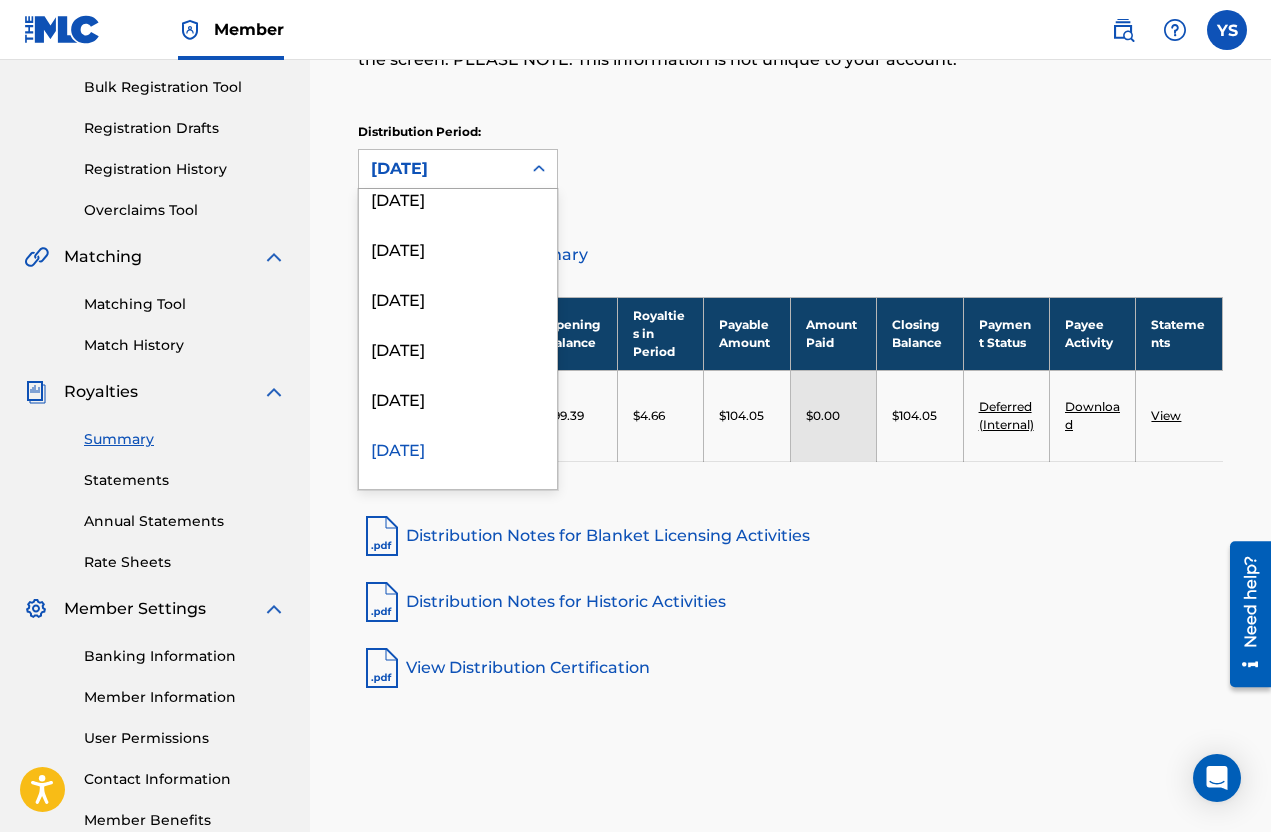 click on "January 2023" at bounding box center (458, 398) 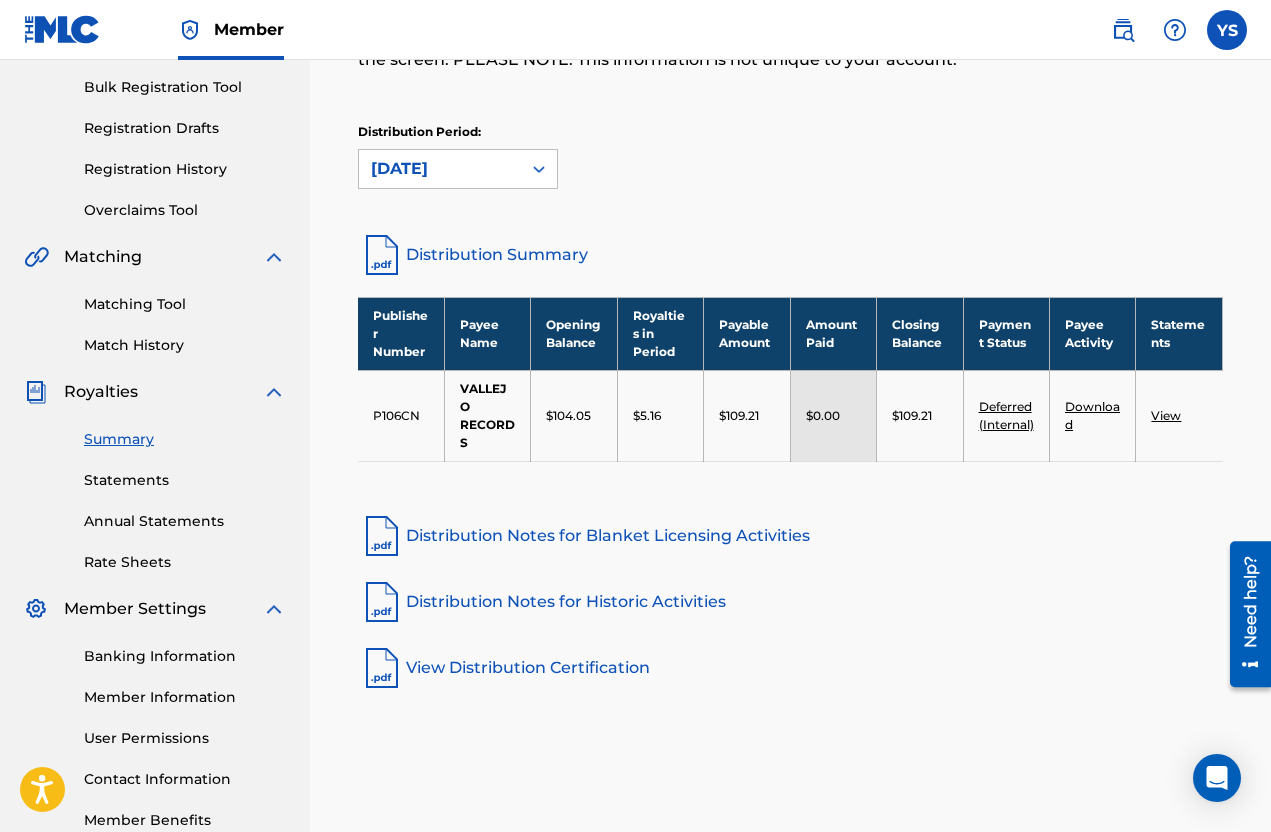 click on "Distribution Period: January 2023" at bounding box center (790, 165) 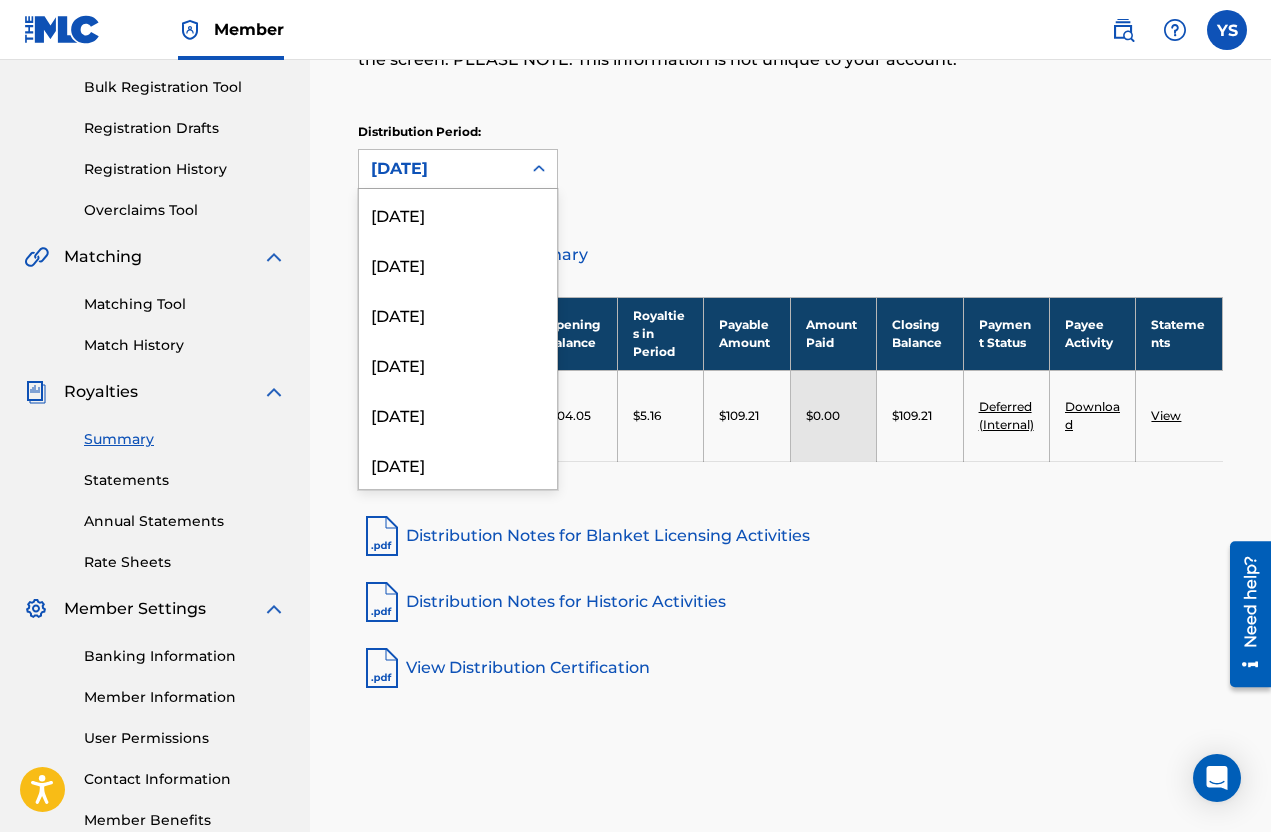 scroll, scrollTop: 1216, scrollLeft: 0, axis: vertical 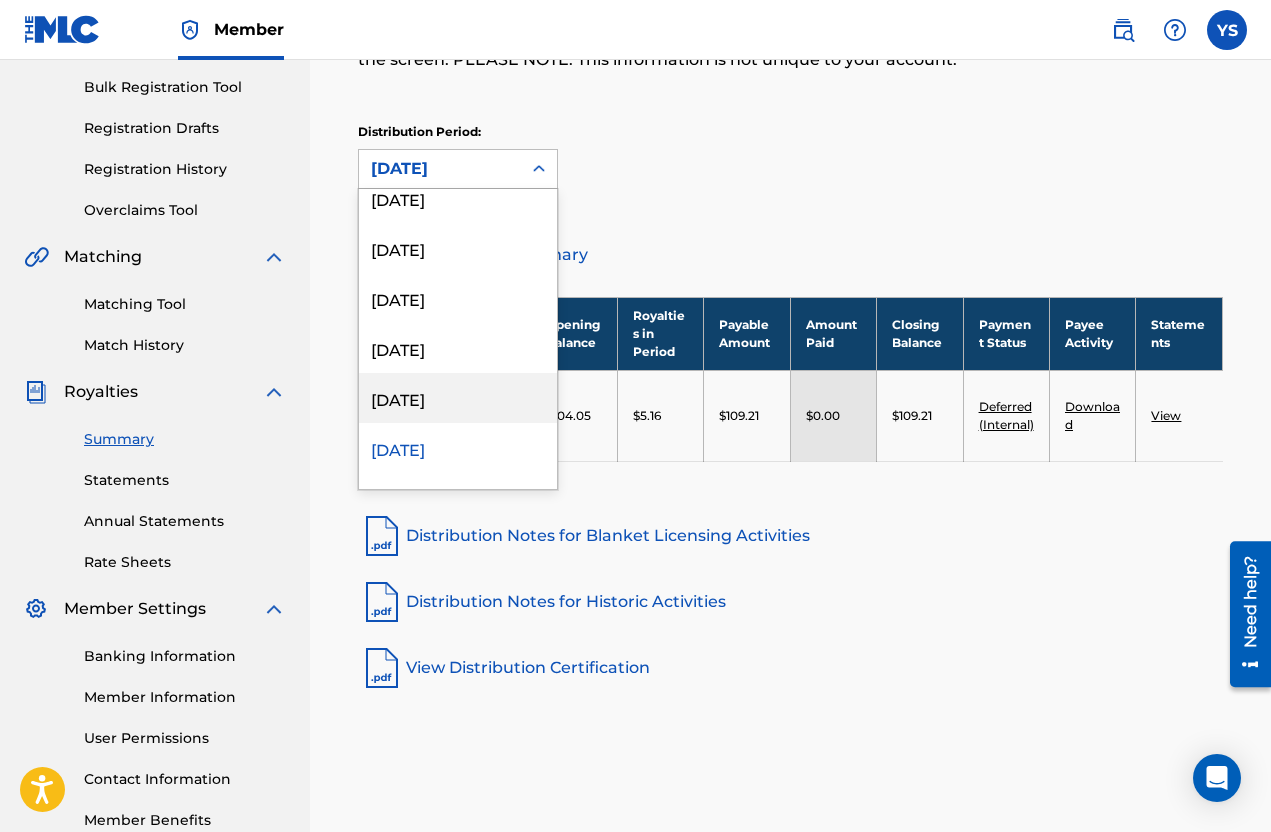 click on "February 2023" at bounding box center [458, 398] 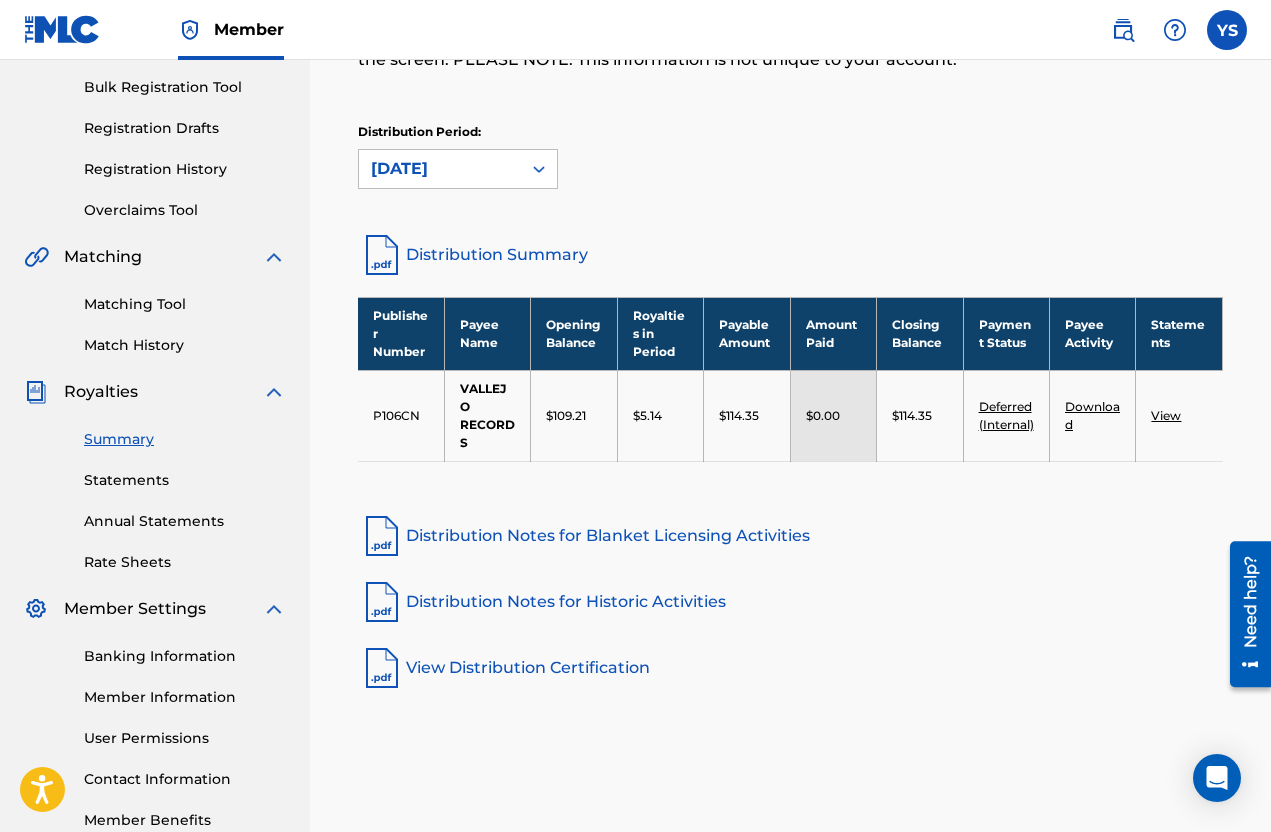 click on "Distribution Period: February 2023" at bounding box center [790, 165] 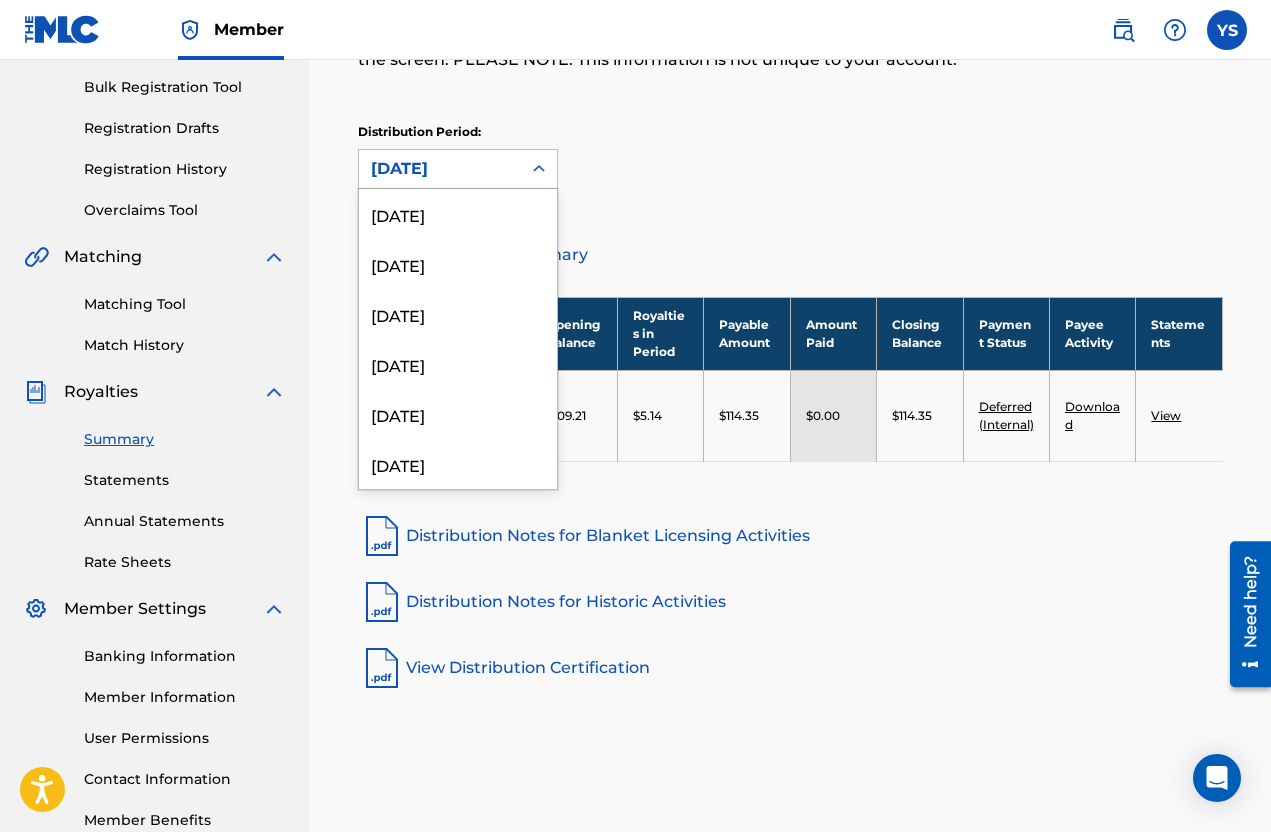 scroll, scrollTop: 1166, scrollLeft: 0, axis: vertical 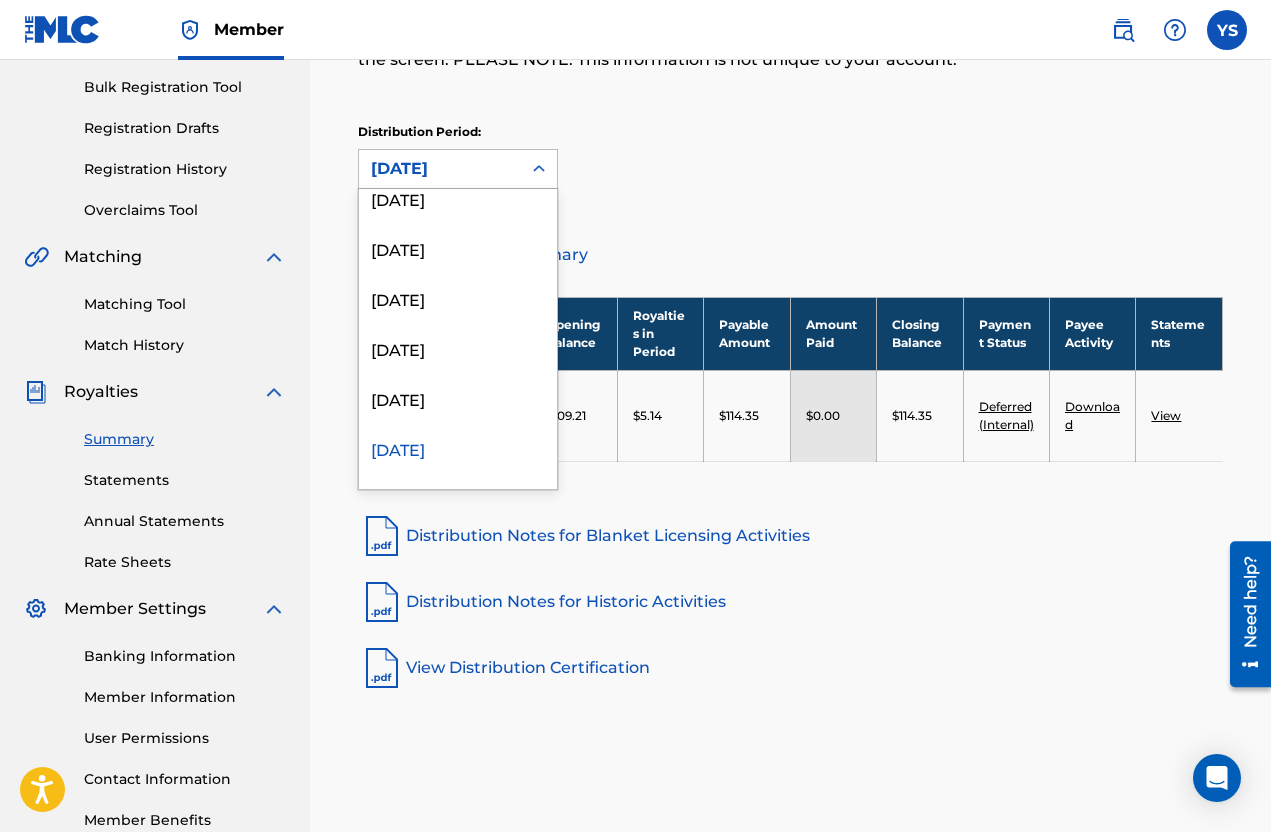 click on "March 2023" at bounding box center [458, 398] 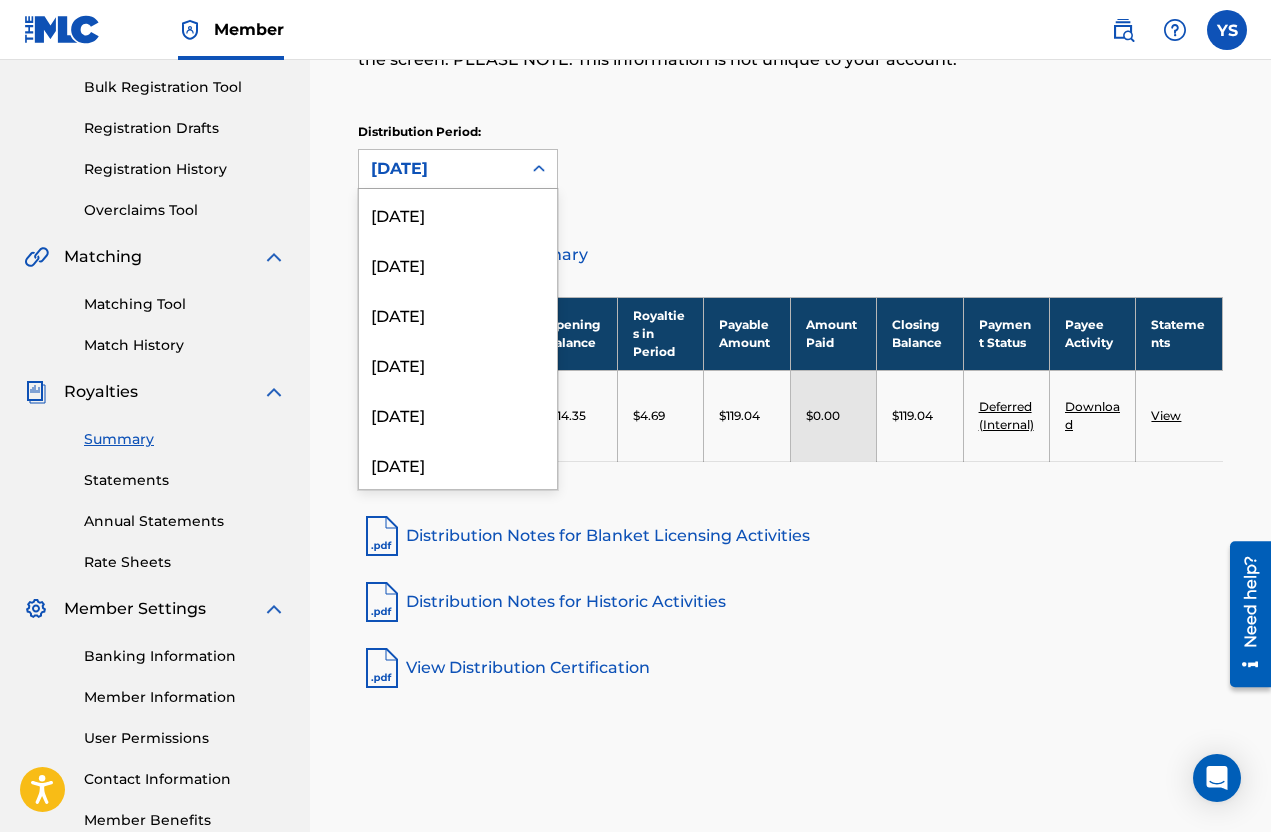 scroll, scrollTop: 1116, scrollLeft: 0, axis: vertical 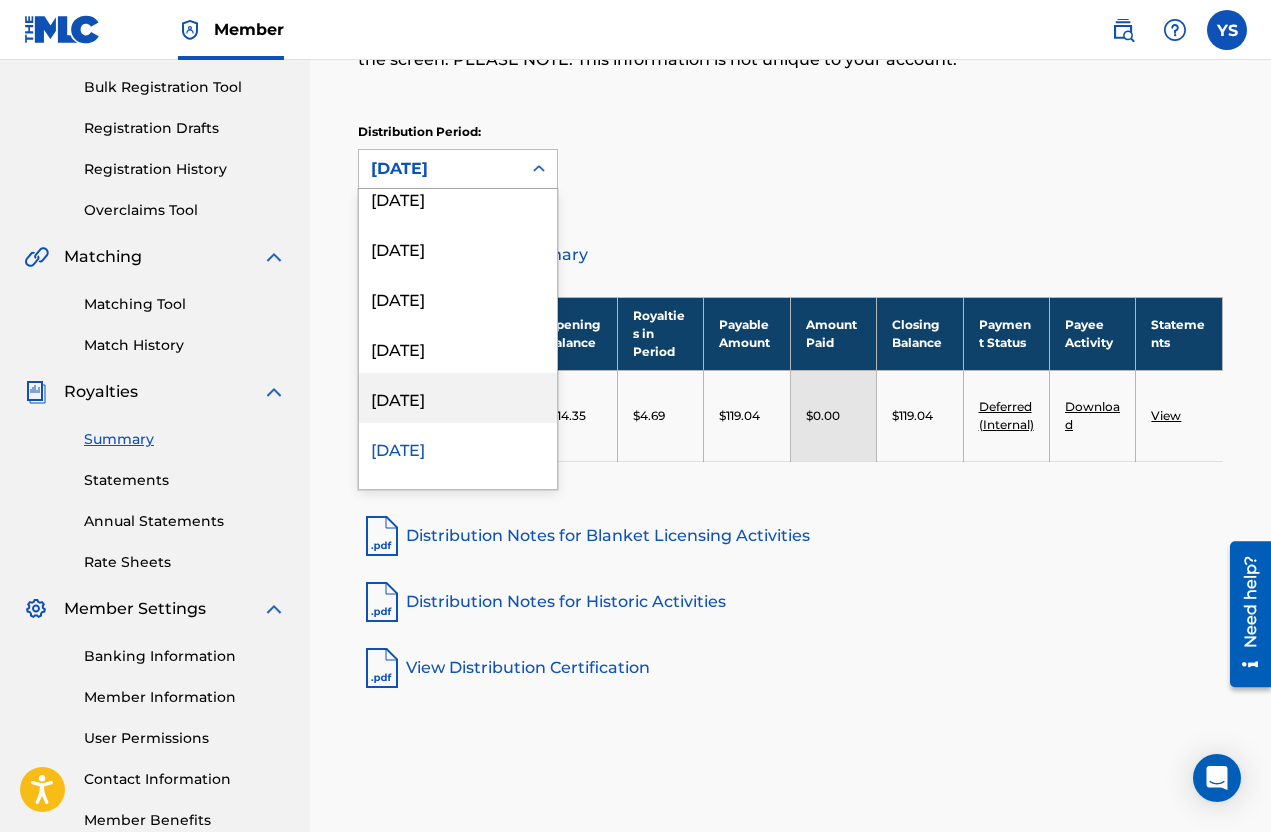 click on "April 2023" at bounding box center (458, 398) 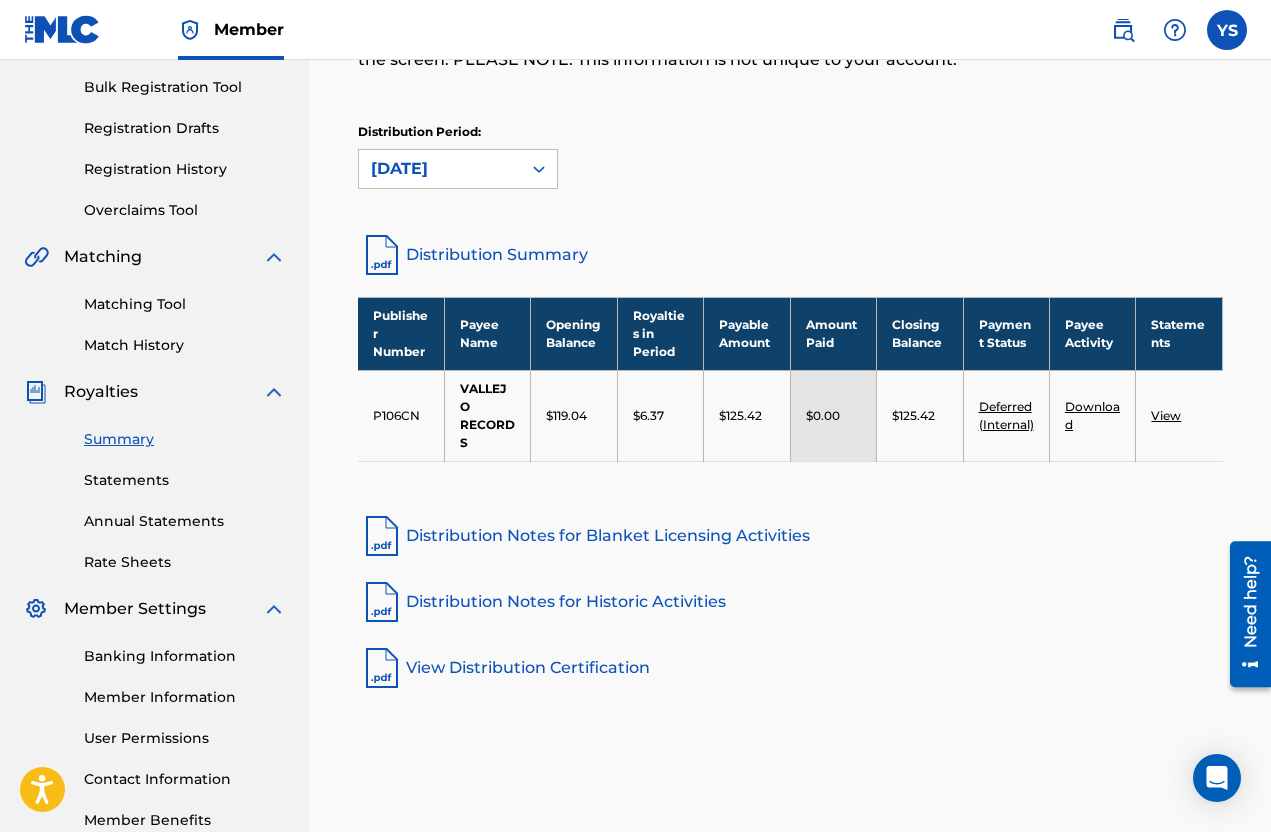 click on "Distribution Period: April 2023" at bounding box center [790, 165] 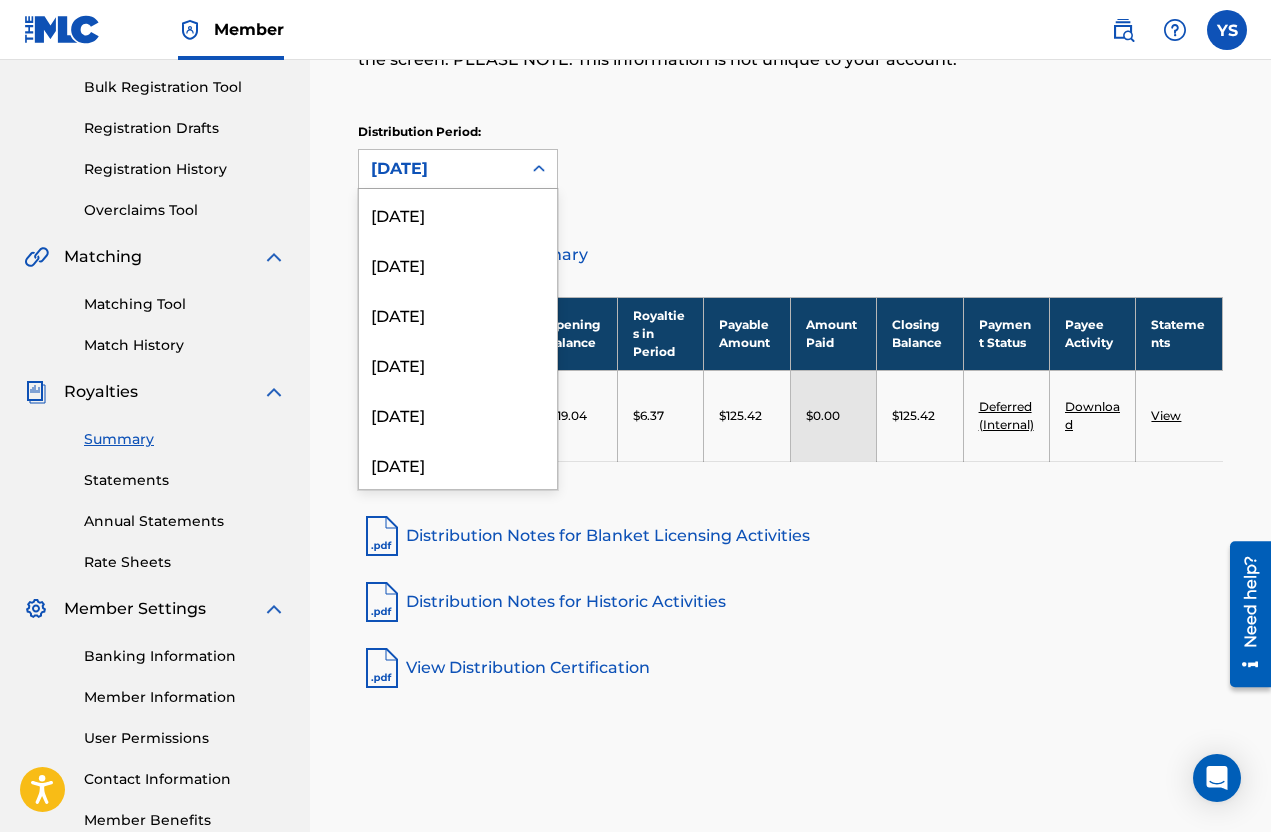 scroll, scrollTop: 1066, scrollLeft: 0, axis: vertical 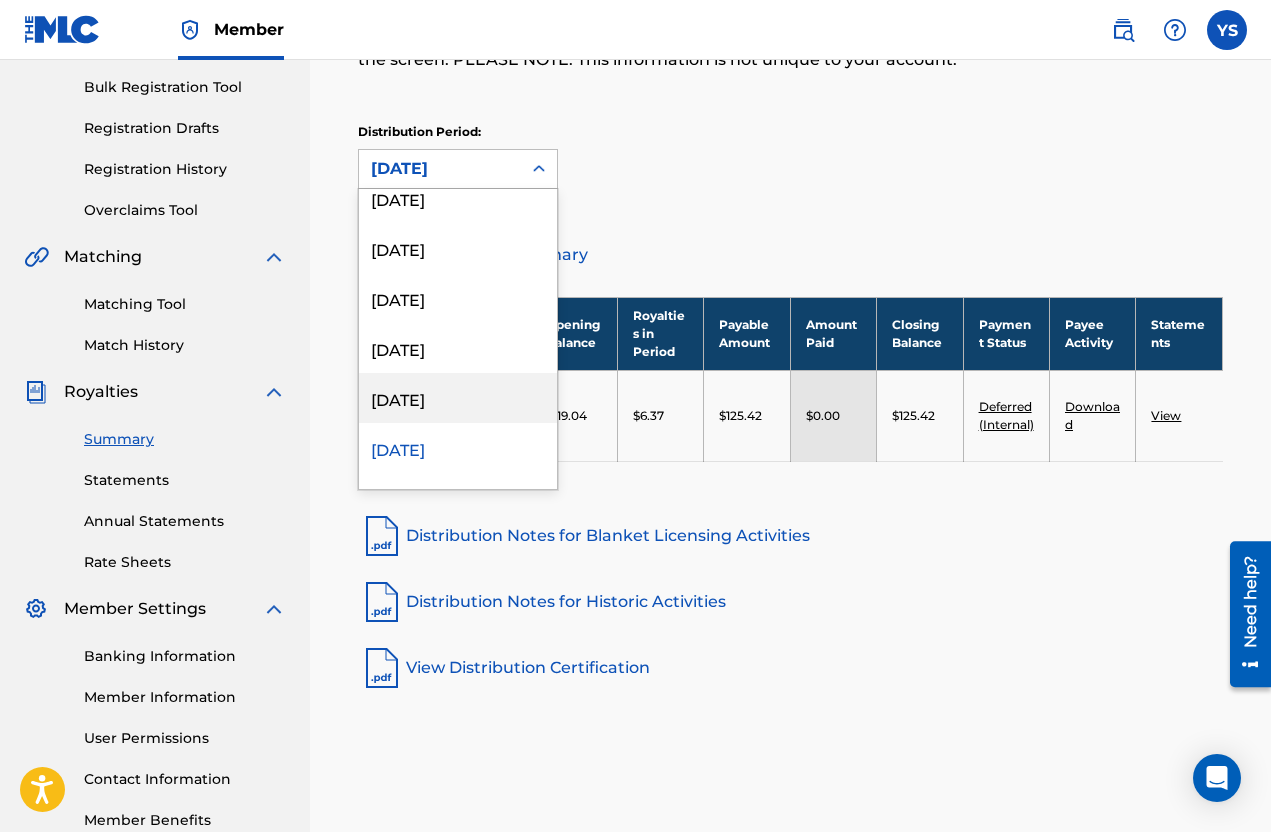 click on "May 2023" at bounding box center (458, 398) 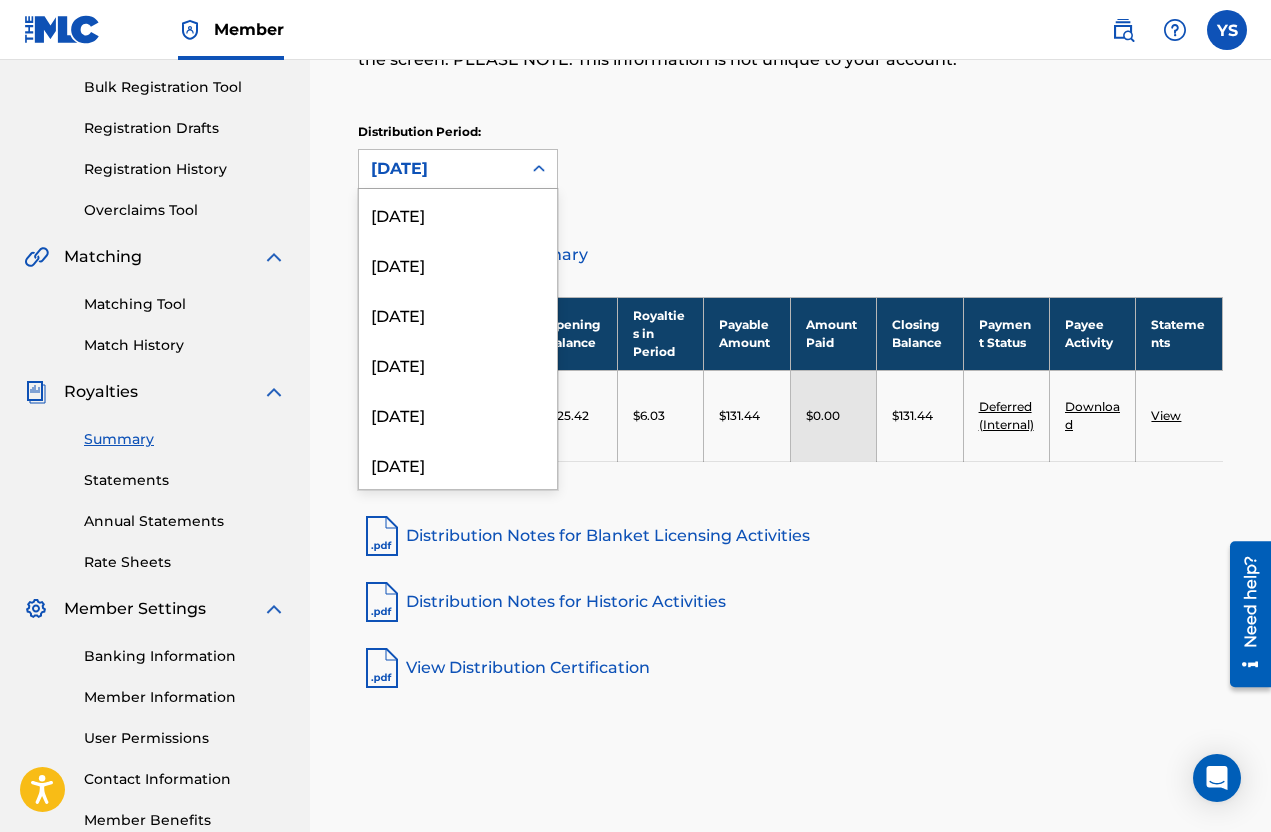 scroll, scrollTop: 2250, scrollLeft: 0, axis: vertical 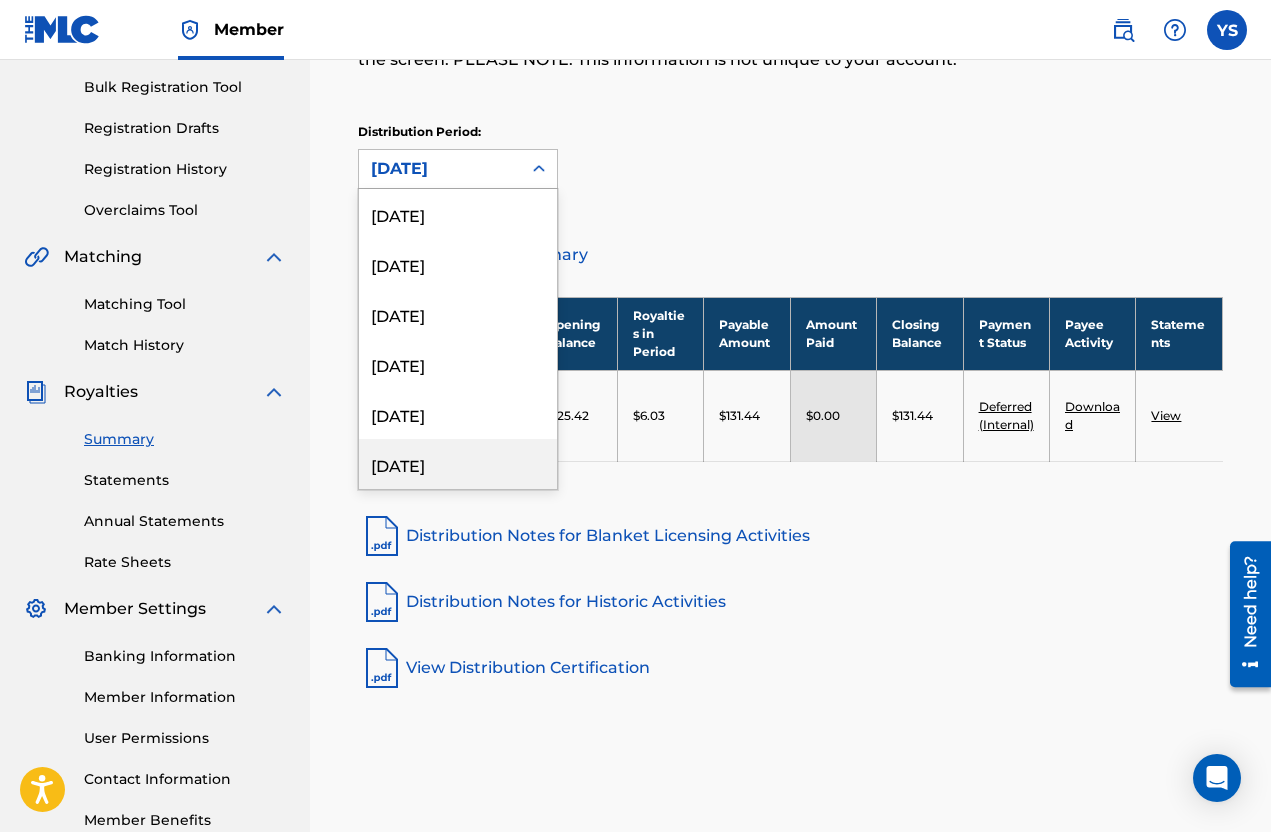 click on "April 2021" at bounding box center [458, 464] 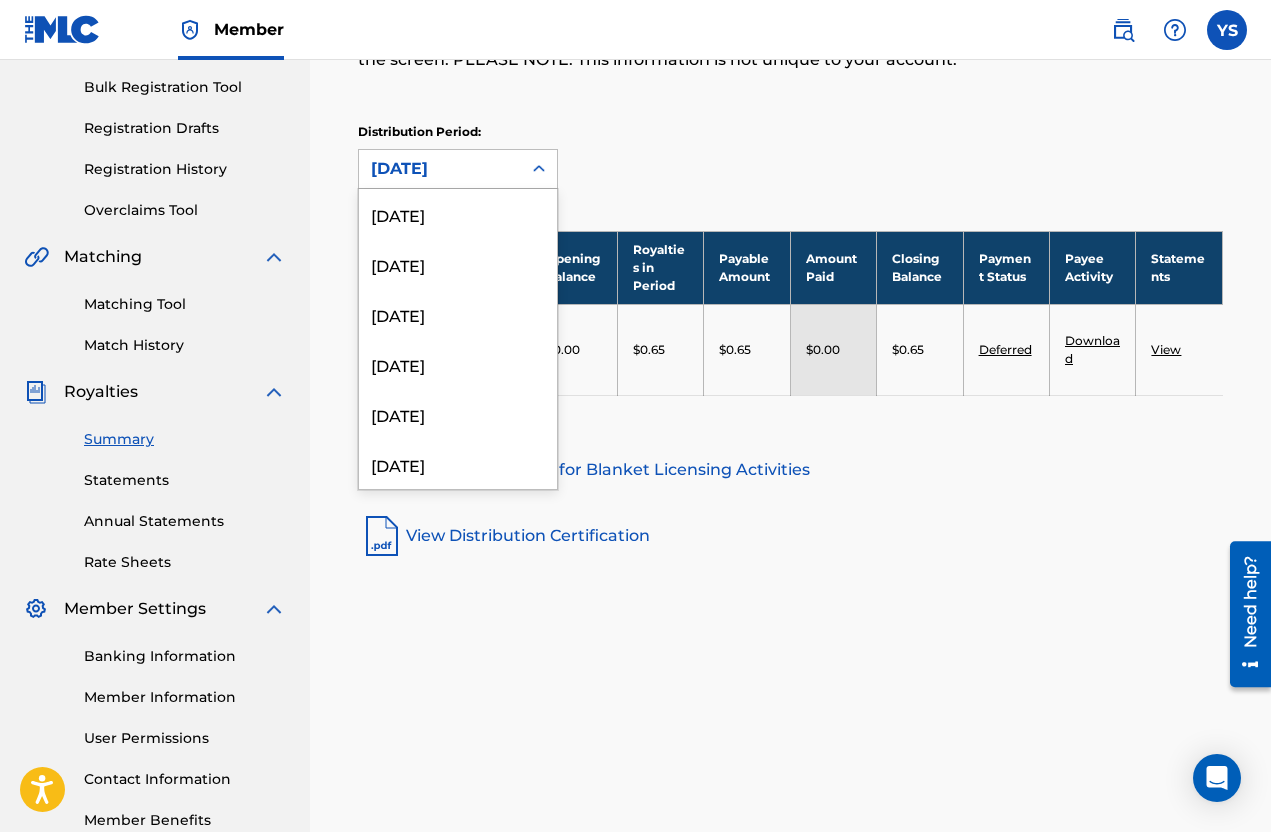 scroll, scrollTop: 2250, scrollLeft: 0, axis: vertical 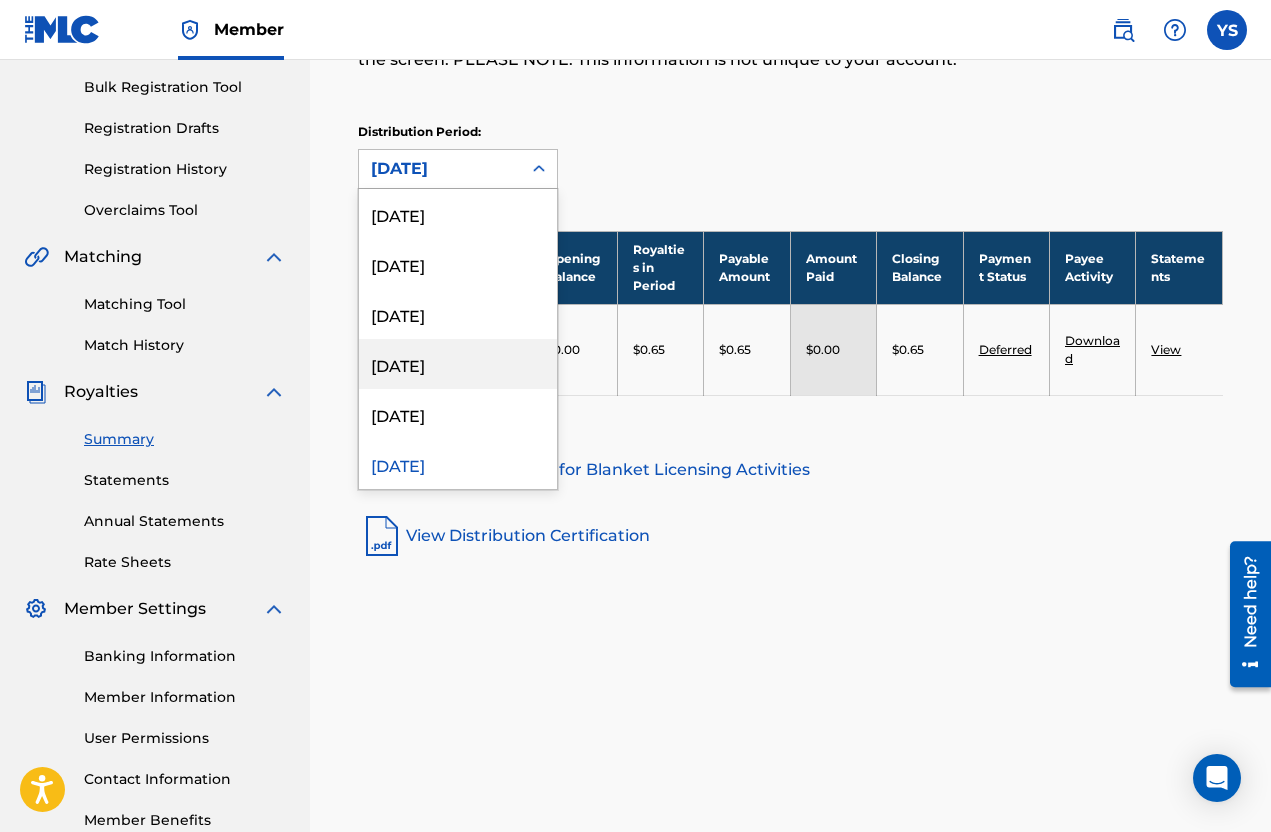 click on "June 2021" at bounding box center (458, 364) 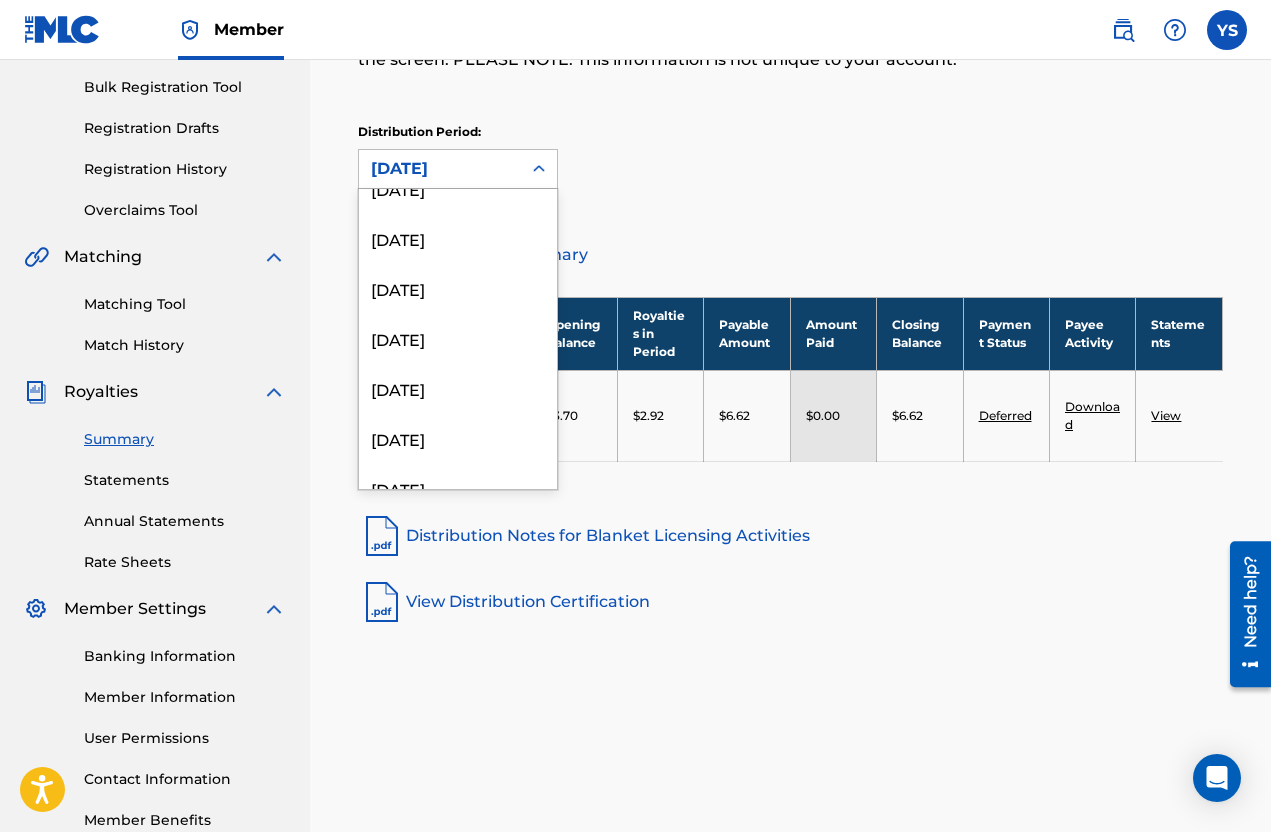 scroll, scrollTop: 2074, scrollLeft: 0, axis: vertical 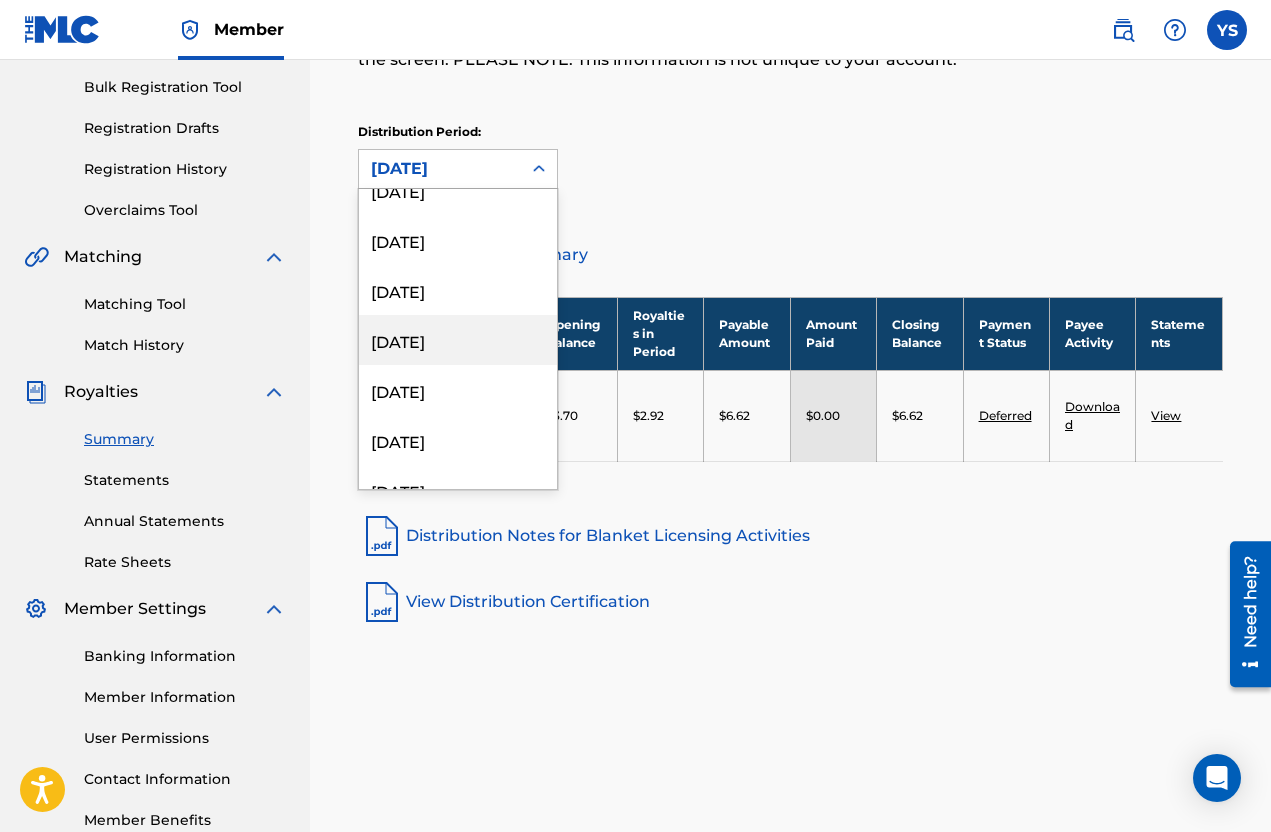 click on "October 2021" at bounding box center (458, 340) 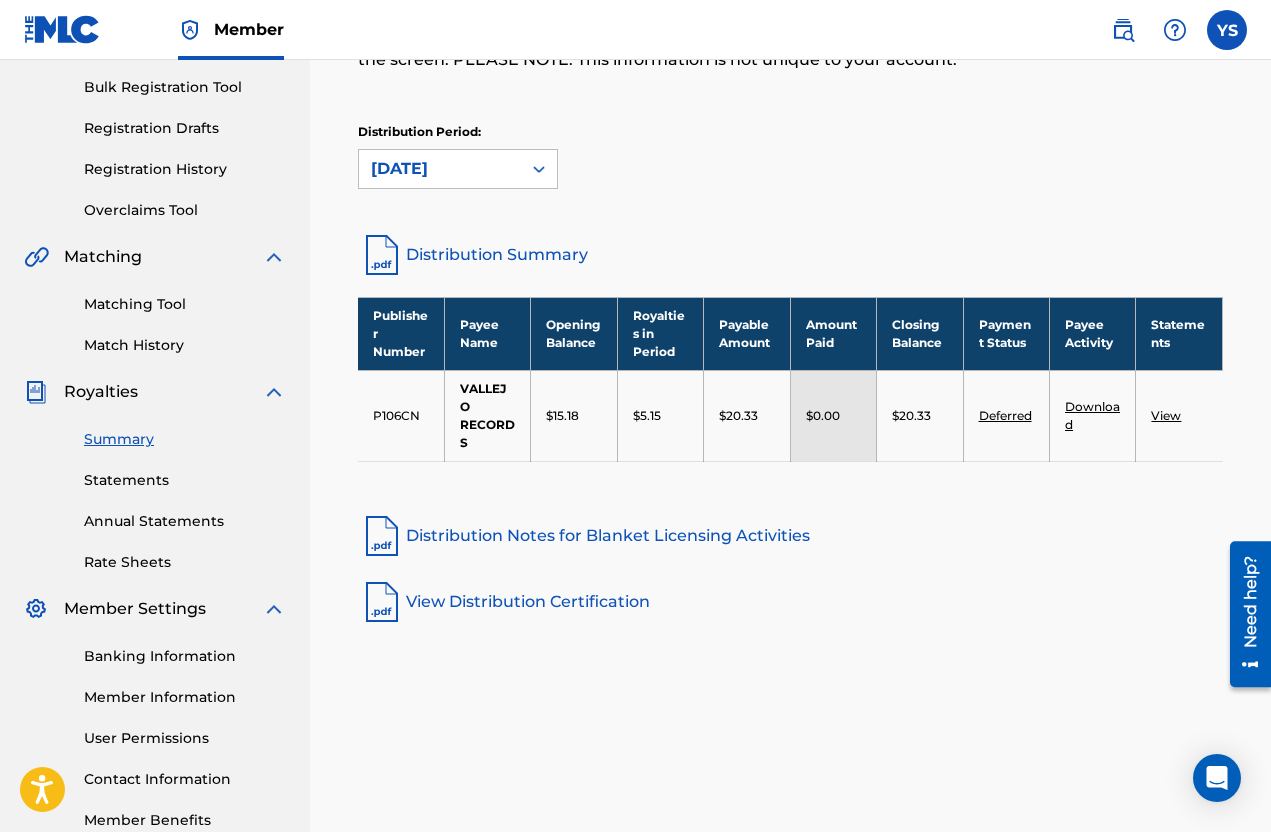 click on "Distribution Period: October 2021" at bounding box center [790, 165] 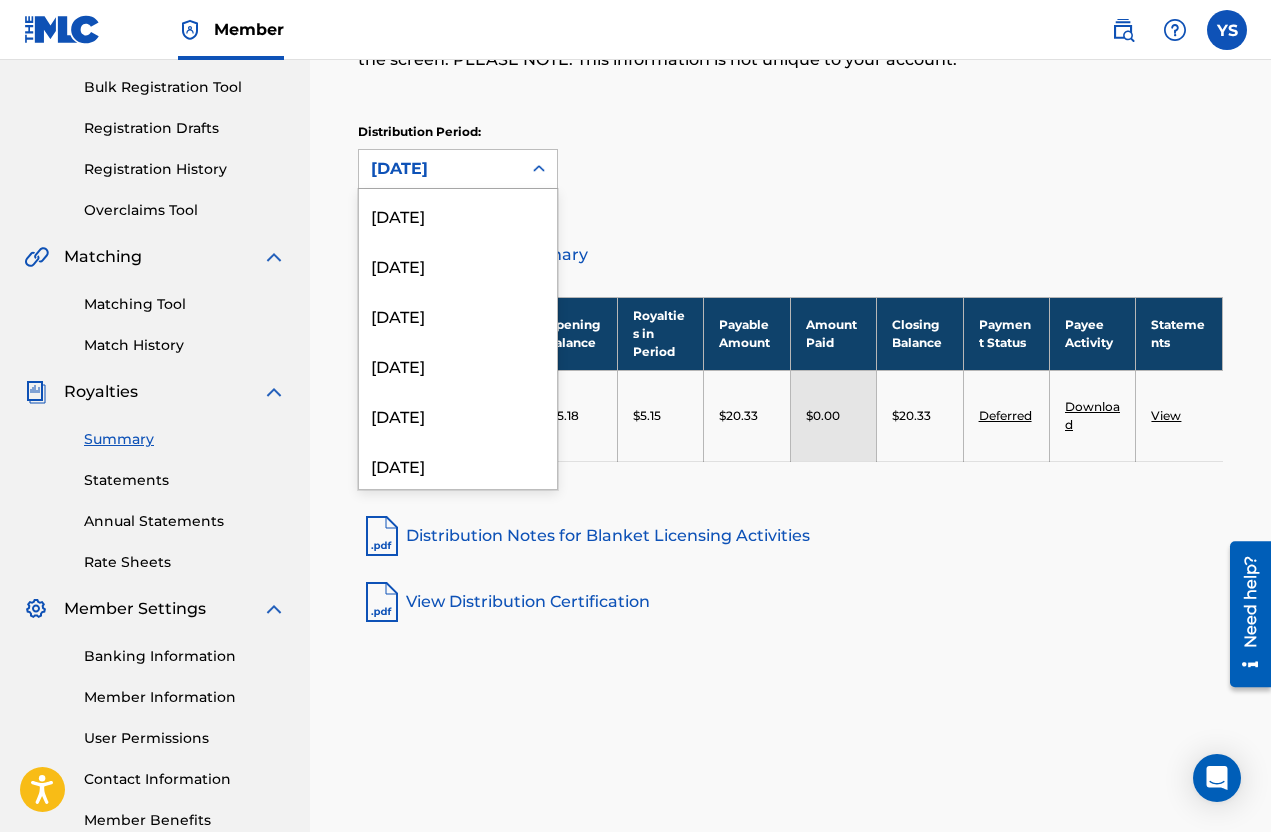 scroll, scrollTop: 1894, scrollLeft: 0, axis: vertical 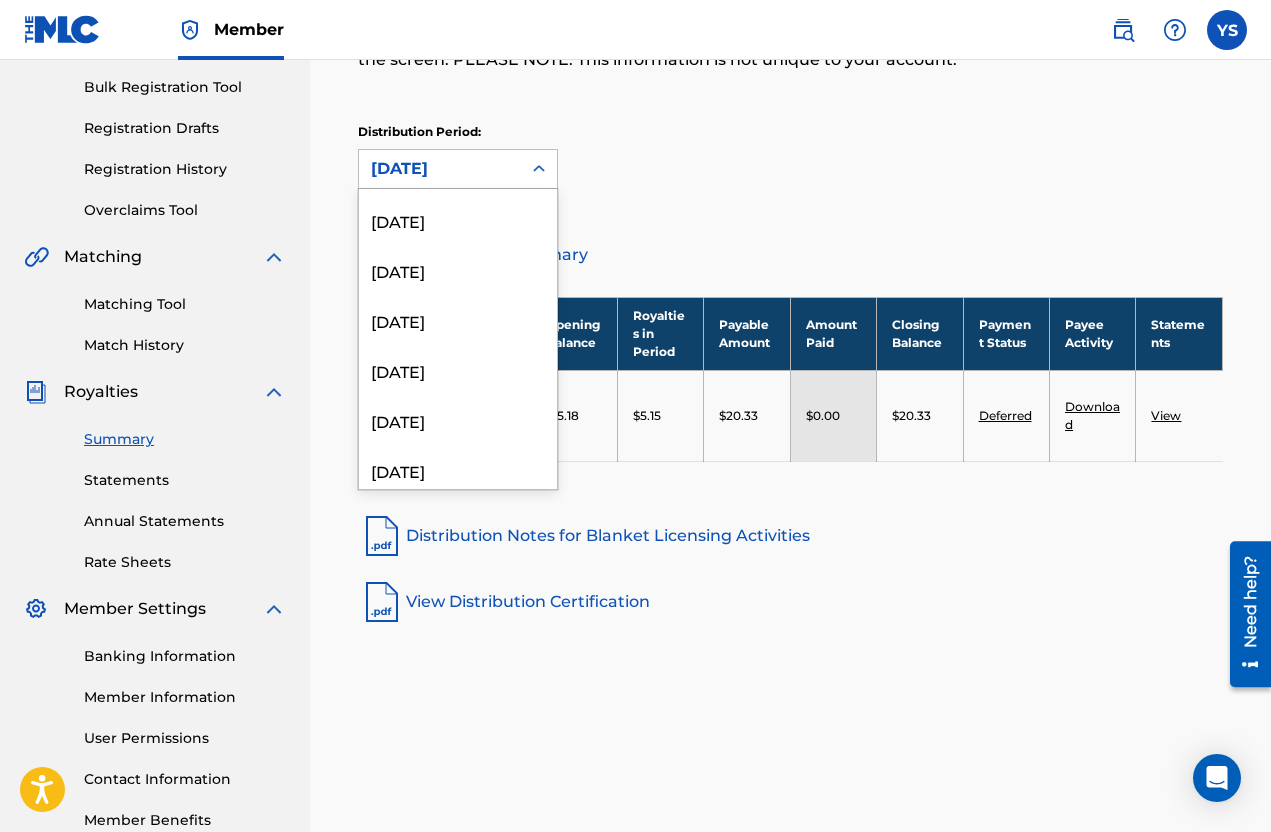click on "February 2022" at bounding box center [458, 320] 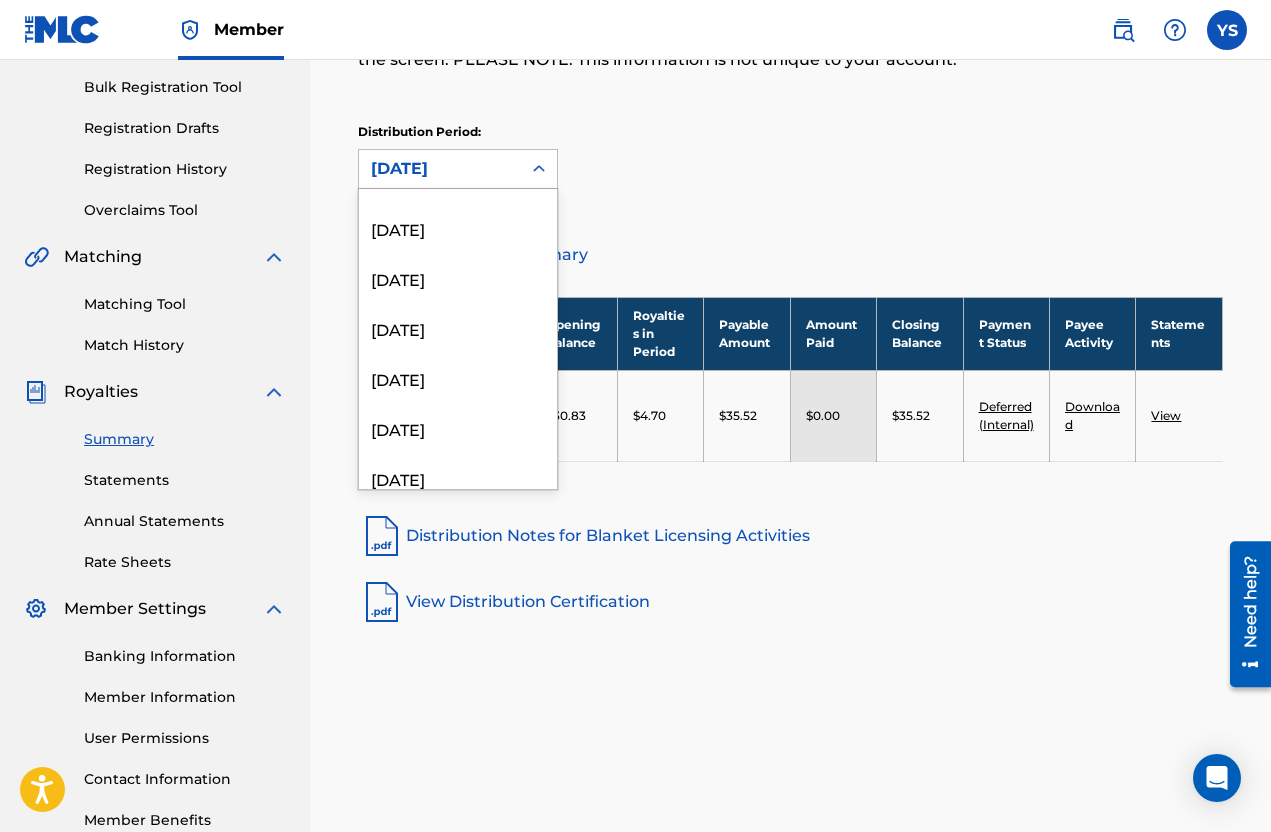 scroll, scrollTop: 1685, scrollLeft: 0, axis: vertical 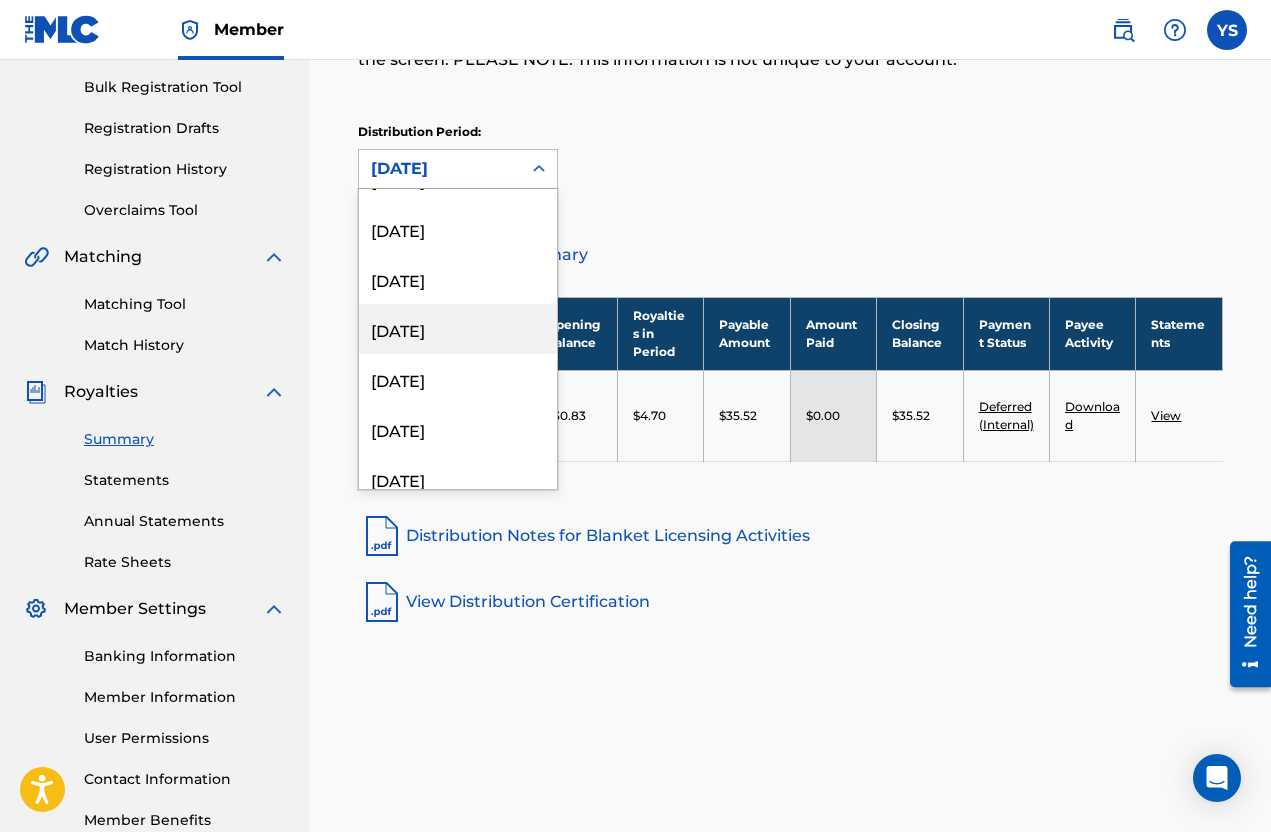 click on "June 2022" at bounding box center (458, 329) 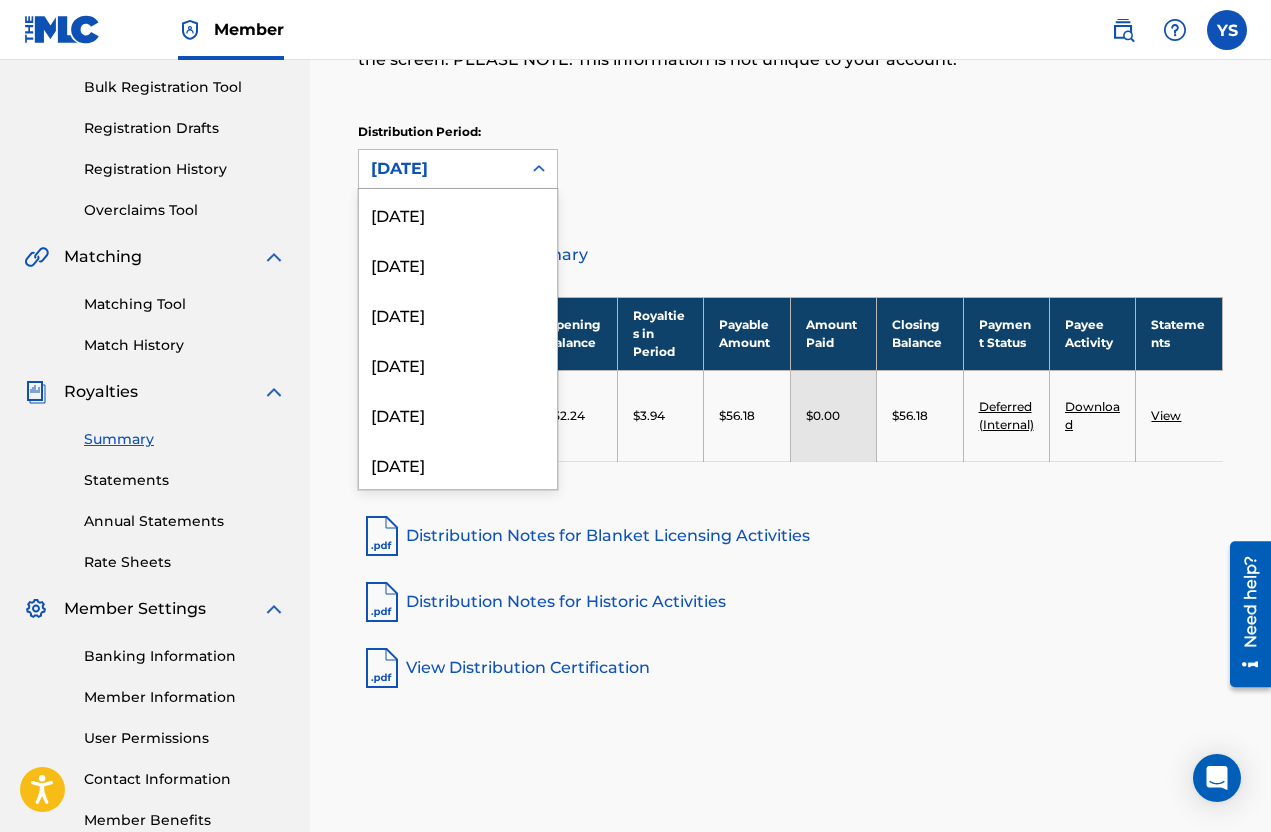 scroll, scrollTop: 1566, scrollLeft: 0, axis: vertical 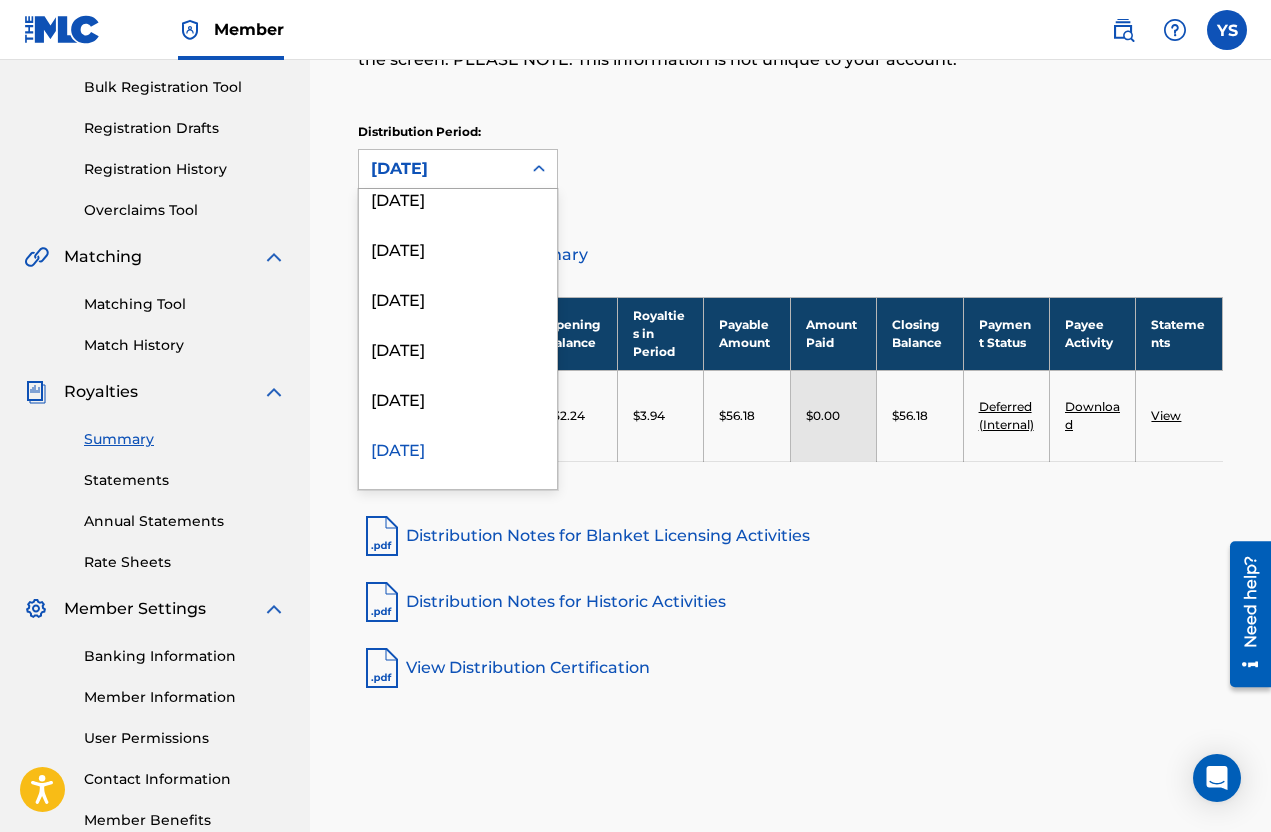 click on "September 2022" at bounding box center [458, 298] 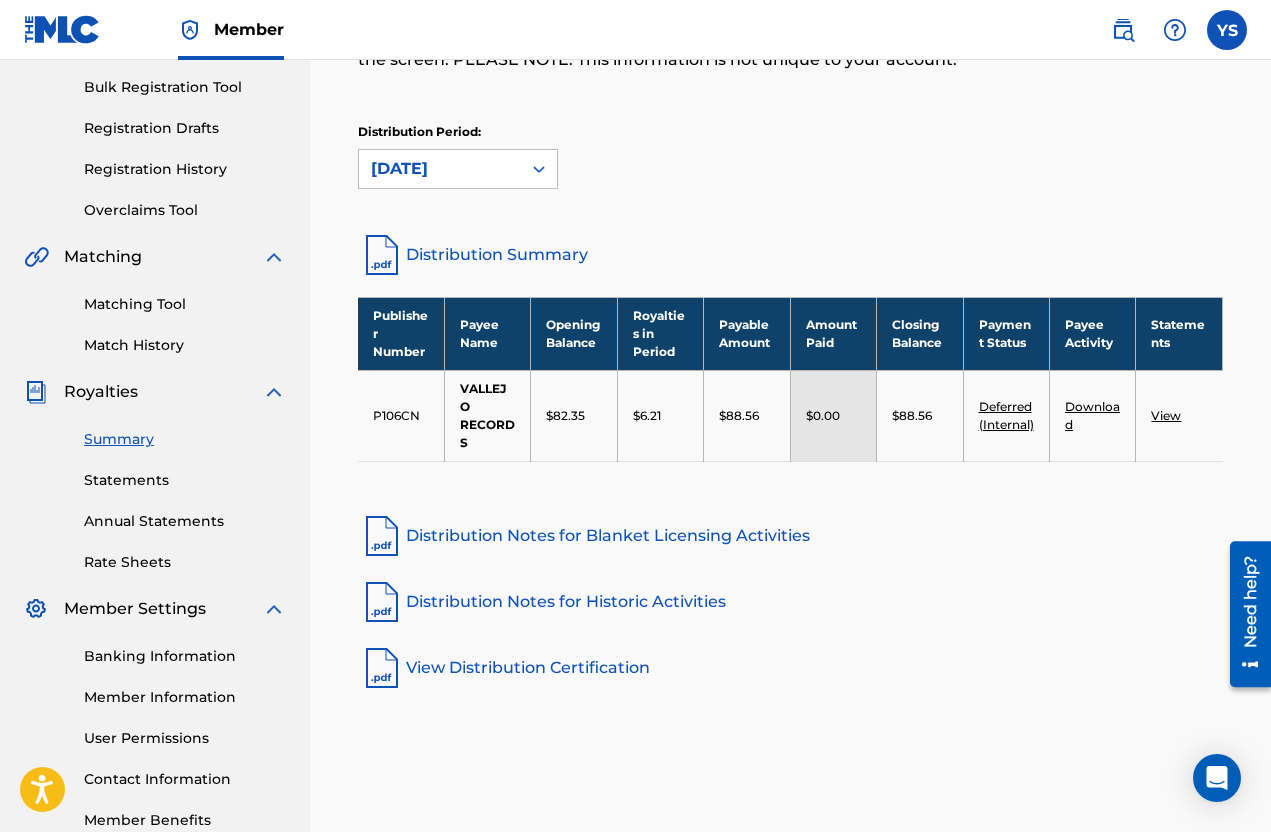 click on "Distribution Period: September 2022" at bounding box center (790, 165) 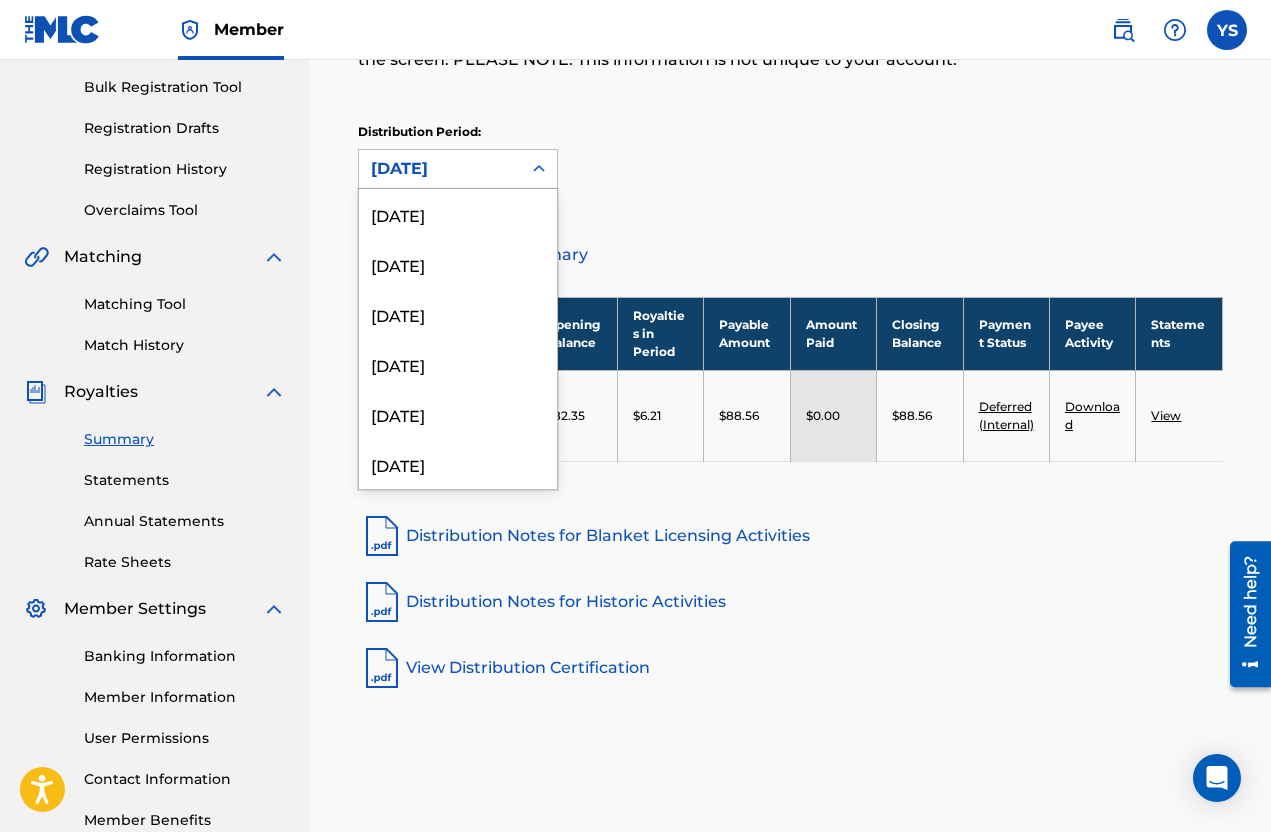 scroll, scrollTop: 1416, scrollLeft: 0, axis: vertical 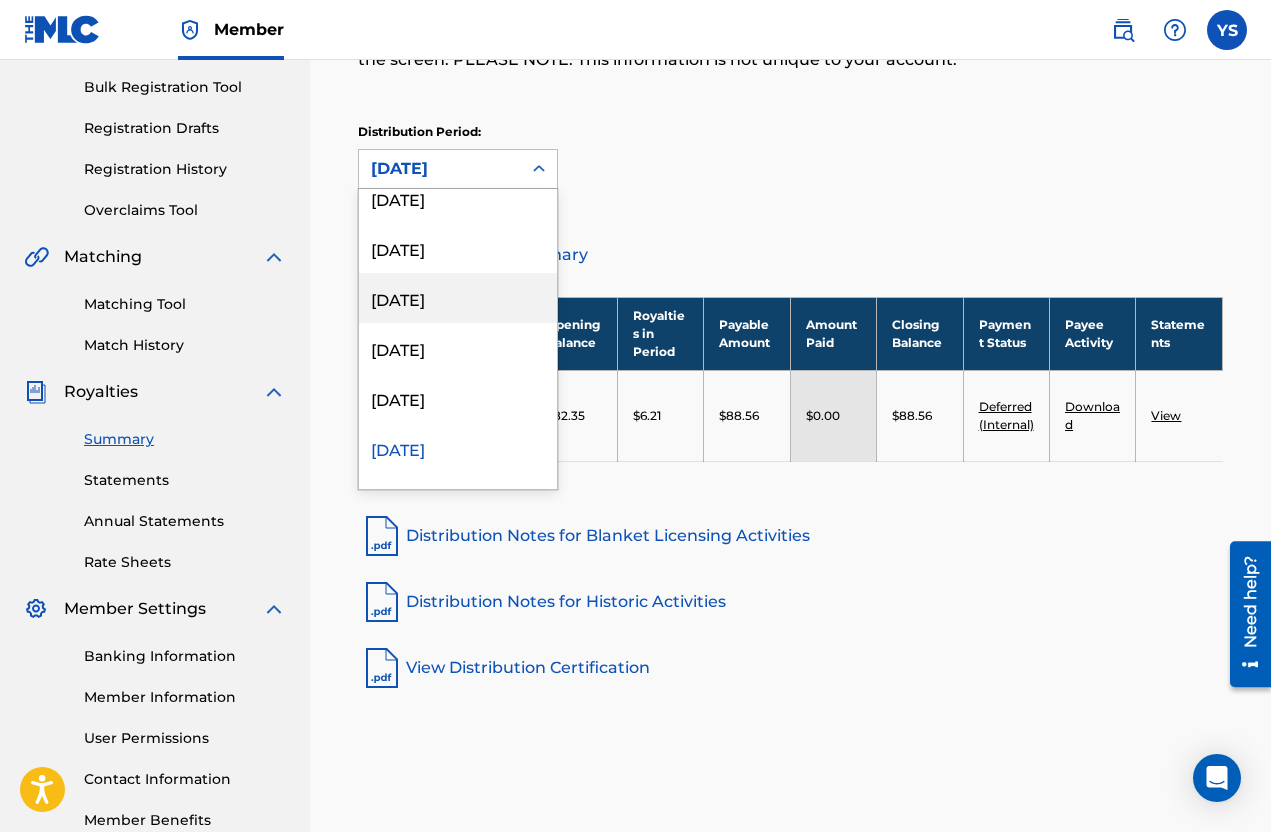 click on "December 2022" at bounding box center (458, 298) 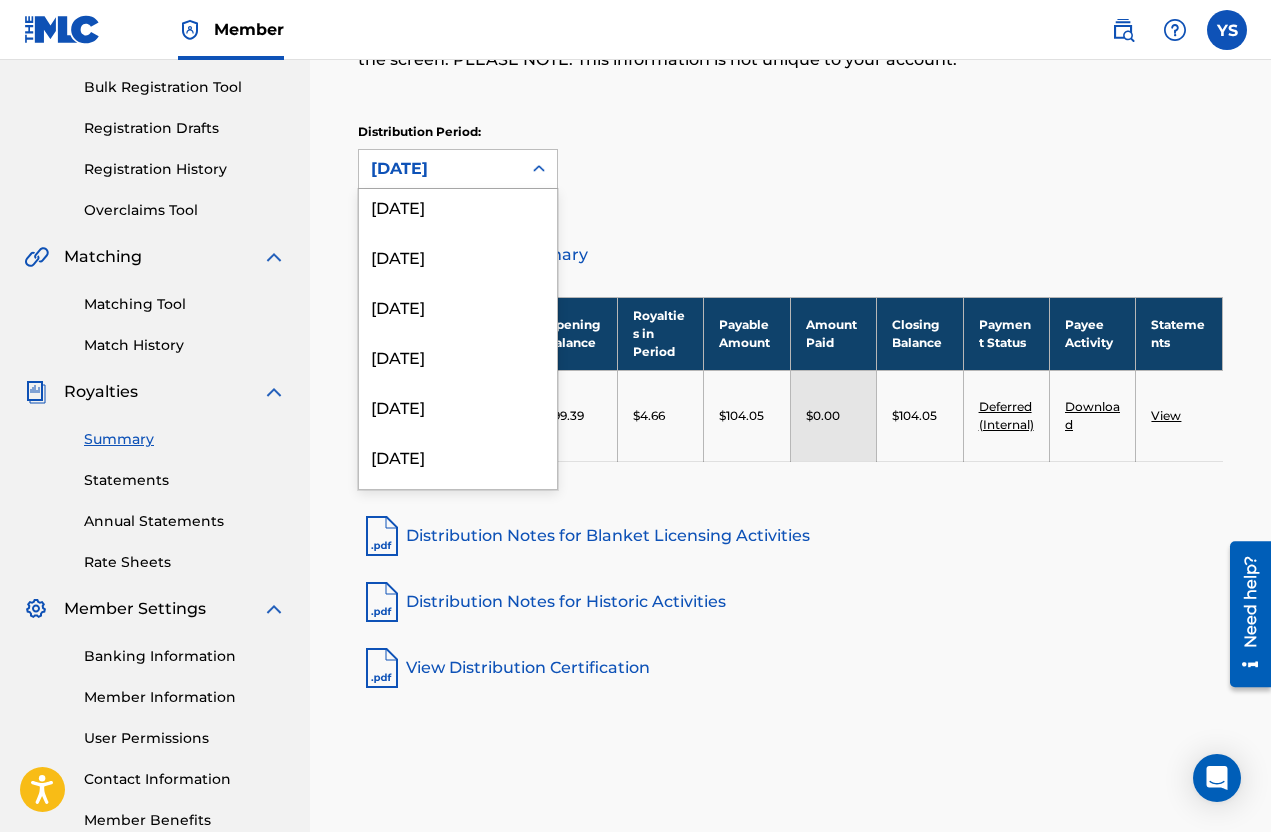 scroll, scrollTop: 1189, scrollLeft: 0, axis: vertical 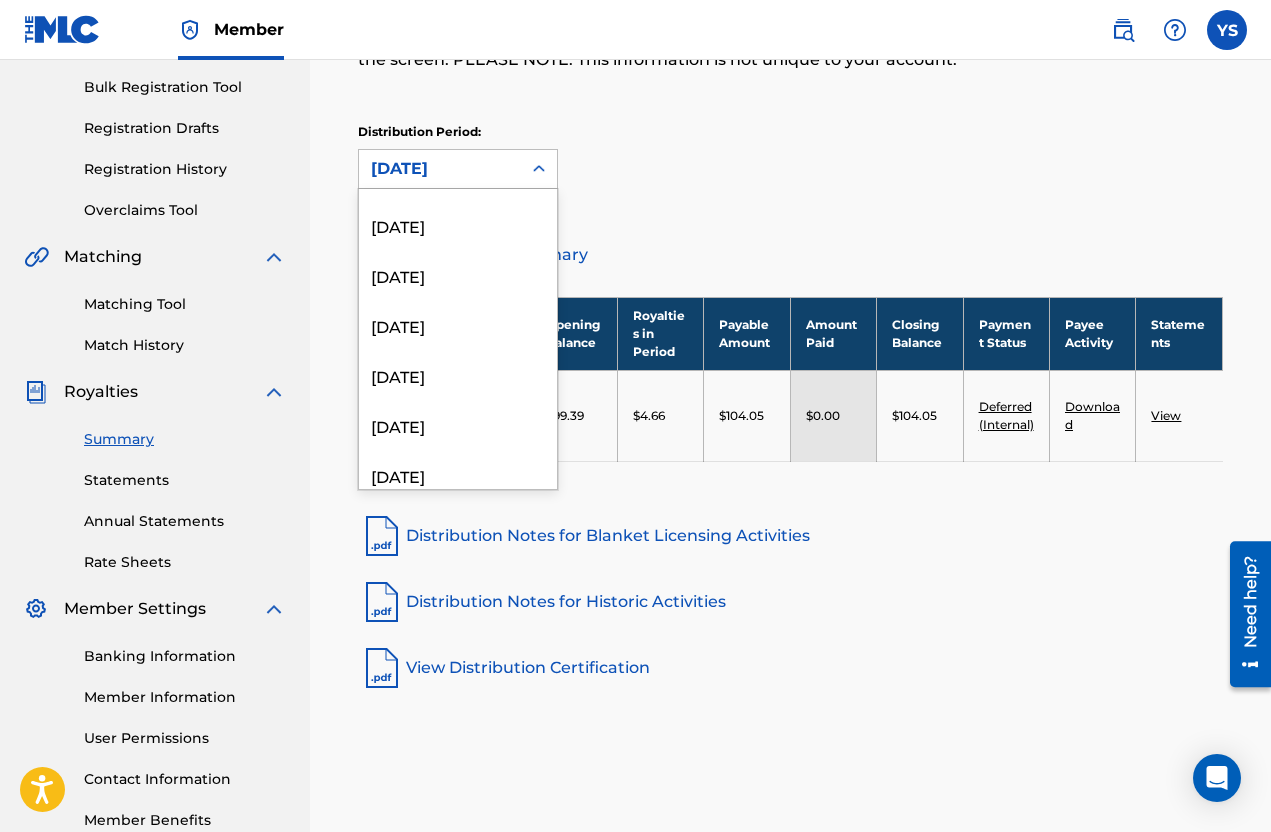 click on "April 2023" at bounding box center (458, 325) 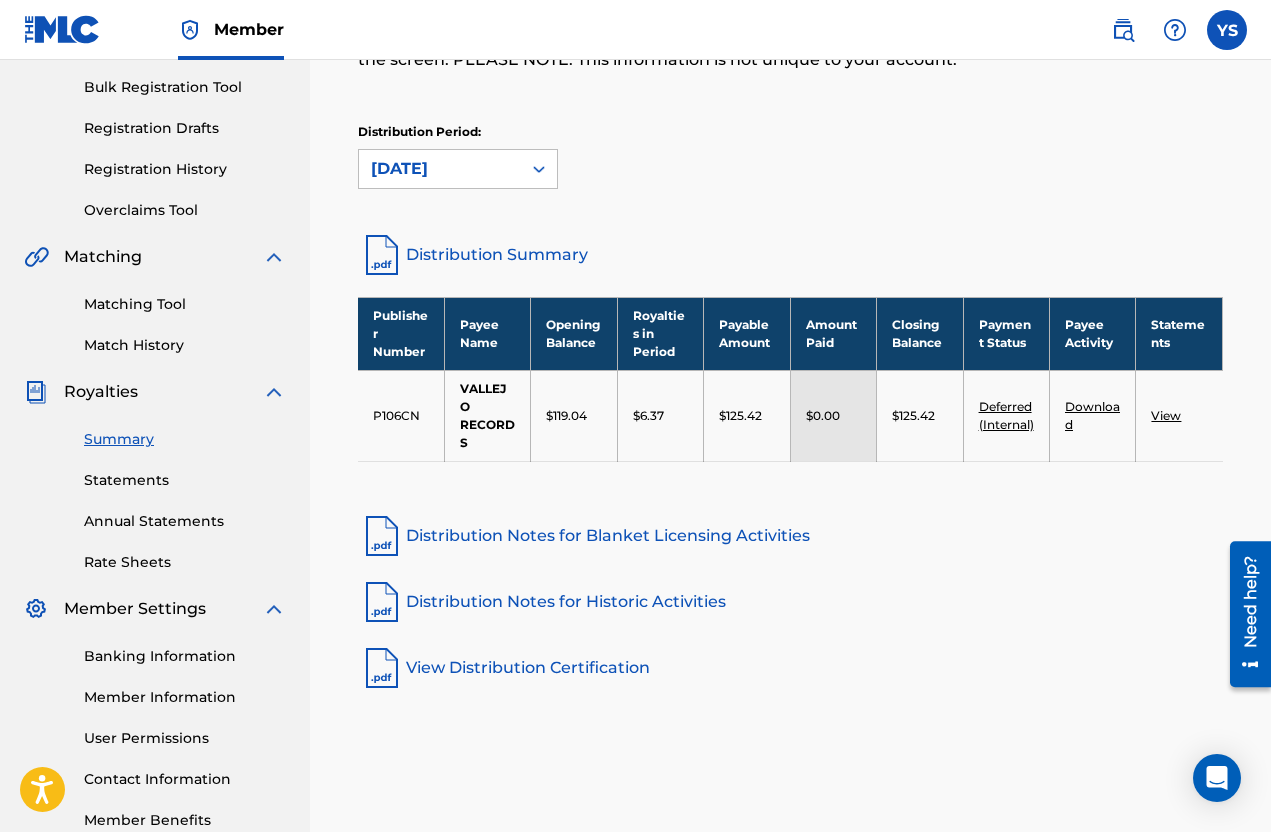 click on "Distribution Period: April 2023" at bounding box center (790, 165) 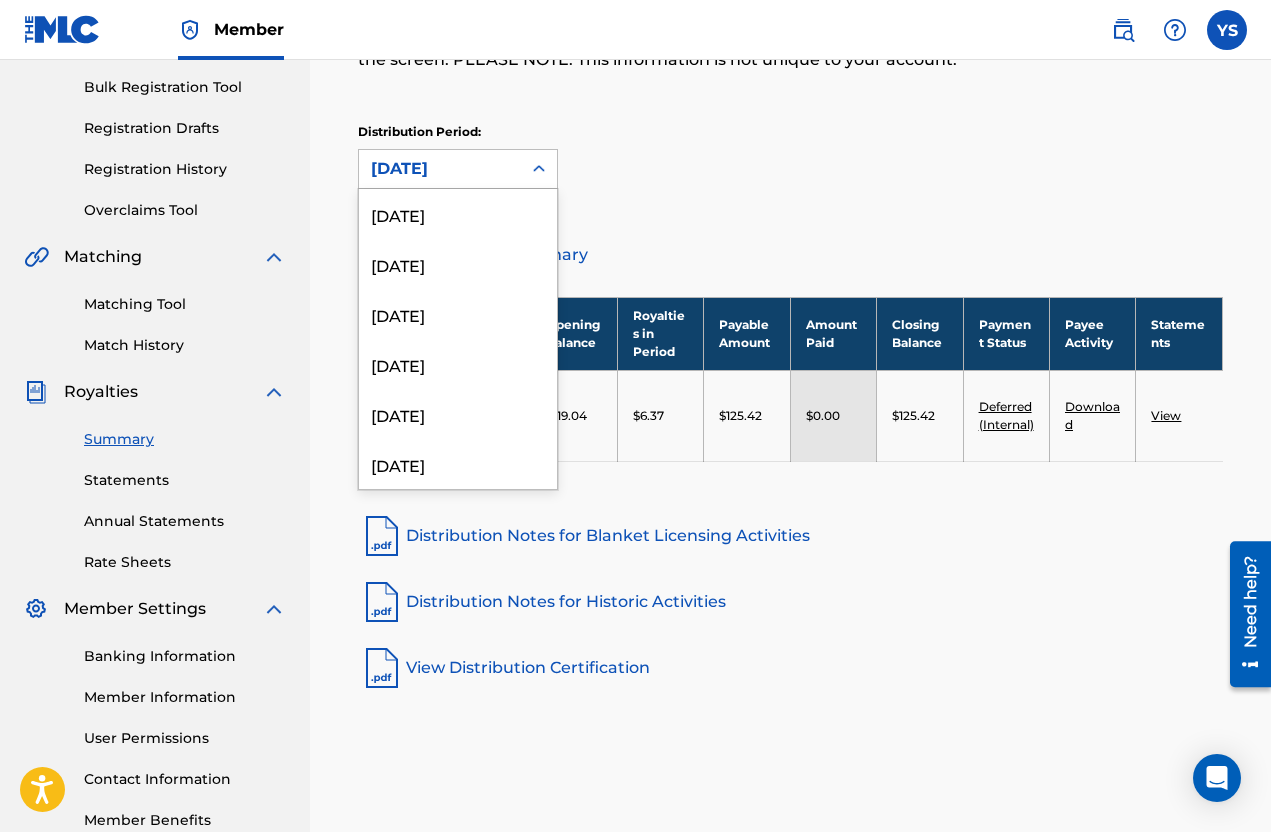 scroll, scrollTop: 1066, scrollLeft: 0, axis: vertical 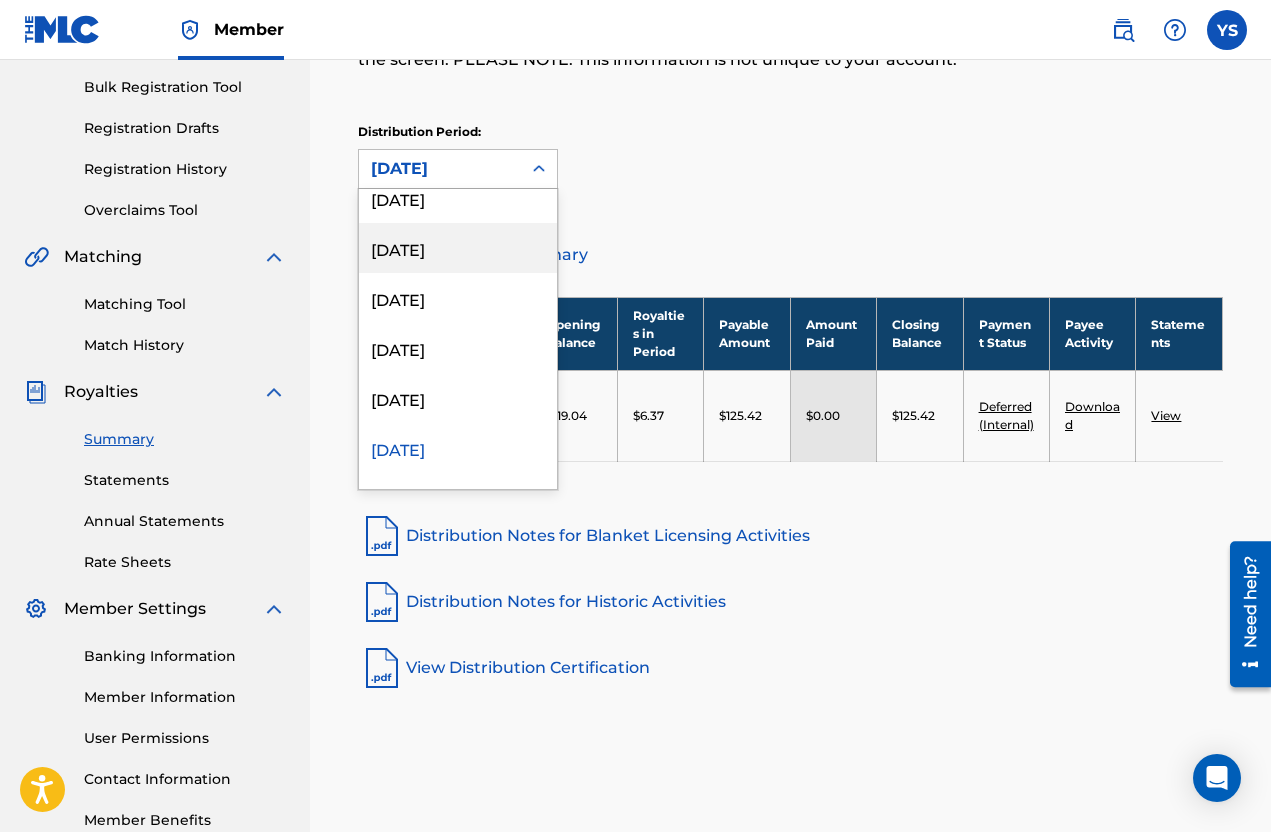 click on "August 2023" at bounding box center (458, 248) 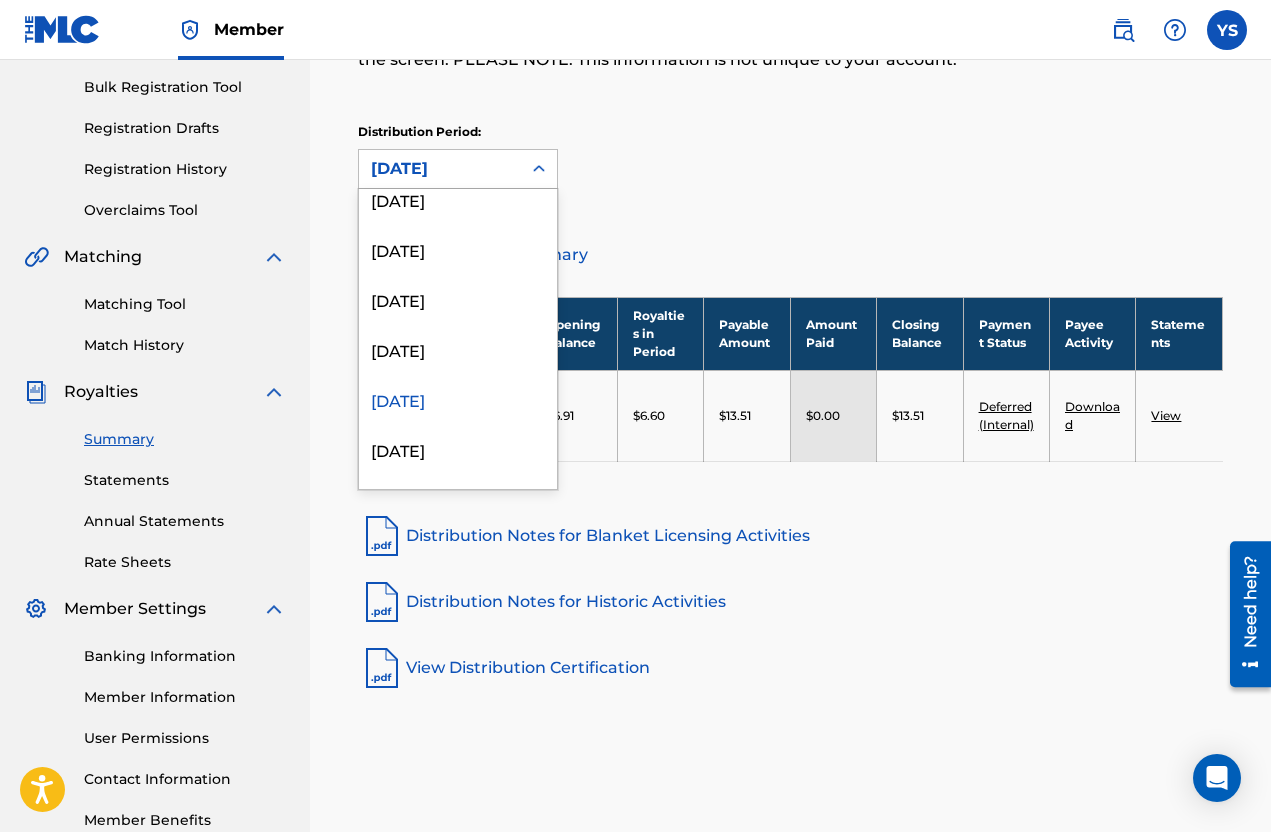 scroll, scrollTop: 976, scrollLeft: 0, axis: vertical 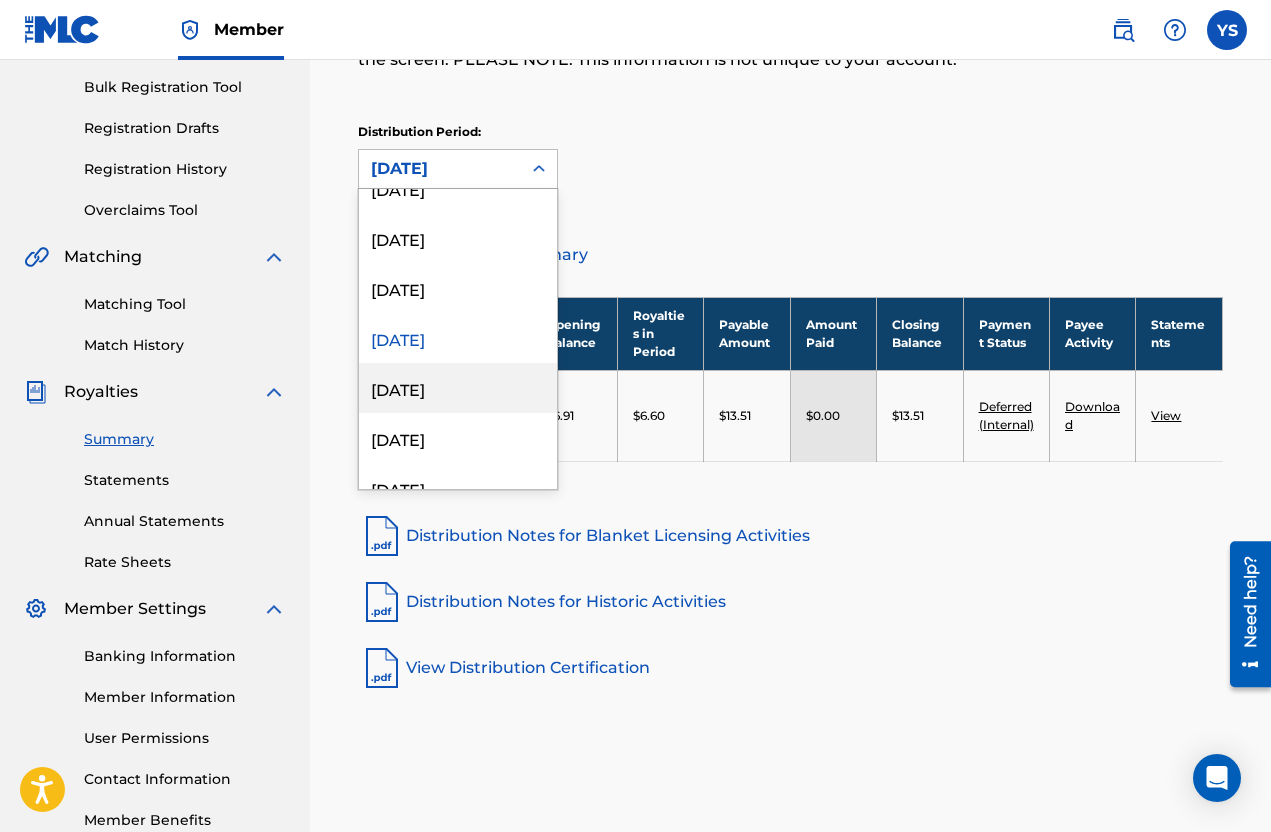 click on "July 2023" at bounding box center (458, 388) 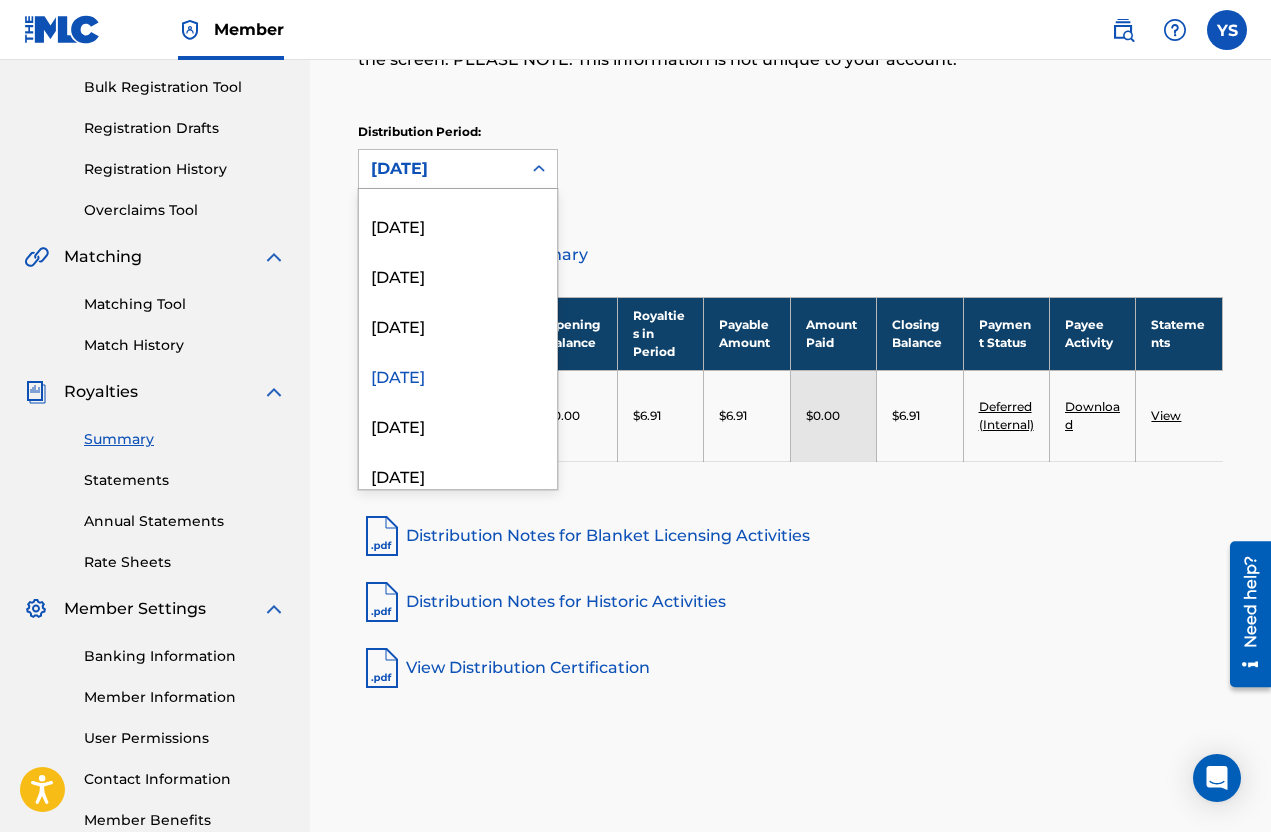scroll, scrollTop: 988, scrollLeft: 0, axis: vertical 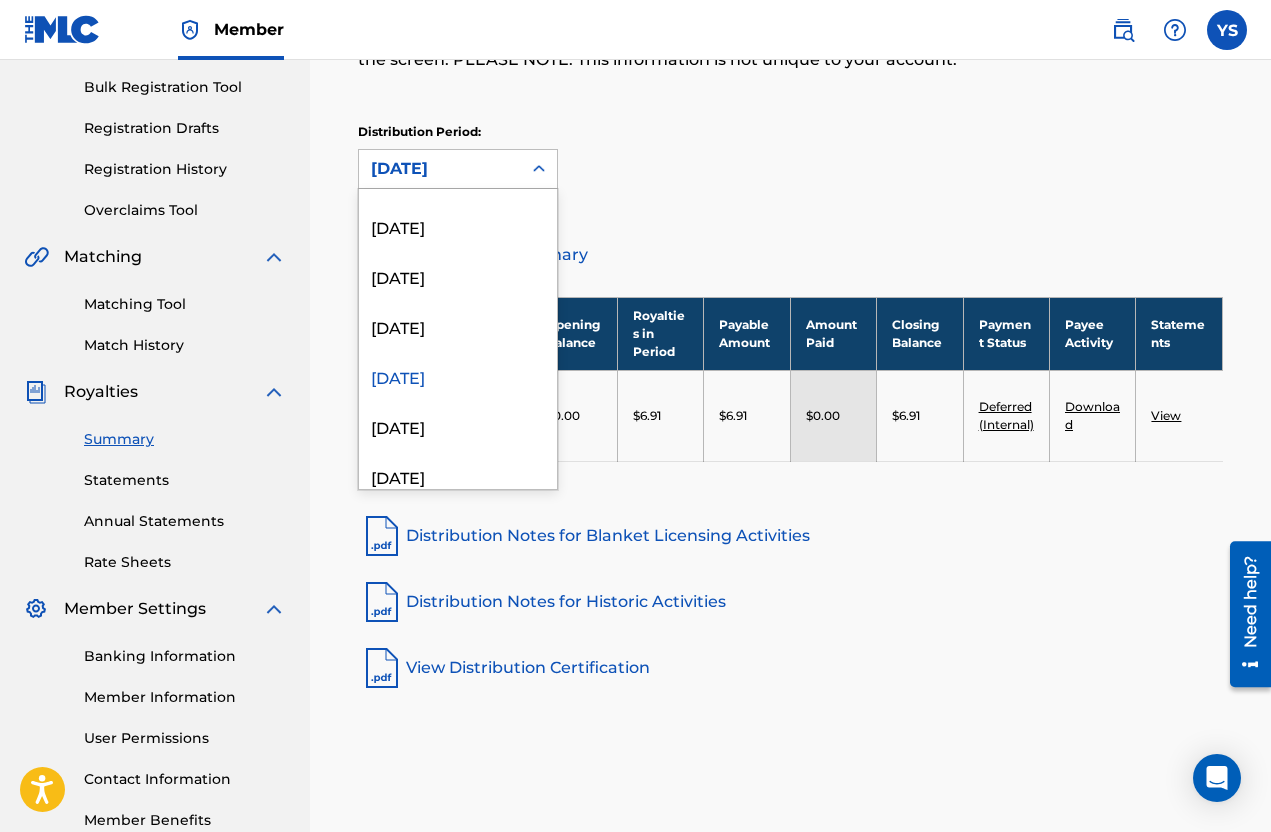 click on "June 2023" at bounding box center [458, 426] 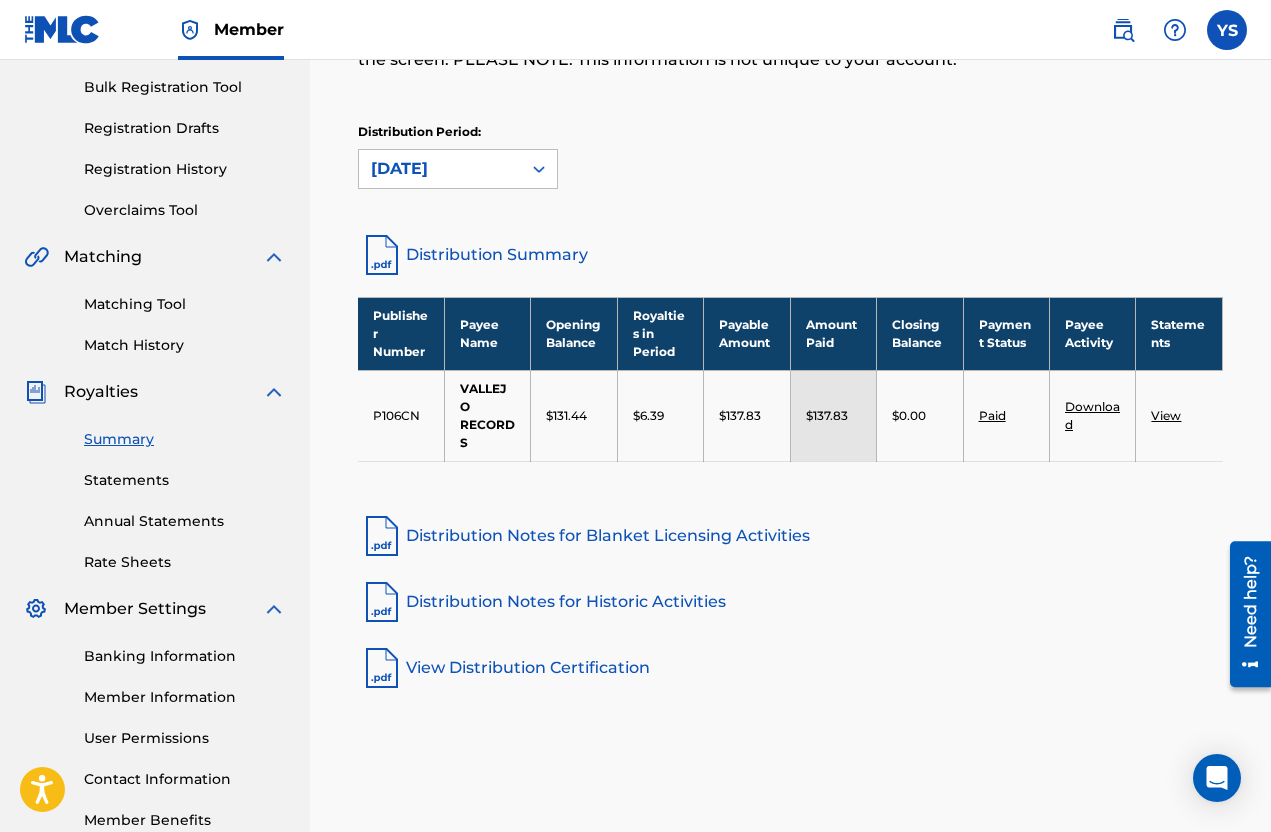click on "Distribution Period: June 2023" at bounding box center (790, 165) 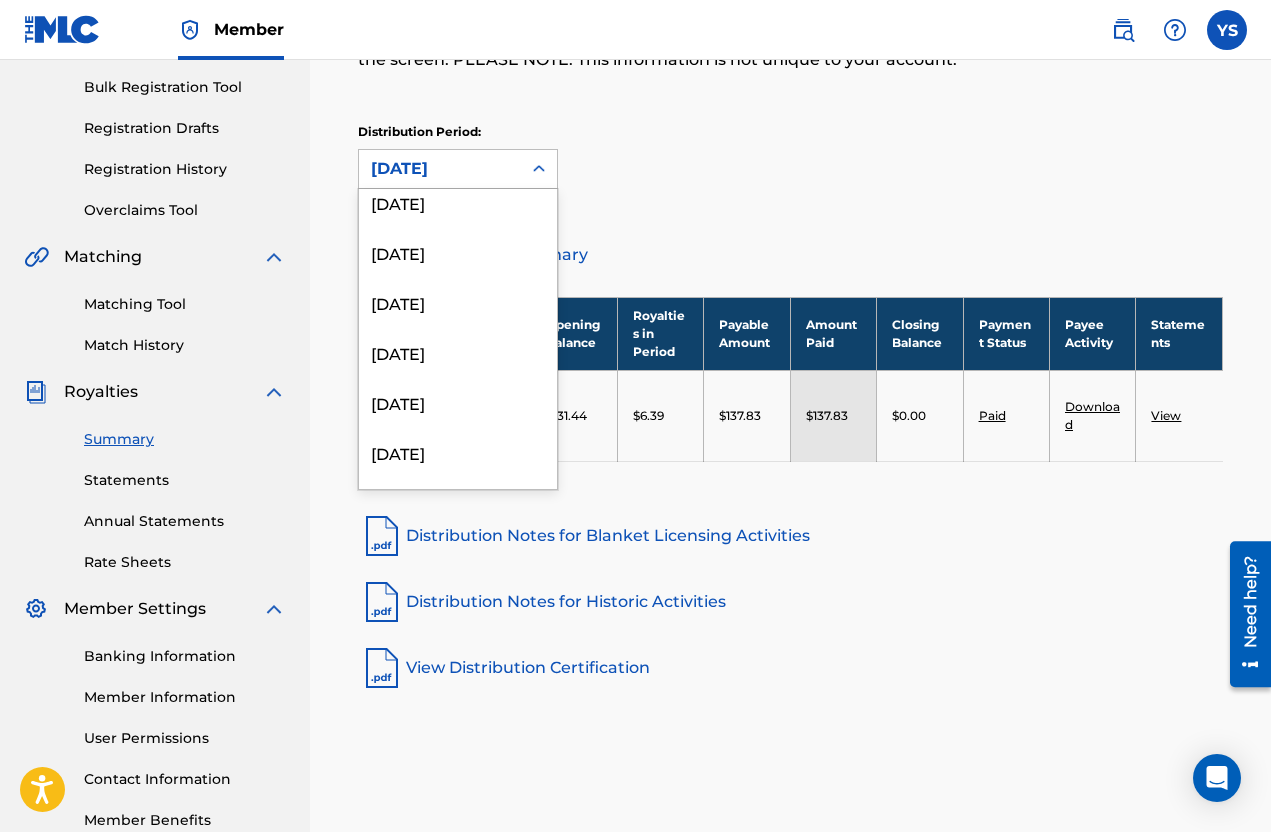 scroll, scrollTop: 909, scrollLeft: 0, axis: vertical 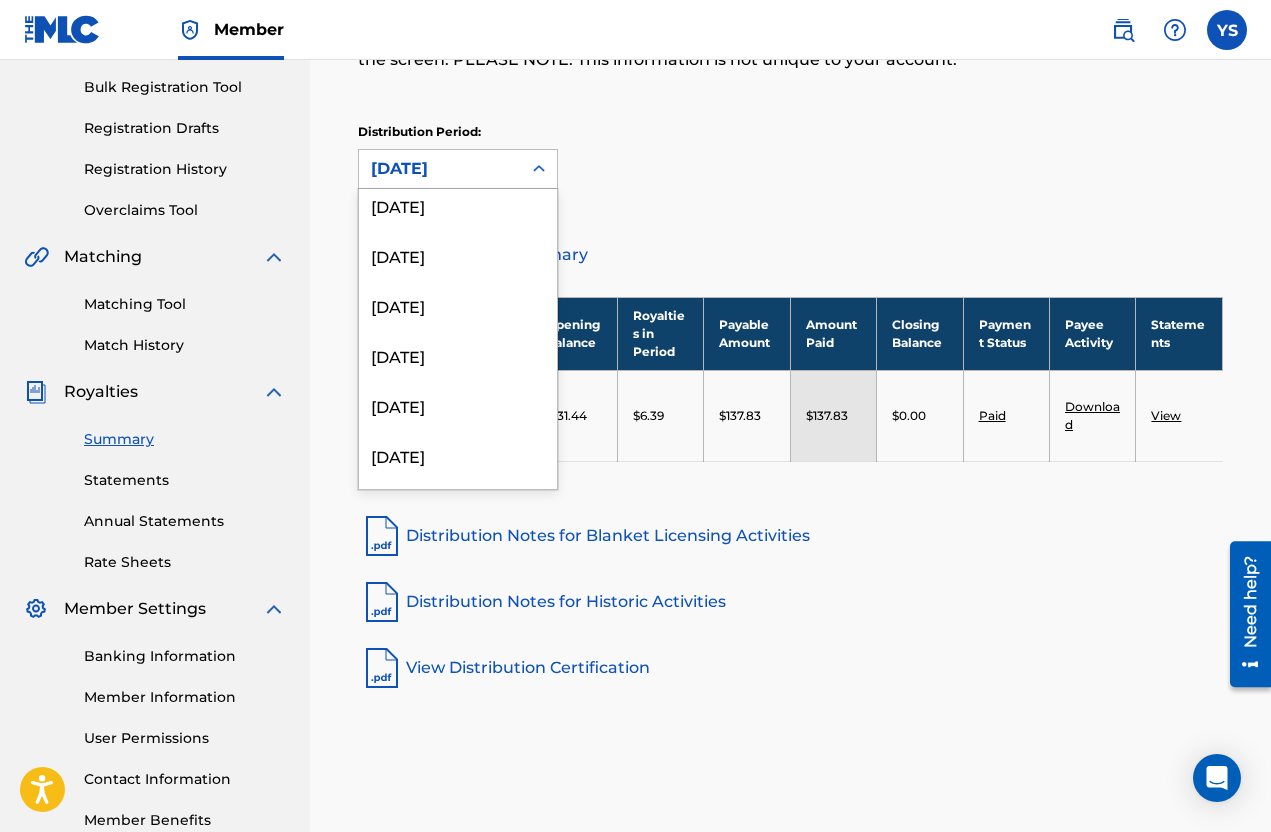 click on "September 2023" at bounding box center (458, 355) 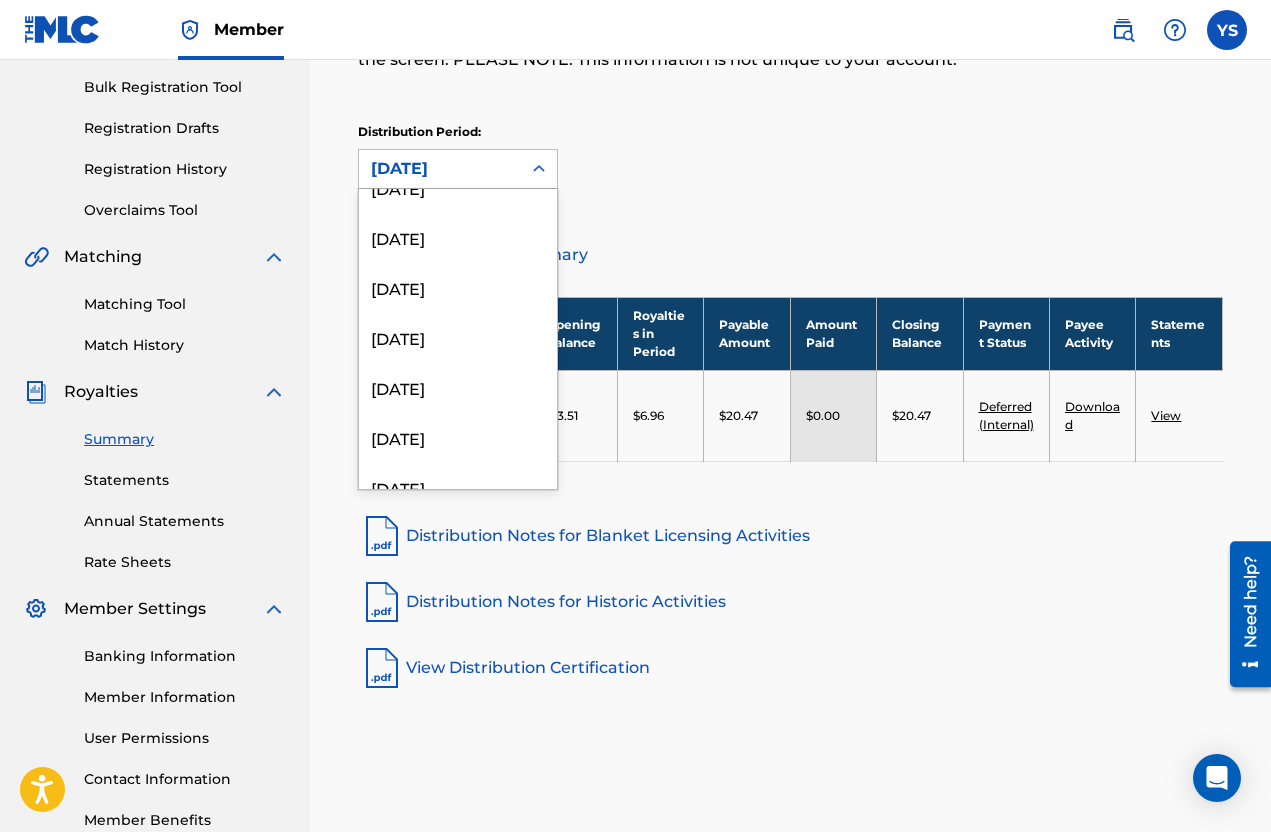 scroll, scrollTop: 717, scrollLeft: 0, axis: vertical 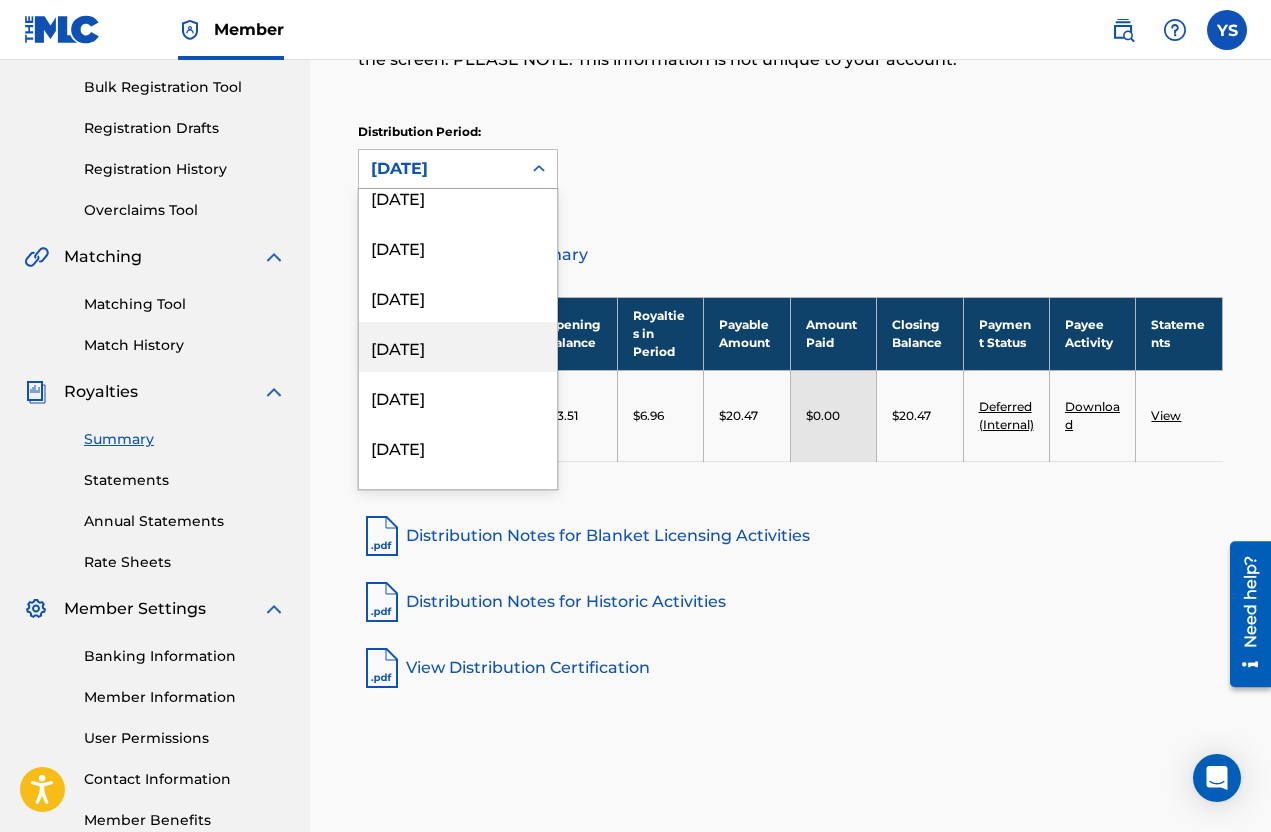 click on "January 2024" at bounding box center (458, 347) 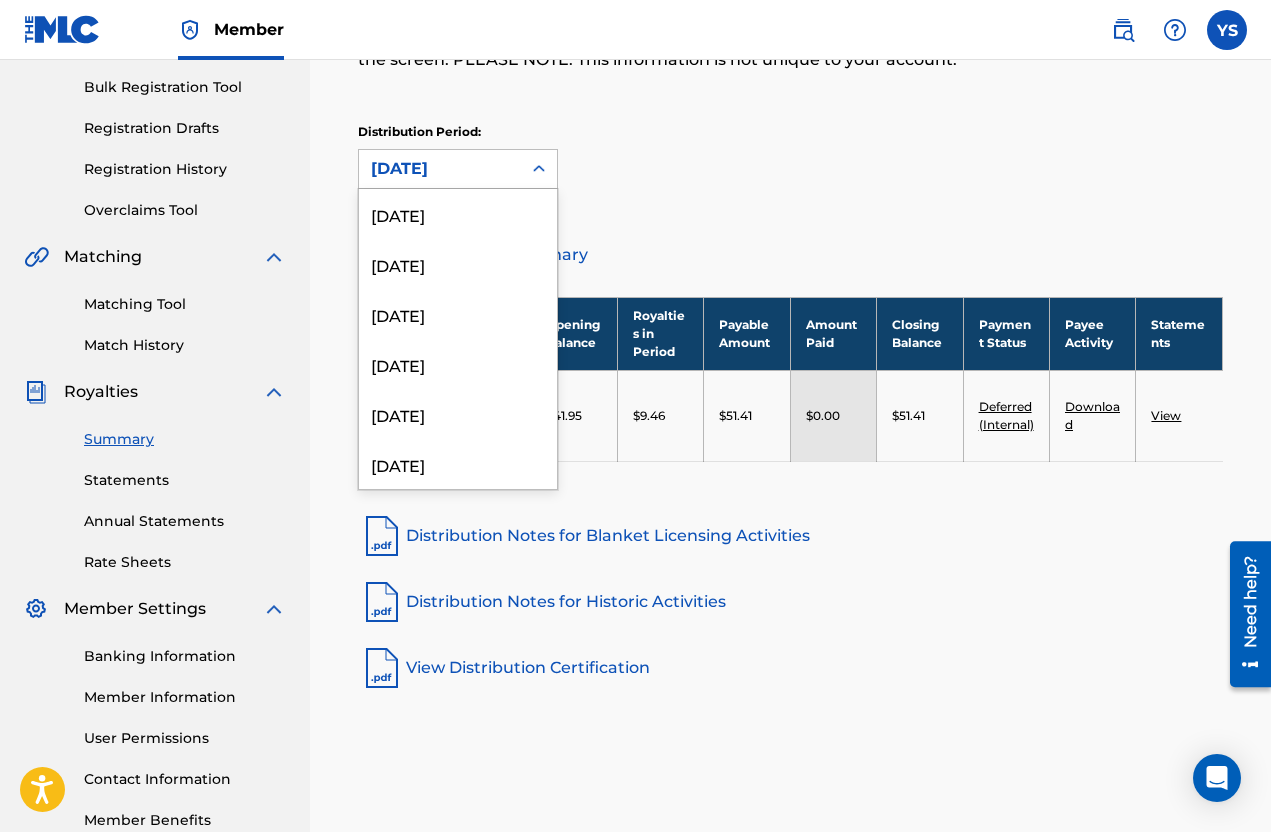 scroll, scrollTop: 616, scrollLeft: 0, axis: vertical 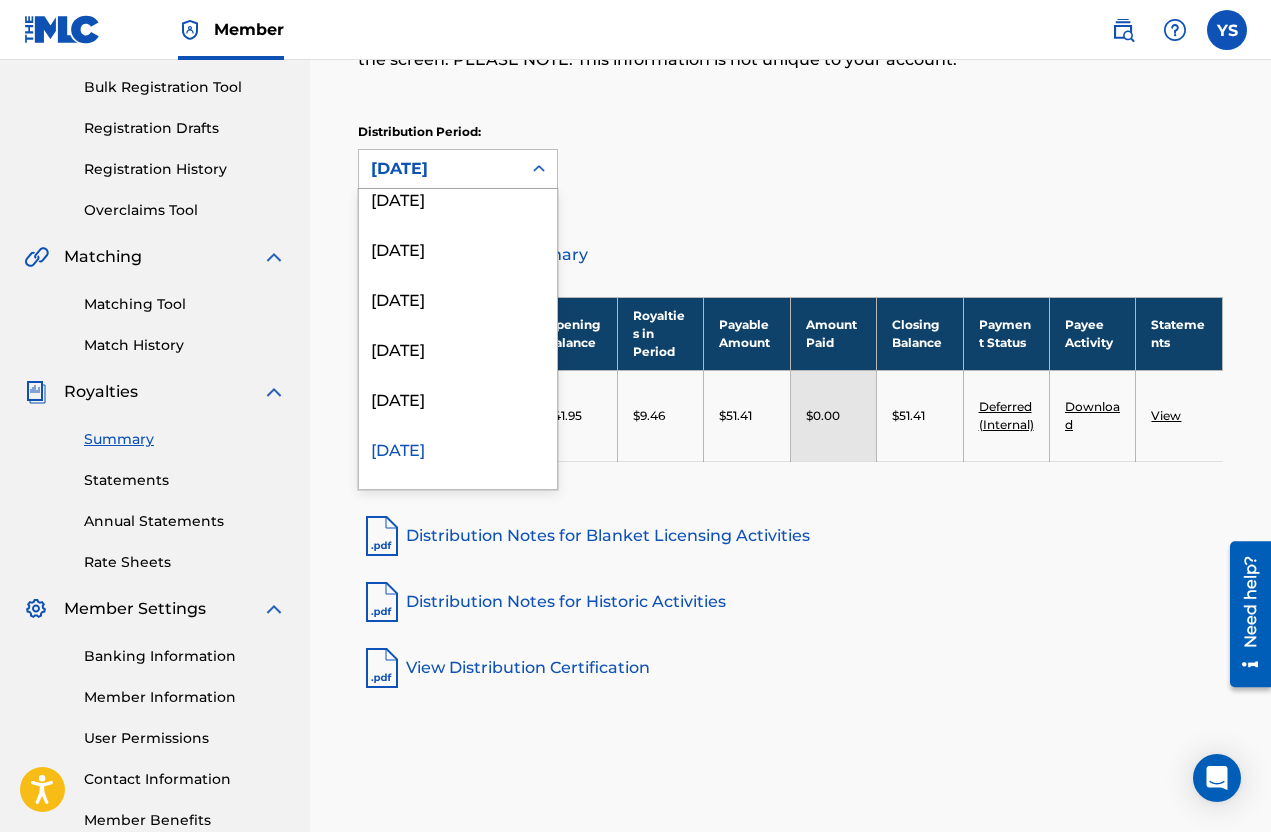 click on "February 2024" at bounding box center (458, 398) 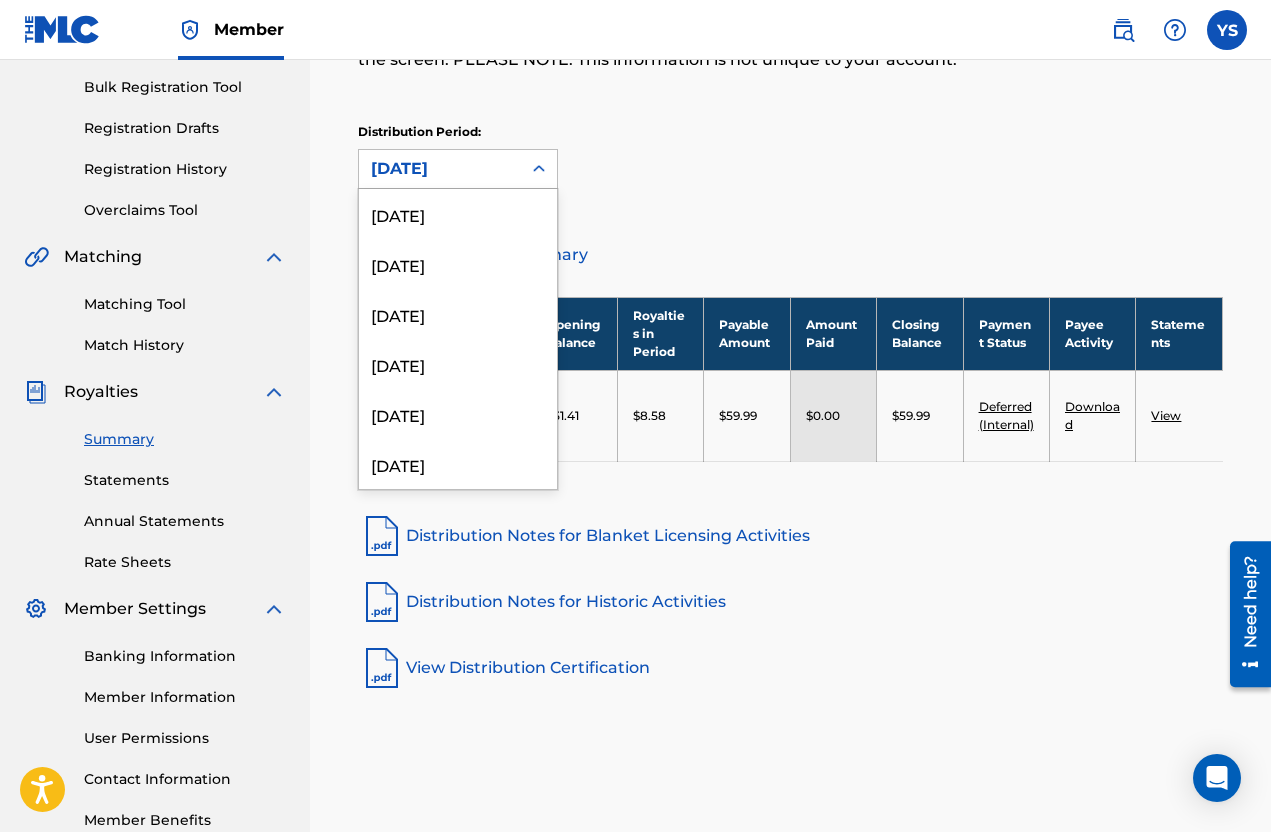 scroll, scrollTop: 566, scrollLeft: 0, axis: vertical 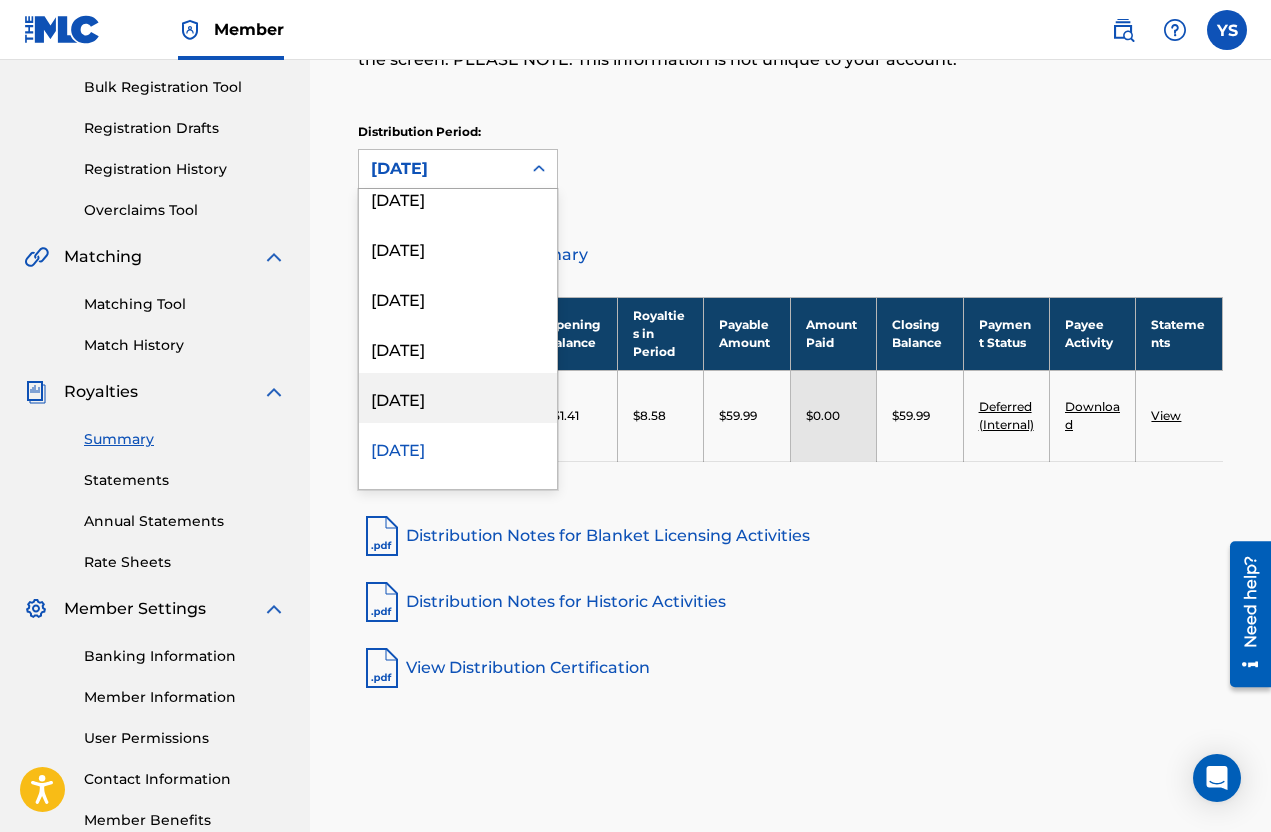 click on "March 2024" at bounding box center (458, 398) 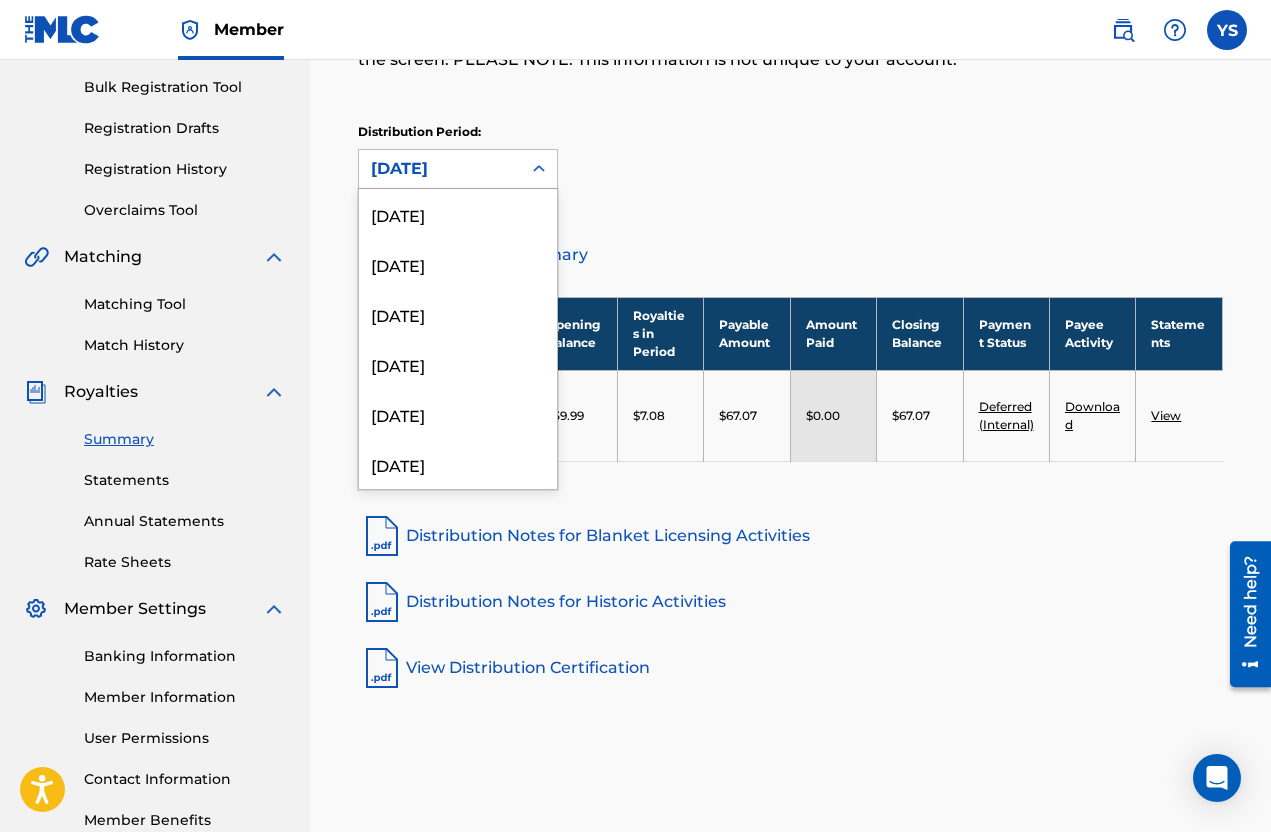 scroll, scrollTop: 516, scrollLeft: 0, axis: vertical 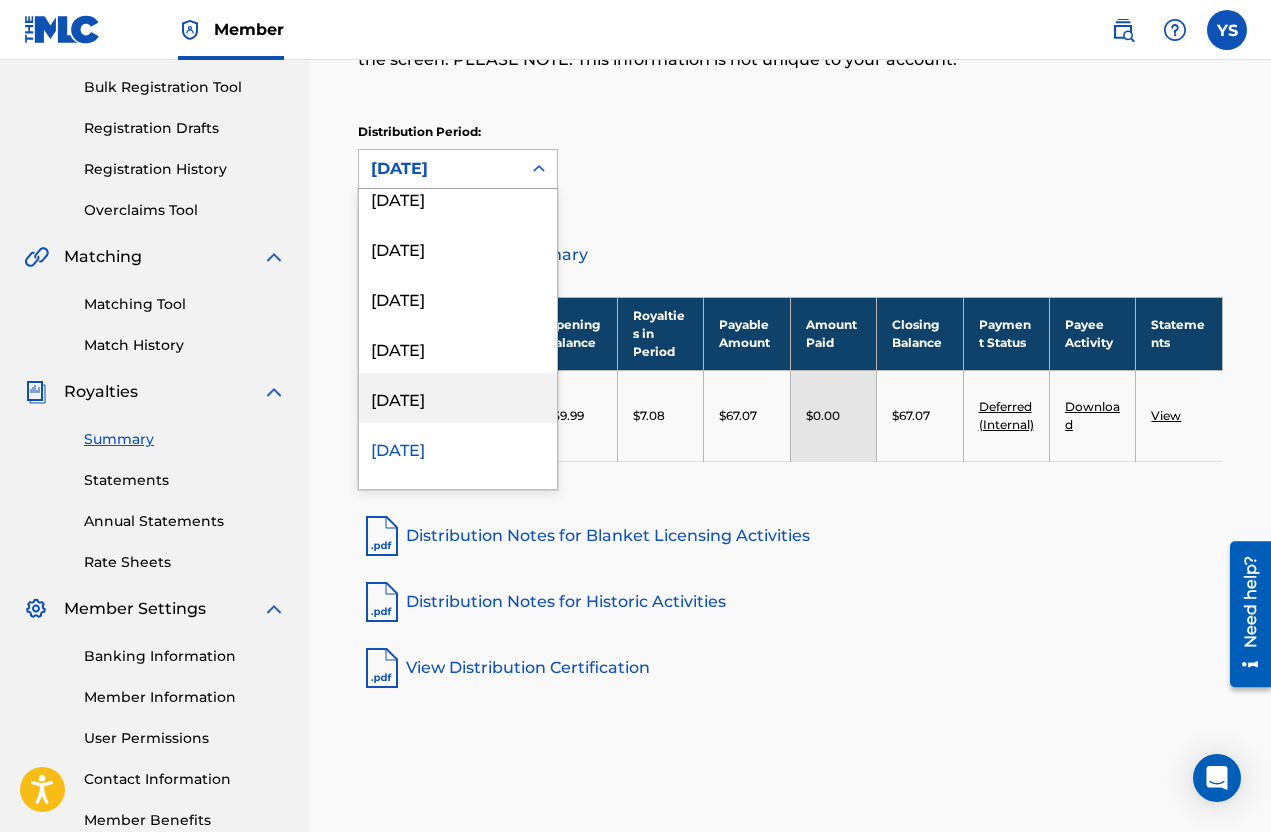 click on "April 2024" at bounding box center [458, 398] 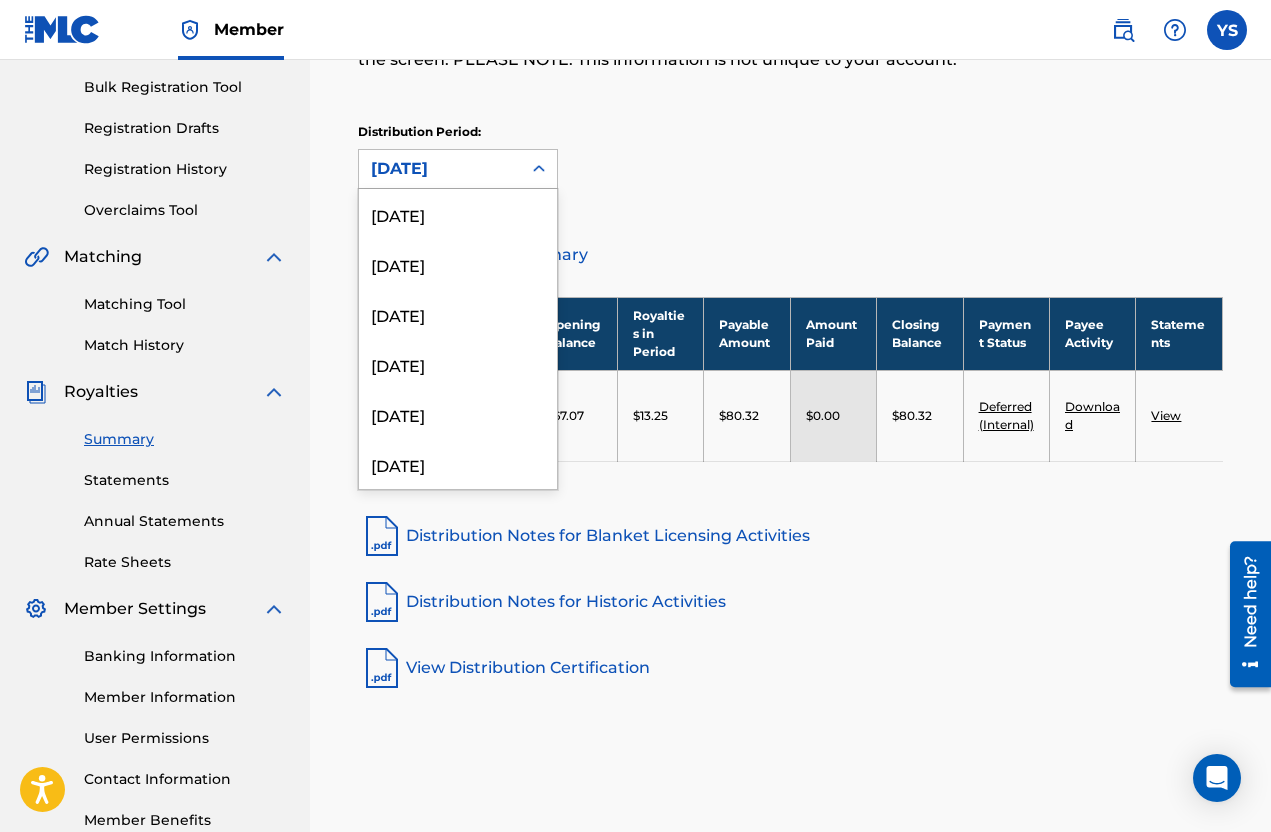 scroll, scrollTop: 466, scrollLeft: 0, axis: vertical 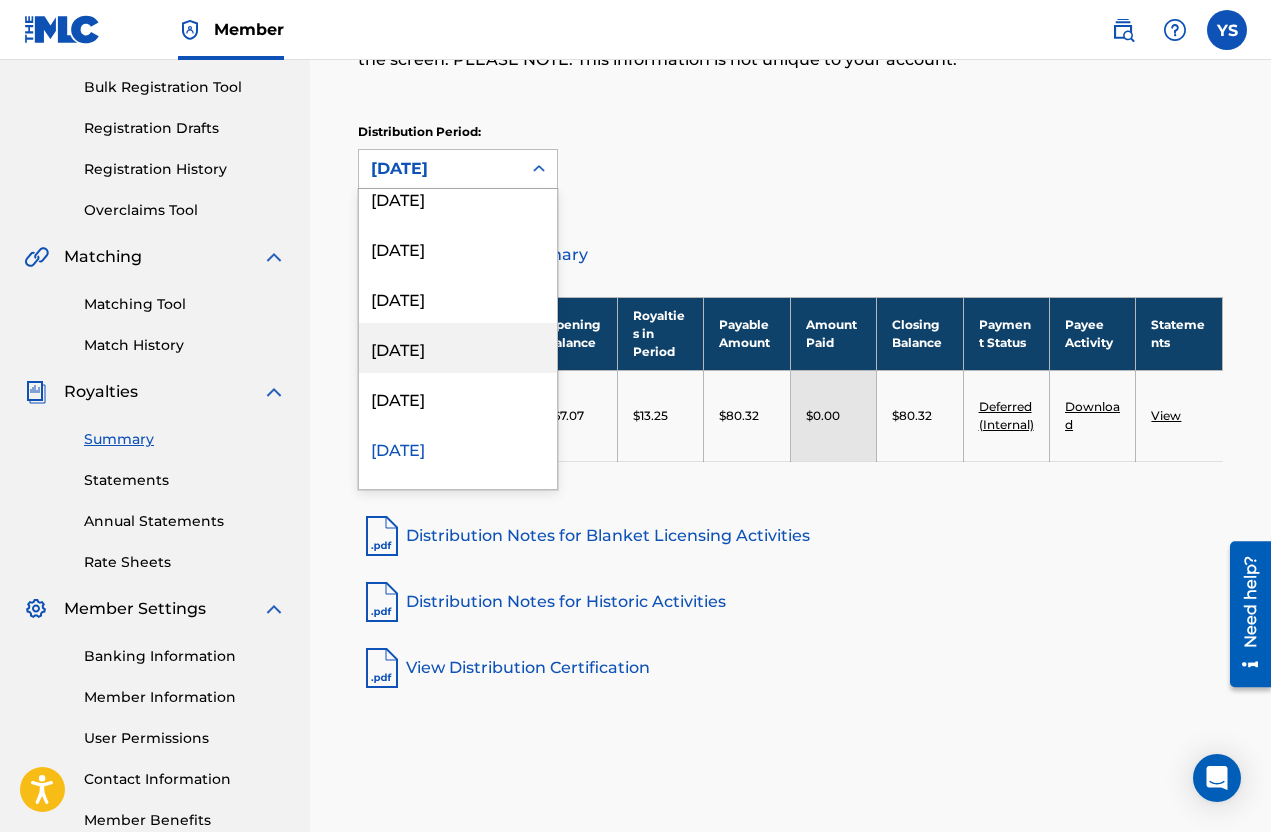 click on "June 2024" at bounding box center [458, 348] 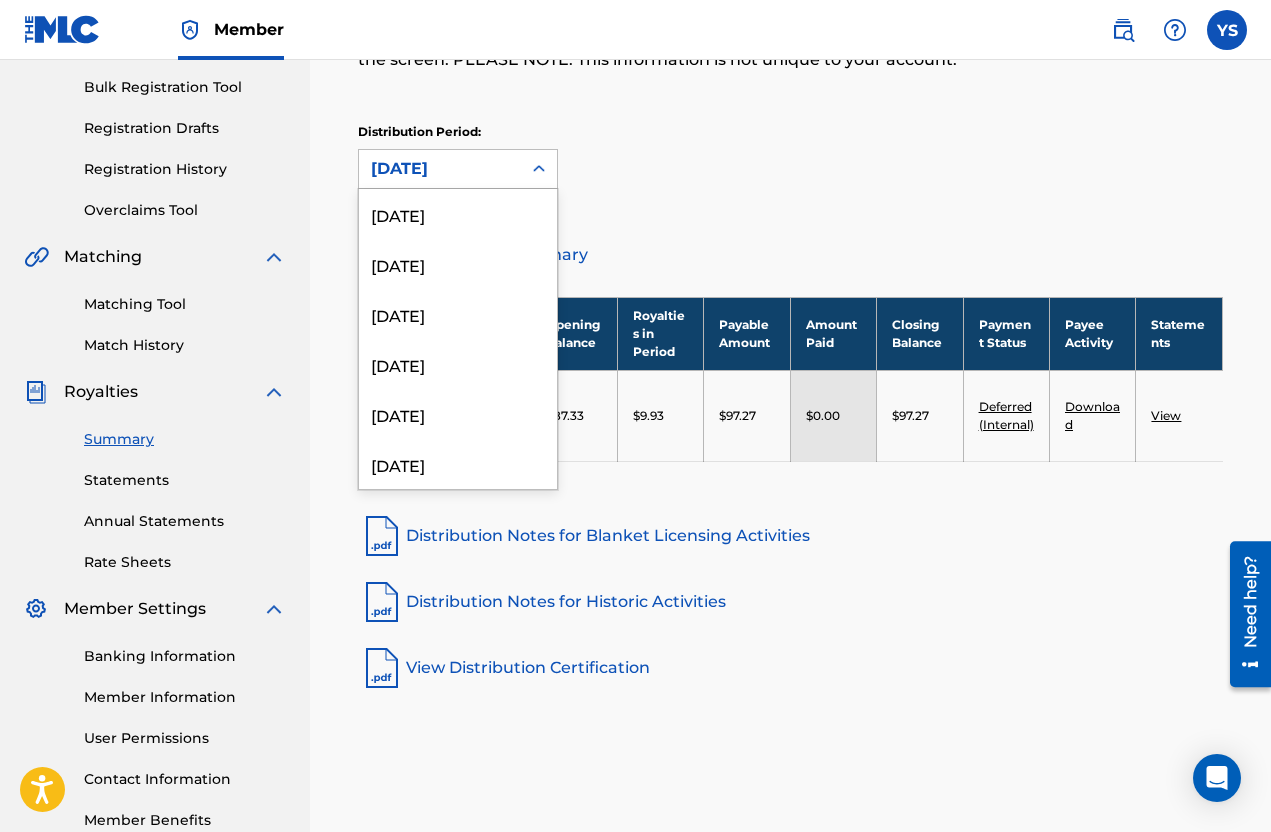 scroll, scrollTop: 366, scrollLeft: 0, axis: vertical 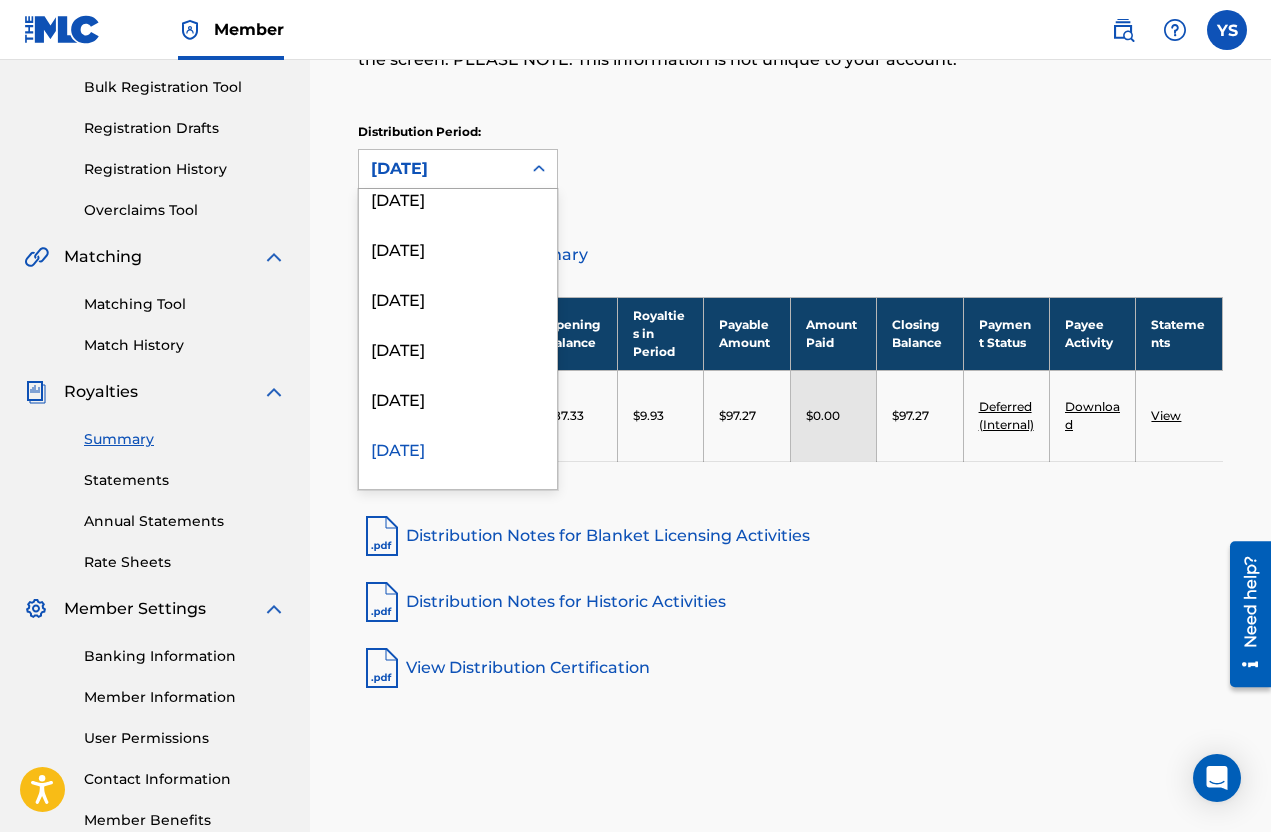 click on "July 2024" at bounding box center (458, 398) 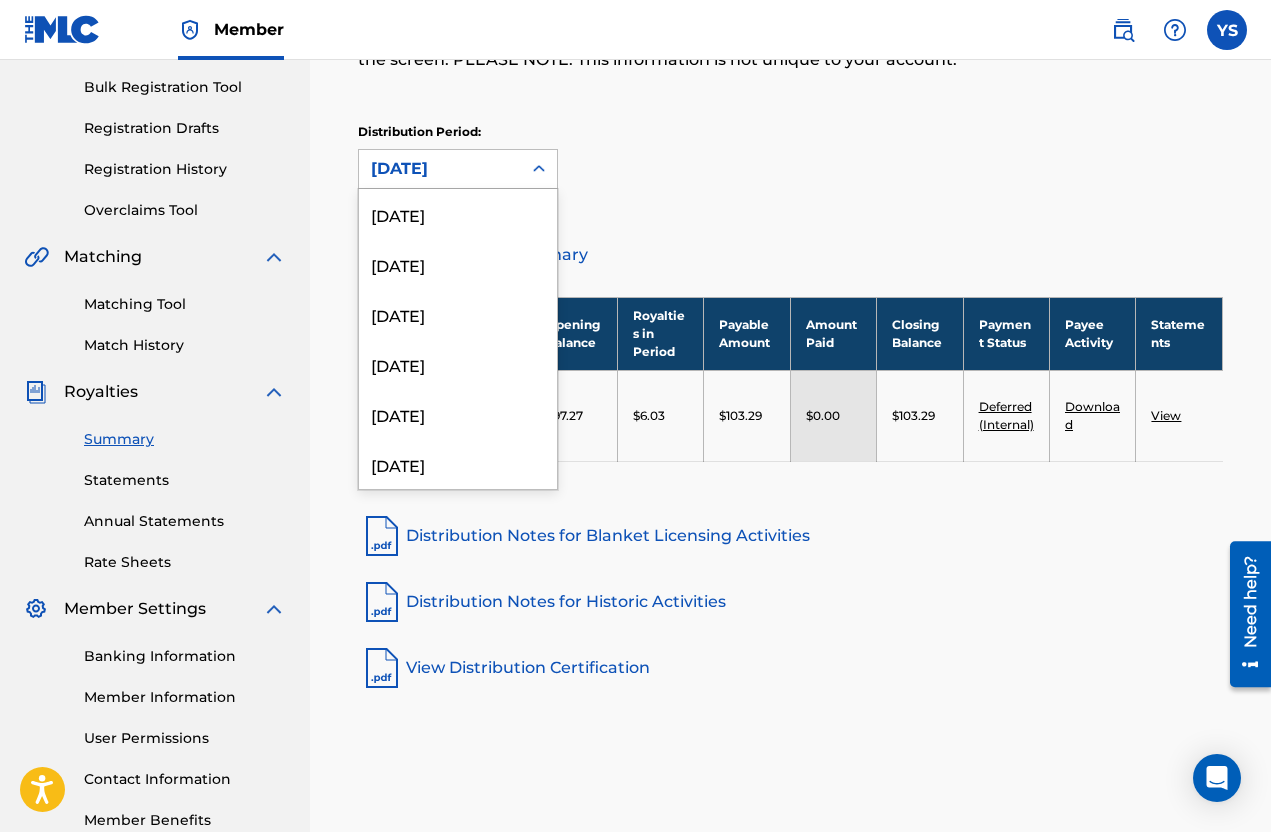 scroll, scrollTop: 316, scrollLeft: 0, axis: vertical 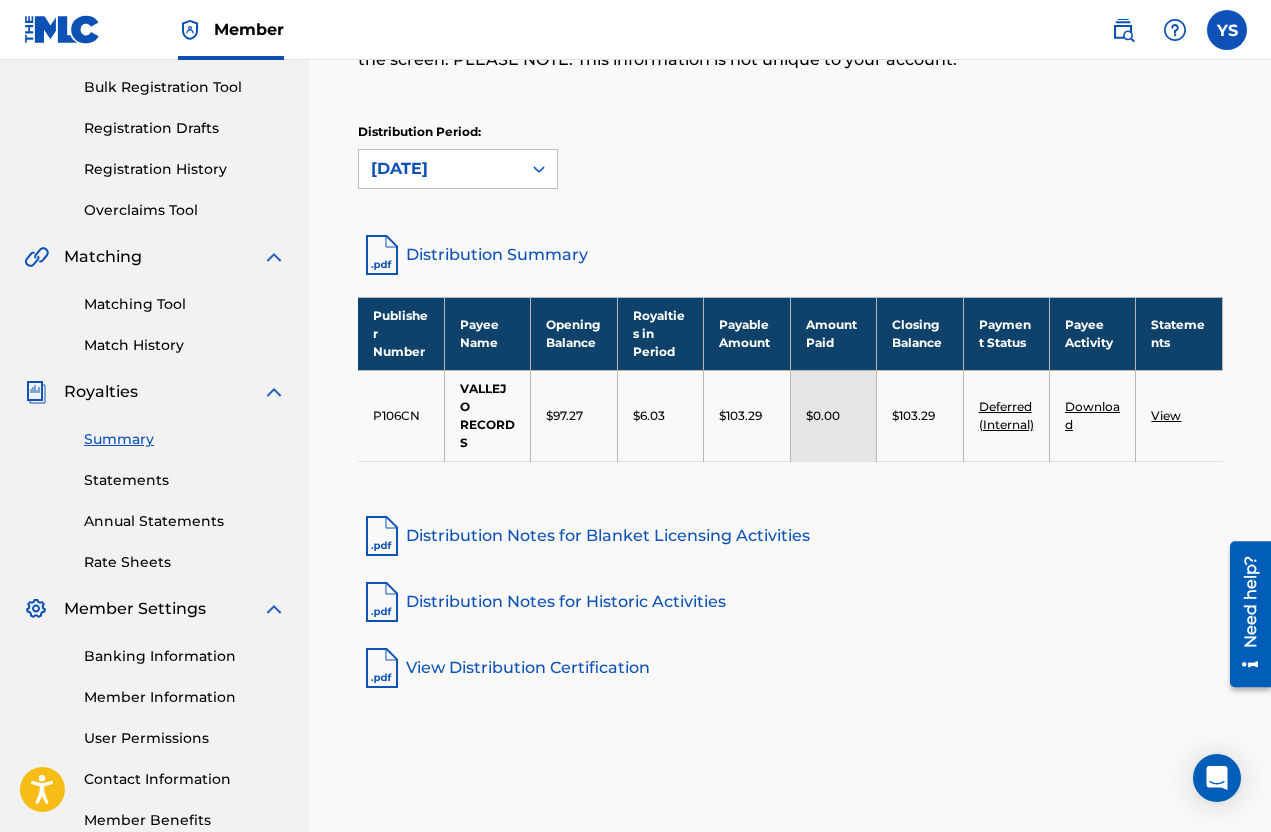 click on "Download" at bounding box center (1092, 415) 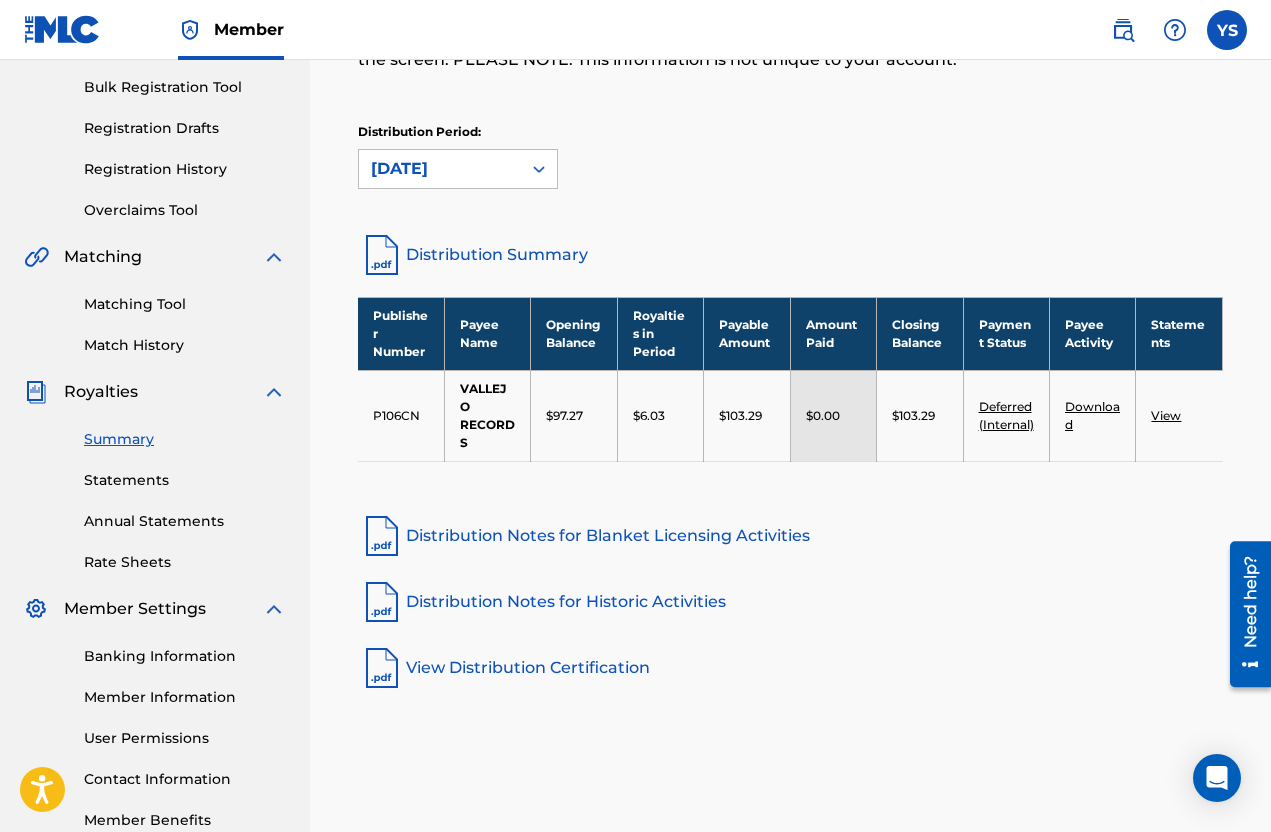 click on "Deferred (Internal)" at bounding box center [1006, 415] 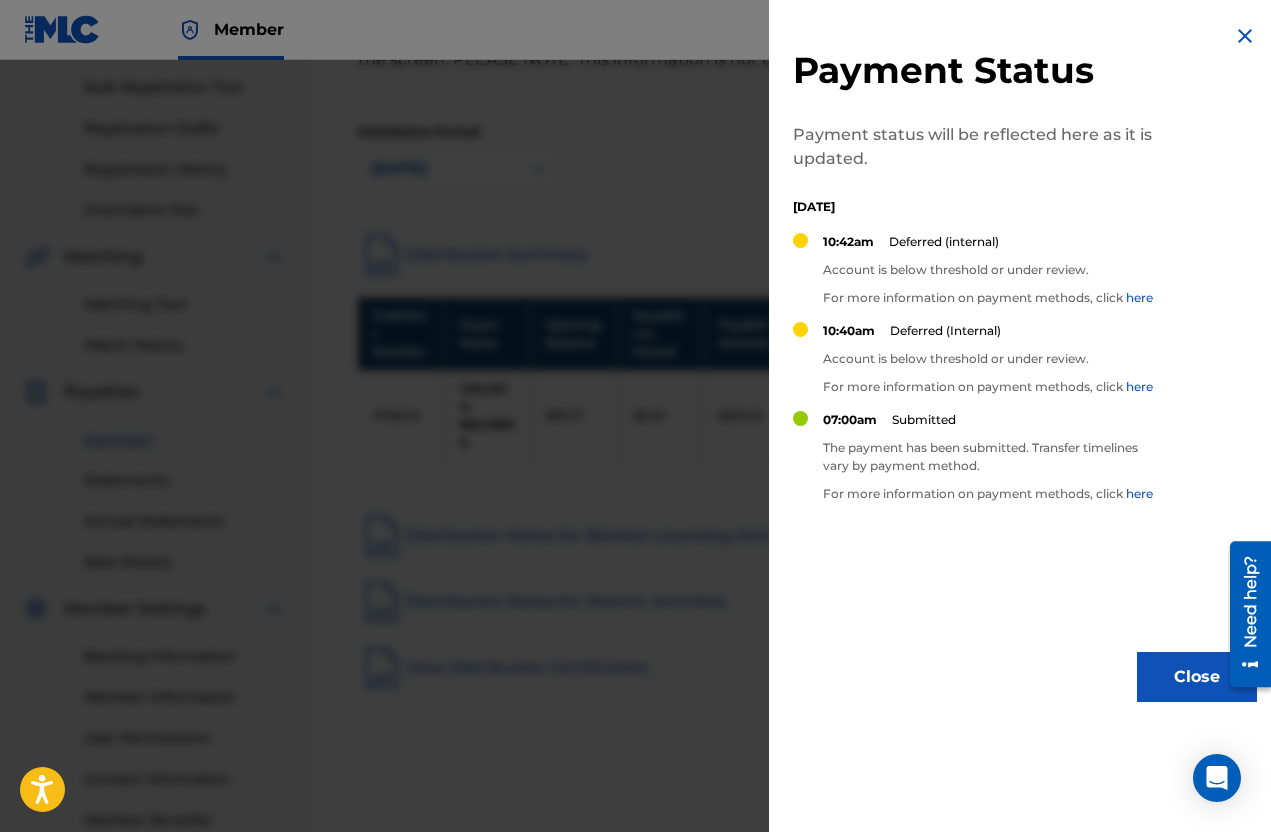 click on "here" at bounding box center (1139, 297) 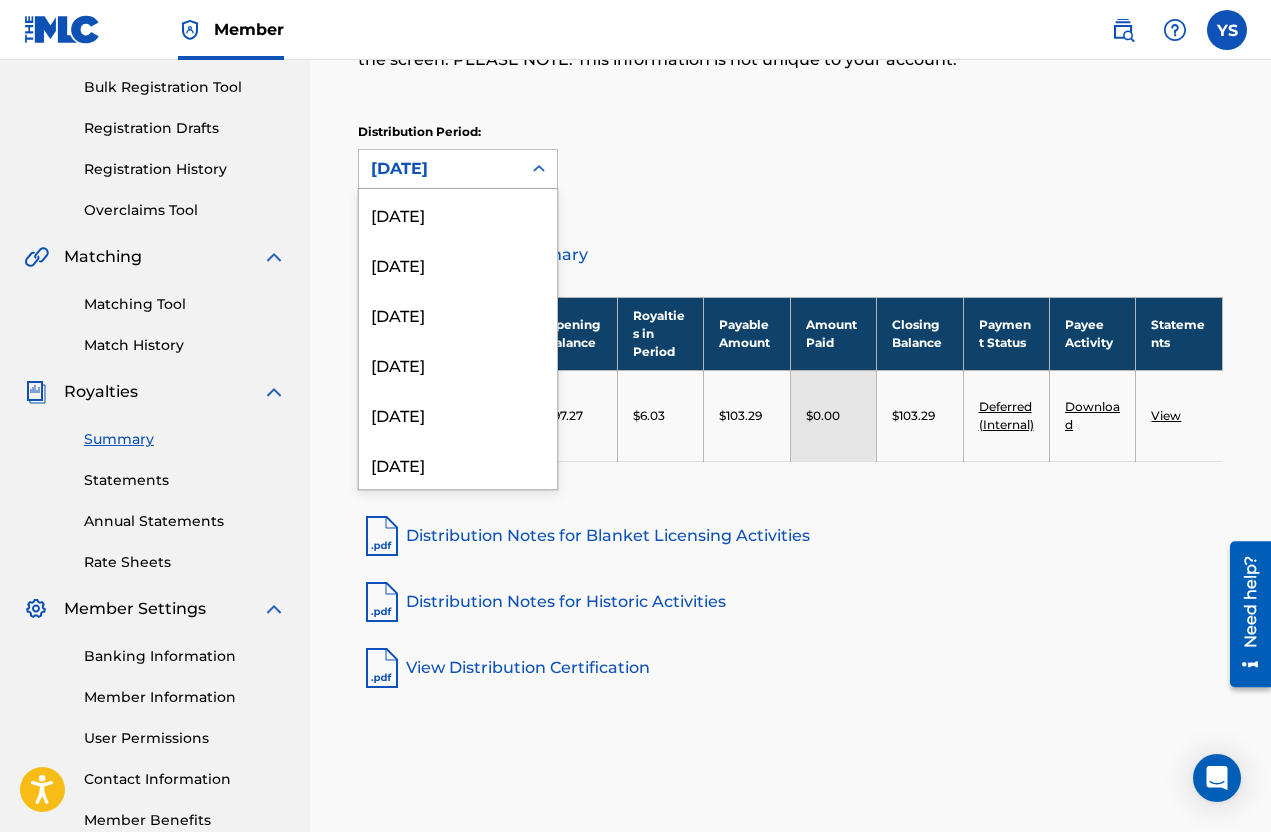 scroll, scrollTop: 316, scrollLeft: 0, axis: vertical 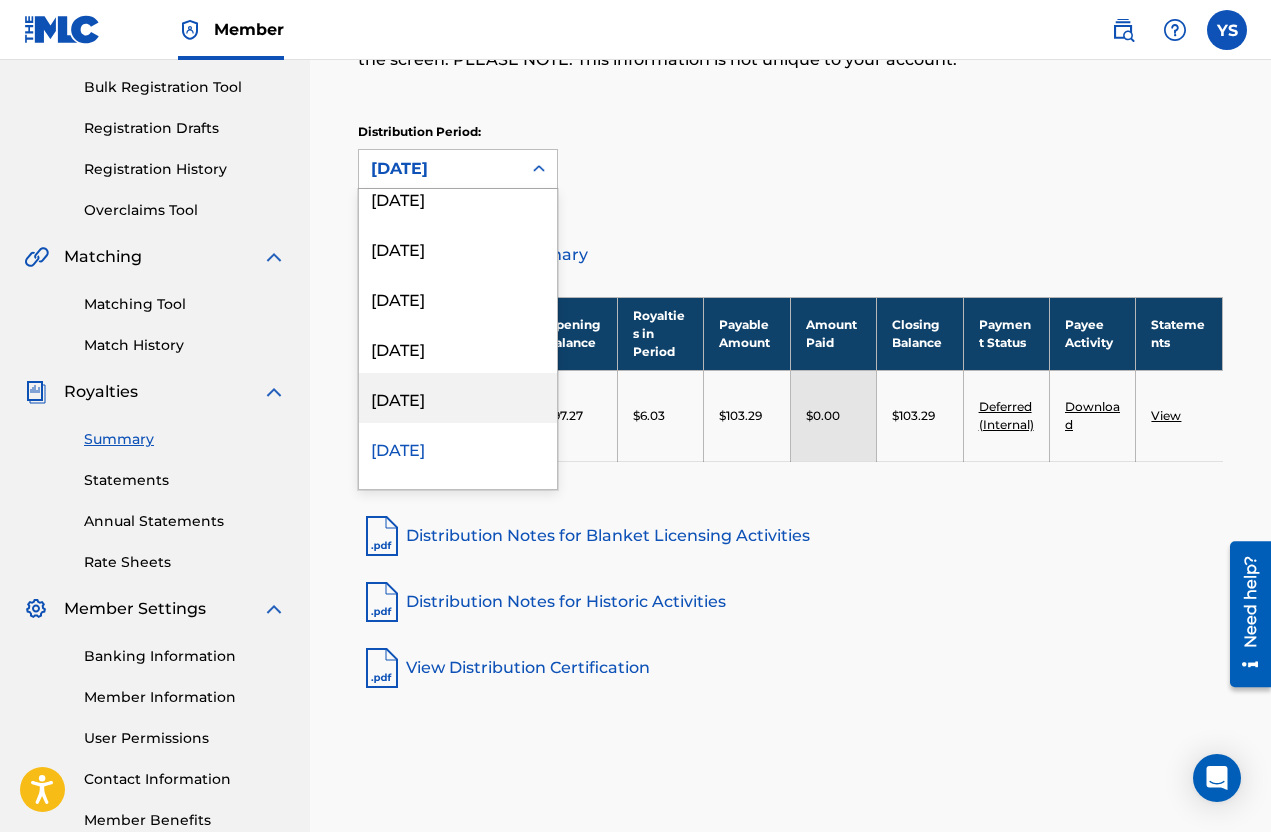click on "August 2024" at bounding box center [458, 398] 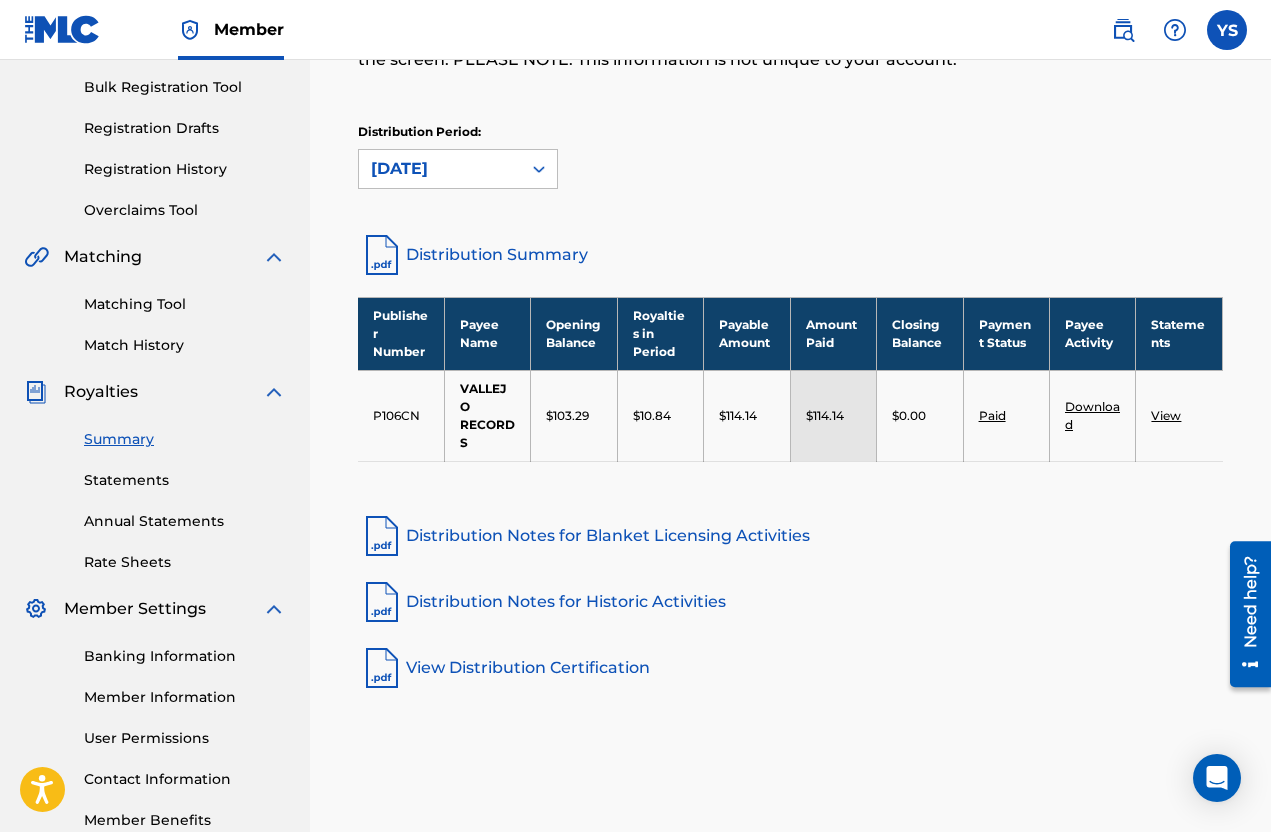 click on "Paid" at bounding box center [992, 415] 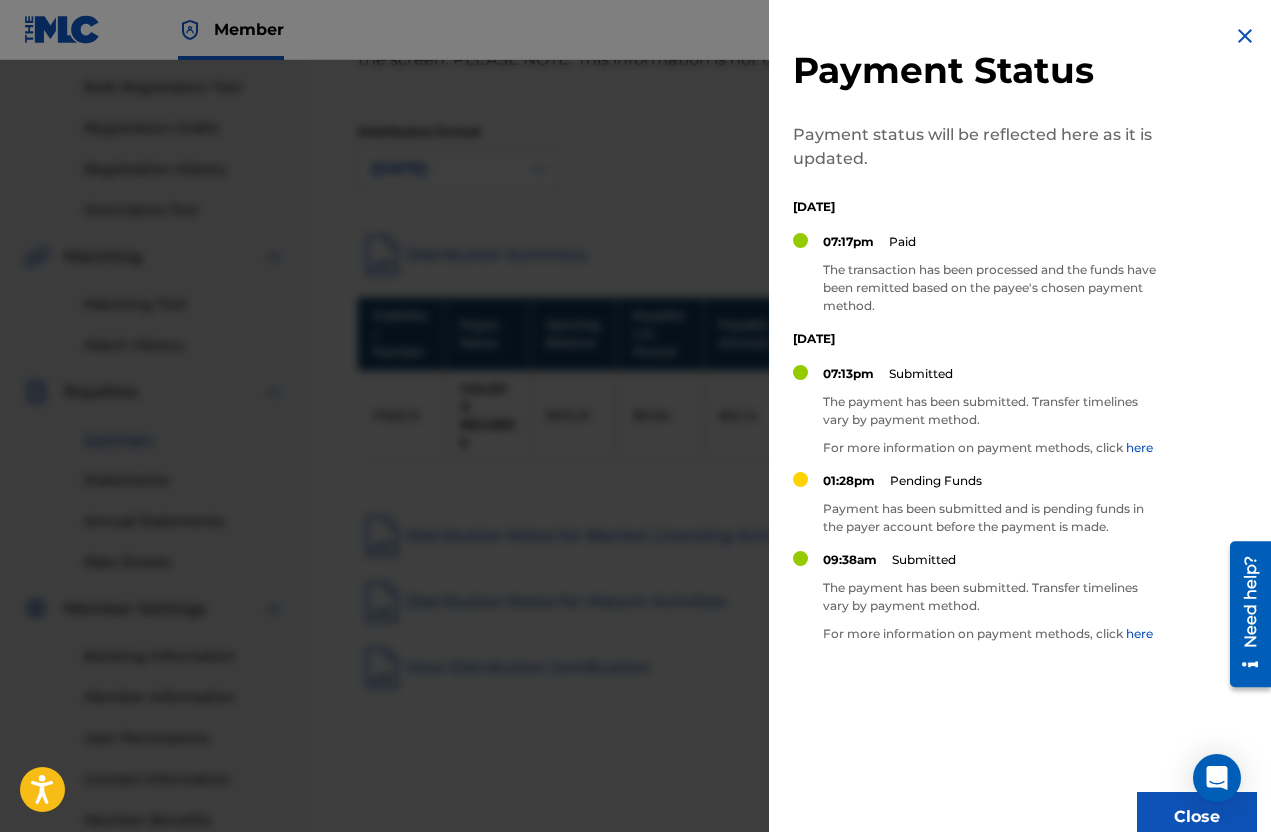 click at bounding box center [635, 476] 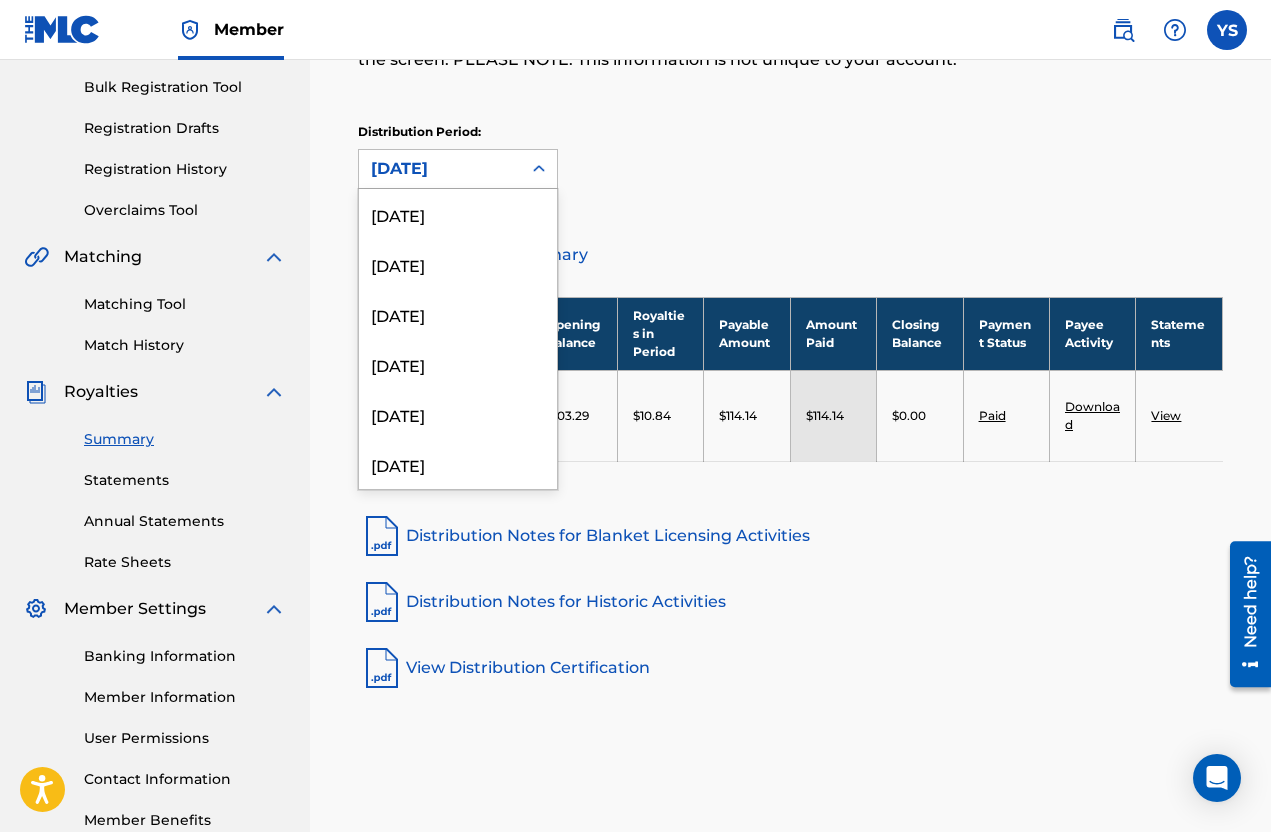 scroll, scrollTop: 266, scrollLeft: 0, axis: vertical 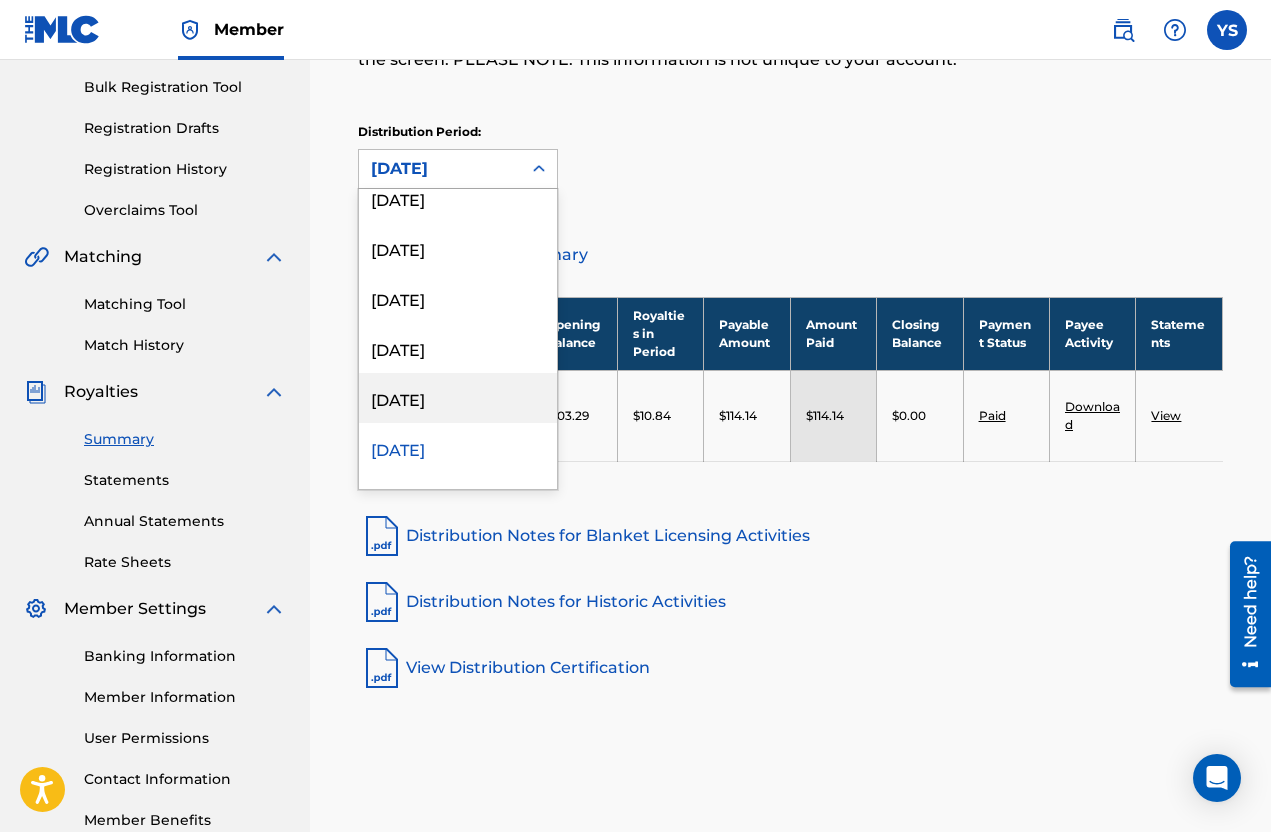 click on "September 2024" at bounding box center (458, 398) 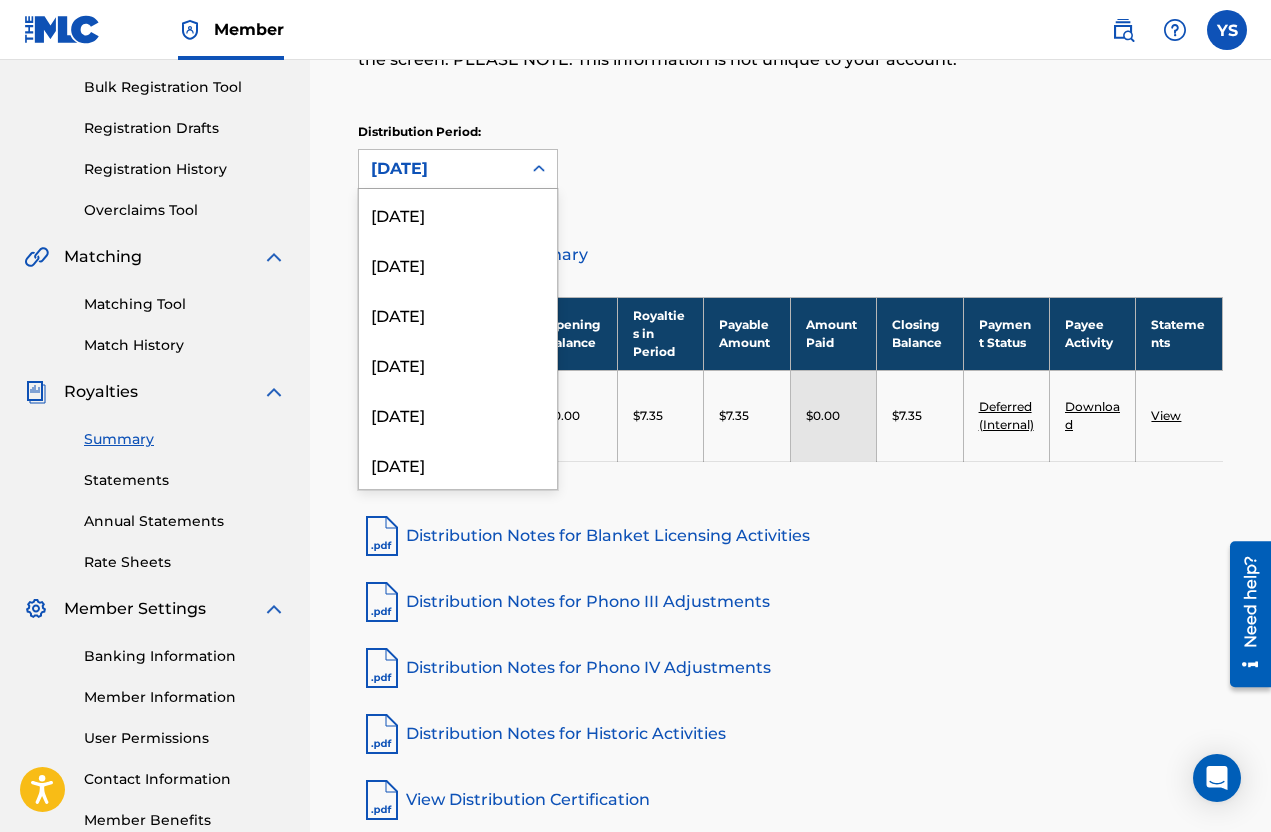scroll, scrollTop: 216, scrollLeft: 0, axis: vertical 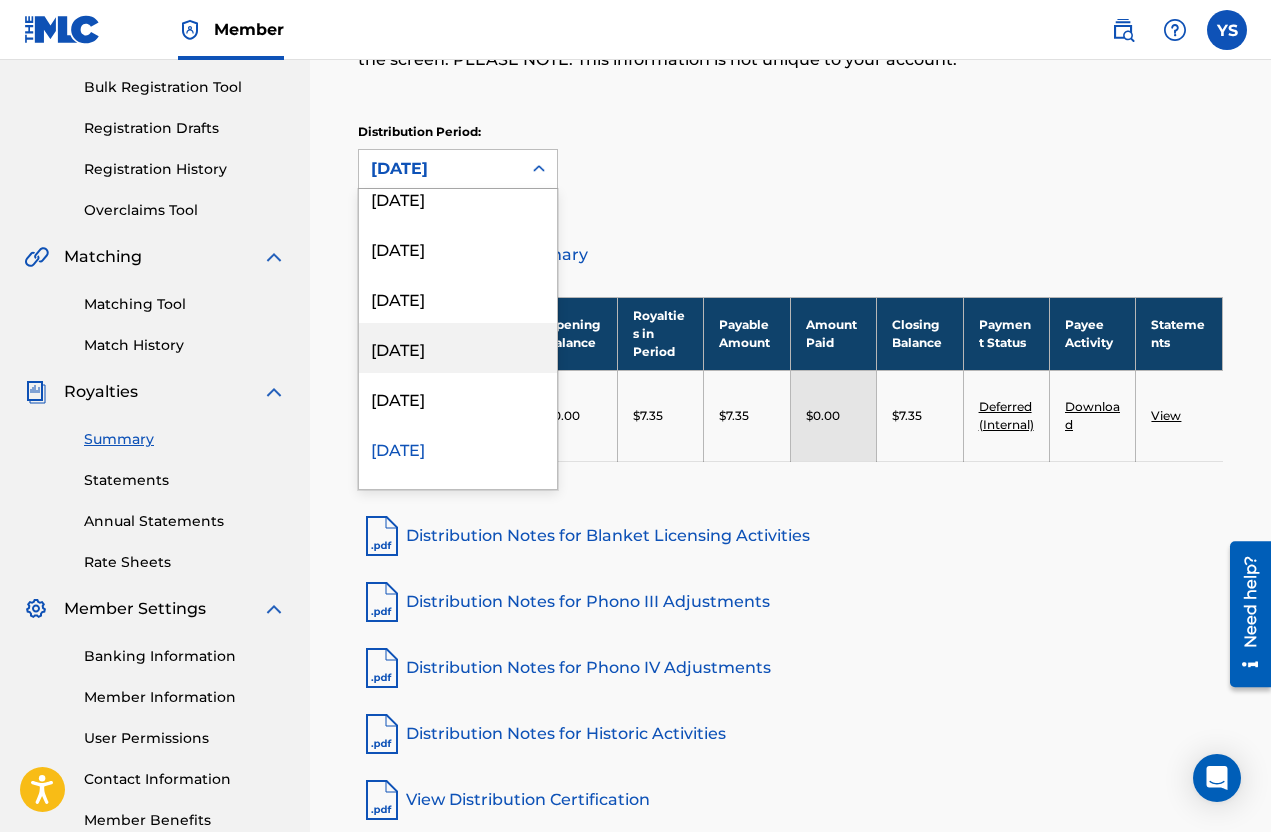 click on "November 2024" at bounding box center (458, 348) 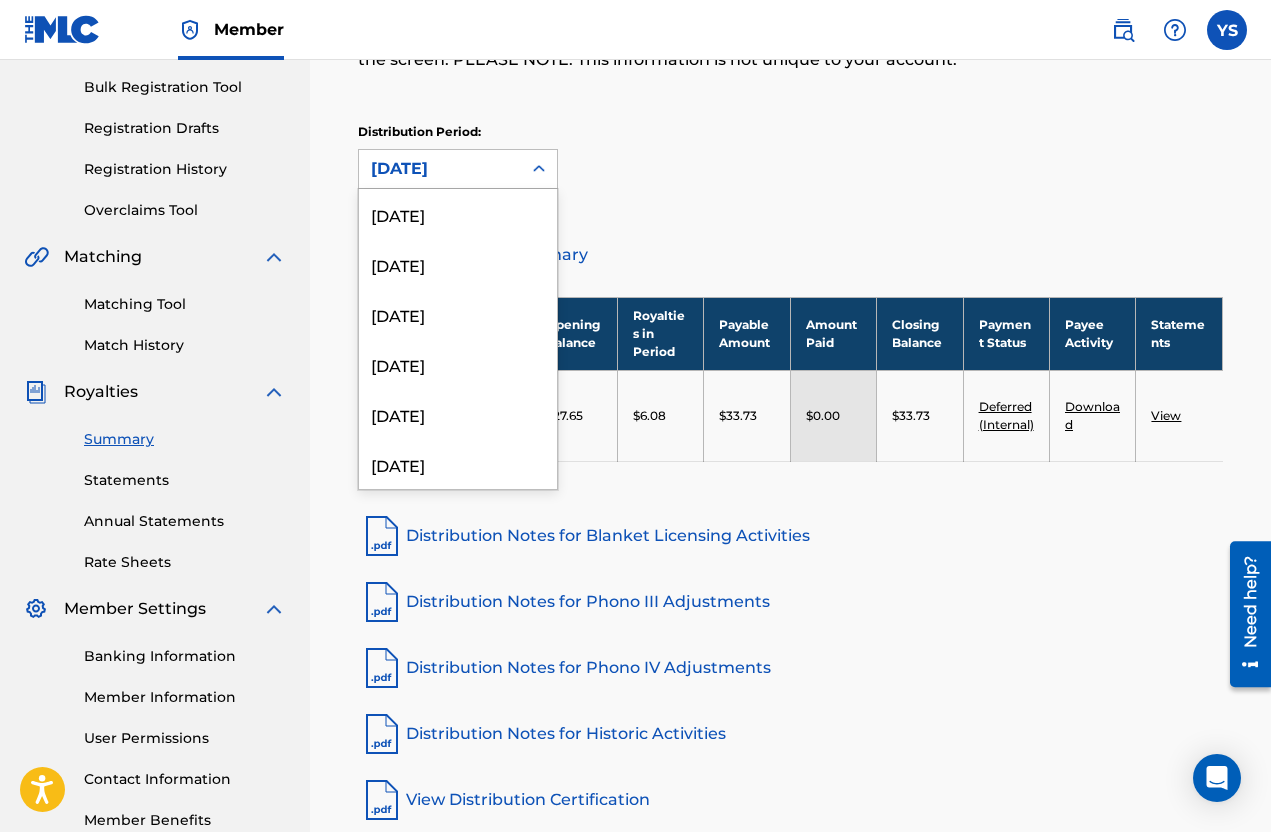 scroll, scrollTop: 116, scrollLeft: 0, axis: vertical 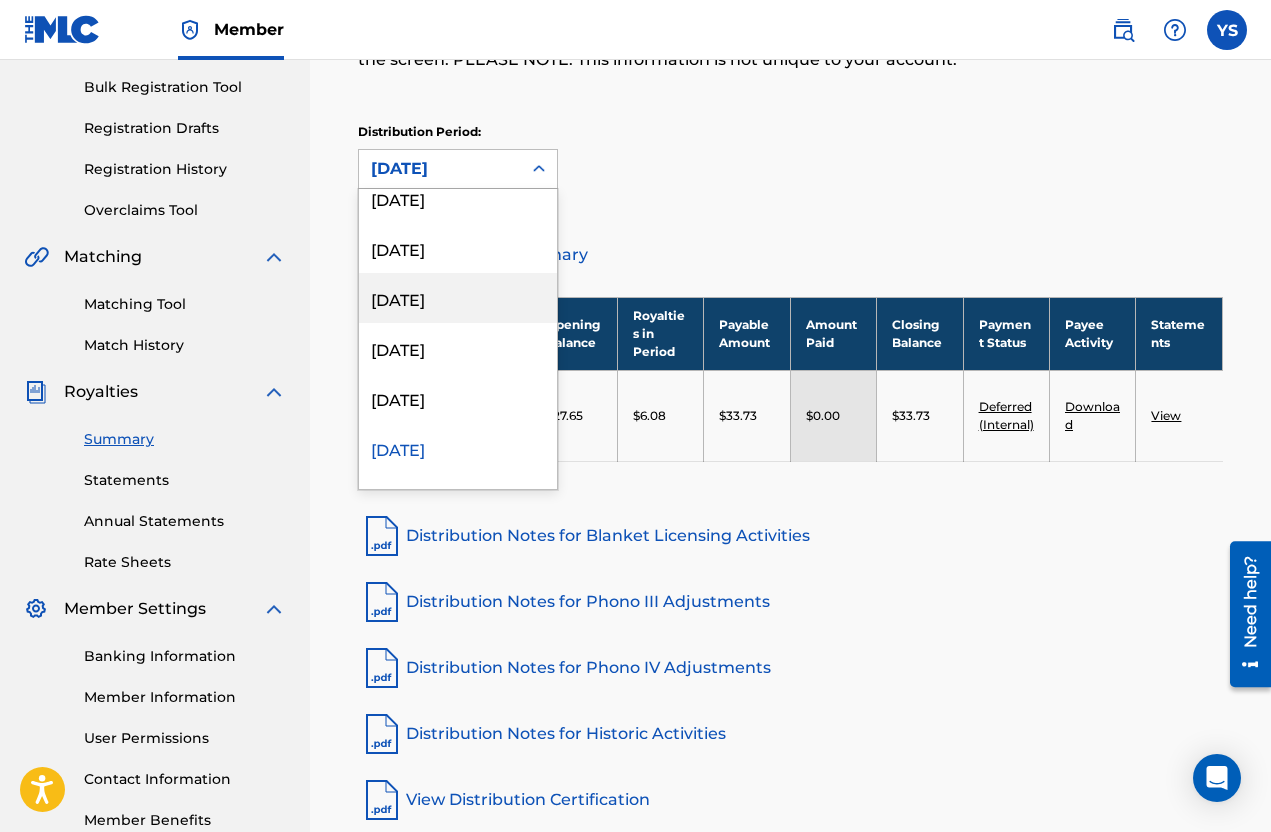 click on "February 2025" at bounding box center (458, 298) 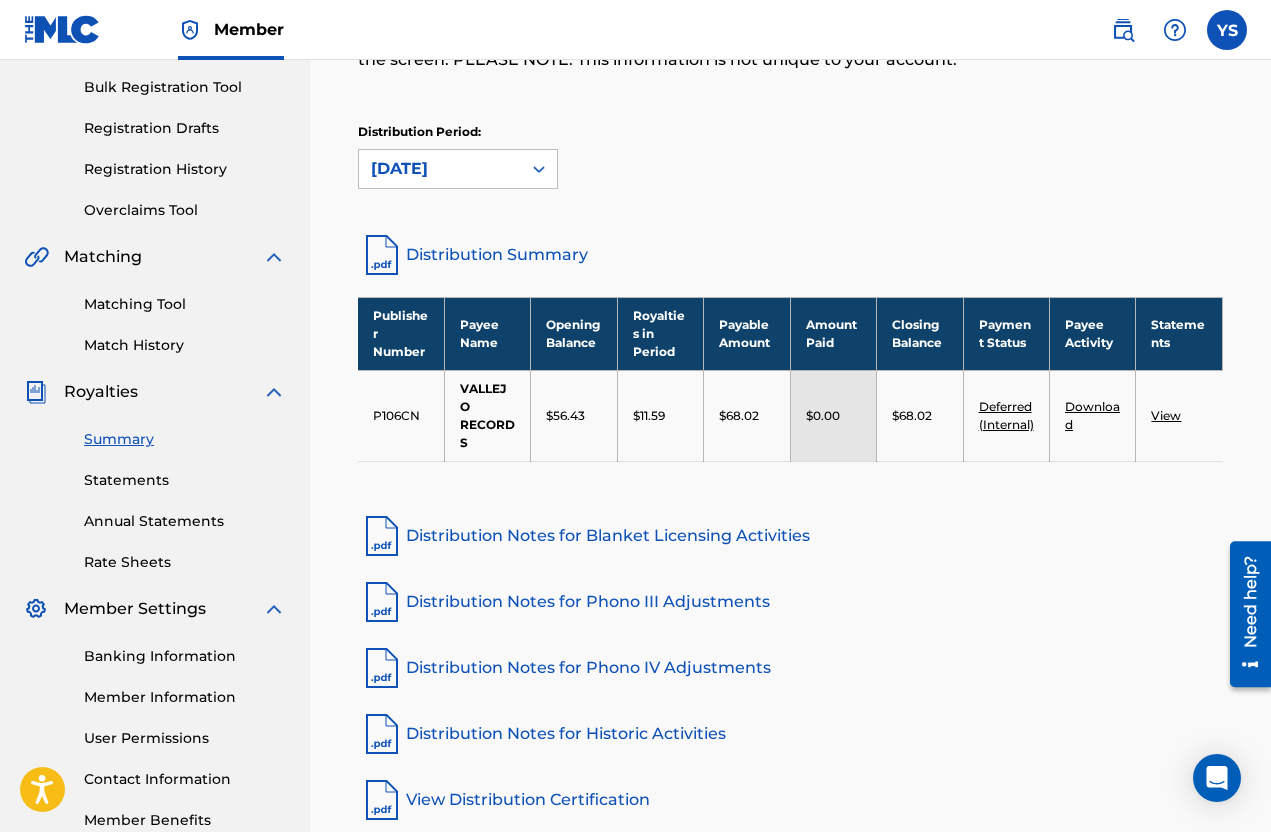 click on "Deferred (Internal)" at bounding box center [1006, 415] 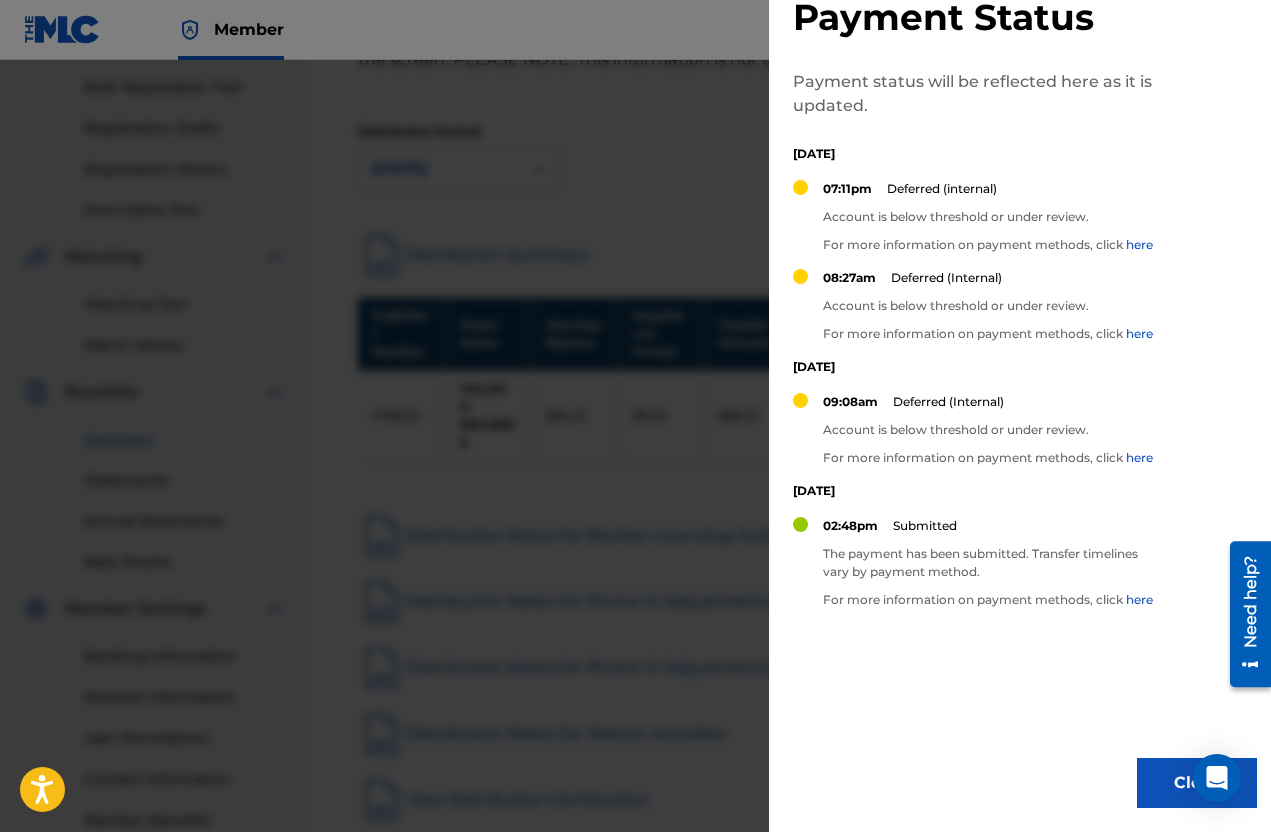 scroll, scrollTop: 53, scrollLeft: 0, axis: vertical 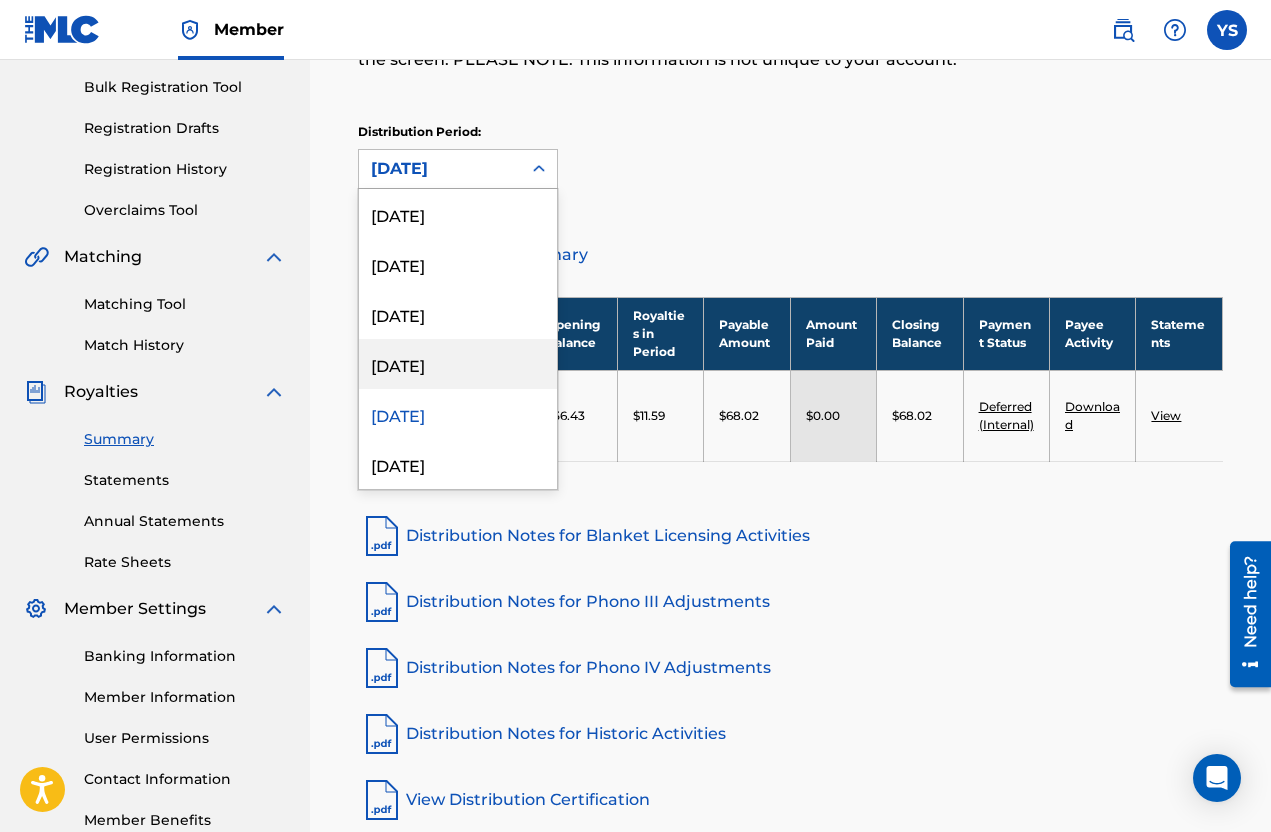 click on "March 2025" at bounding box center (458, 364) 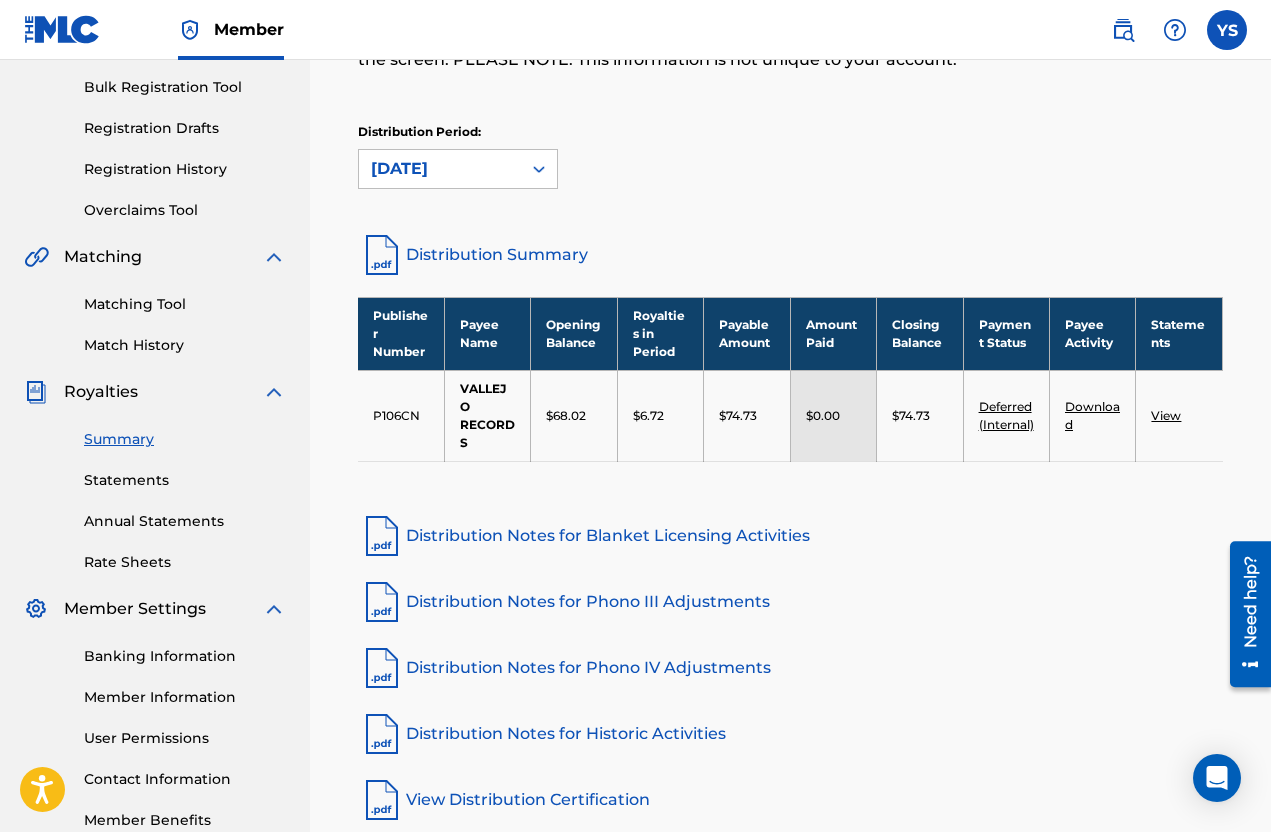 click on "Deferred (Internal)" at bounding box center [1006, 415] 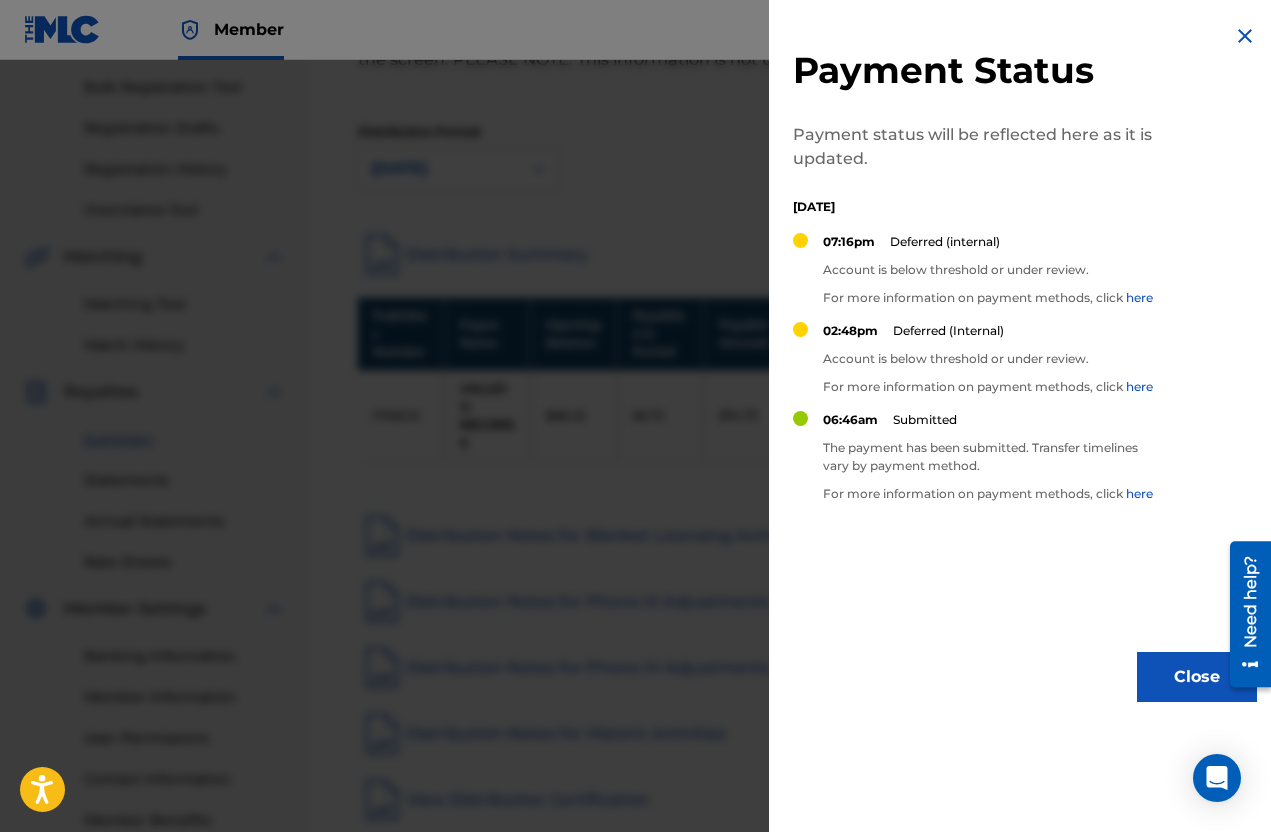 click at bounding box center [635, 476] 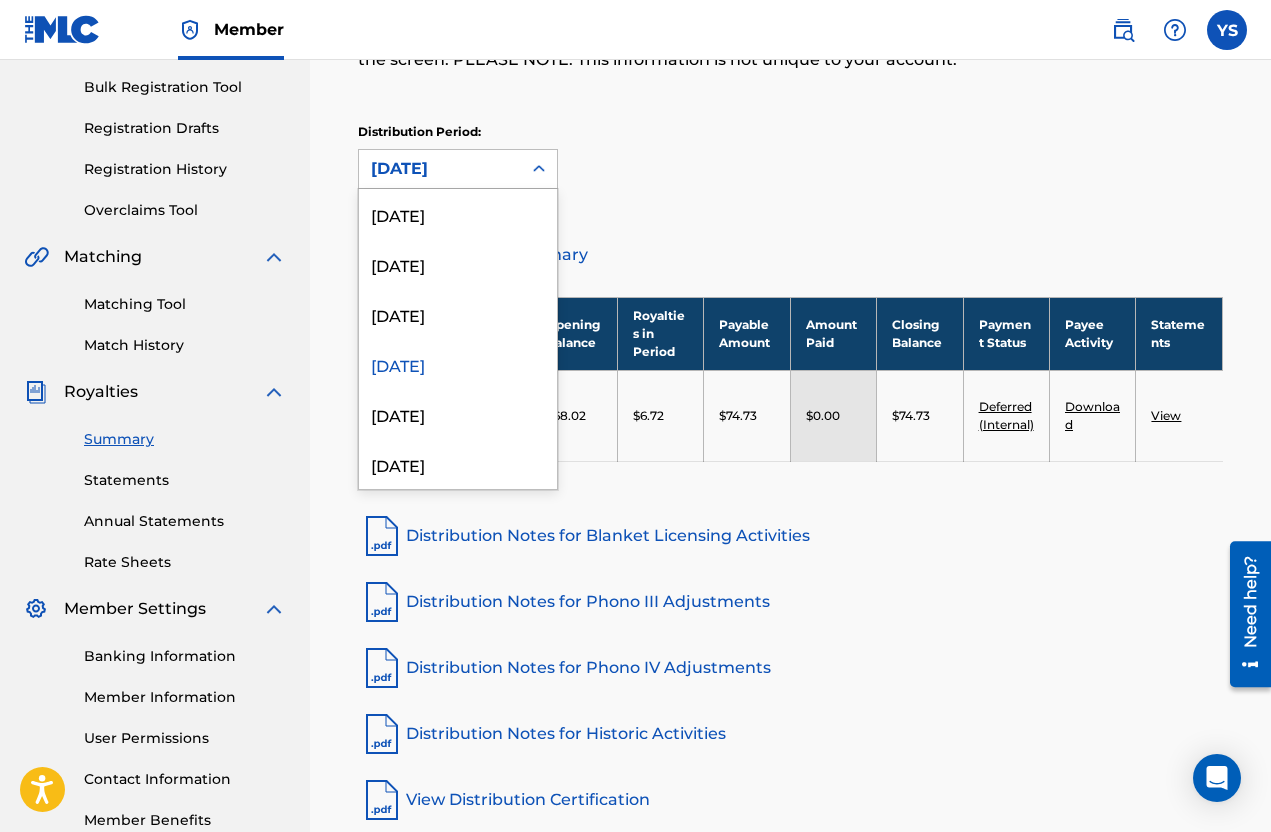 scroll, scrollTop: 1, scrollLeft: 0, axis: vertical 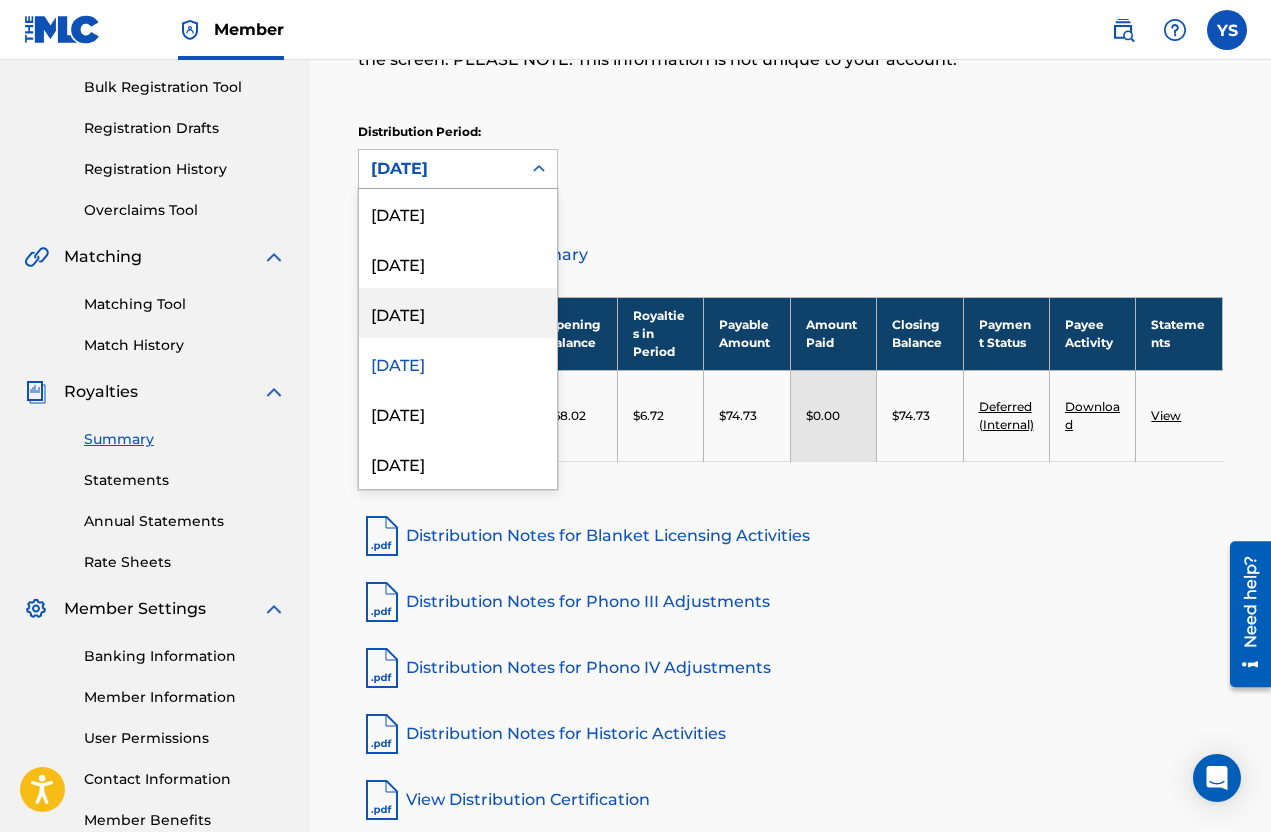 click on "April 2025" at bounding box center (458, 313) 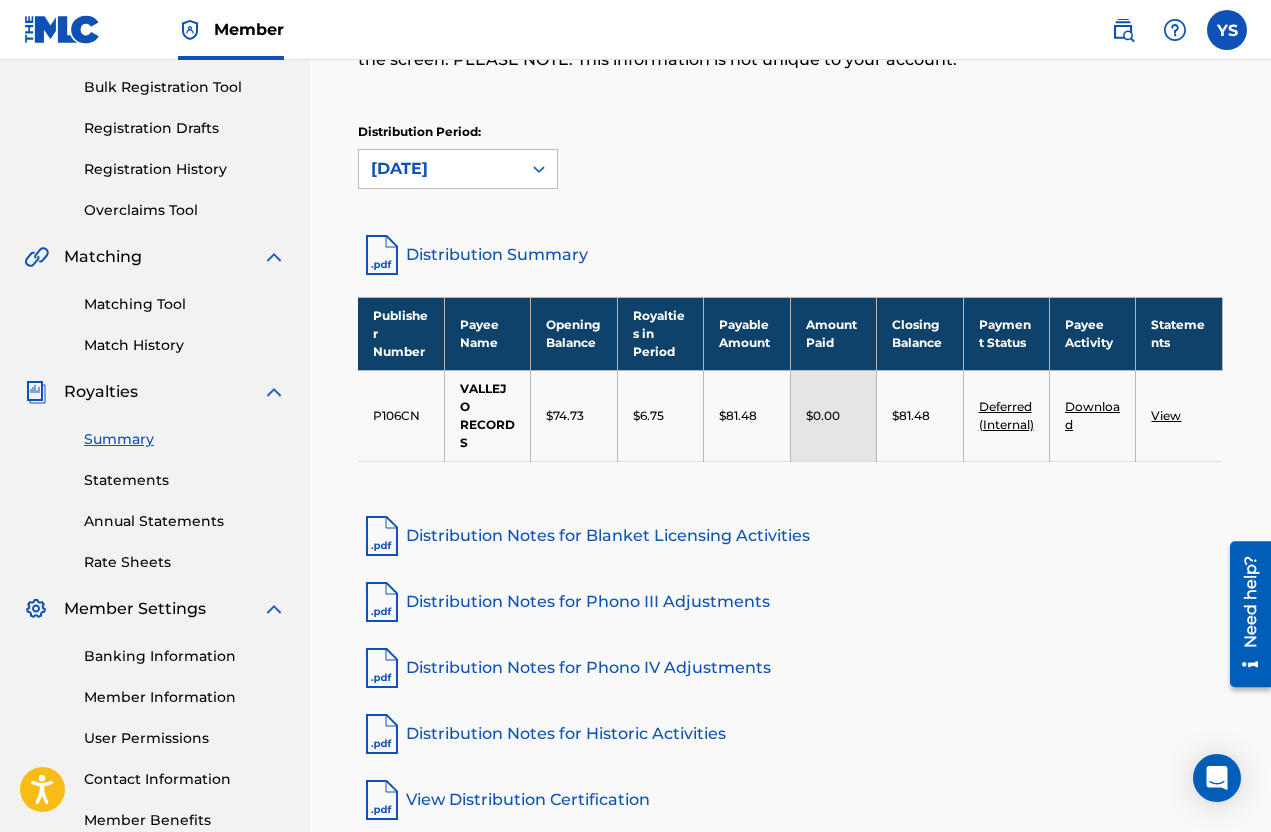 click on "Deferred (Internal)" at bounding box center (1006, 415) 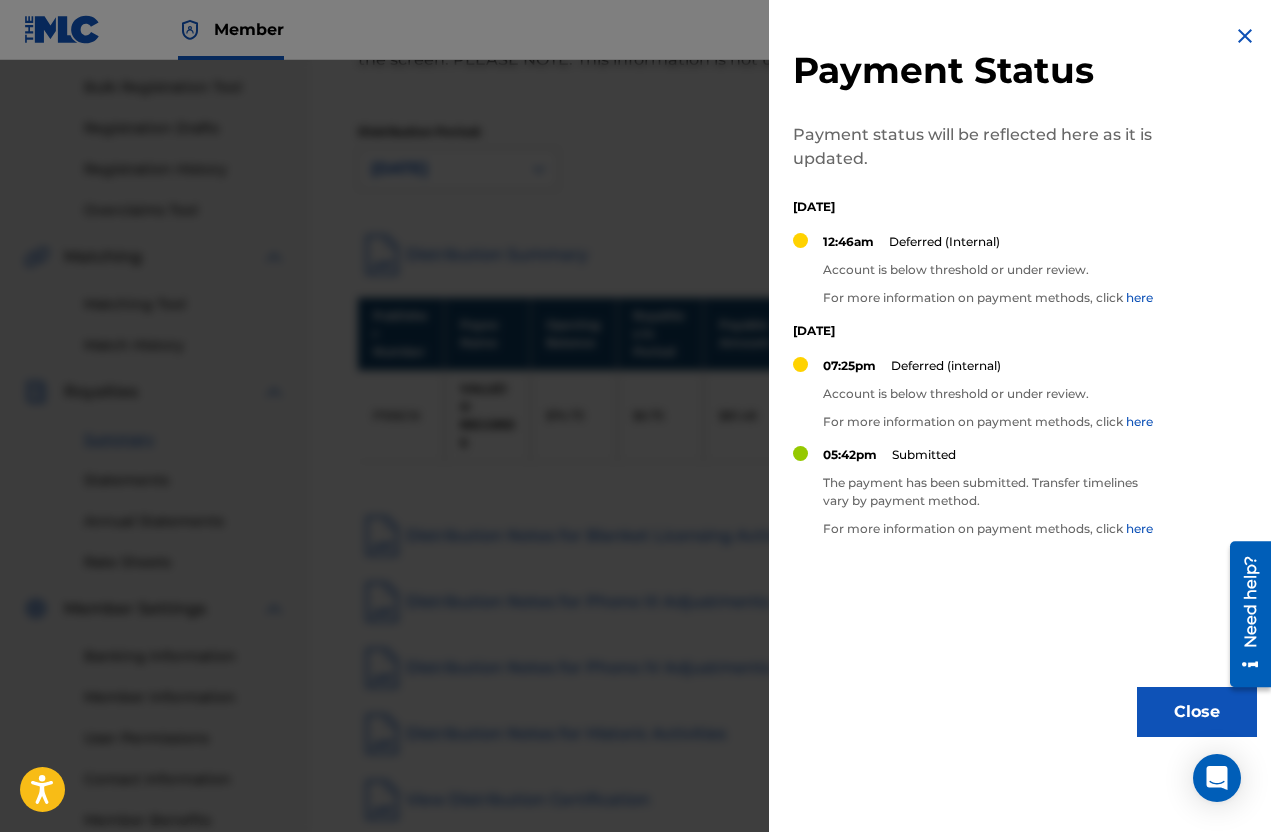 click at bounding box center (635, 476) 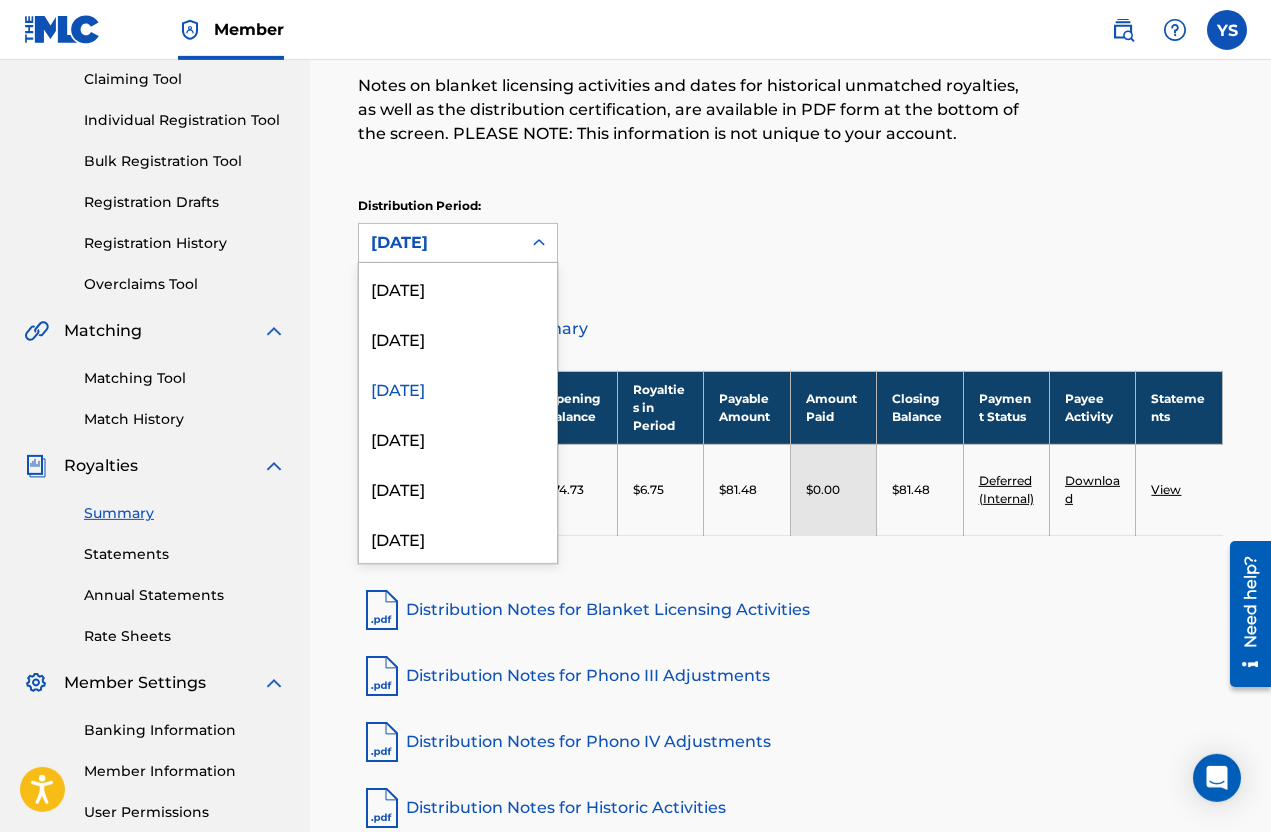 scroll, scrollTop: 216, scrollLeft: 0, axis: vertical 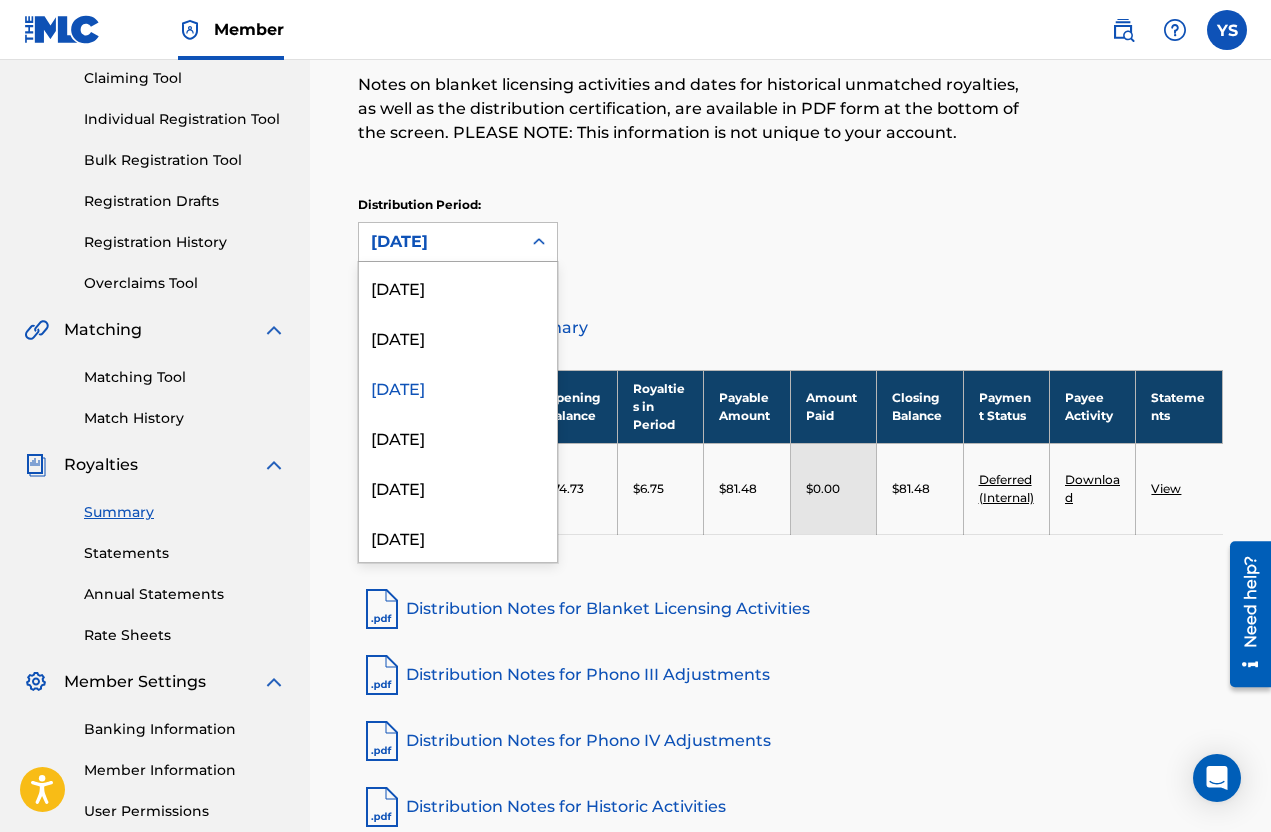 click on "May 2025" at bounding box center [458, 337] 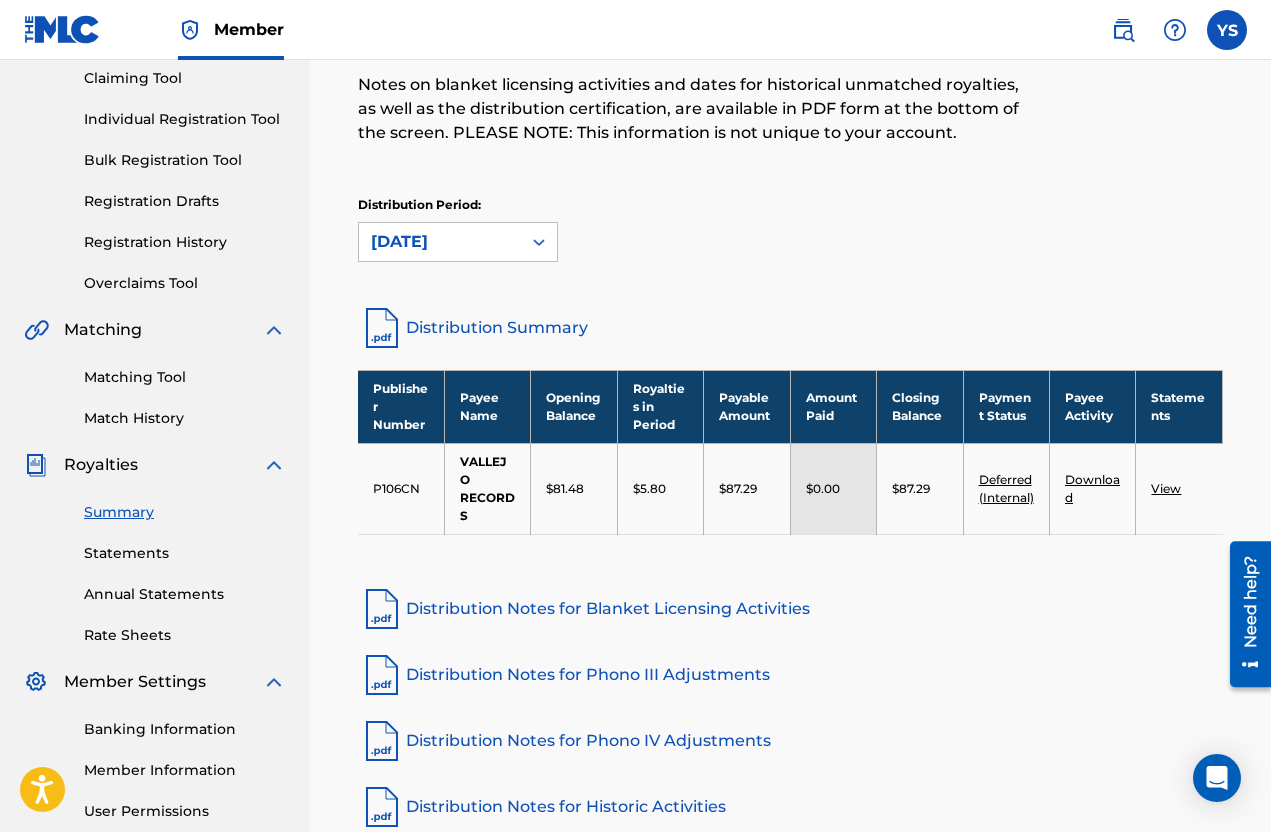 click on "Deferred (Internal)" at bounding box center (1006, 488) 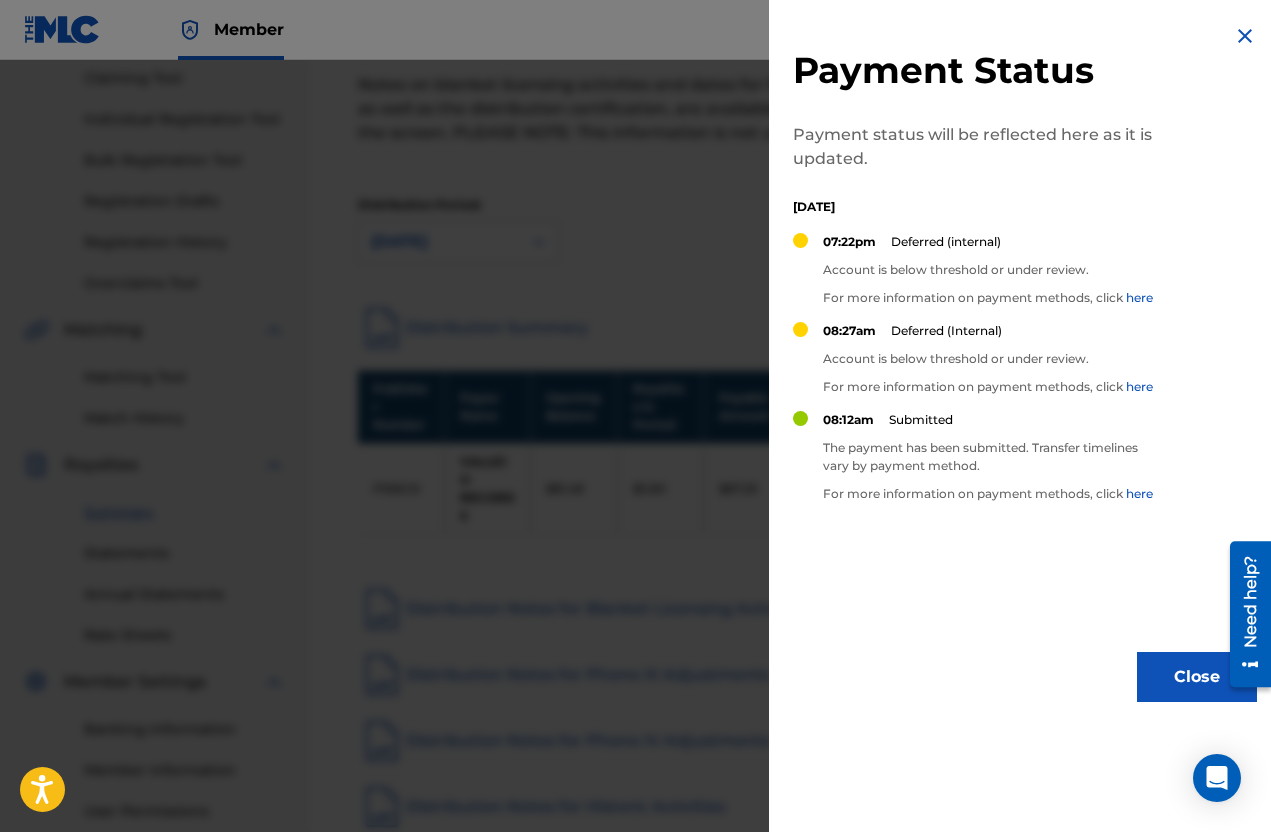 click at bounding box center (635, 476) 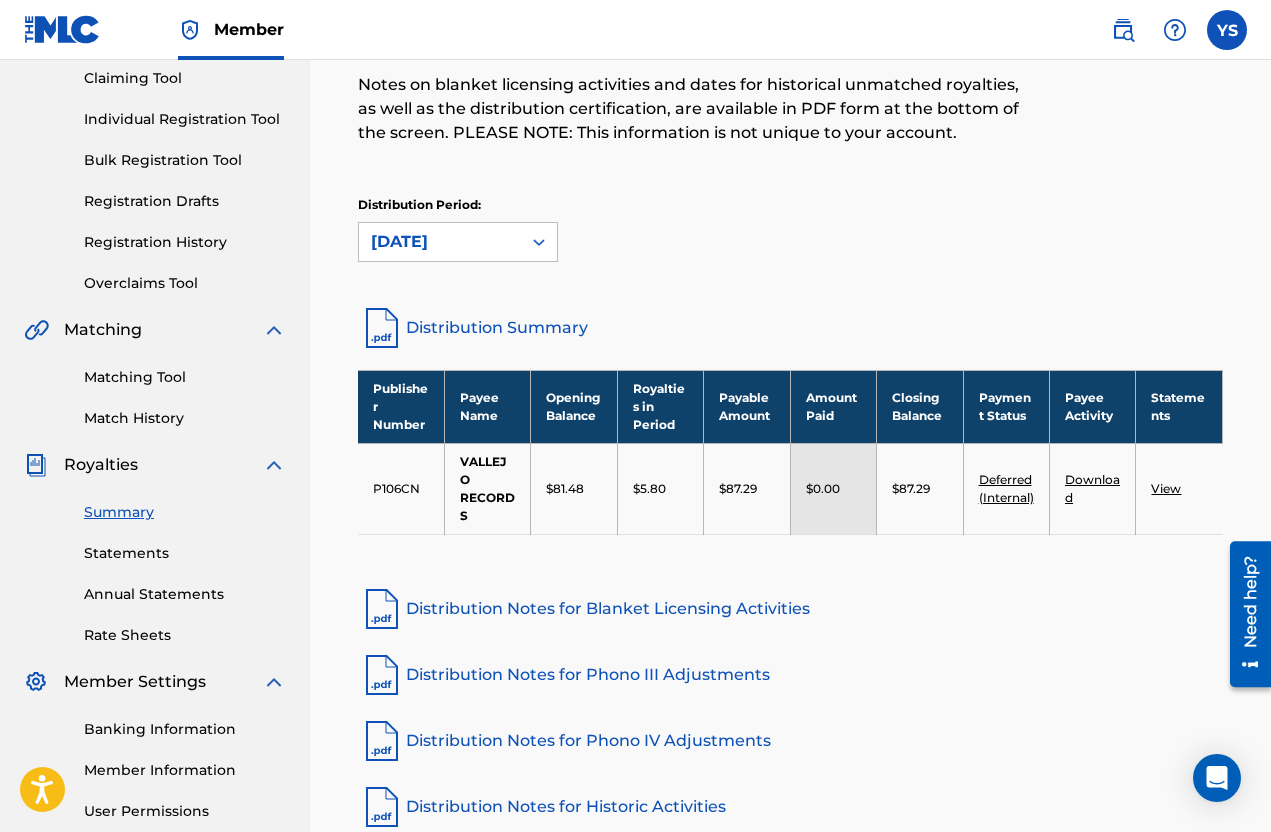 click on "Distribution Period: May 2025" at bounding box center (790, 238) 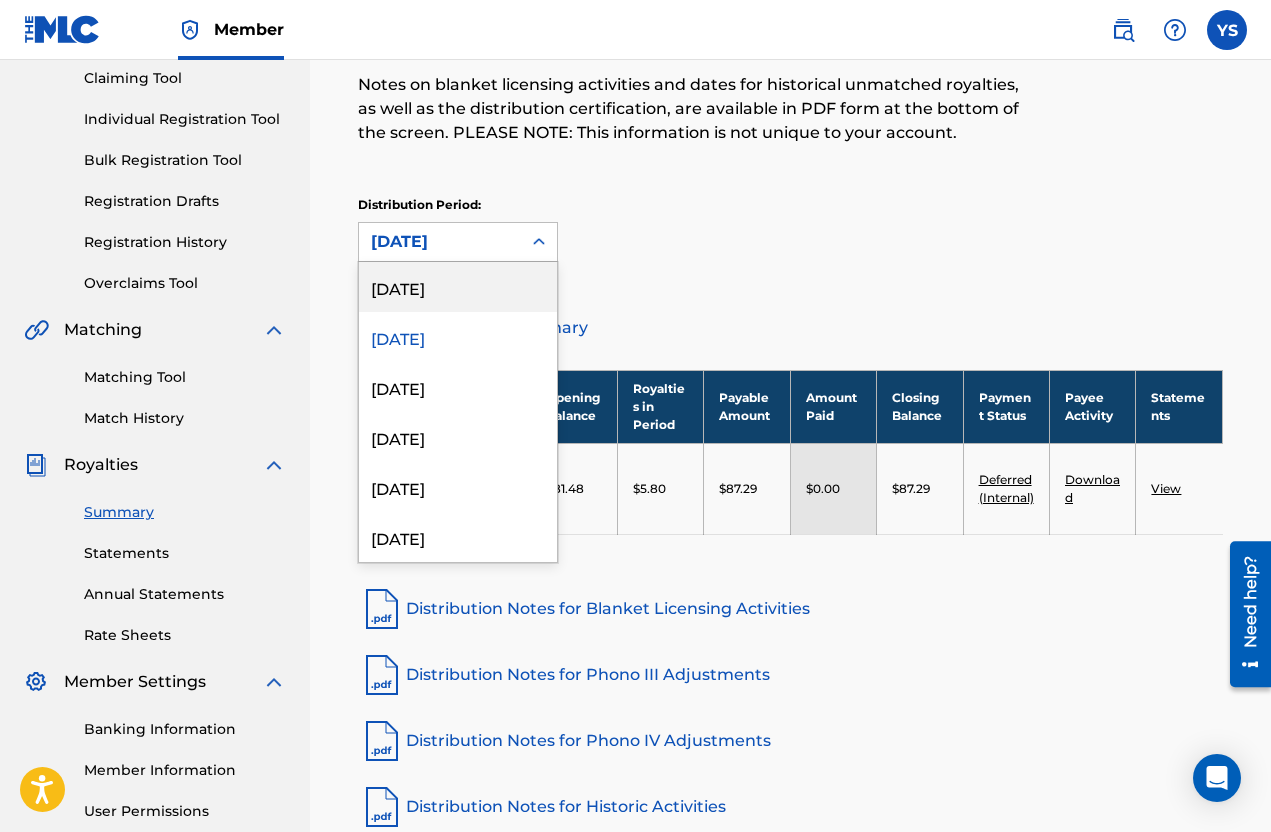 click on "June 2025" at bounding box center (458, 287) 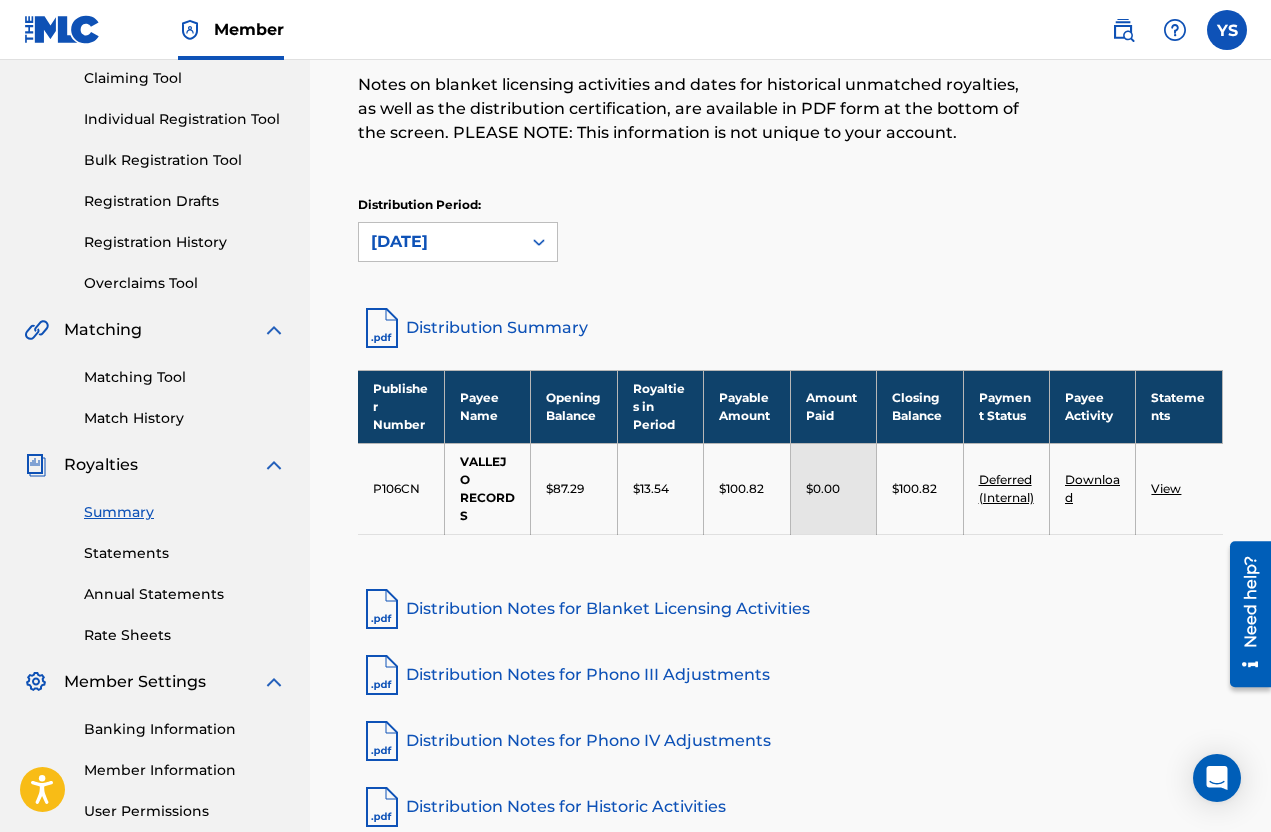 click on "Deferred (Internal)" at bounding box center (1006, 488) 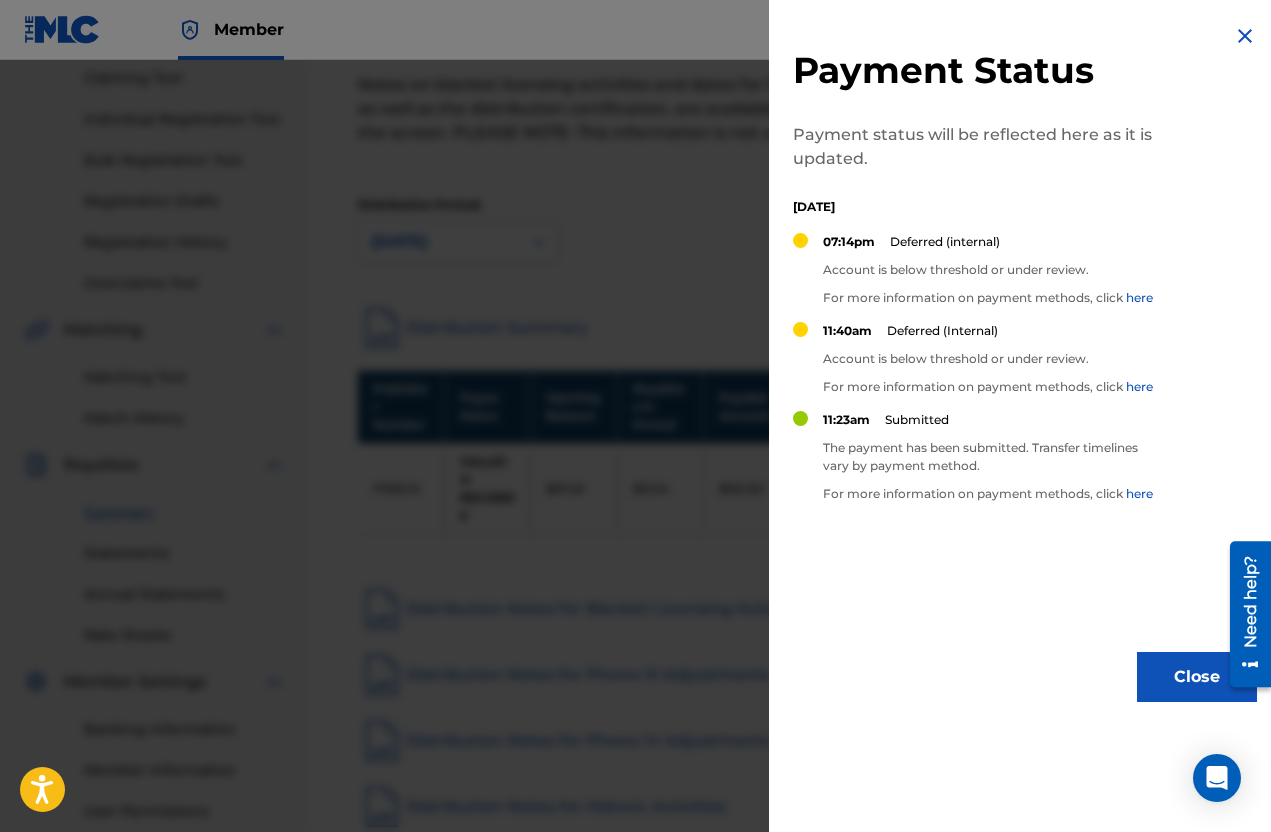 click at bounding box center (635, 476) 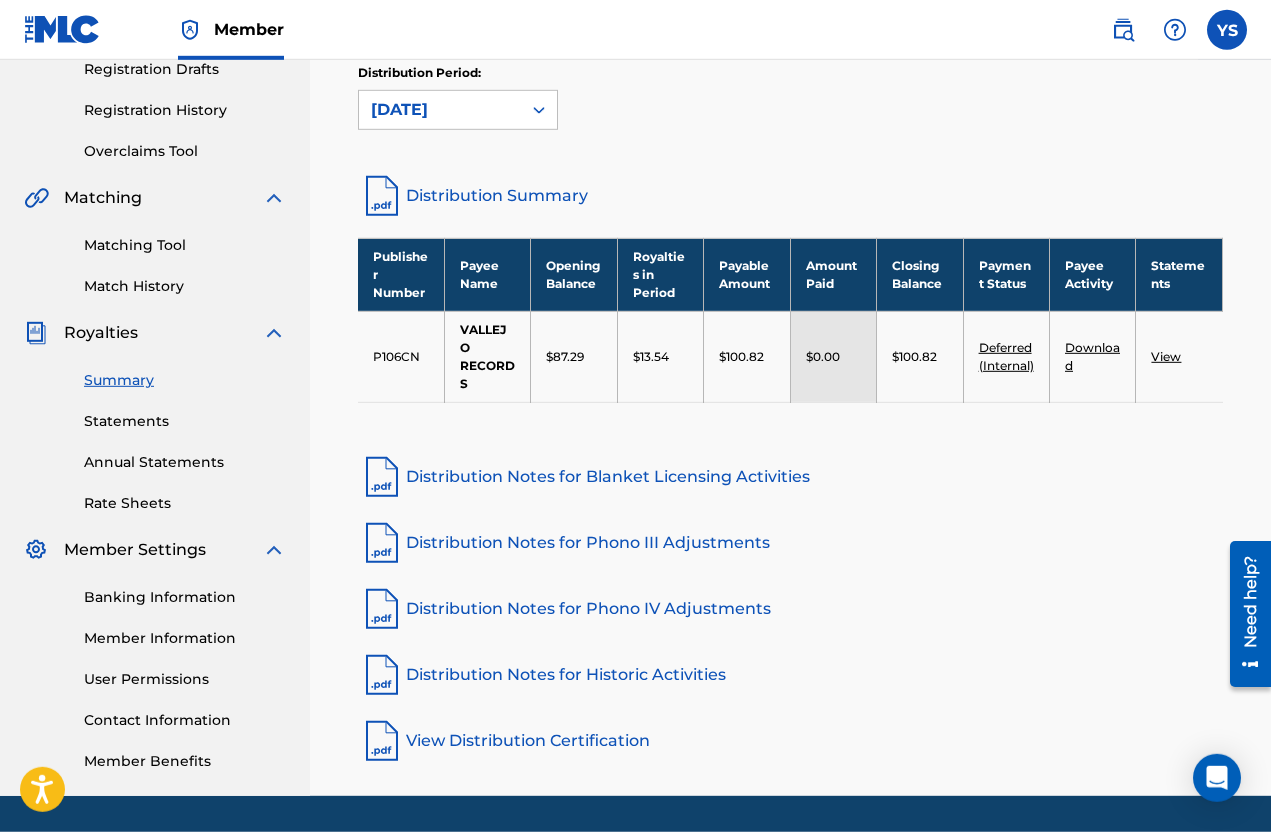 scroll, scrollTop: 346, scrollLeft: 0, axis: vertical 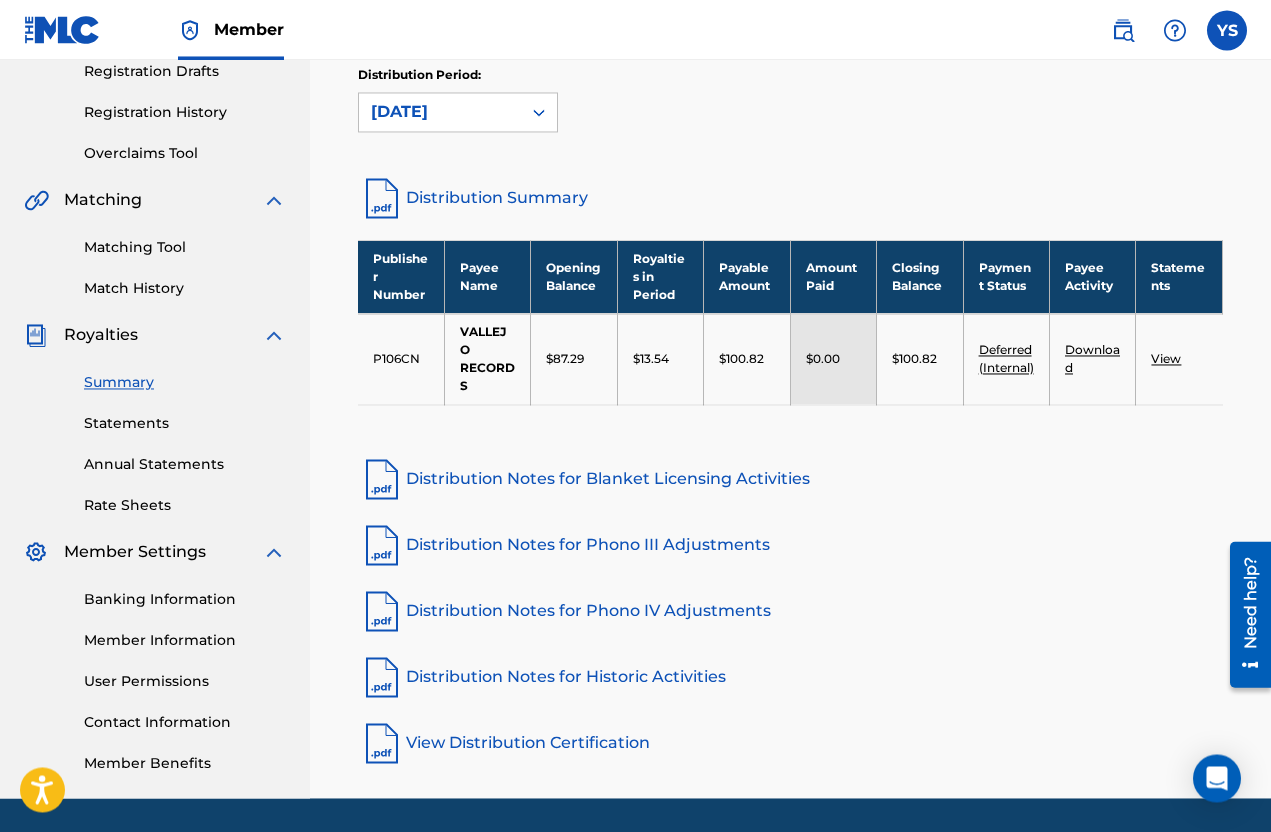 click on "Summary Statements Annual Statements Rate Sheets" at bounding box center (155, 431) 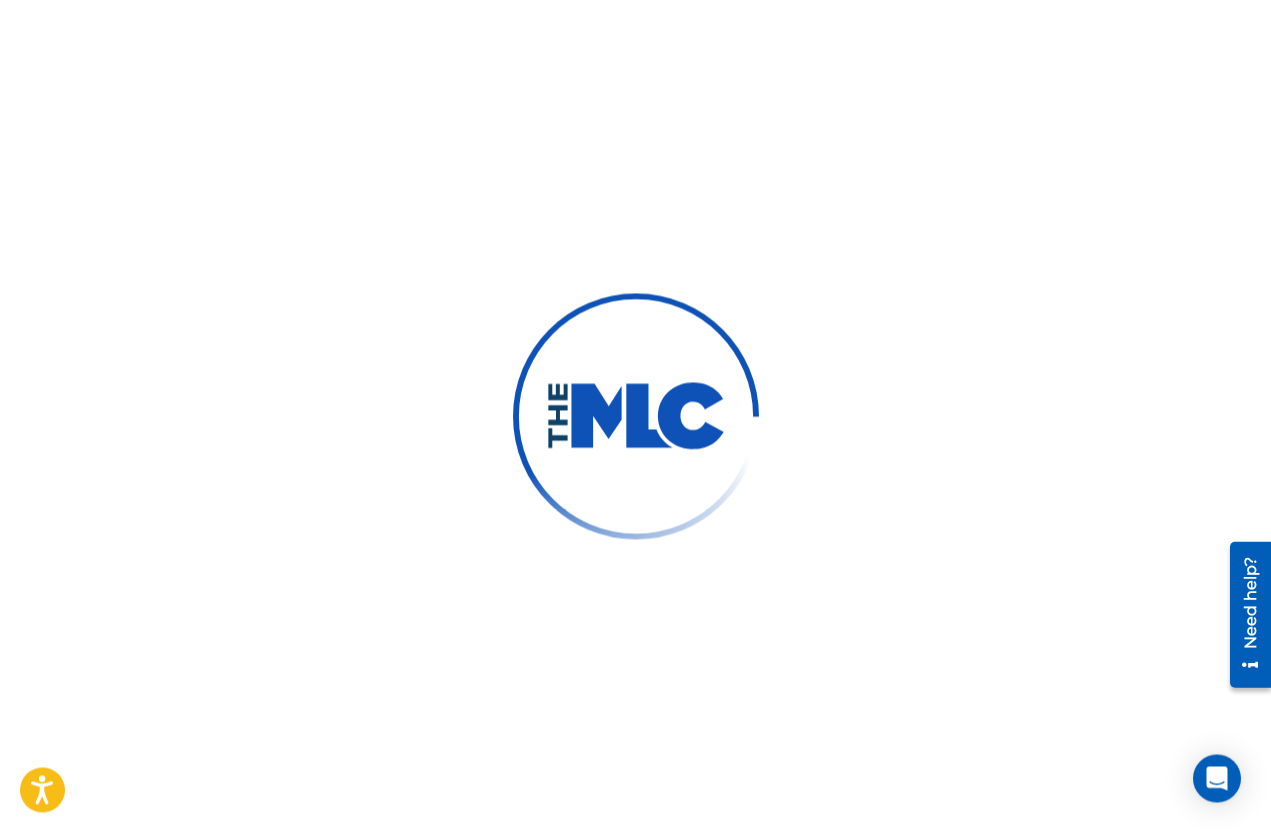 scroll, scrollTop: 0, scrollLeft: 0, axis: both 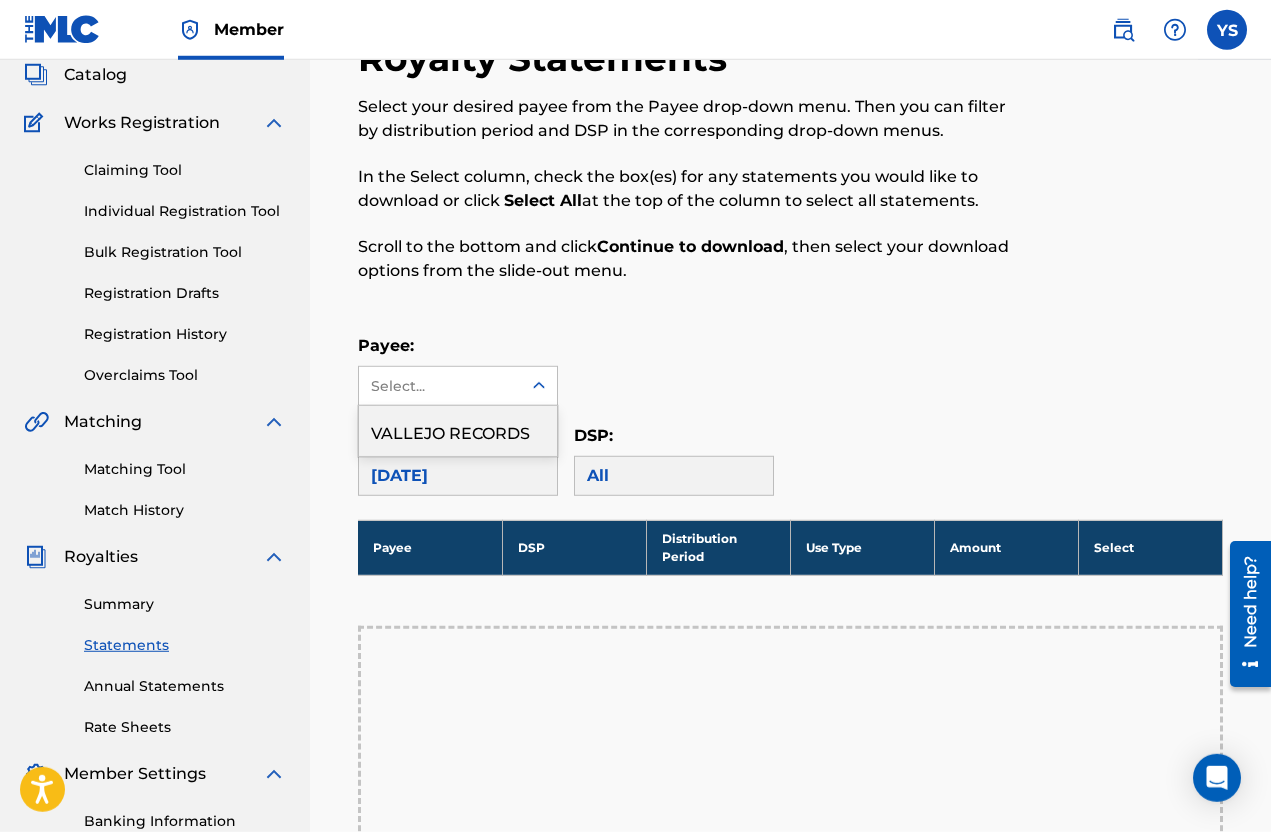 click on "VALLEJO RECORDS" at bounding box center (458, 431) 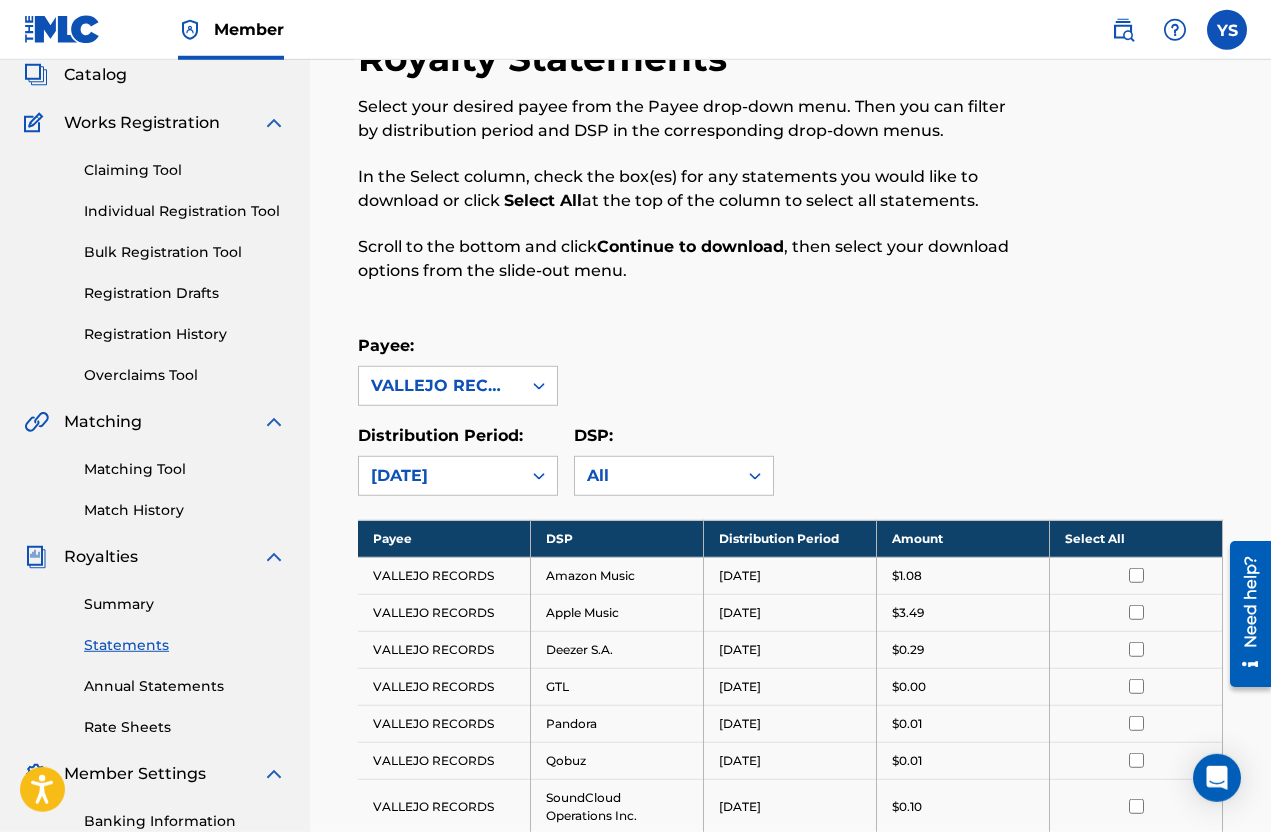 click on "Continue to download" at bounding box center [690, 246] 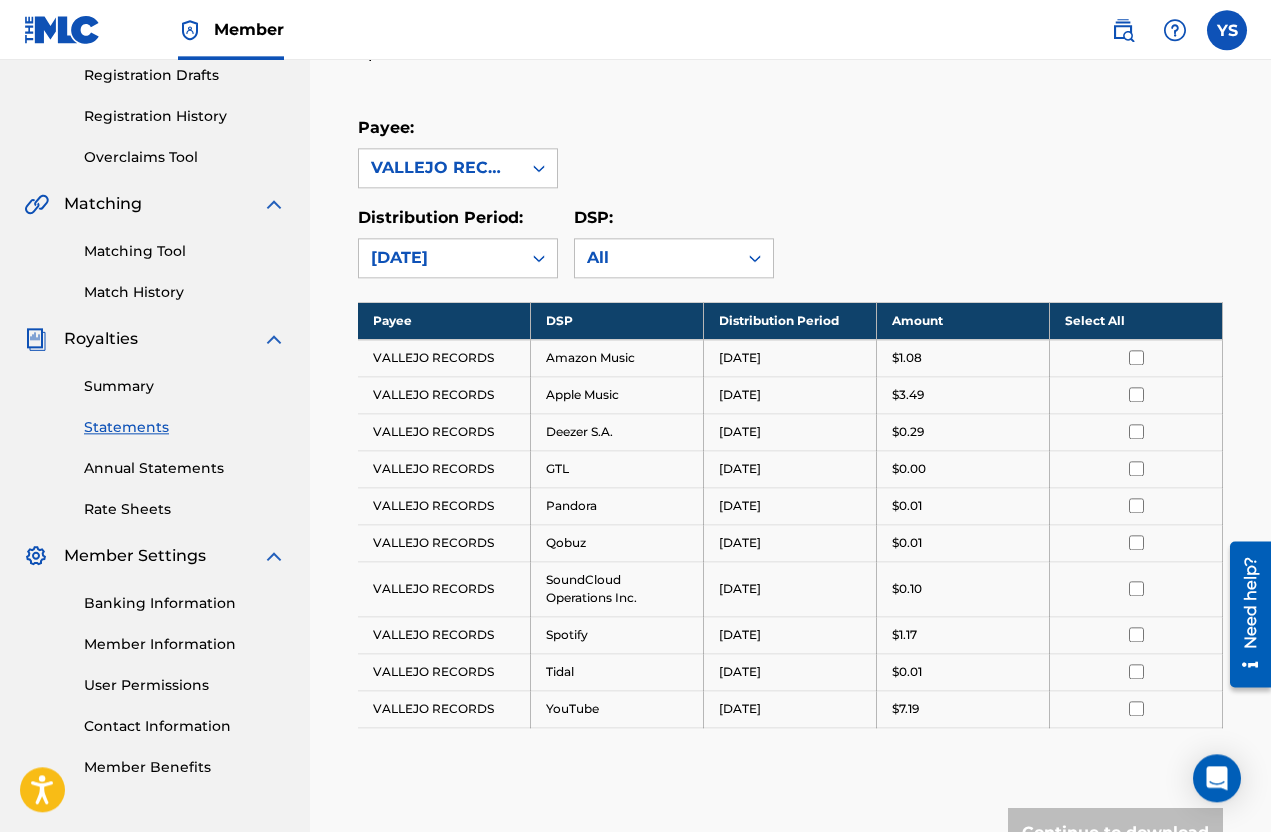 scroll, scrollTop: 342, scrollLeft: 0, axis: vertical 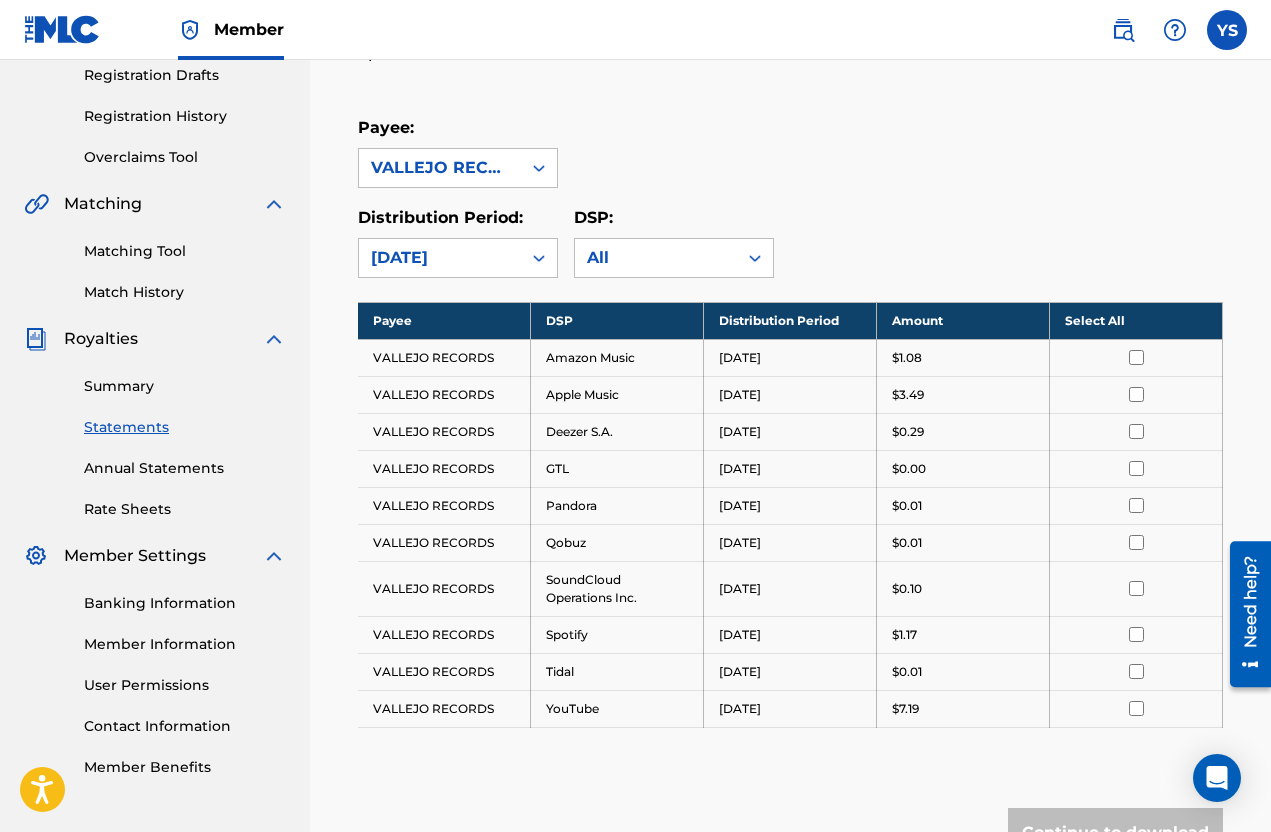 click on "Rate Sheets" at bounding box center (185, 509) 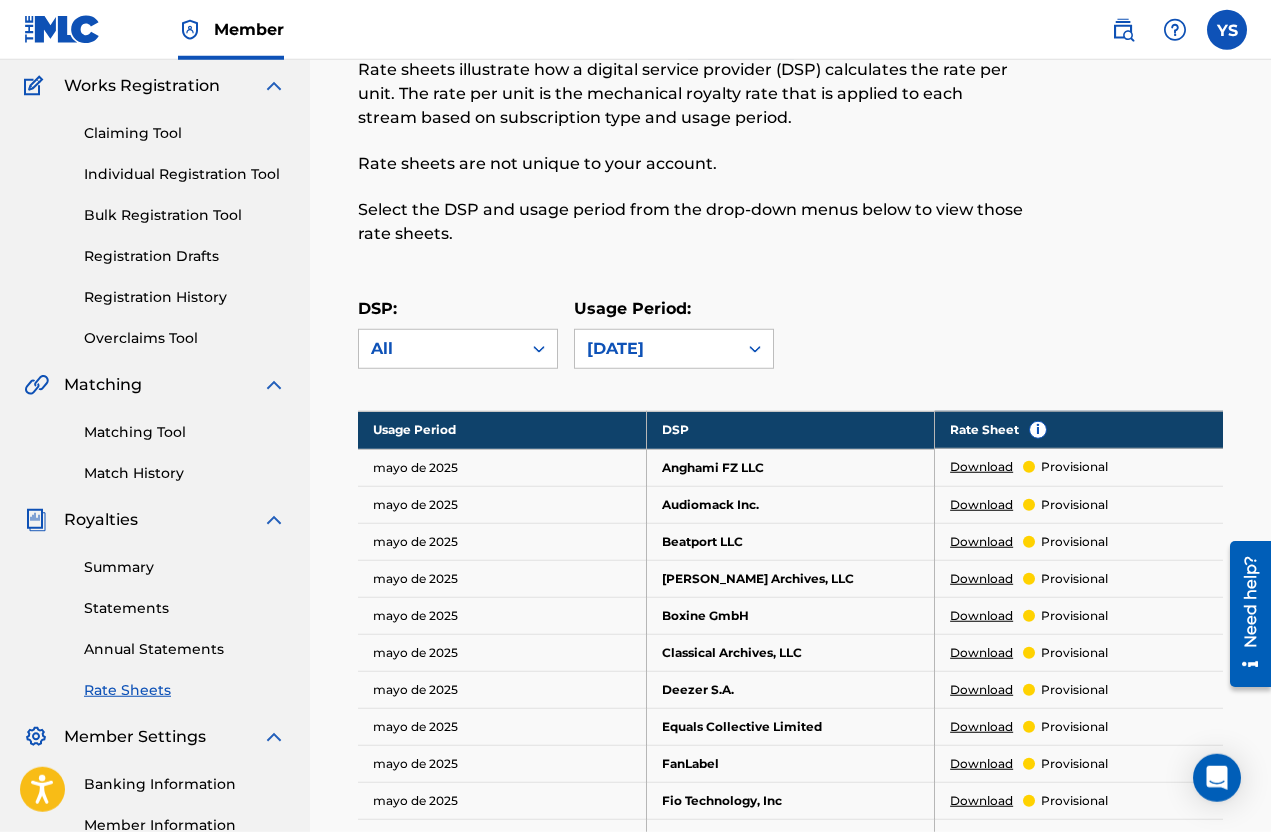 scroll, scrollTop: 163, scrollLeft: 0, axis: vertical 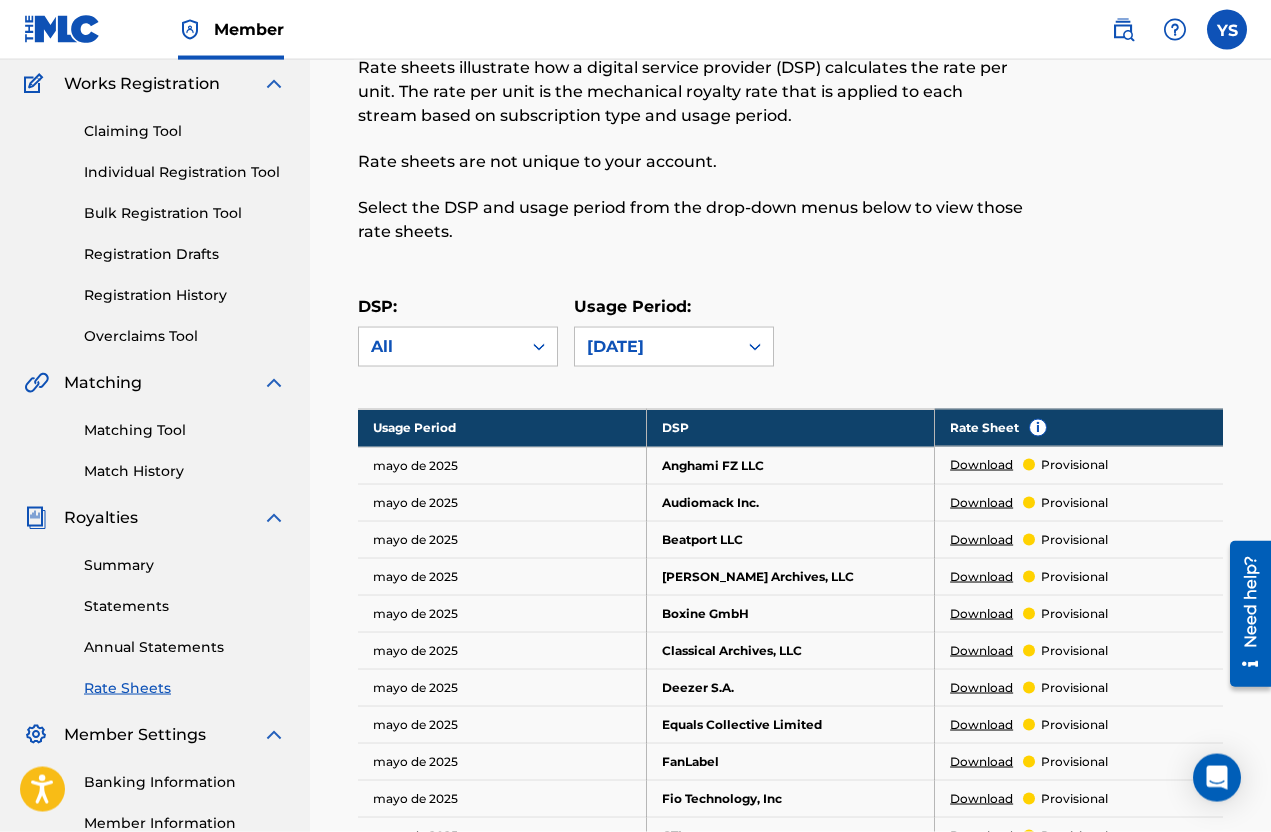 click on "Annual Statements" at bounding box center [185, 647] 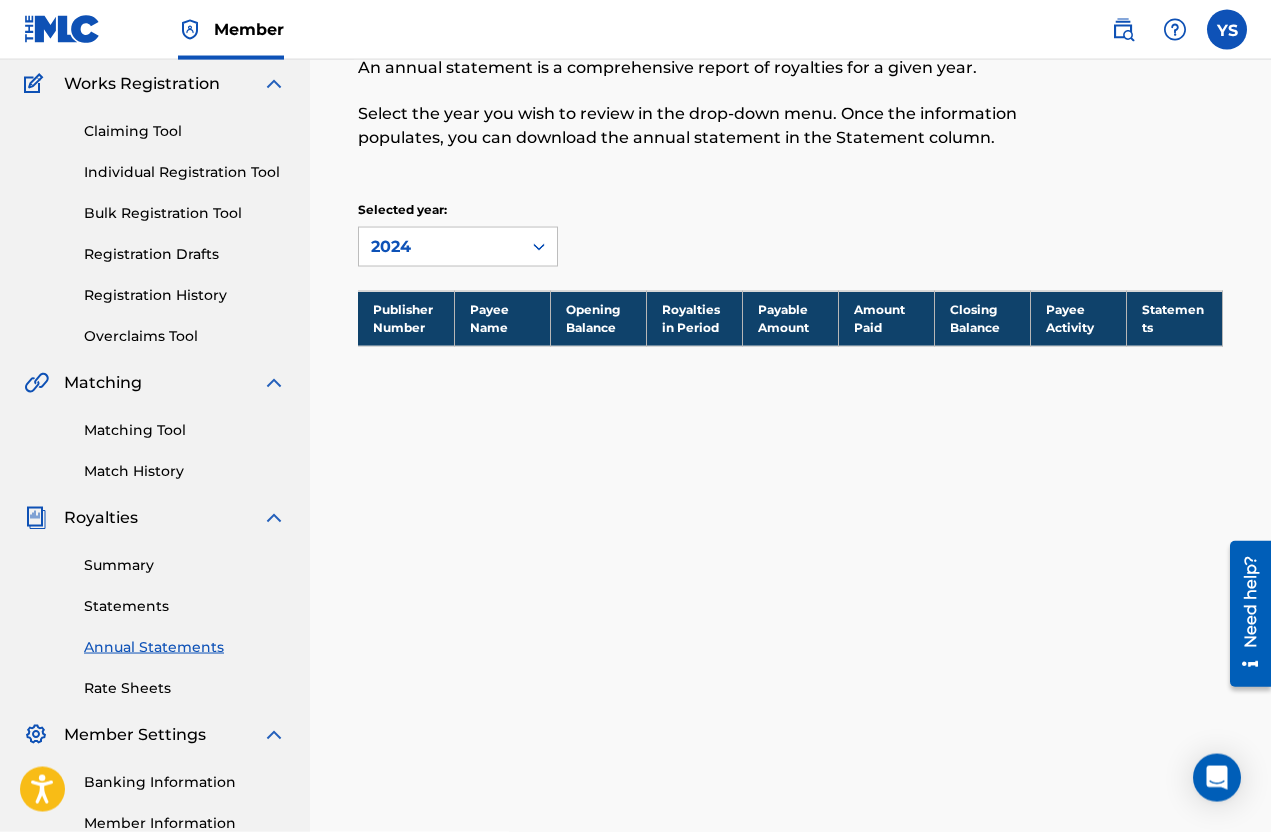 scroll, scrollTop: 0, scrollLeft: 0, axis: both 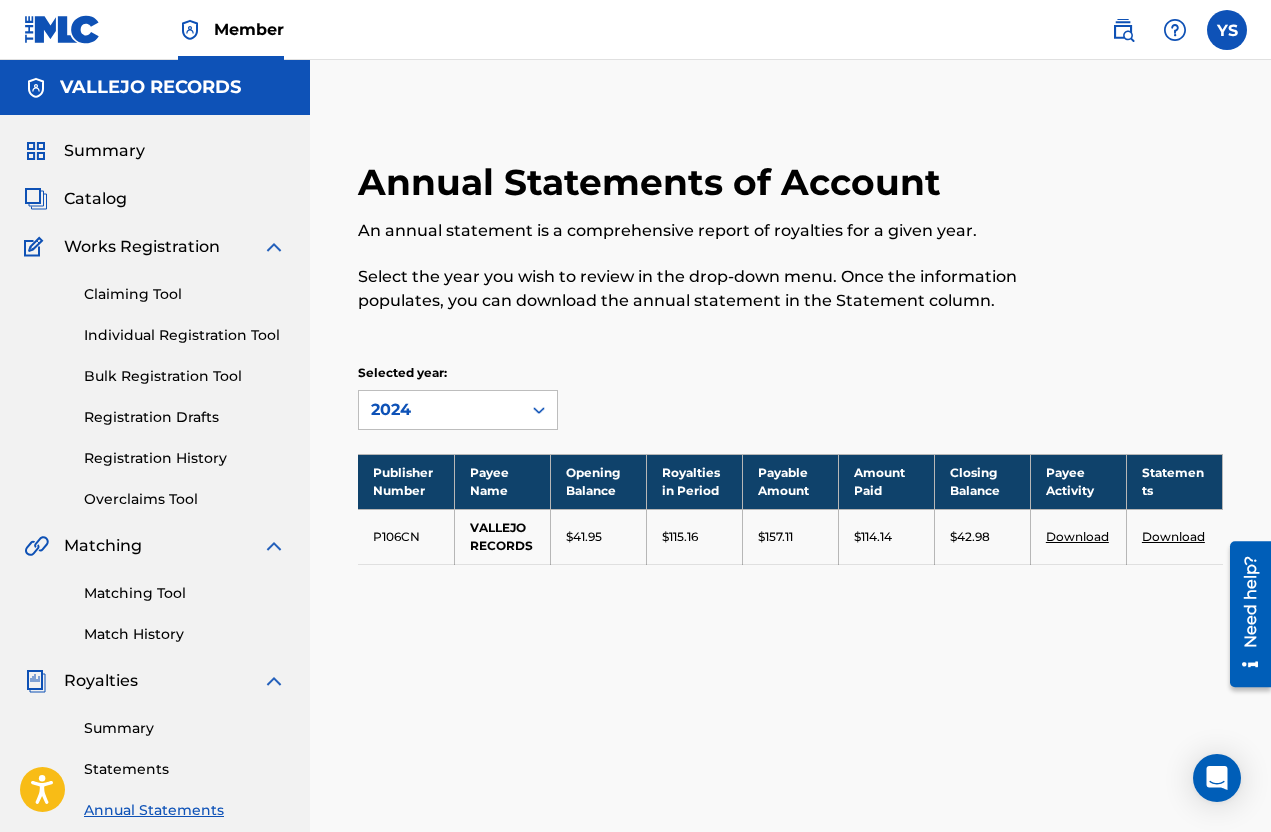 click on "Annual Statements of Account An annual statement is a comprehensive report of royalties for a given year. Select the year you wish to review in the drop-down menu. Once the information populates, you can download the annual statement in the Statement column." at bounding box center (691, 248) 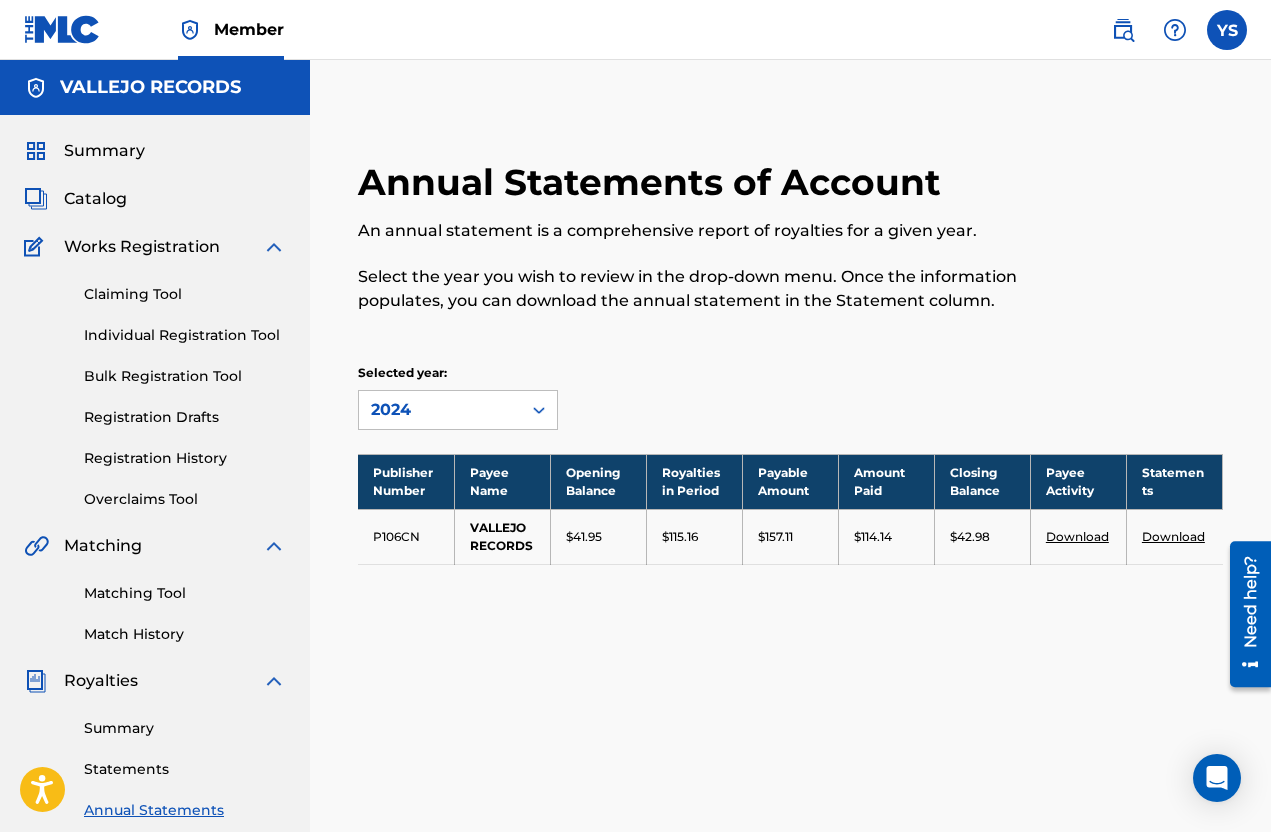 click on "Annual Statements of Account An annual statement is a comprehensive report of royalties for a given year. Select the year you wish to review in the drop-down menu. Once the information populates, you can download the annual statement in the Statement column. Selected year: 2024 Publisher Number Payee Name Opening Balance Royalties in Period Payable Amount Amount Paid Closing Balance Payee Activity Statements P106CN VALLEJO RECORDS $41.95 $115.16 $157.11 $114.14 $42.98 Download Download" at bounding box center (790, 387) 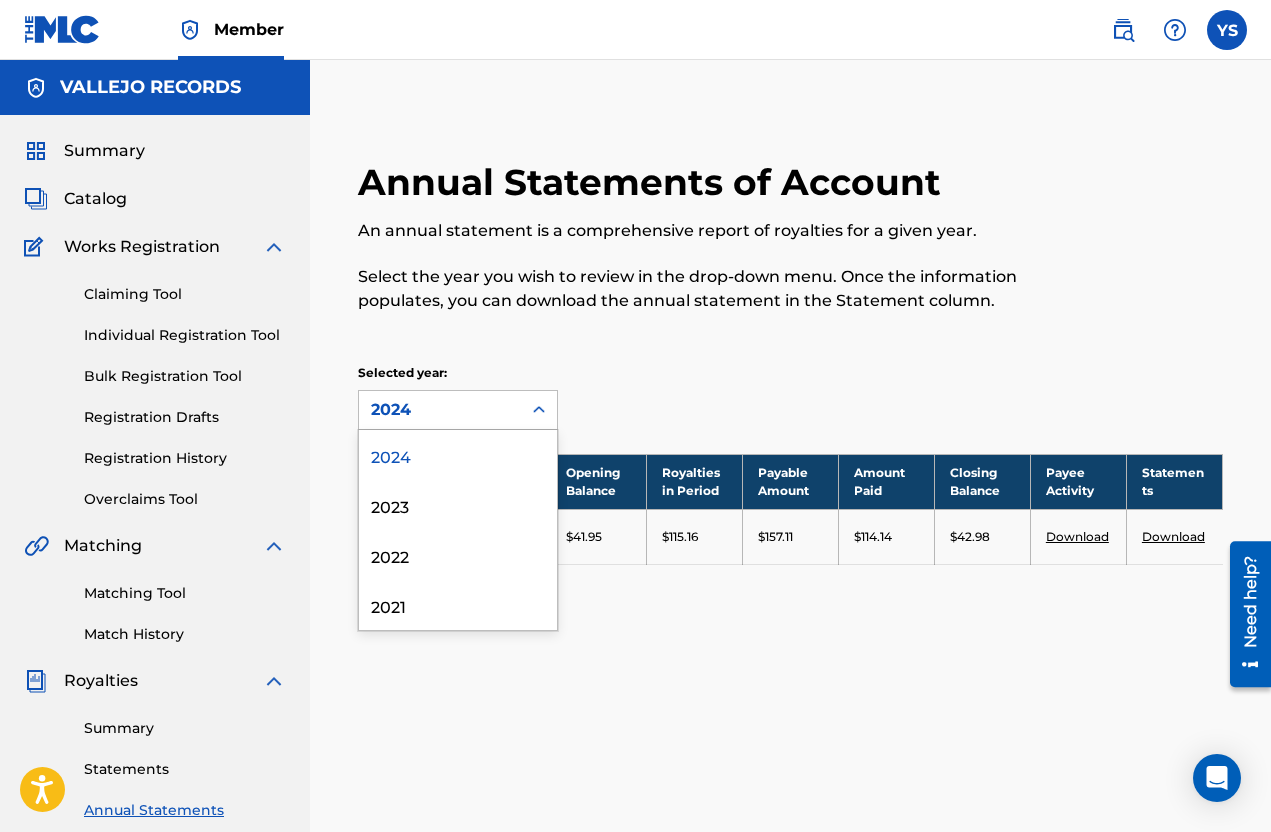 click on "2023" at bounding box center (458, 505) 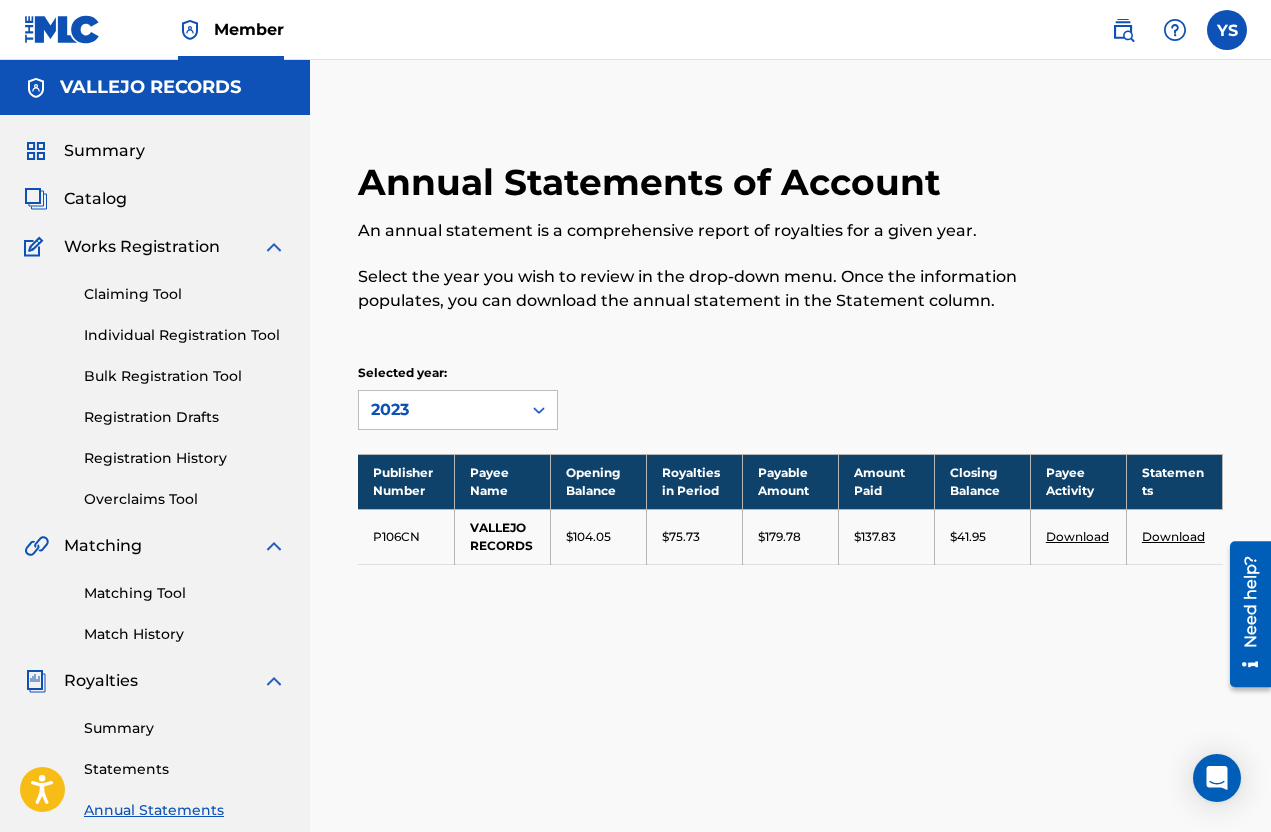 click on "Annual Statements of Account An annual statement is a comprehensive report of royalties for a given year. Select the year you wish to review in the drop-down menu. Once the information populates, you can download the annual statement in the Statement column. Selected year: 2023 Publisher Number Payee Name Opening Balance Royalties in Period Payable Amount Amount Paid Closing Balance Payee Activity Statements P106CN VALLEJO RECORDS $104.05 $75.73 $179.78 $137.83 $41.95 Download Download" at bounding box center (790, 387) 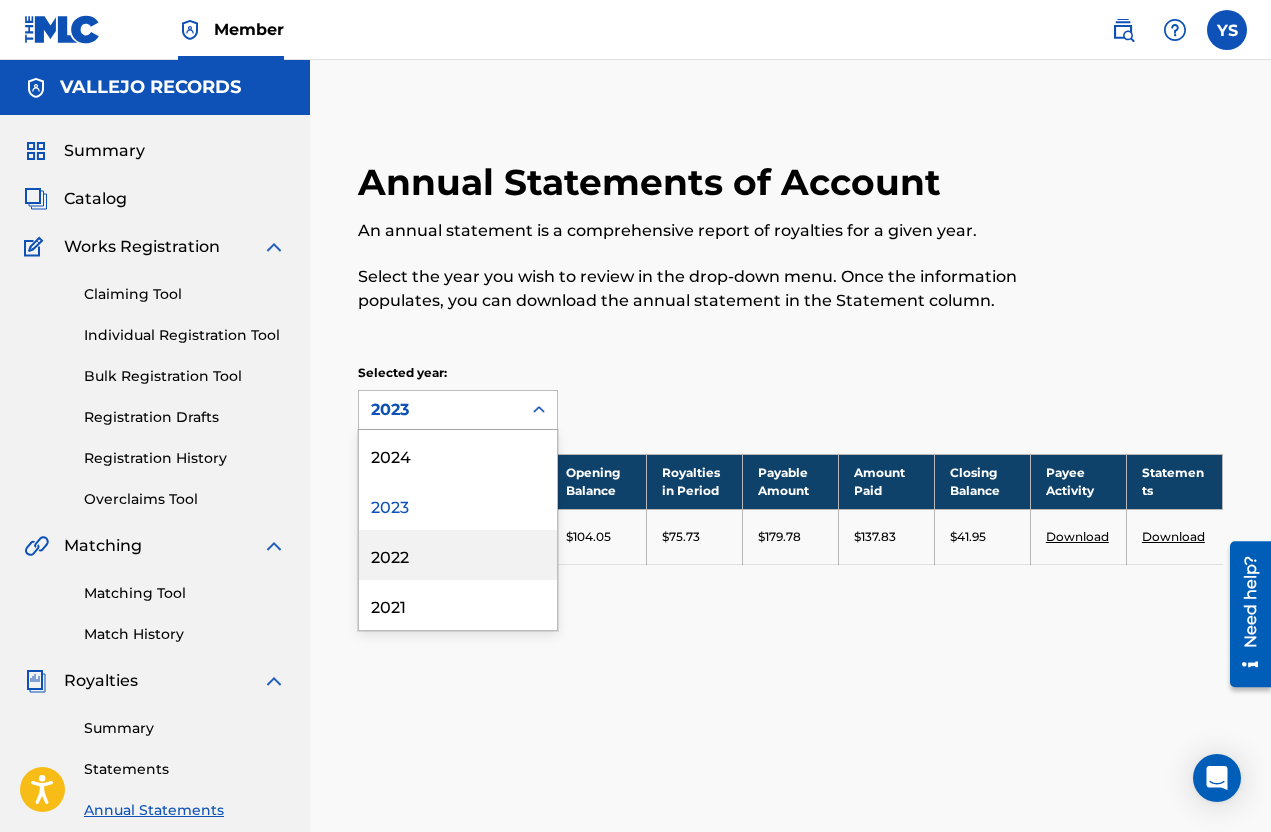 click on "2022" at bounding box center (458, 555) 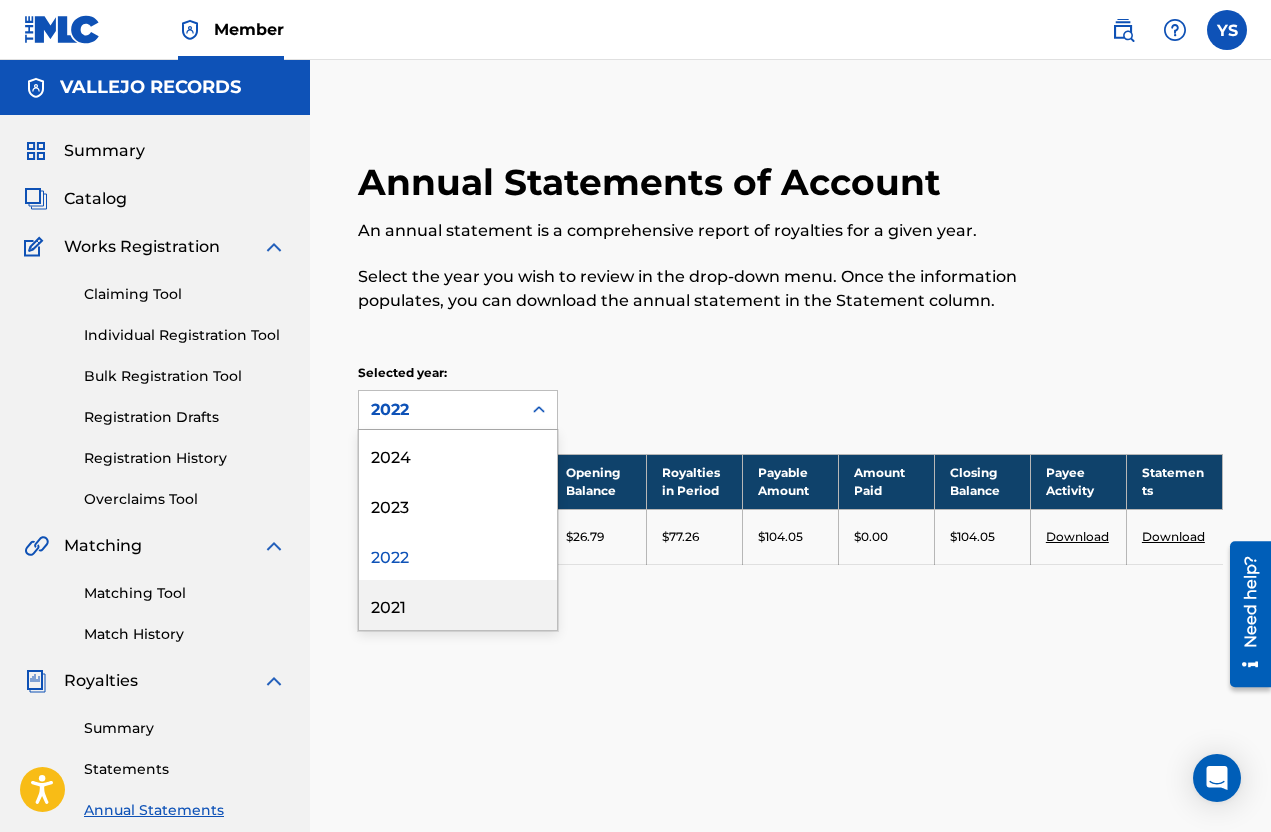 click on "2021" at bounding box center [458, 605] 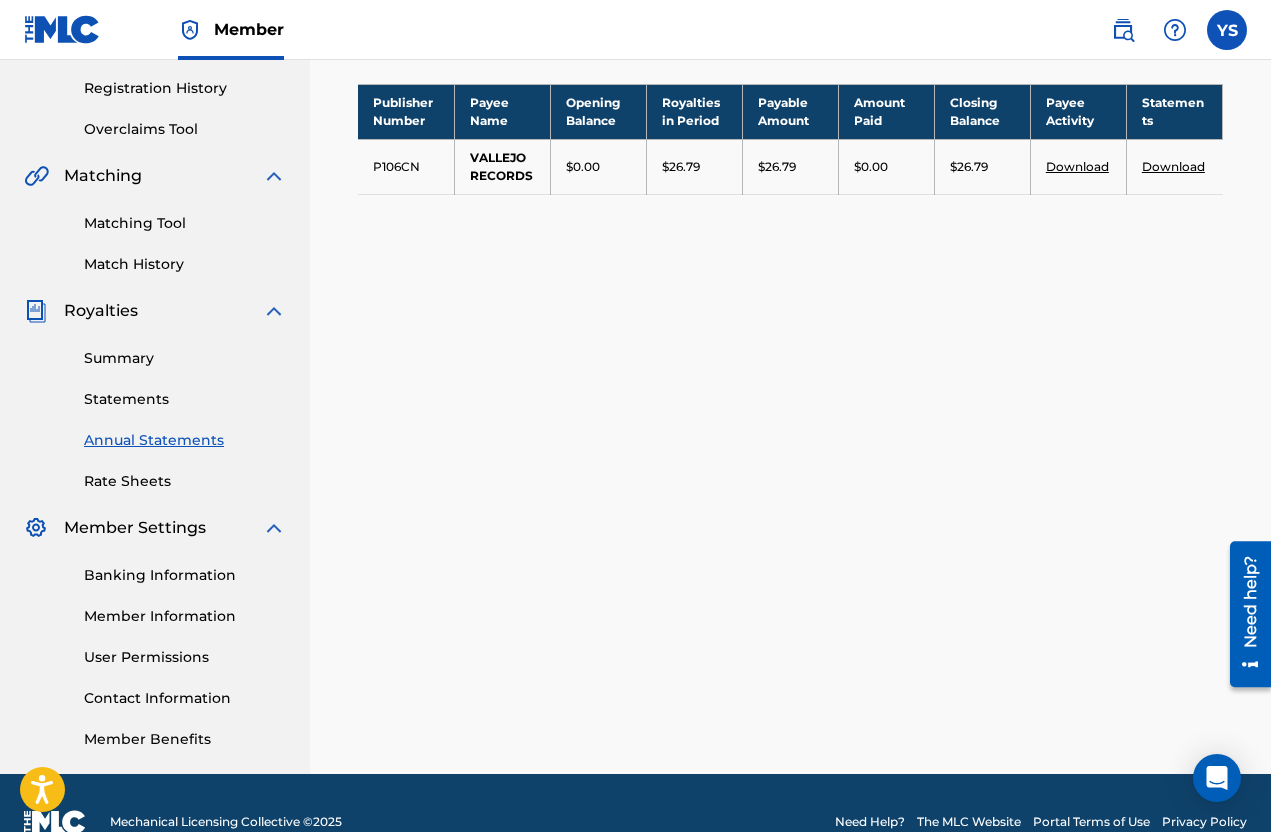 scroll, scrollTop: 370, scrollLeft: 0, axis: vertical 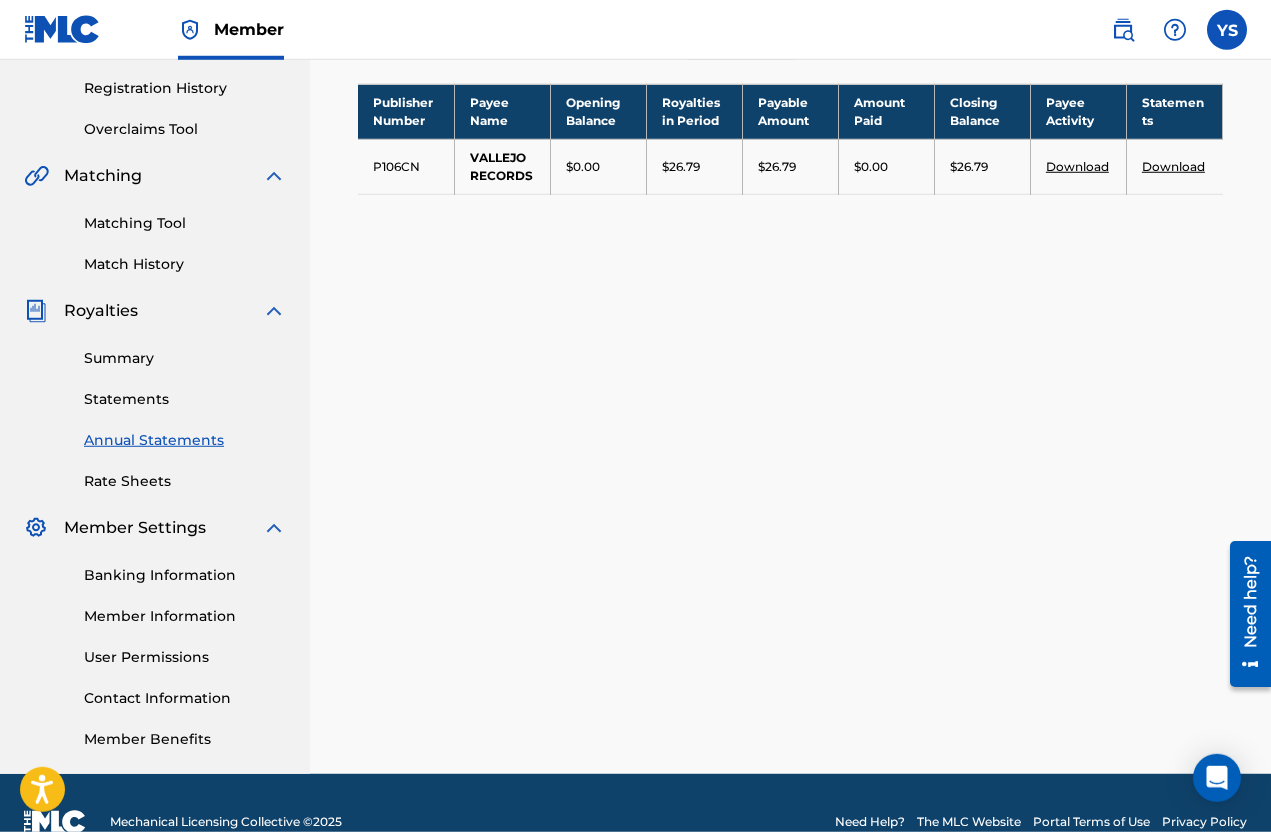 click on "Banking Information Member Information User Permissions Contact Information Member Benefits" at bounding box center [155, 645] 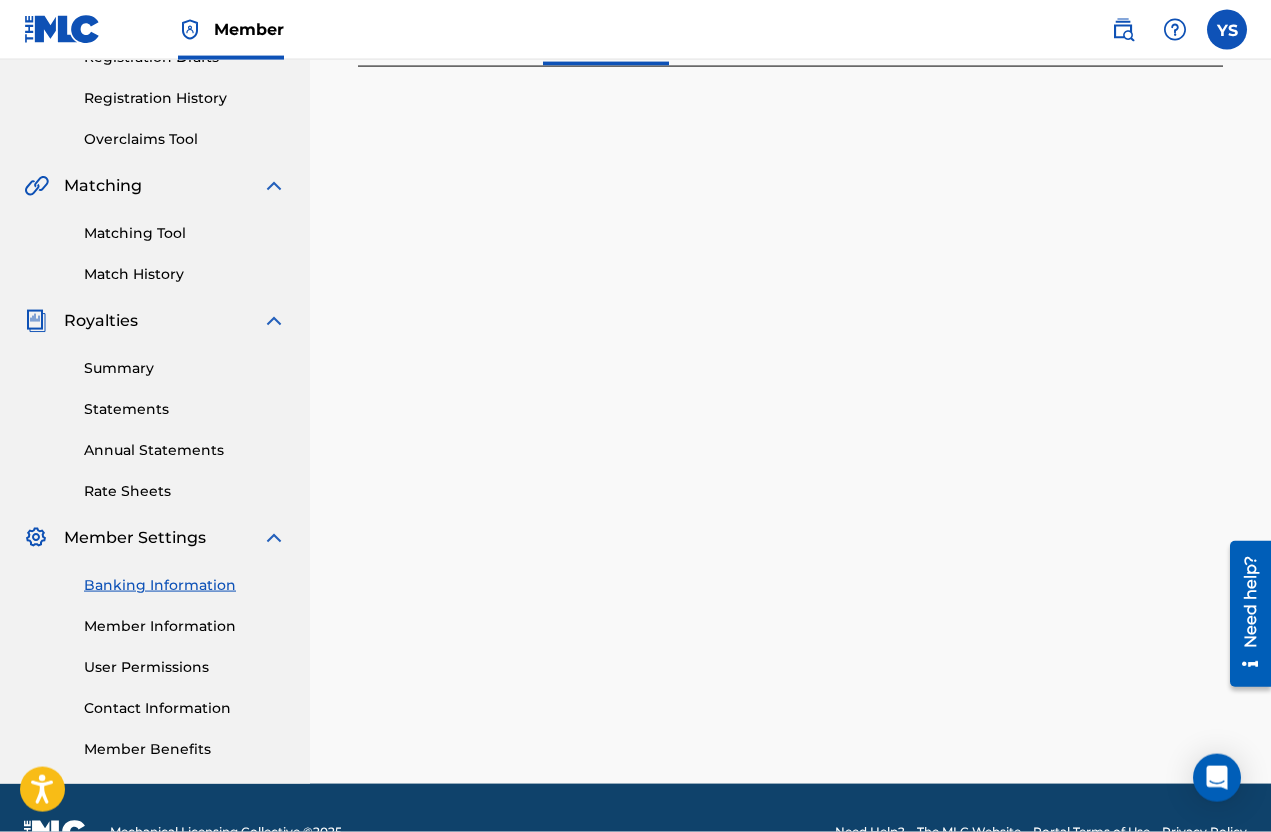 scroll, scrollTop: 364, scrollLeft: 0, axis: vertical 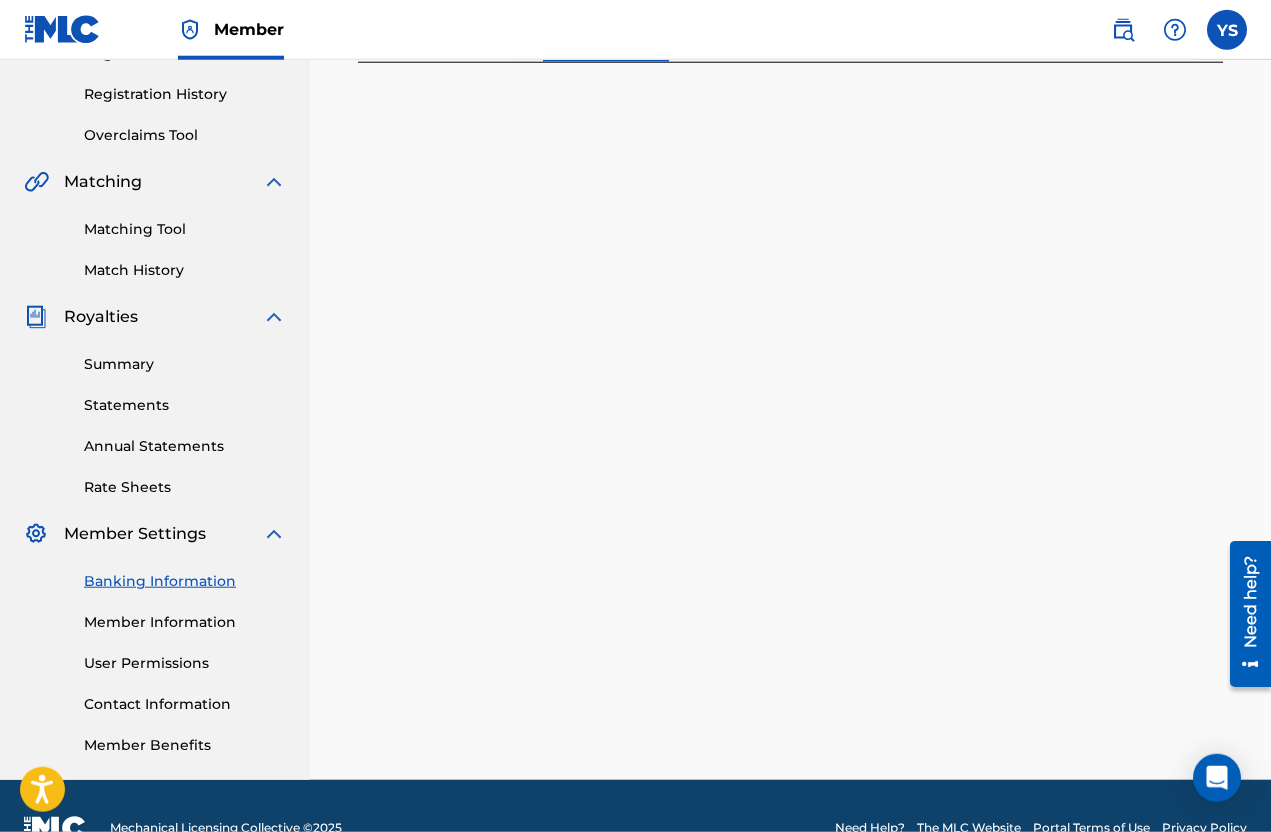 click on "Member Information" at bounding box center (185, 622) 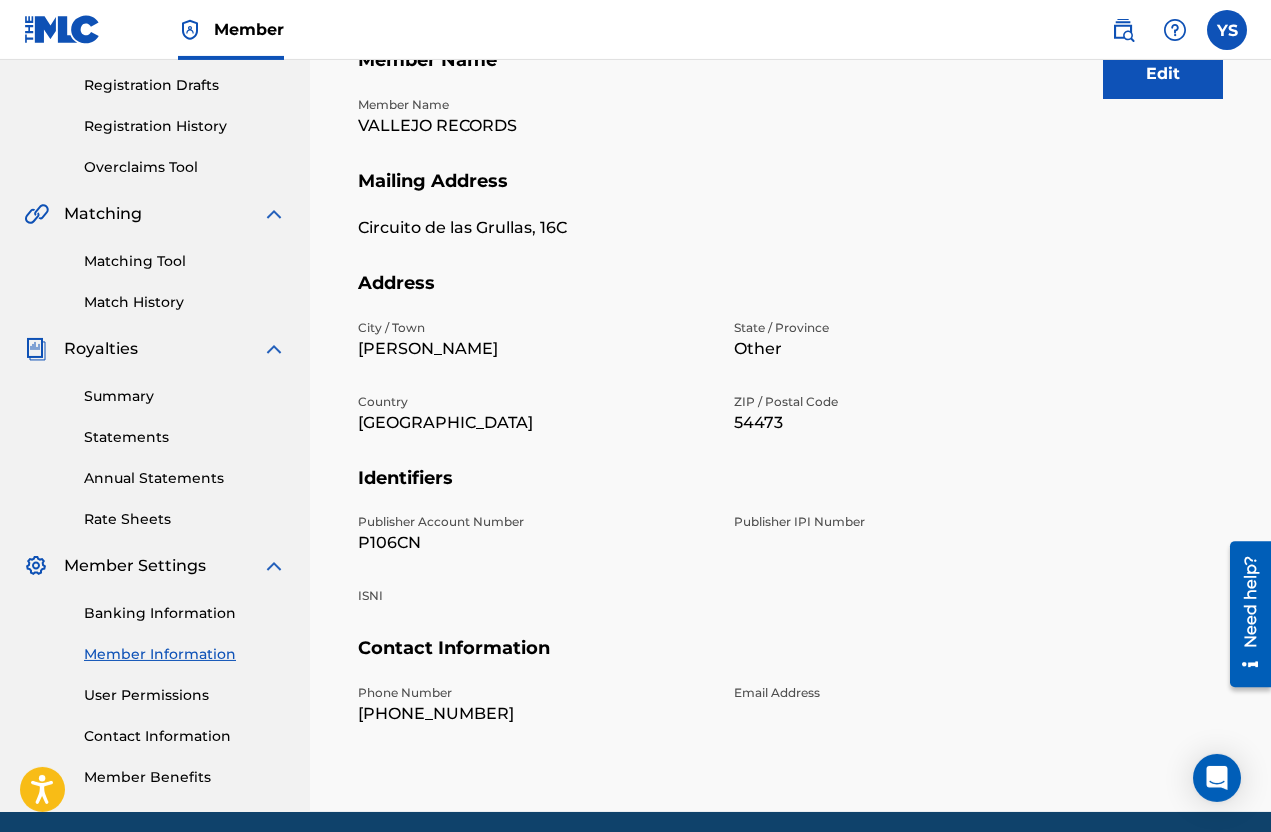 scroll, scrollTop: 370, scrollLeft: 0, axis: vertical 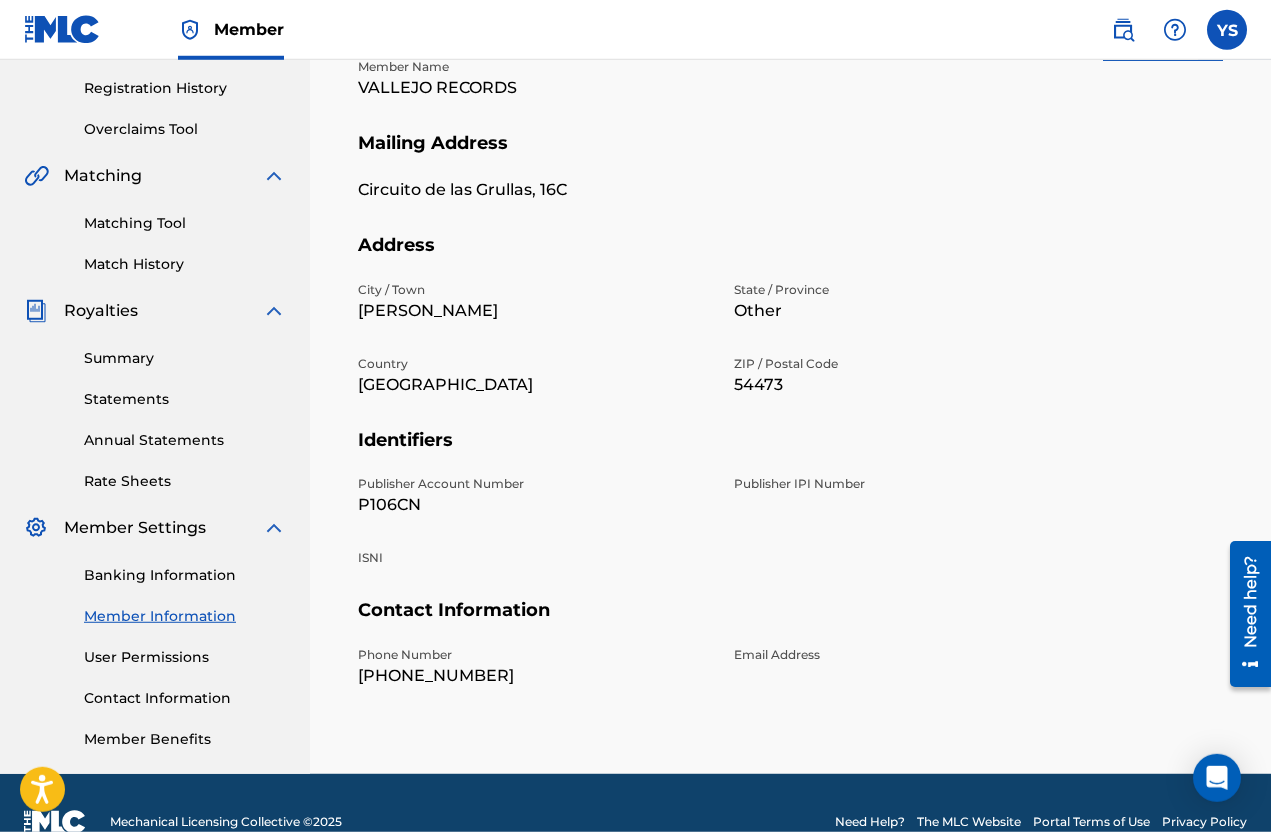 click on "Summary" at bounding box center [185, 358] 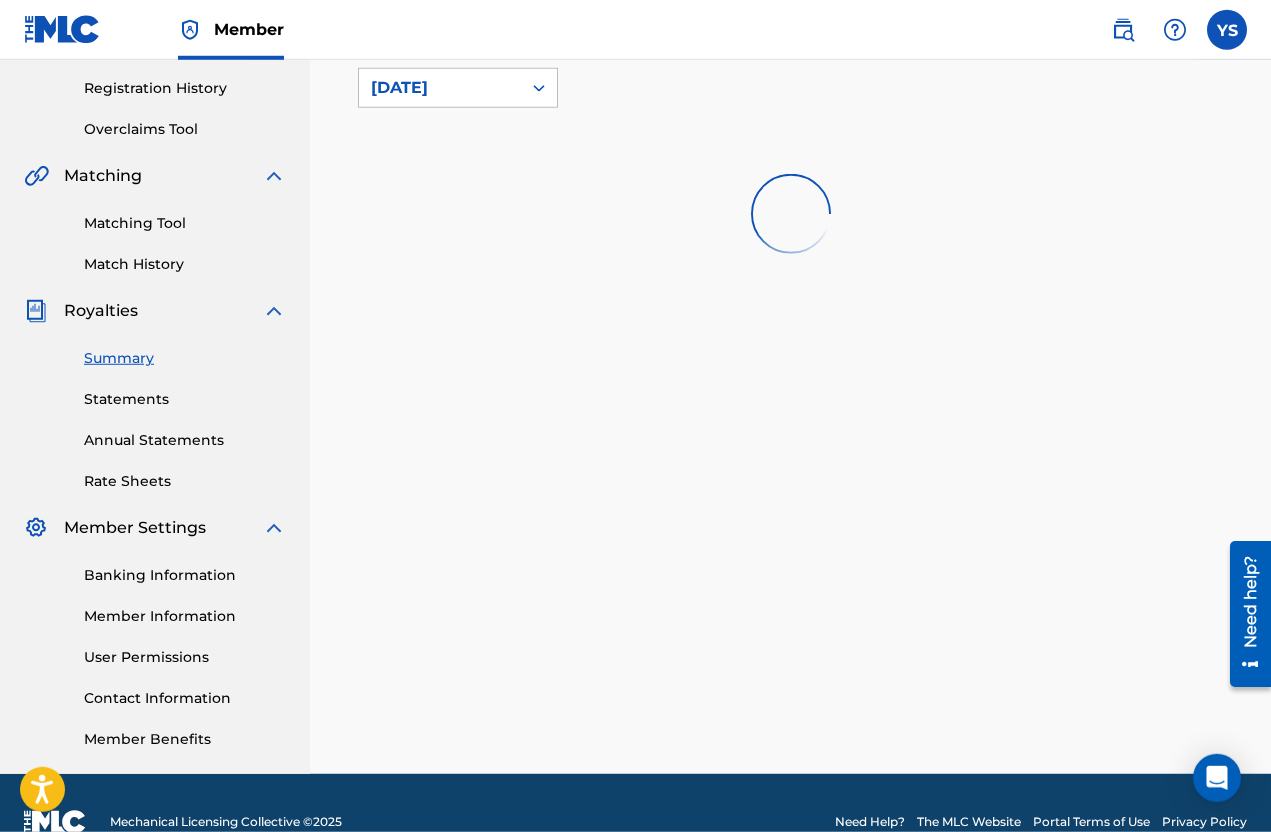 scroll, scrollTop: 0, scrollLeft: 0, axis: both 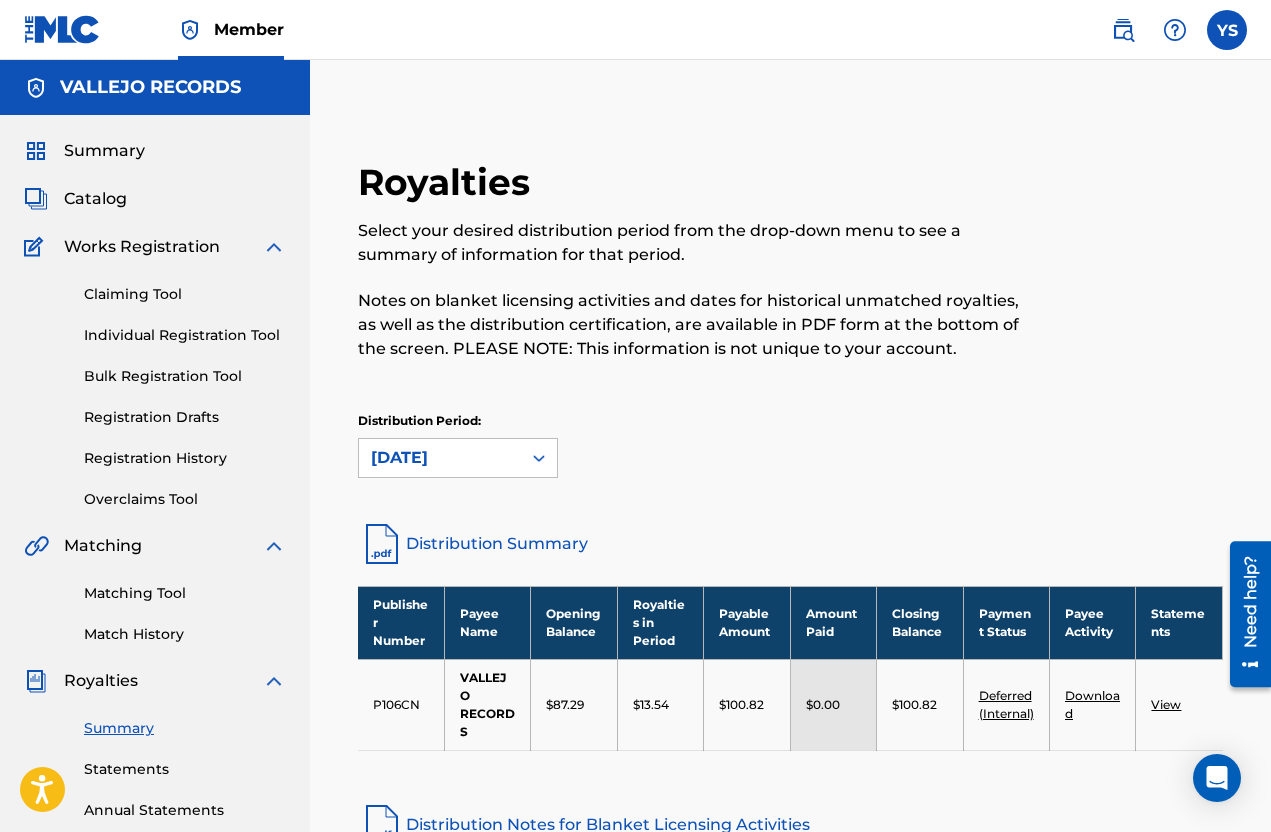 click on "Royalties Select your desired distribution period from the drop-down menu to see a summary of information for that period. Notes on blanket licensing activities and dates for historical unmatched royalties, as well as the distribution certification, are available in PDF form at the bottom of the screen. PLEASE NOTE: This information is not unique to your account." at bounding box center [691, 272] 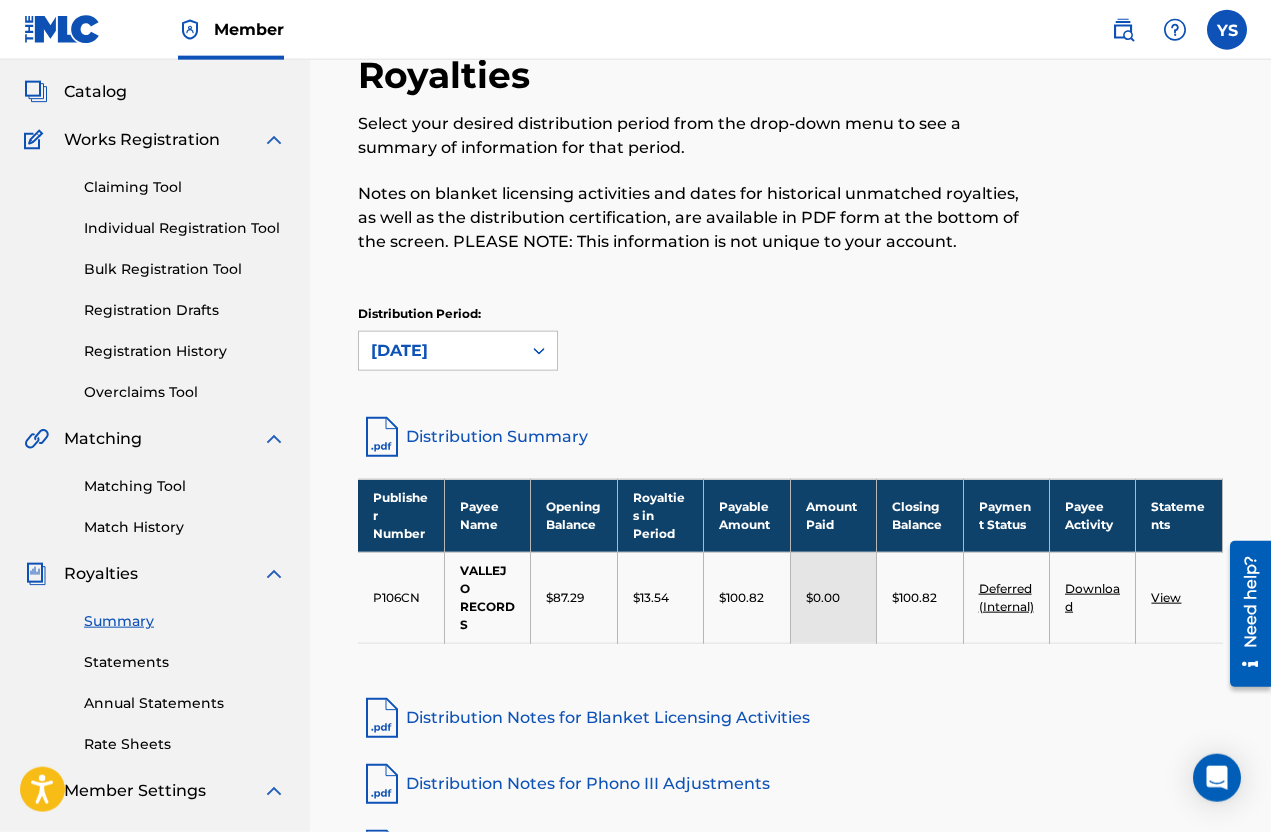 scroll, scrollTop: 108, scrollLeft: 0, axis: vertical 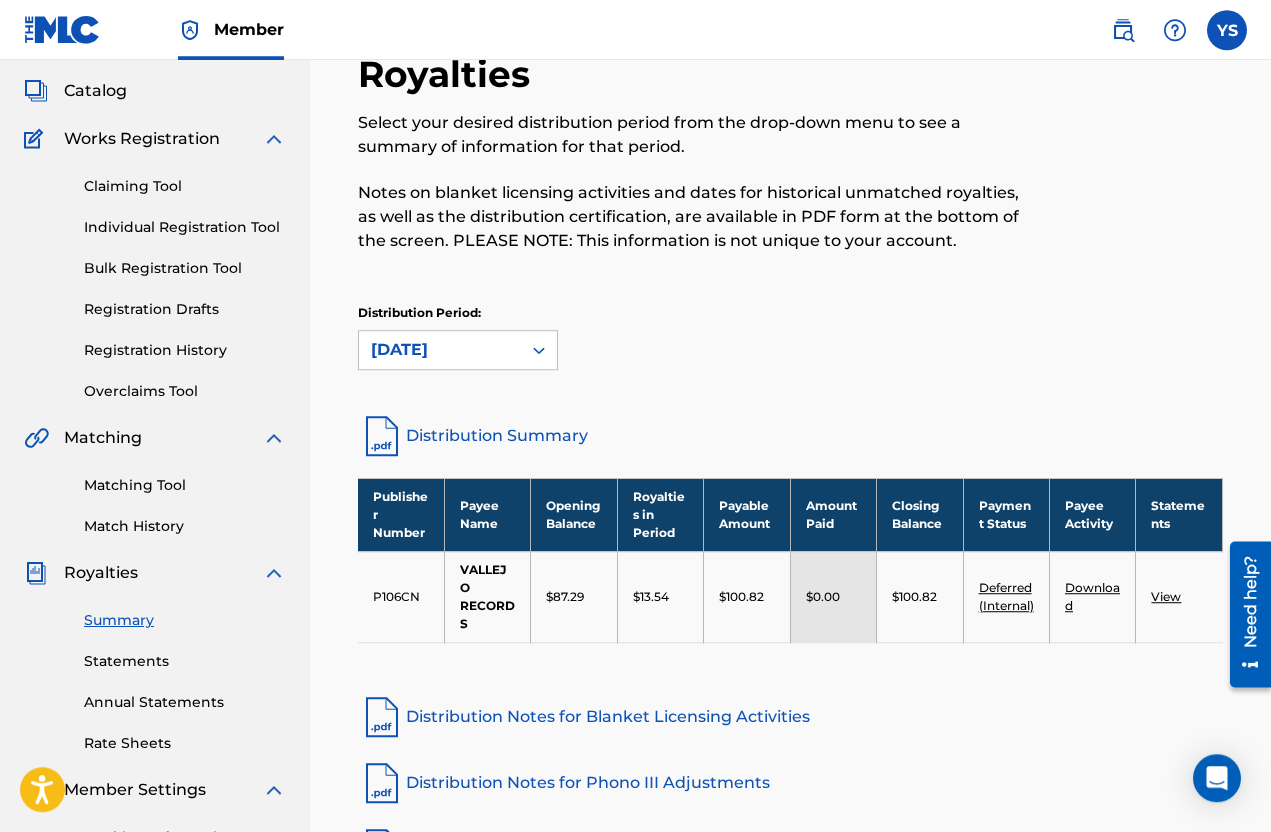 click on "Download" at bounding box center [1092, 596] 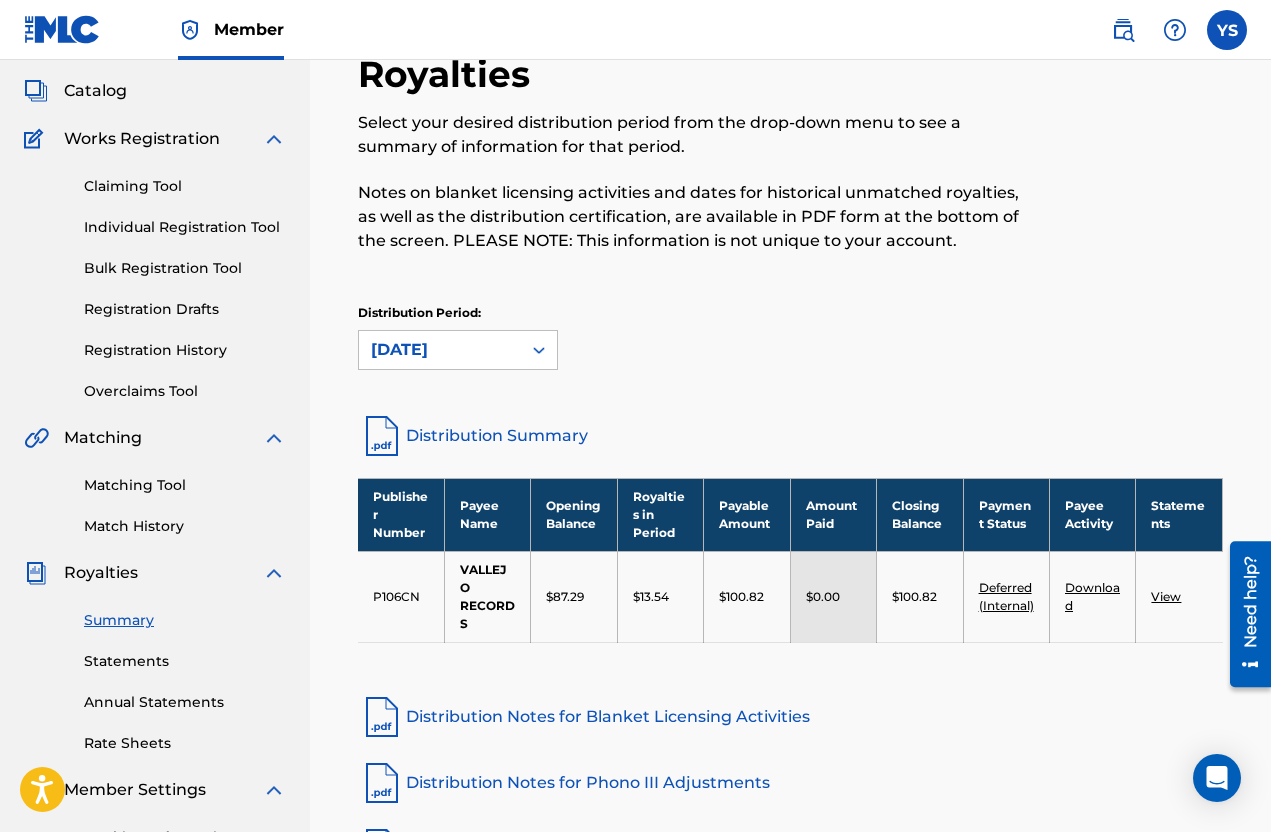 scroll, scrollTop: 185, scrollLeft: 0, axis: vertical 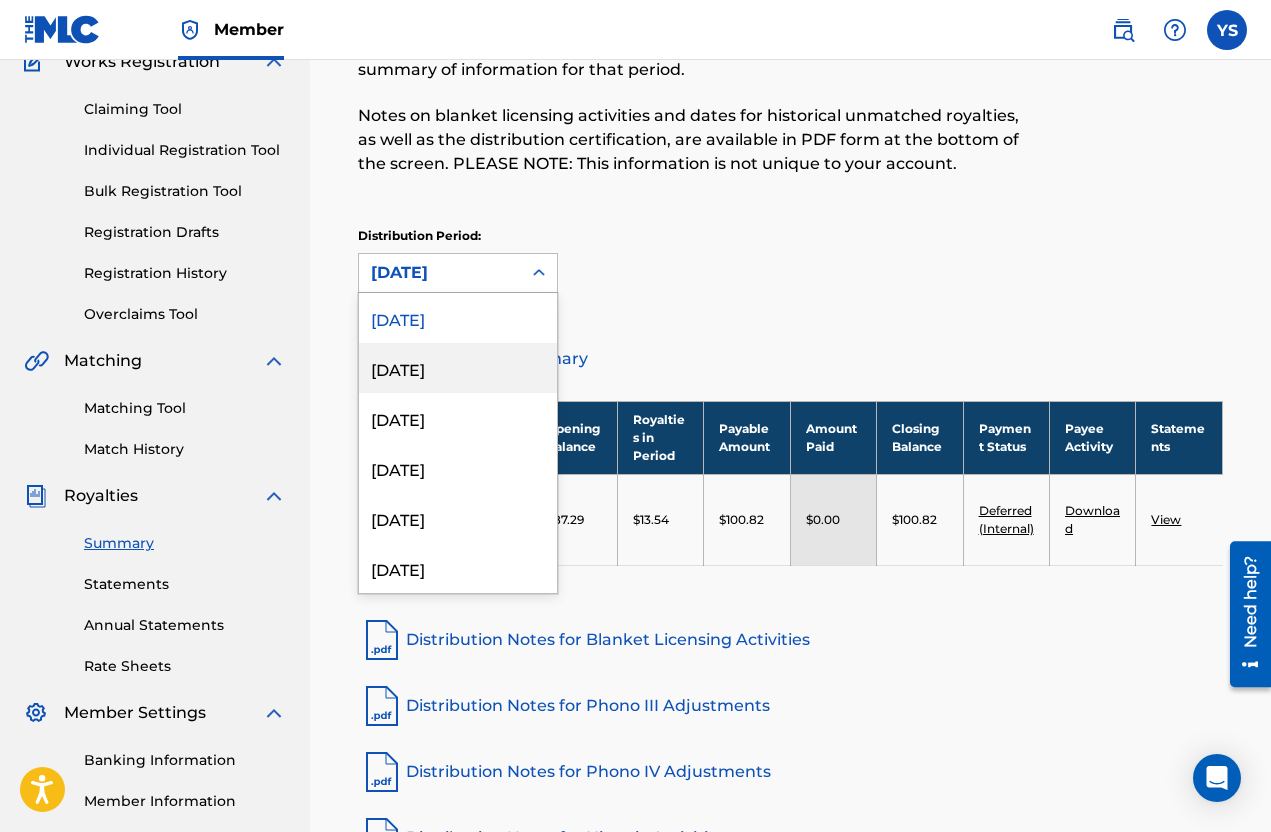 click on "May 2025" at bounding box center (458, 368) 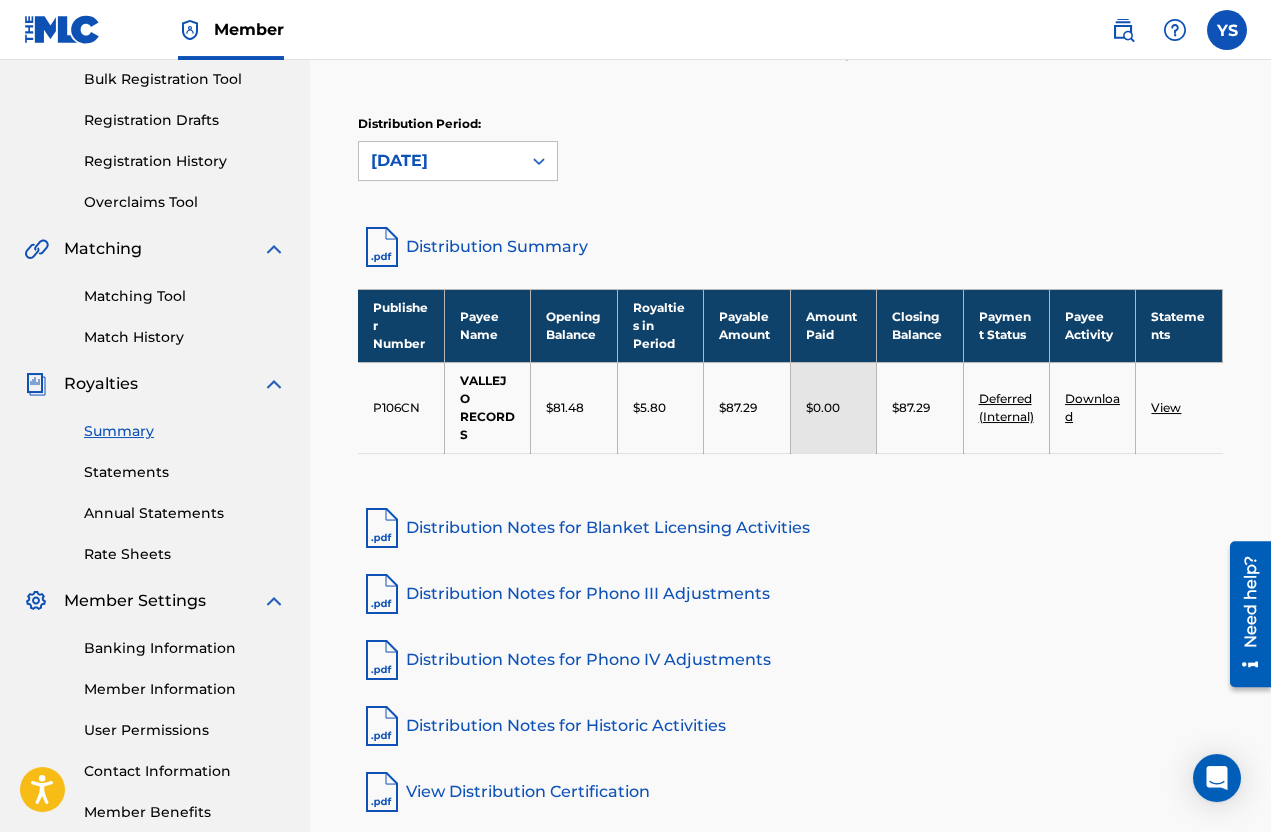 scroll, scrollTop: 370, scrollLeft: 0, axis: vertical 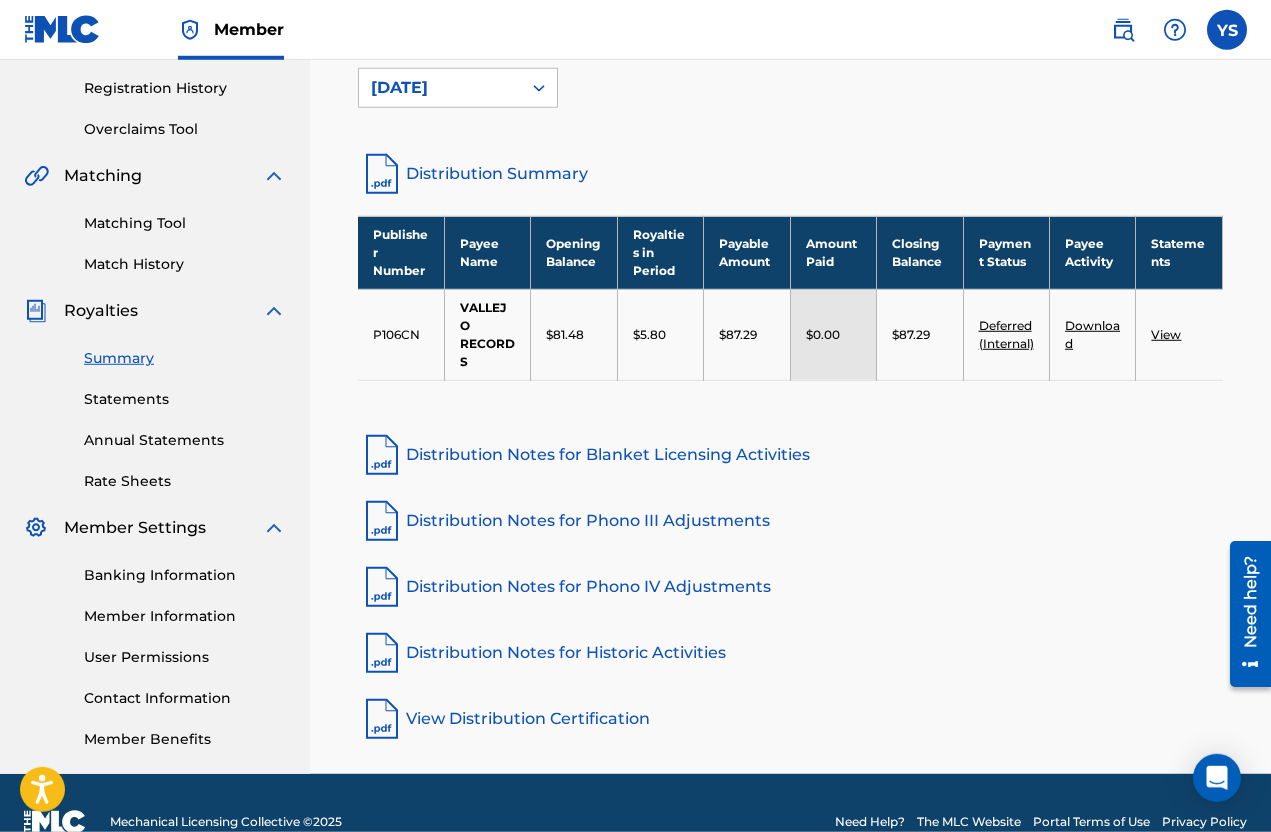 click at bounding box center (382, 719) 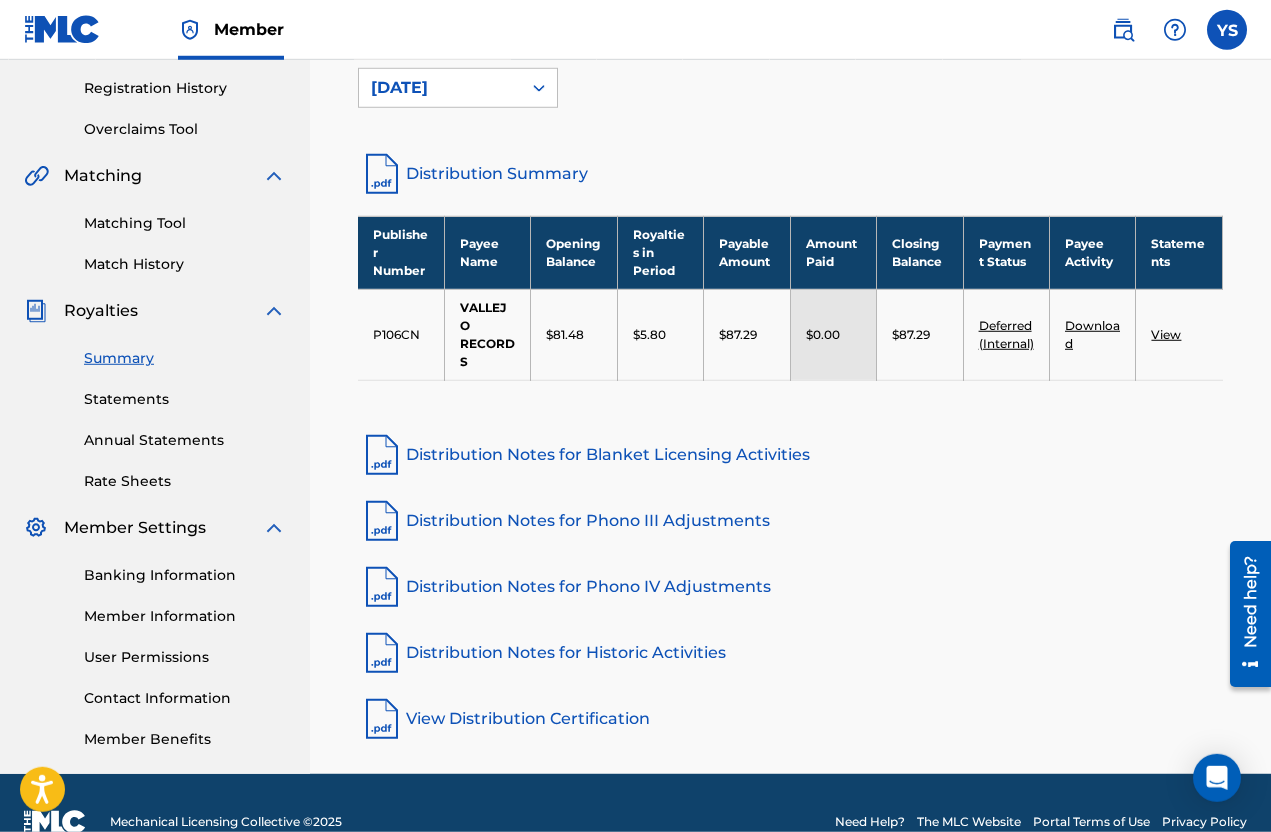 scroll, scrollTop: 447, scrollLeft: 0, axis: vertical 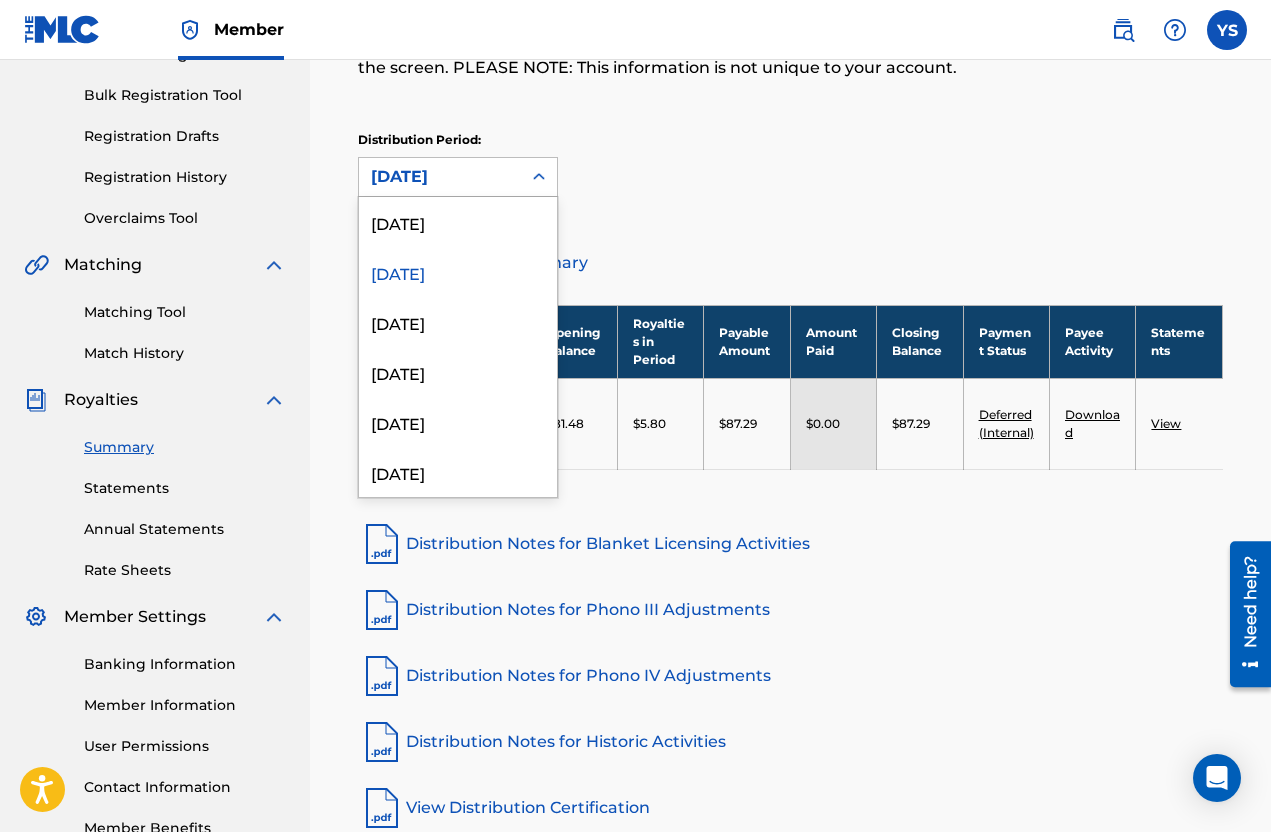 click on "June 2025" at bounding box center (458, 222) 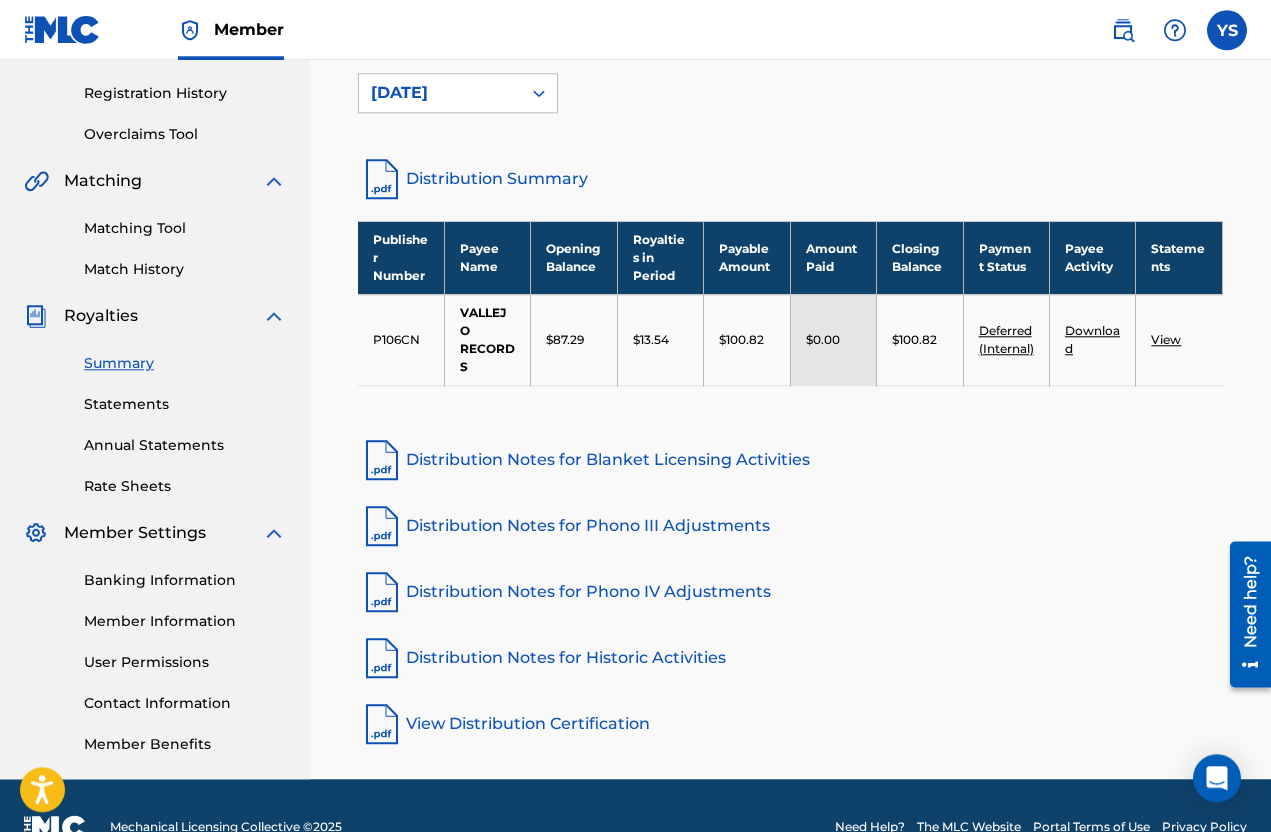 scroll, scrollTop: 370, scrollLeft: 0, axis: vertical 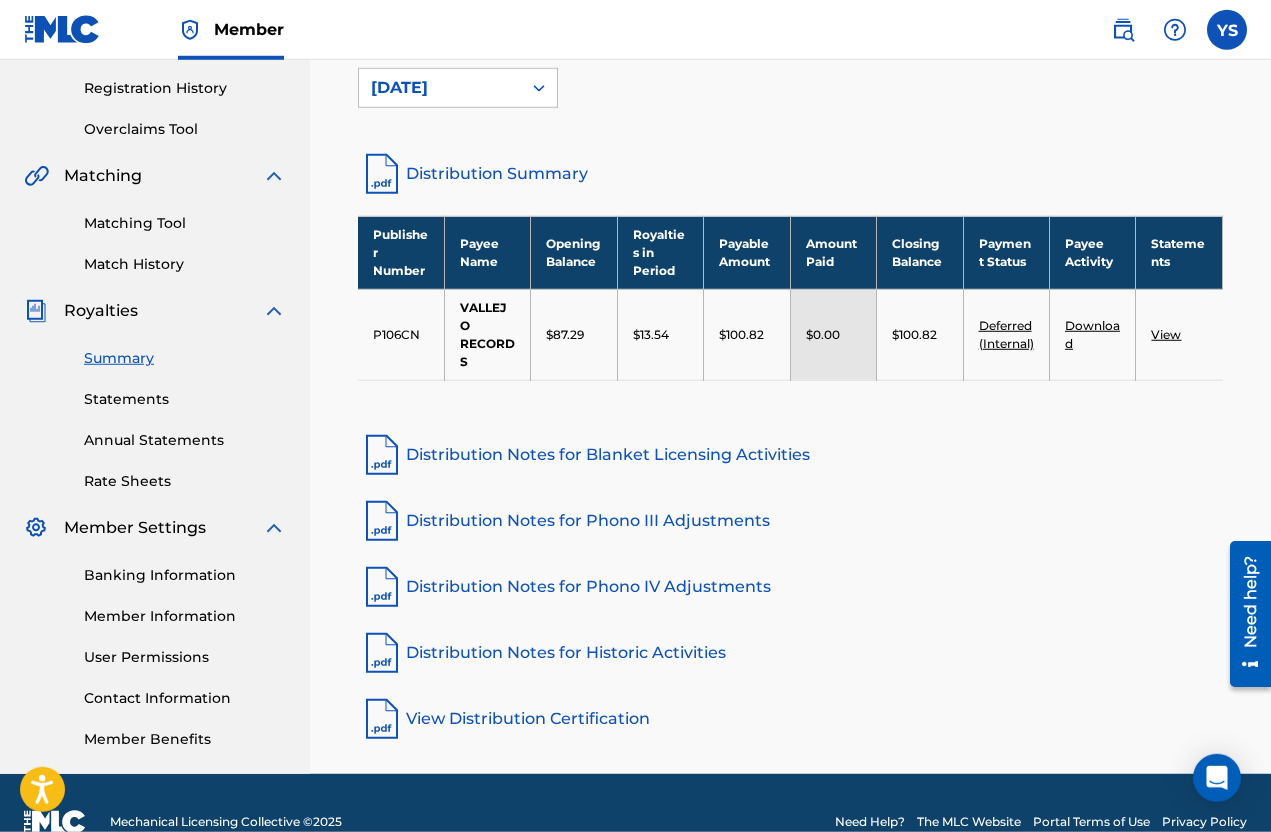 click at bounding box center (382, 455) 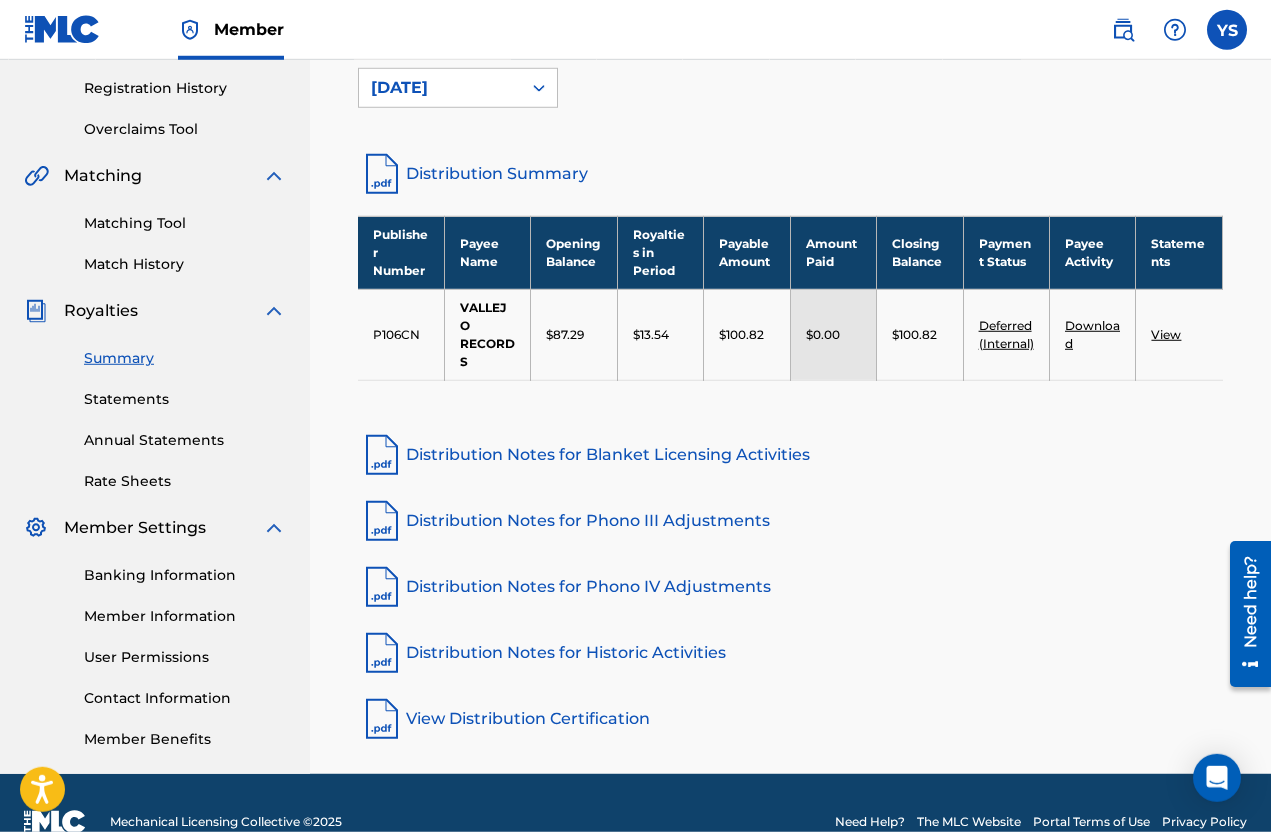 scroll, scrollTop: 447, scrollLeft: 0, axis: vertical 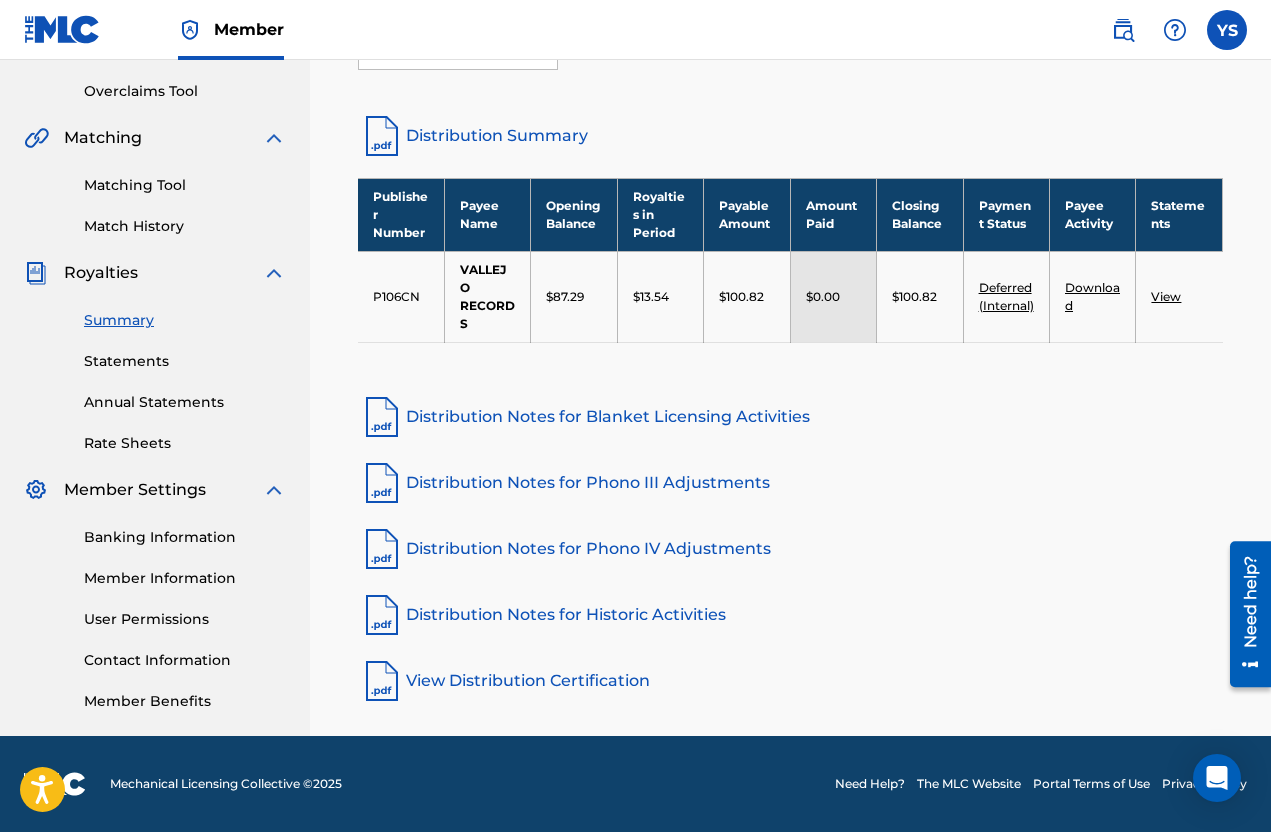 click at bounding box center [382, 483] 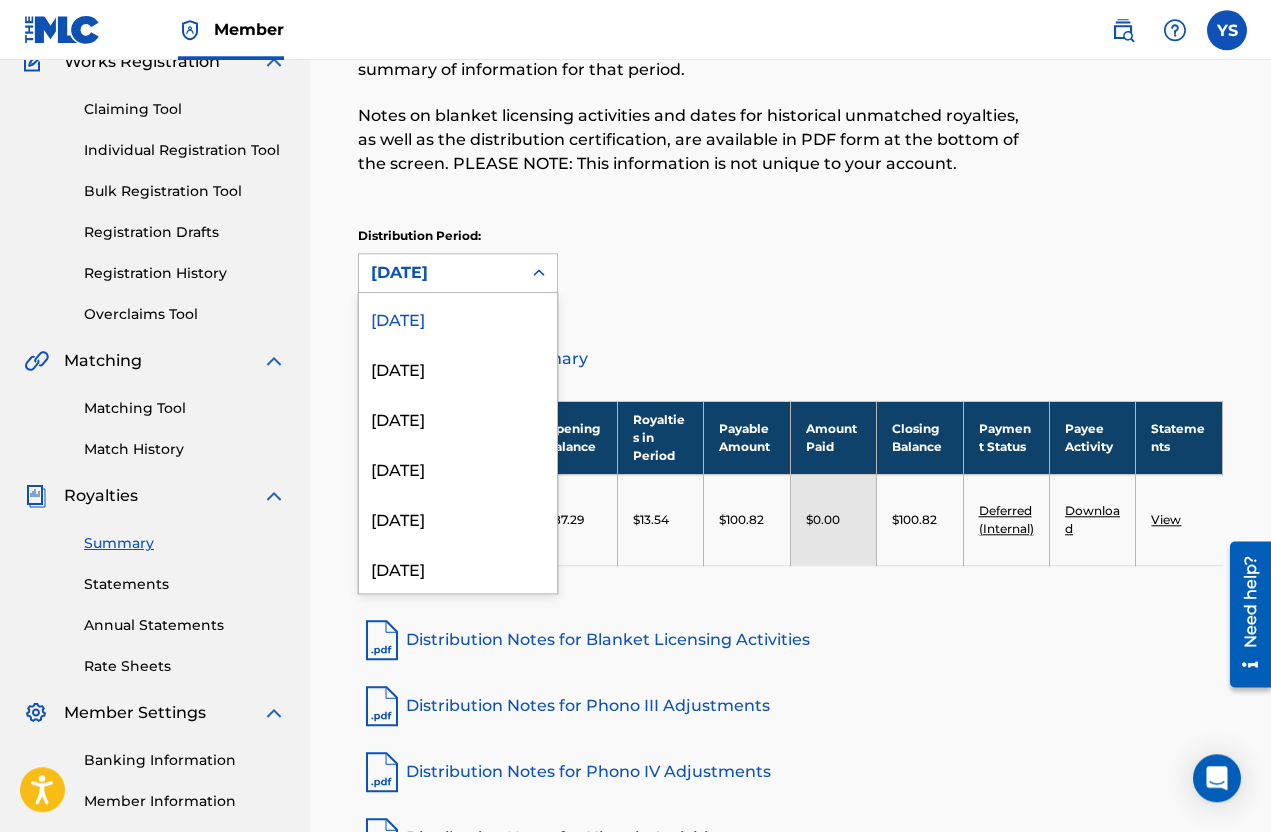 scroll, scrollTop: 0, scrollLeft: 0, axis: both 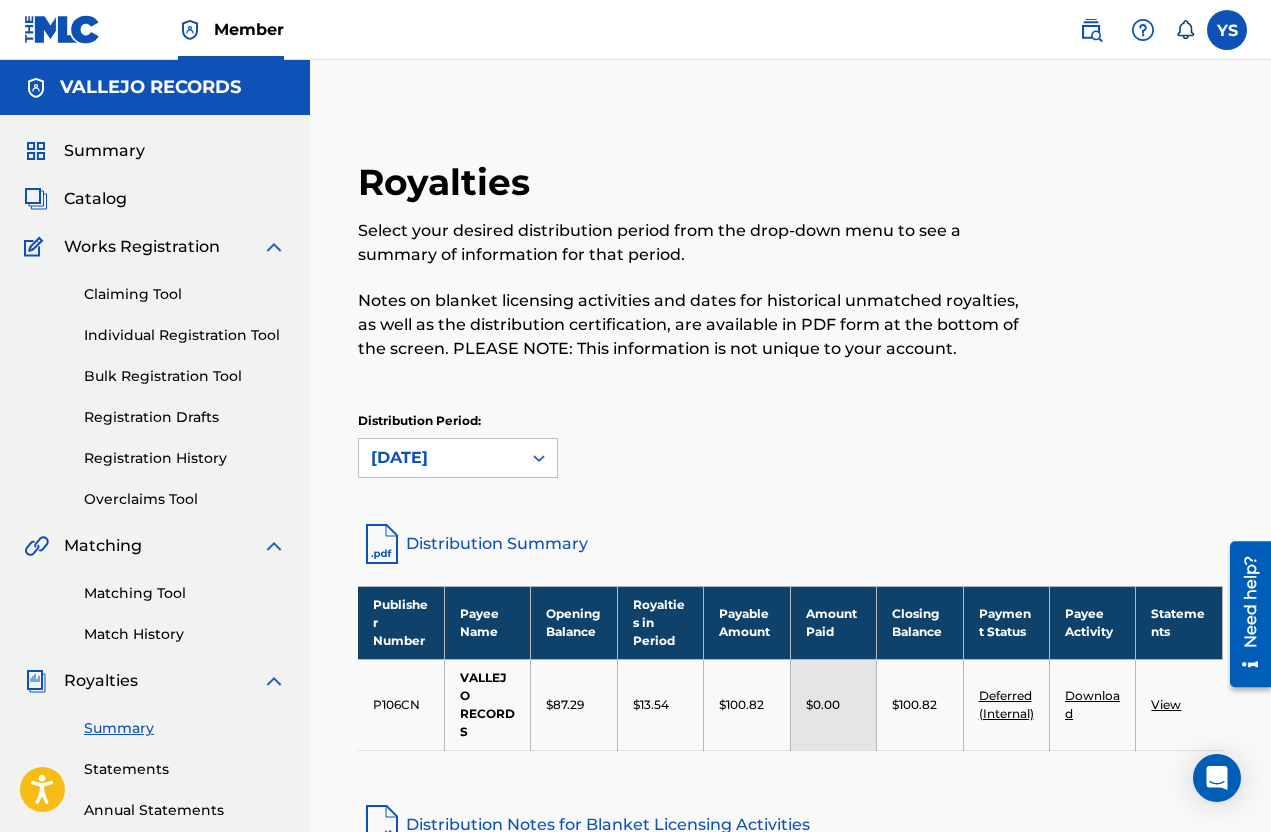 click on "Summary" at bounding box center [104, 151] 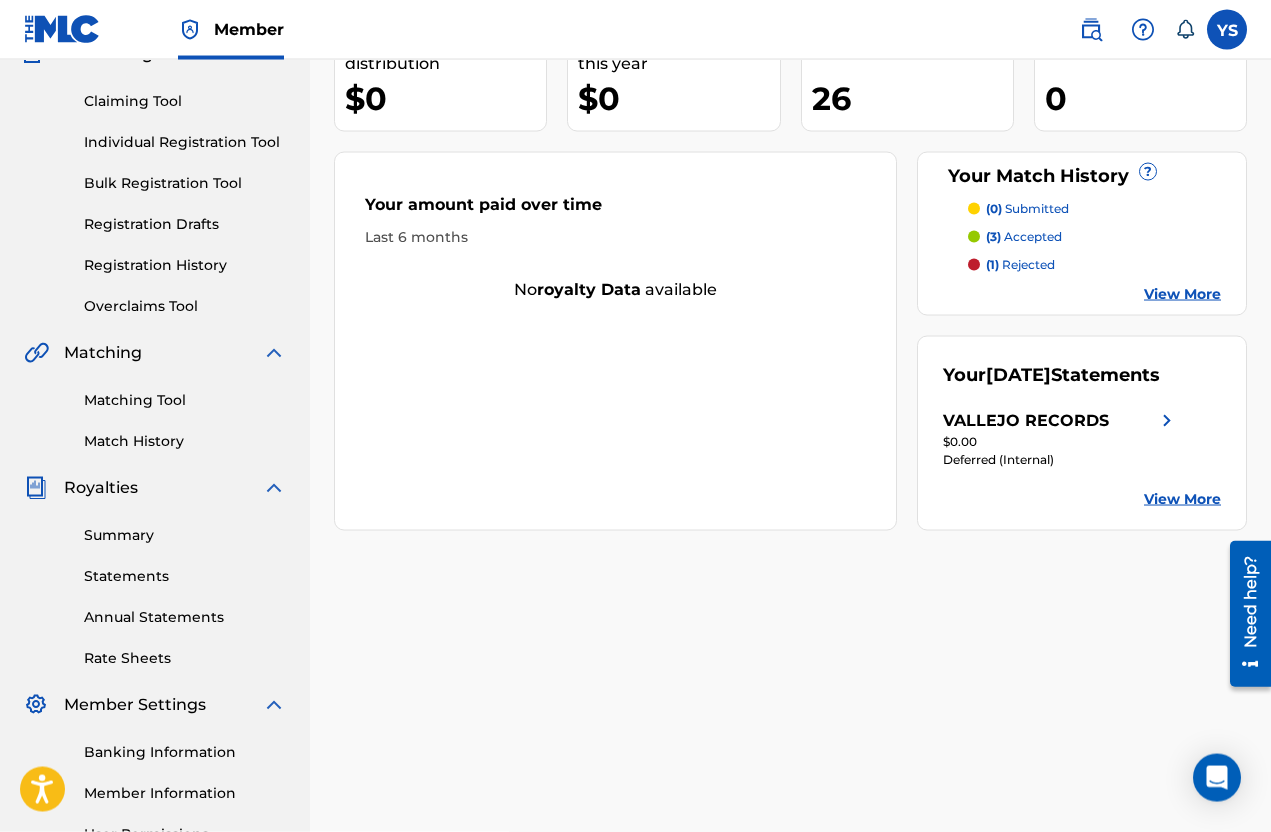 scroll, scrollTop: 194, scrollLeft: 0, axis: vertical 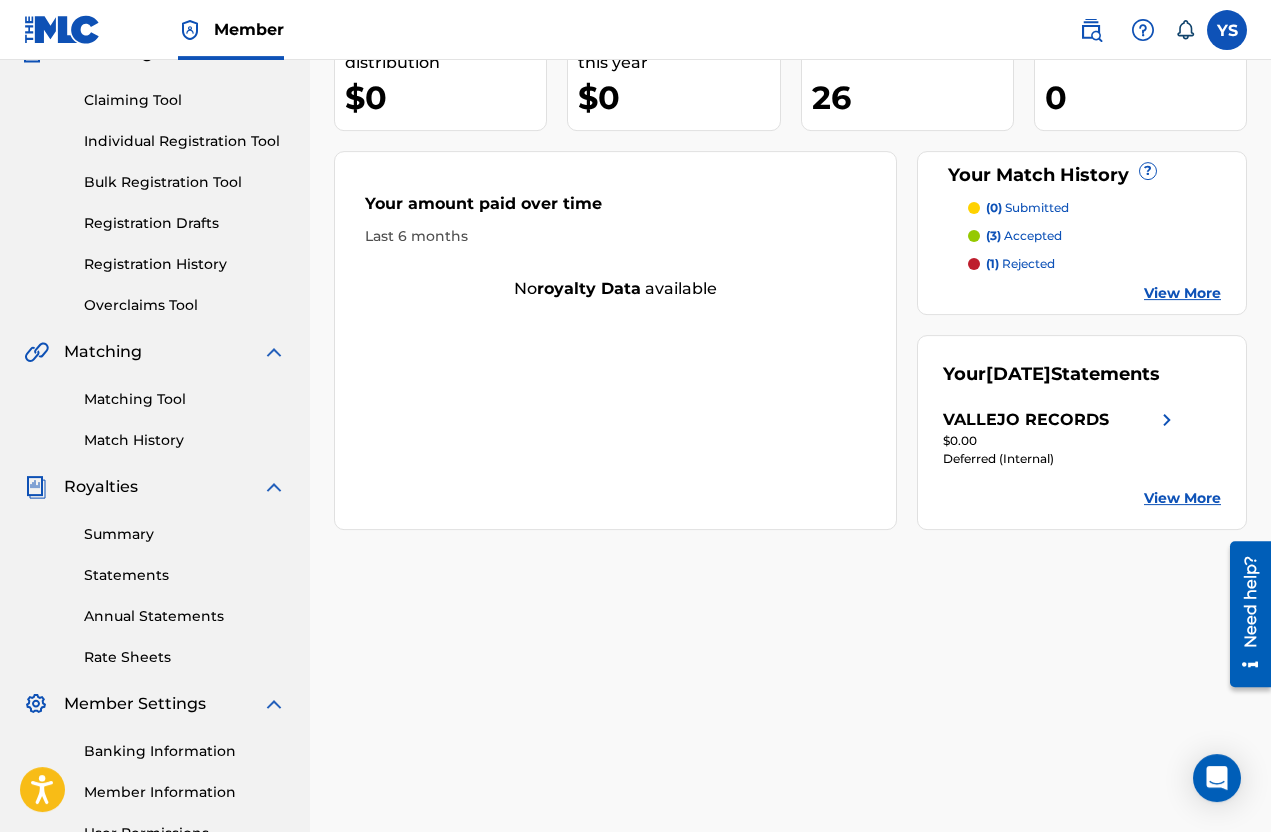 click on "Your  [DATE]  Statements VALLEJO RECORDS $0.00 Deferred (Internal) View More" at bounding box center [1082, 432] 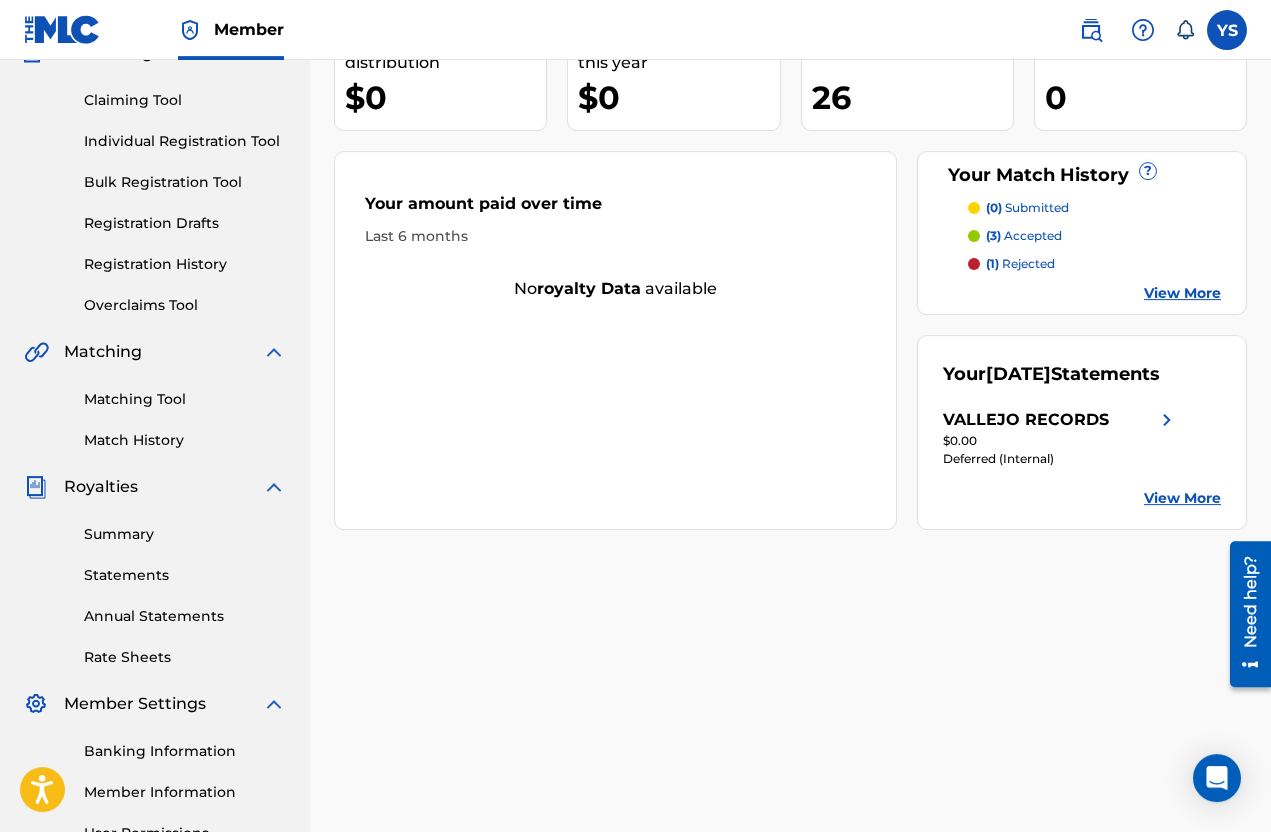 click on "View More" at bounding box center [1182, 498] 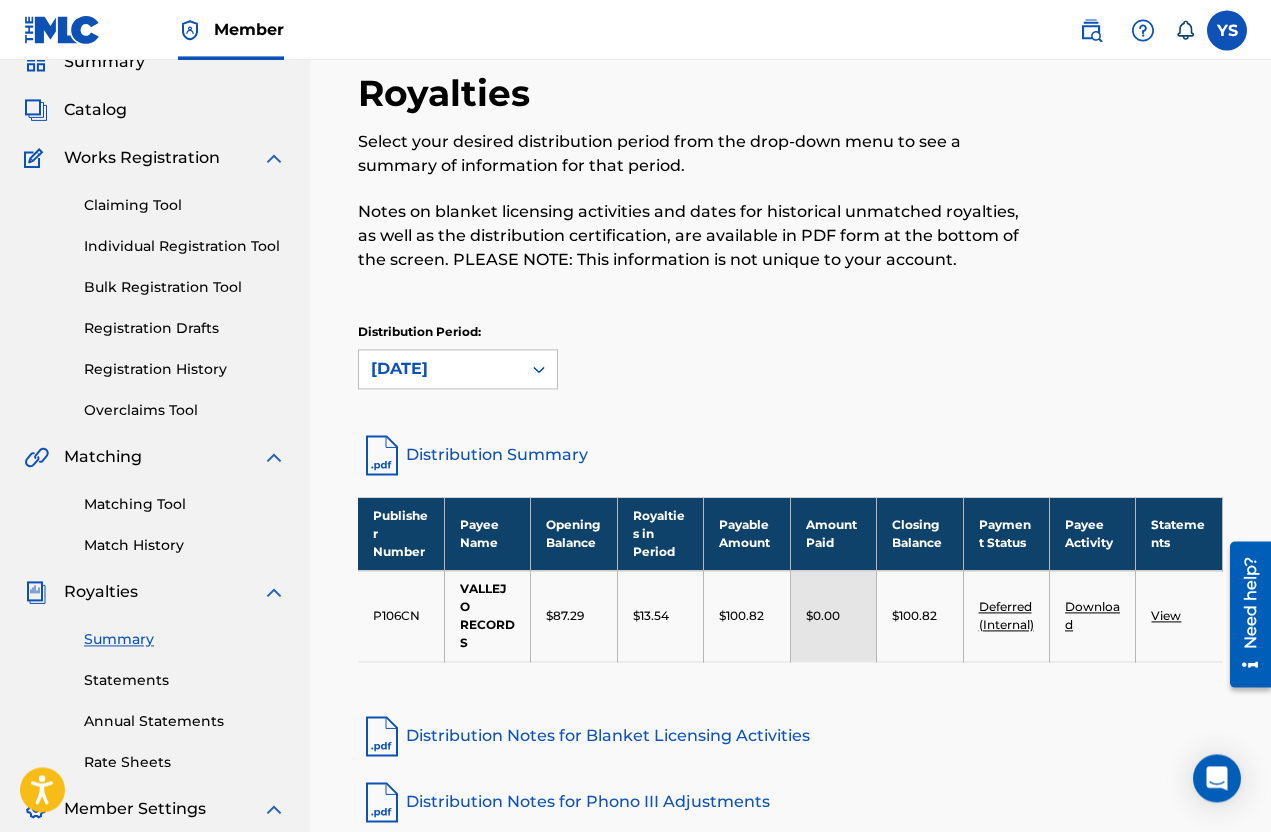 scroll, scrollTop: 101, scrollLeft: 0, axis: vertical 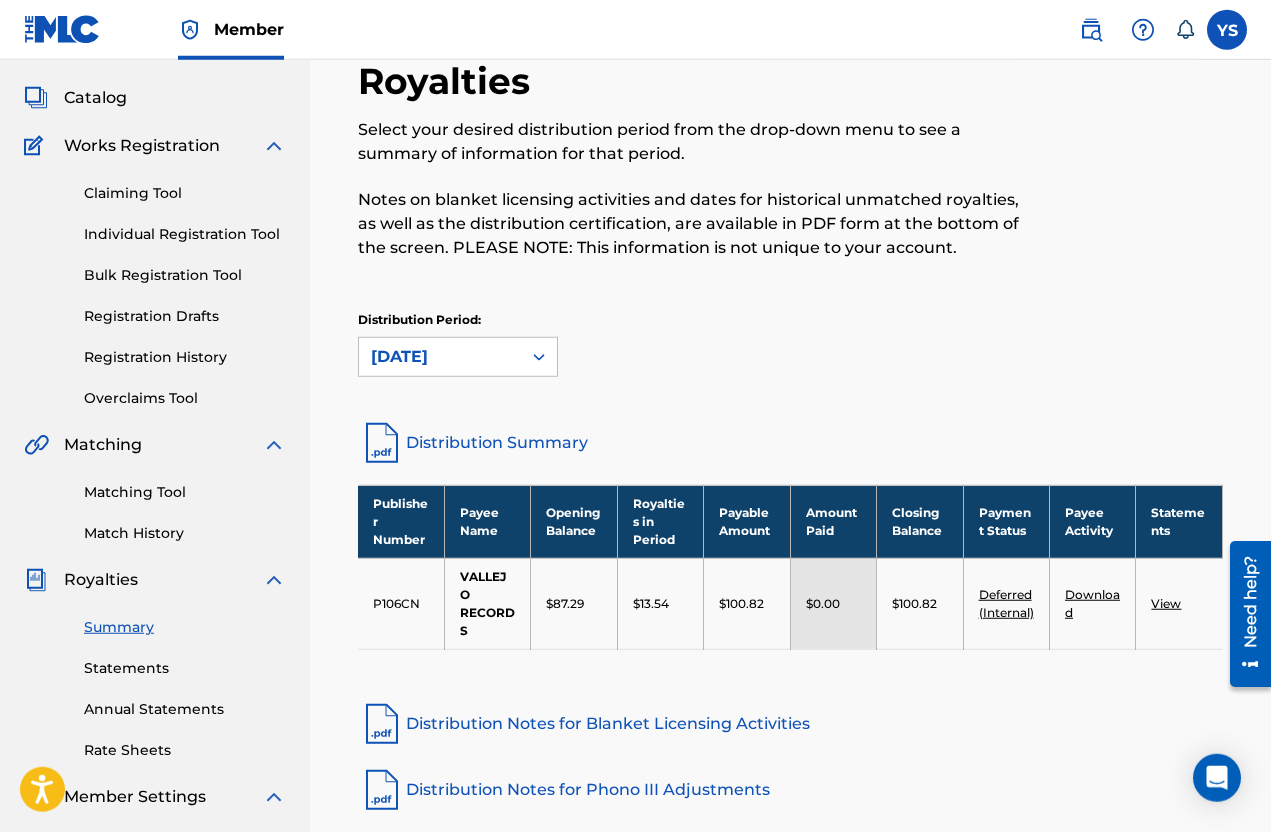 click on "Deferred (Internal)" at bounding box center (1006, 603) 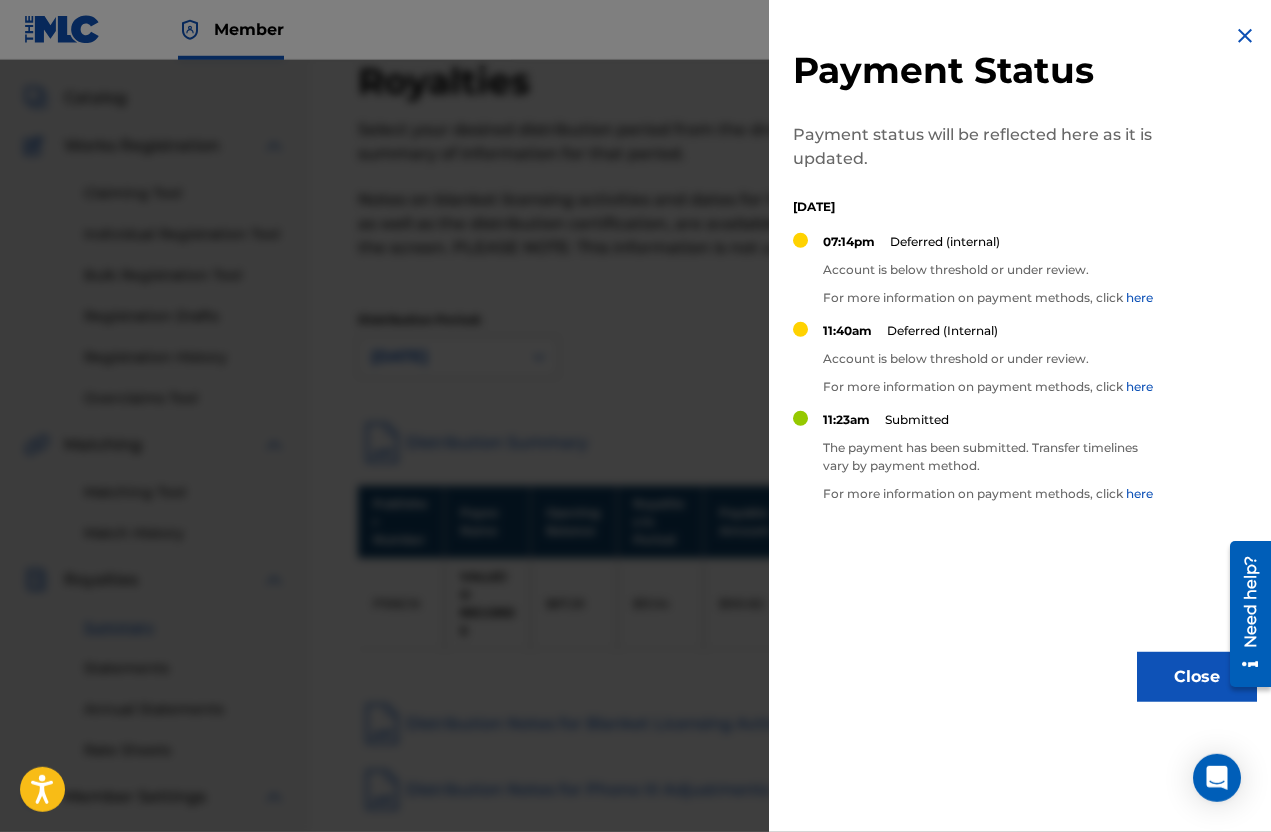 click on "Close" at bounding box center (1197, 677) 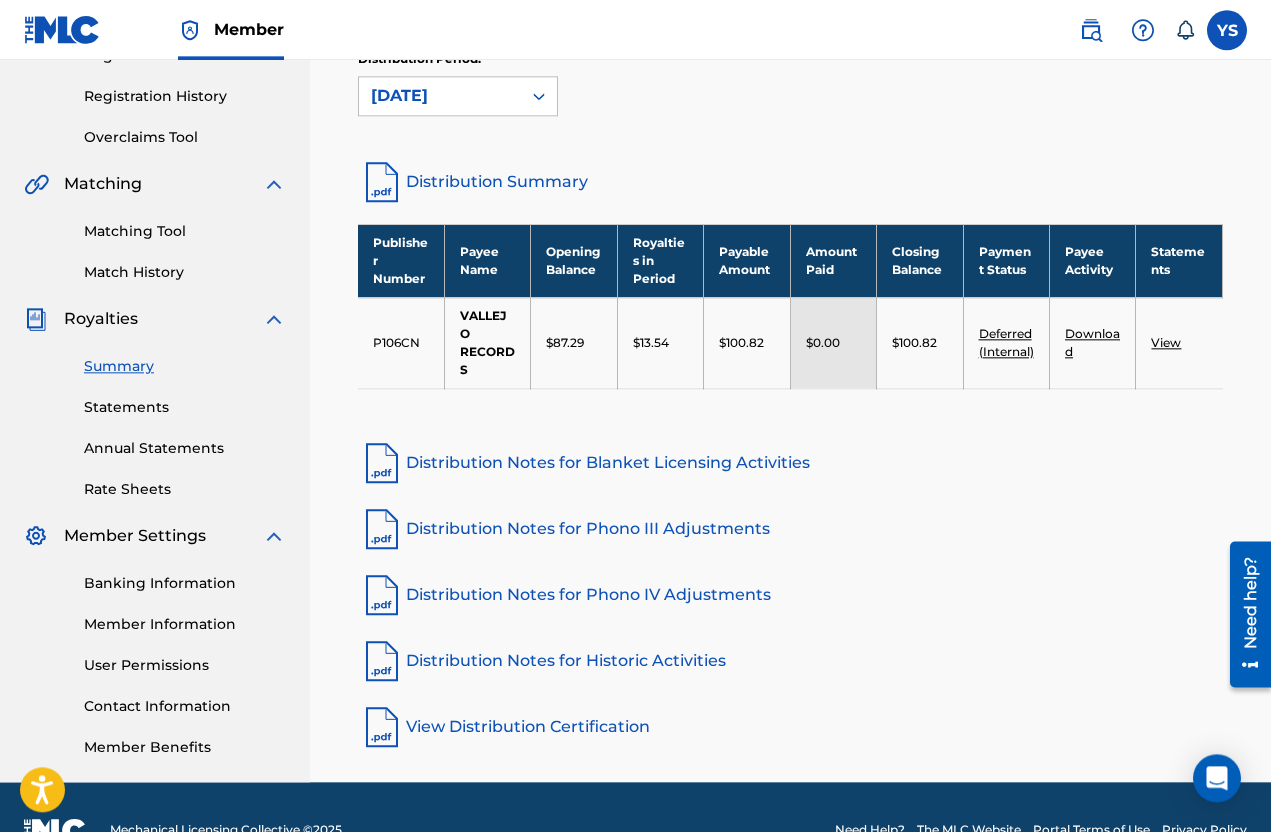scroll, scrollTop: 370, scrollLeft: 0, axis: vertical 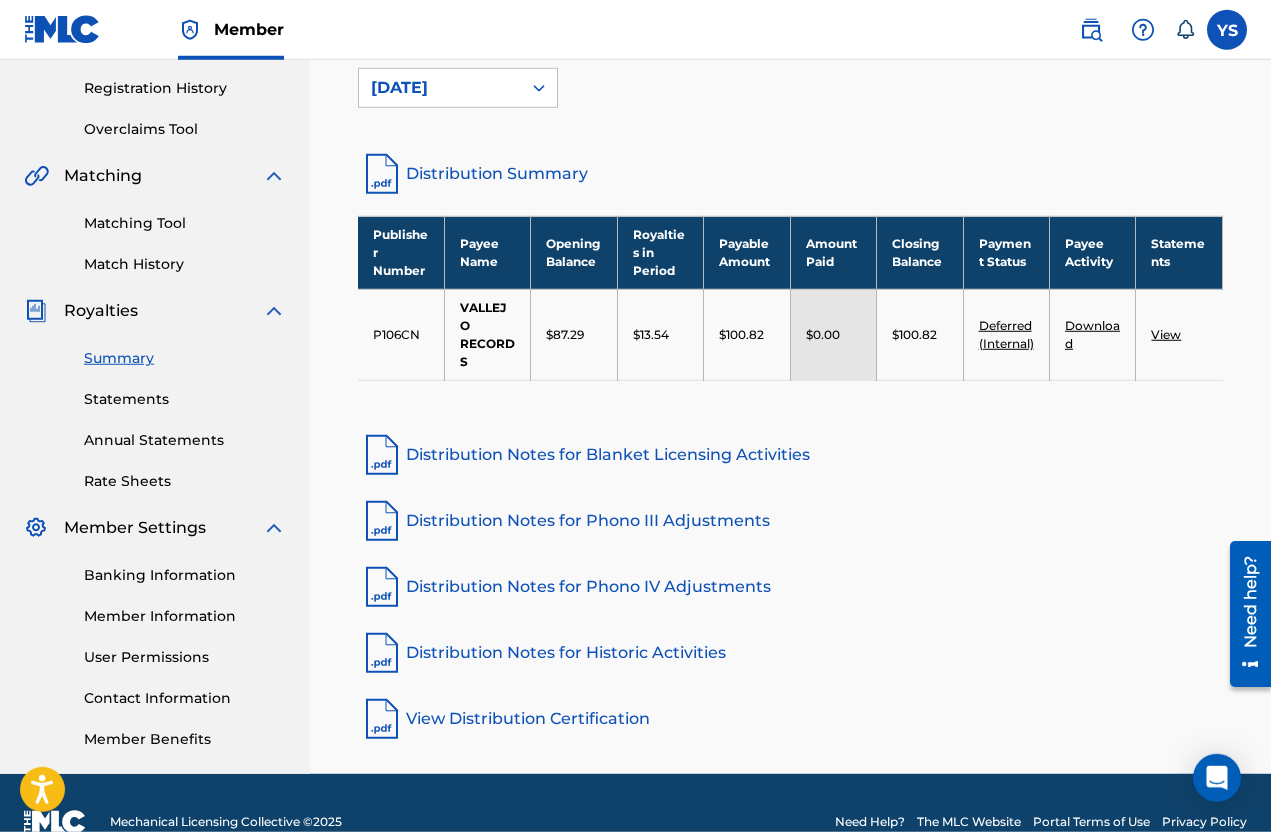 click on "Statements" at bounding box center [185, 399] 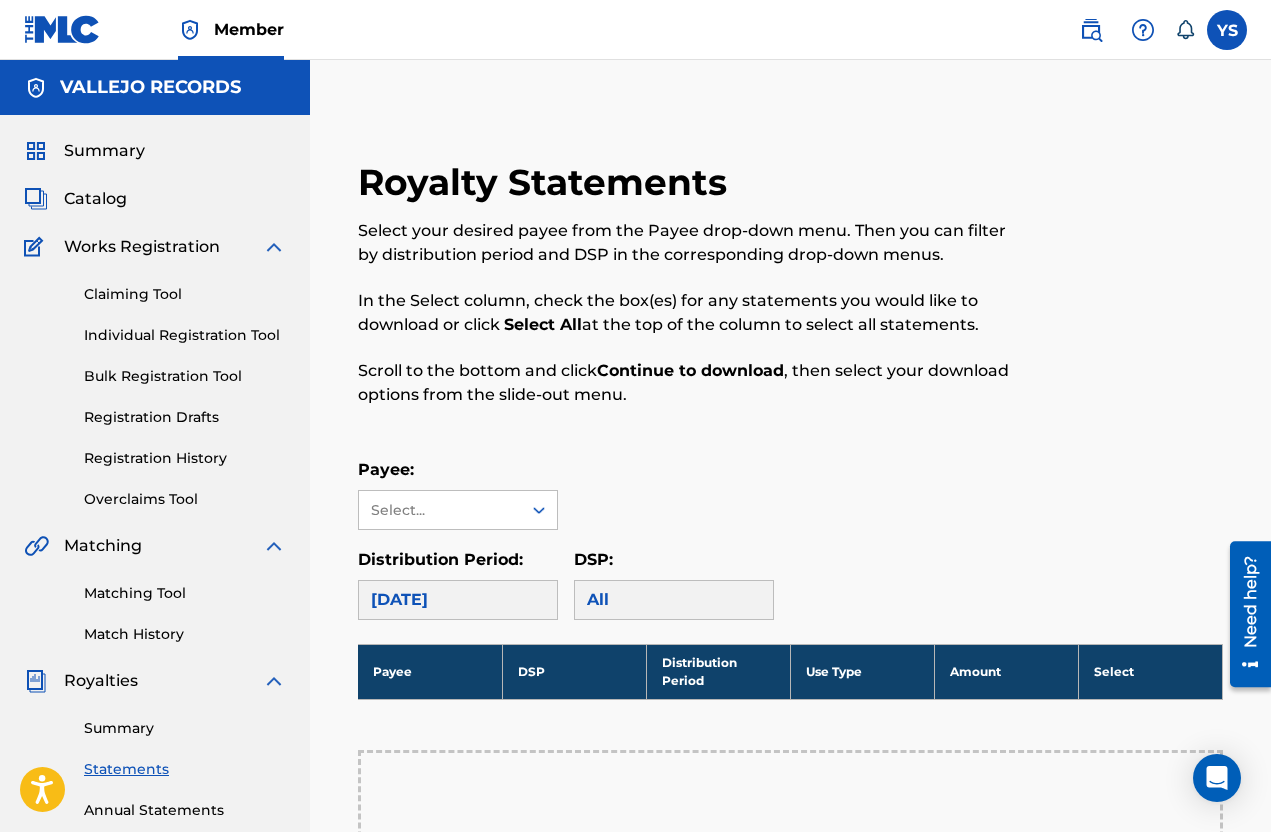 click on "June 2025" at bounding box center (458, 600) 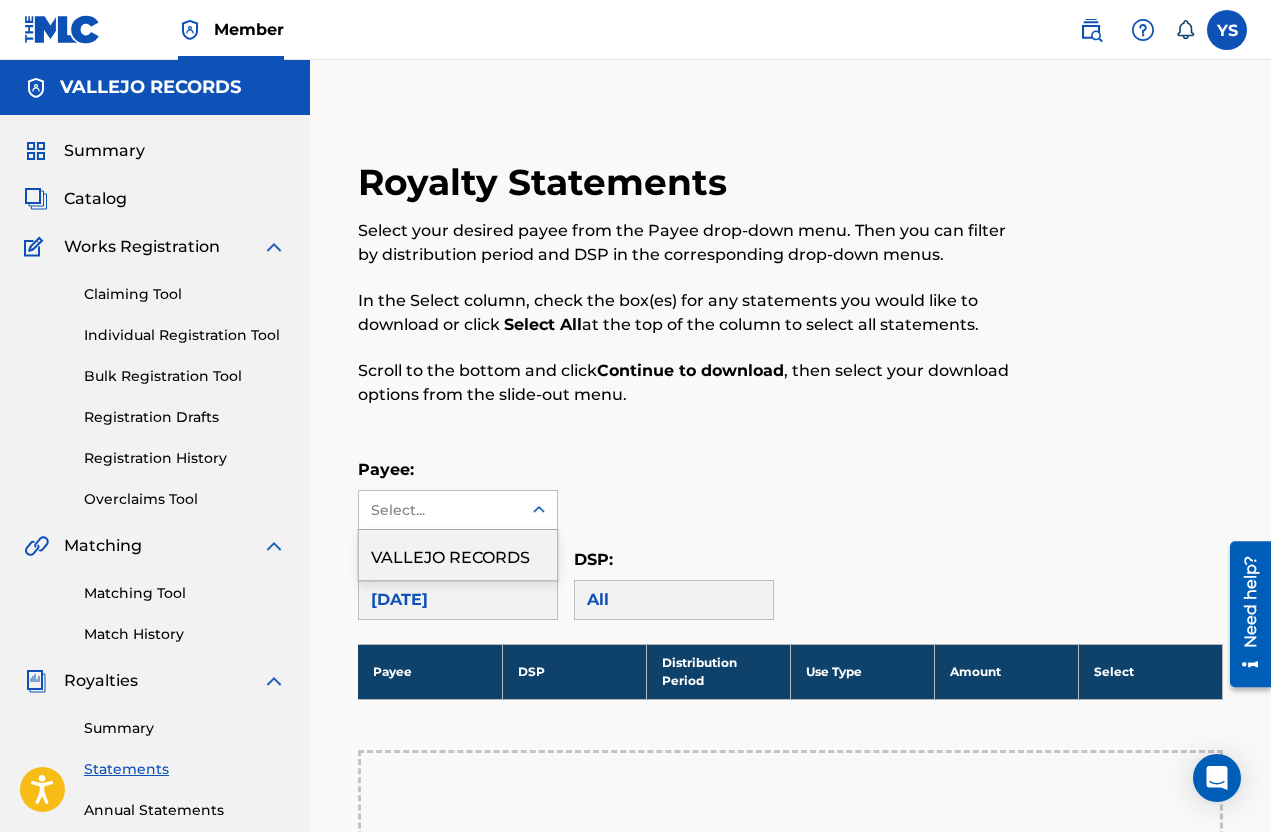 click on "VALLEJO RECORDS" at bounding box center [458, 555] 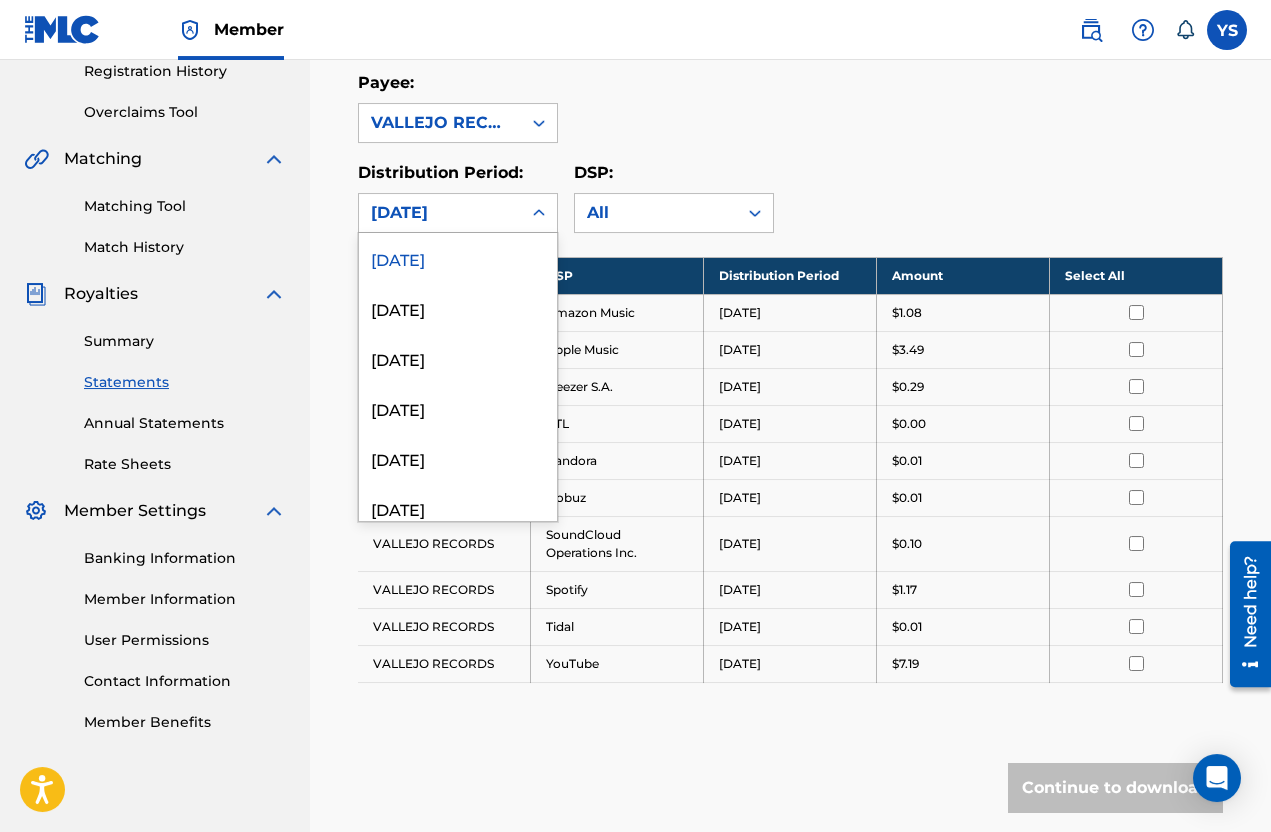 scroll, scrollTop: 387, scrollLeft: 0, axis: vertical 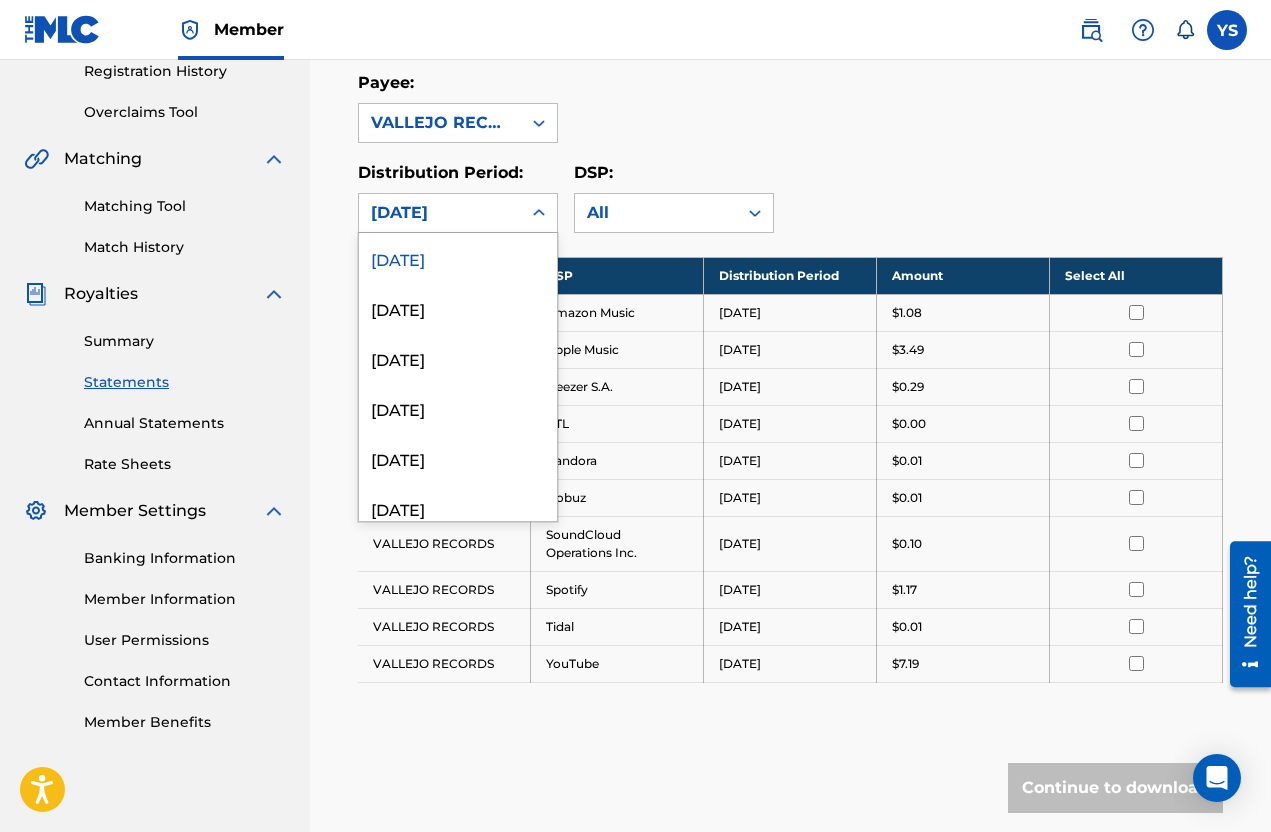 click on "March 2025" at bounding box center (458, 408) 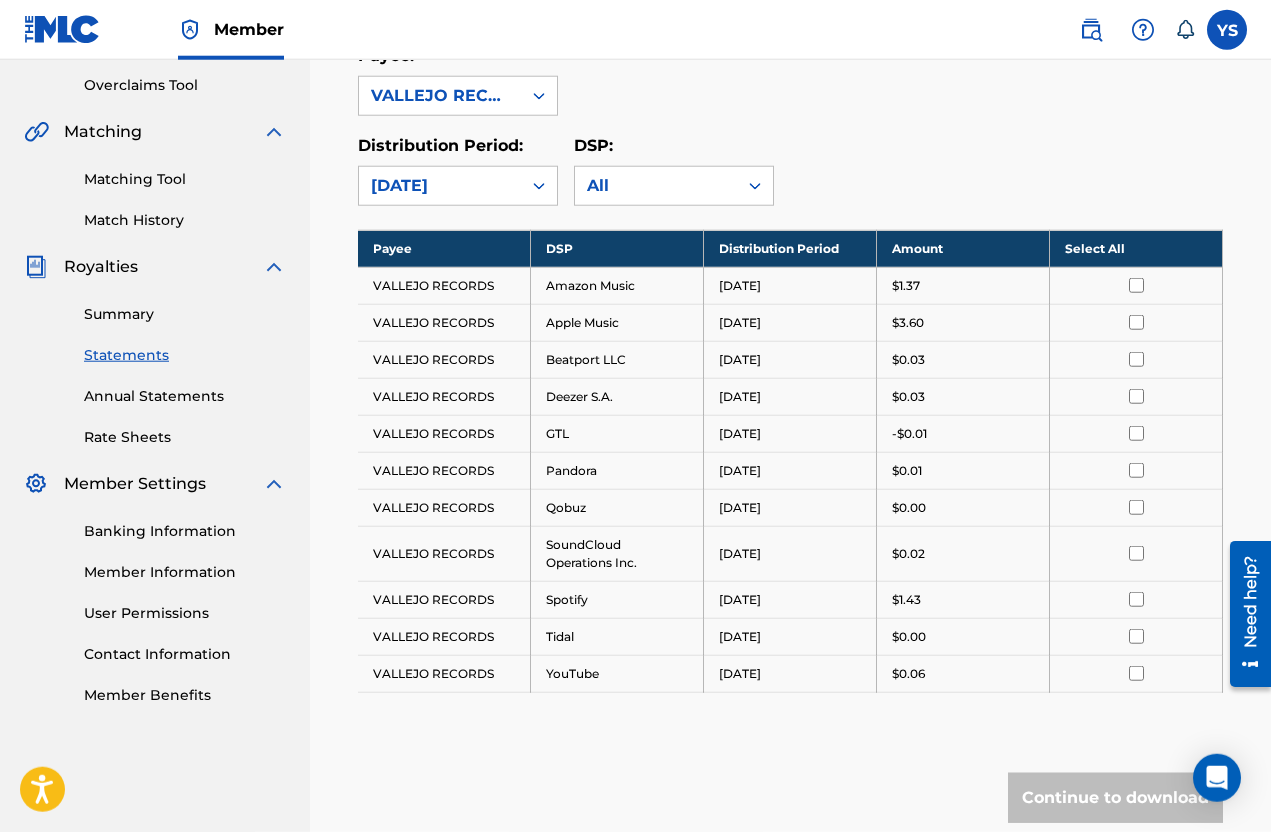 scroll, scrollTop: 402, scrollLeft: 0, axis: vertical 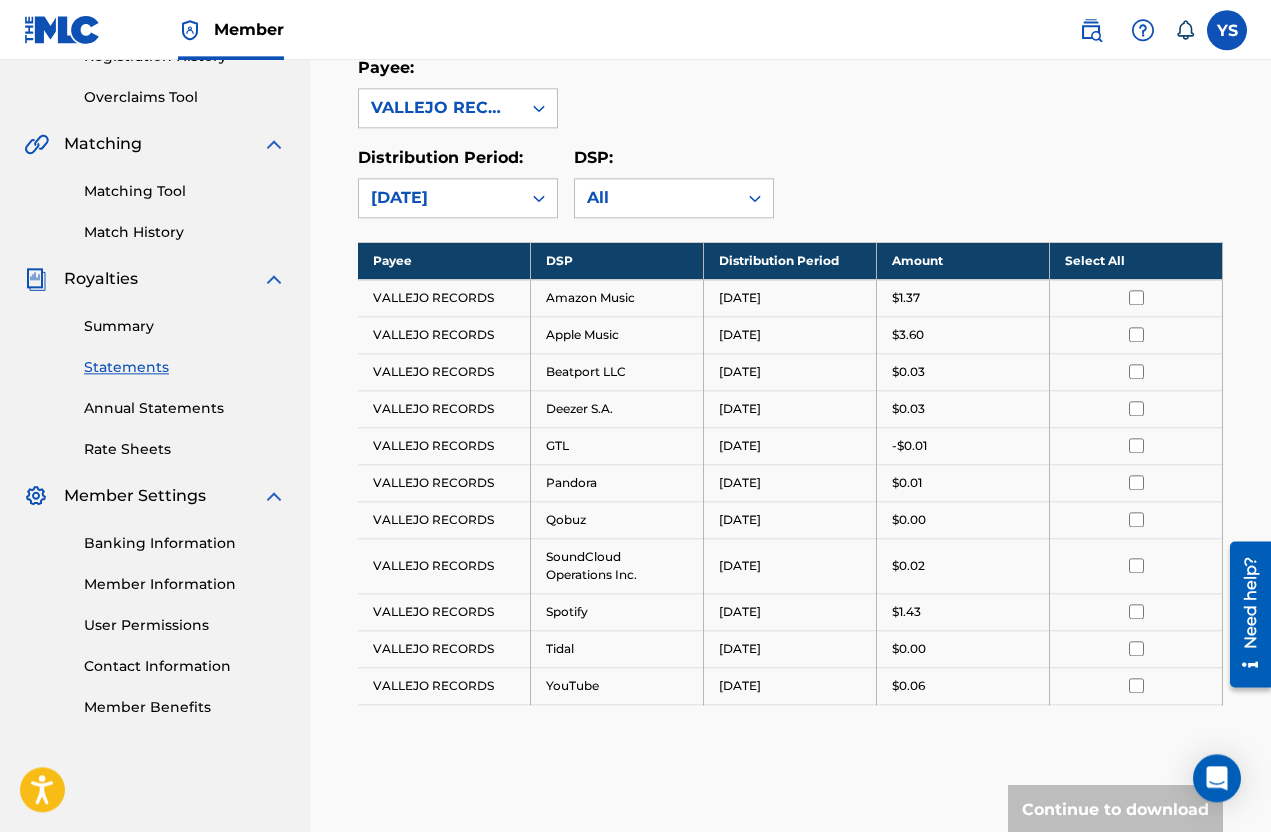click on "Royalty Statements Select your desired payee from the Payee drop-down menu. Then you can filter by distribution period and DSP in the corresponding drop-down menus. In the Select column, check the box(es) for any statements you would like to download or click    Select All   at the top of the column to select all statements. Scroll to the bottom and click  Continue to download , then select your download options from the slide-out menu. Payee: VALLEJO RECORDS Distribution Period: March 2025 DSP: All Payee DSP Distribution Period Amount Select All VALLEJO RECORDS Amazon Music March 2025 $1.37 VALLEJO RECORDS Apple Music March 2025 $3.60 VALLEJO RECORDS Beatport LLC March 2025 $0.03 VALLEJO RECORDS Deezer S.A. March 2025 $0.03 VALLEJO RECORDS GTL  March 2025 -$0.01 VALLEJO RECORDS Pandora March 2025 $0.01 VALLEJO RECORDS Qobuz March 2025 $0.00 VALLEJO RECORDS SoundCloud Operations Inc. March 2025 $0.02 VALLEJO RECORDS Spotify March 2025 $1.43 VALLEJO RECORDS Tidal March 2025 $0.00 VALLEJO RECORDS YouTube $0.06" at bounding box center [790, 336] 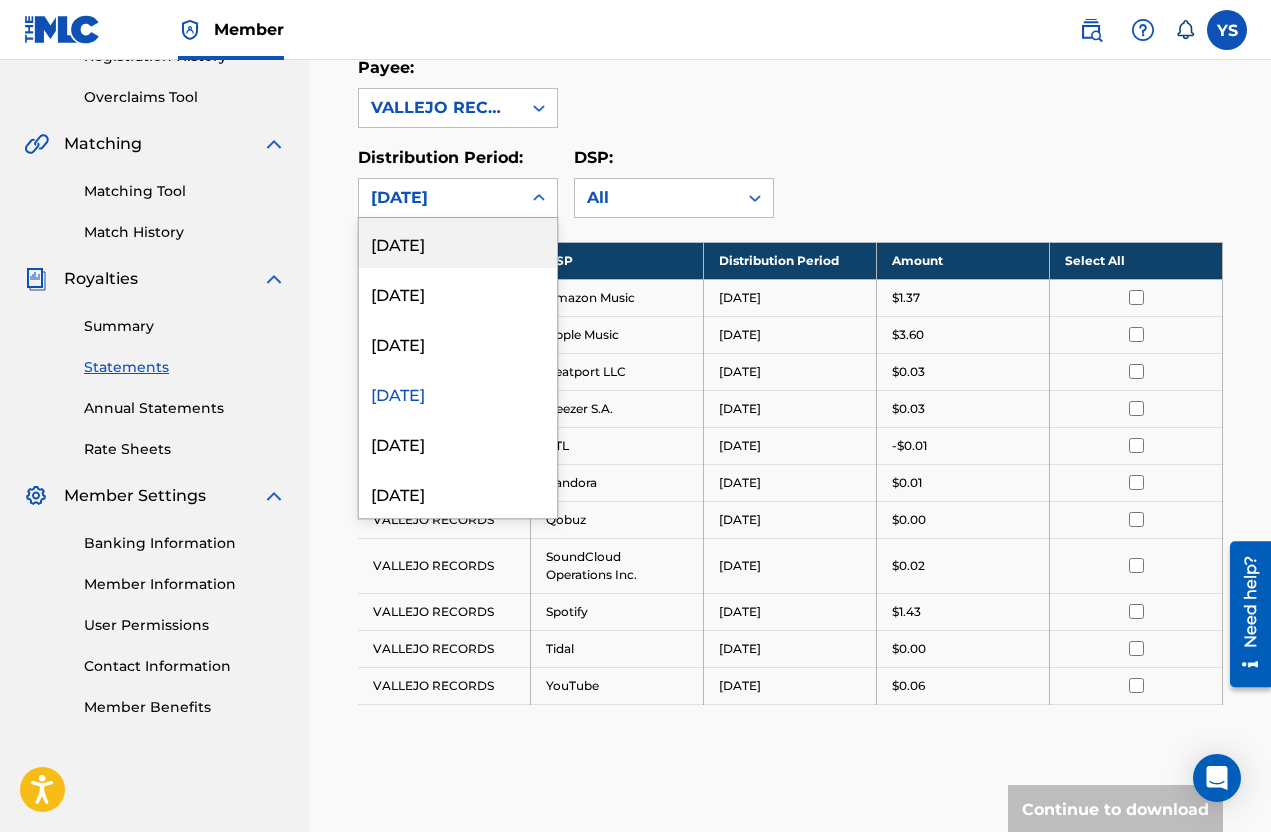click on "February 2025" at bounding box center [458, 443] 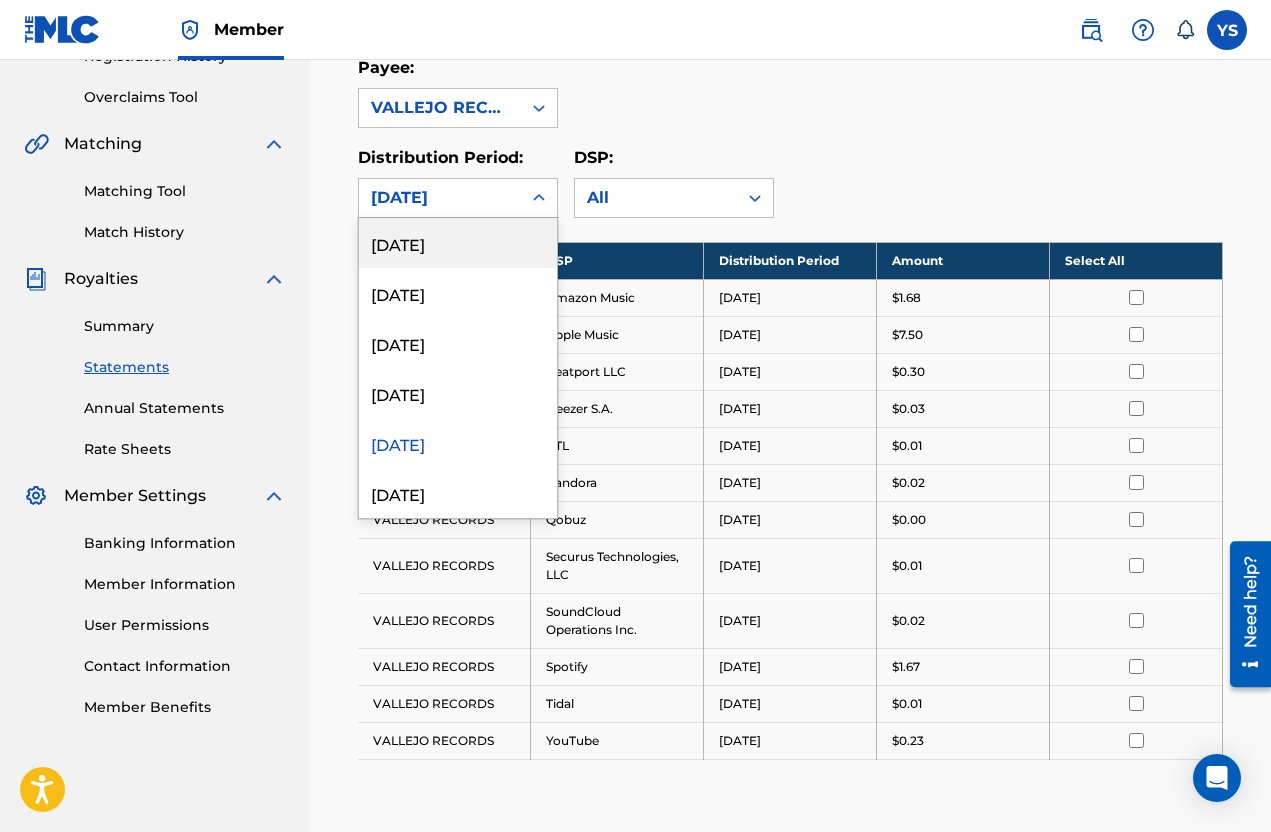 click on "January 2025" at bounding box center [458, 493] 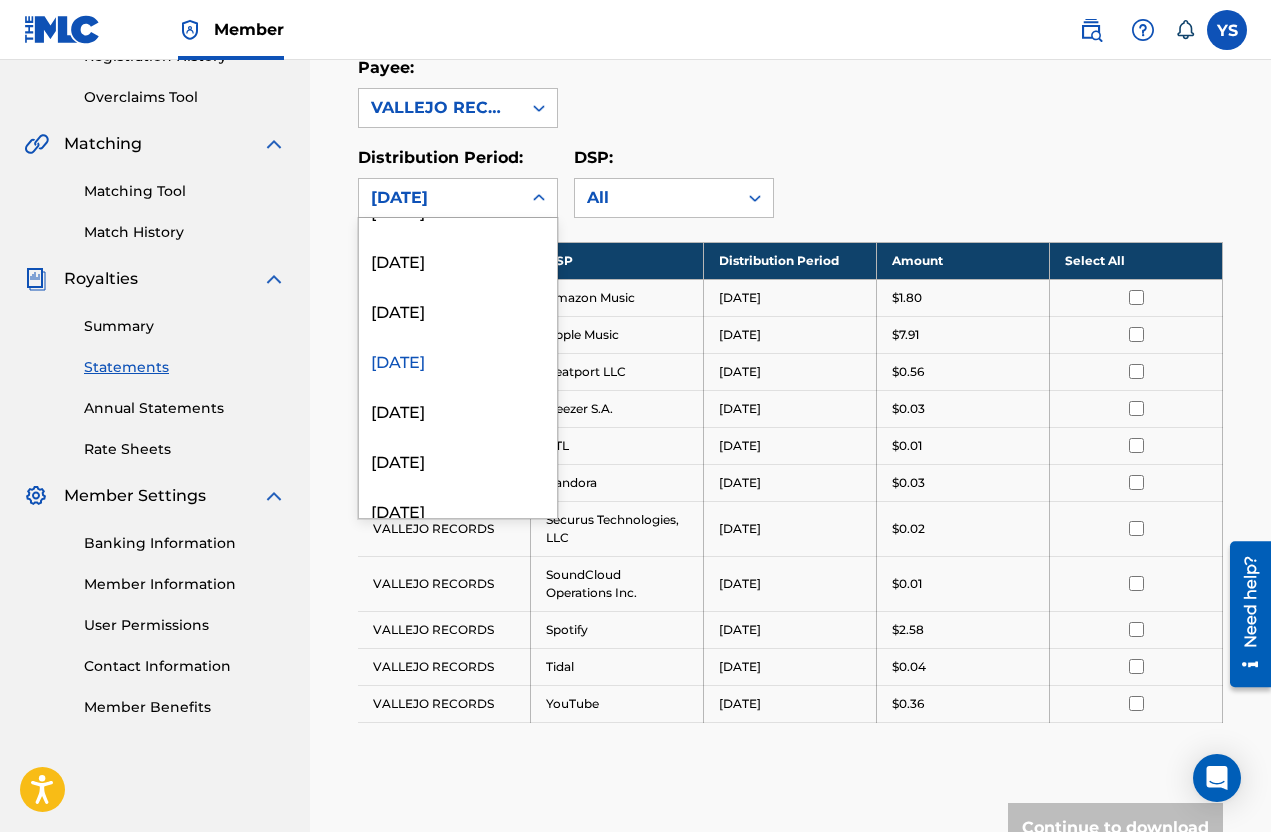 scroll, scrollTop: 136, scrollLeft: 0, axis: vertical 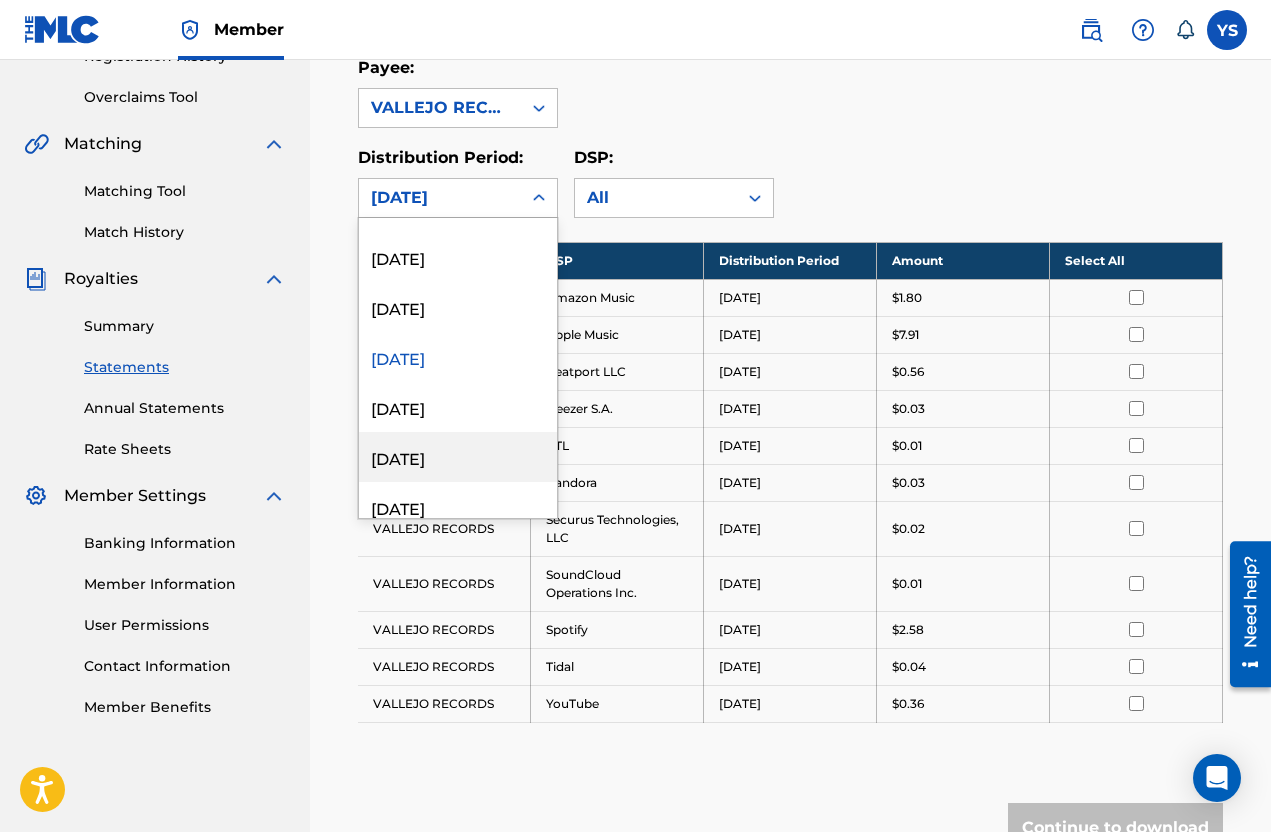 click on "November 2024" at bounding box center [458, 457] 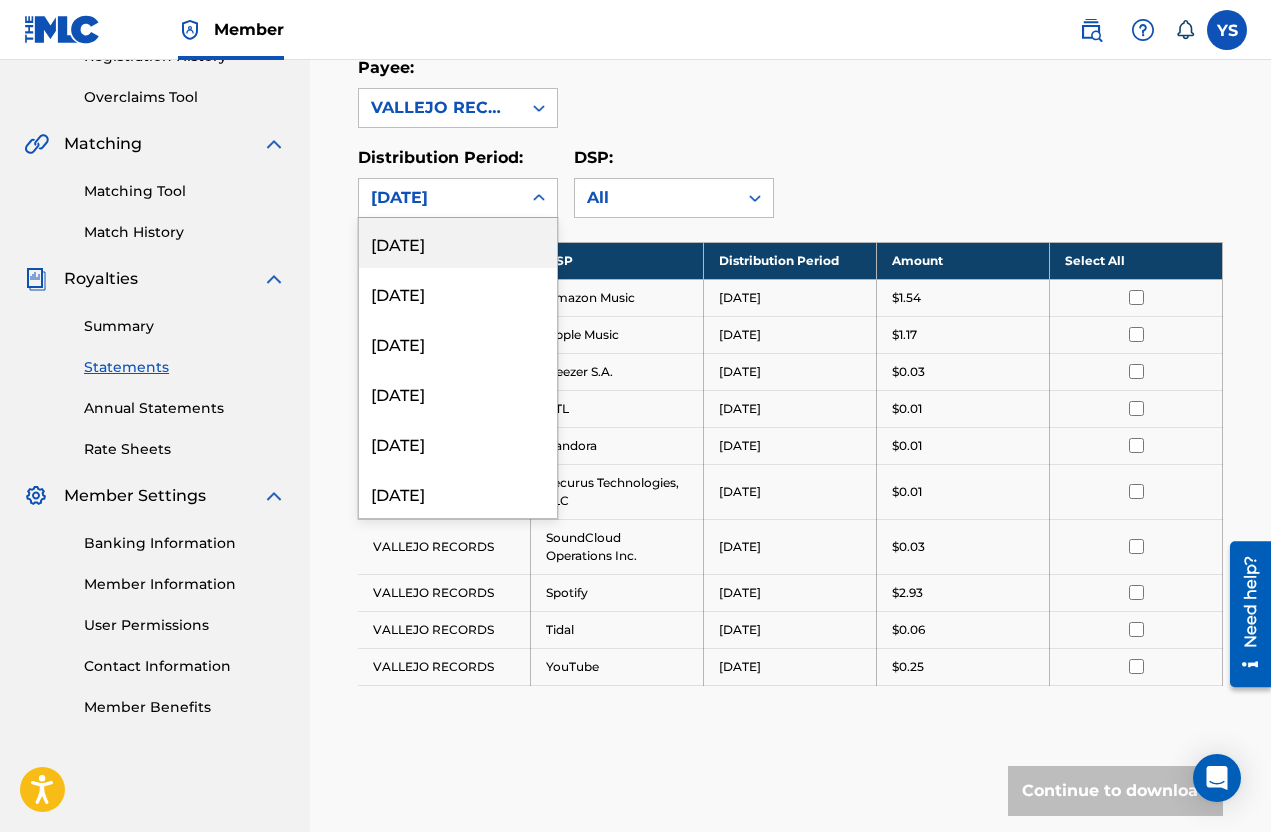 scroll, scrollTop: 68, scrollLeft: 0, axis: vertical 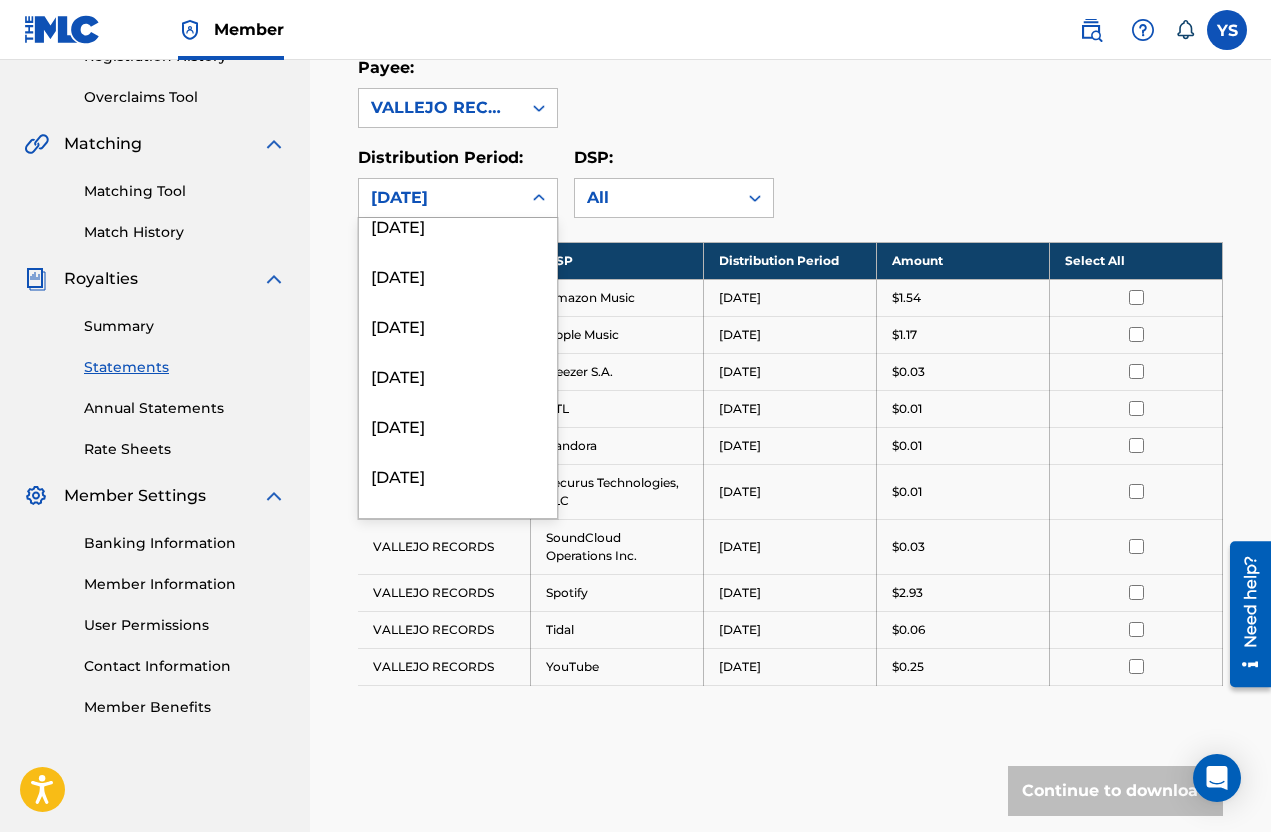 click on "February 2025" at bounding box center (458, 375) 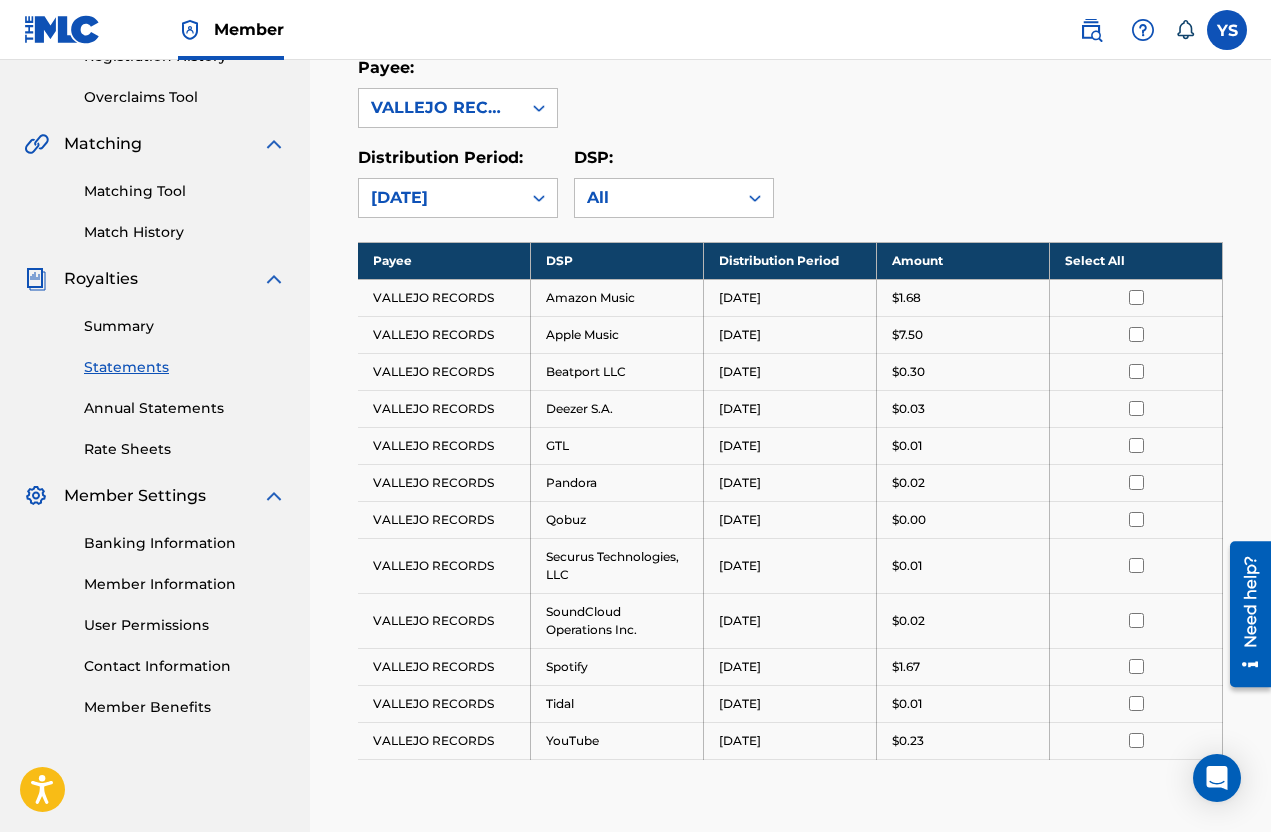 click on "Annual Statements" at bounding box center [185, 408] 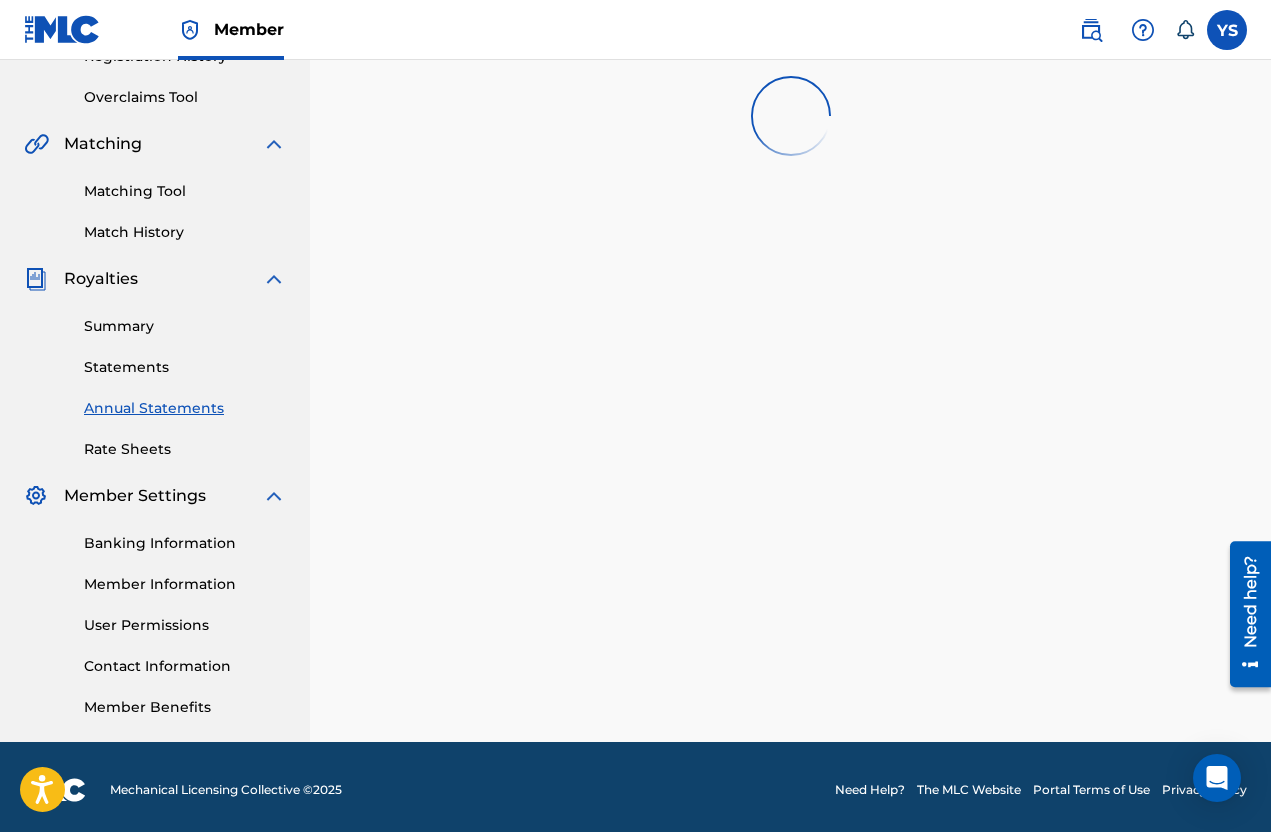 scroll, scrollTop: 0, scrollLeft: 0, axis: both 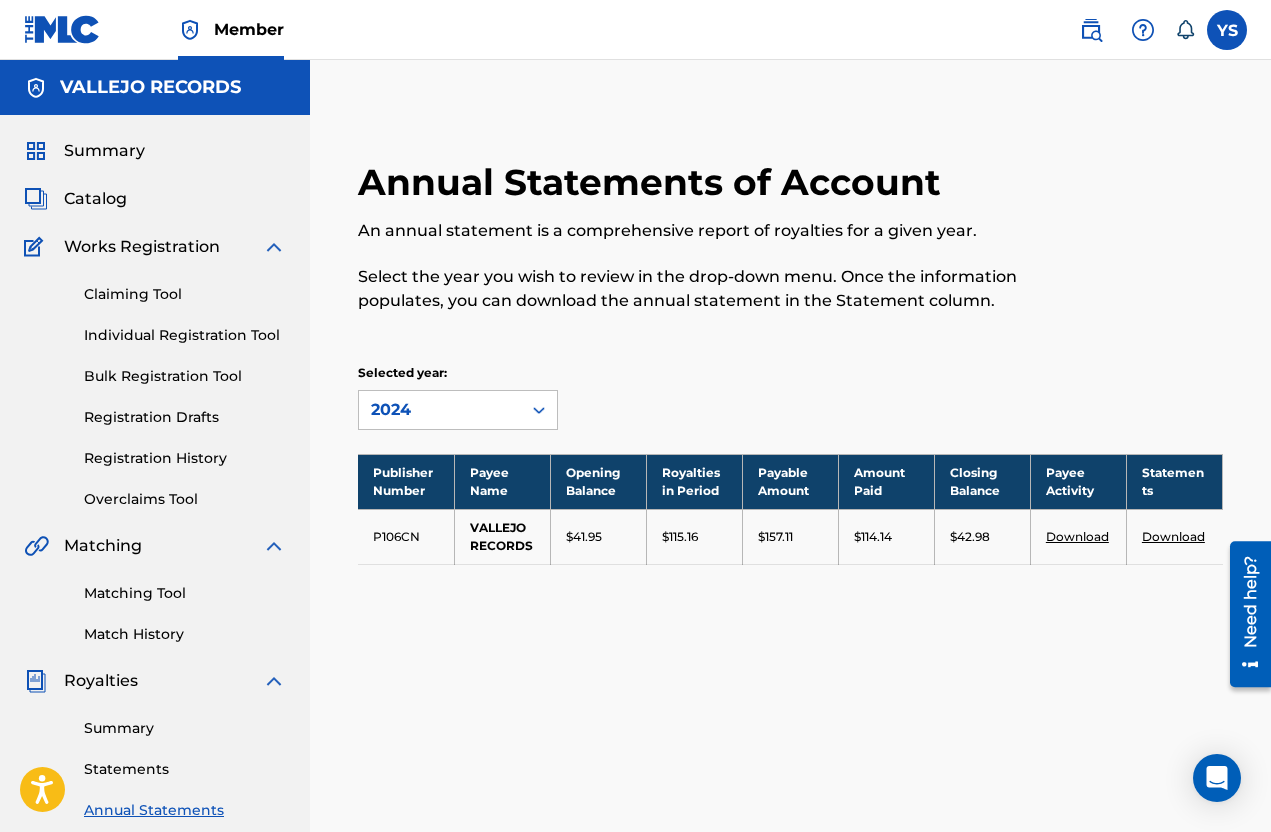 click on "Summary" at bounding box center [185, 728] 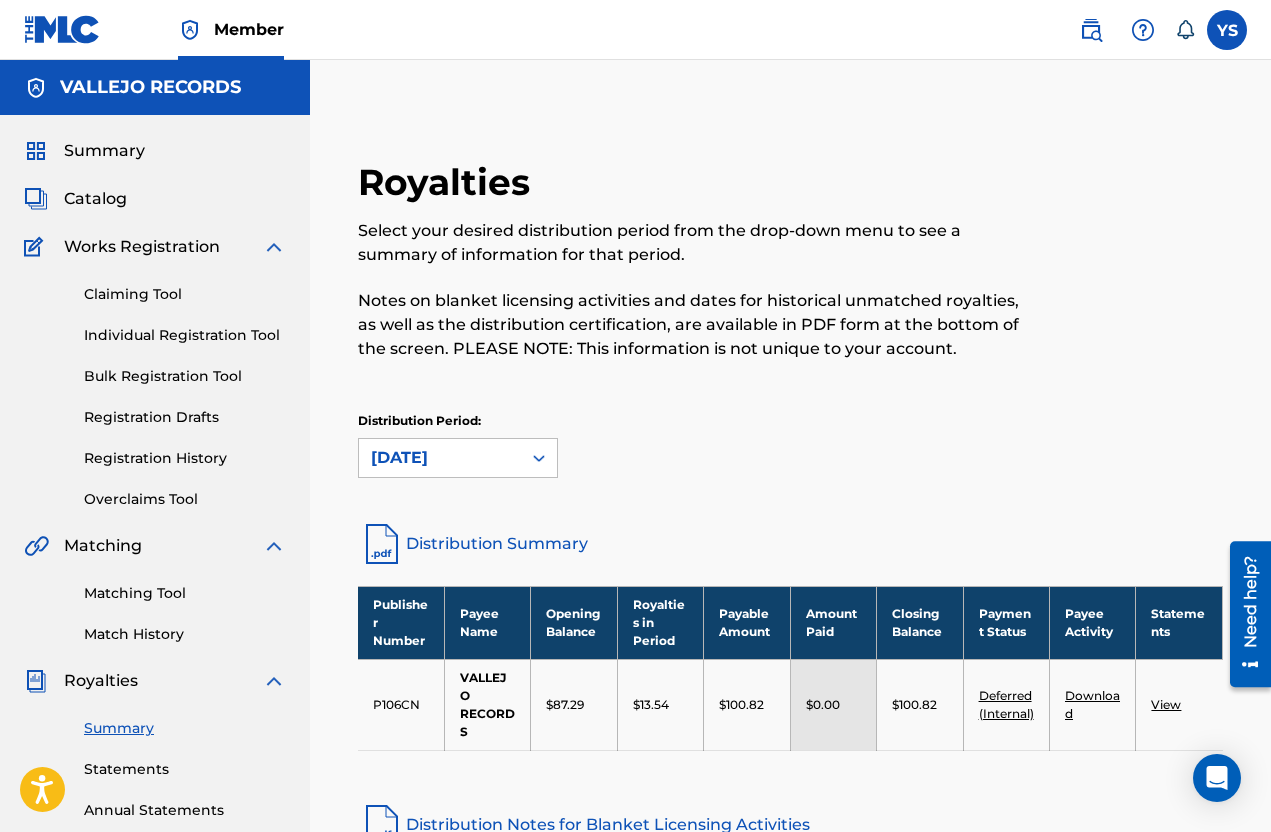 click on "Notes on blanket licensing activities and dates for historical unmatched royalties, as well as the distribution certification, are available in PDF form at the bottom of the screen. PLEASE NOTE: This information is not unique to your account." at bounding box center [691, 325] 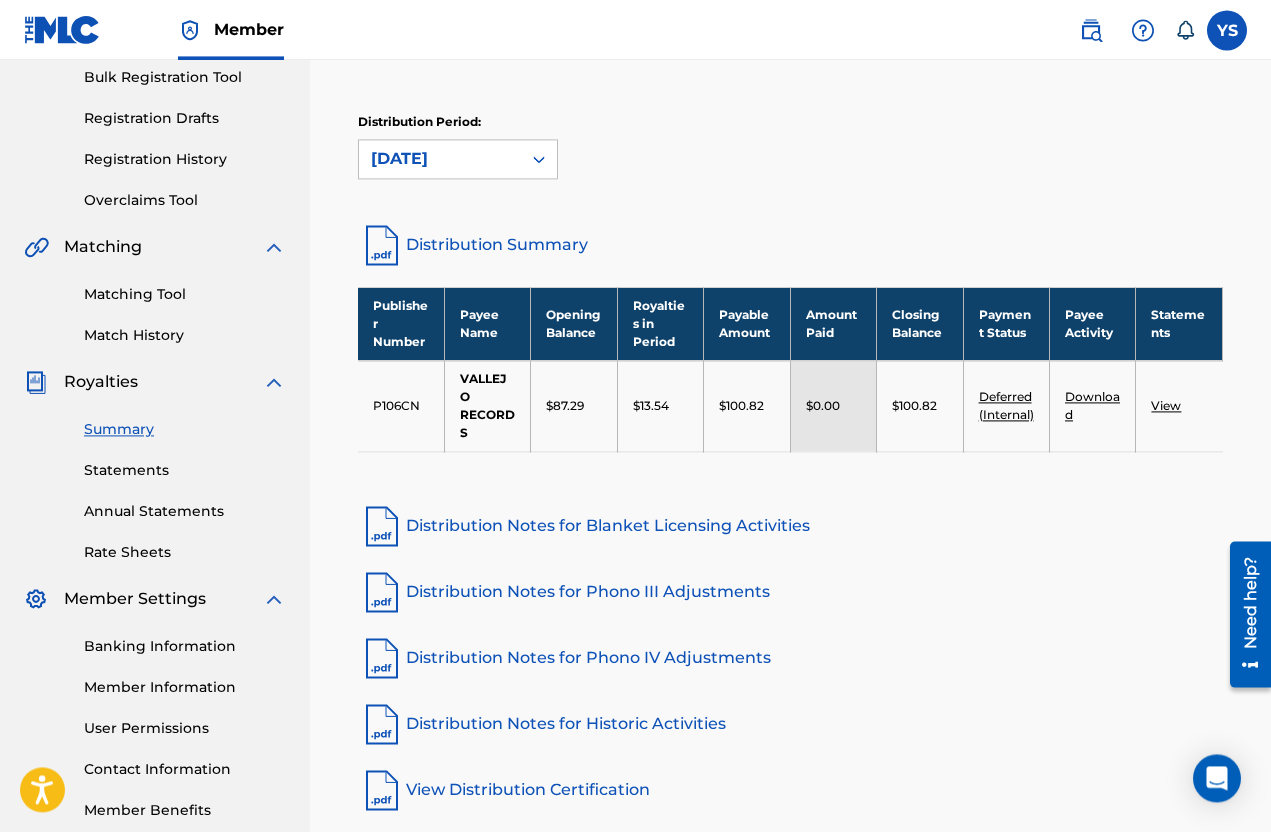 scroll, scrollTop: 370, scrollLeft: 0, axis: vertical 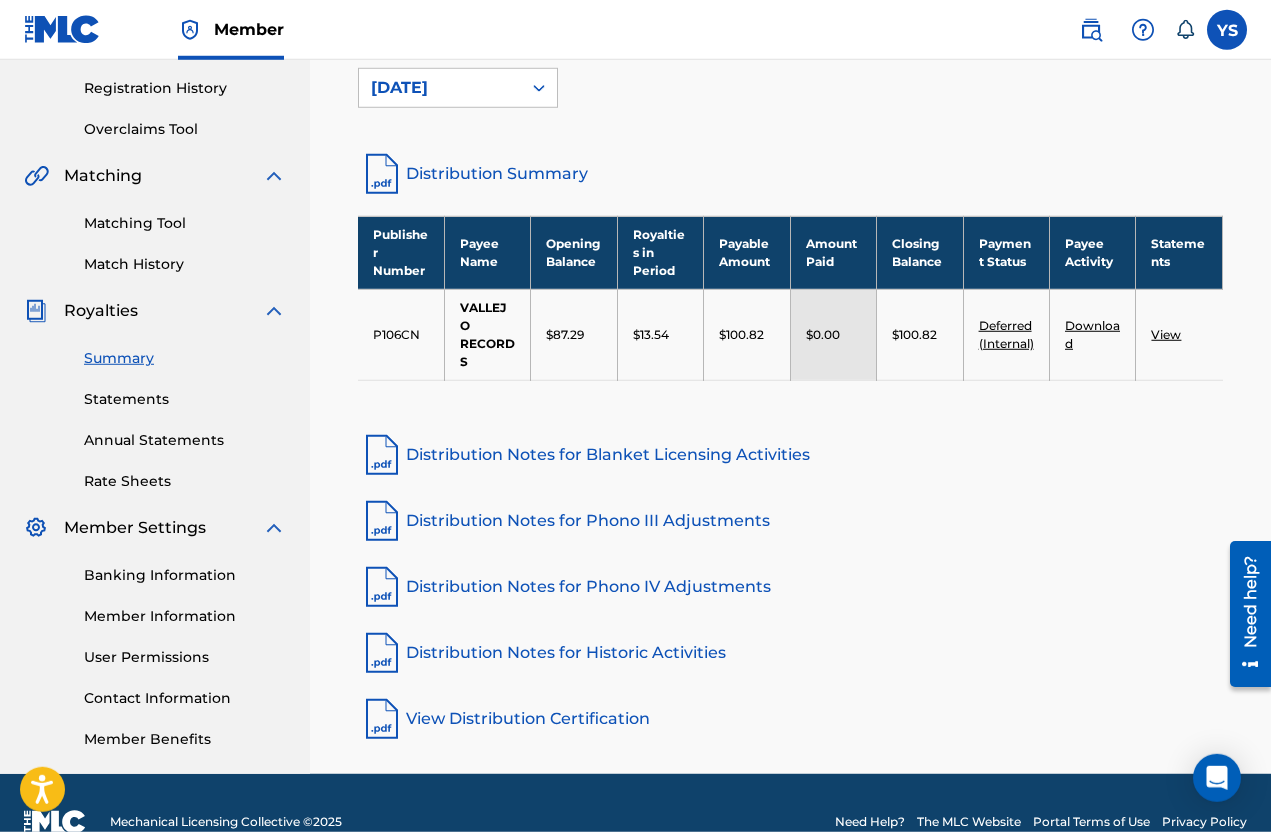 click on "Deferred (Internal)" at bounding box center [1006, 334] 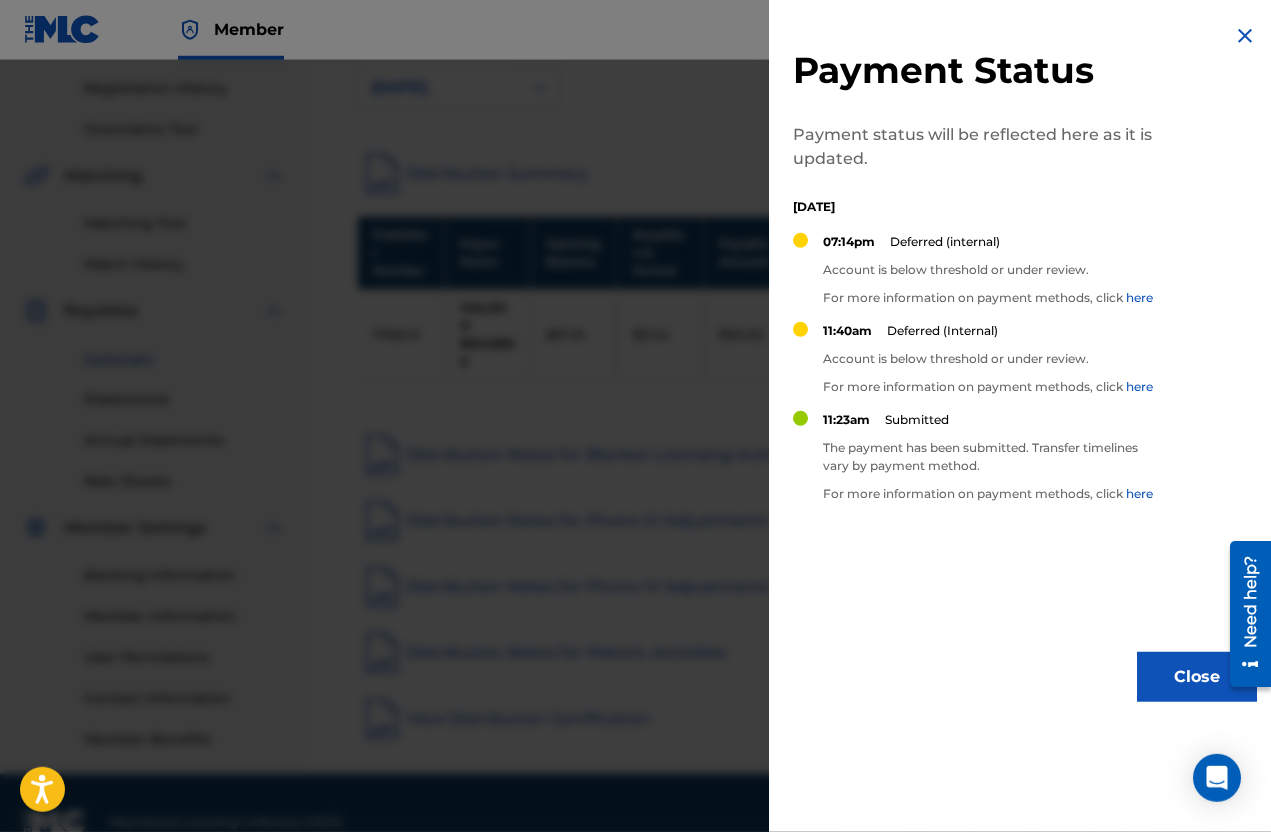 click at bounding box center [635, 476] 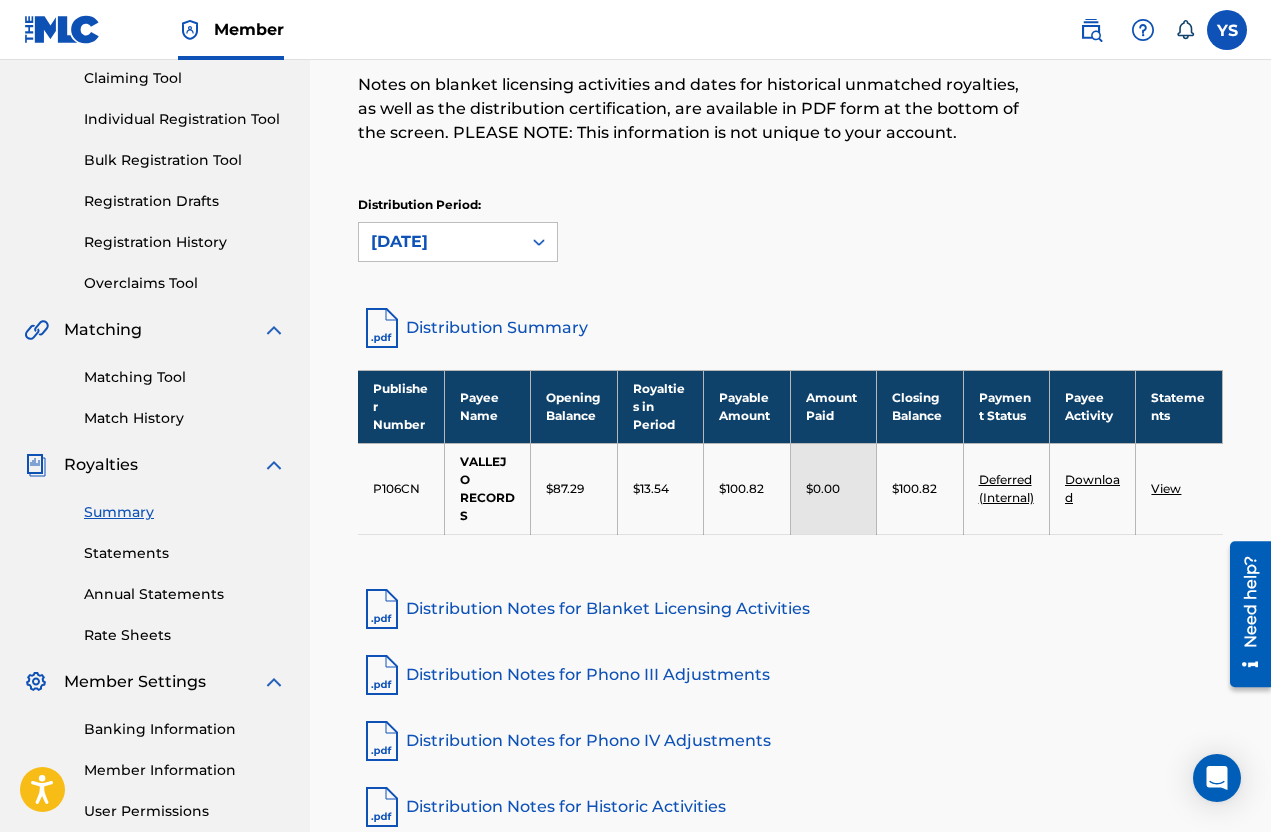 scroll, scrollTop: 0, scrollLeft: 0, axis: both 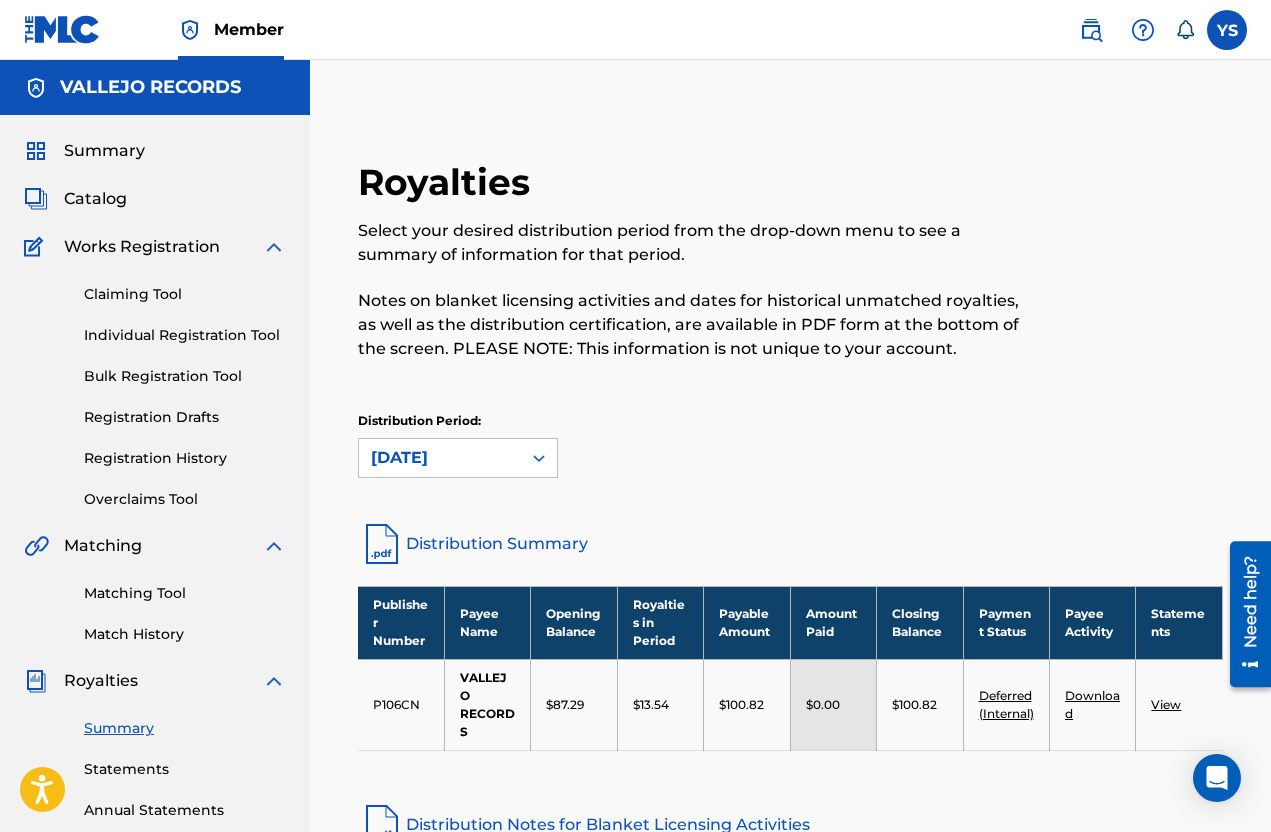 click at bounding box center (1143, 30) 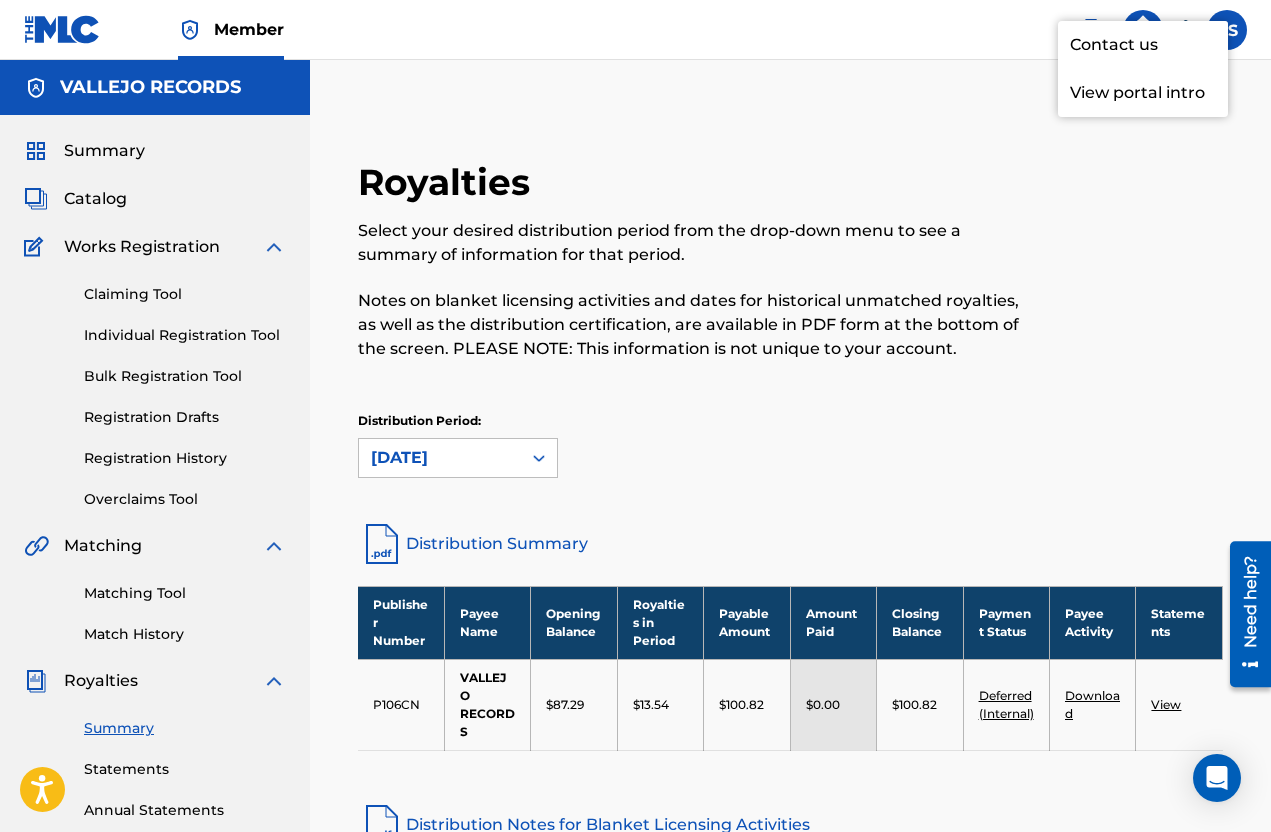 click at bounding box center [1227, 30] 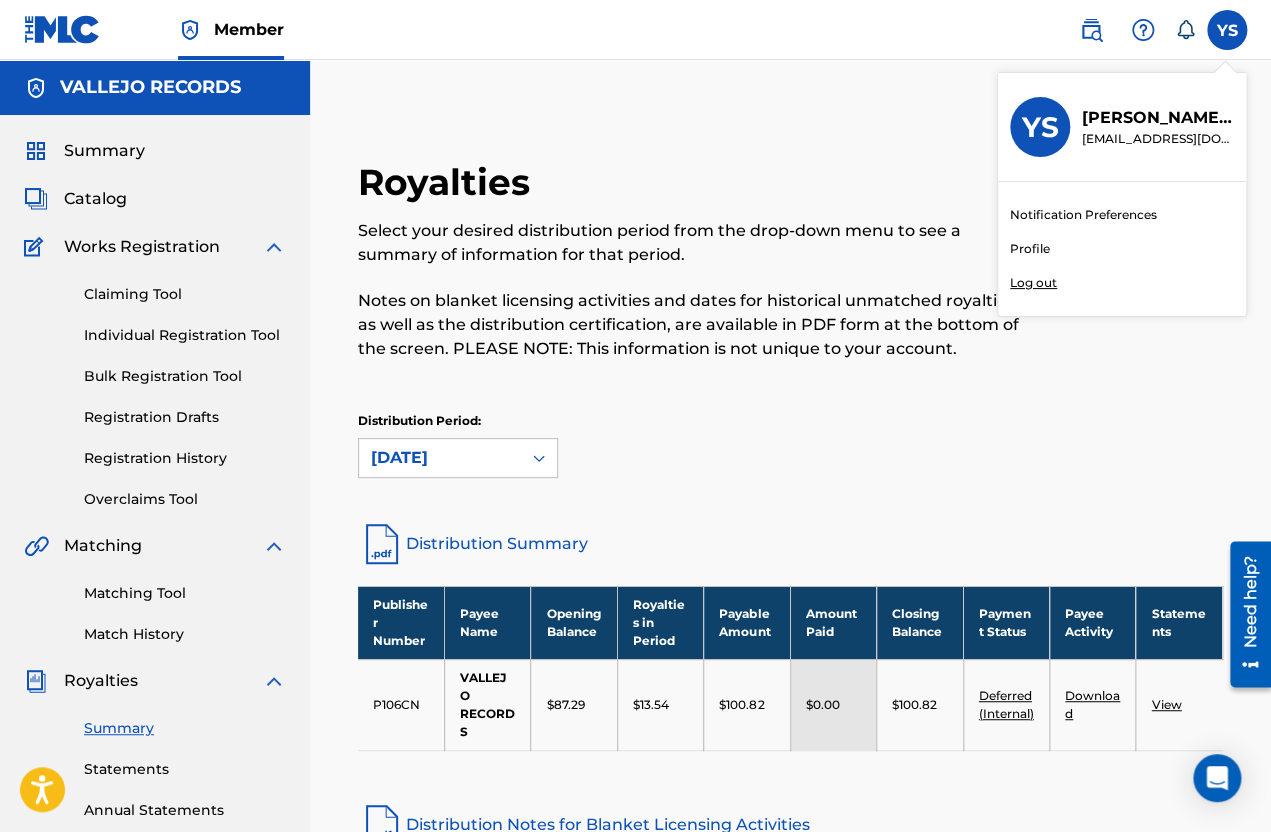 click on "Profile" at bounding box center (1030, 249) 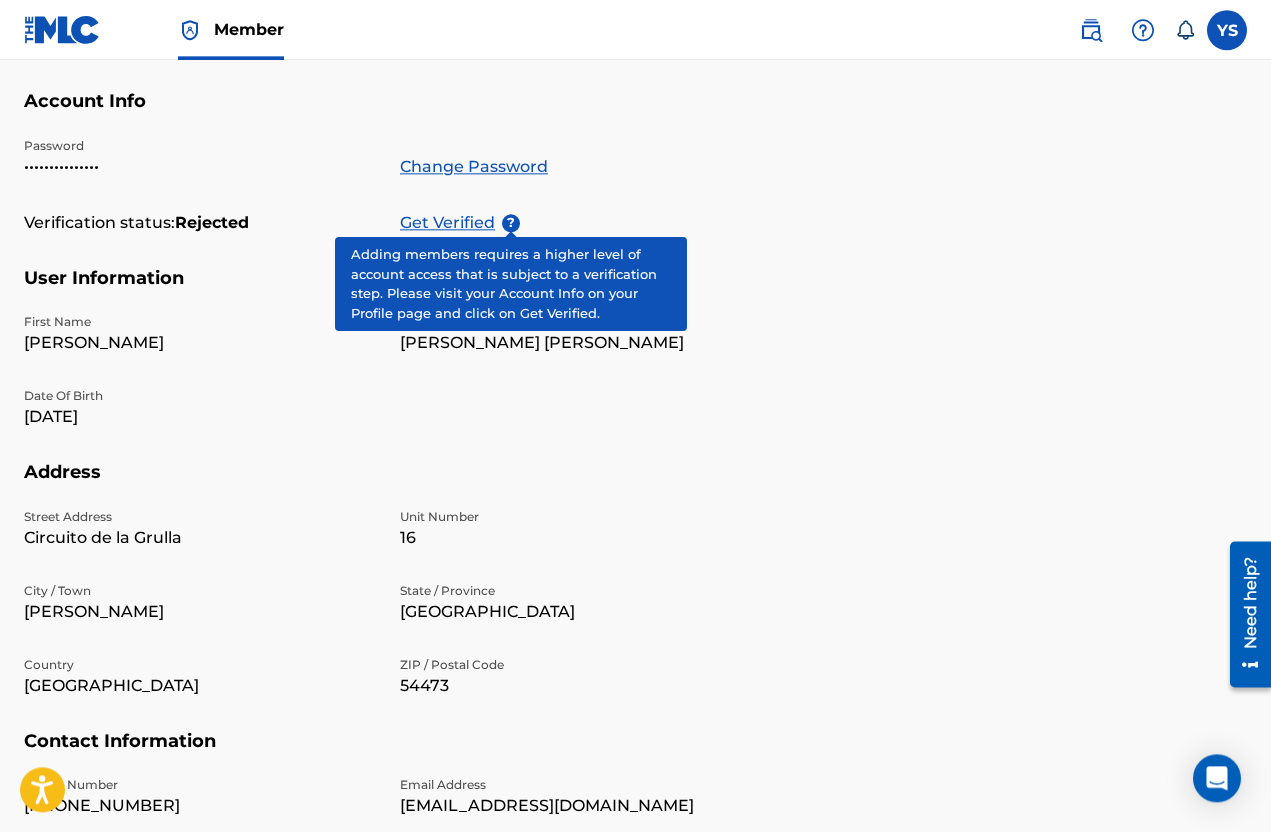scroll, scrollTop: 352, scrollLeft: 0, axis: vertical 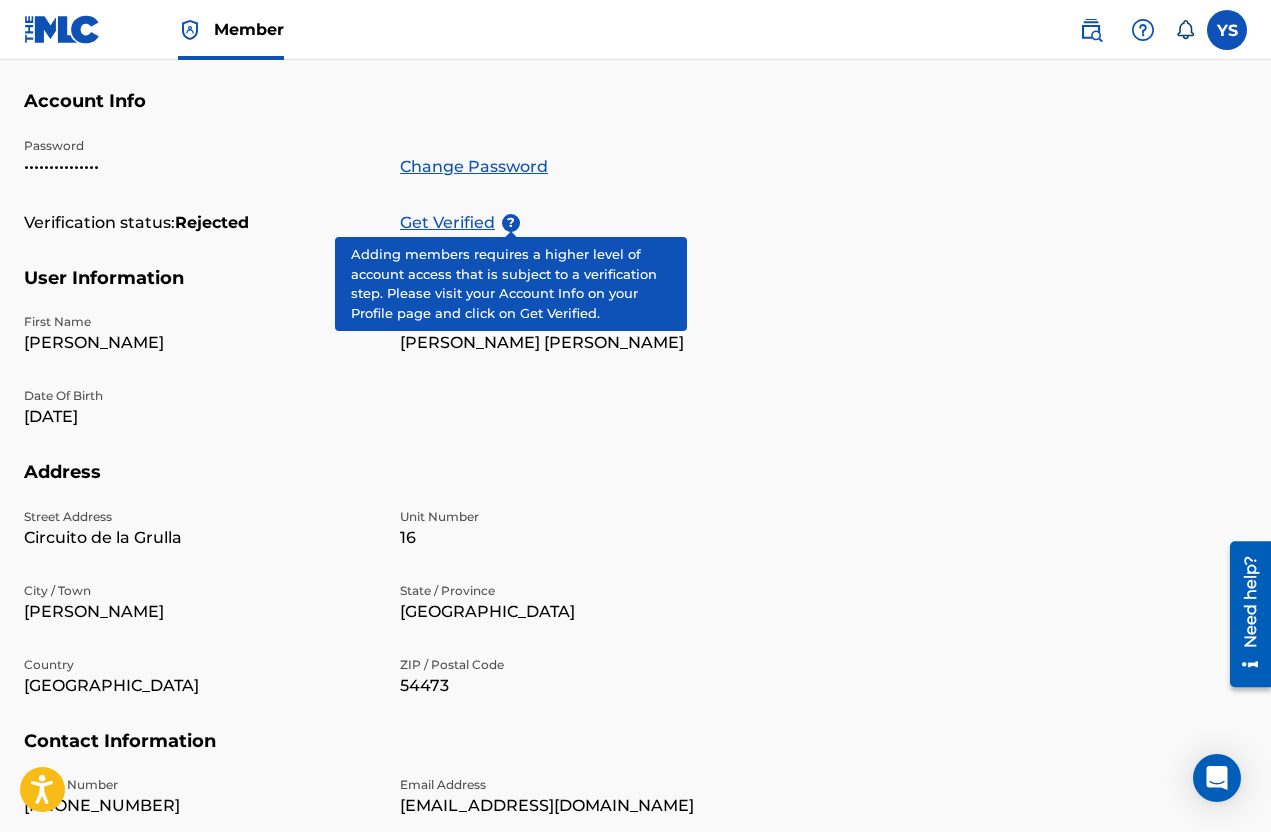 click on "?" at bounding box center [511, 223] 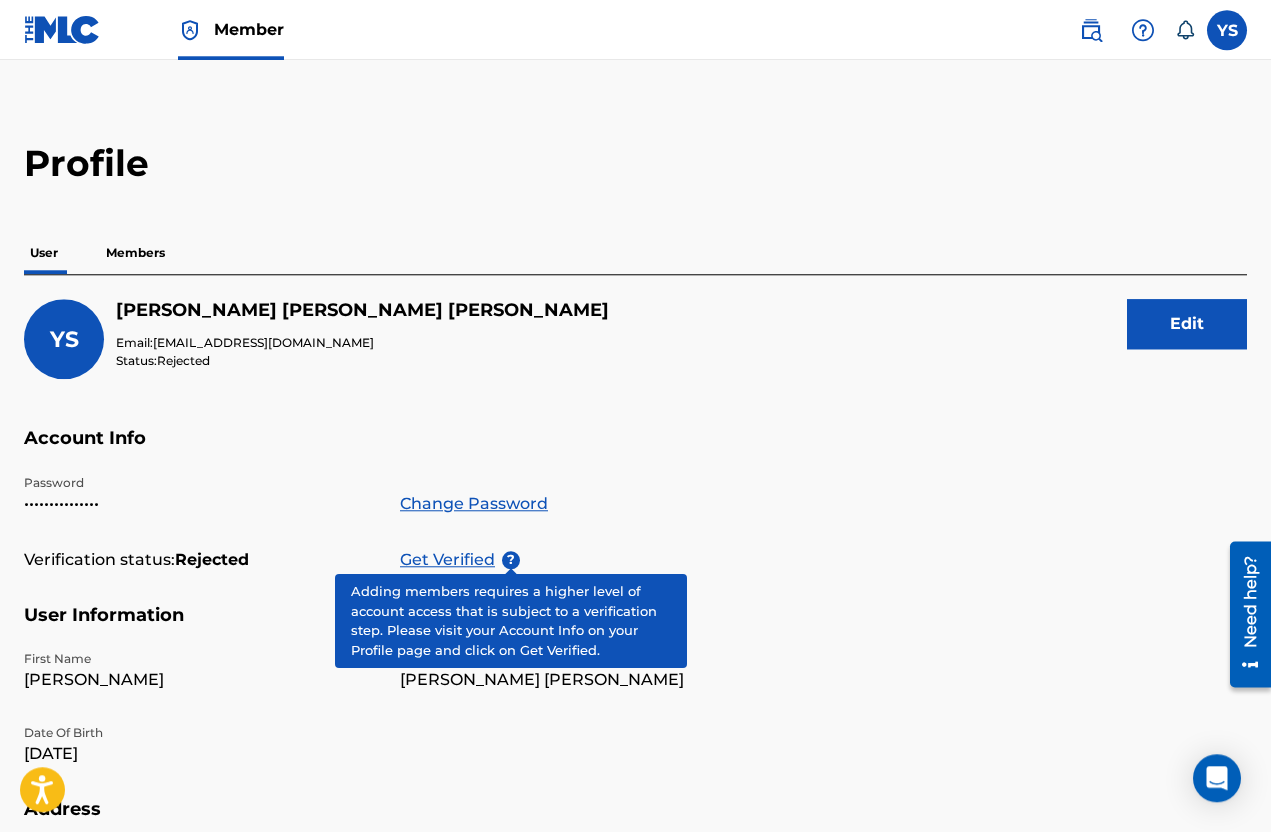 scroll, scrollTop: 0, scrollLeft: 0, axis: both 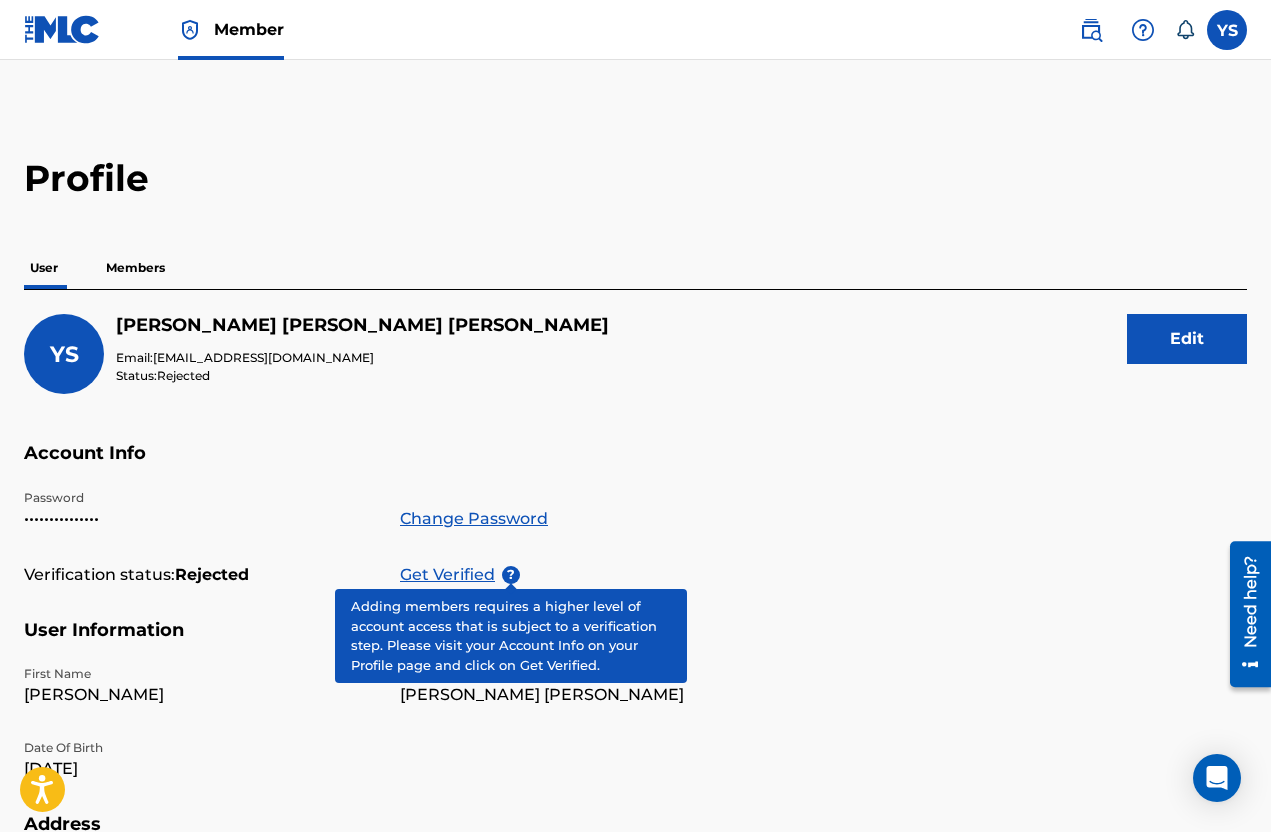 click on "Members" at bounding box center (135, 268) 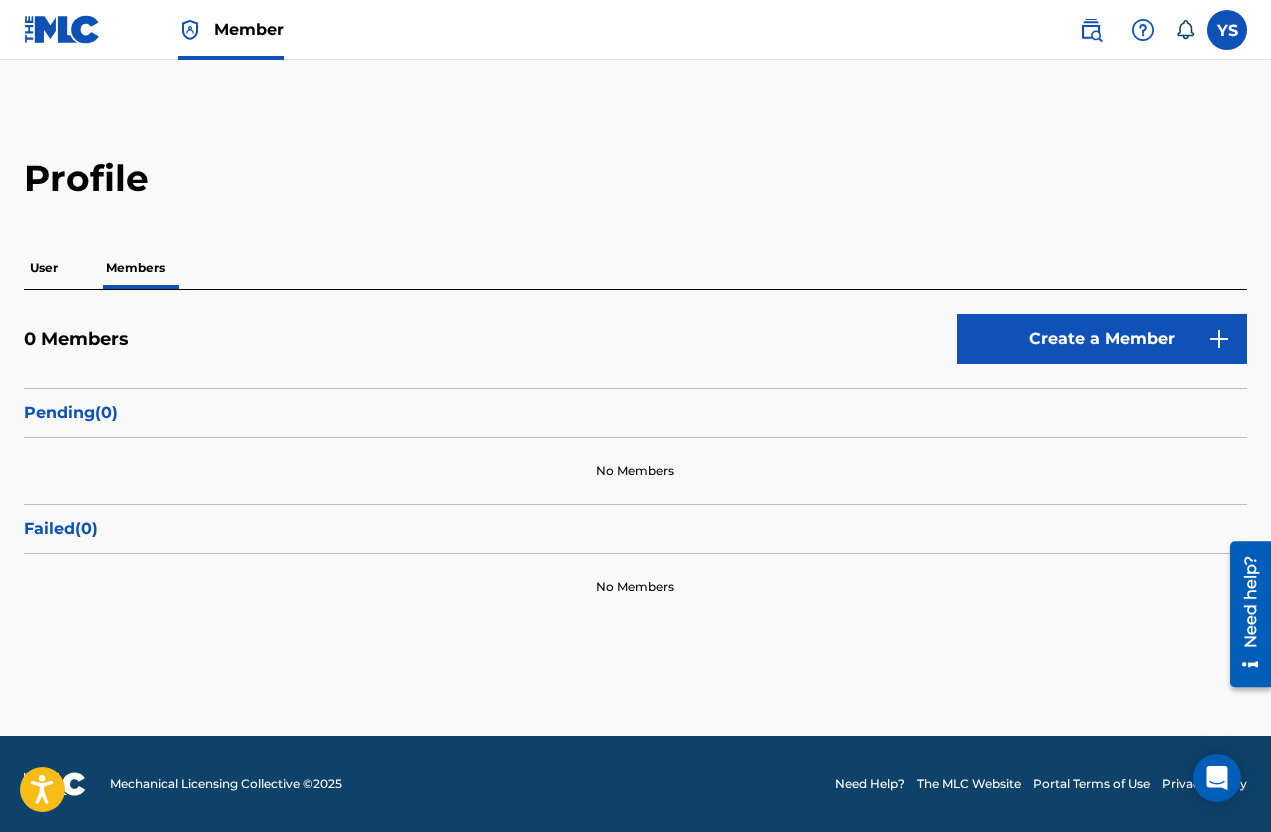 click at bounding box center [1143, 30] 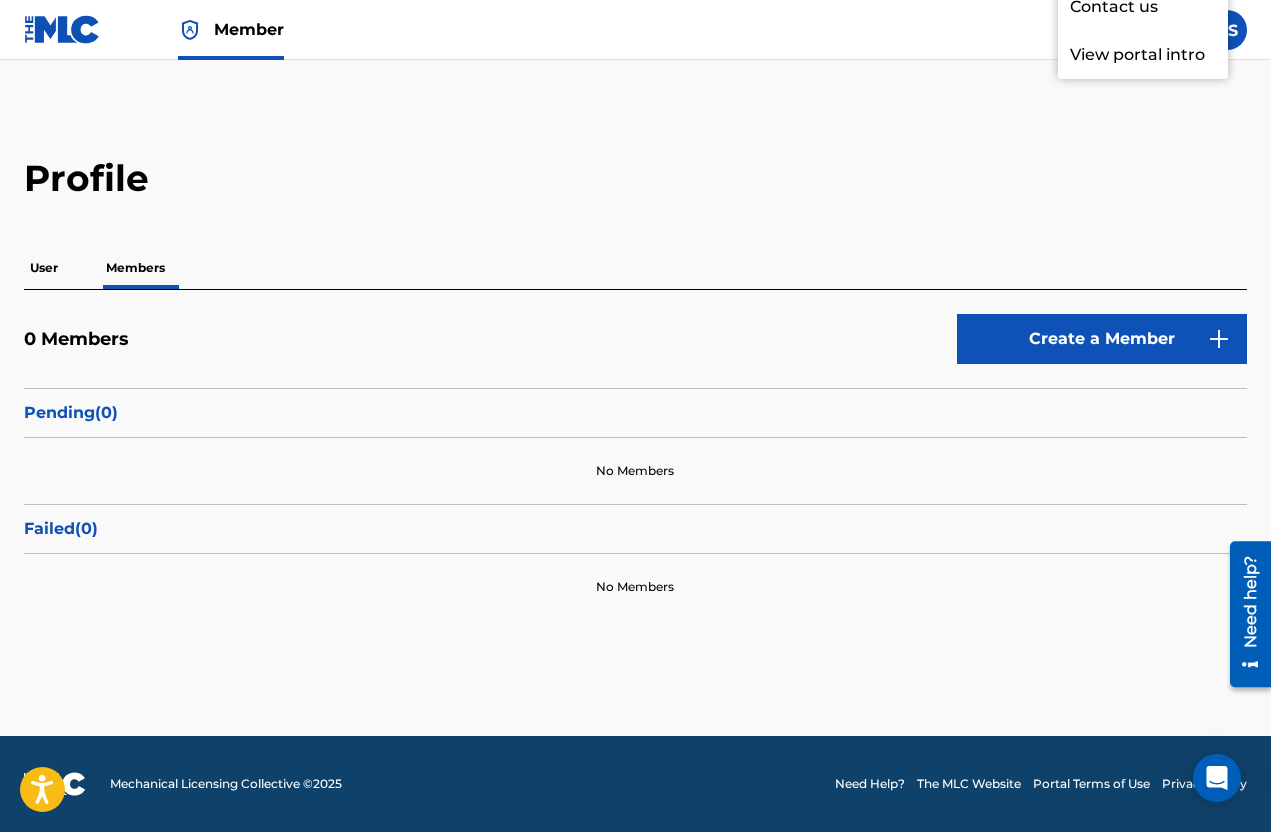 click on "View portal intro" at bounding box center (1143, 55) 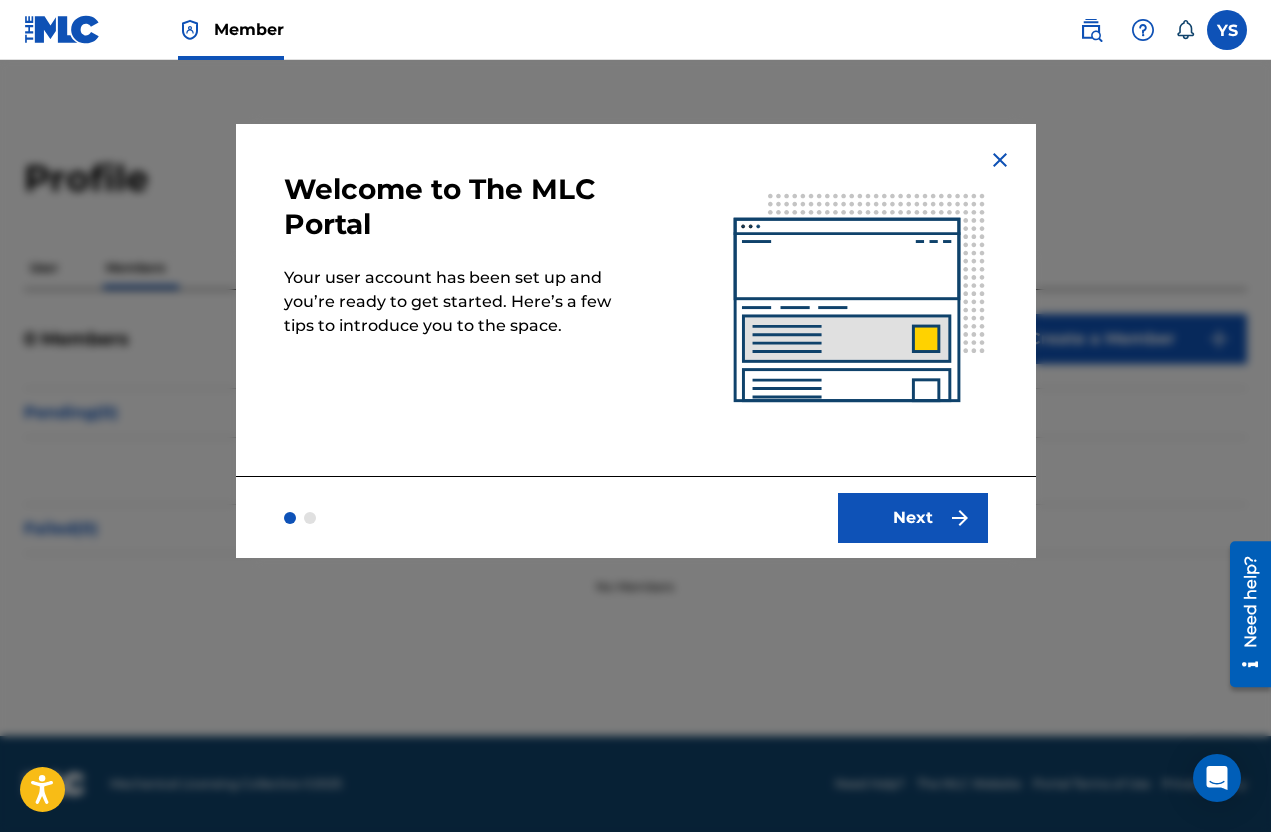 click on "Next" at bounding box center [913, 518] 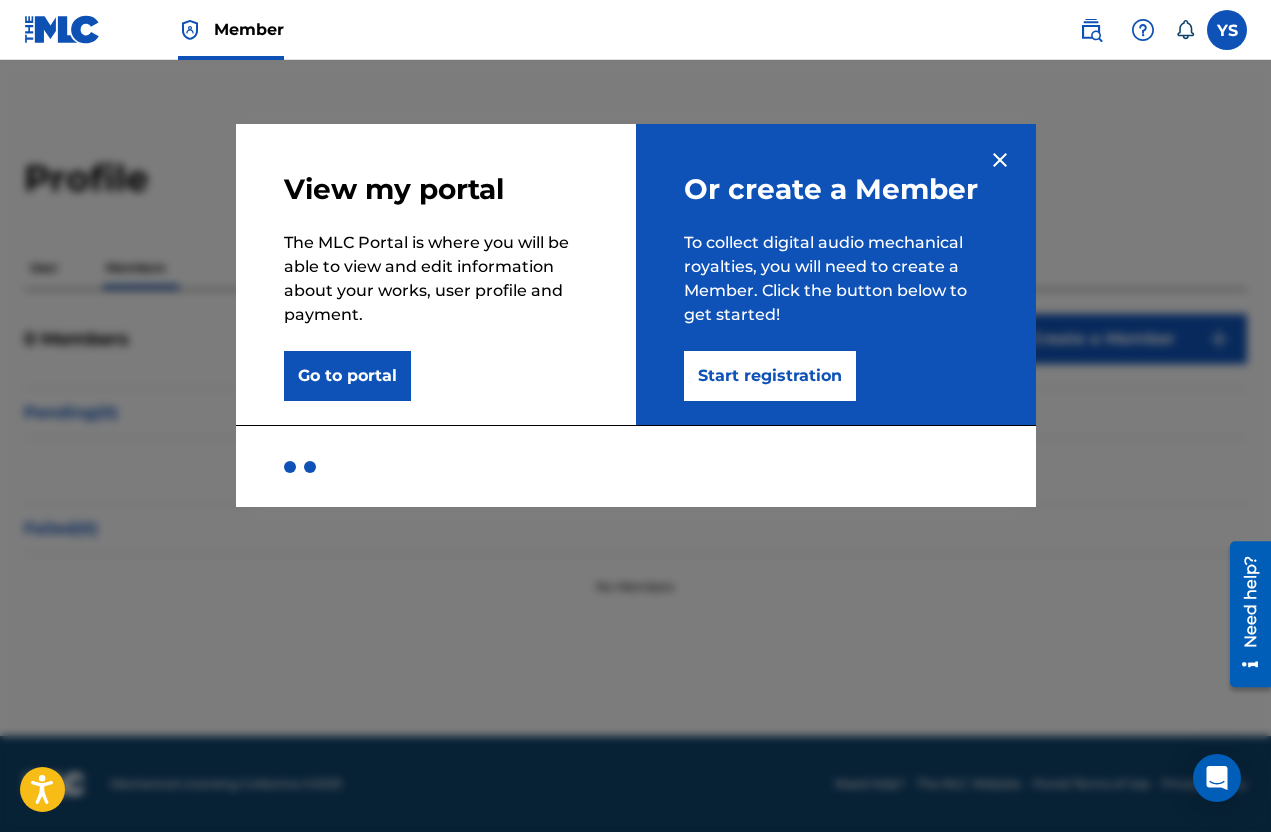 click on "Go to portal" at bounding box center (347, 376) 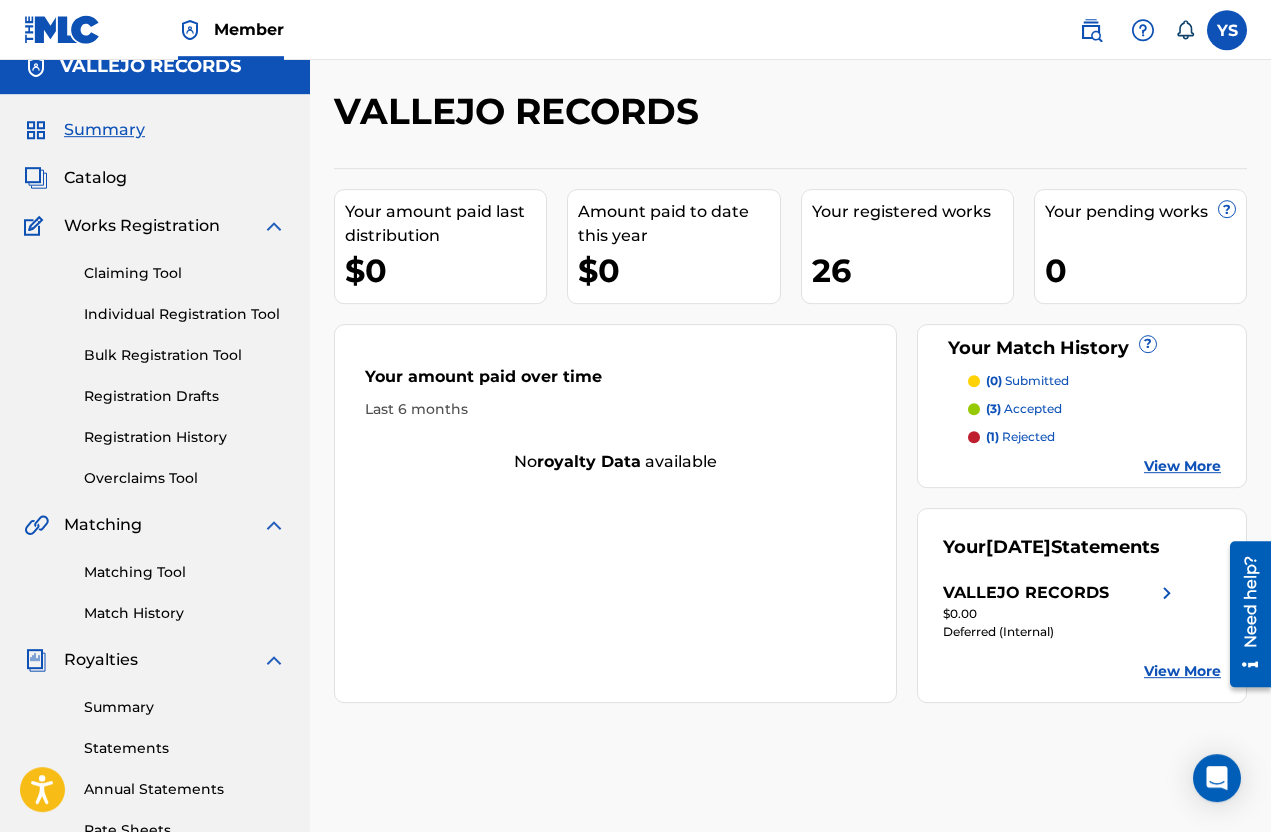 scroll, scrollTop: 0, scrollLeft: 0, axis: both 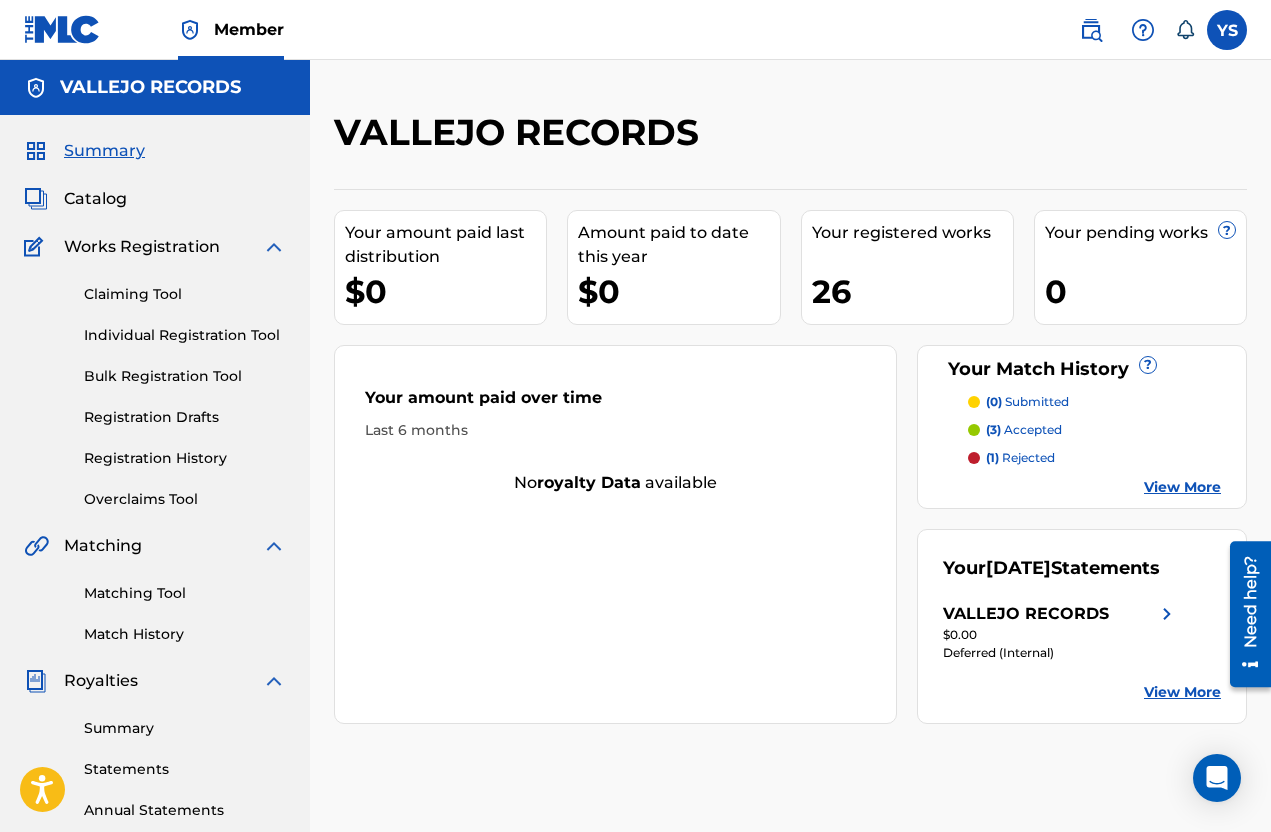 click on "Need help?" at bounding box center (1250, 601) 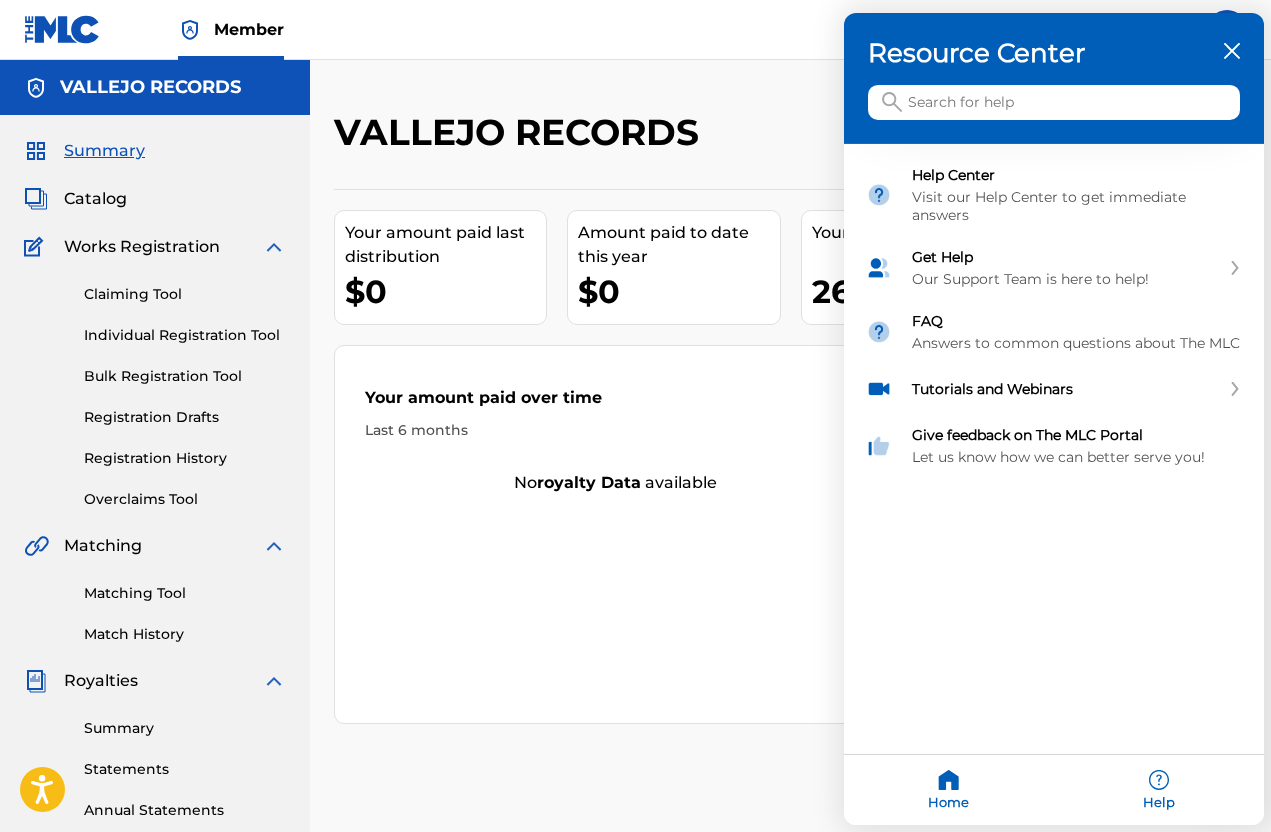 click on "Answers to common questions about The MLC" at bounding box center [1077, 343] 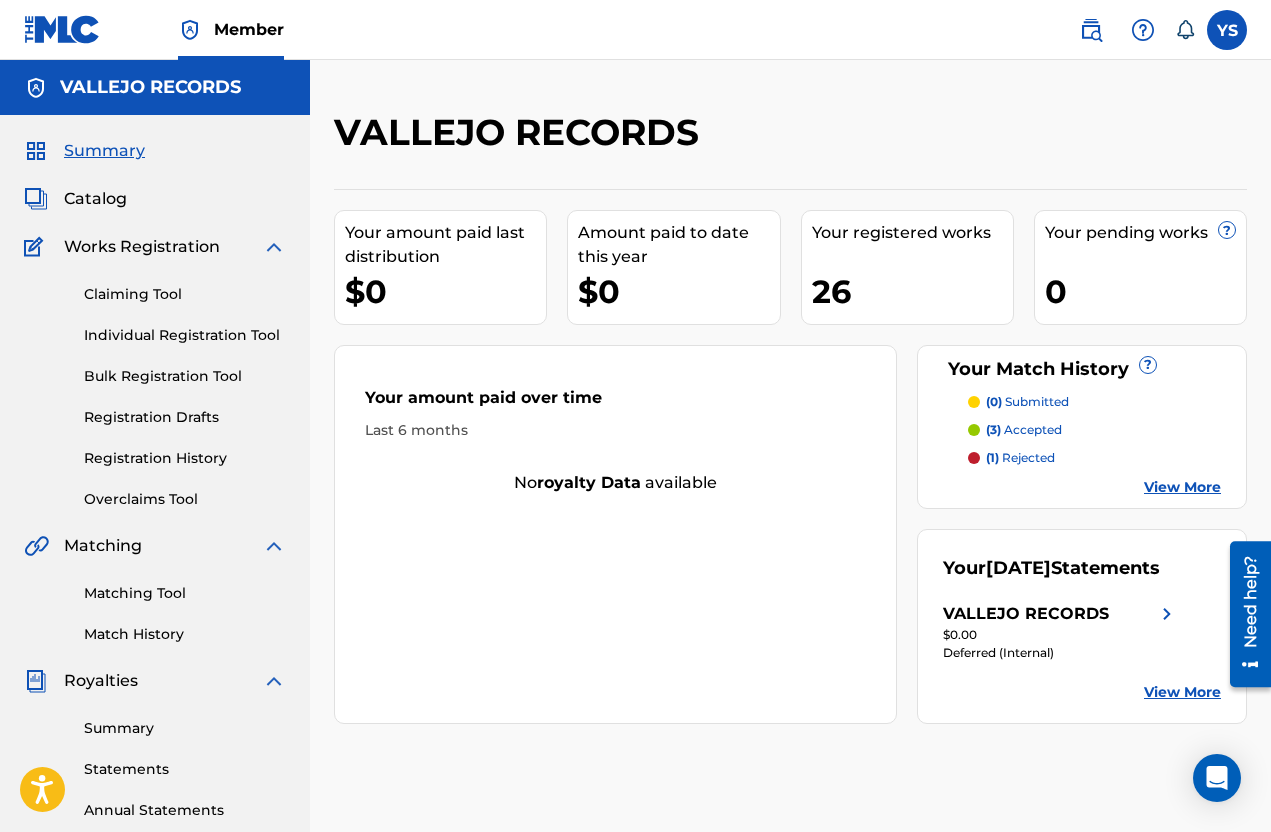 click on "Need help?" at bounding box center (1250, 601) 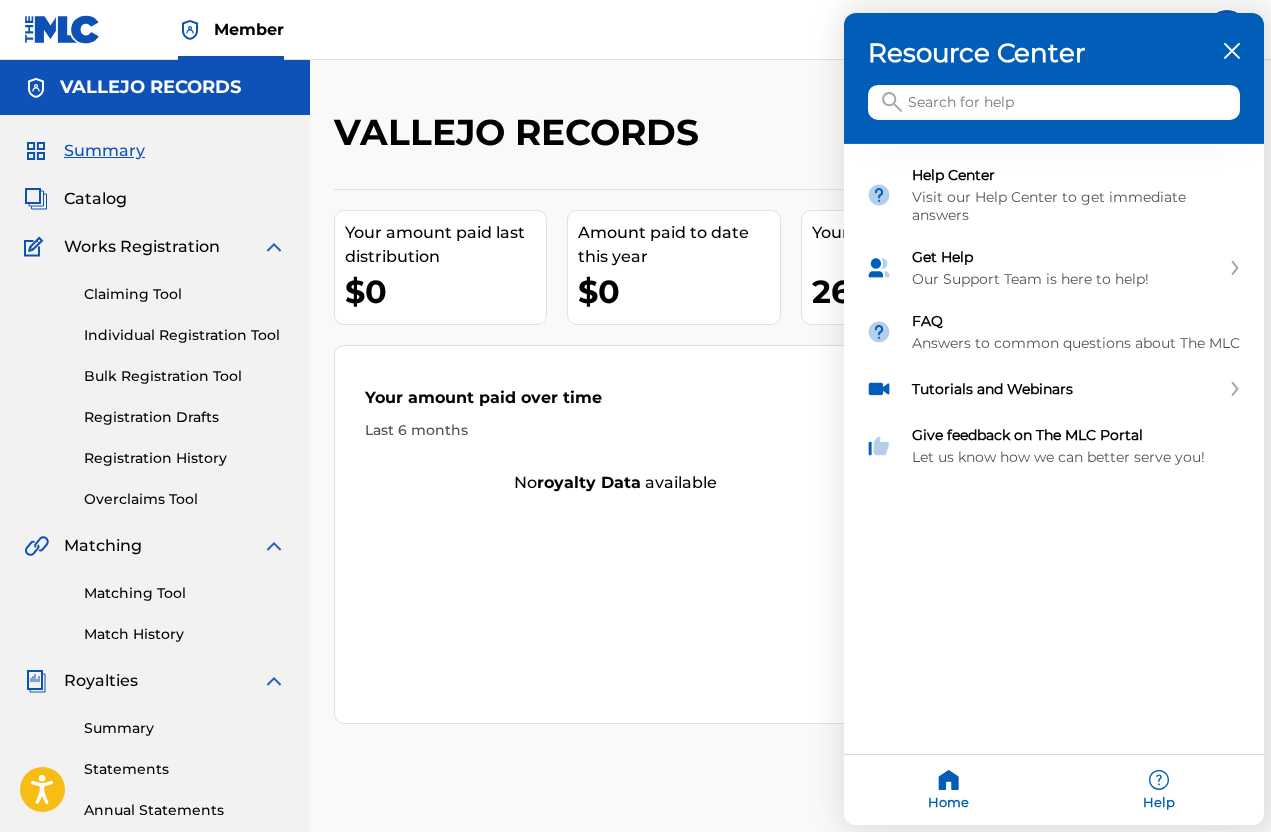 click on "Visit our Help Center to get immediate answers" at bounding box center (1077, 206) 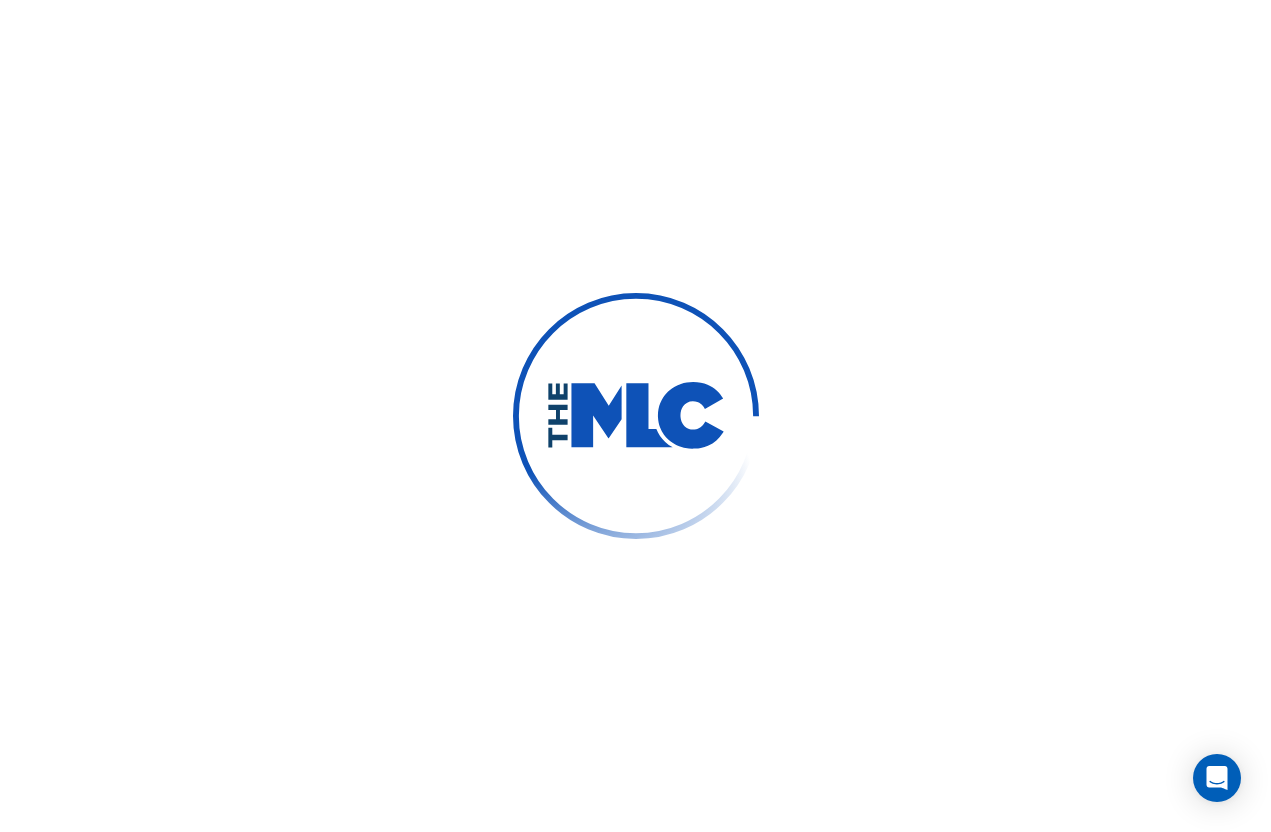 scroll, scrollTop: 0, scrollLeft: 0, axis: both 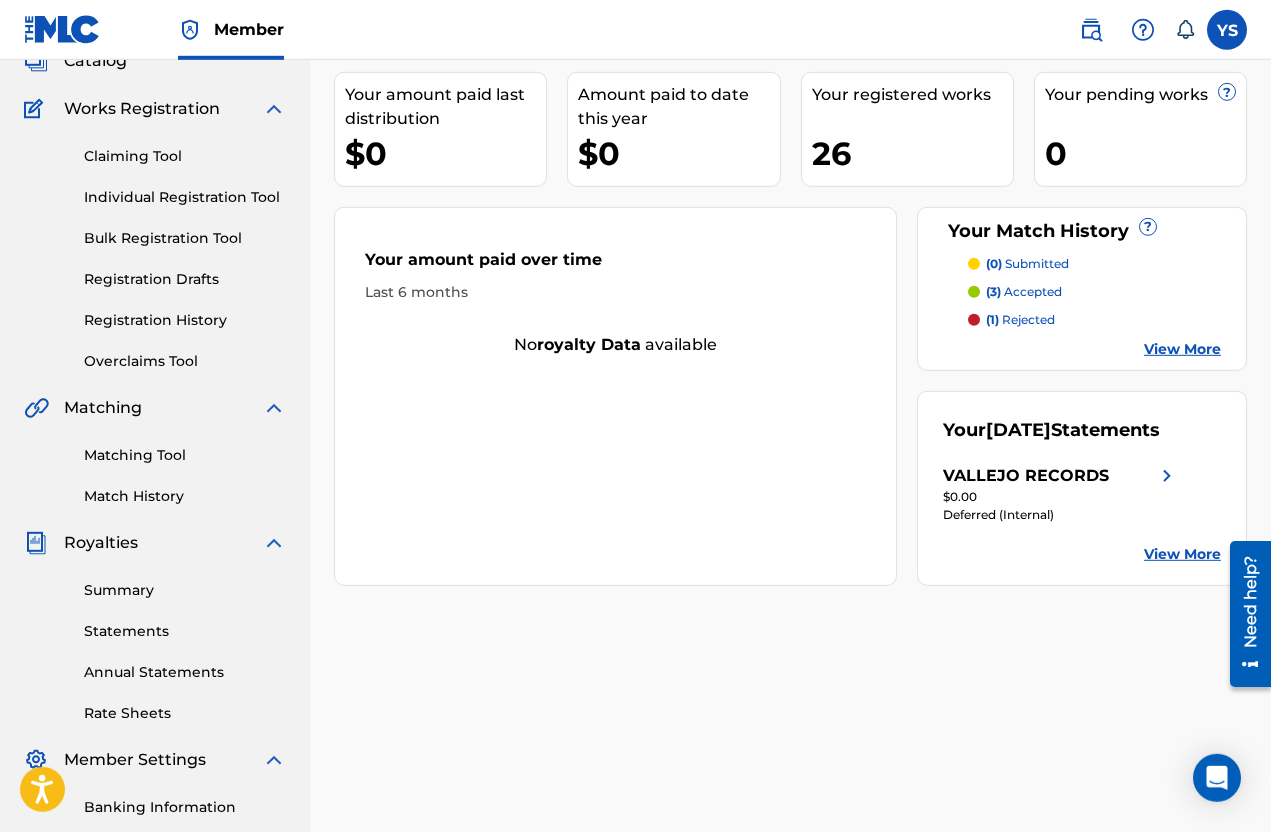 click on "Summary" at bounding box center (185, 590) 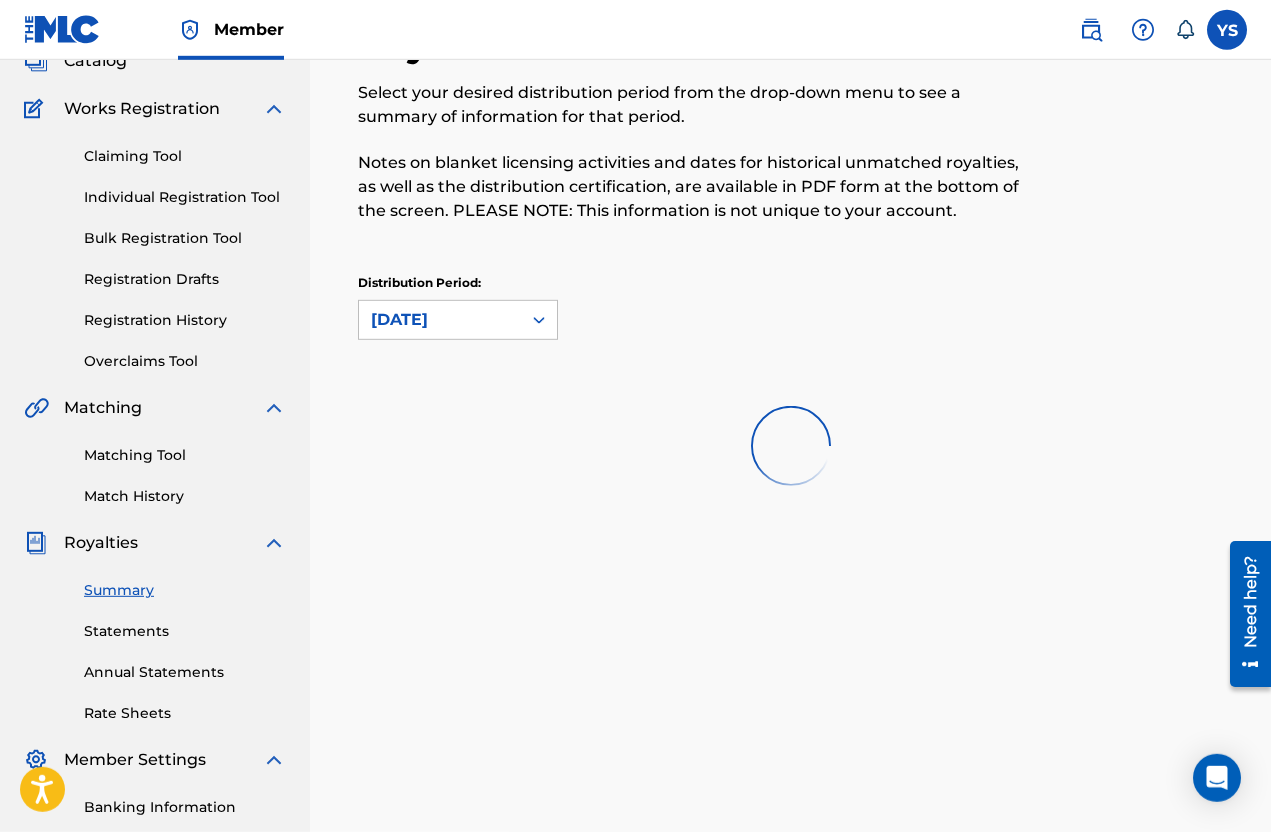 scroll, scrollTop: 0, scrollLeft: 0, axis: both 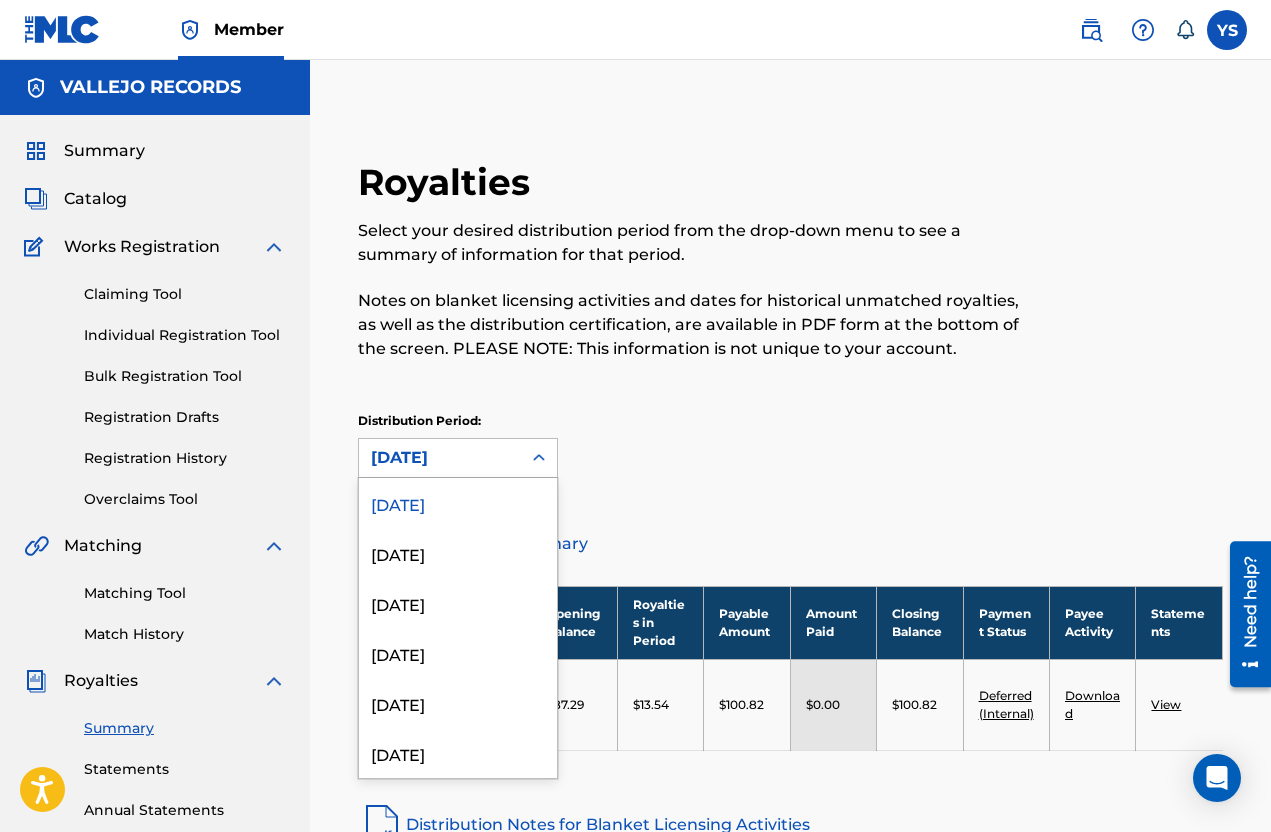 click on "[DATE]" at bounding box center (458, 503) 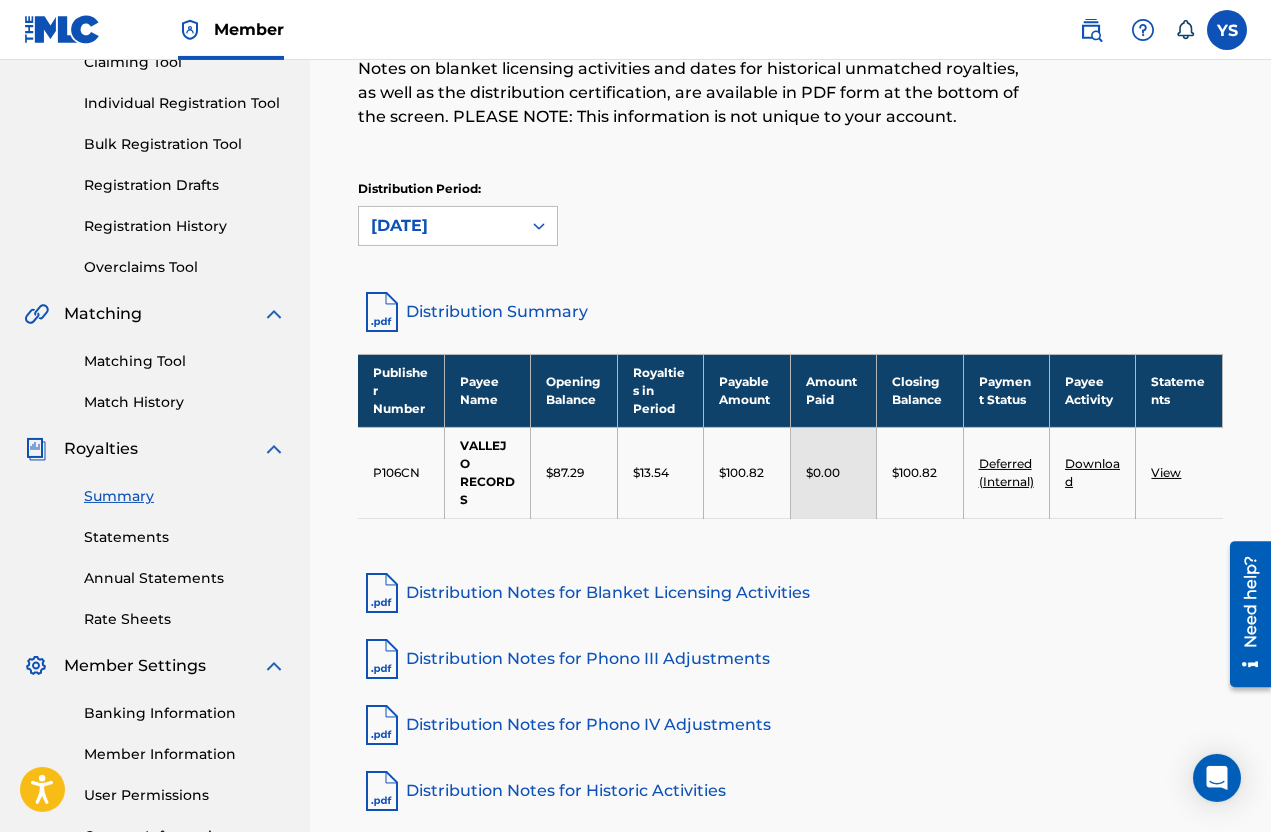 scroll, scrollTop: 240, scrollLeft: 0, axis: vertical 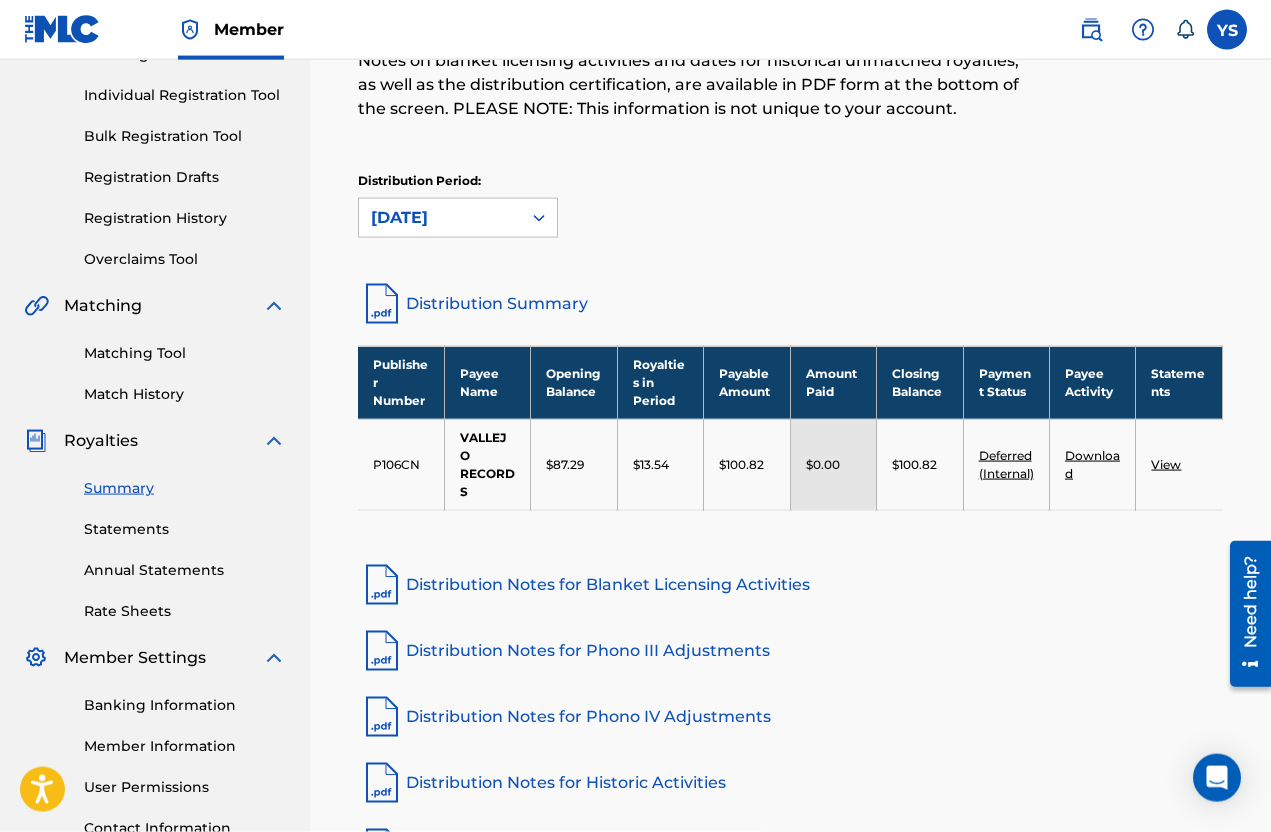 click on "Deferred (Internal)" at bounding box center (1006, 464) 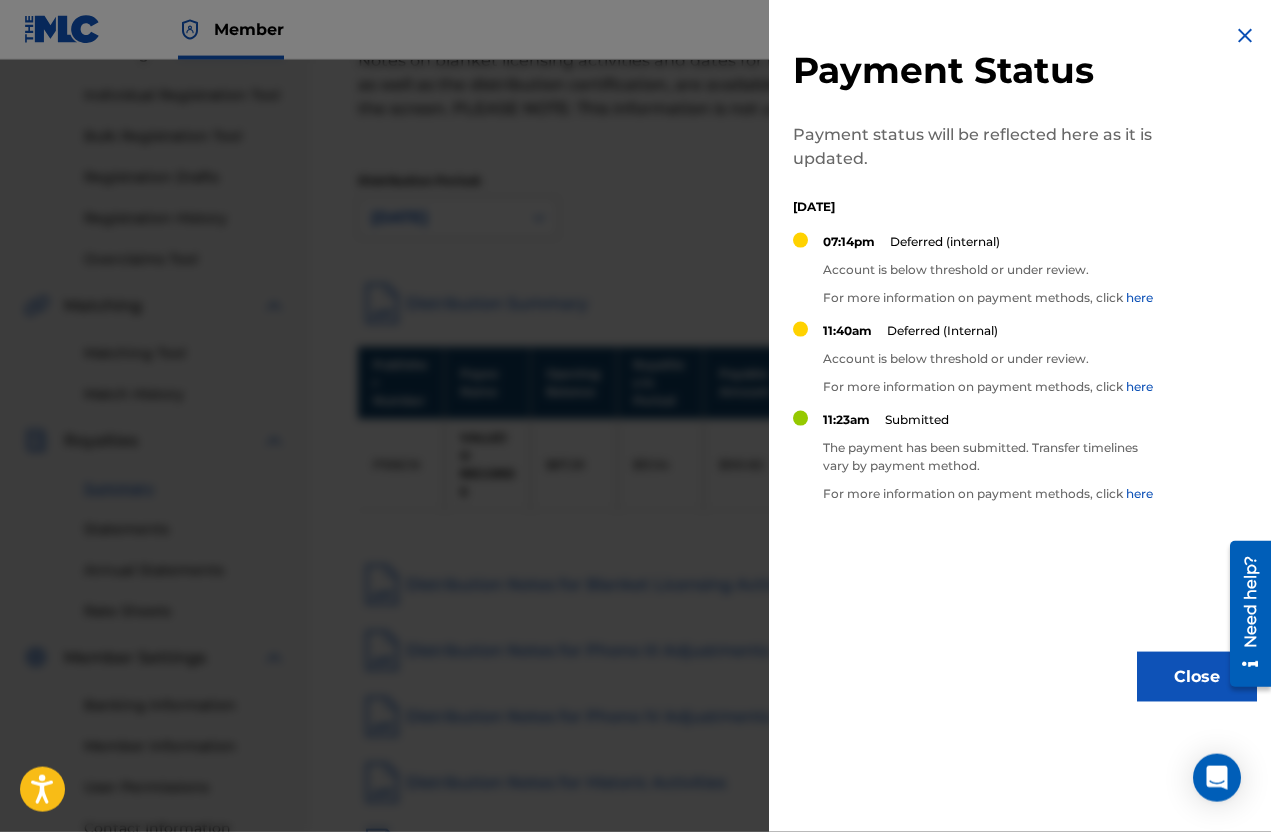 scroll, scrollTop: 240, scrollLeft: 0, axis: vertical 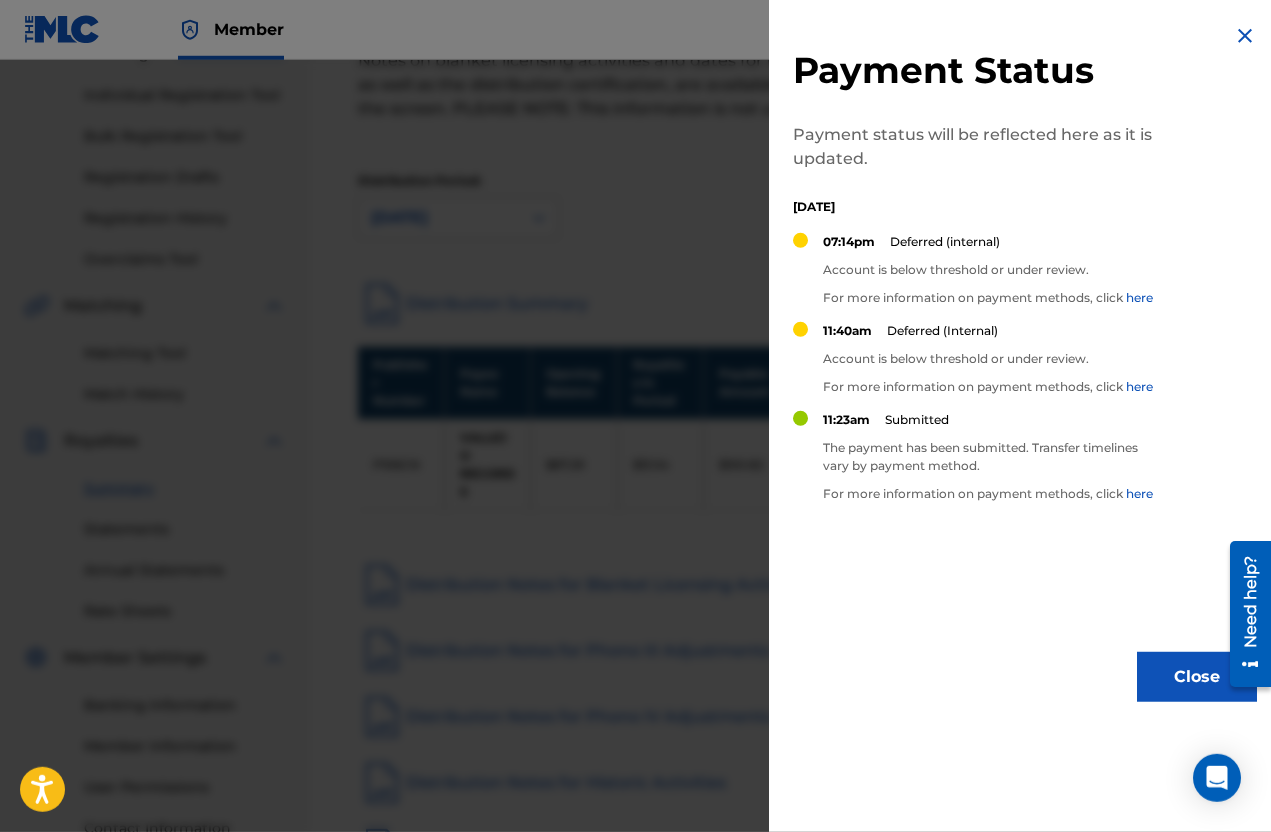 click at bounding box center [635, 476] 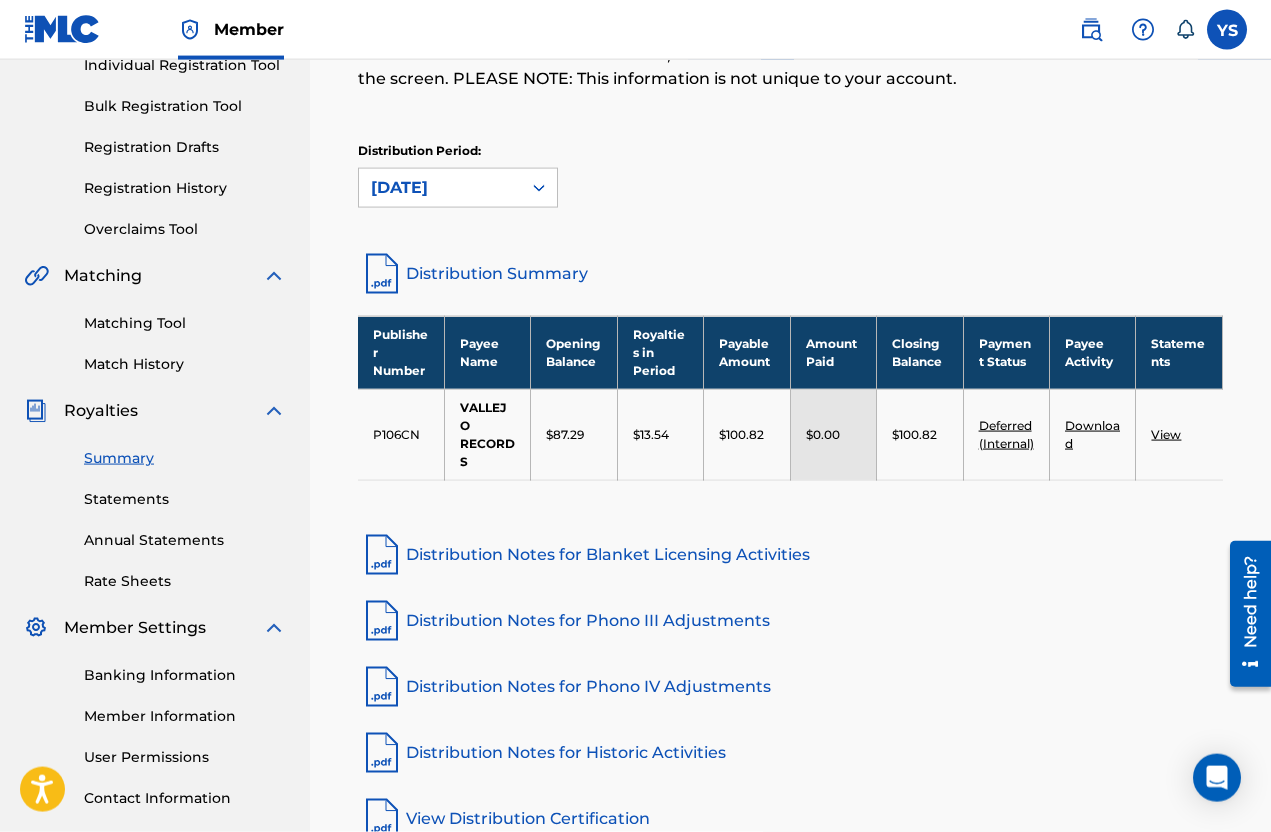 scroll, scrollTop: 370, scrollLeft: 0, axis: vertical 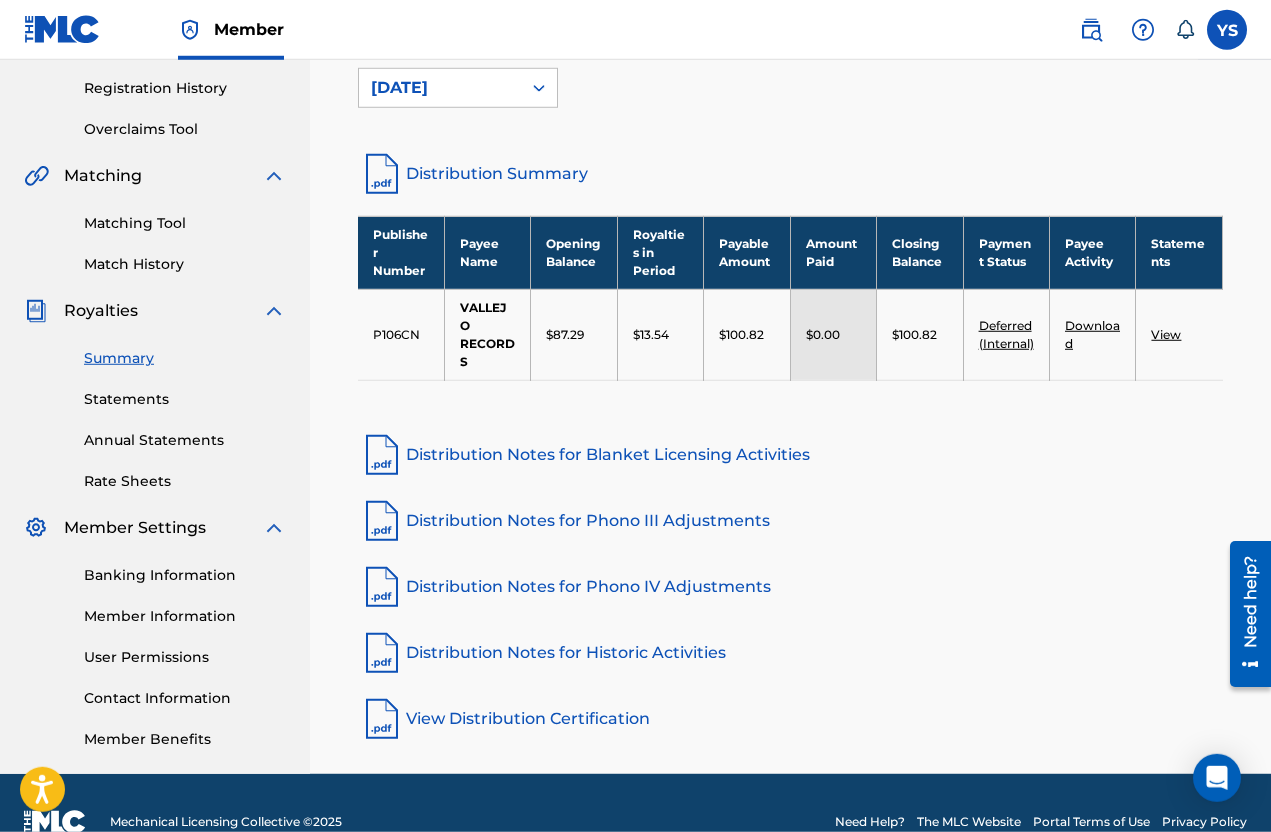 click at bounding box center (382, 521) 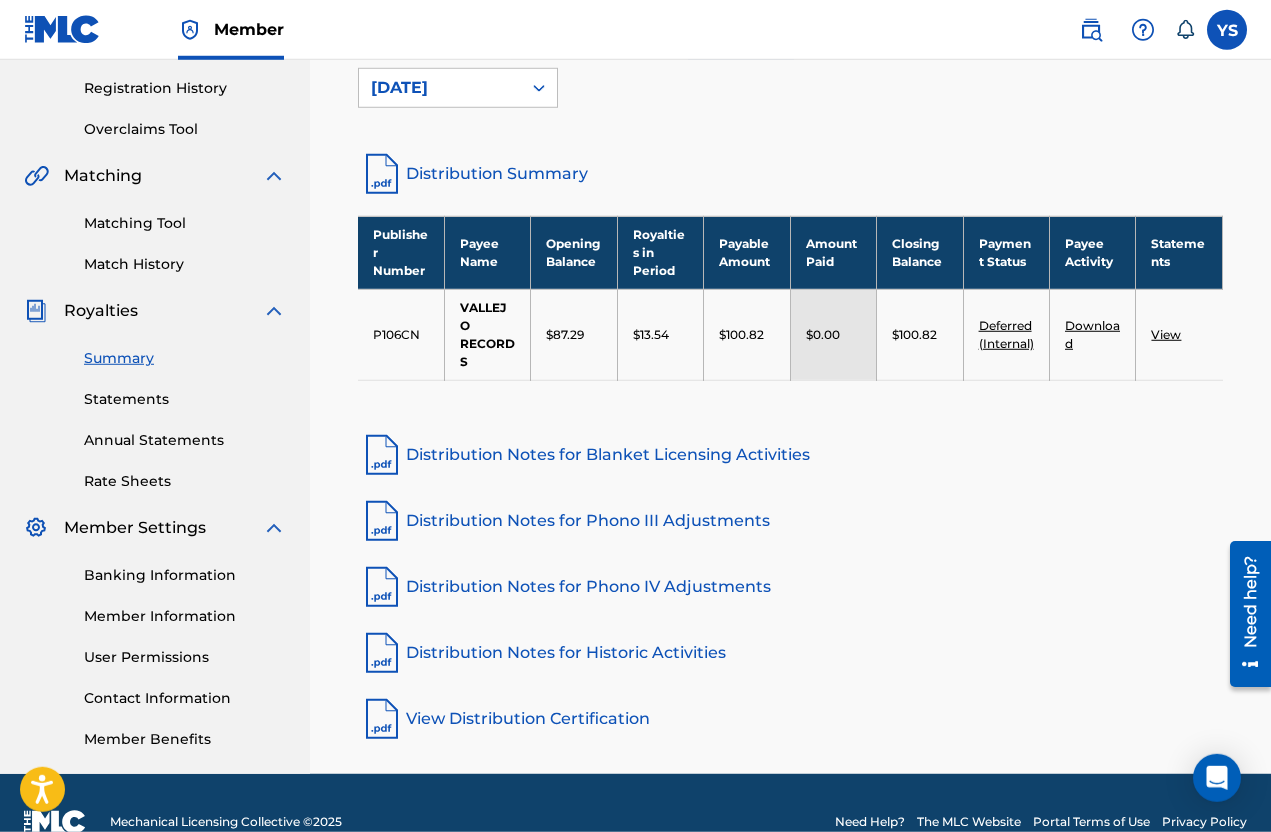 scroll, scrollTop: 447, scrollLeft: 0, axis: vertical 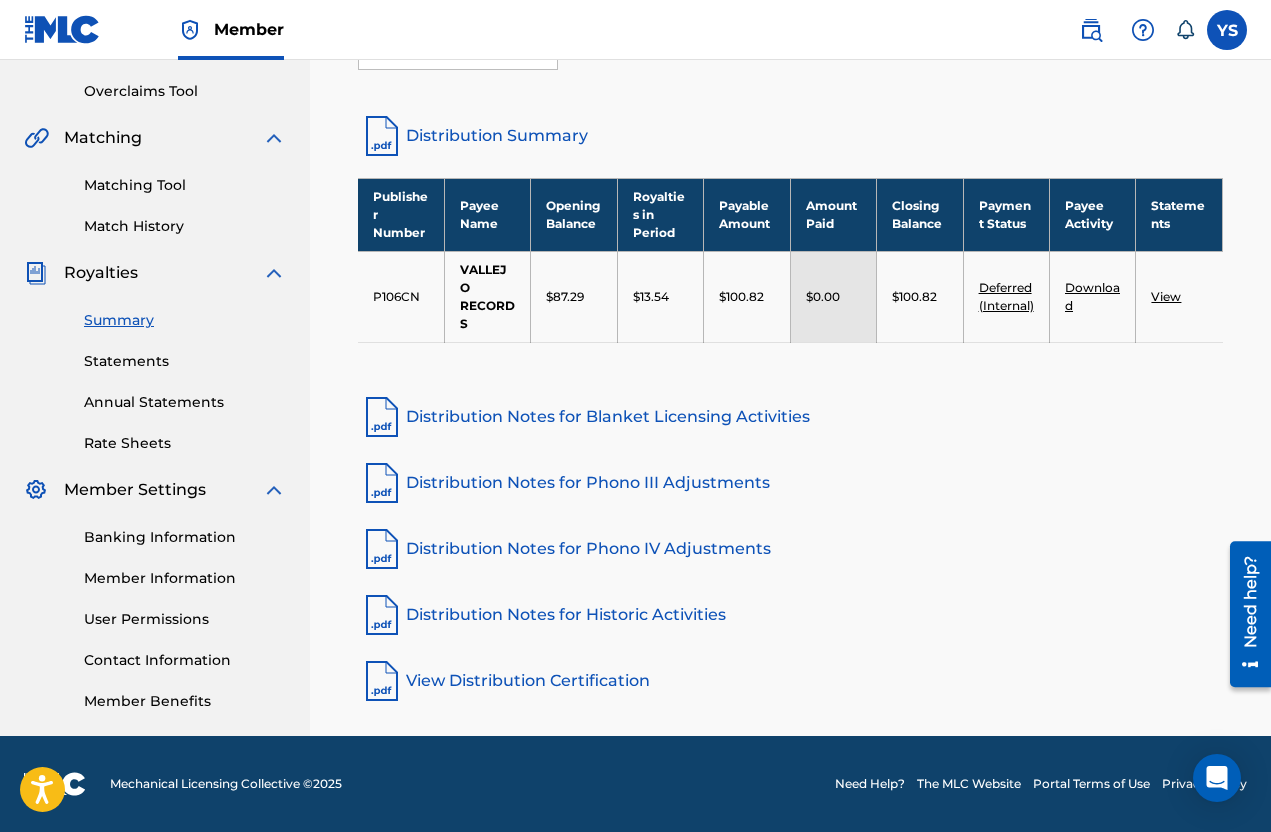 click on "Summary Statements Annual Statements Rate Sheets" at bounding box center [155, 369] 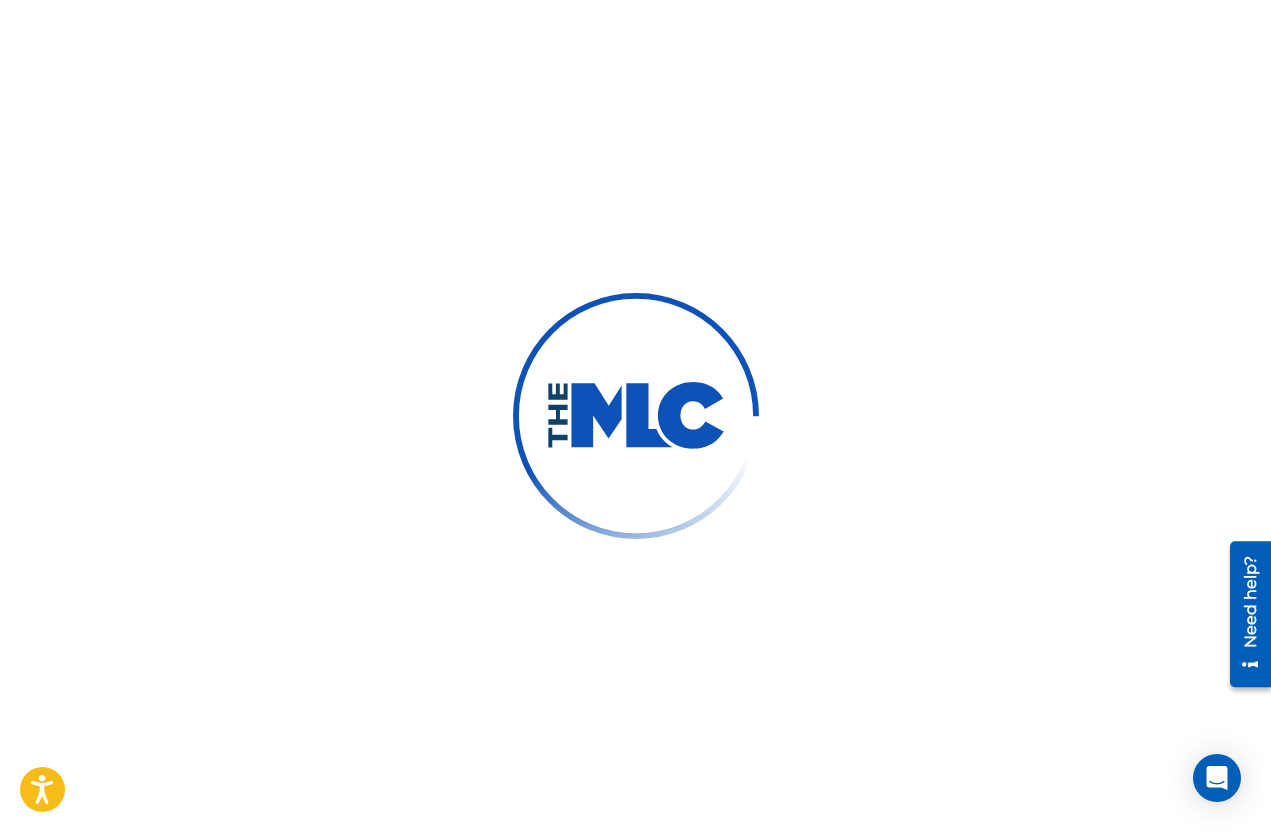 scroll, scrollTop: 0, scrollLeft: 0, axis: both 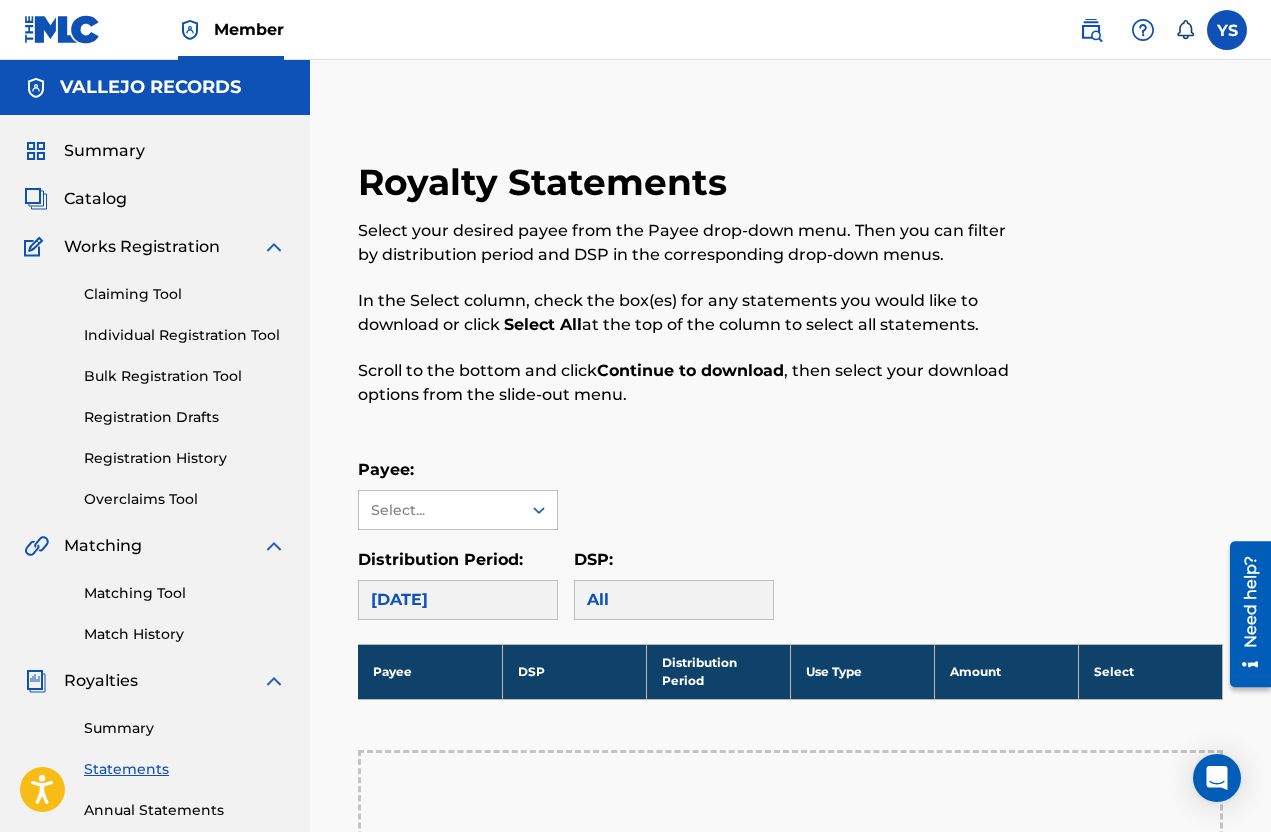 click on "June 2025" at bounding box center [458, 600] 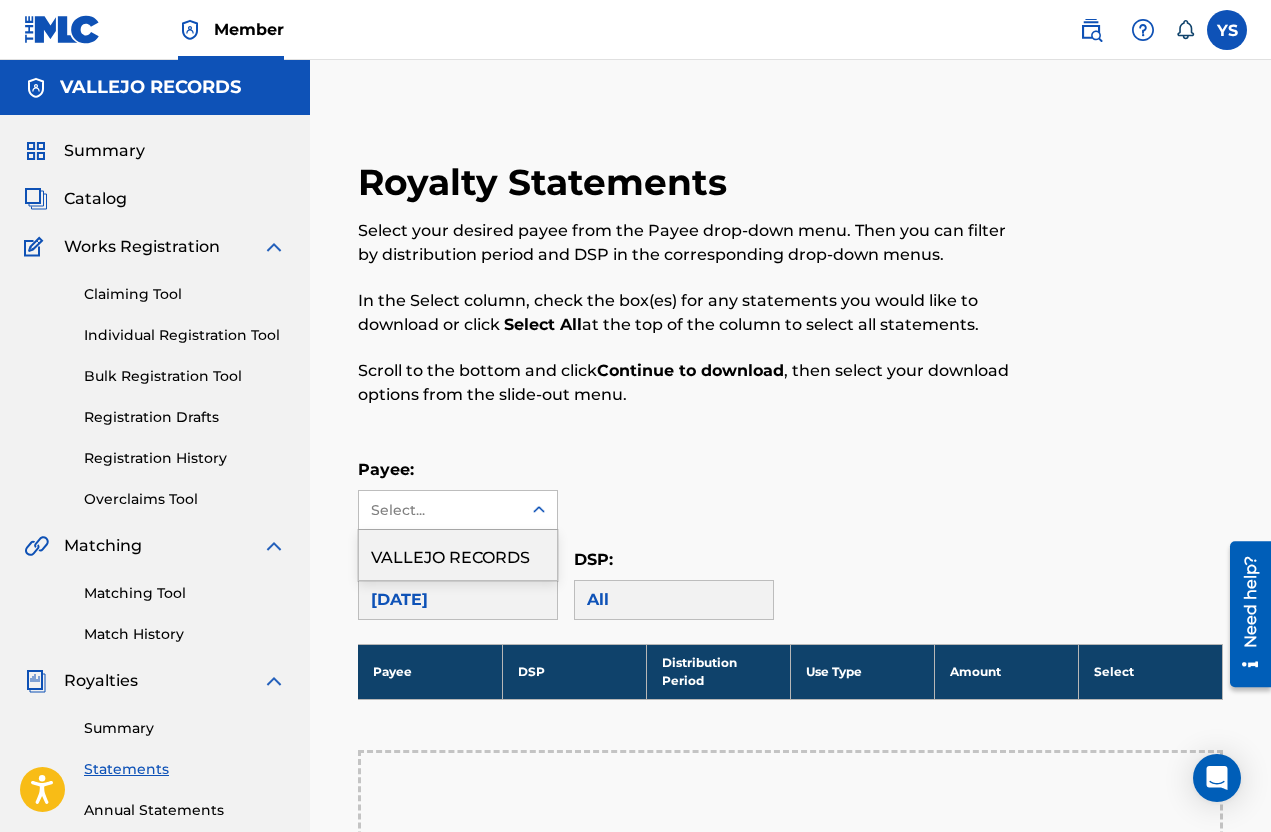 click on "VALLEJO RECORDS" at bounding box center [458, 555] 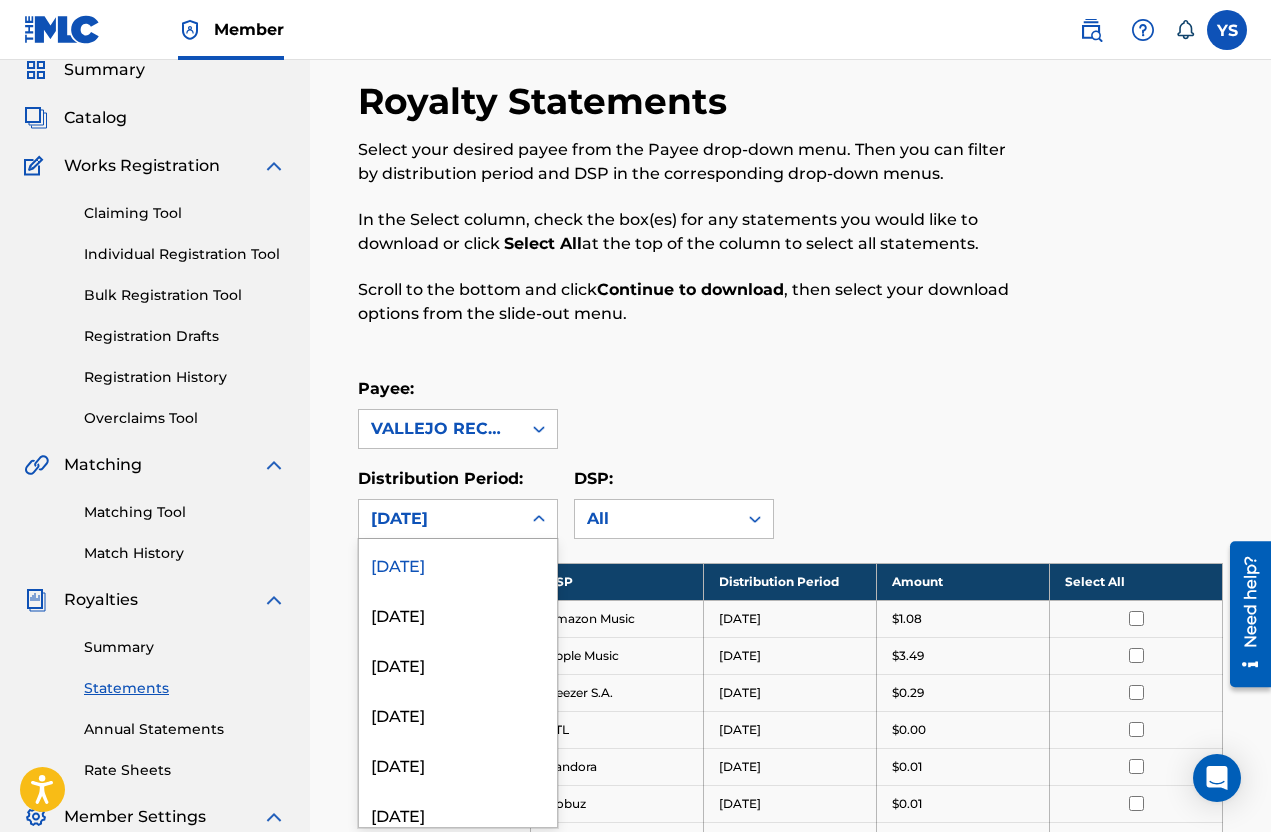 scroll, scrollTop: 89, scrollLeft: 0, axis: vertical 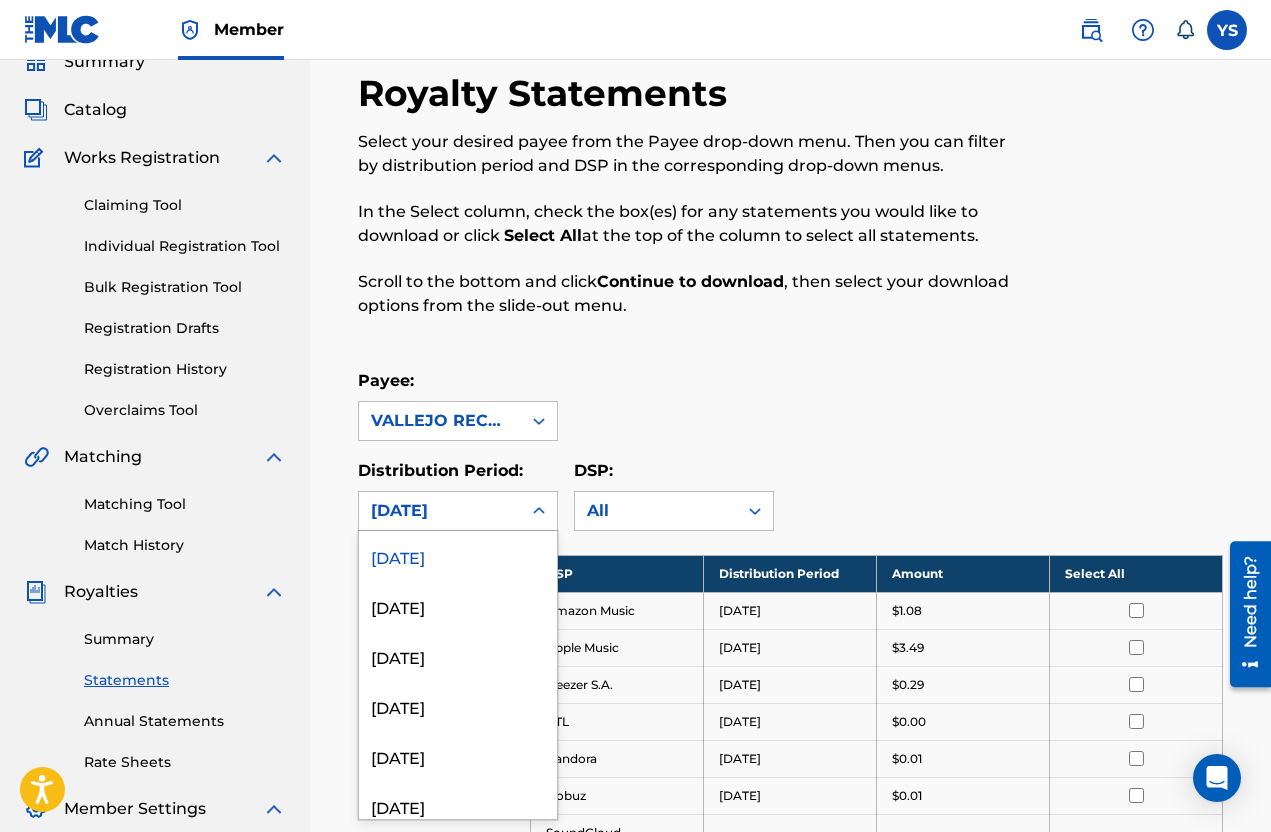 click on "June 2025" at bounding box center [458, 556] 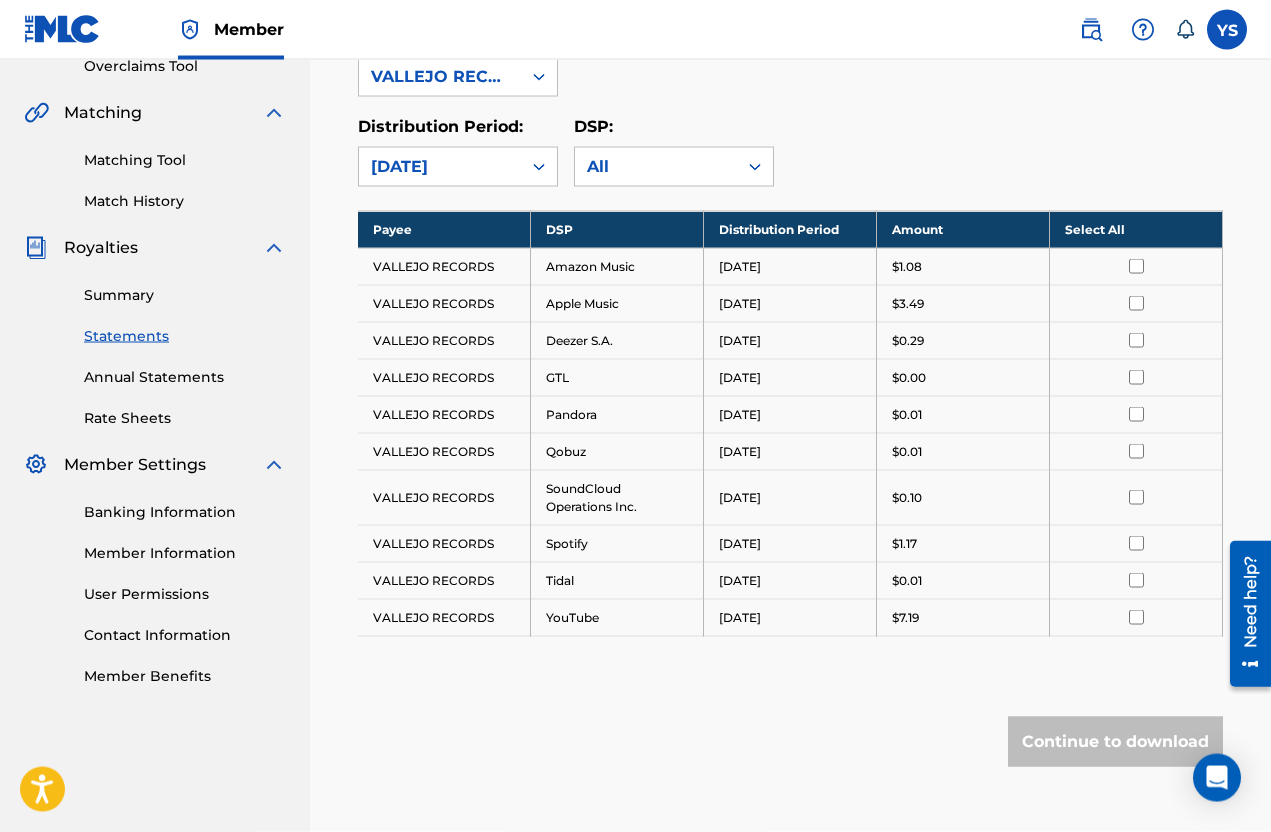 scroll, scrollTop: 436, scrollLeft: 0, axis: vertical 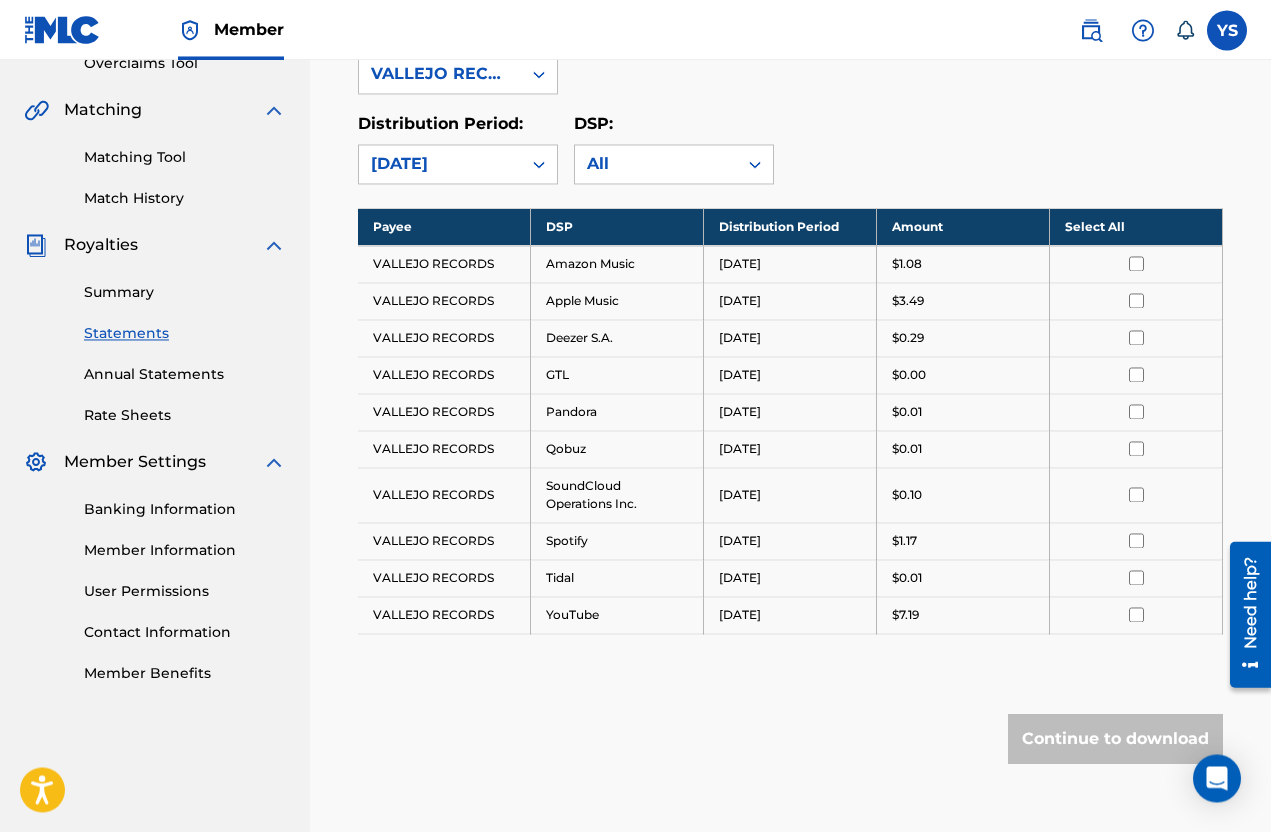 click on "Banking Information" at bounding box center [185, 509] 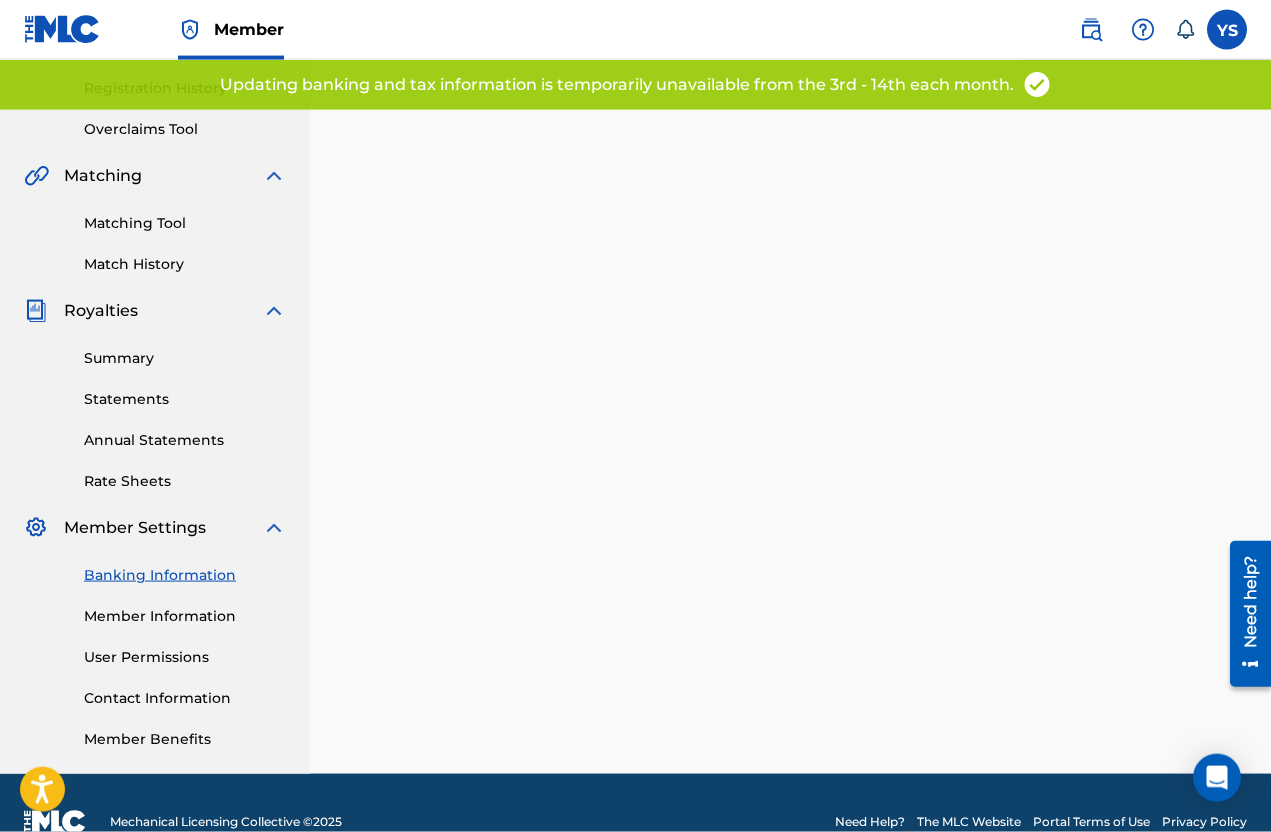 scroll, scrollTop: 370, scrollLeft: 0, axis: vertical 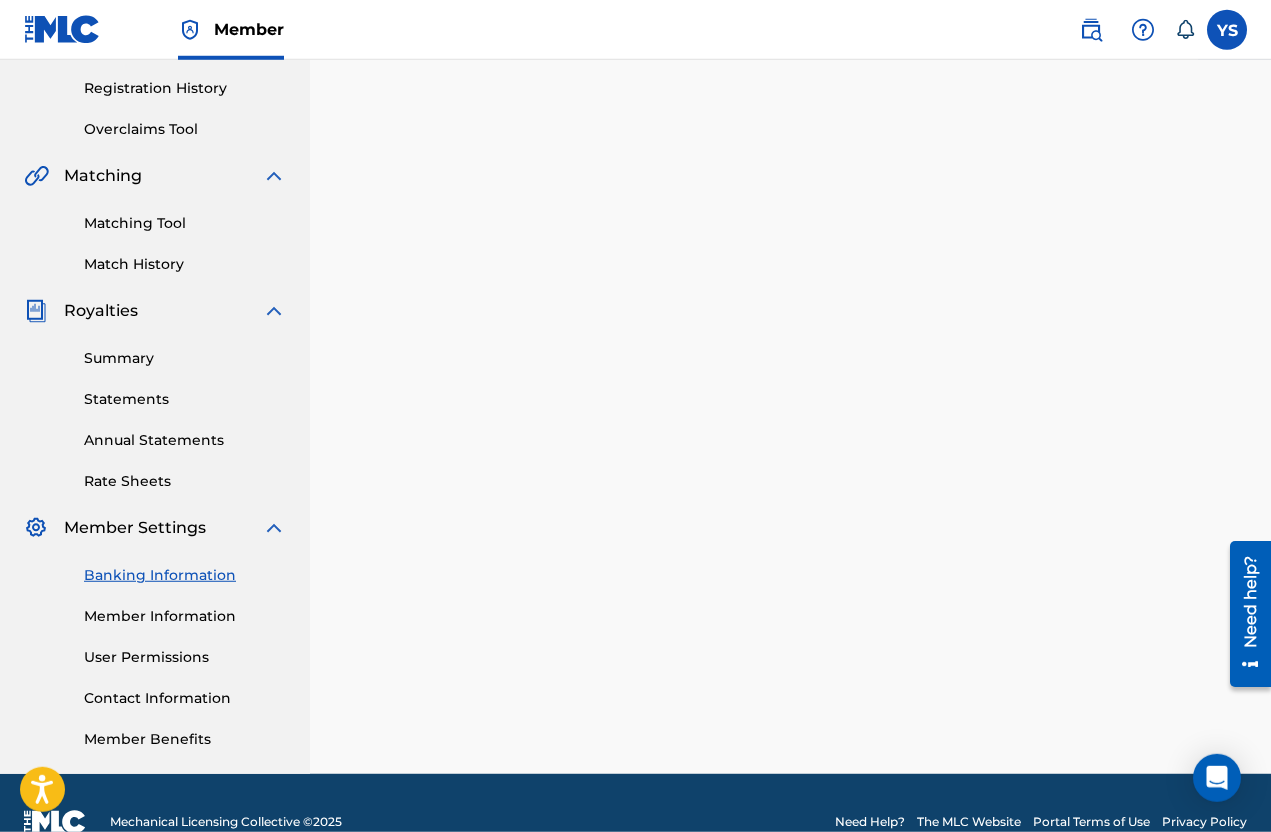 click on "Member Information" at bounding box center (185, 616) 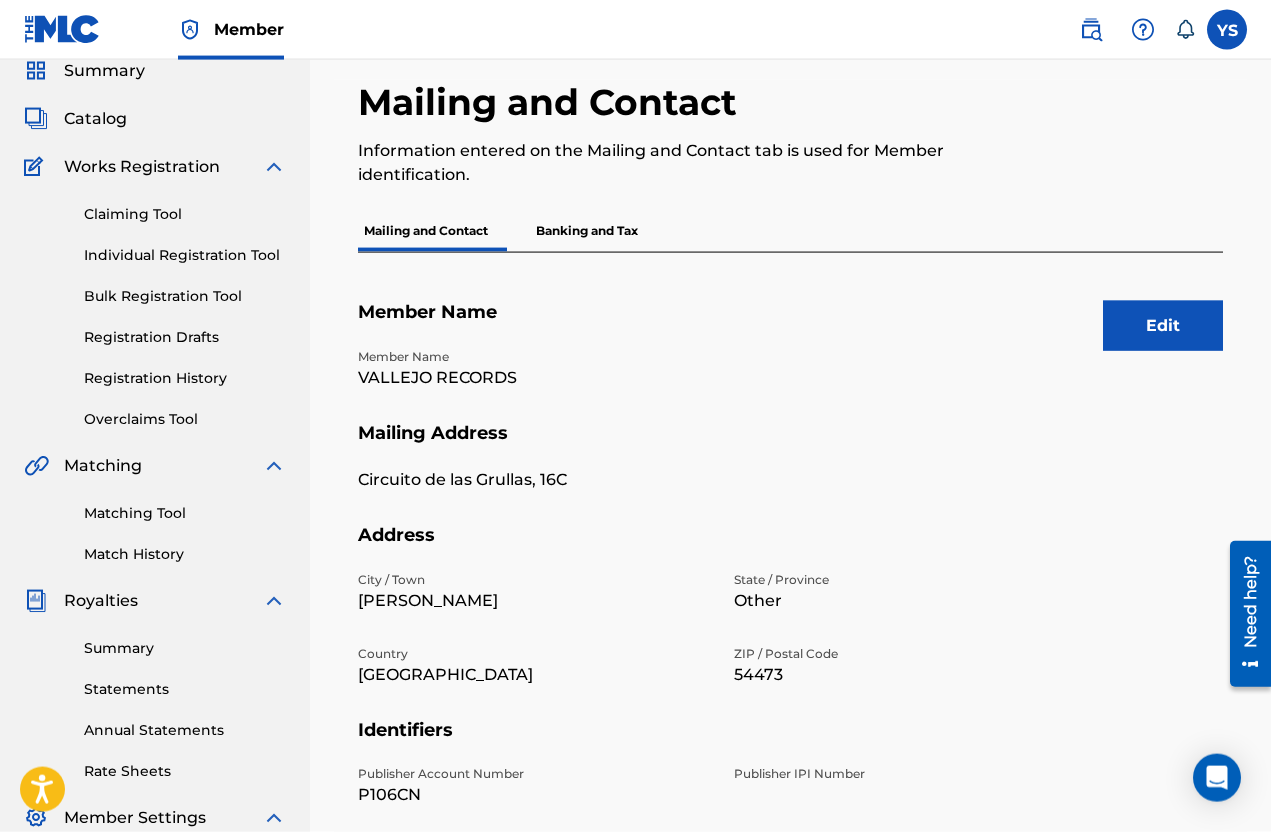 scroll, scrollTop: 370, scrollLeft: 0, axis: vertical 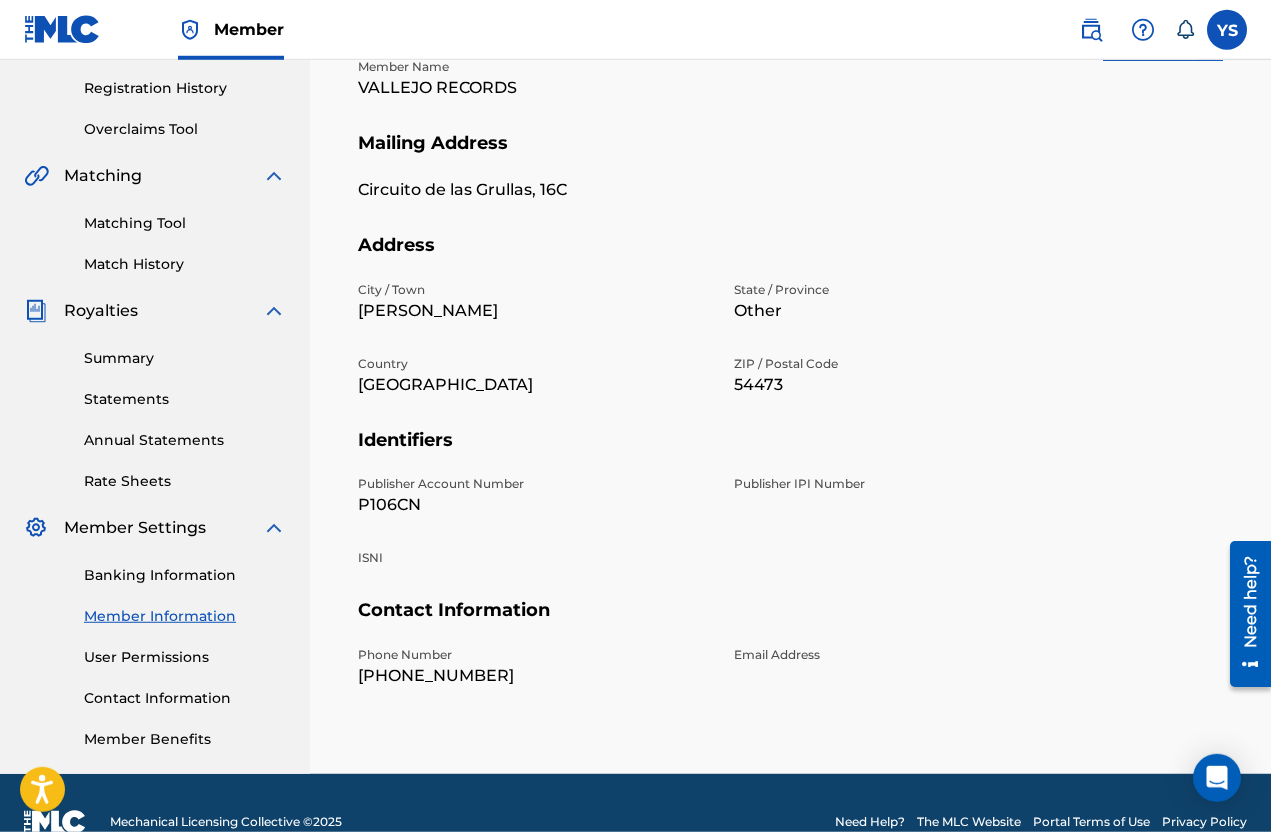 click on "Contact Information" at bounding box center (185, 698) 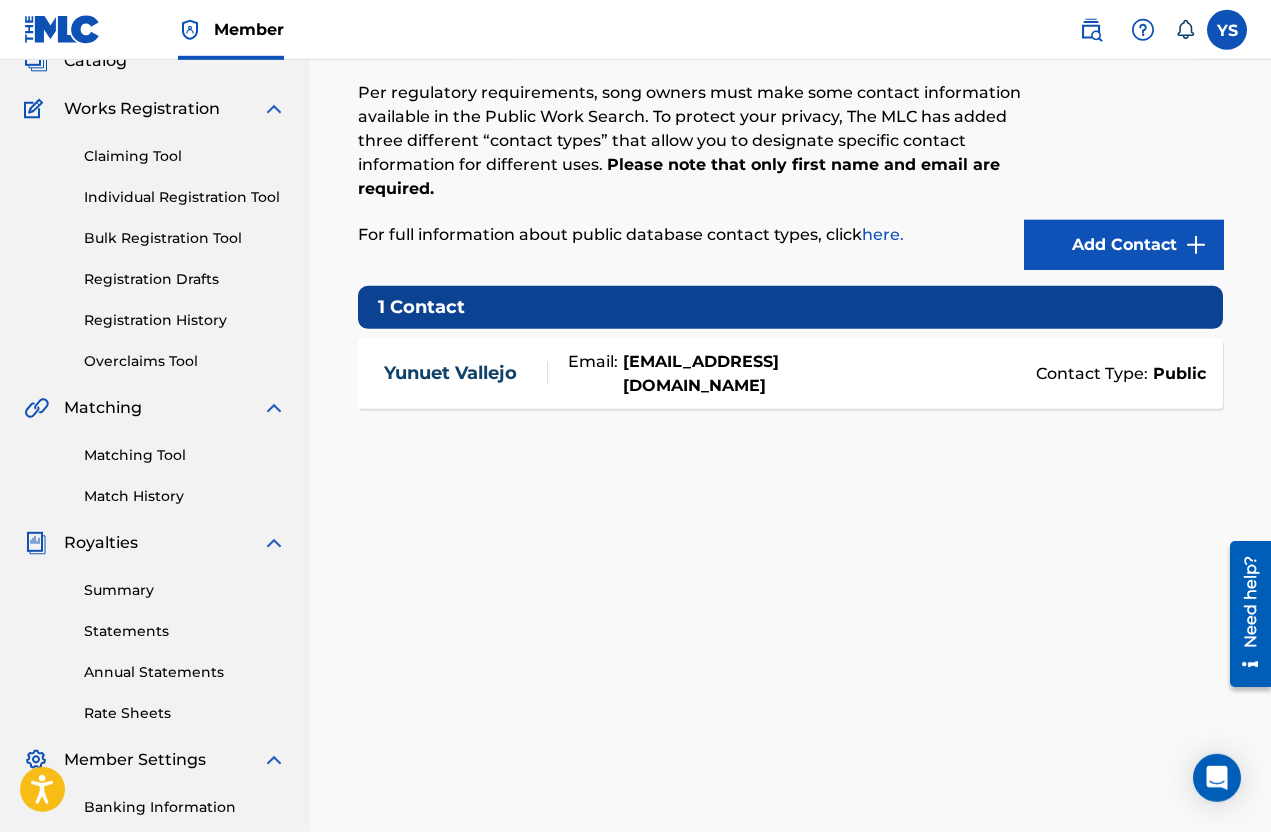 scroll, scrollTop: 140, scrollLeft: 0, axis: vertical 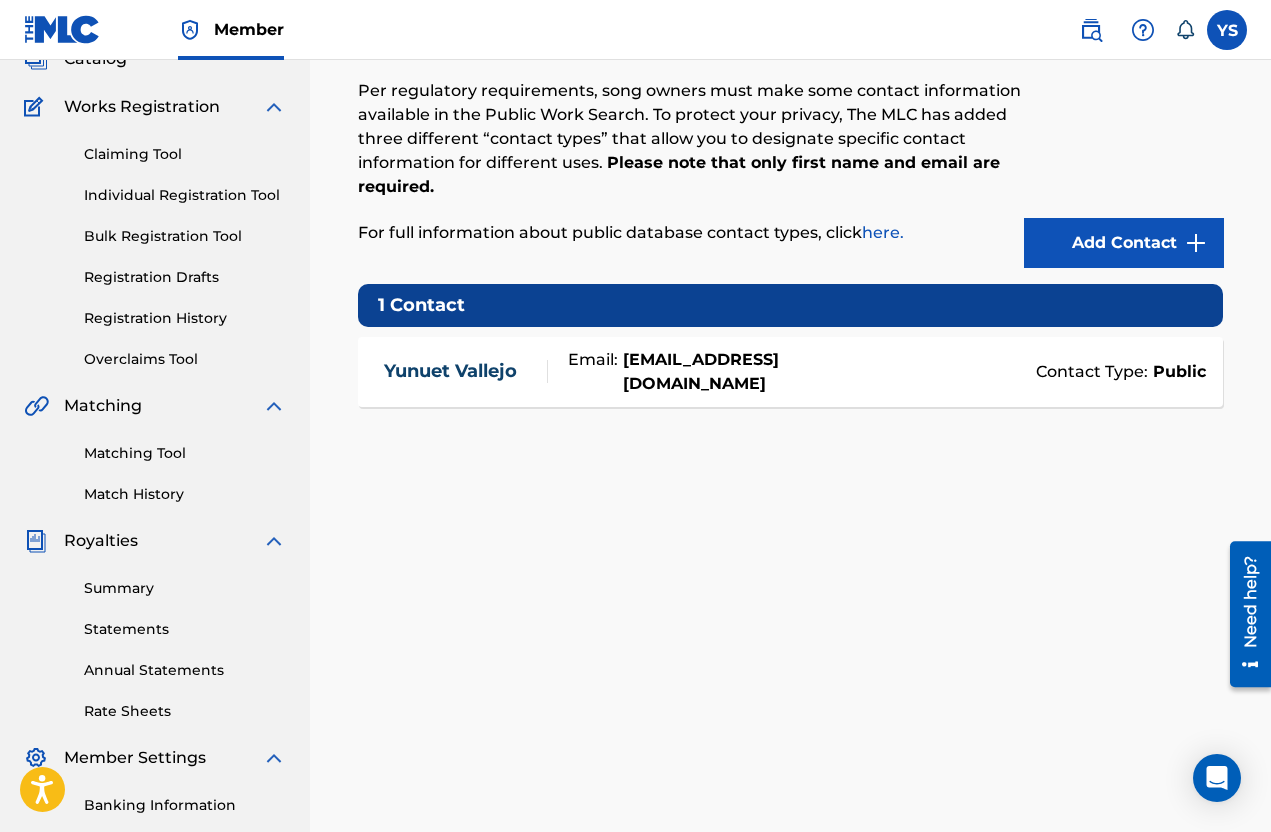 click on "Banking Information" at bounding box center (185, 805) 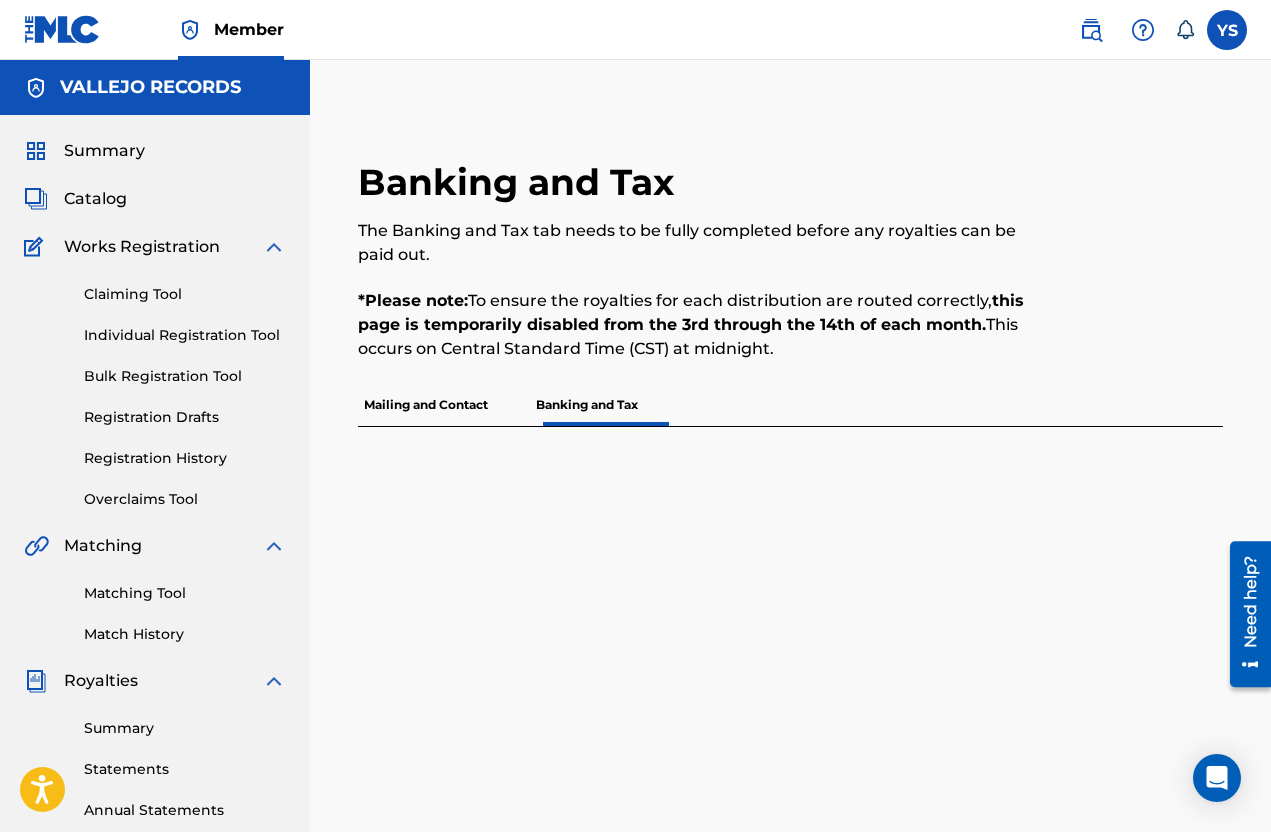 click on "Summary" at bounding box center (104, 151) 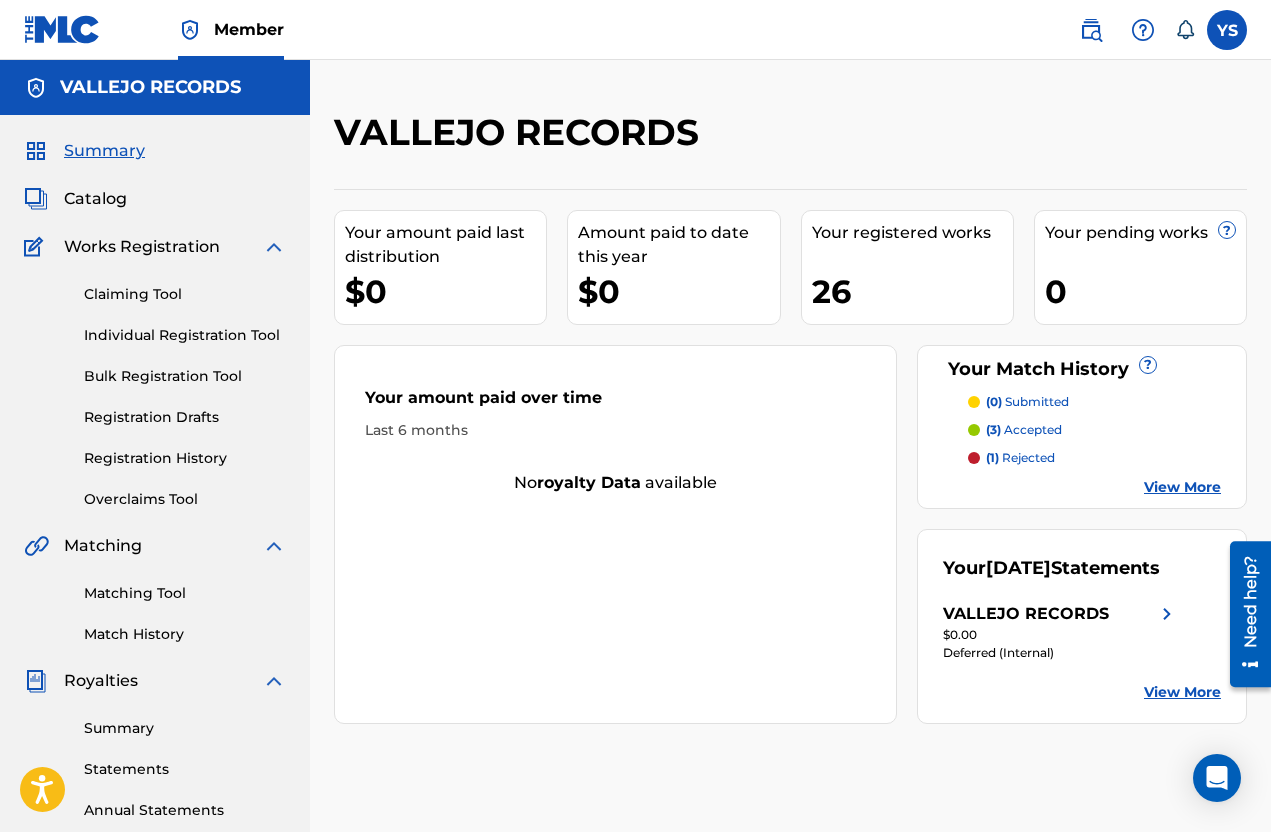 click on "Summary Catalog Works Registration Claiming Tool Individual Registration Tool Bulk Registration Tool Registration Drafts Registration History Overclaims Tool Matching Matching Tool Match History Royalties Summary Statements Annual Statements Rate Sheets Member Settings Banking Information Member Information User Permissions Contact Information Member Benefits" at bounding box center [155, 629] 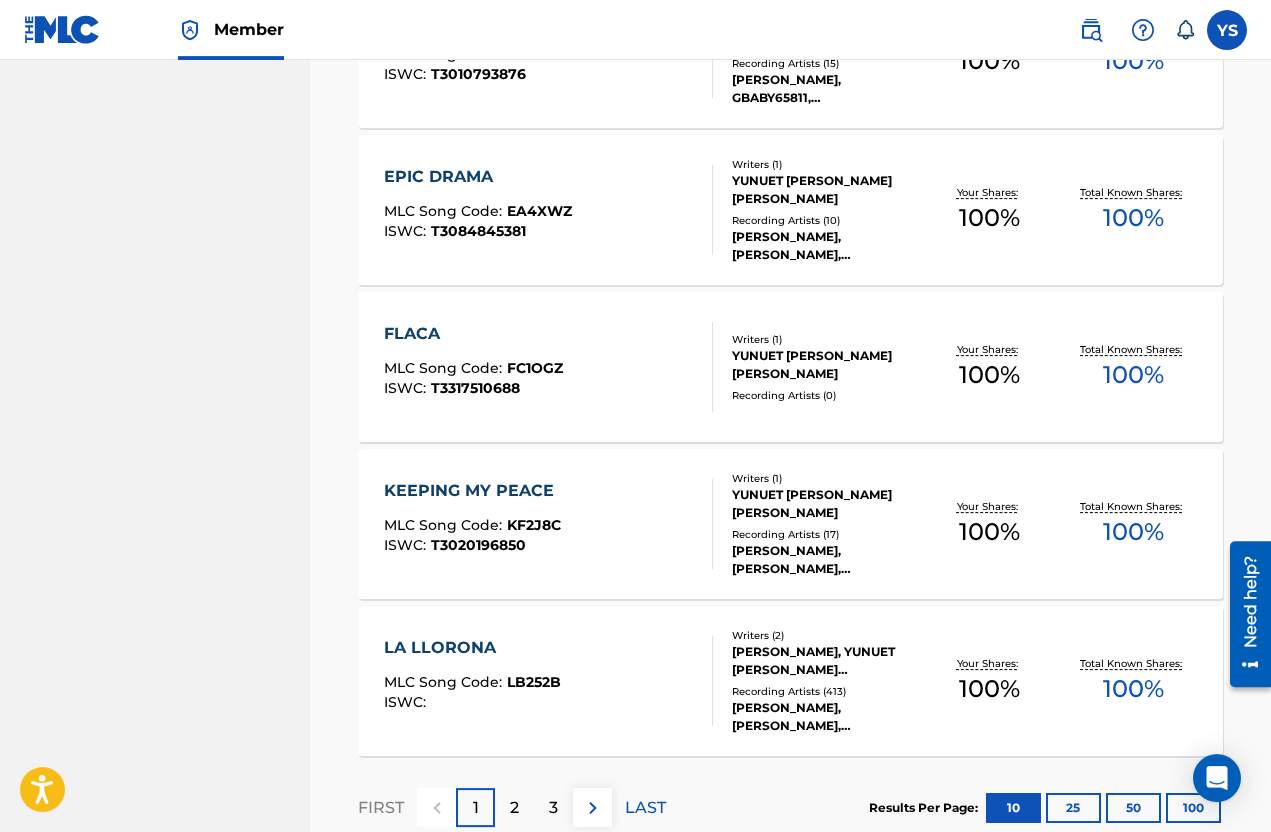 scroll, scrollTop: 1387, scrollLeft: 0, axis: vertical 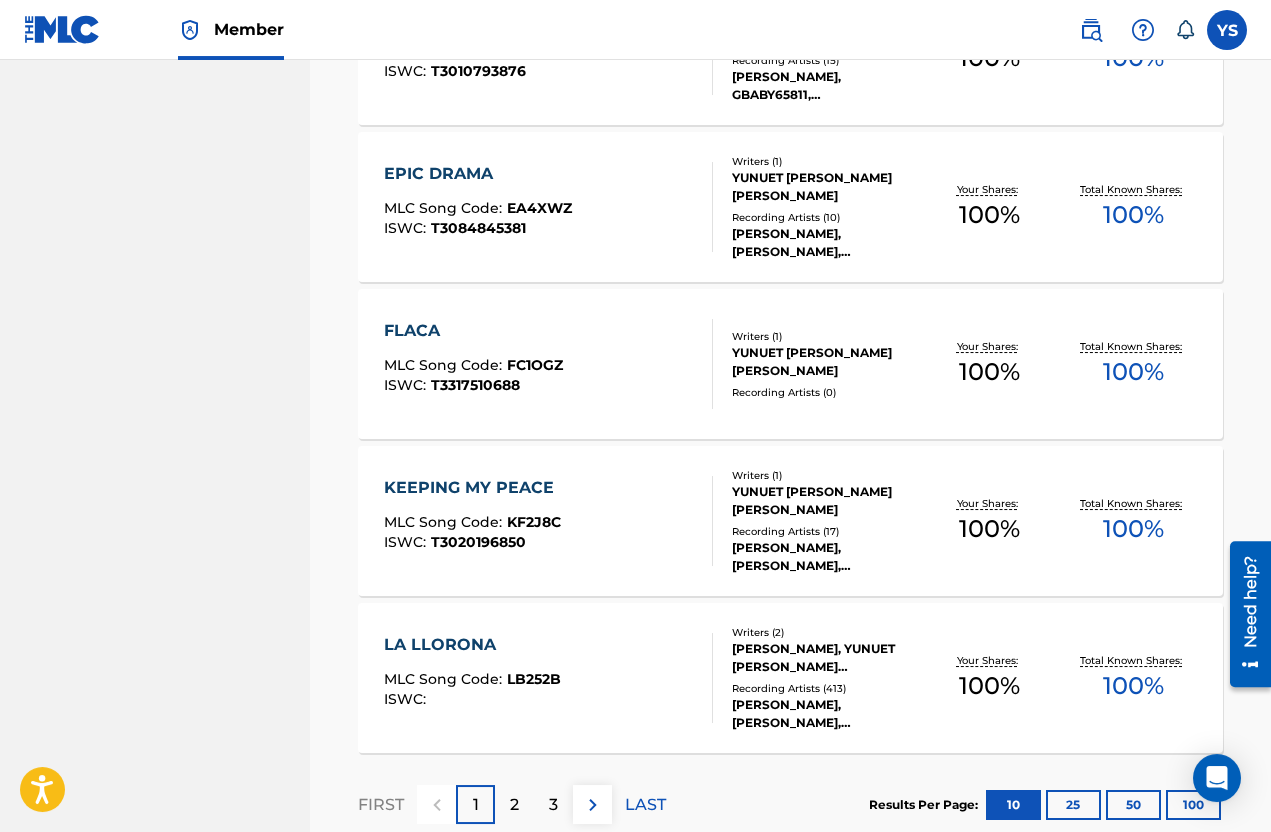 click on "25" at bounding box center [1073, 805] 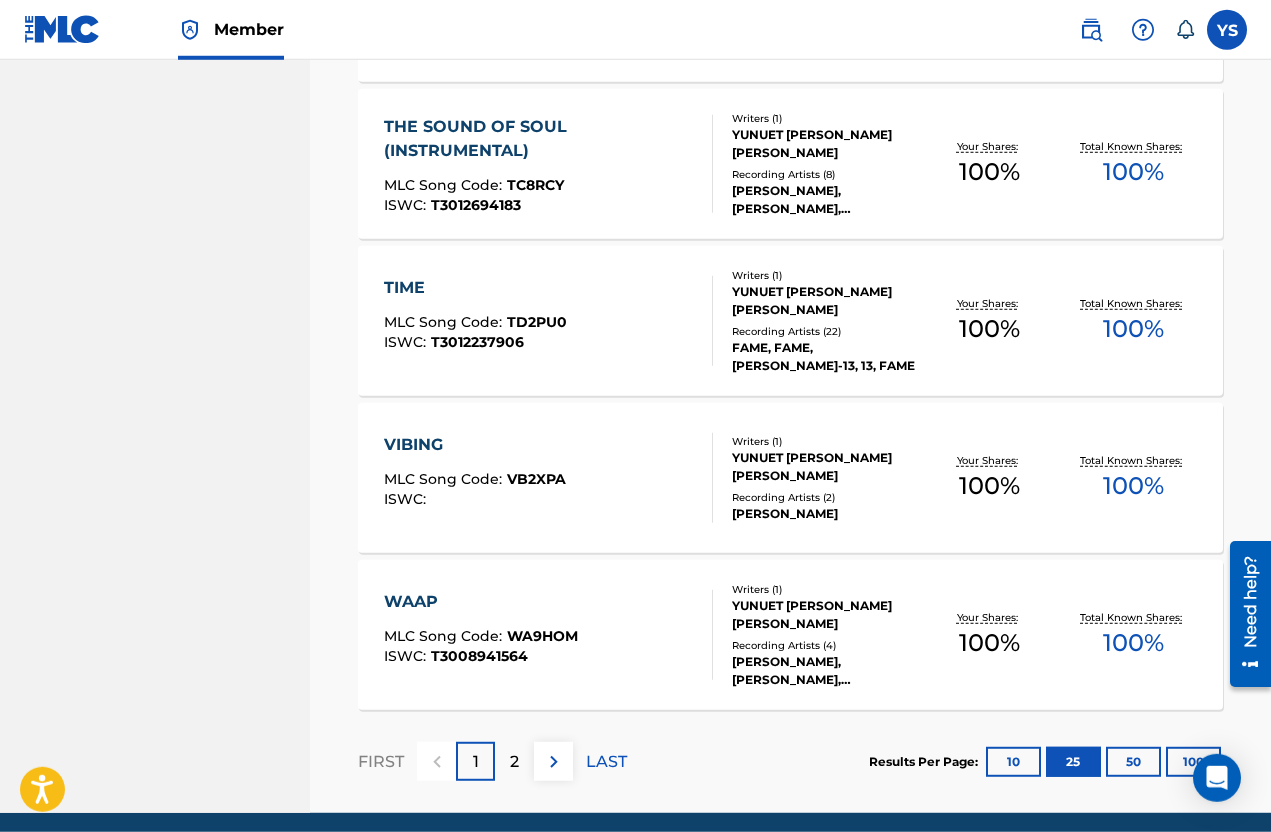 scroll, scrollTop: 3785, scrollLeft: 0, axis: vertical 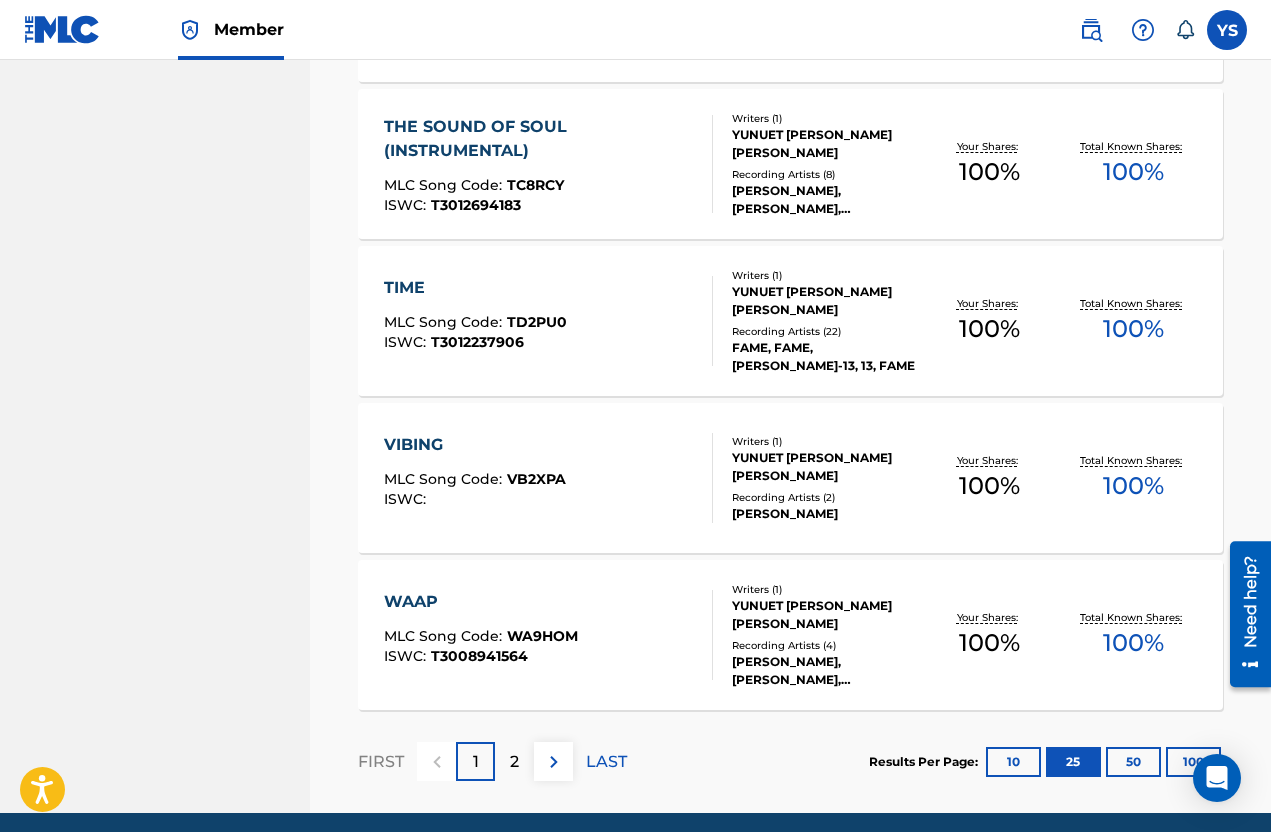 click on "LAST" at bounding box center (606, 762) 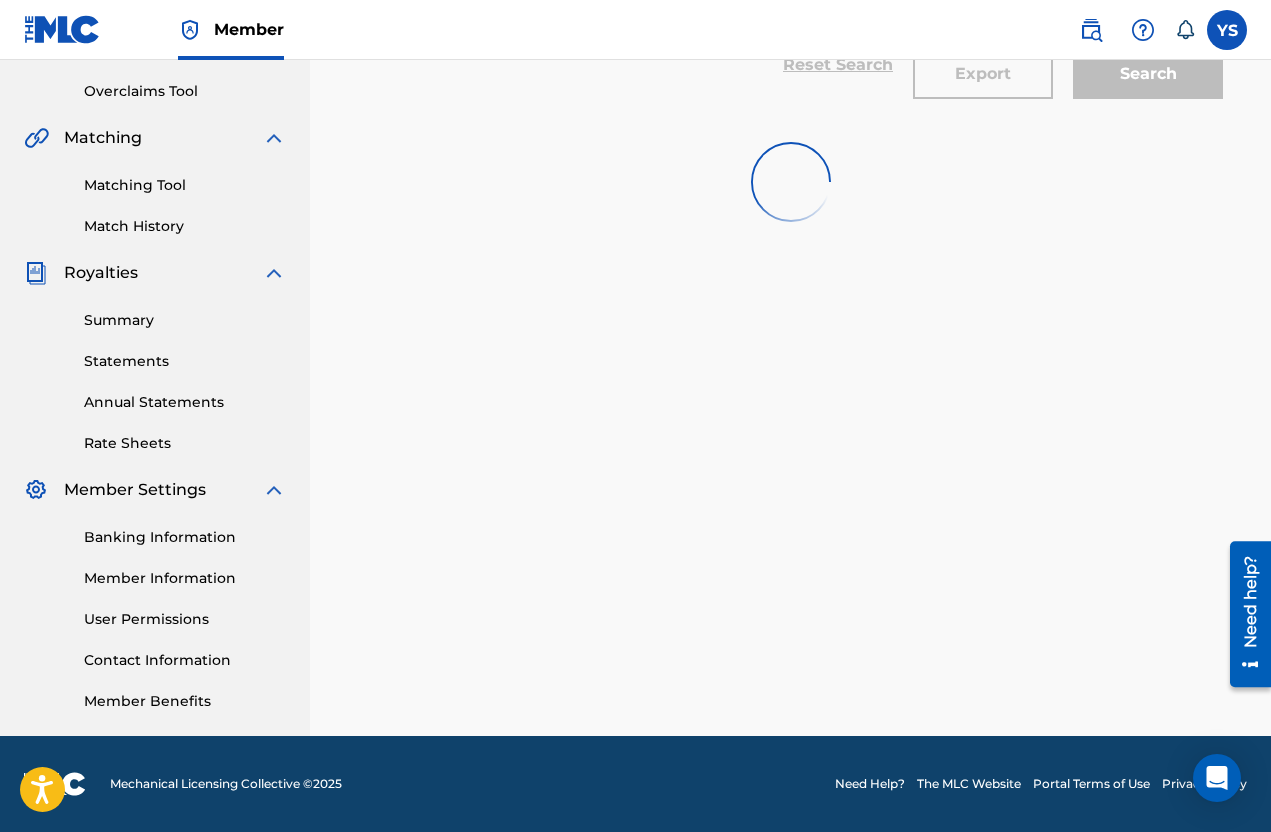 scroll, scrollTop: 370, scrollLeft: 0, axis: vertical 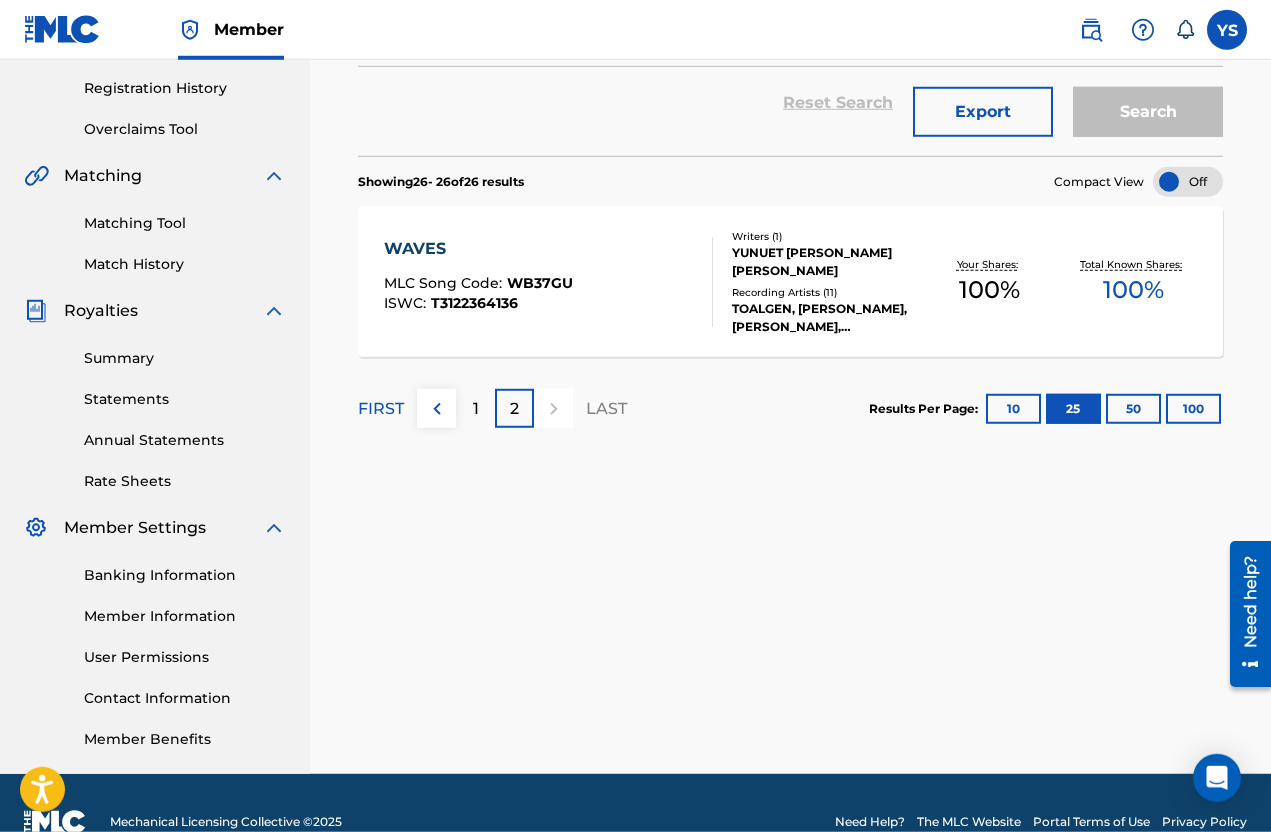 click on "100 %" at bounding box center [989, 290] 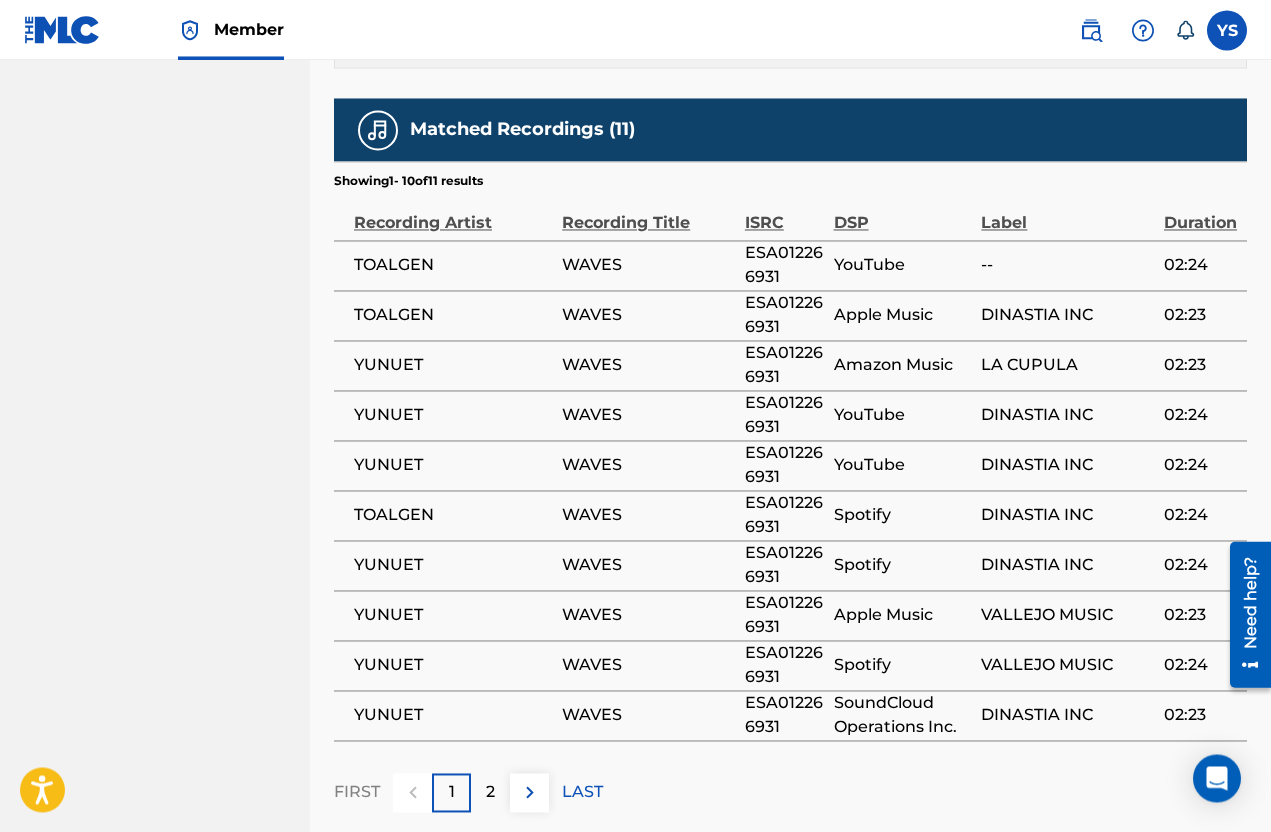 scroll, scrollTop: 1544, scrollLeft: 0, axis: vertical 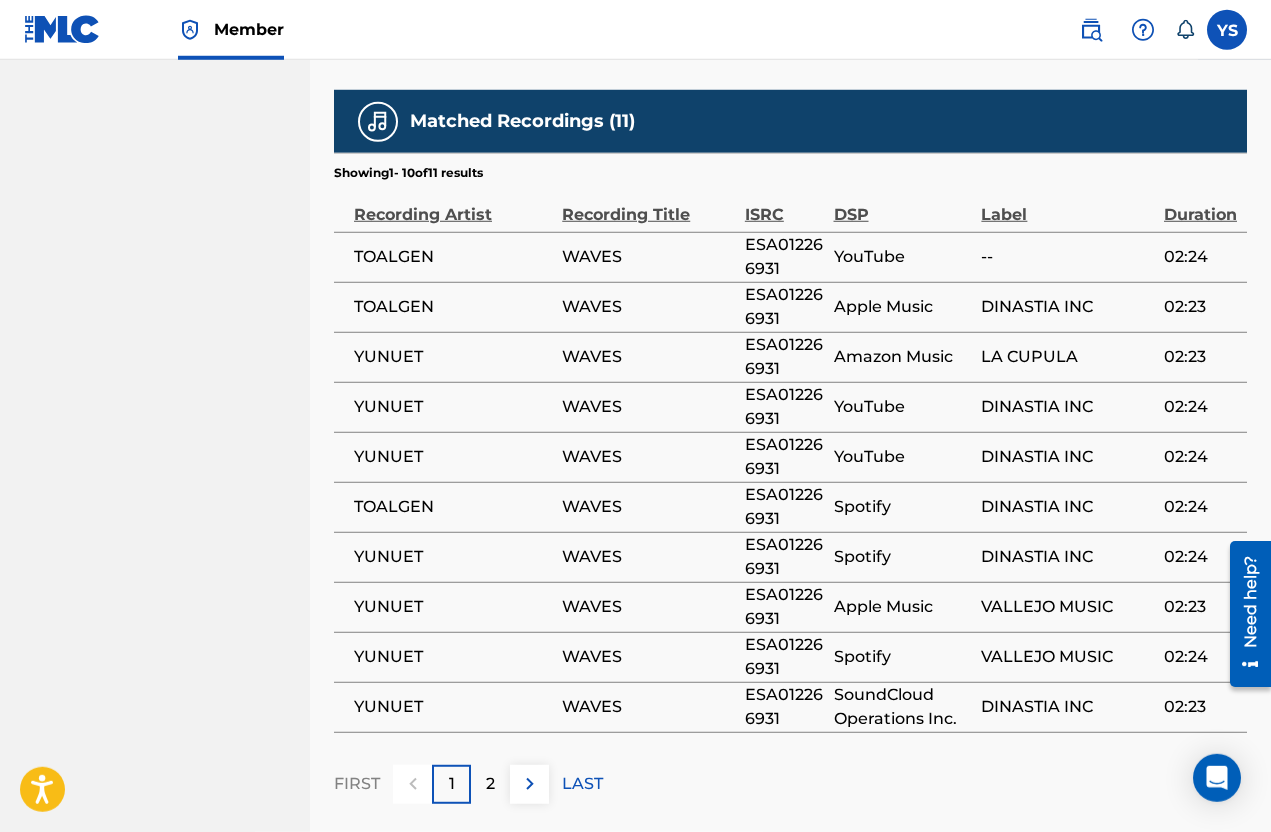 click at bounding box center [530, 784] 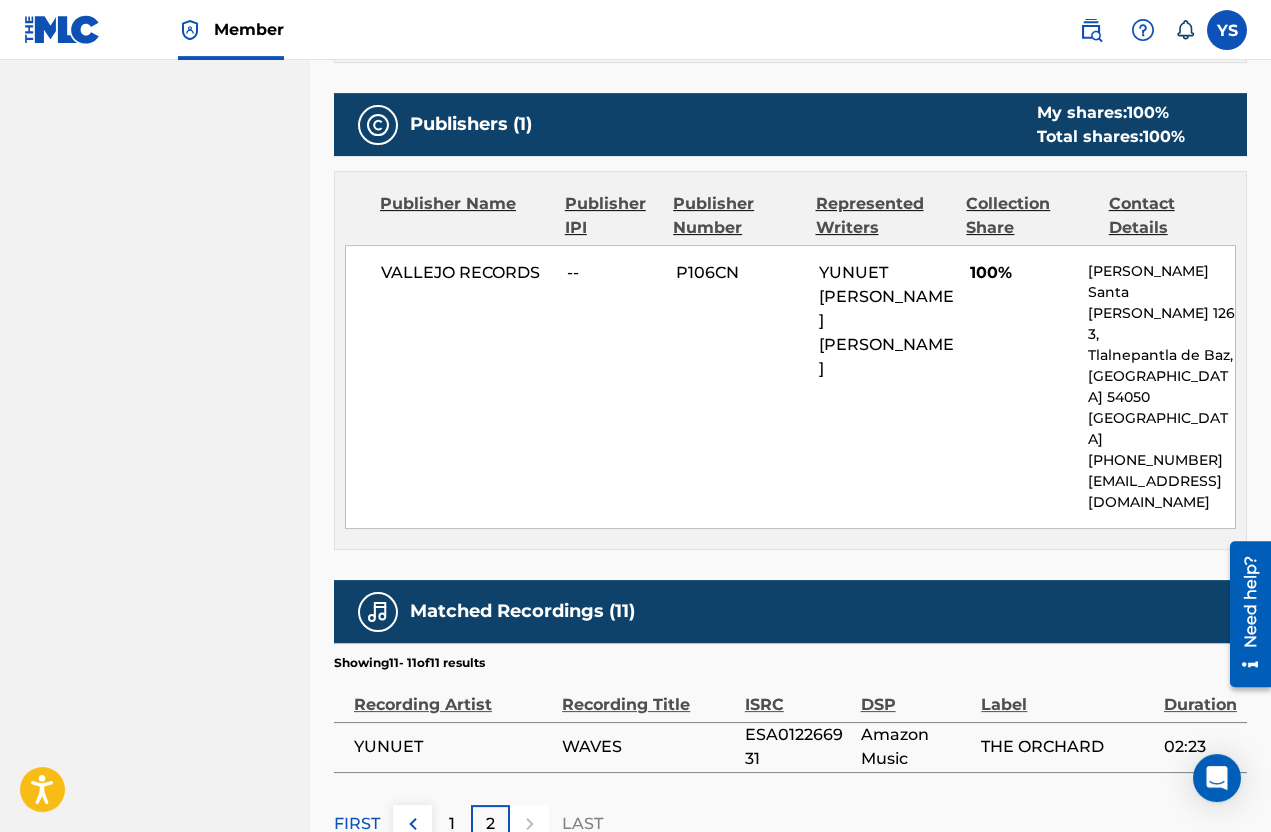 scroll, scrollTop: 1094, scrollLeft: 0, axis: vertical 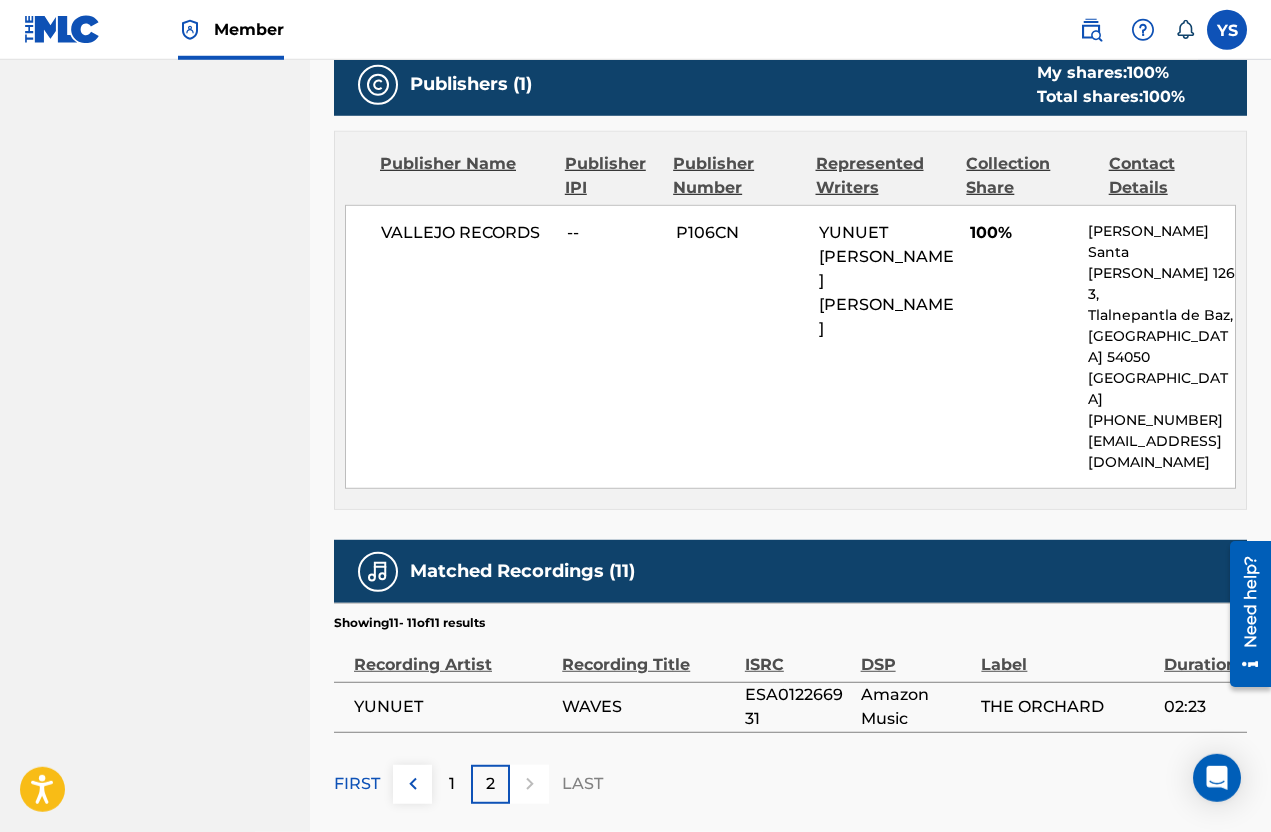 click on "THE ORCHARD" at bounding box center (1067, 707) 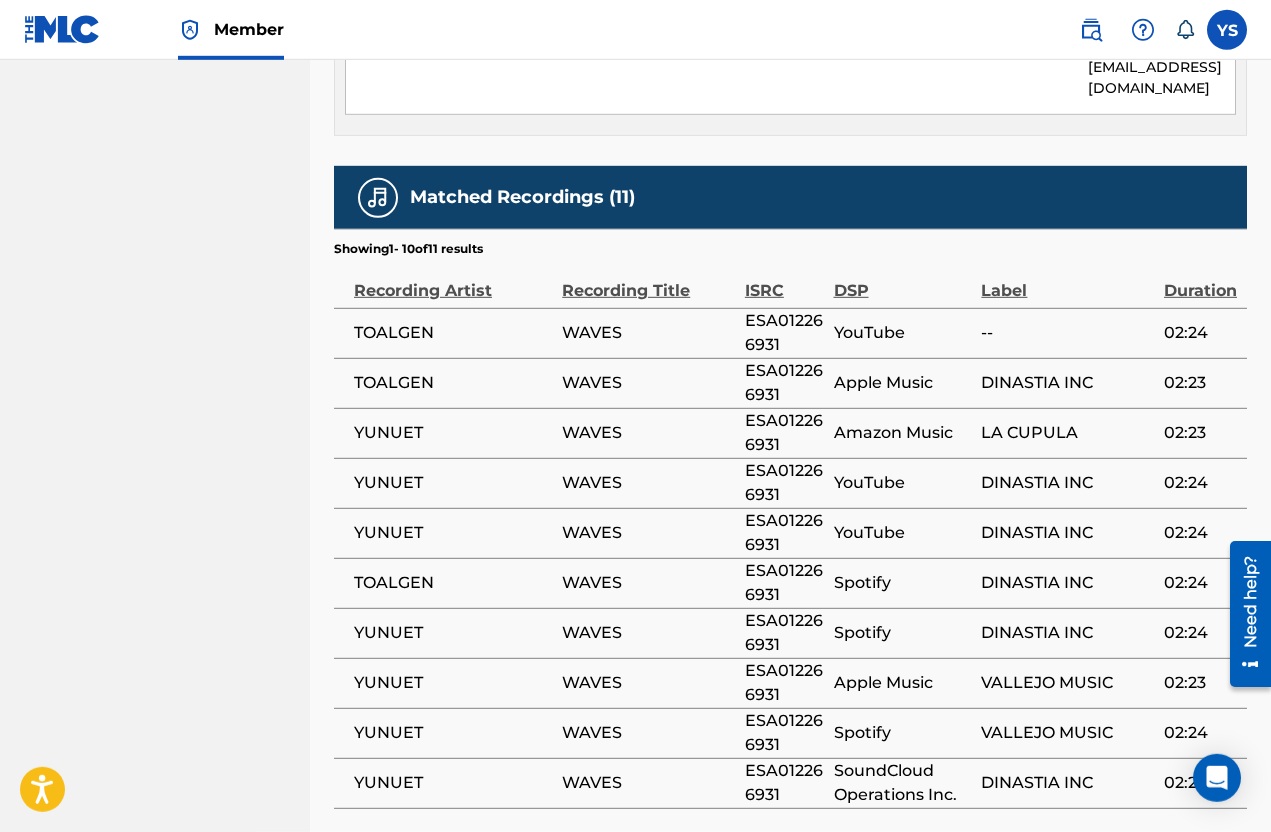 scroll, scrollTop: 1459, scrollLeft: 0, axis: vertical 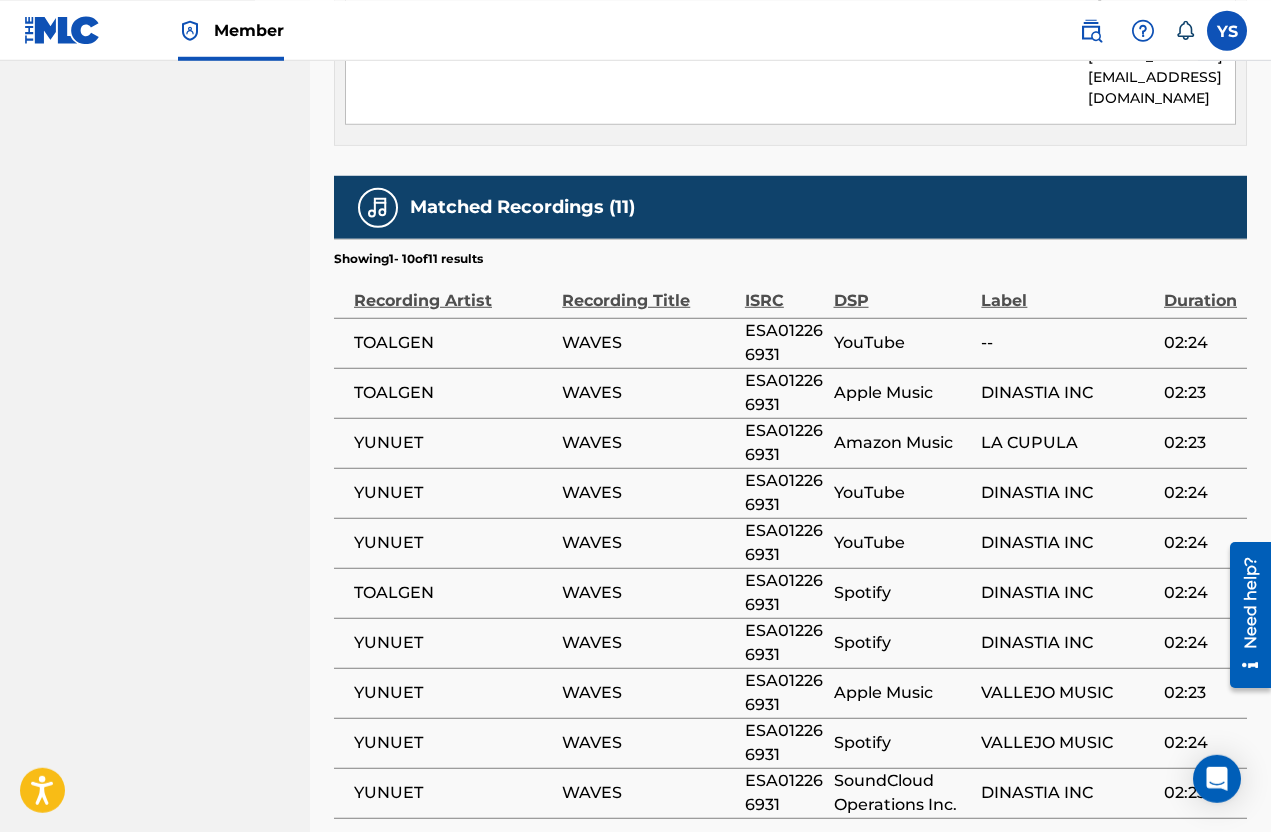click on "YouTube" at bounding box center [908, 542] 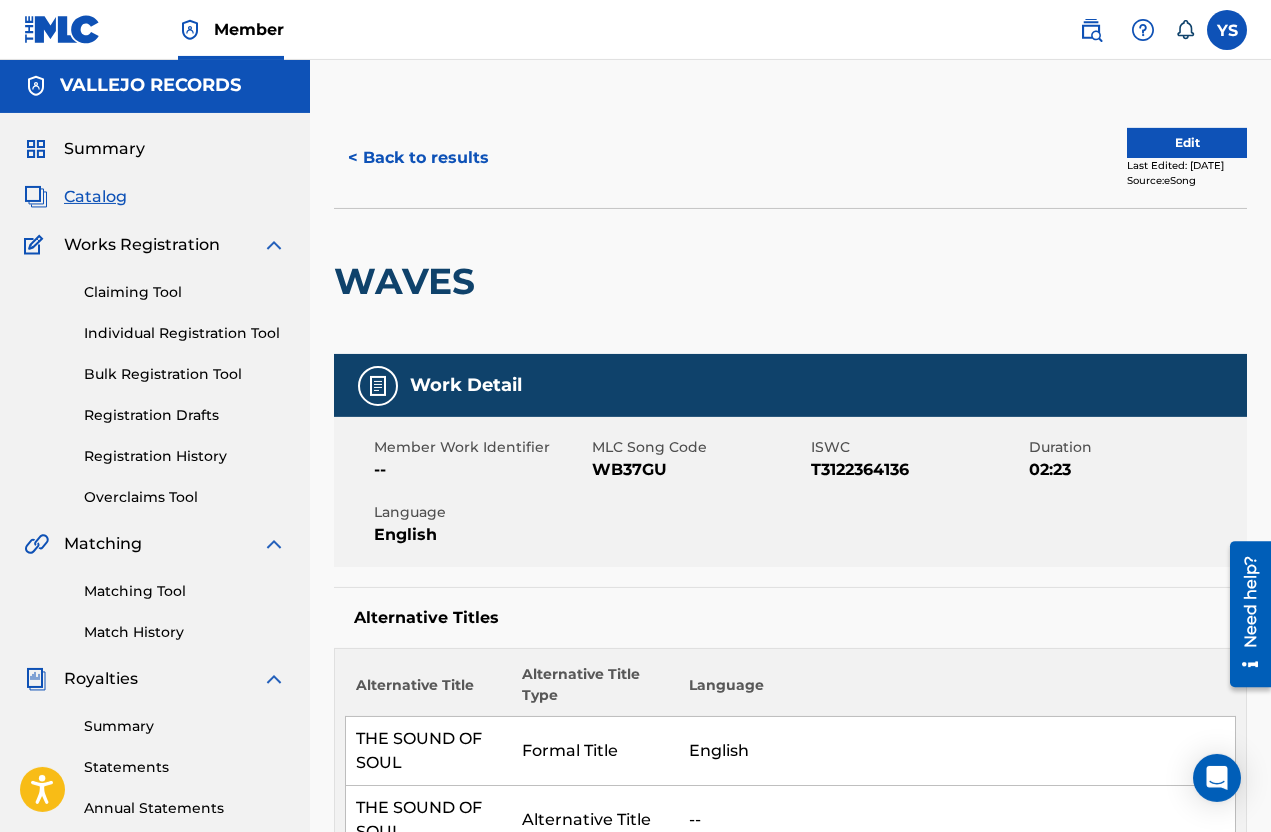 scroll, scrollTop: 0, scrollLeft: 0, axis: both 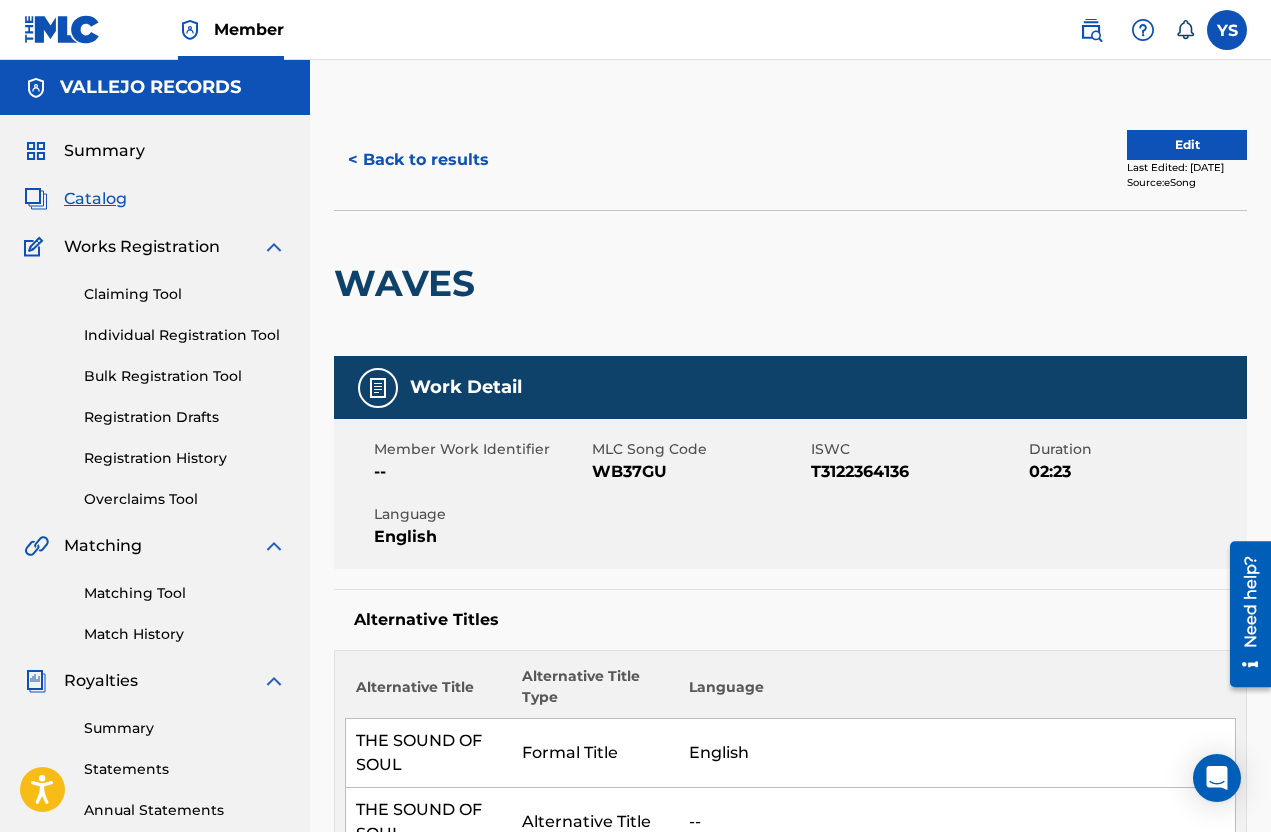 click on "< Back to results Edit Last Edited:   March 03, 2025 Source:  eSong" at bounding box center [790, 160] 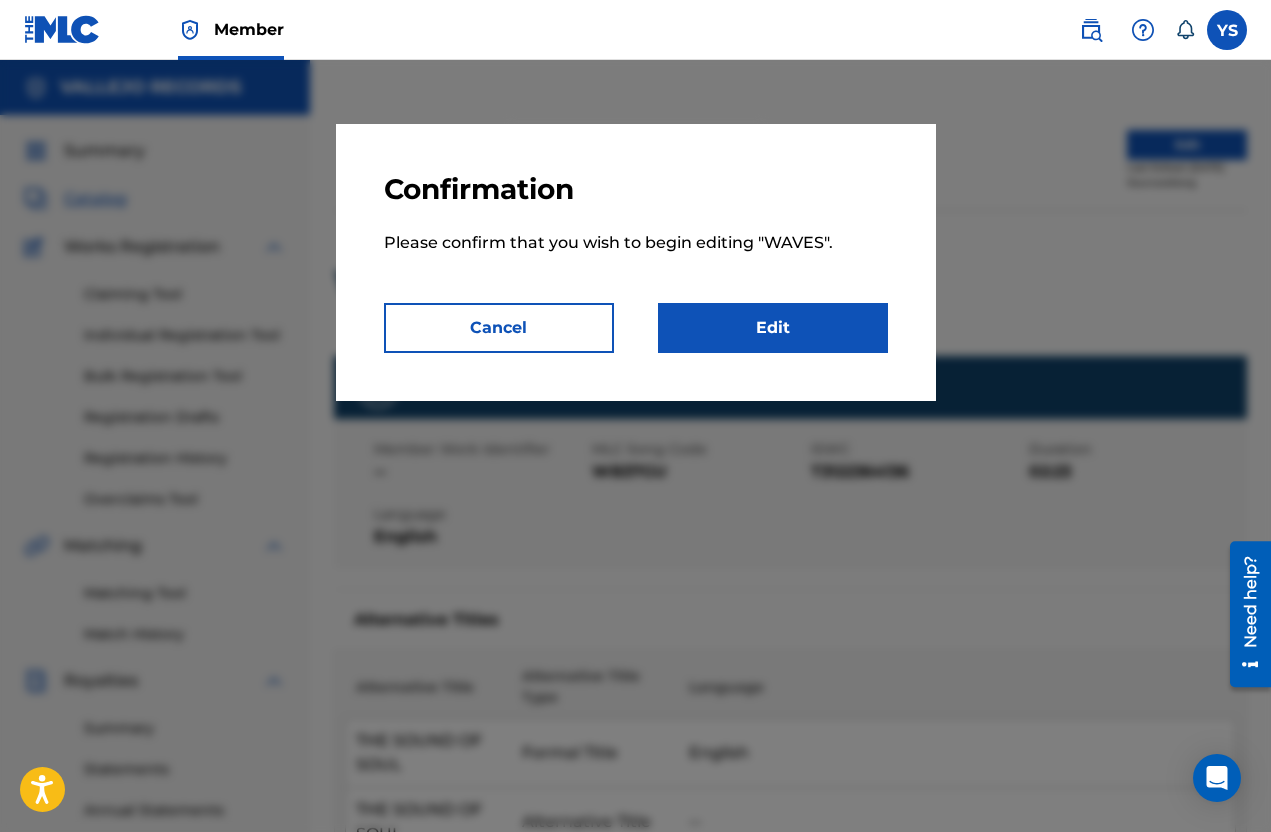 click on "Edit" at bounding box center (773, 328) 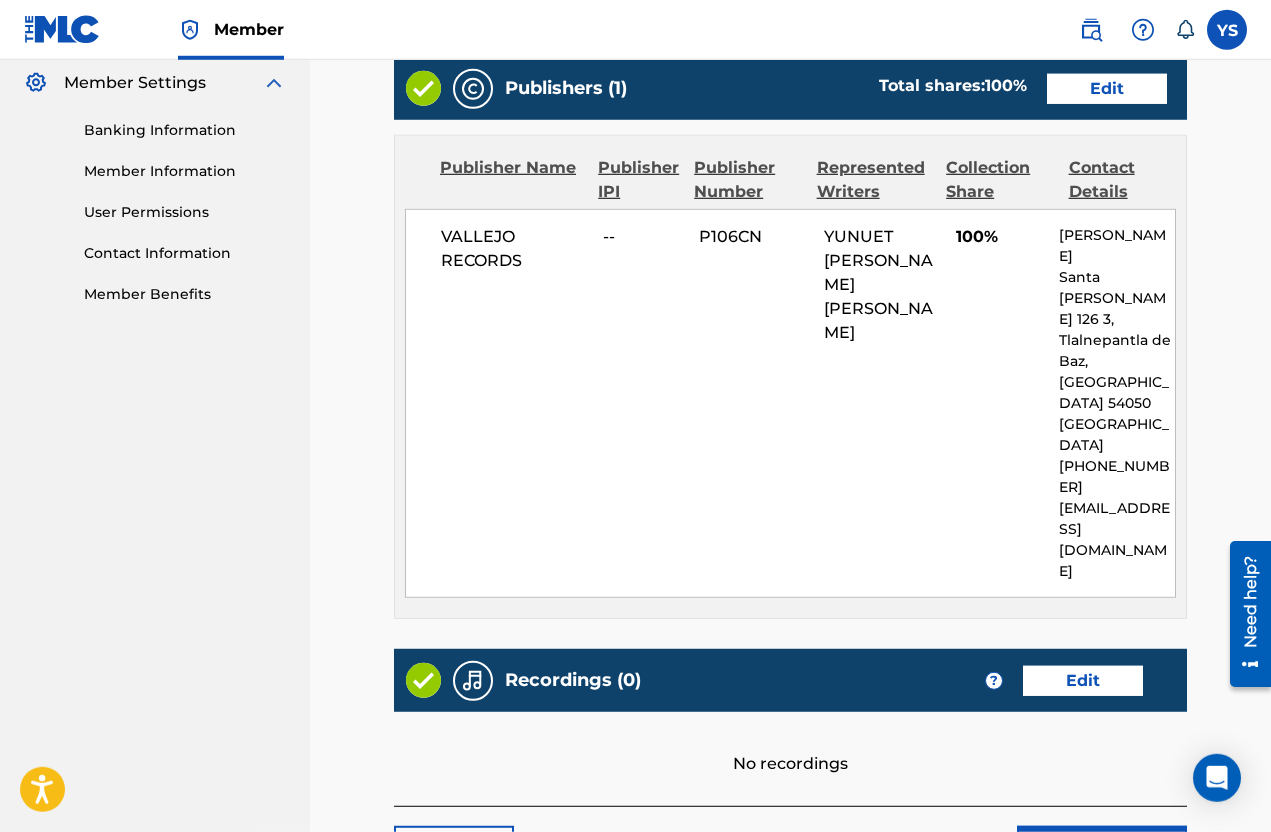 scroll, scrollTop: 815, scrollLeft: 0, axis: vertical 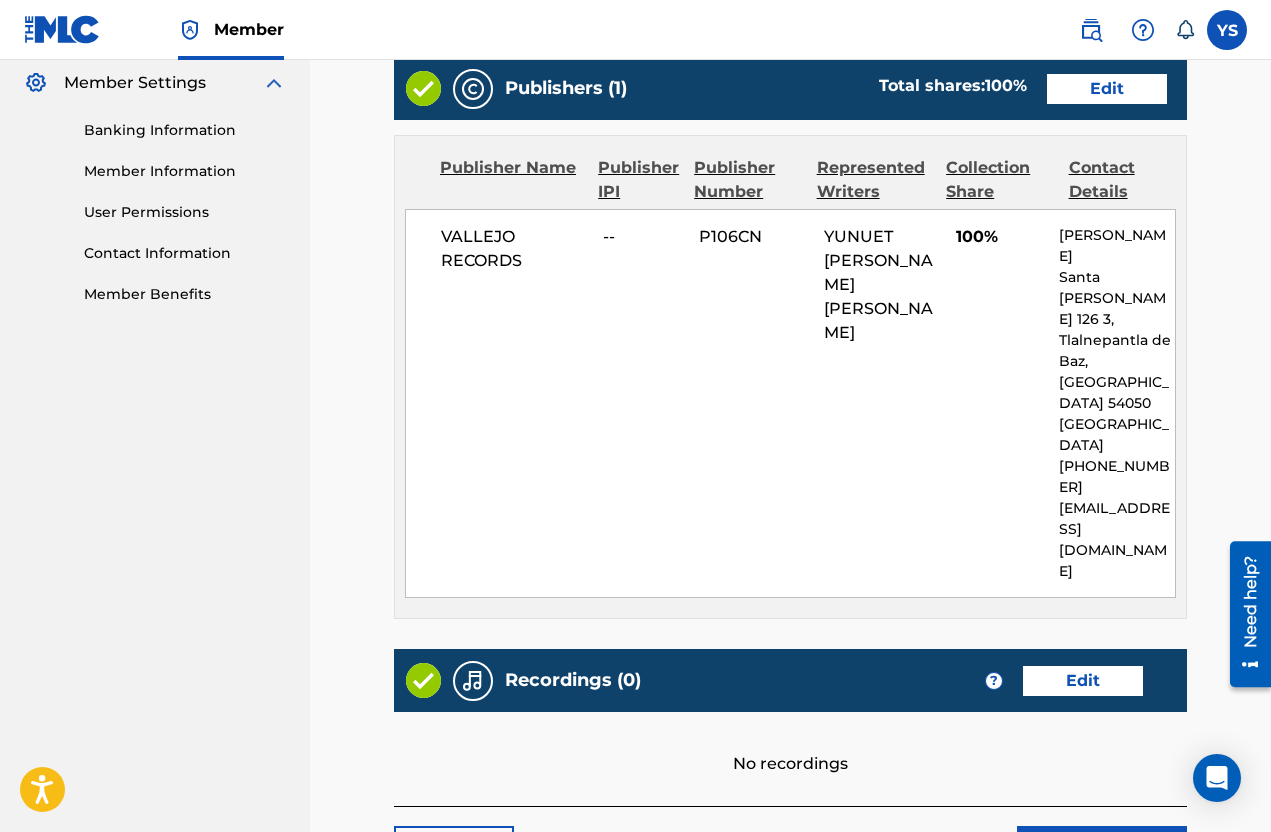 click on "Edit" at bounding box center [1083, 681] 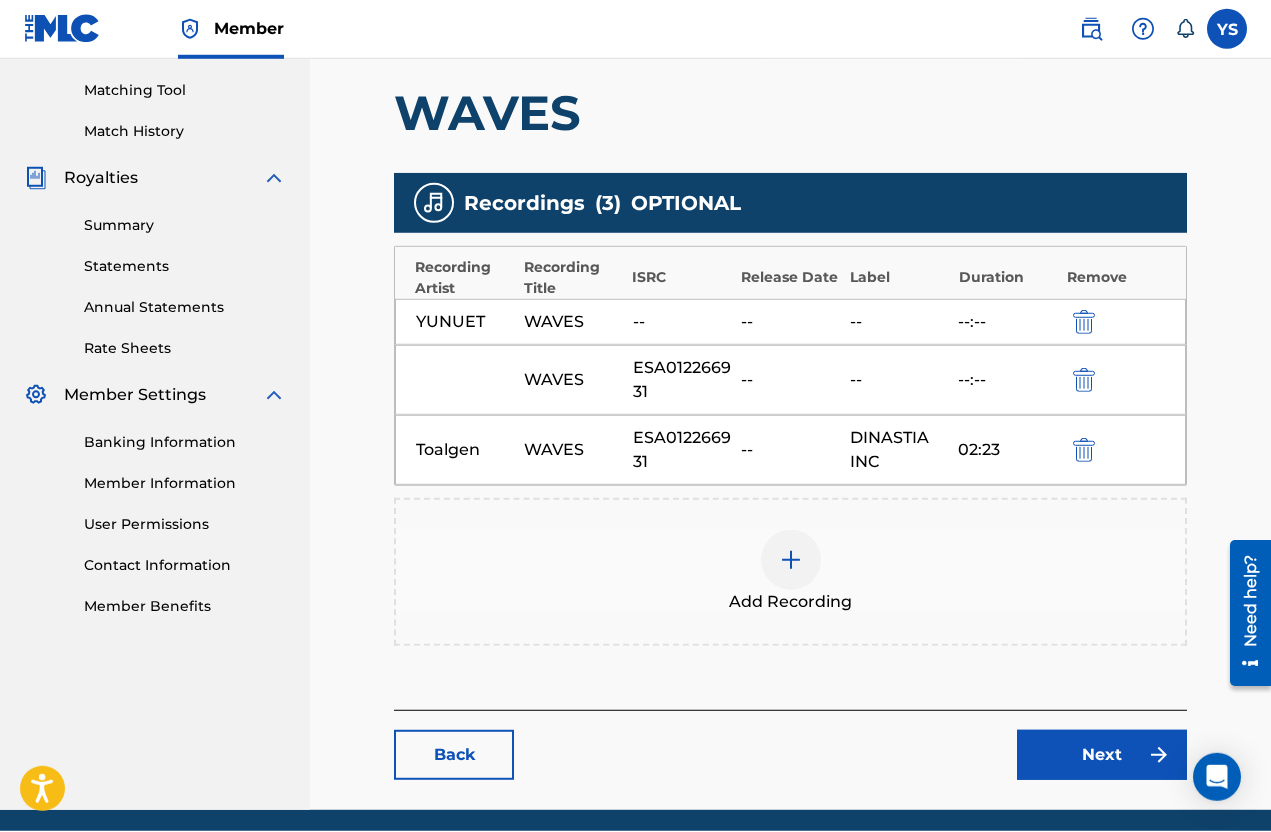 scroll, scrollTop: 502, scrollLeft: 0, axis: vertical 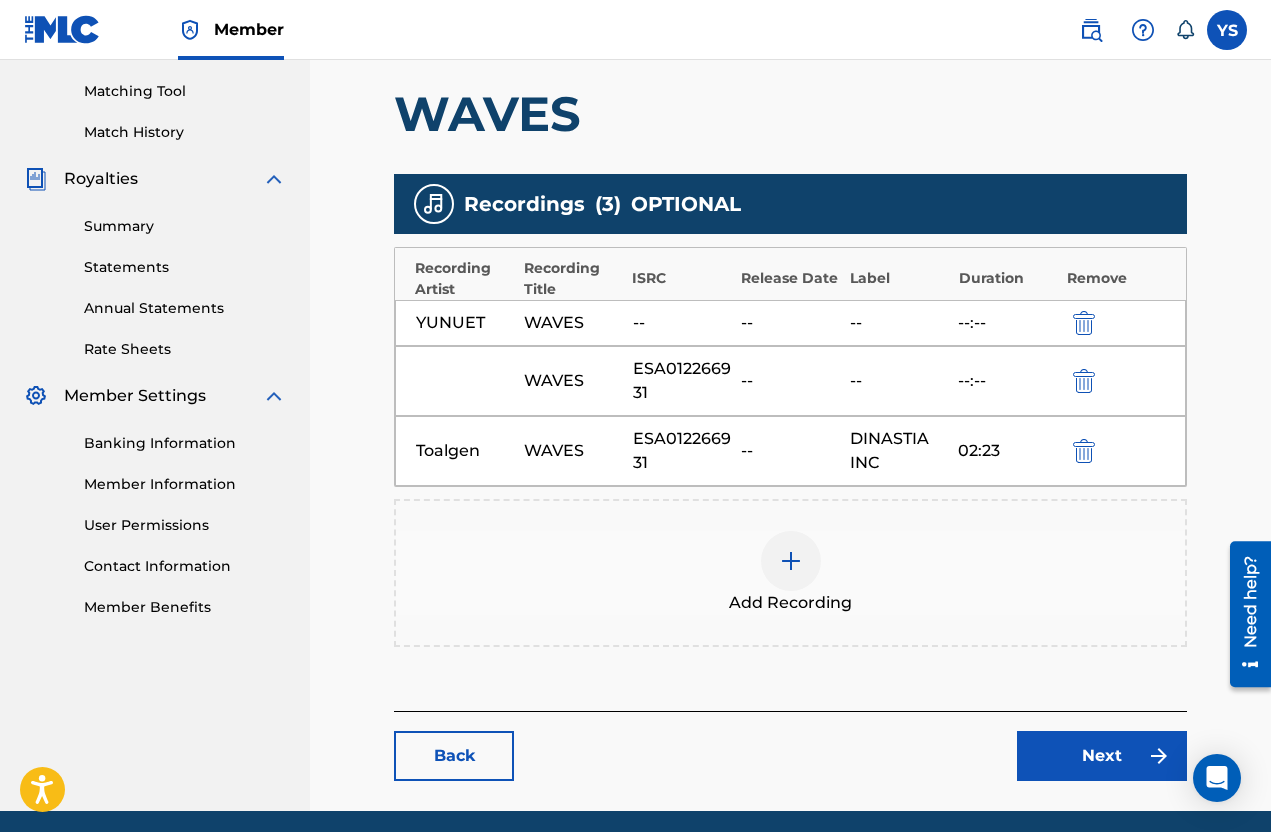 click at bounding box center [791, 561] 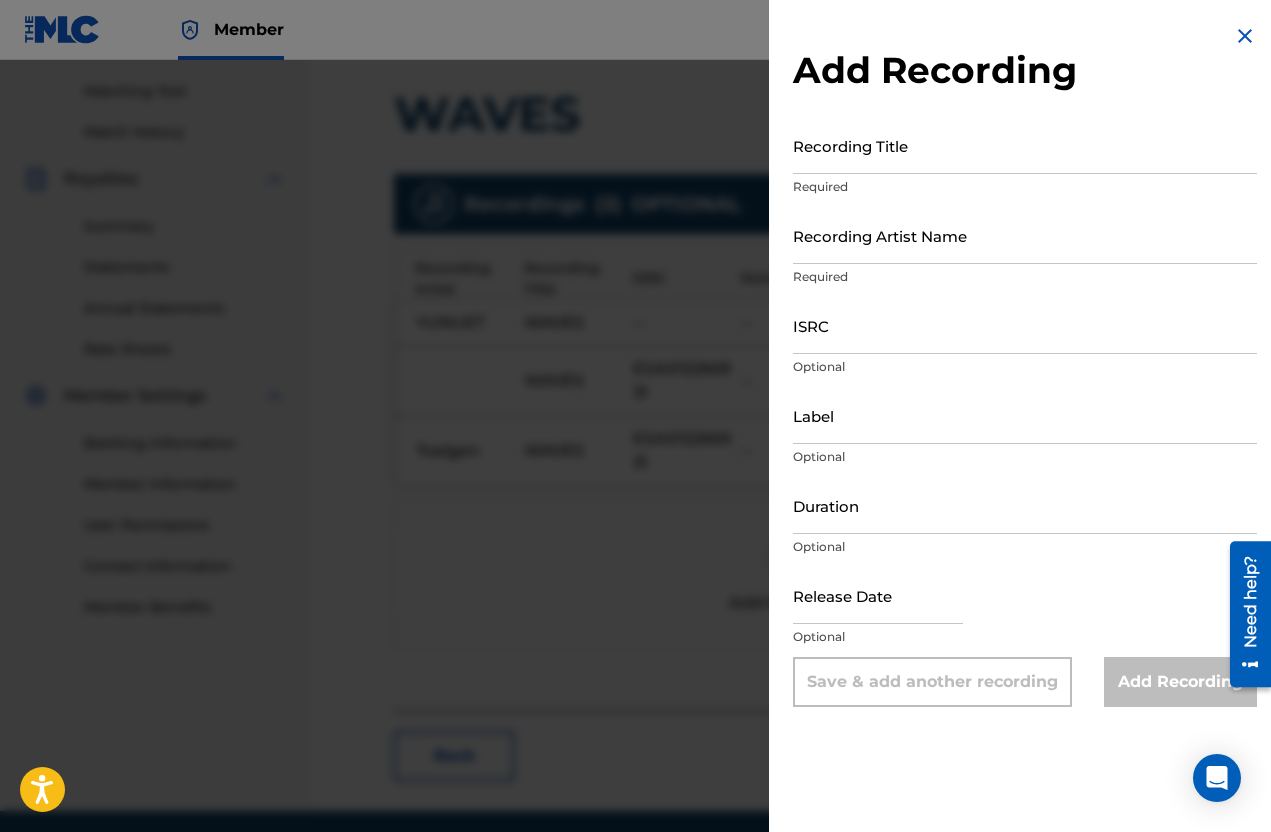 click on "Add Recording Recording Title Required Recording Artist Name Required ISRC Optional Label Optional Duration Optional Release Date Optional Save & add another recording Add Recording" at bounding box center (1025, 365) 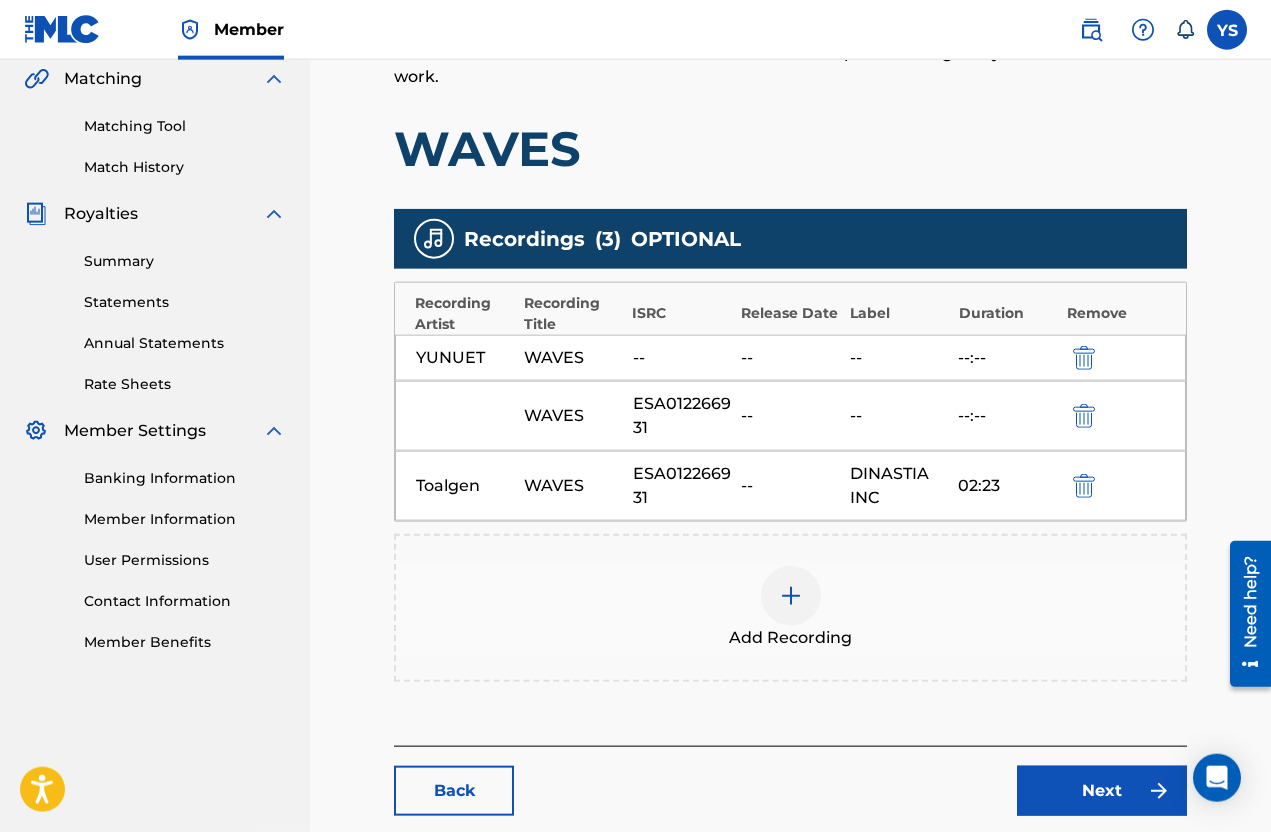 scroll, scrollTop: 468, scrollLeft: 0, axis: vertical 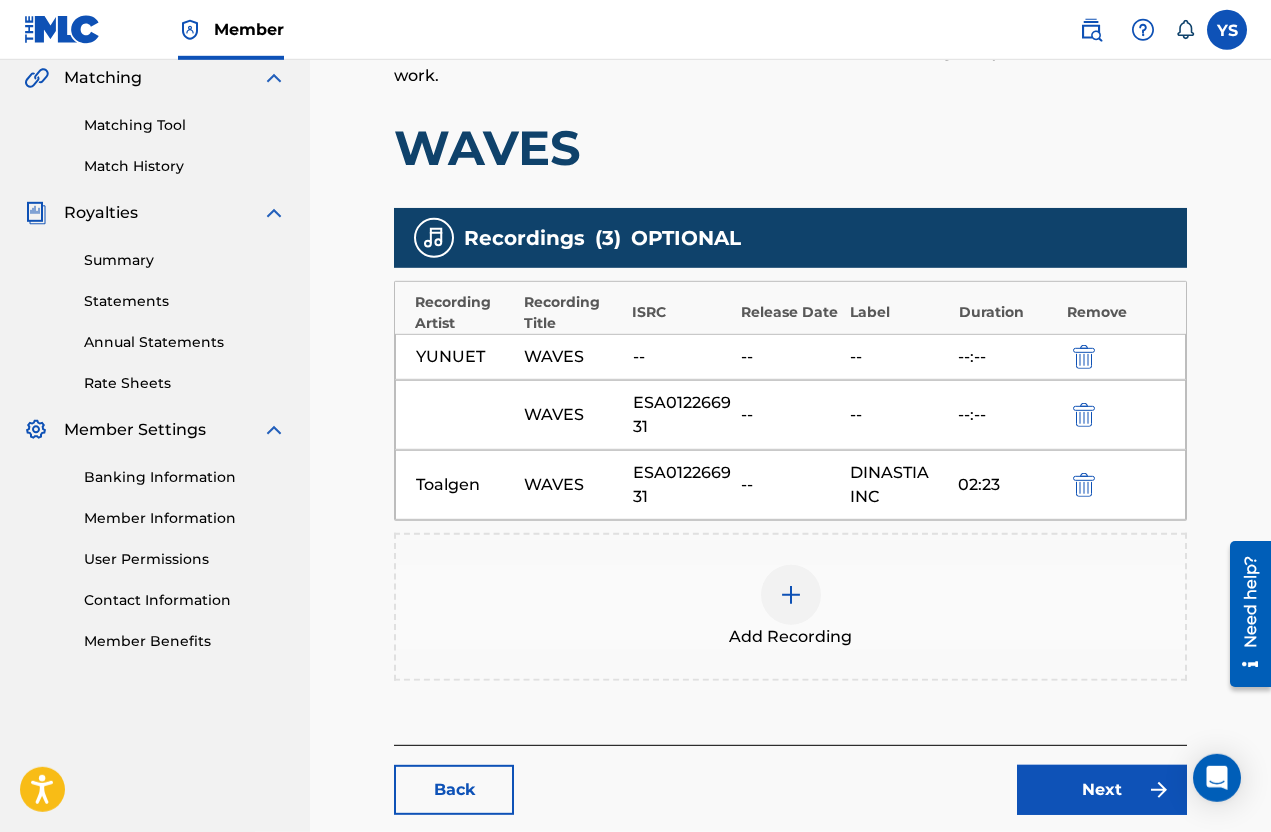 click on "Next" at bounding box center (1102, 790) 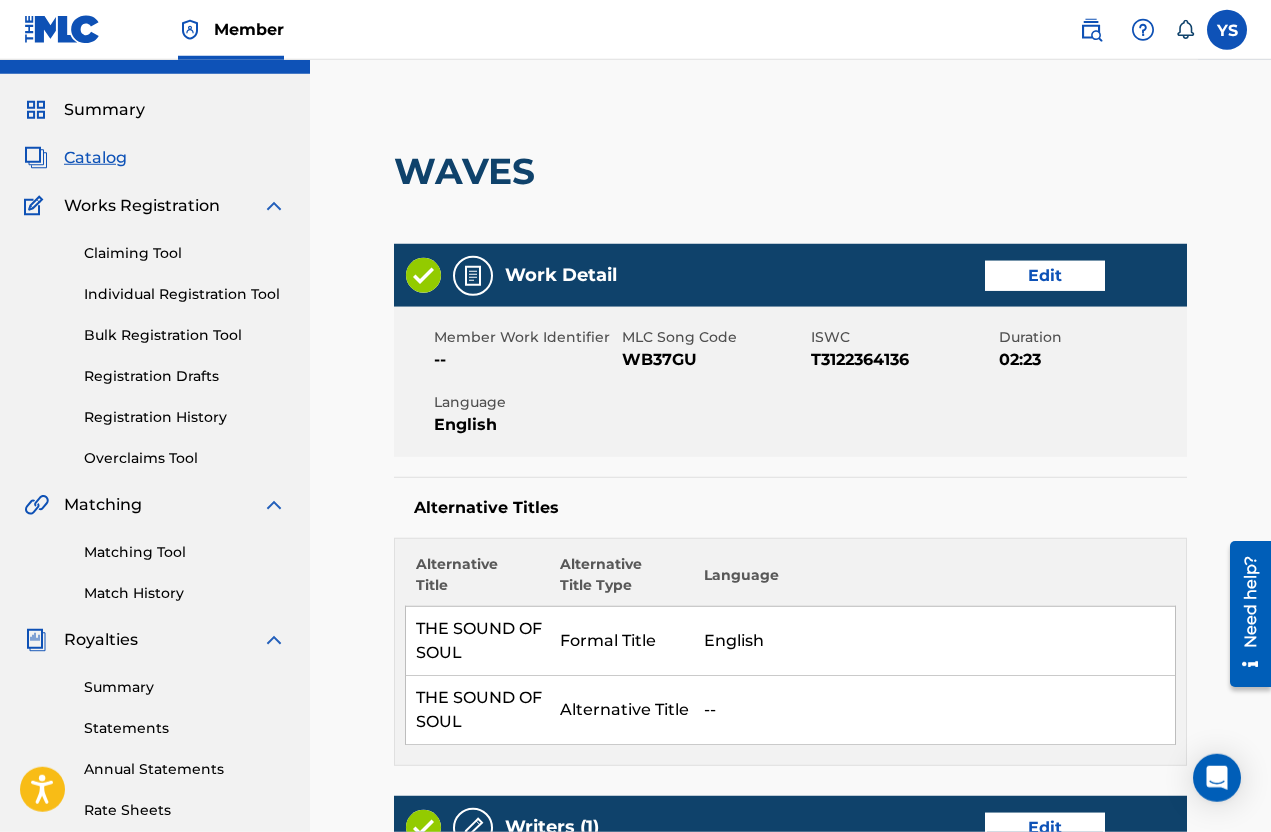 scroll, scrollTop: 0, scrollLeft: 0, axis: both 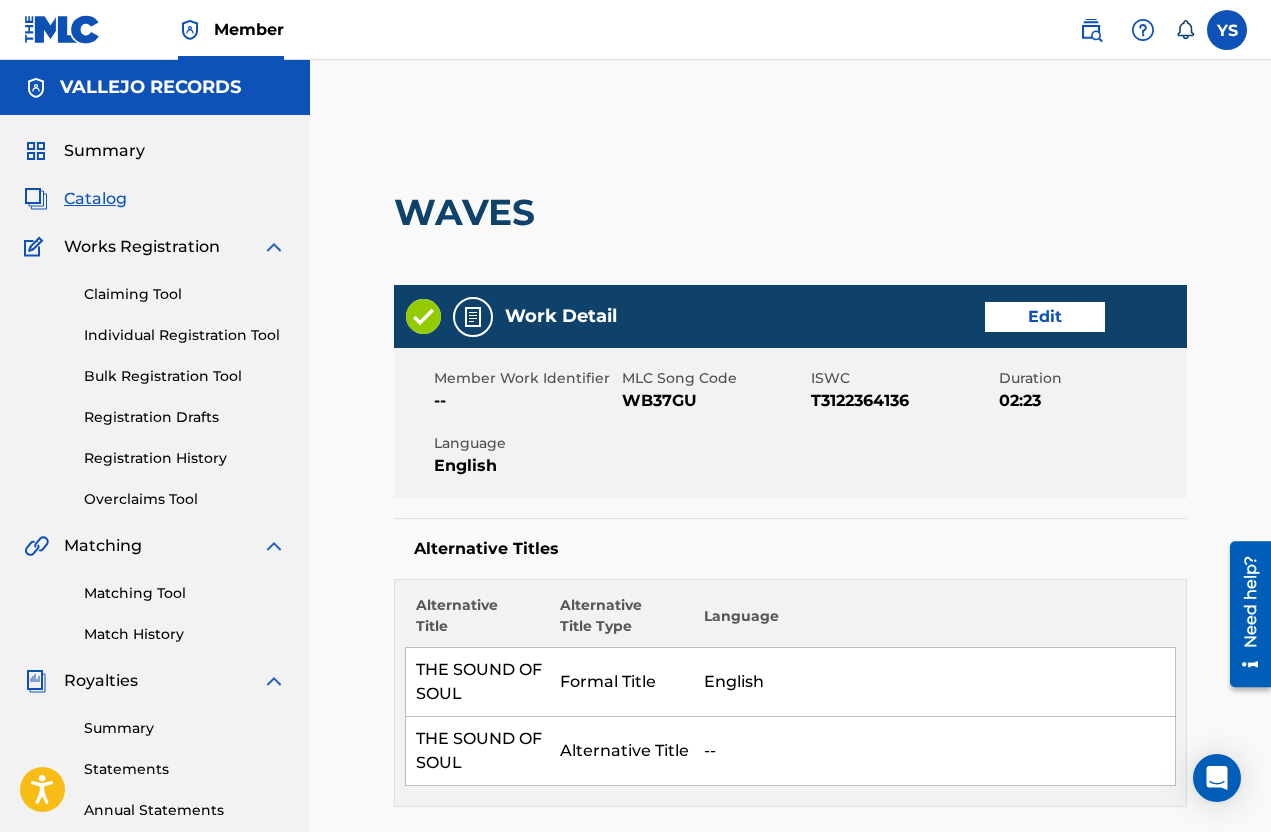 click on "Summary Catalog Works Registration Claiming Tool Individual Registration Tool Bulk Registration Tool Registration Drafts Registration History Overclaims Tool Matching Matching Tool Match History Royalties Summary Statements Annual Statements Rate Sheets Member Settings Banking Information Member Information User Permissions Contact Information Member Benefits" at bounding box center [155, 629] 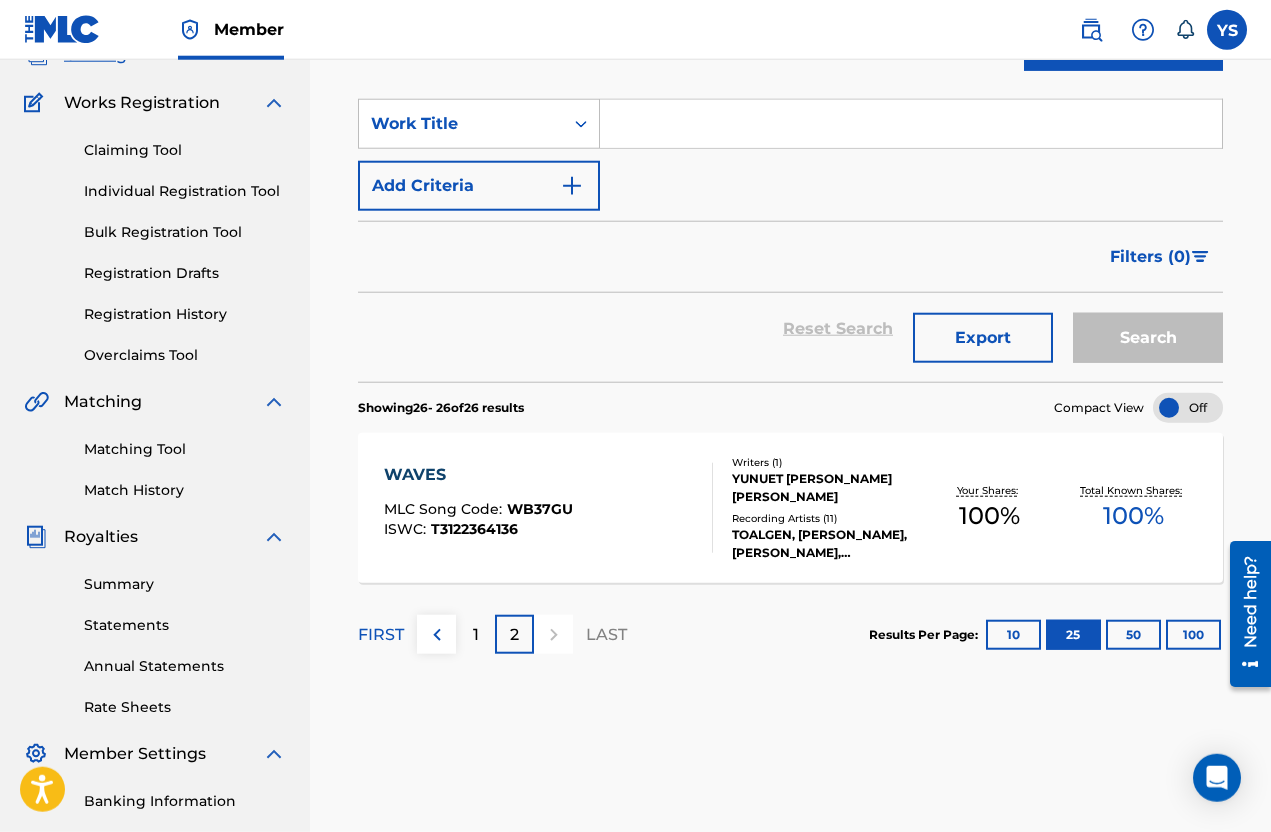 scroll, scrollTop: 145, scrollLeft: 0, axis: vertical 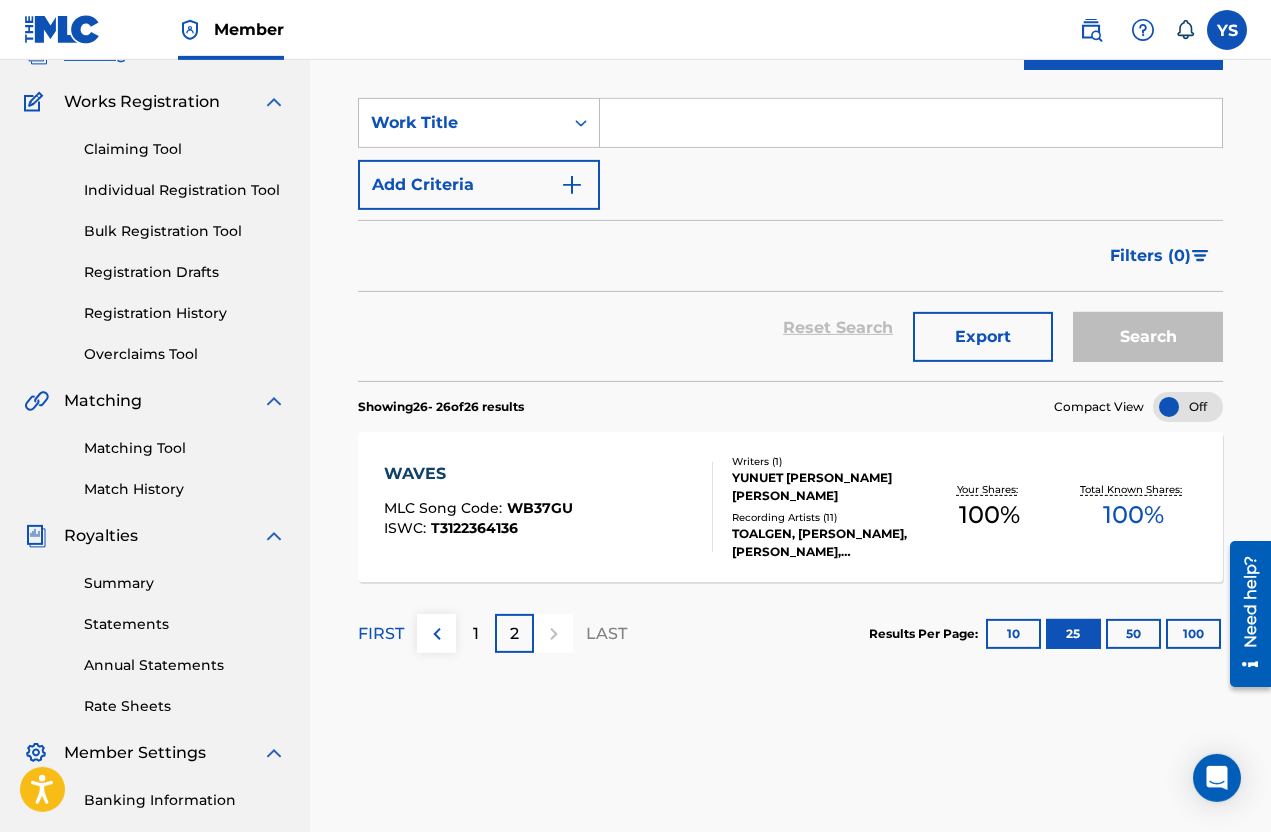 click on "10" at bounding box center (1013, 634) 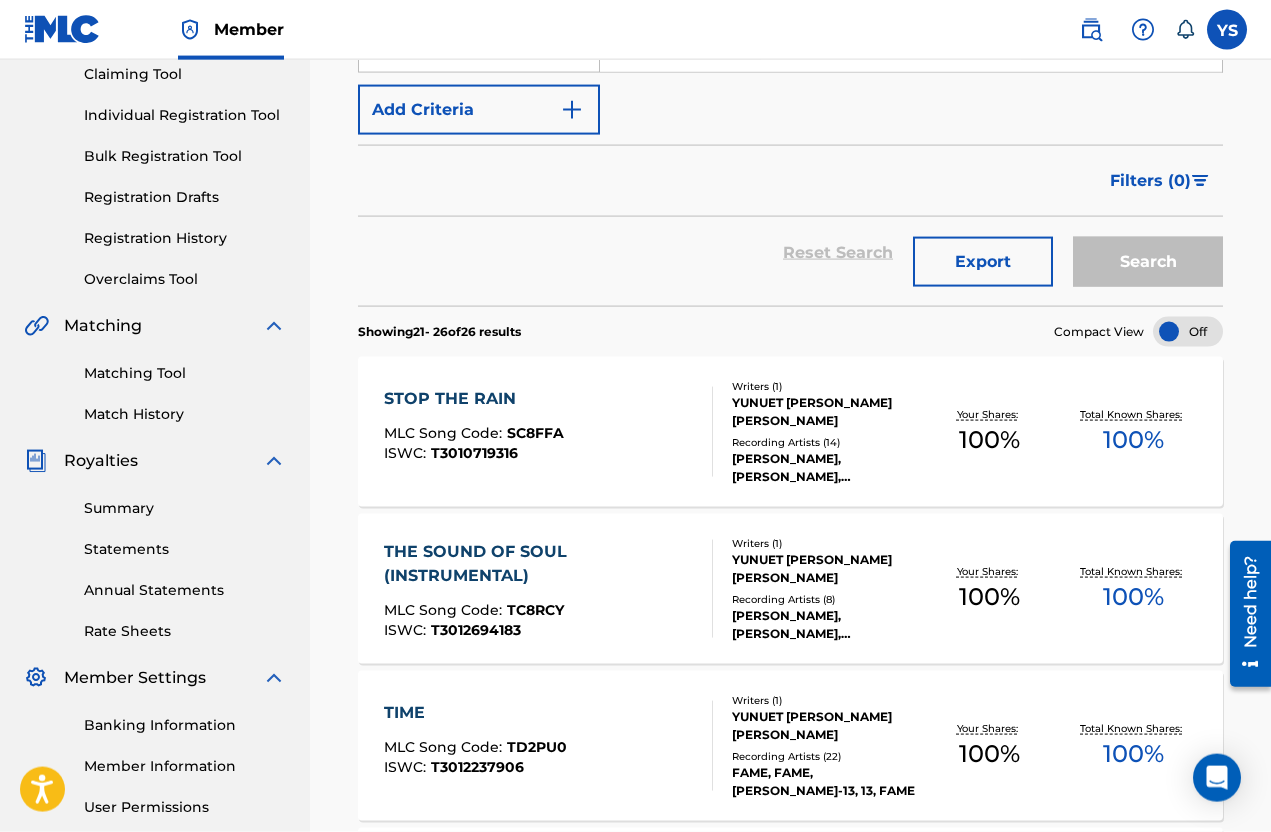 scroll, scrollTop: 228, scrollLeft: 0, axis: vertical 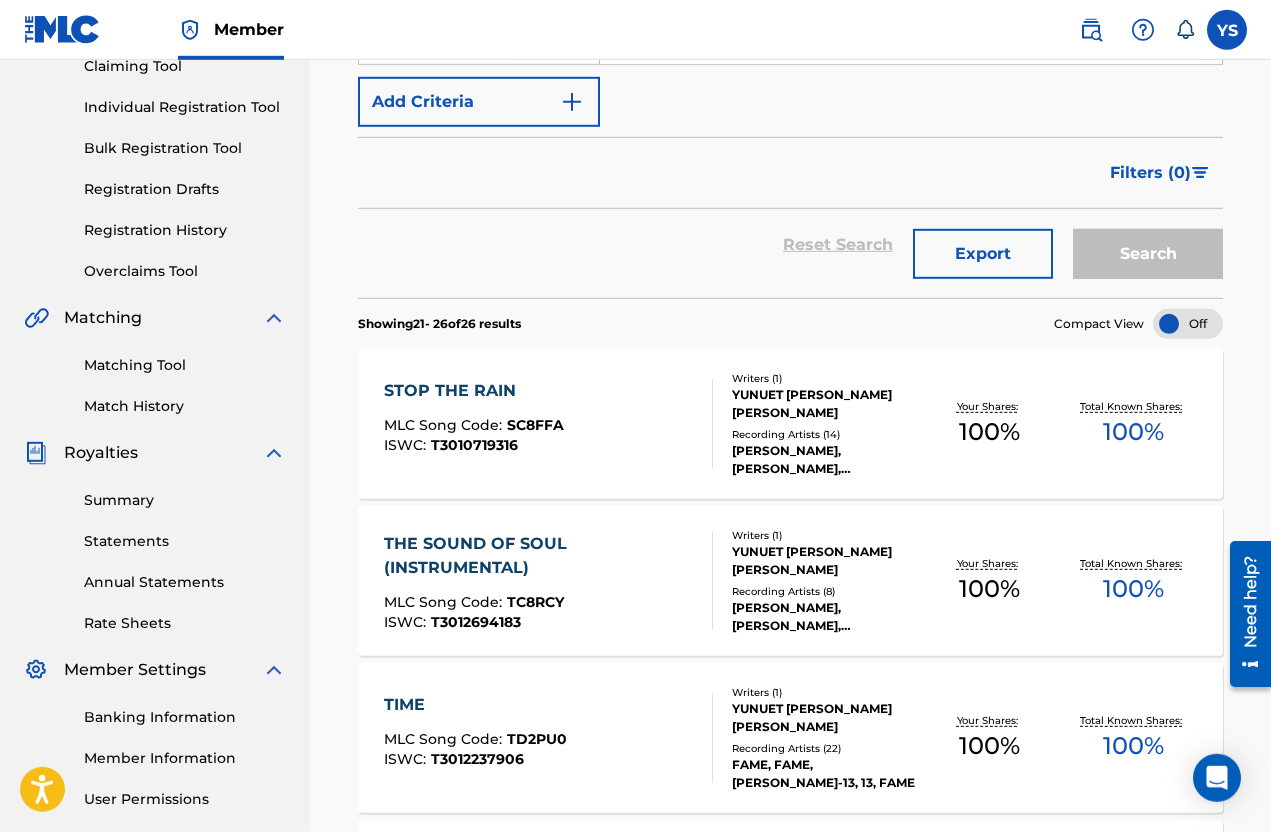 click on "100 %" at bounding box center [1133, 432] 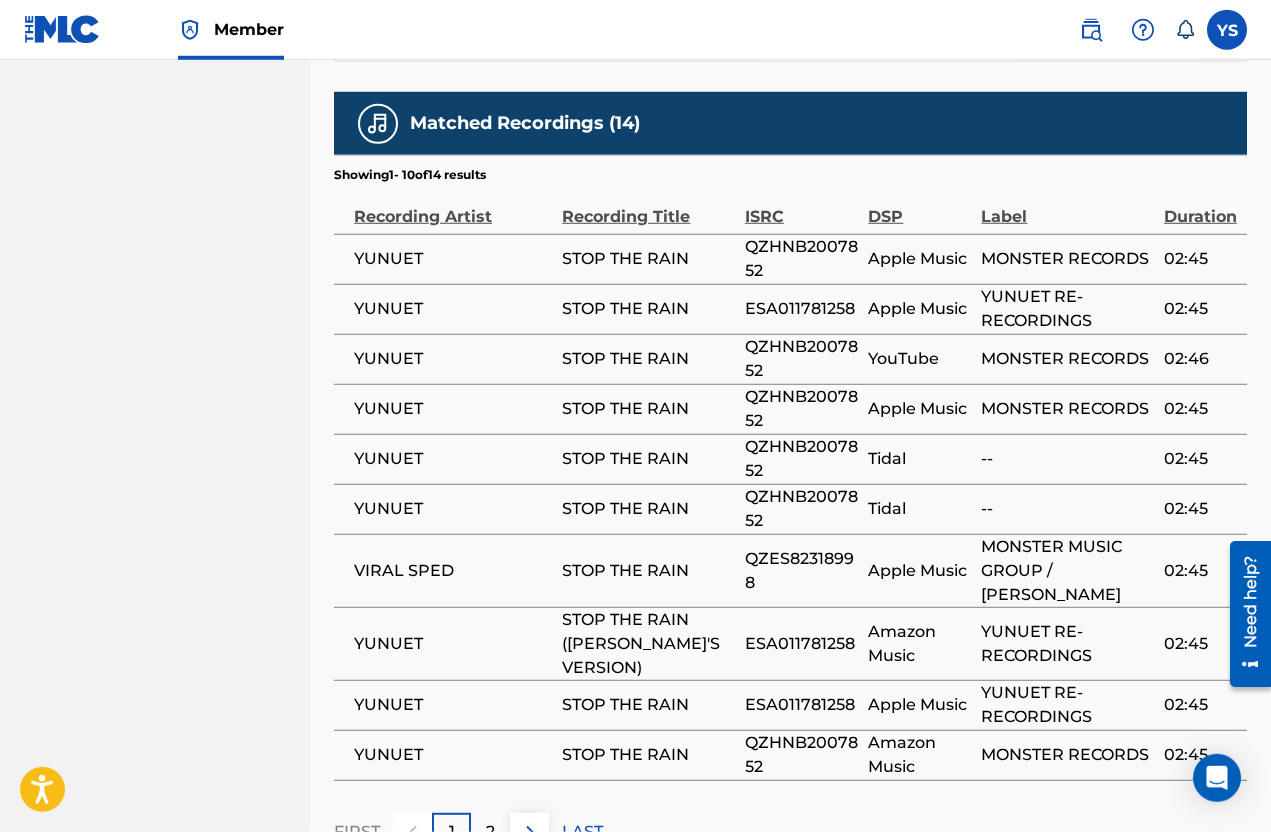 scroll, scrollTop: 1338, scrollLeft: 0, axis: vertical 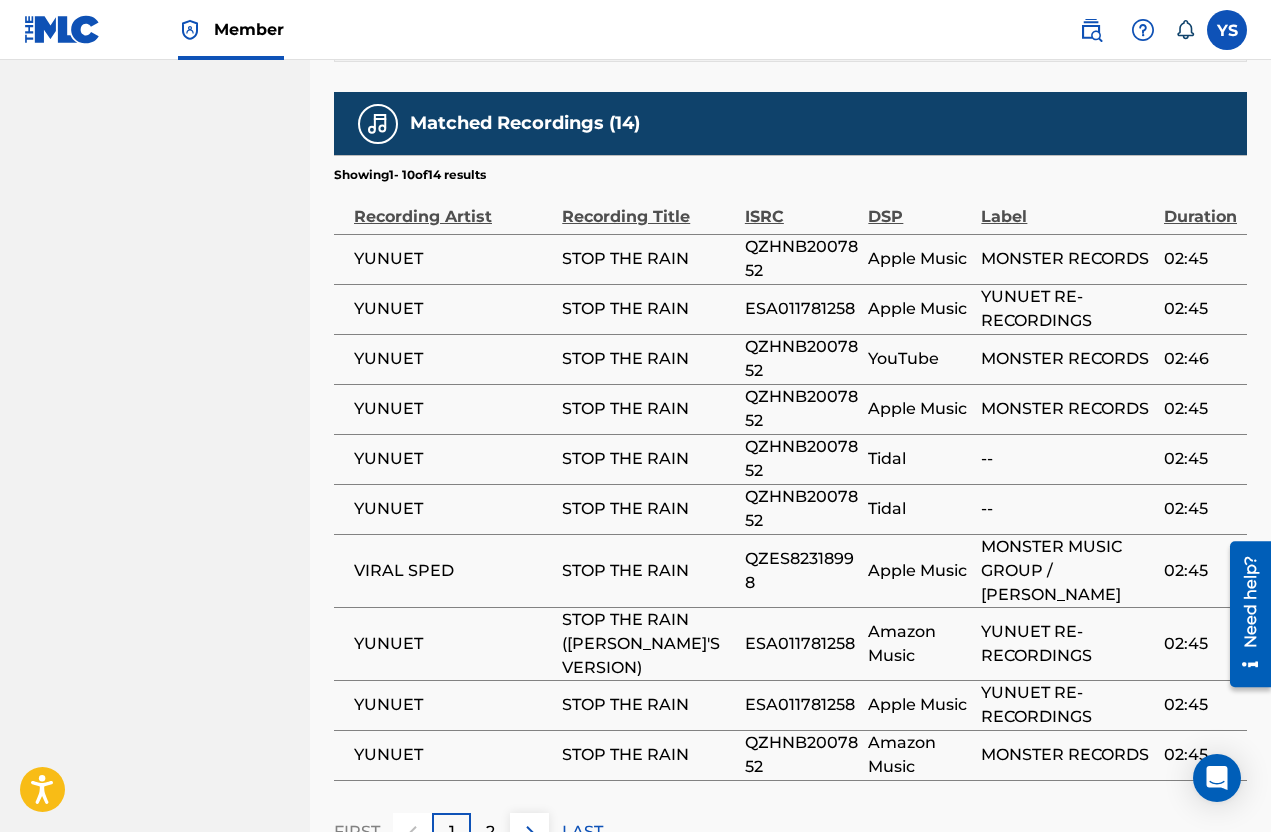 click on "LAST" at bounding box center [582, 832] 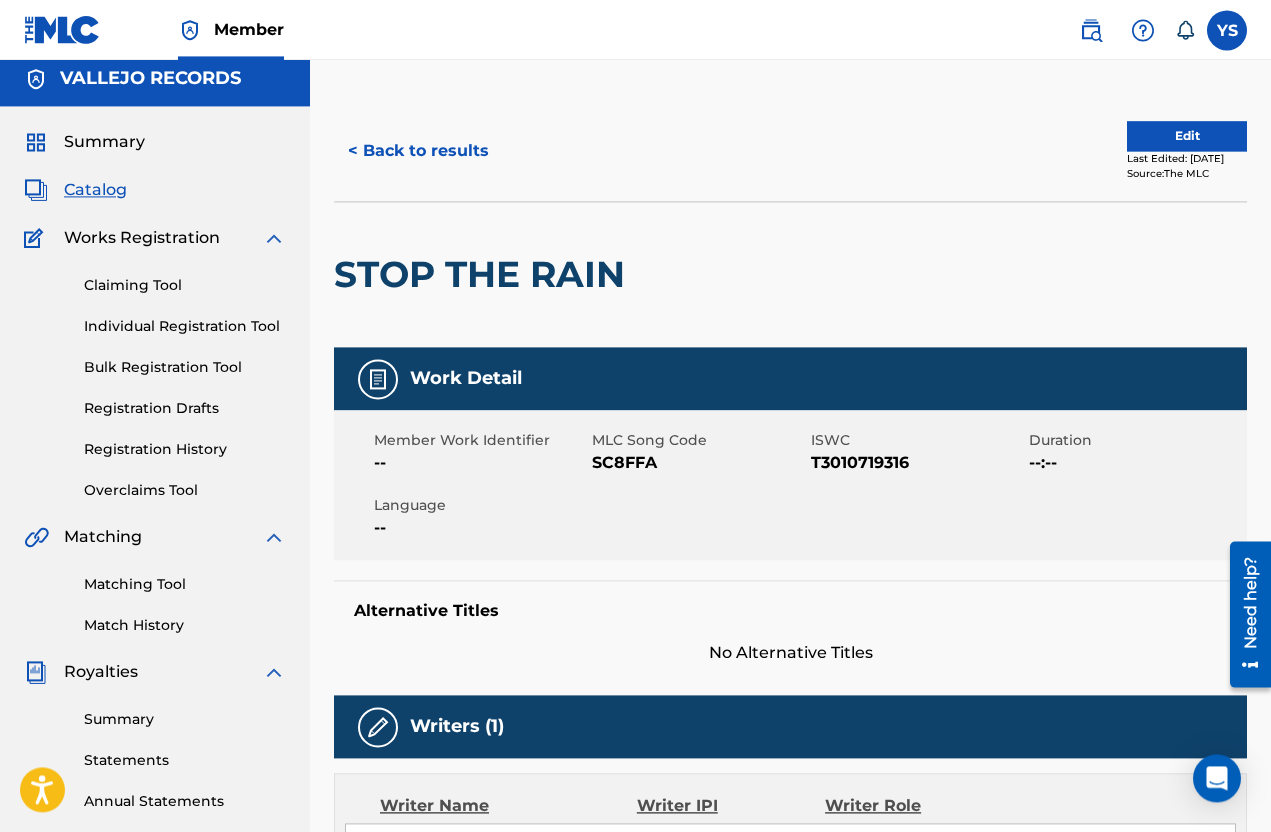 scroll, scrollTop: 0, scrollLeft: 0, axis: both 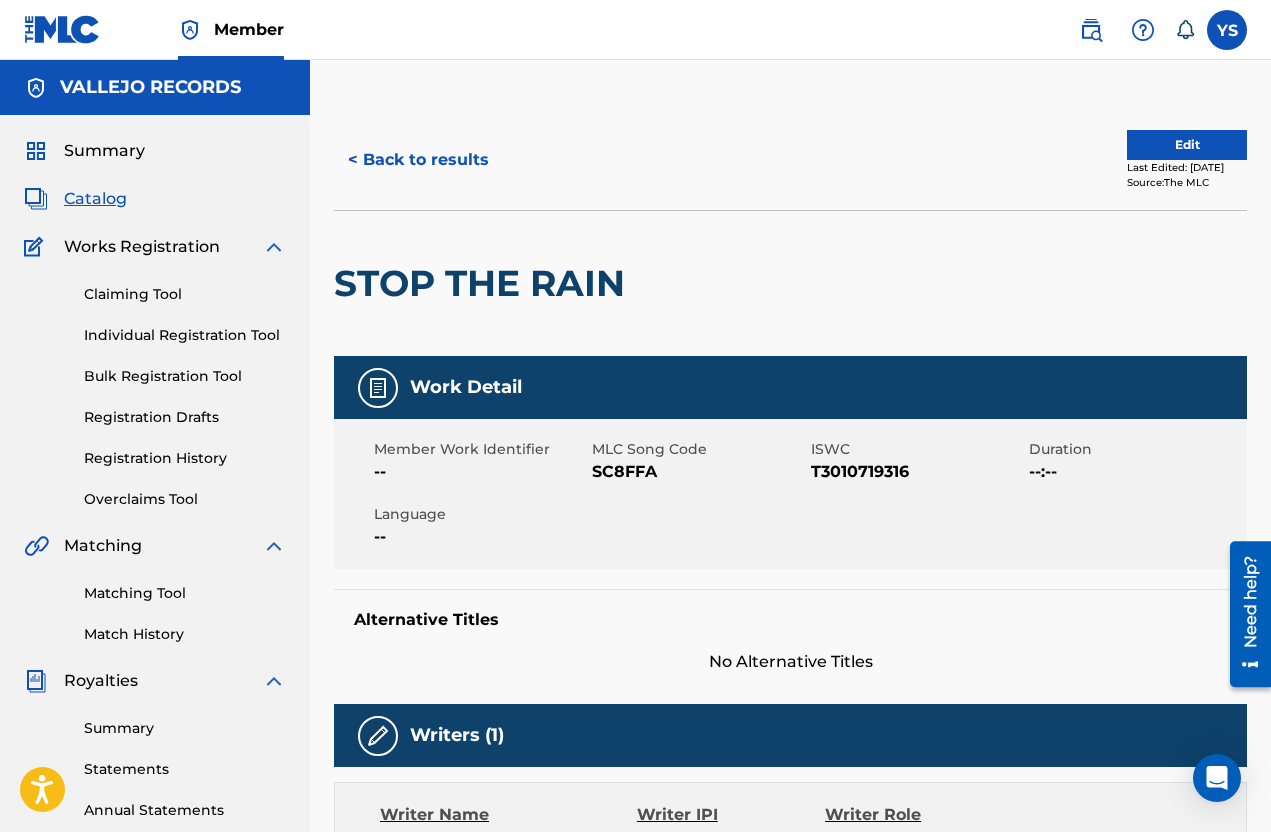 click on "< Back to results" at bounding box center [418, 160] 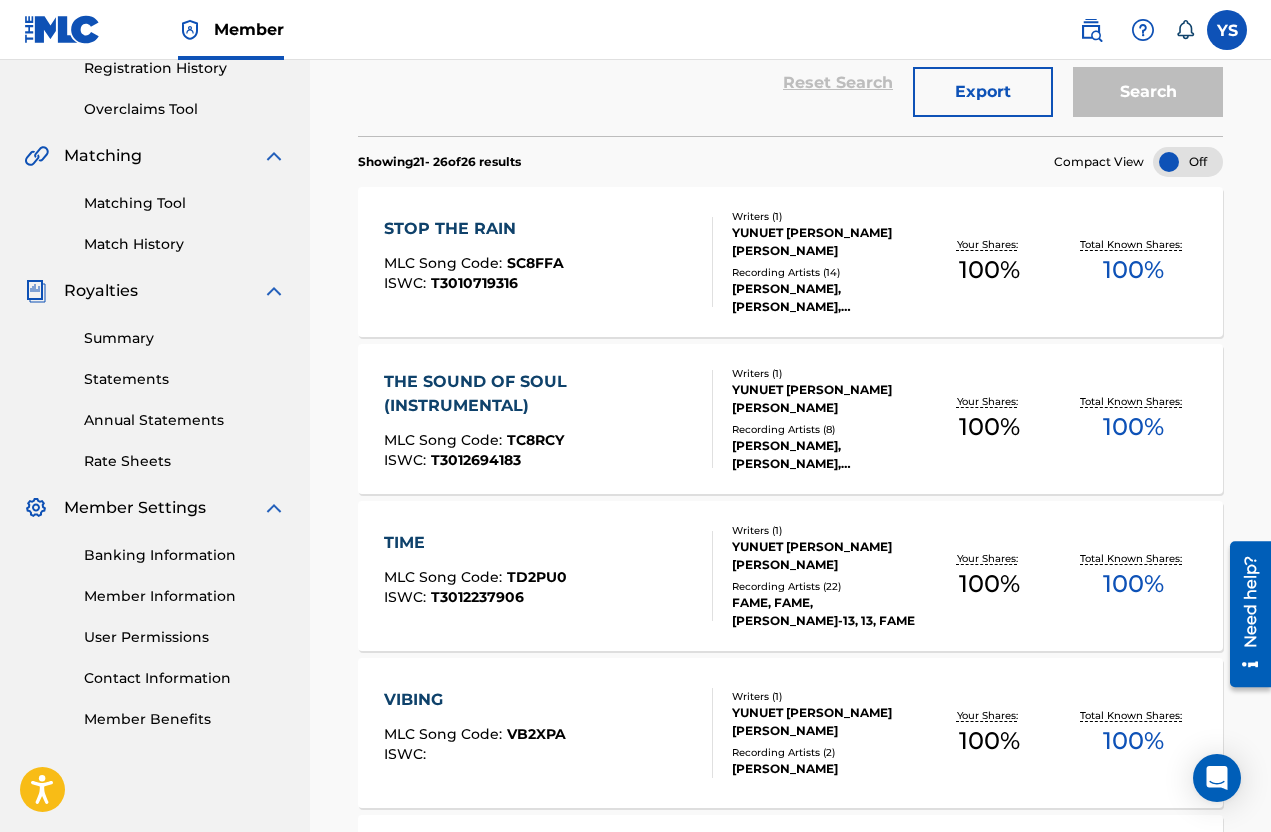 scroll, scrollTop: 402, scrollLeft: 0, axis: vertical 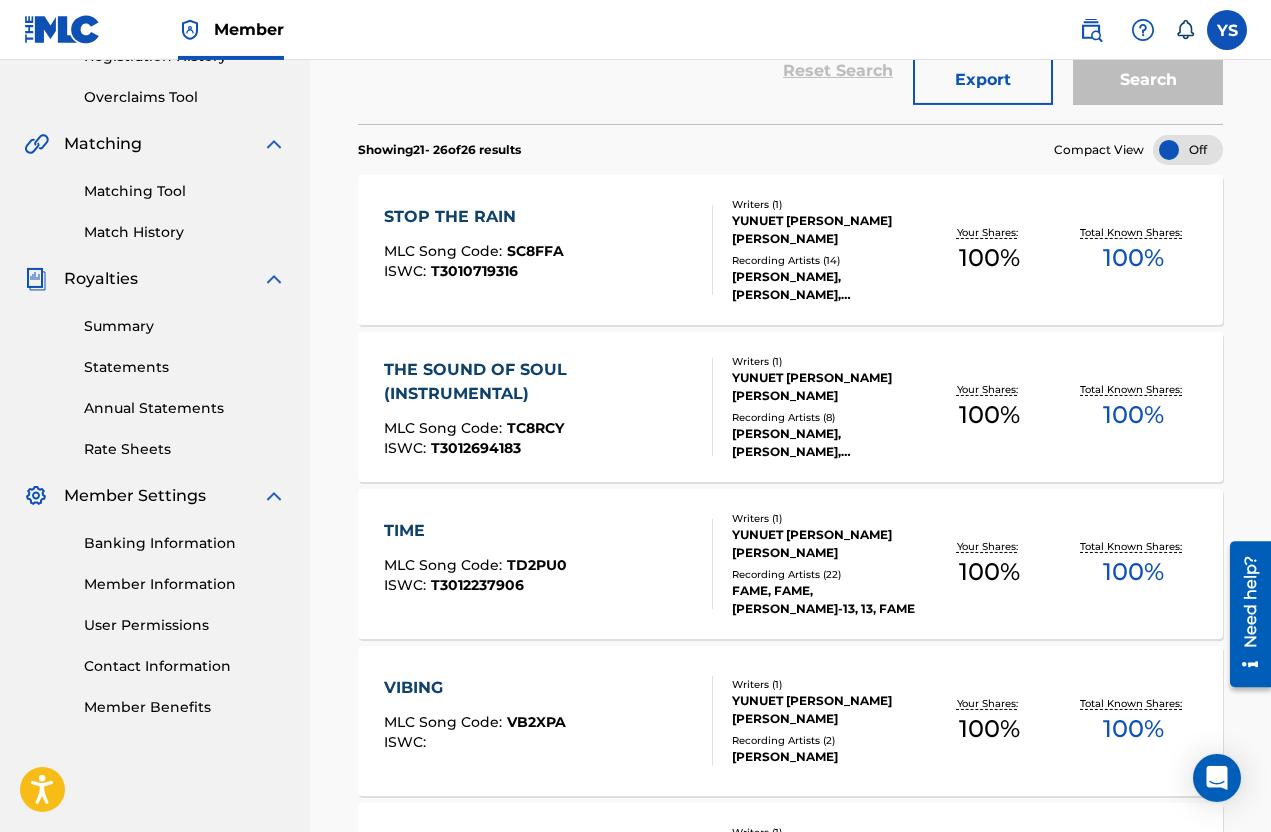 click on "YUNUET ANTONIO SANTAMARIA VALLEJO" at bounding box center (825, 387) 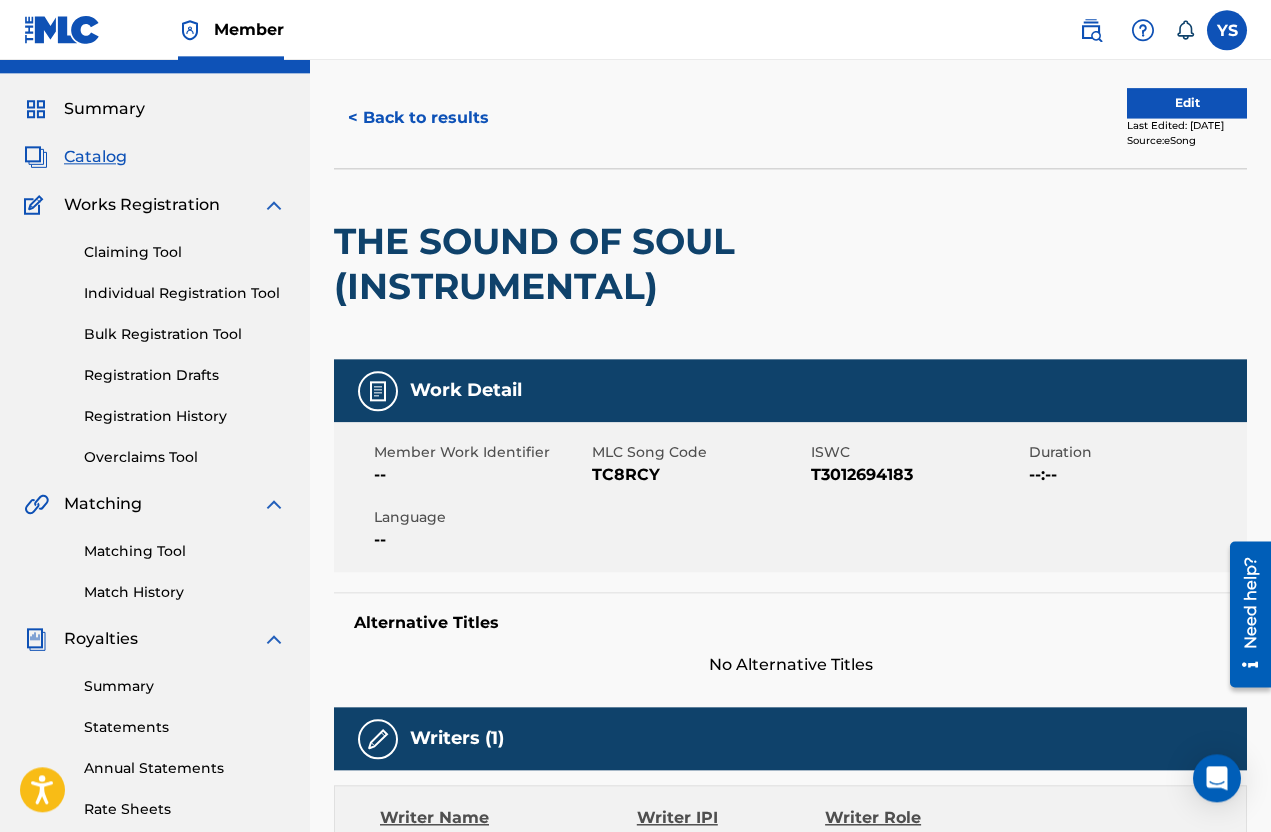 scroll, scrollTop: 0, scrollLeft: 0, axis: both 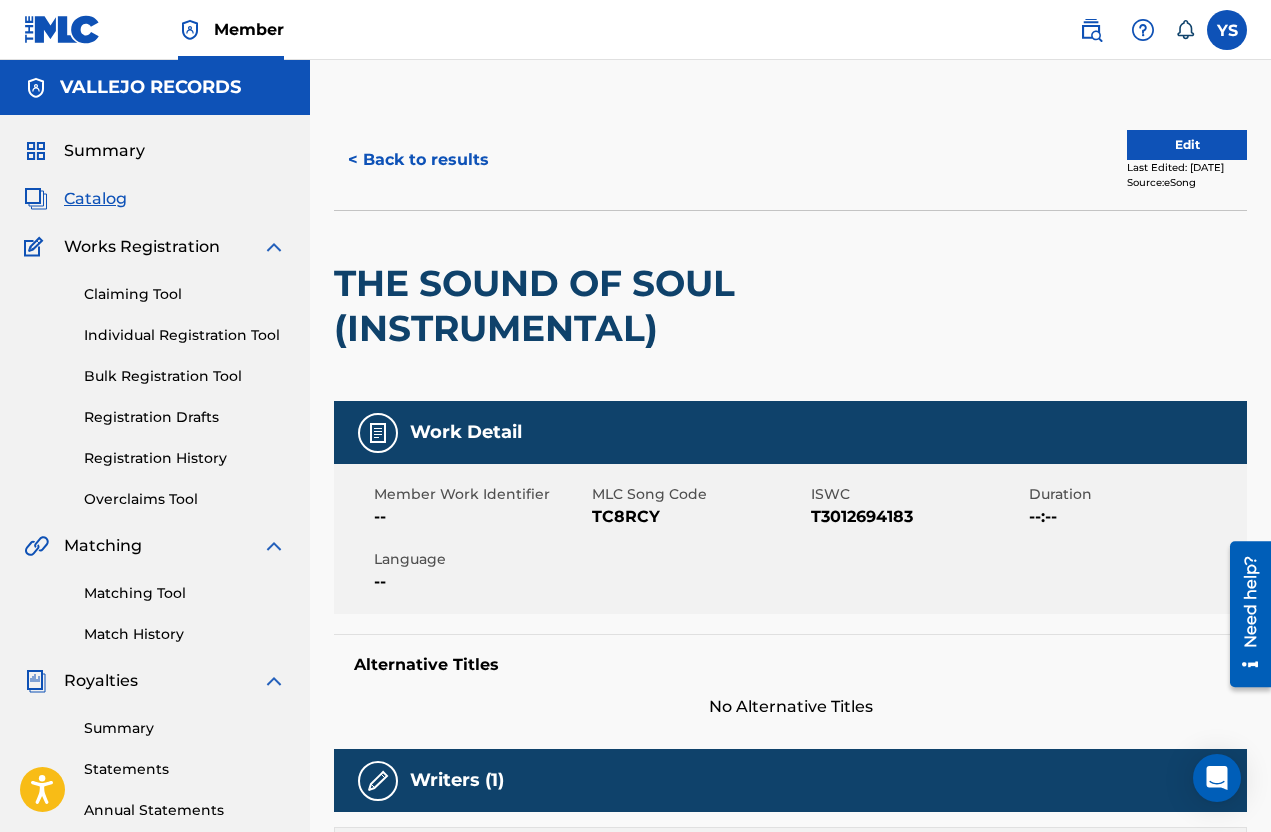 click on "< Back to results" at bounding box center (418, 160) 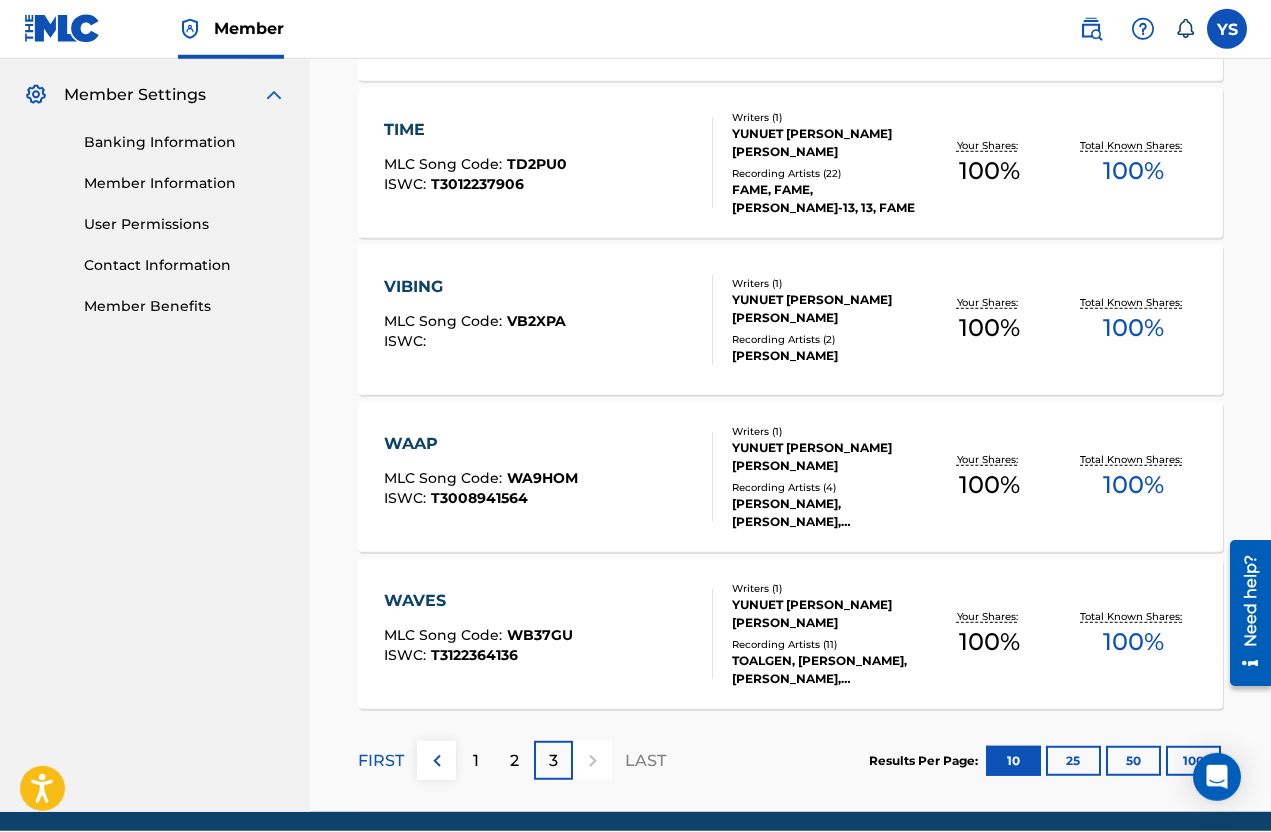 scroll, scrollTop: 802, scrollLeft: 0, axis: vertical 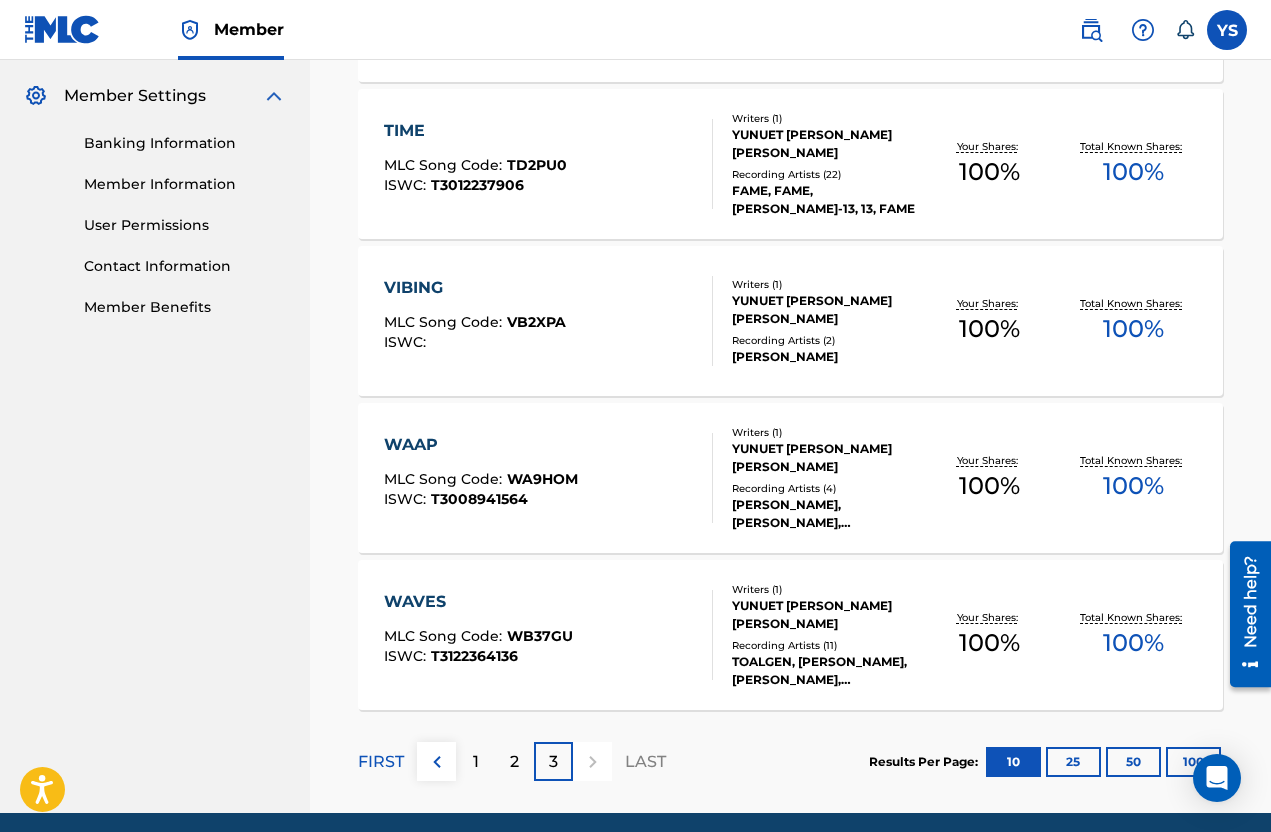 click on "2" at bounding box center [514, 761] 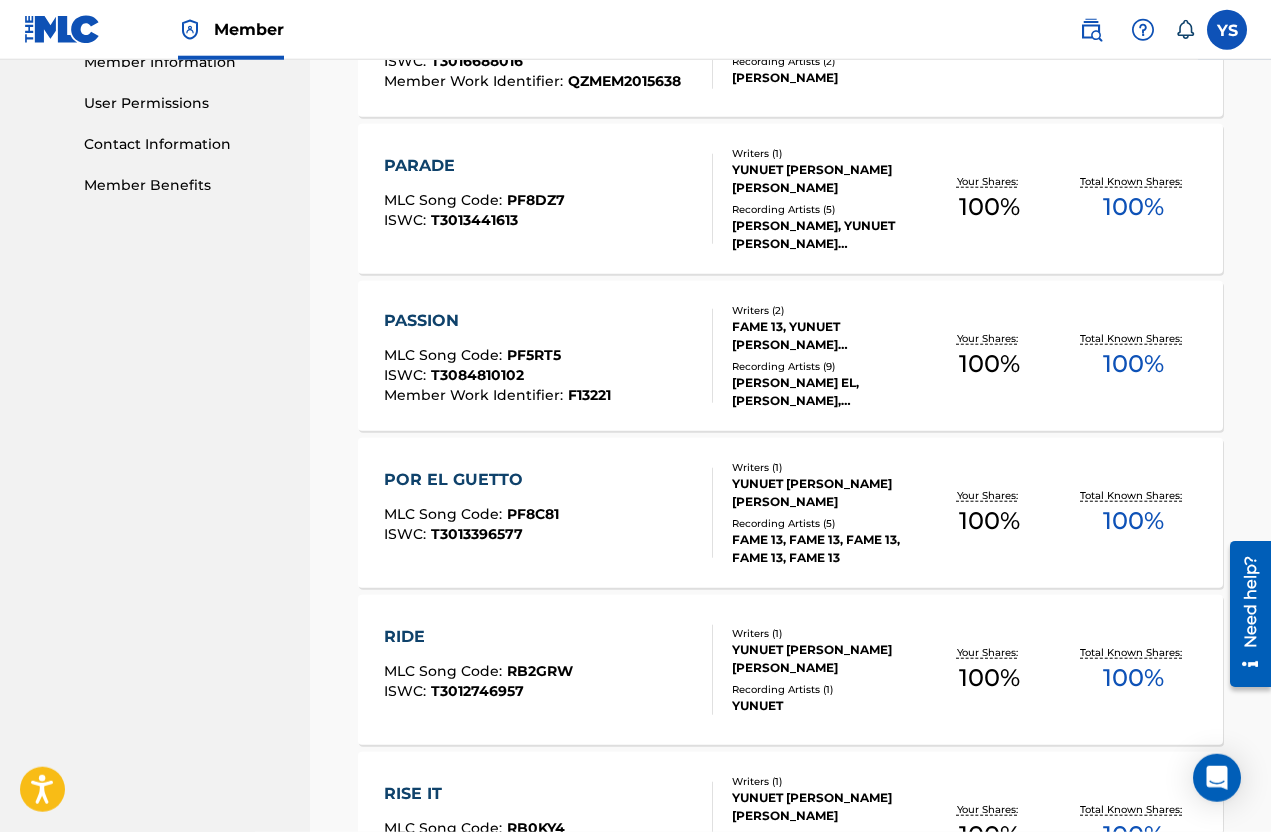 scroll, scrollTop: 925, scrollLeft: 0, axis: vertical 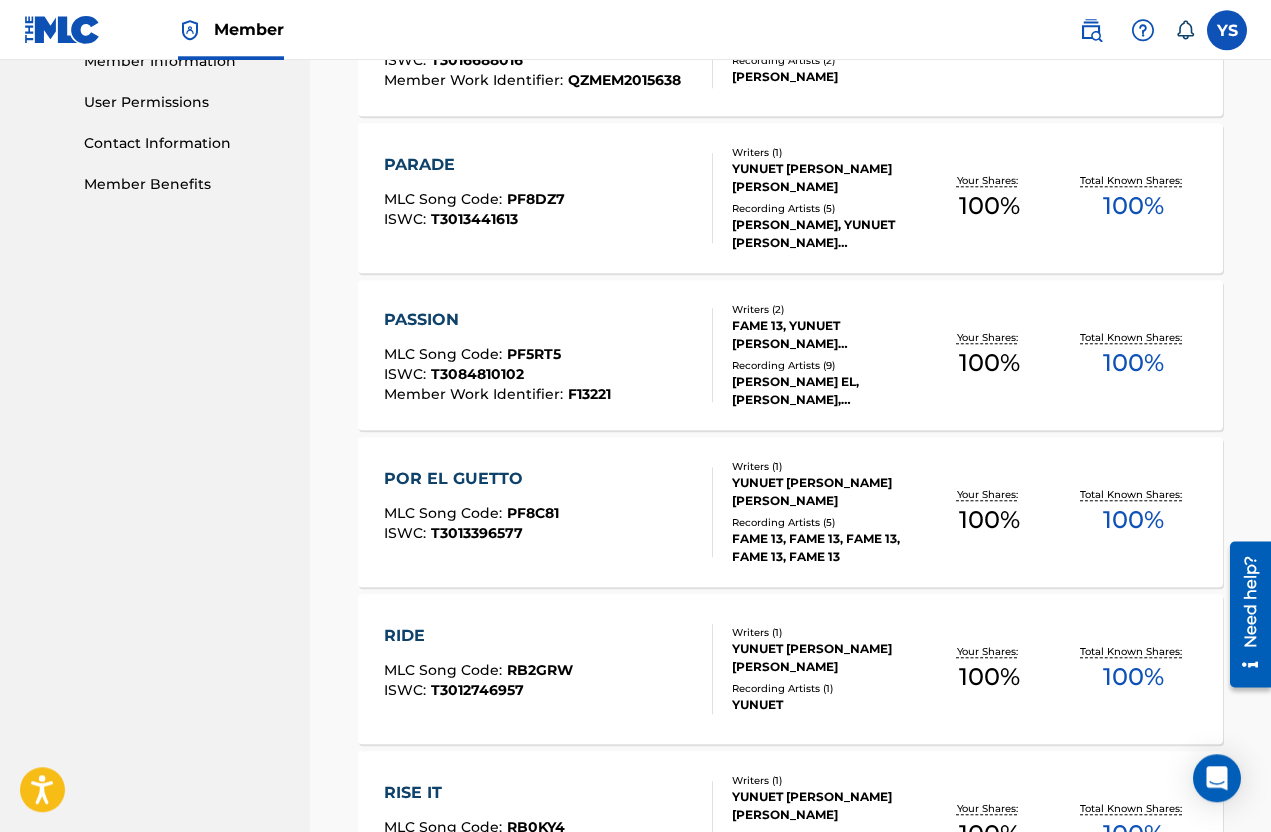 click on "100 %" at bounding box center (989, 206) 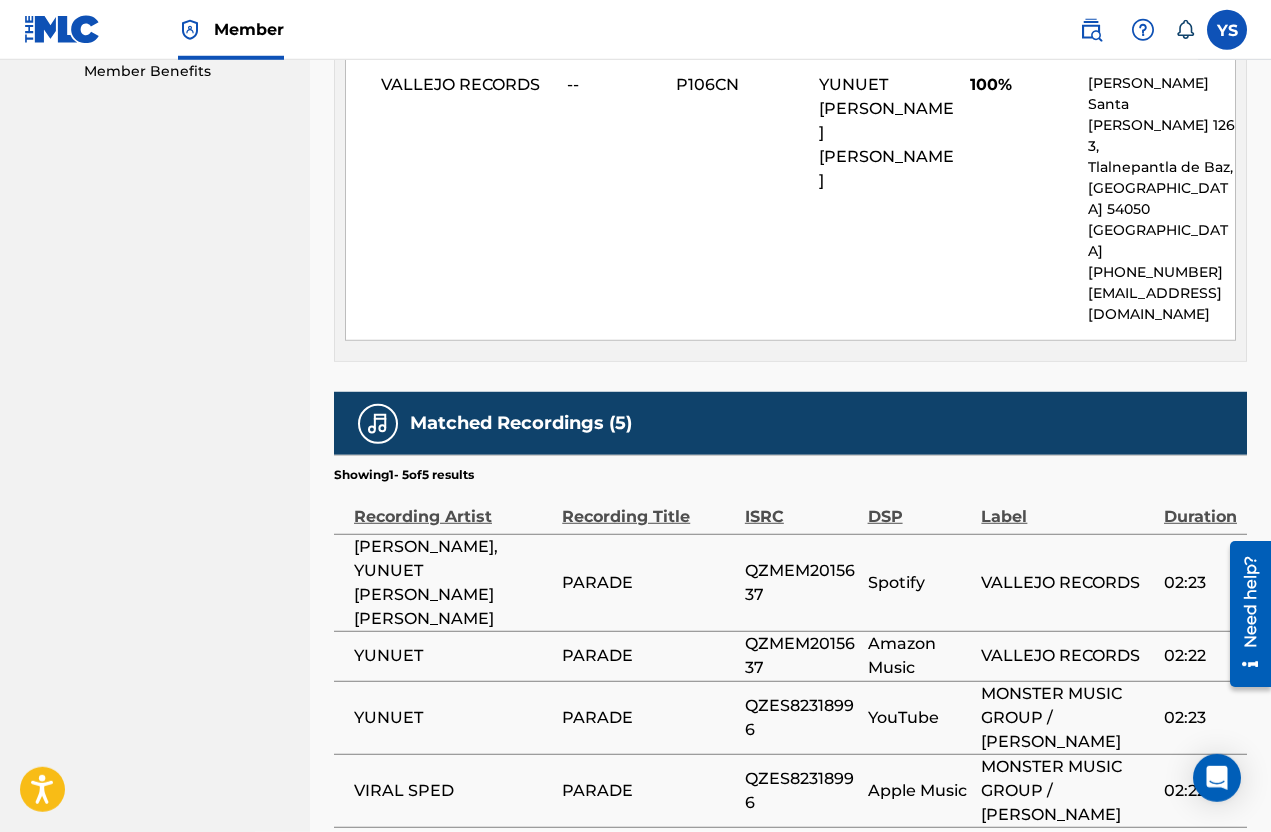 scroll, scrollTop: 1038, scrollLeft: 0, axis: vertical 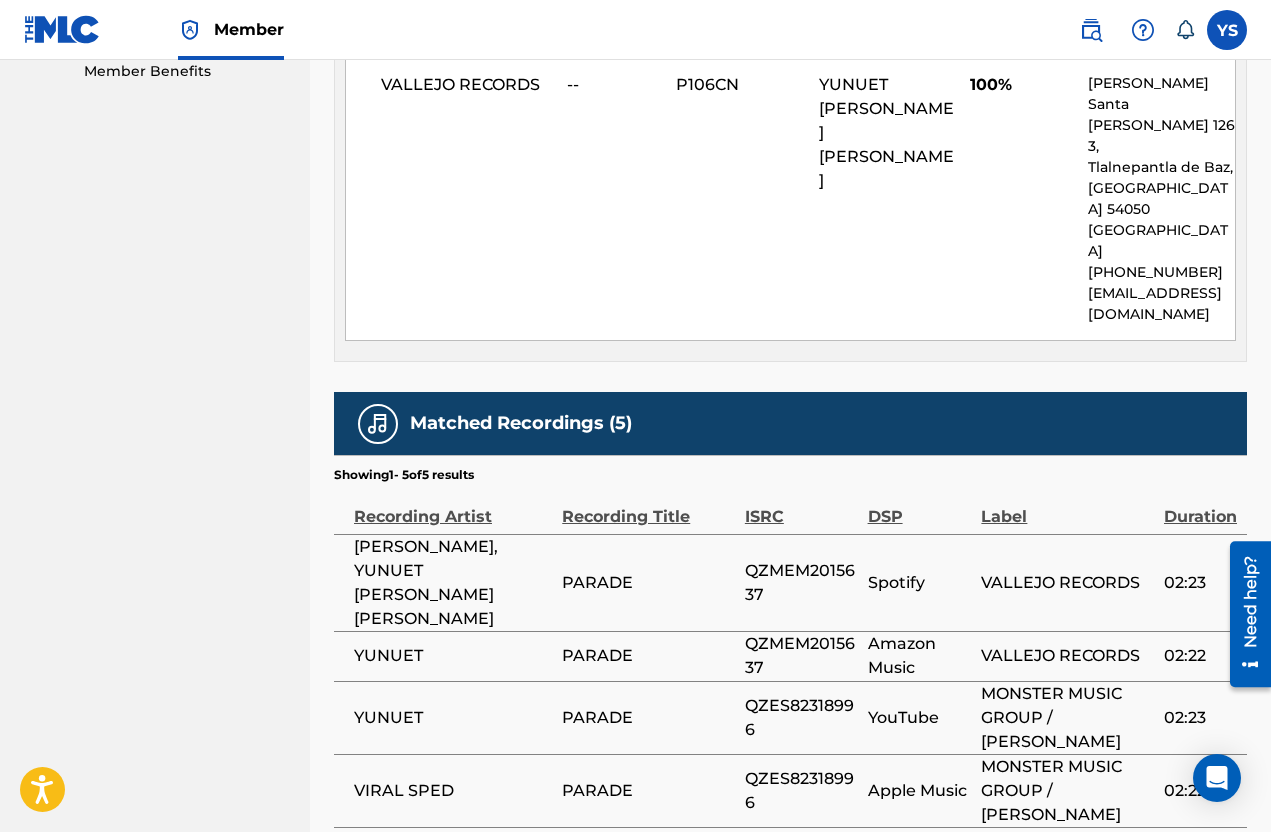 click on "QZES82318996" at bounding box center [801, 791] 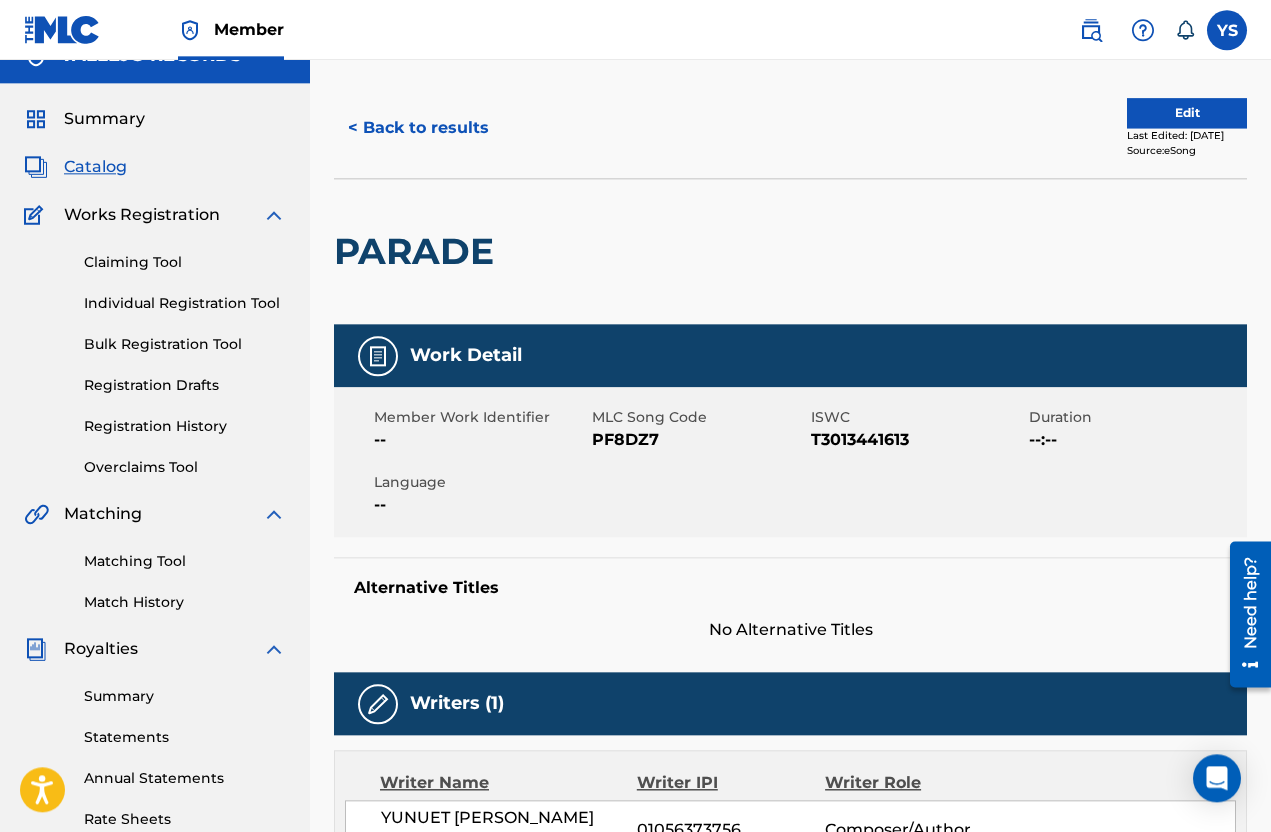 scroll, scrollTop: 0, scrollLeft: 0, axis: both 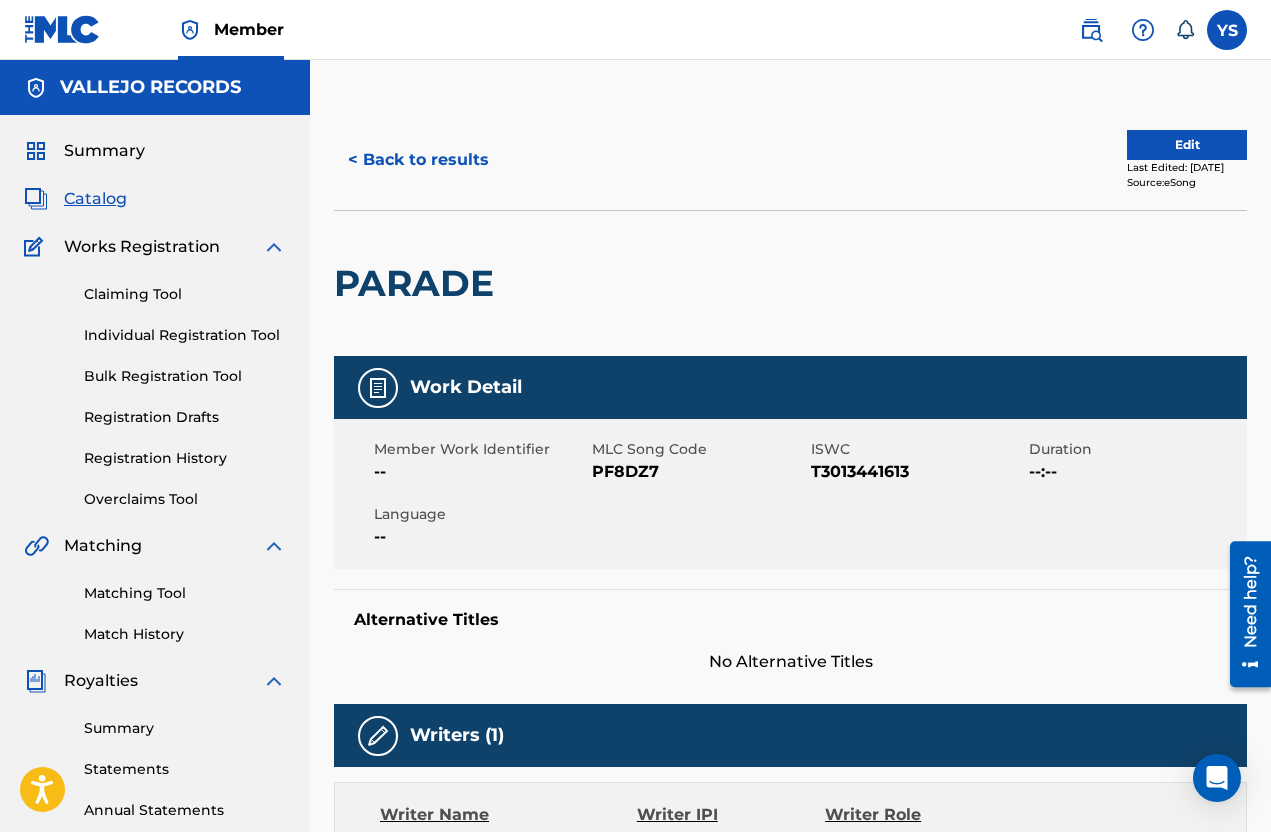 click on "< Back to results" at bounding box center [418, 160] 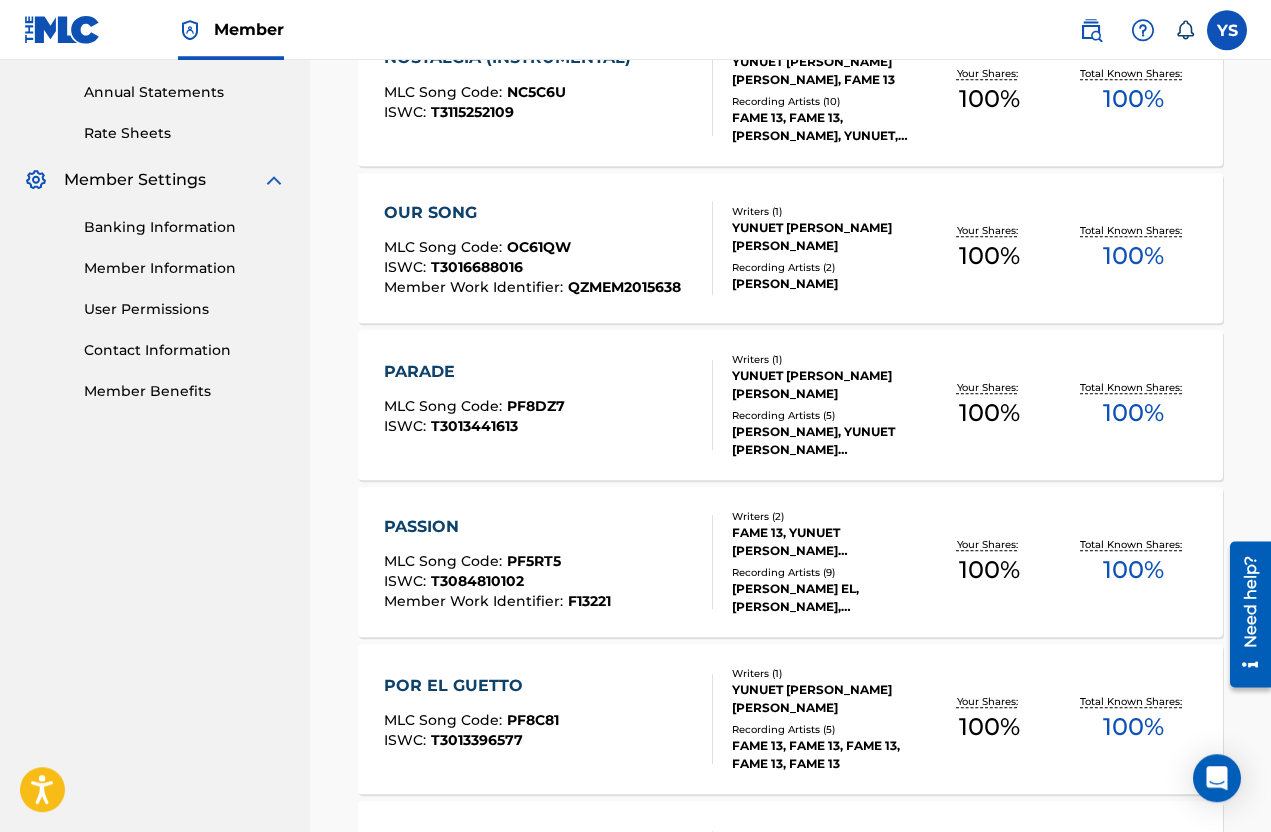 scroll, scrollTop: 717, scrollLeft: 0, axis: vertical 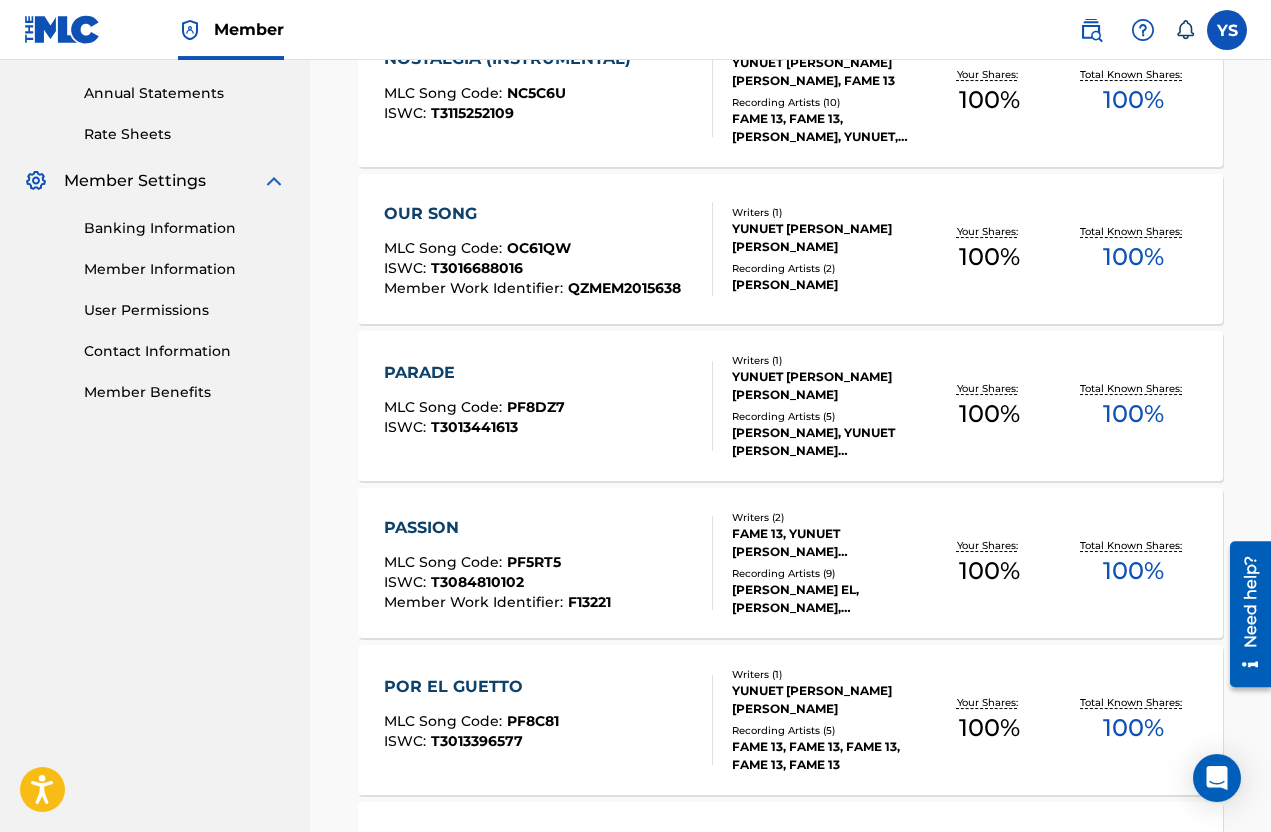 click on "PASSION MLC Song Code : PF5RT5 ISWC : T3084810102 Member Work Identifier : F13221" at bounding box center (548, 563) 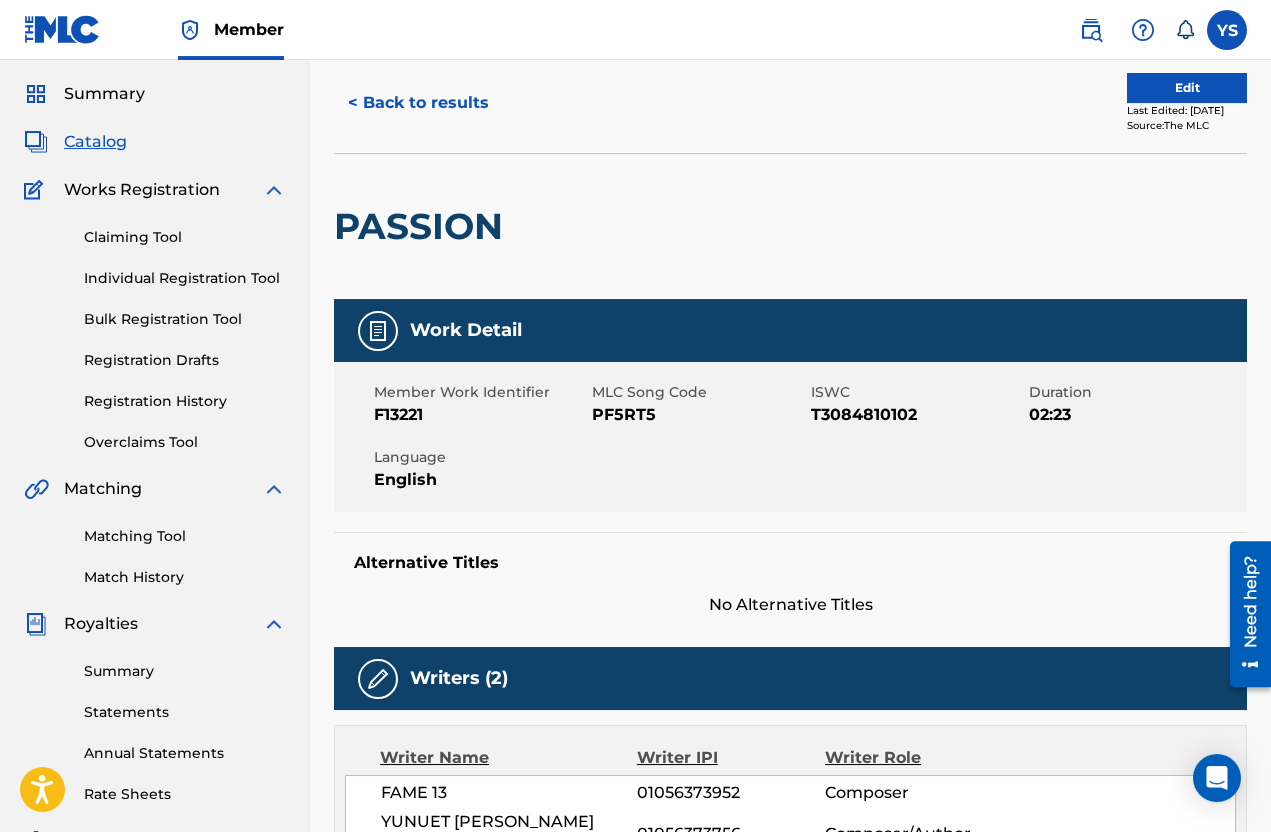 scroll, scrollTop: 60, scrollLeft: 0, axis: vertical 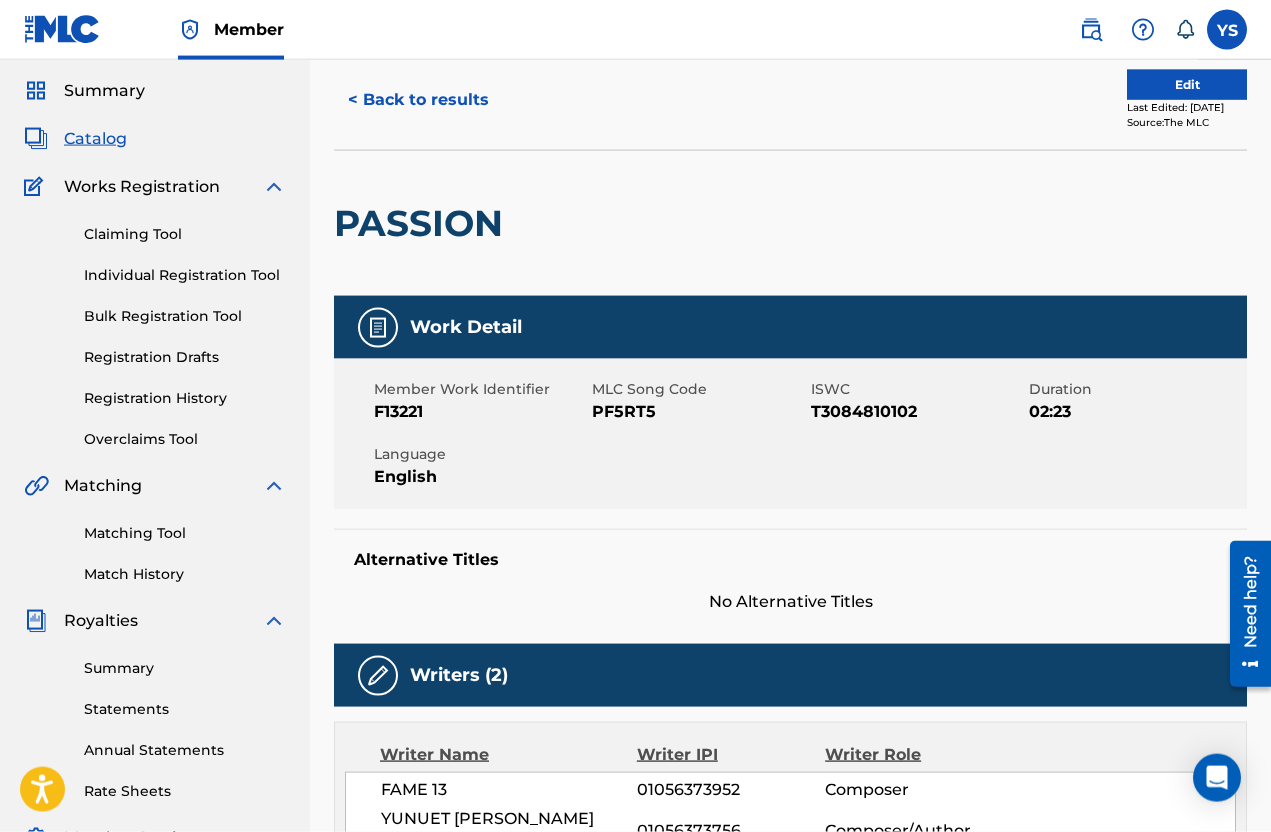 click on "Matching Tool" at bounding box center (185, 533) 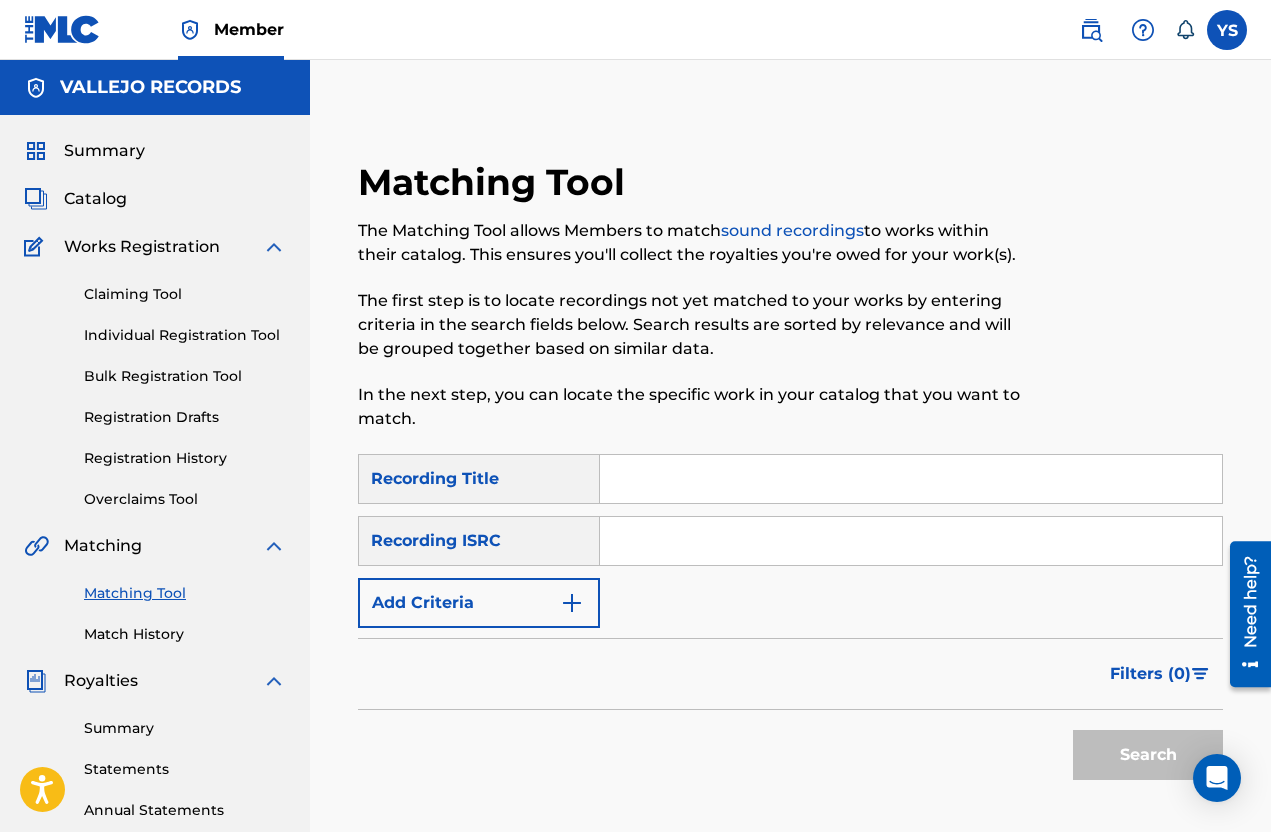 click on "Recording Title" at bounding box center [479, 479] 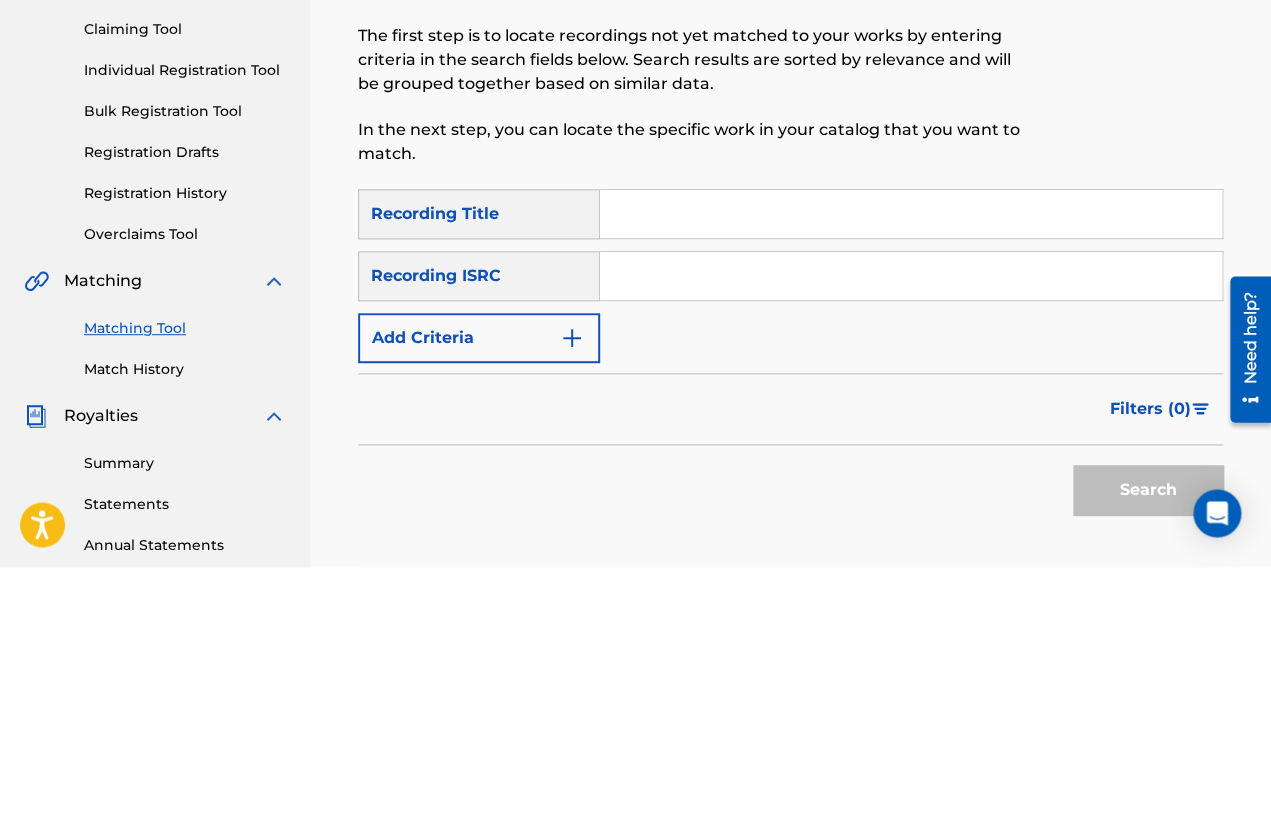 click on "Add Criteria" at bounding box center [479, 603] 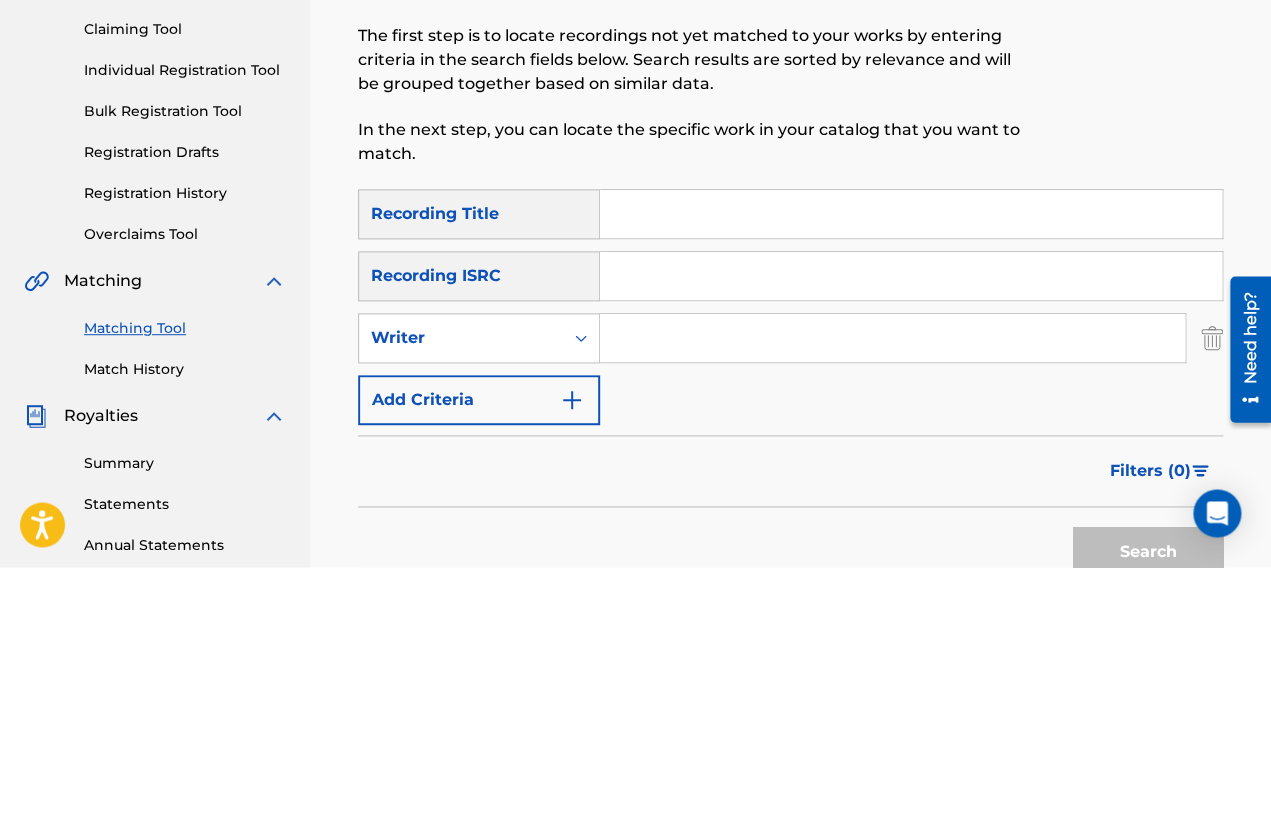 scroll, scrollTop: 264, scrollLeft: 0, axis: vertical 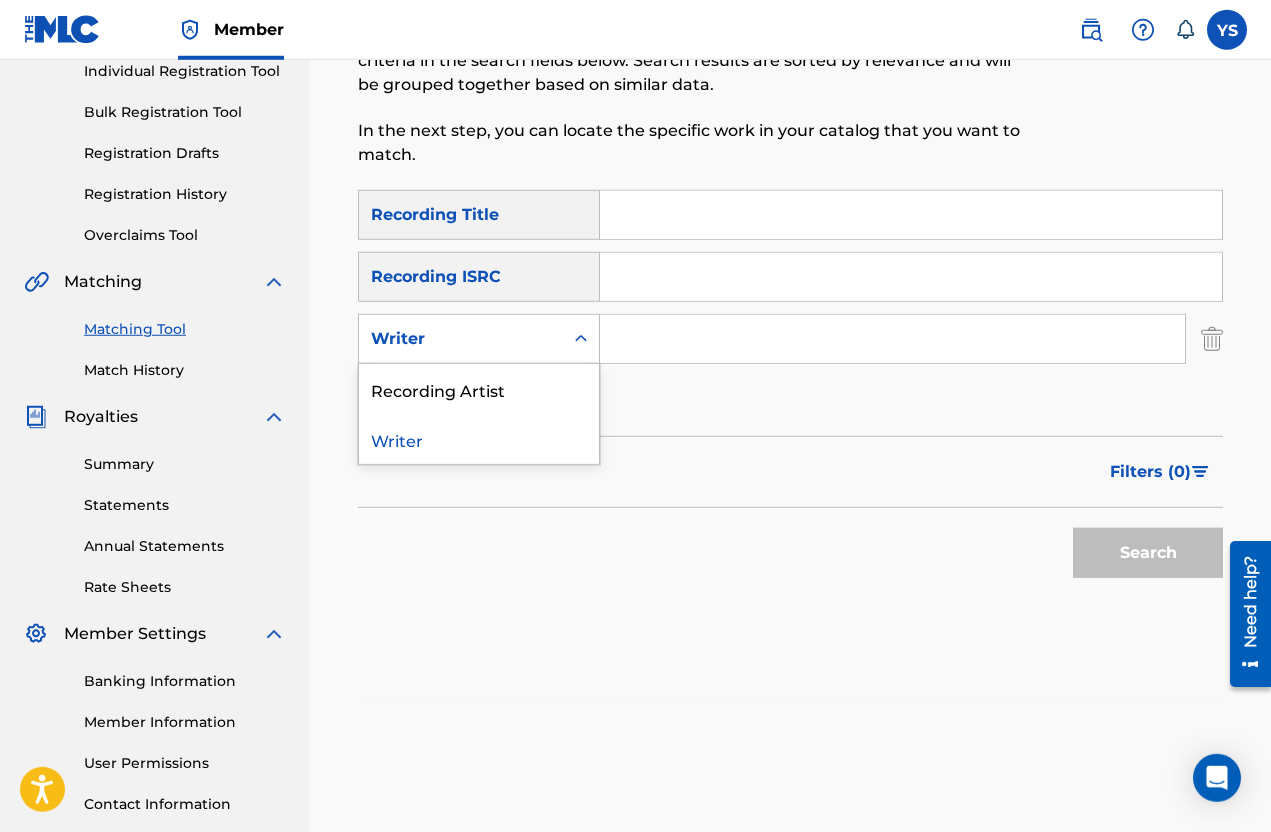 click on "Writer" at bounding box center [479, 439] 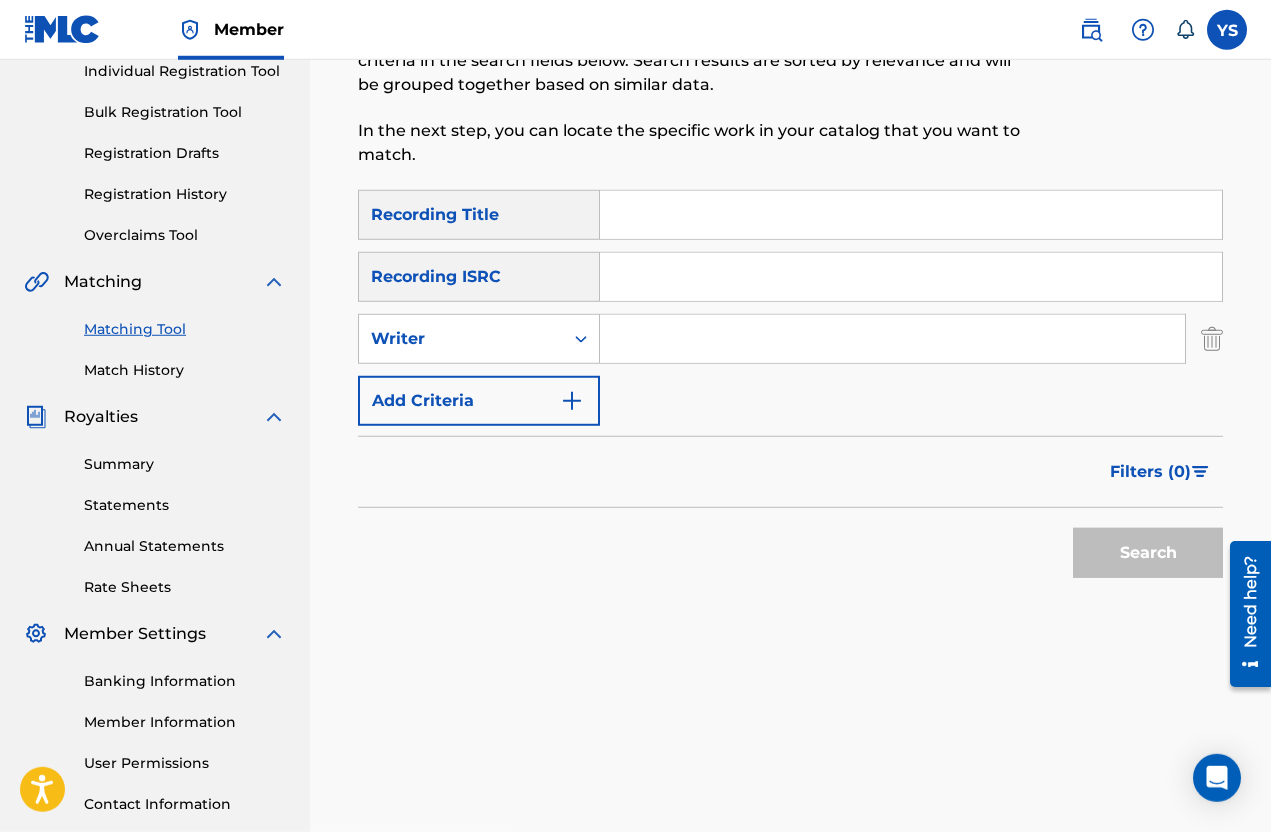 click on "SearchWithCriteriad35d9a99-1f39-4ff6-94cc-9b98dd7735b6 Recording Title SearchWithCriteria66aa6cae-45d6-4758-8e7c-b43509d4e49b Recording ISRC SearchWithCriteria4adafee6-6fc7-4660-81c6-228bd18379b6 Writer Add Criteria" at bounding box center [790, 308] 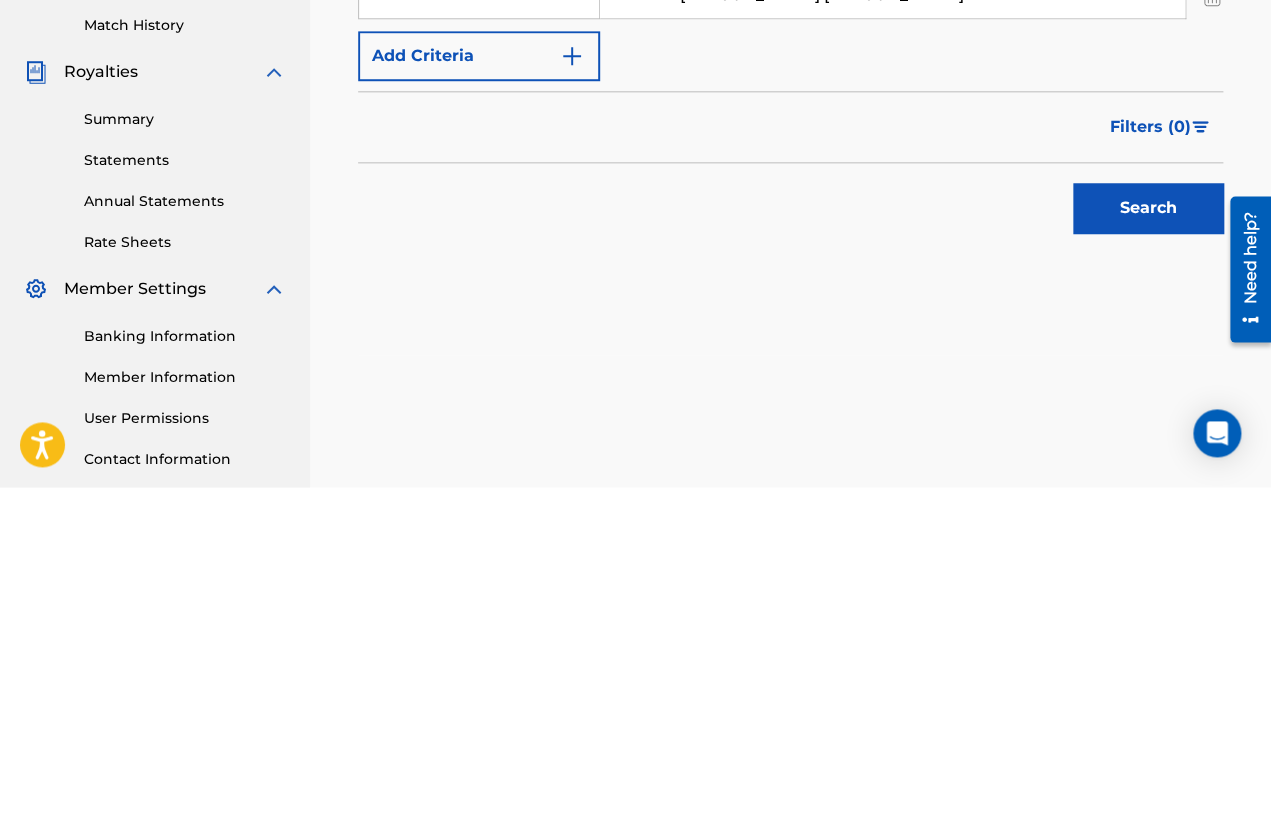 type on "Yunuet Antonio Santamaria Vallejo" 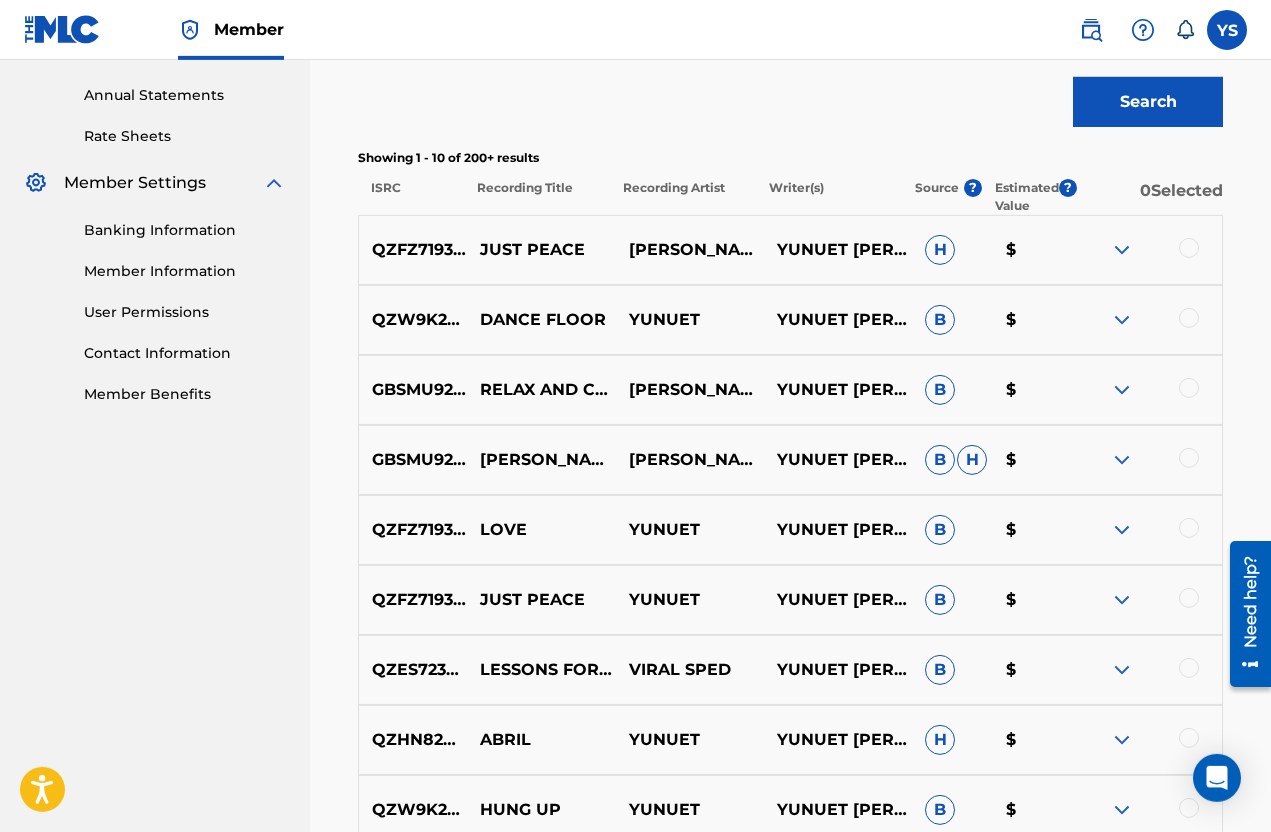 scroll, scrollTop: 718, scrollLeft: 0, axis: vertical 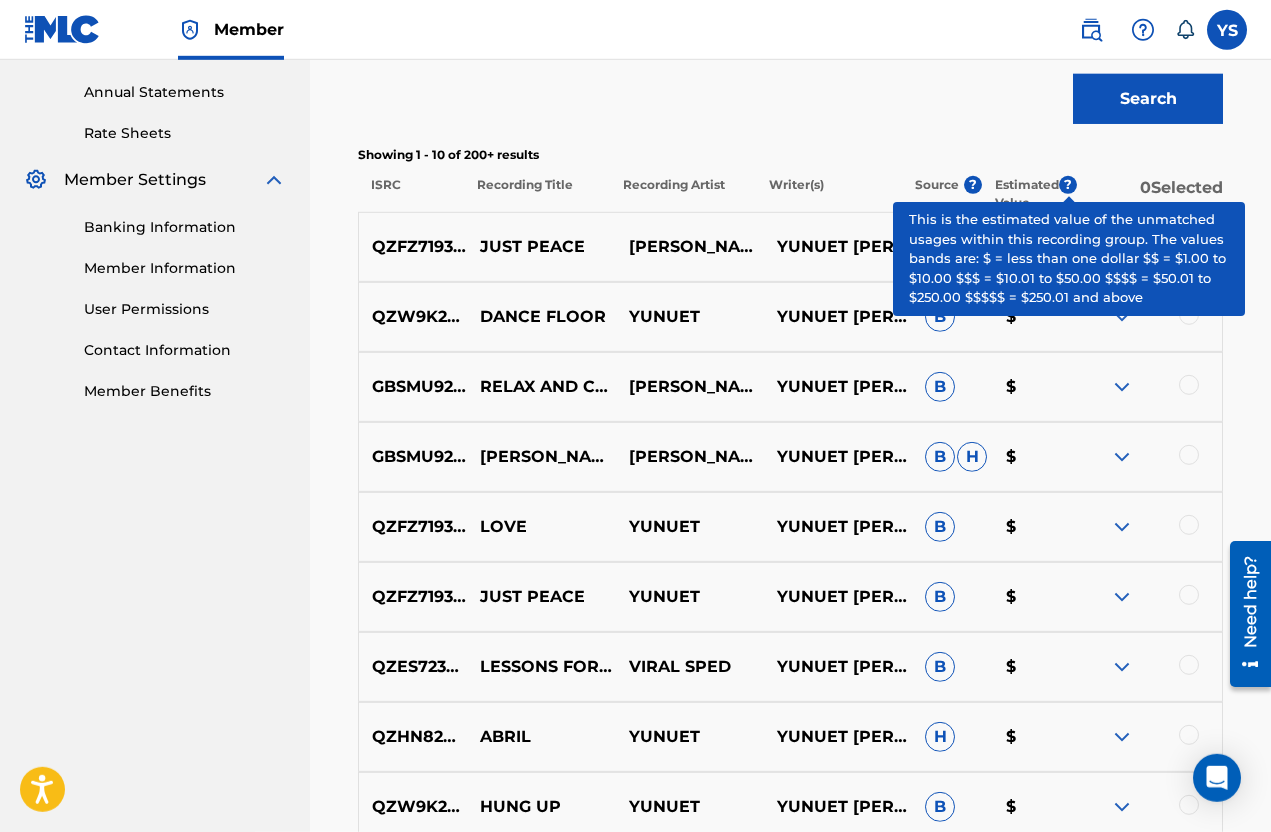 click on "?" at bounding box center (1068, 185) 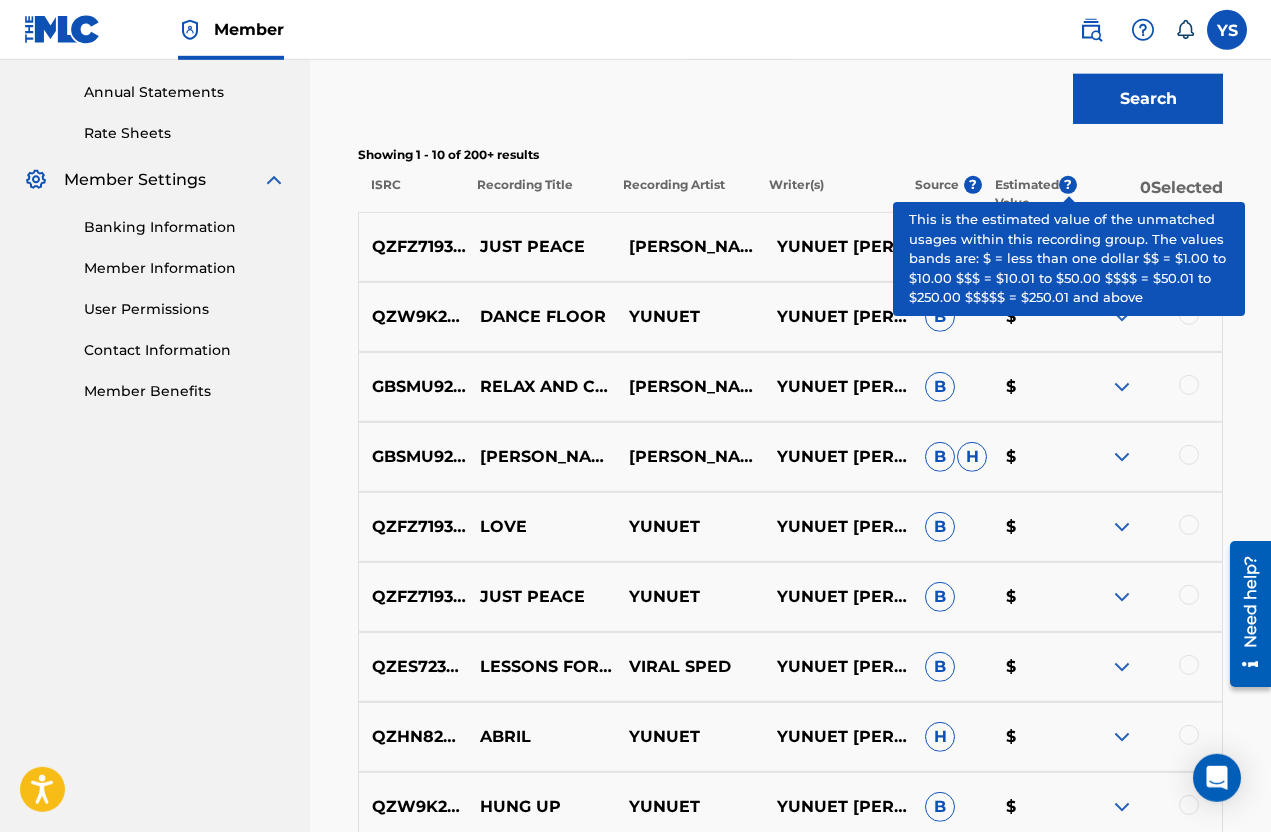 click on "?" at bounding box center [1068, 185] 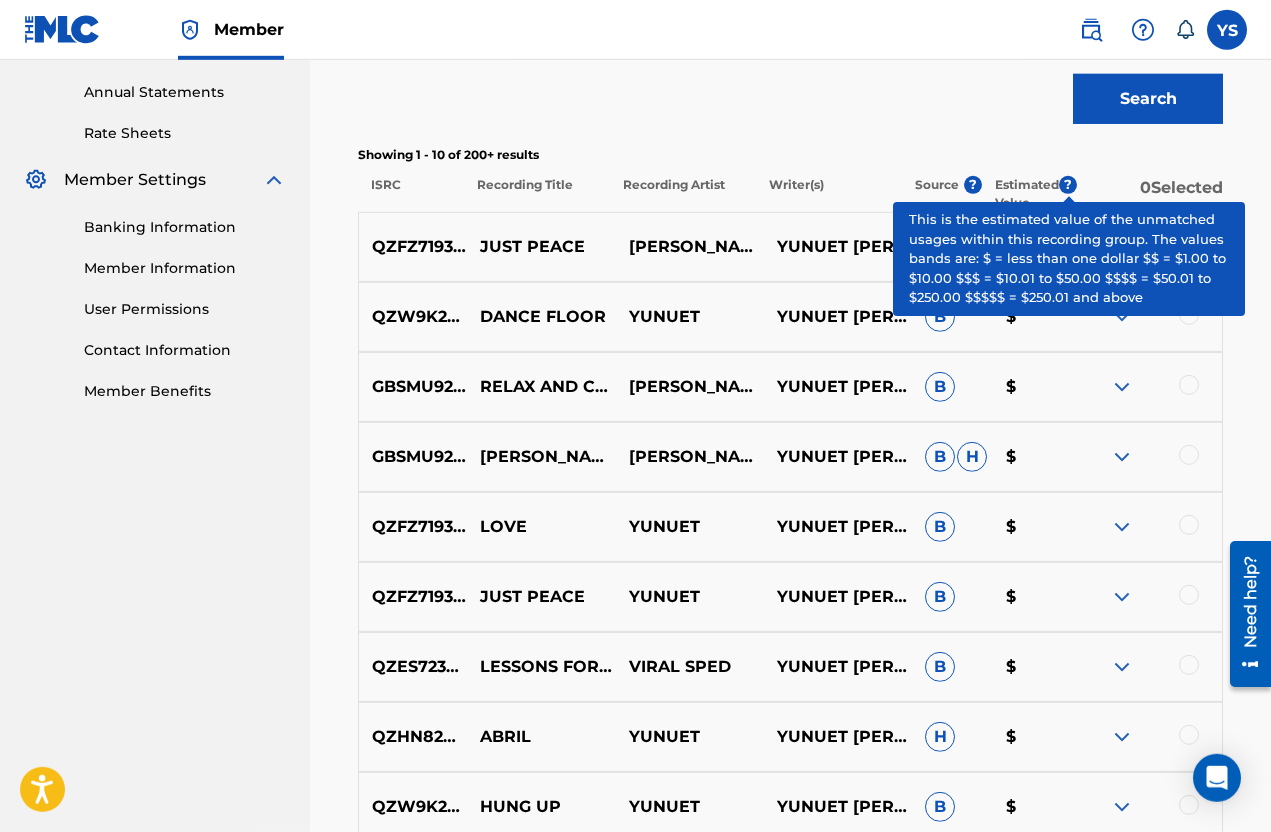 click on "?" at bounding box center (1068, 185) 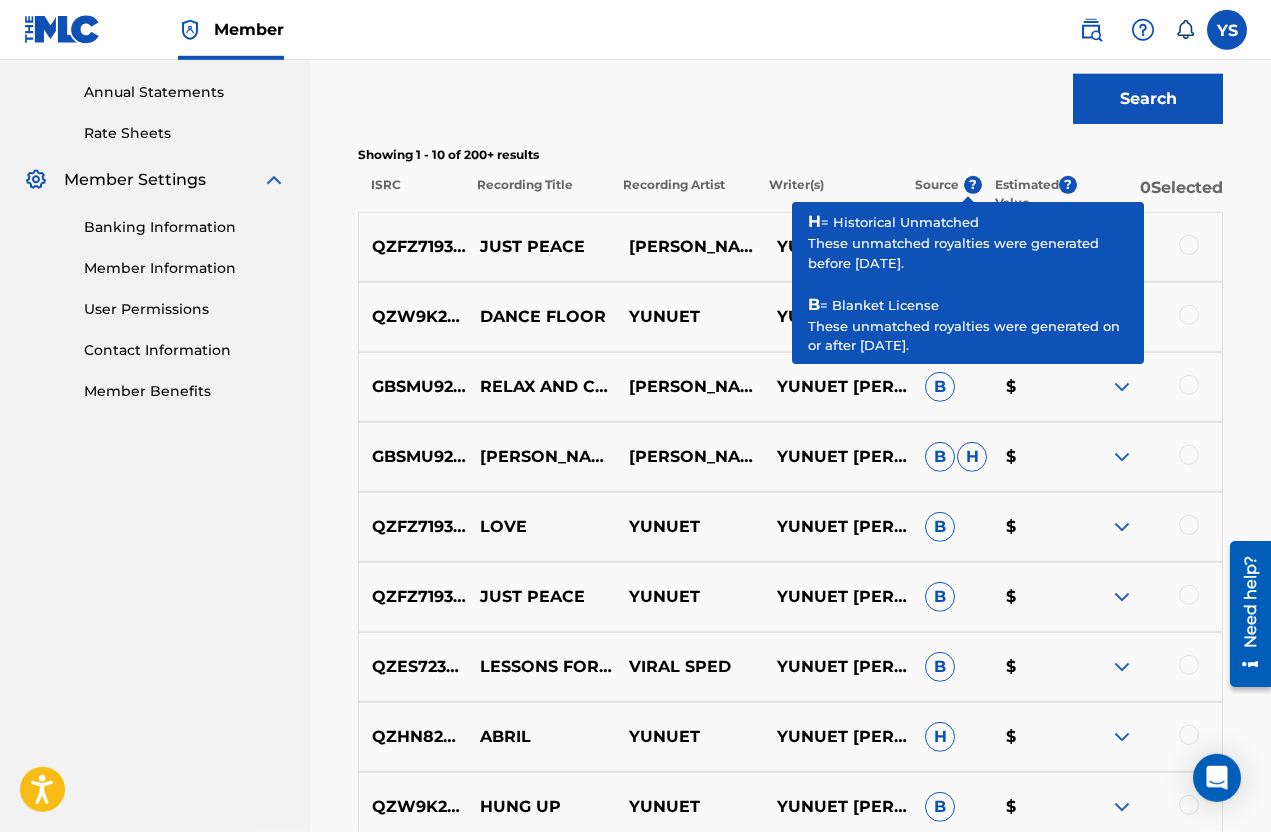 click on "?" at bounding box center [973, 185] 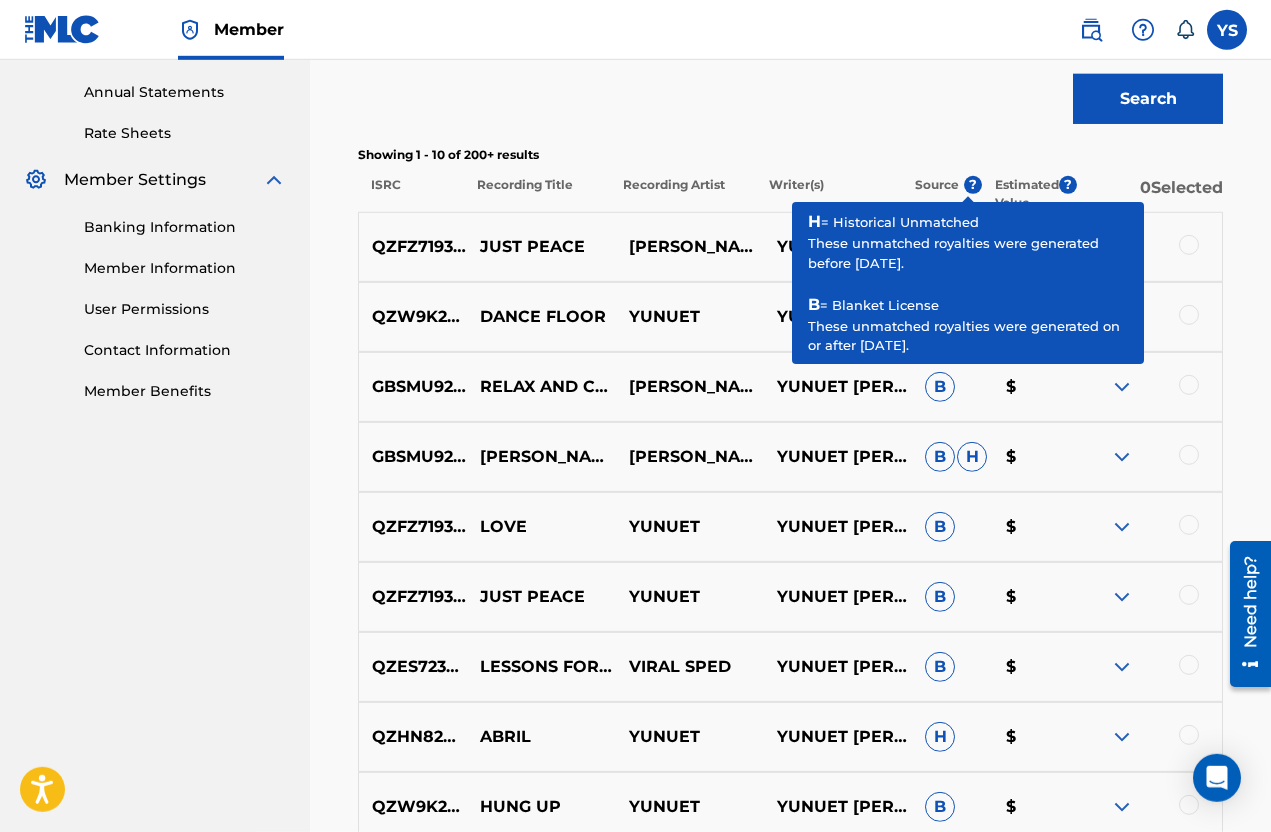 click on "?" at bounding box center [973, 185] 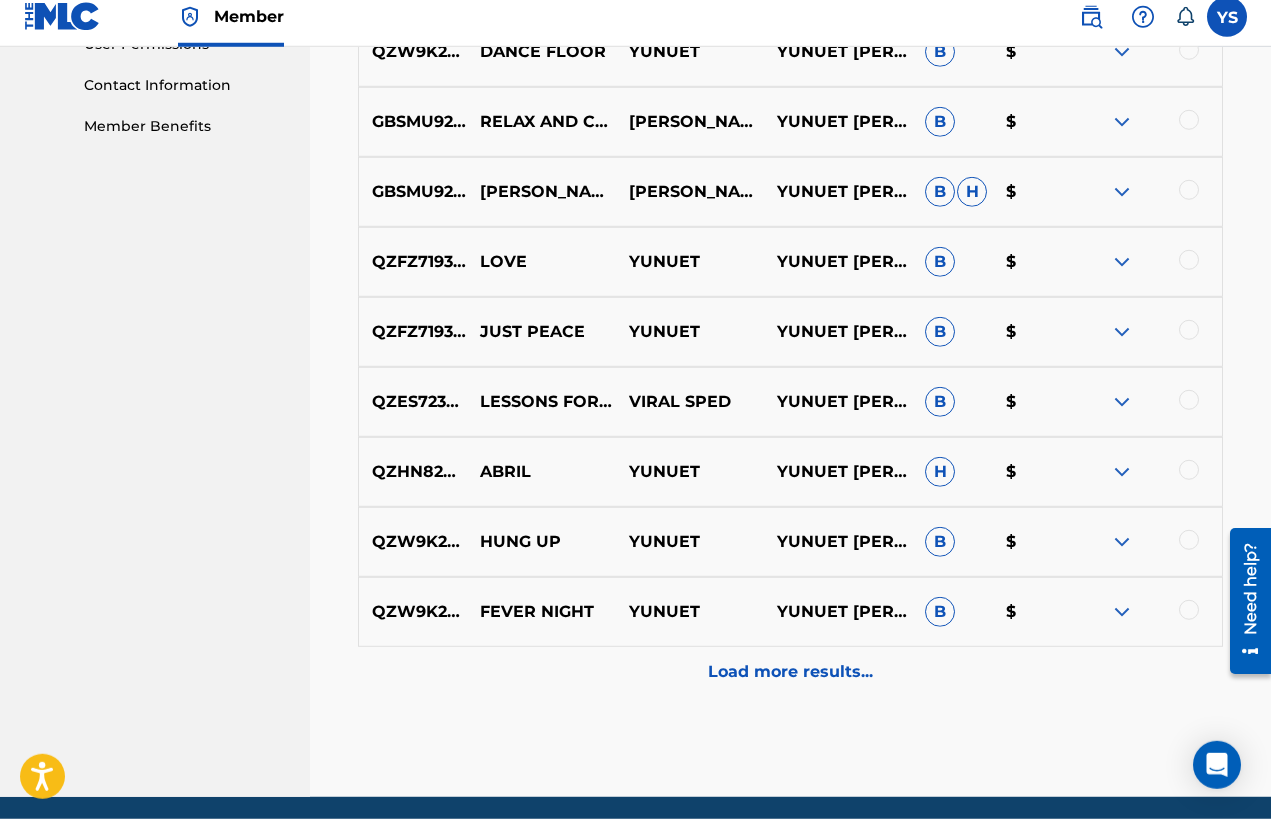 scroll, scrollTop: 970, scrollLeft: 0, axis: vertical 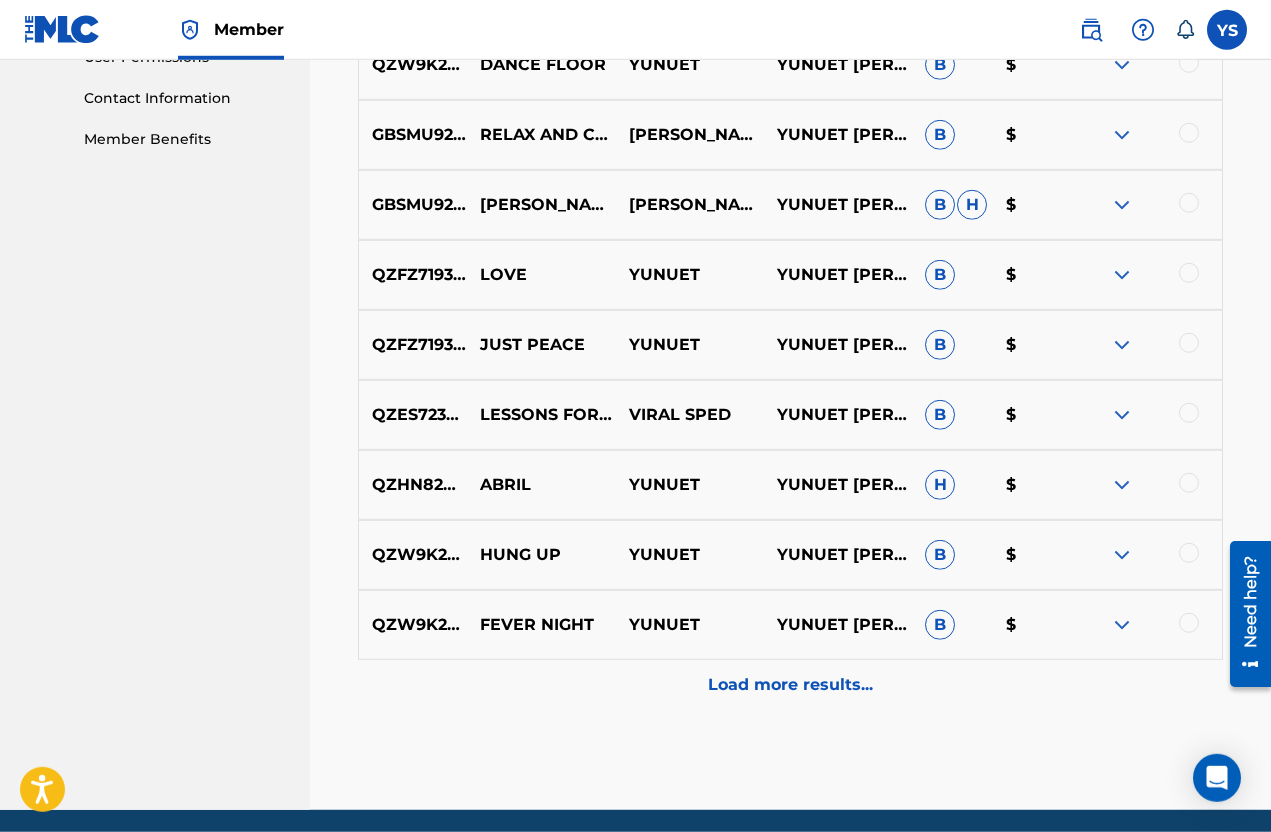 click on "Load more results..." at bounding box center (790, 685) 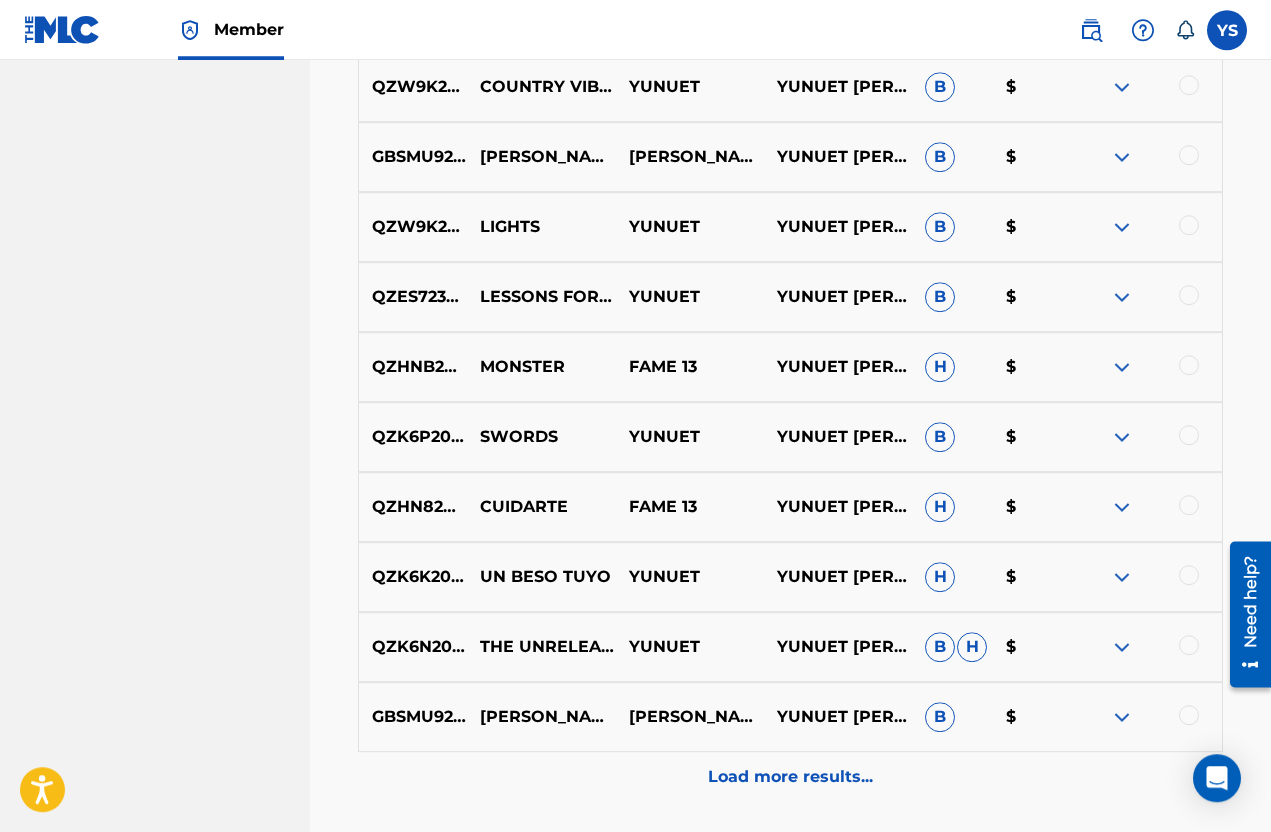 scroll, scrollTop: 1670, scrollLeft: 0, axis: vertical 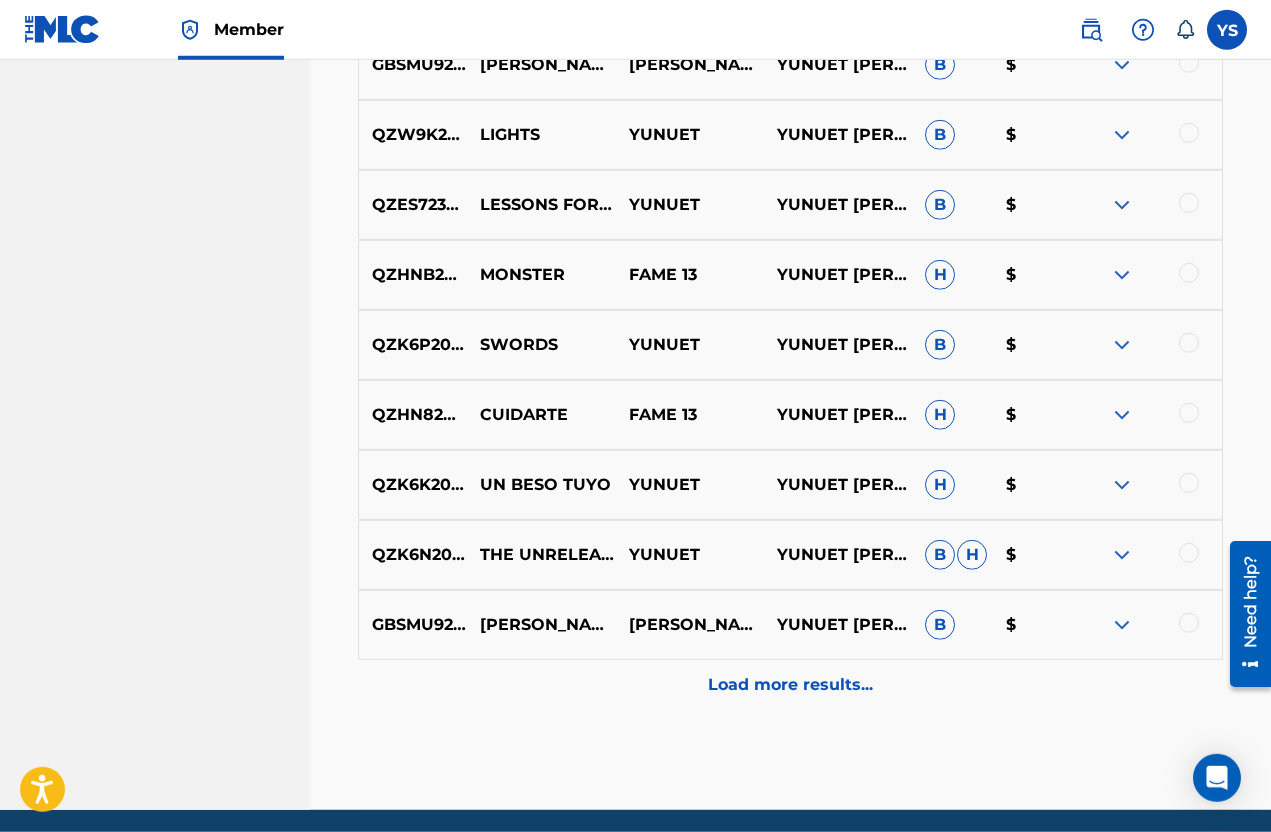 click on "Load more results..." at bounding box center (790, 685) 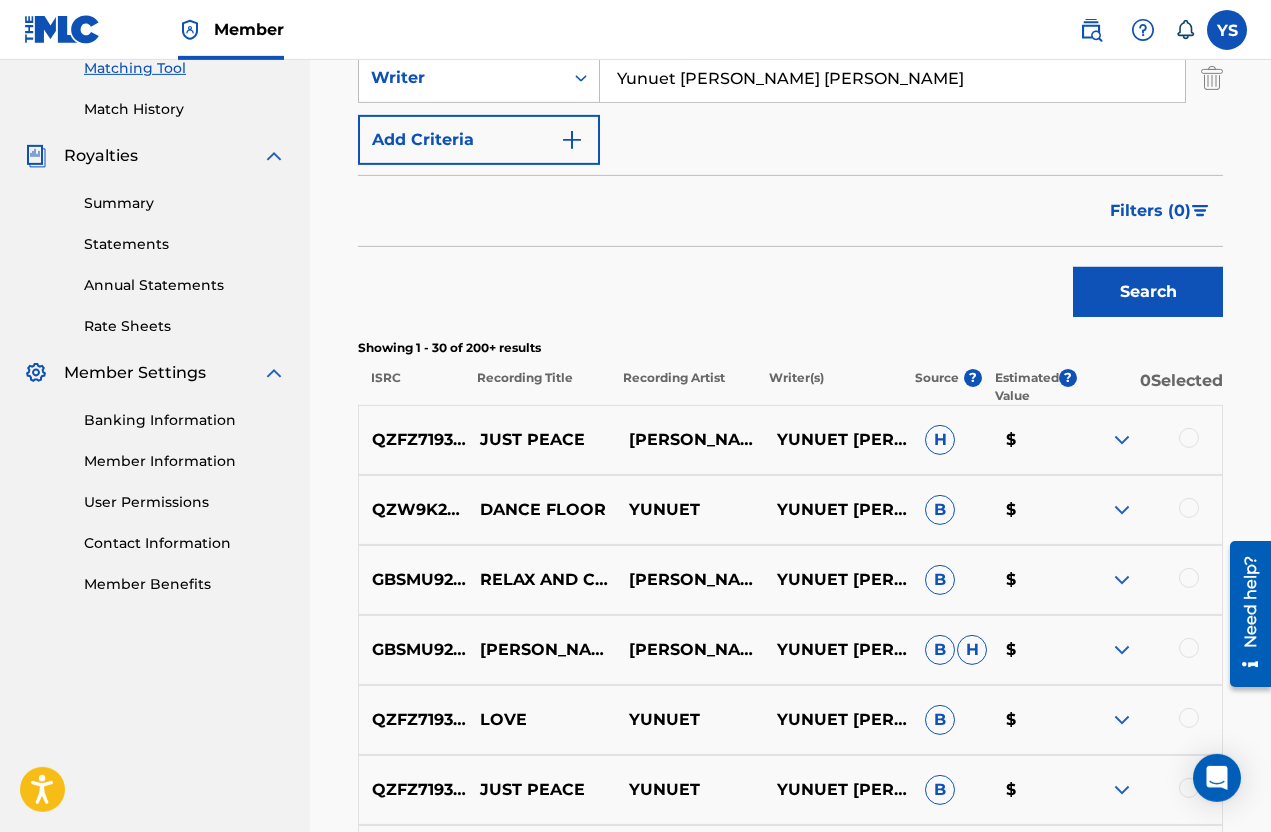 scroll, scrollTop: 541, scrollLeft: 0, axis: vertical 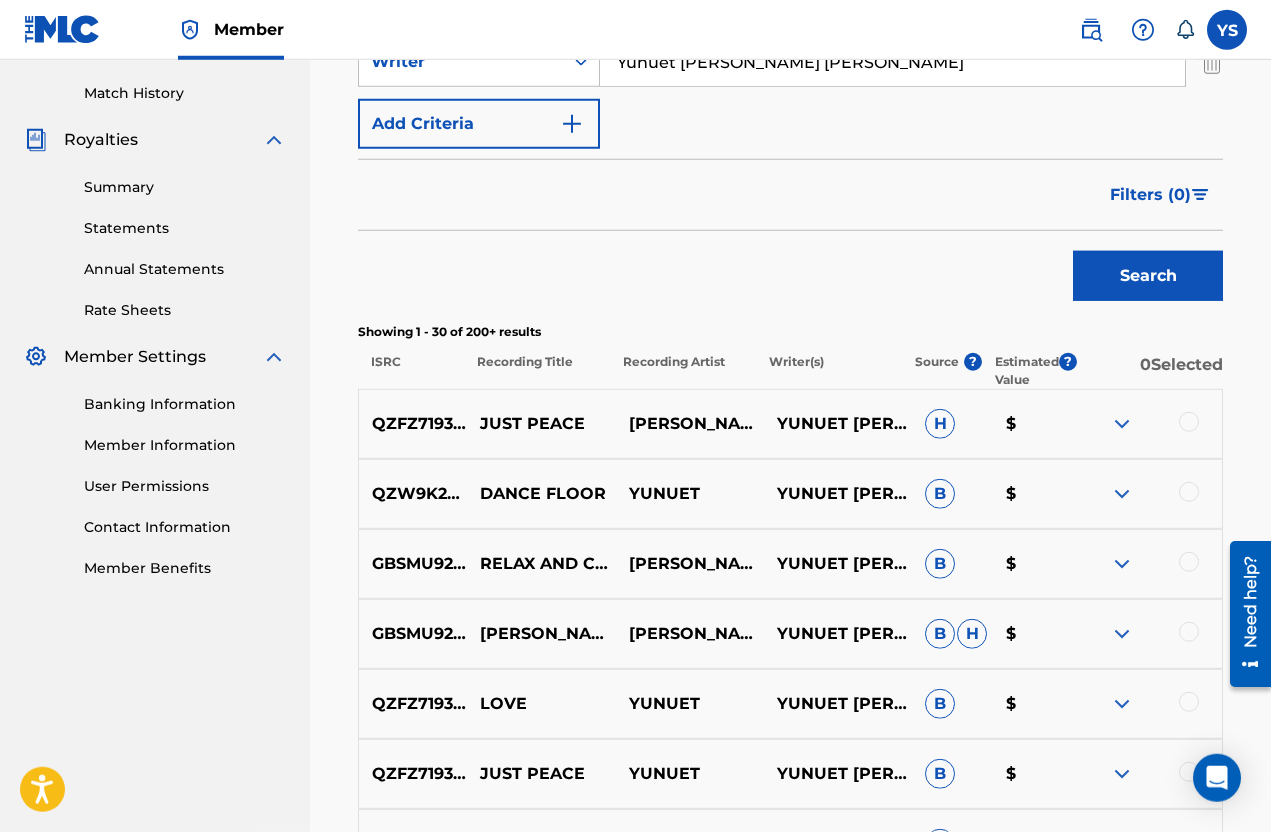 click at bounding box center (1122, 424) 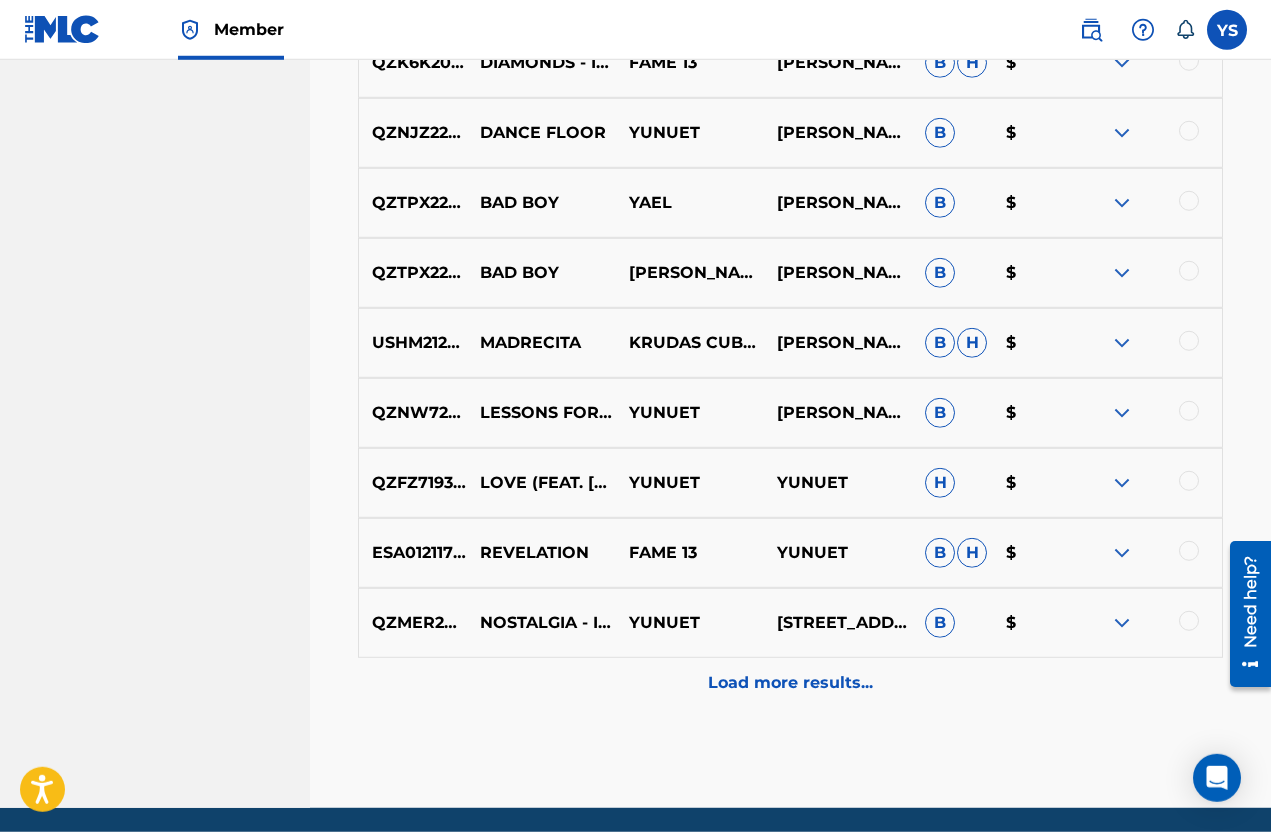 scroll, scrollTop: 2442, scrollLeft: 0, axis: vertical 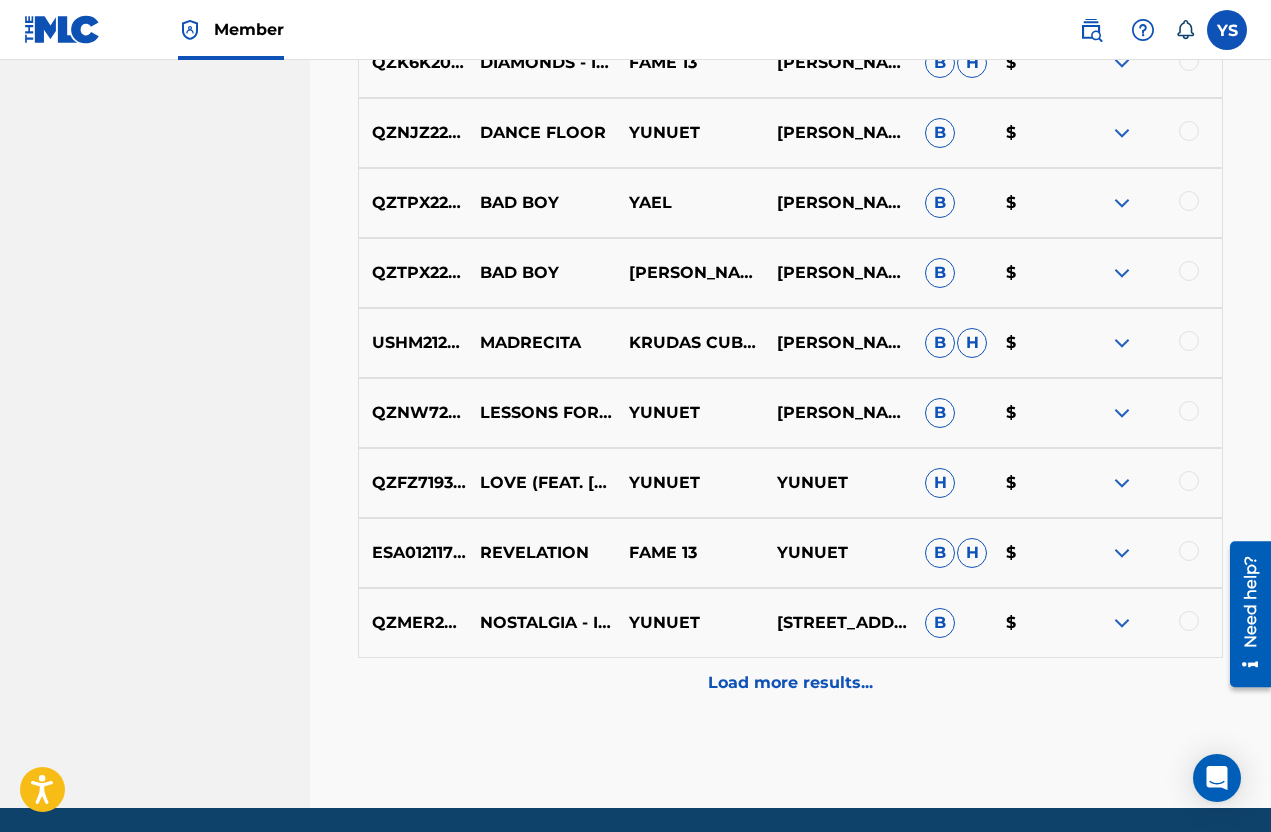 click on "Load more results..." at bounding box center (790, 683) 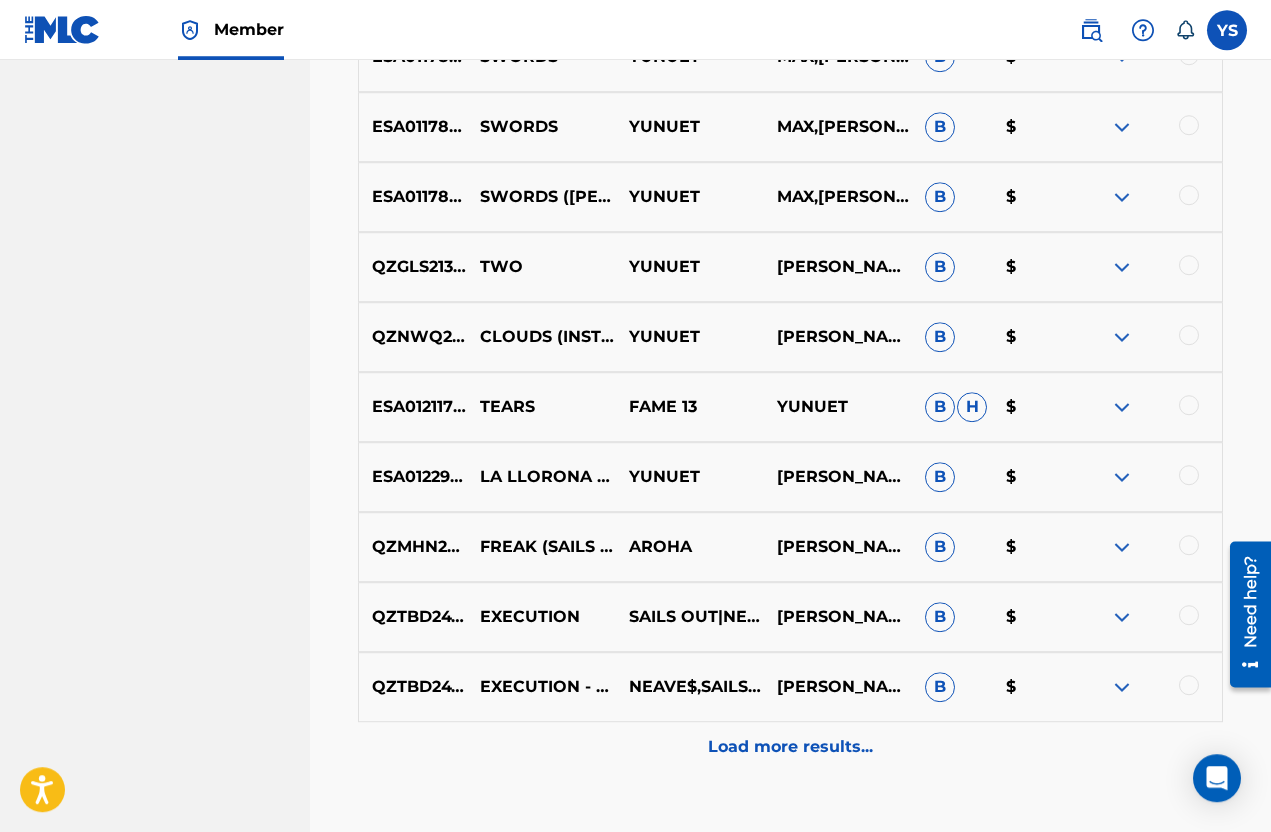 scroll, scrollTop: 3070, scrollLeft: 0, axis: vertical 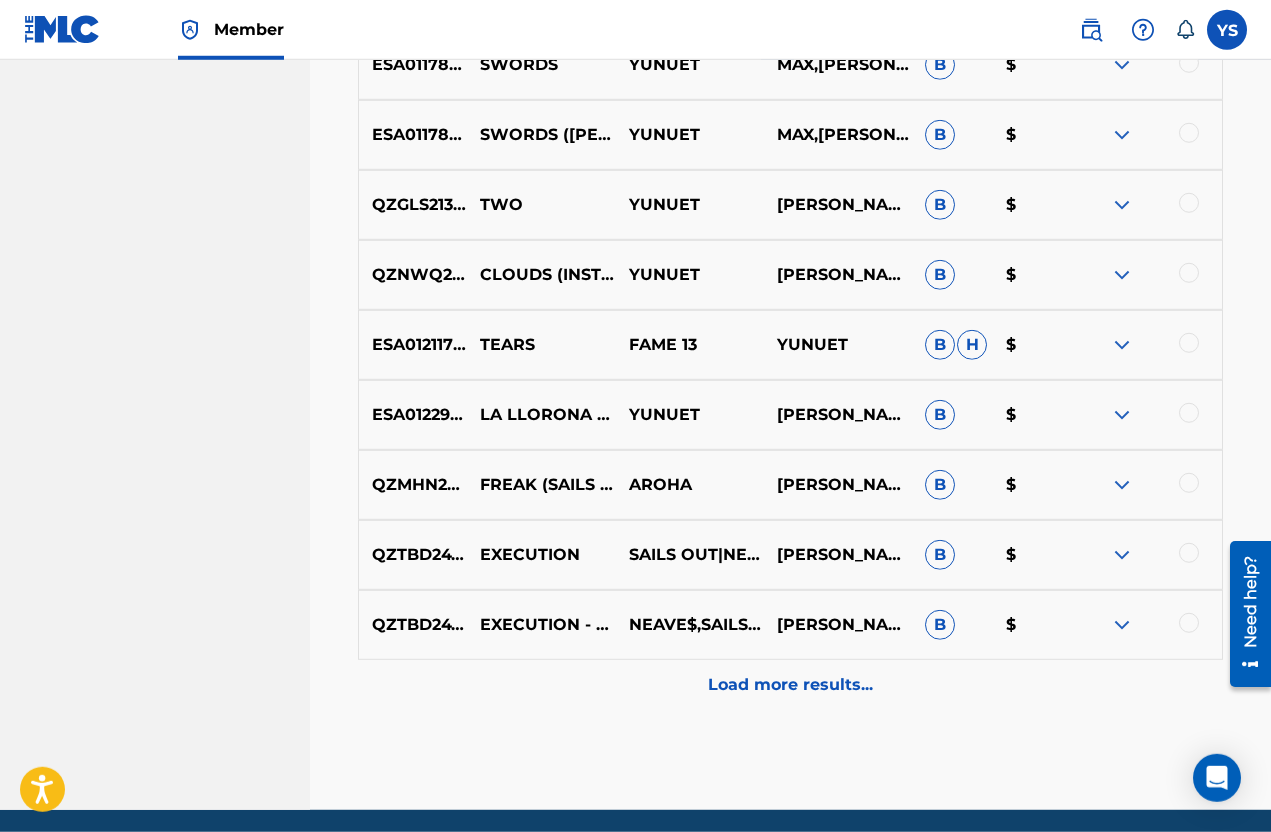 click on "Load more results..." at bounding box center (790, 685) 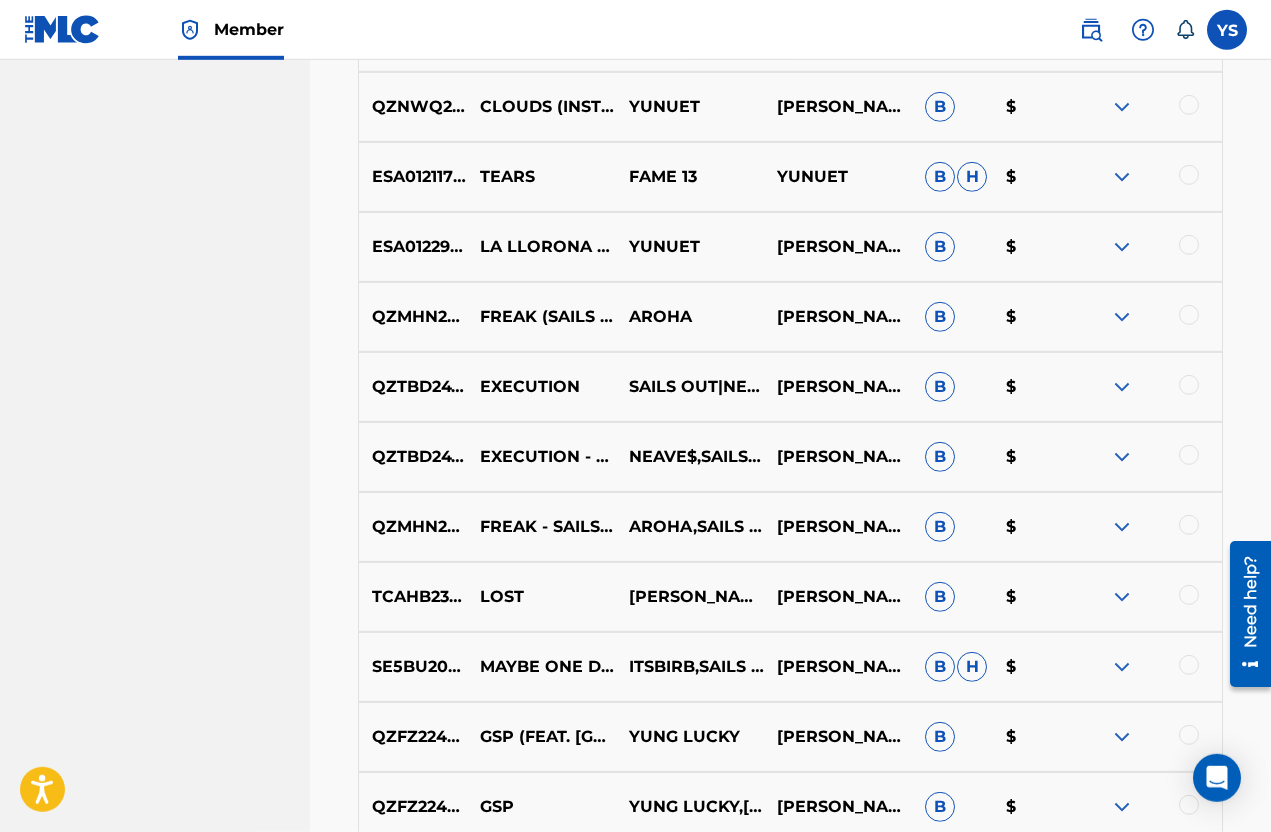 scroll, scrollTop: 3240, scrollLeft: 0, axis: vertical 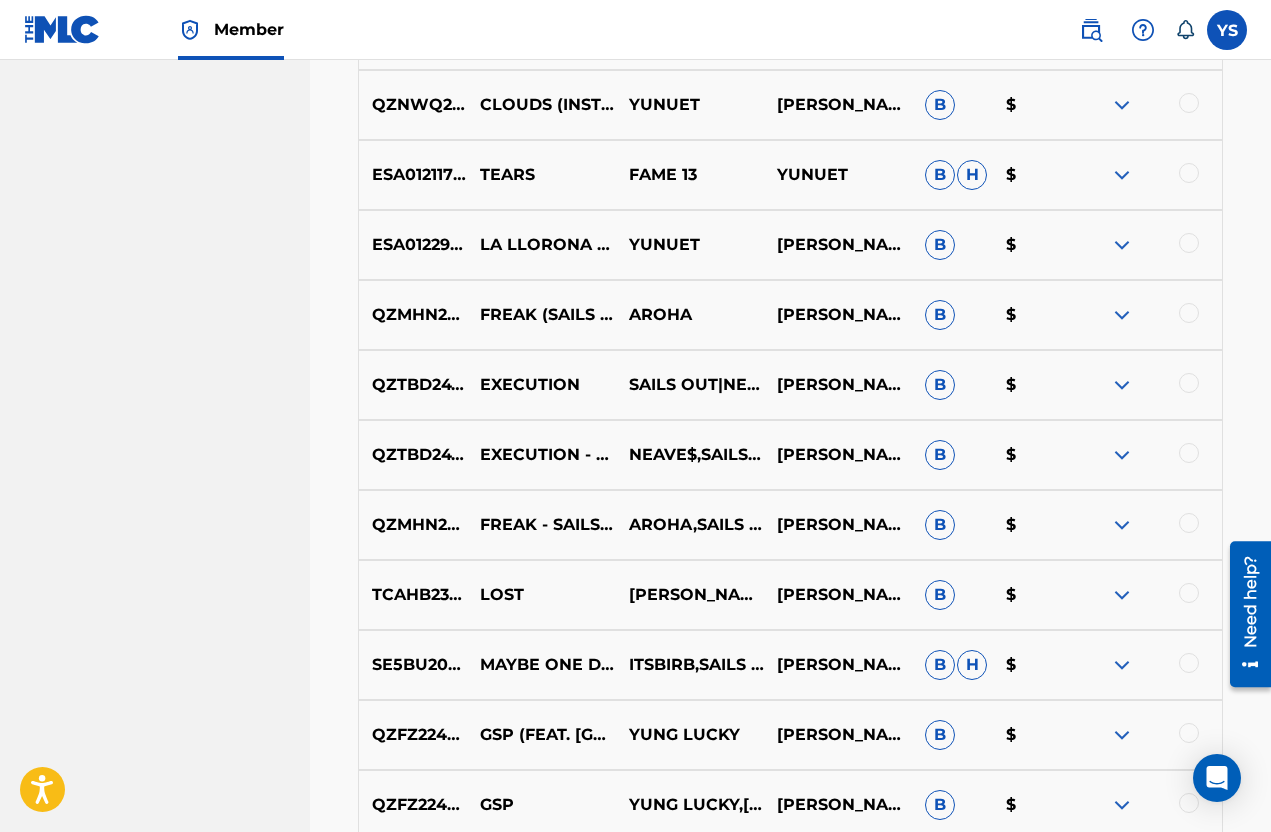 click at bounding box center (1122, 385) 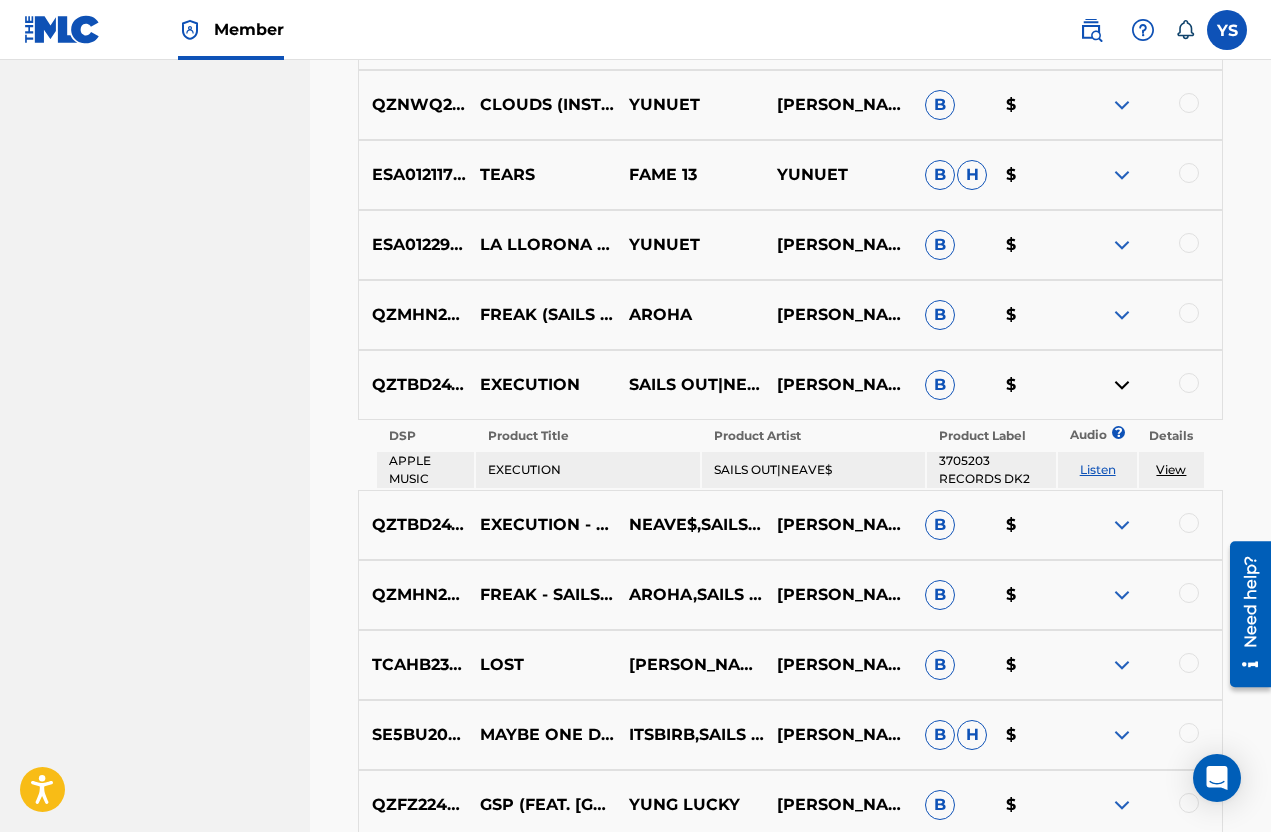click on "View" at bounding box center (1171, 469) 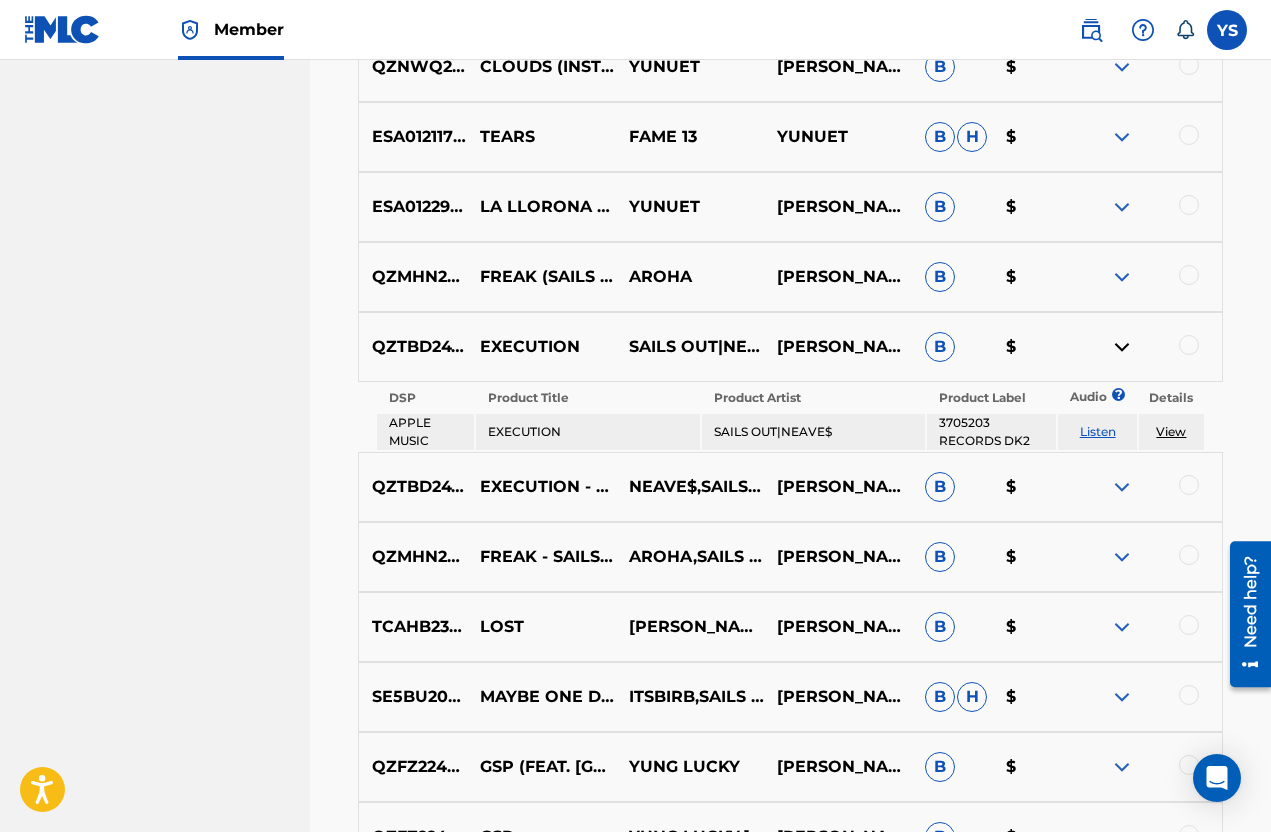 click on "Listen" at bounding box center [1098, 431] 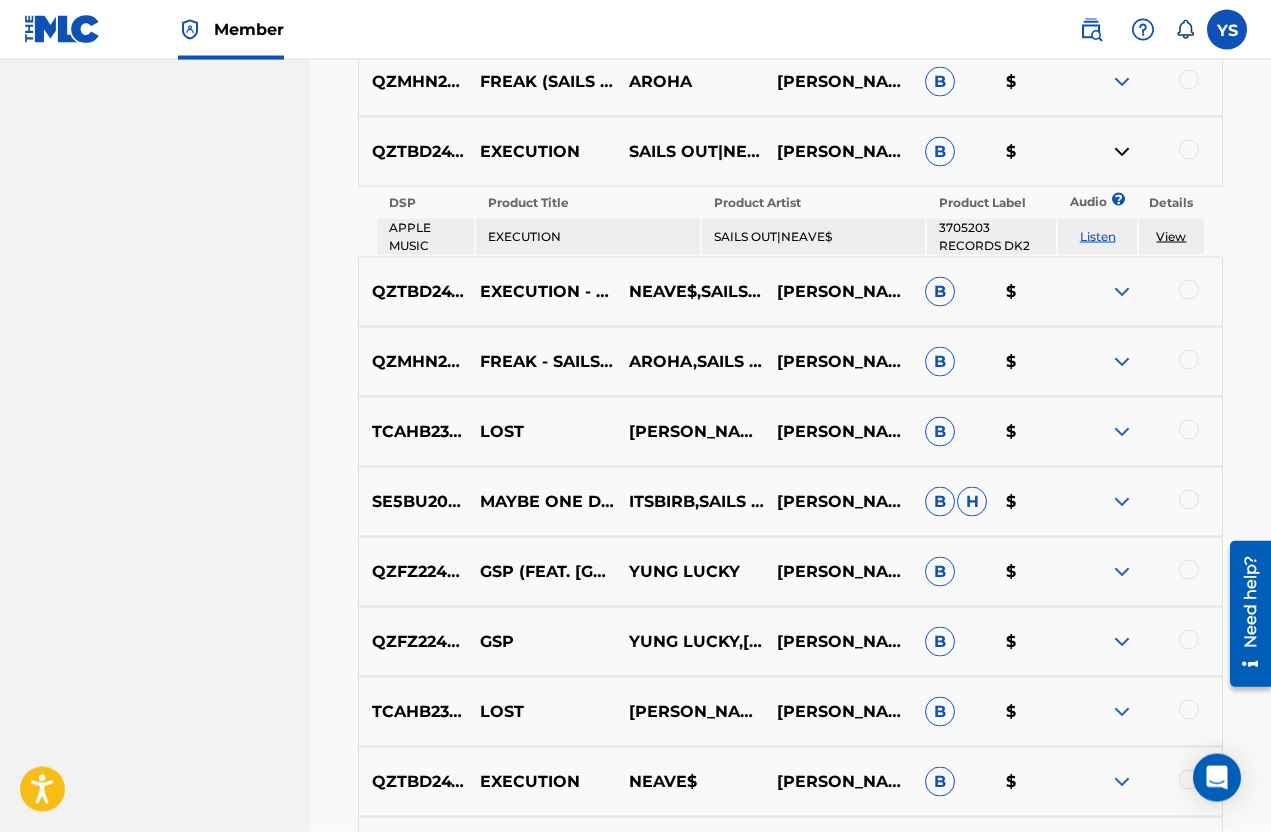 scroll, scrollTop: 3474, scrollLeft: 0, axis: vertical 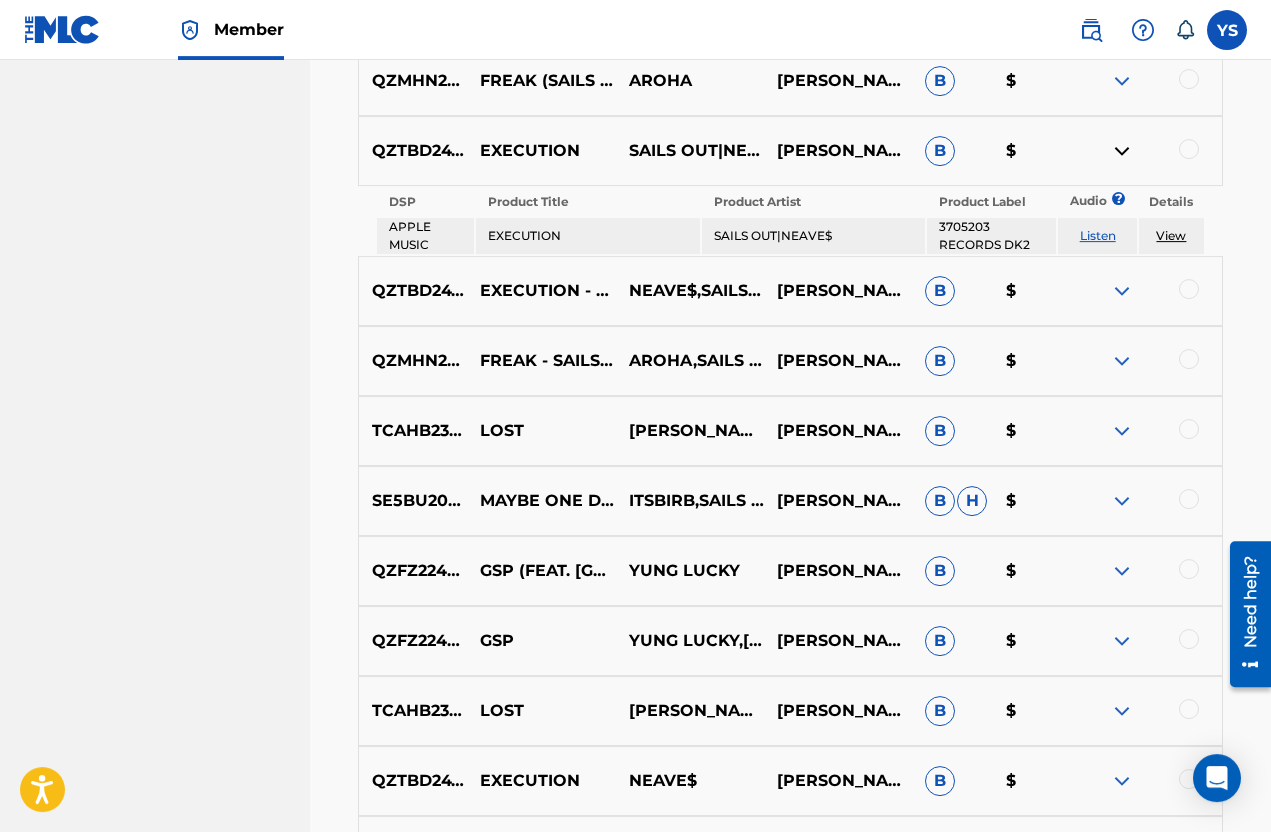 click on "QZMHN2484748 FREAK - SAILS OUT REMIX AROHA,SAILS OUT ANTONIO SANTAMARIA,JUSTIN LISOJO B $" at bounding box center [790, 361] 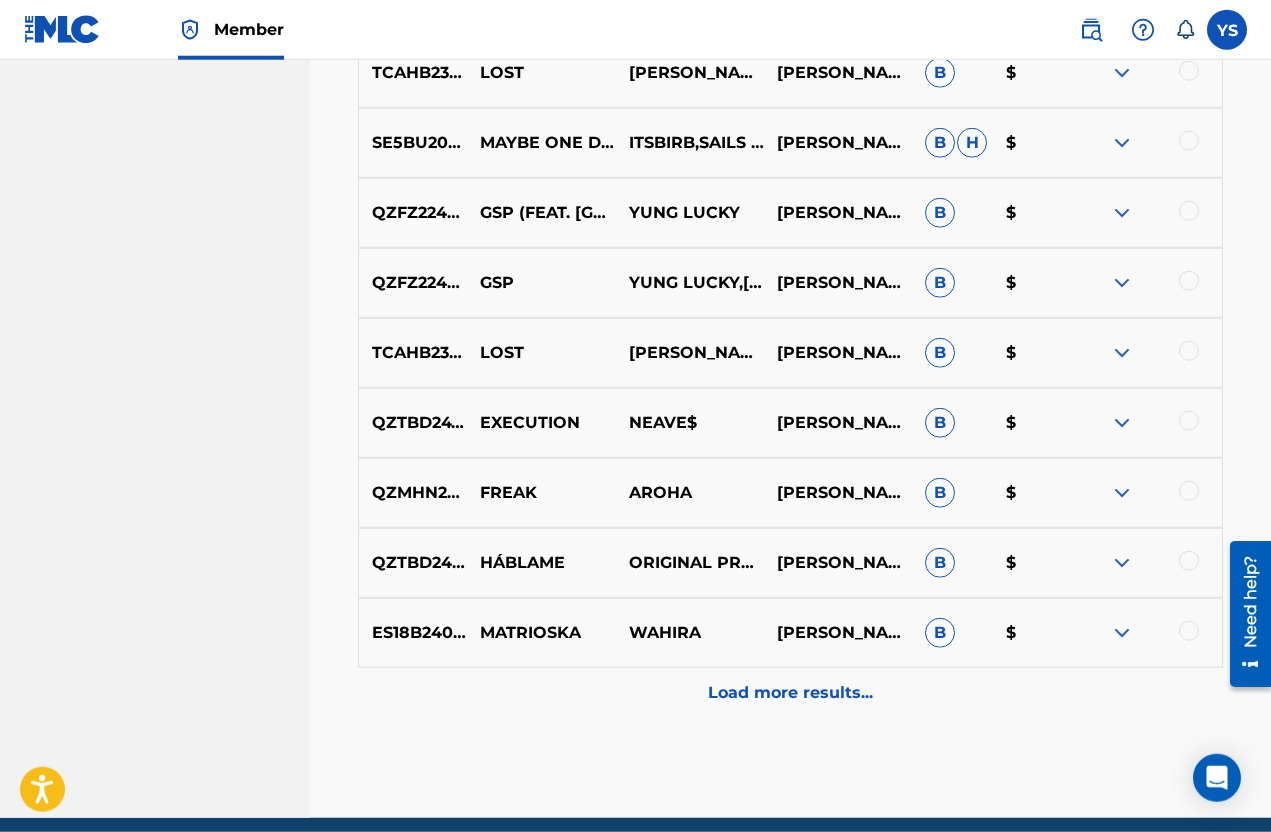scroll, scrollTop: 3904, scrollLeft: 0, axis: vertical 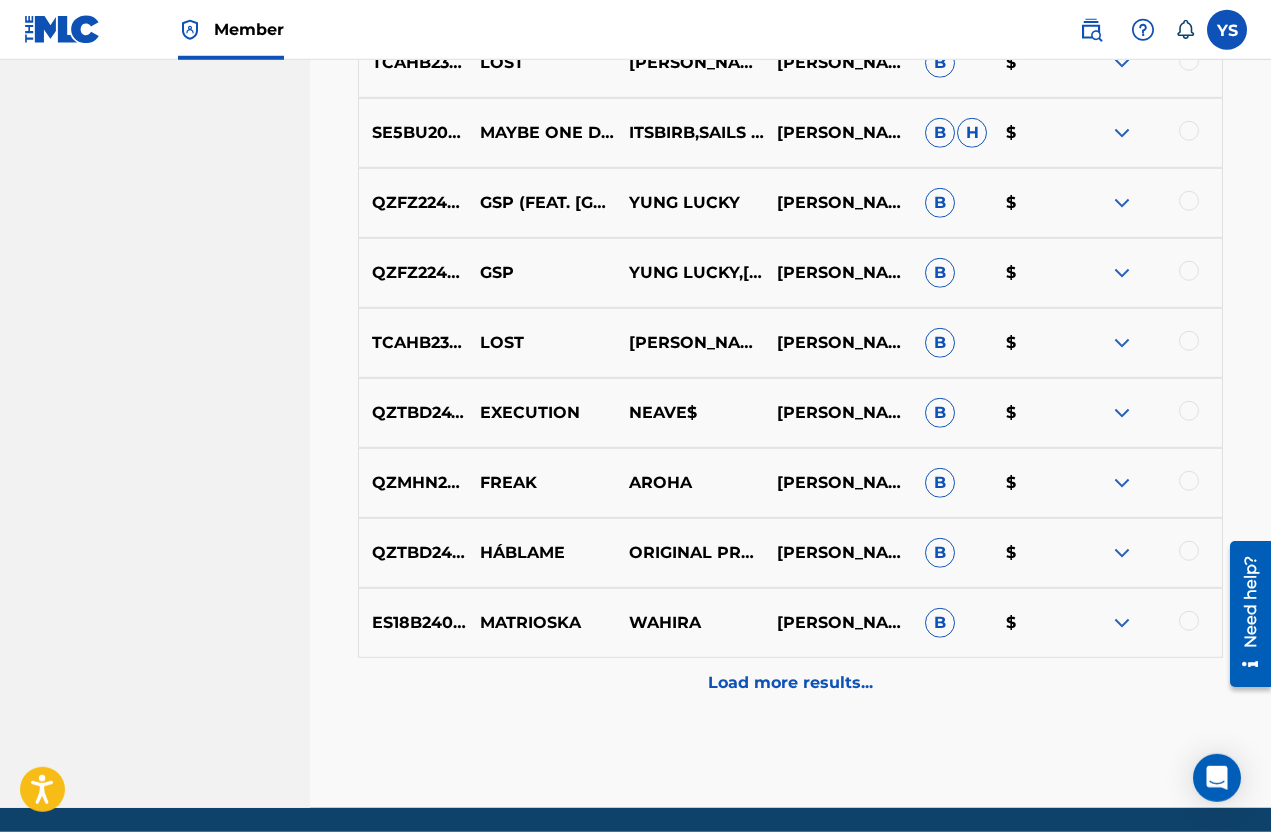 click on "Load more results..." at bounding box center (790, 683) 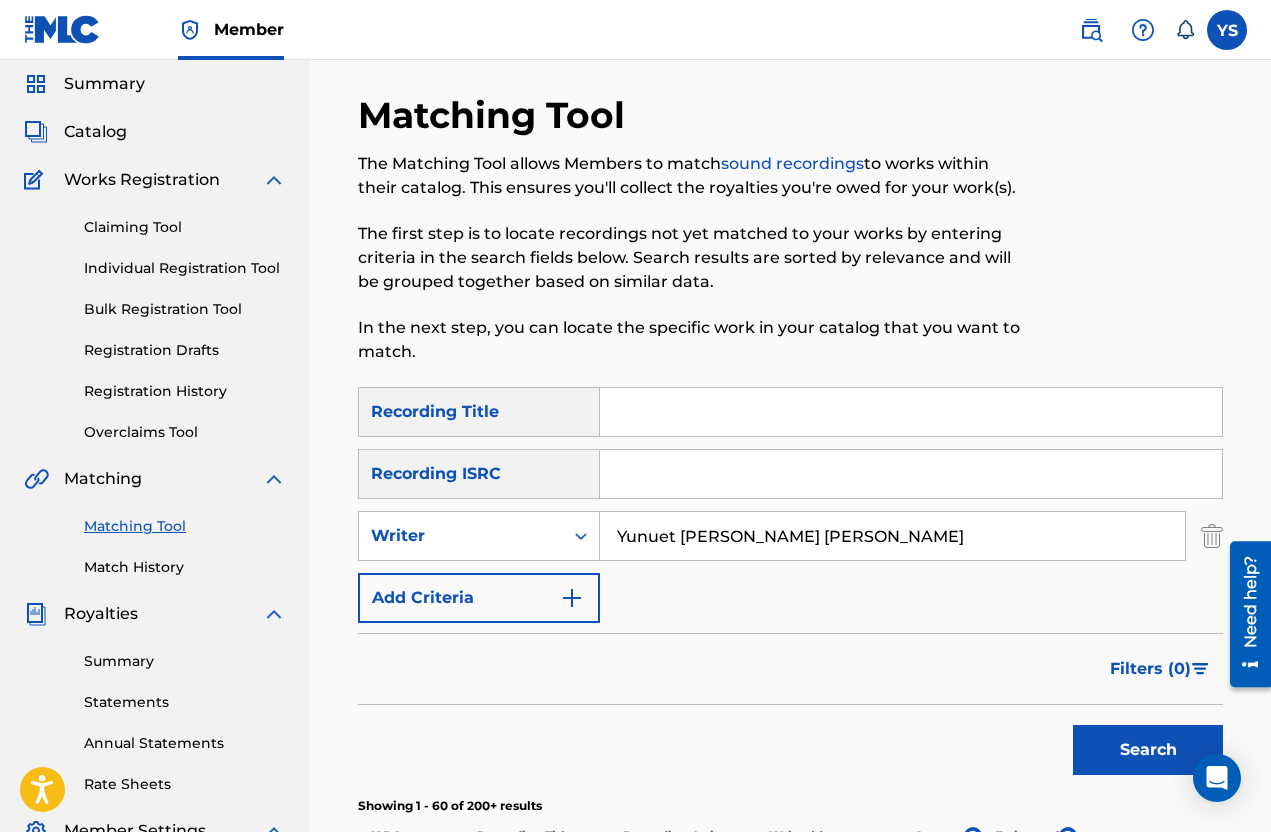 scroll, scrollTop: 460, scrollLeft: 0, axis: vertical 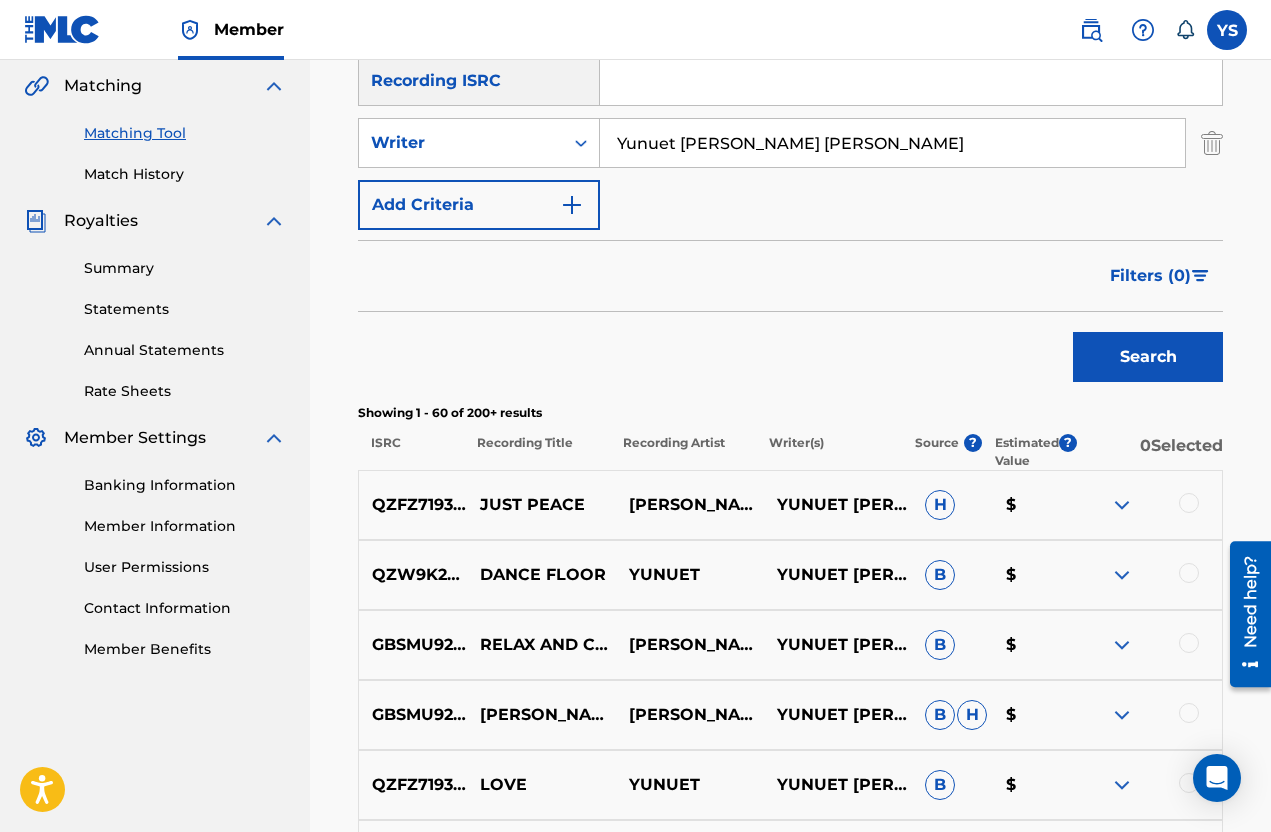 click on "Filters ( 0 )" at bounding box center [1150, 276] 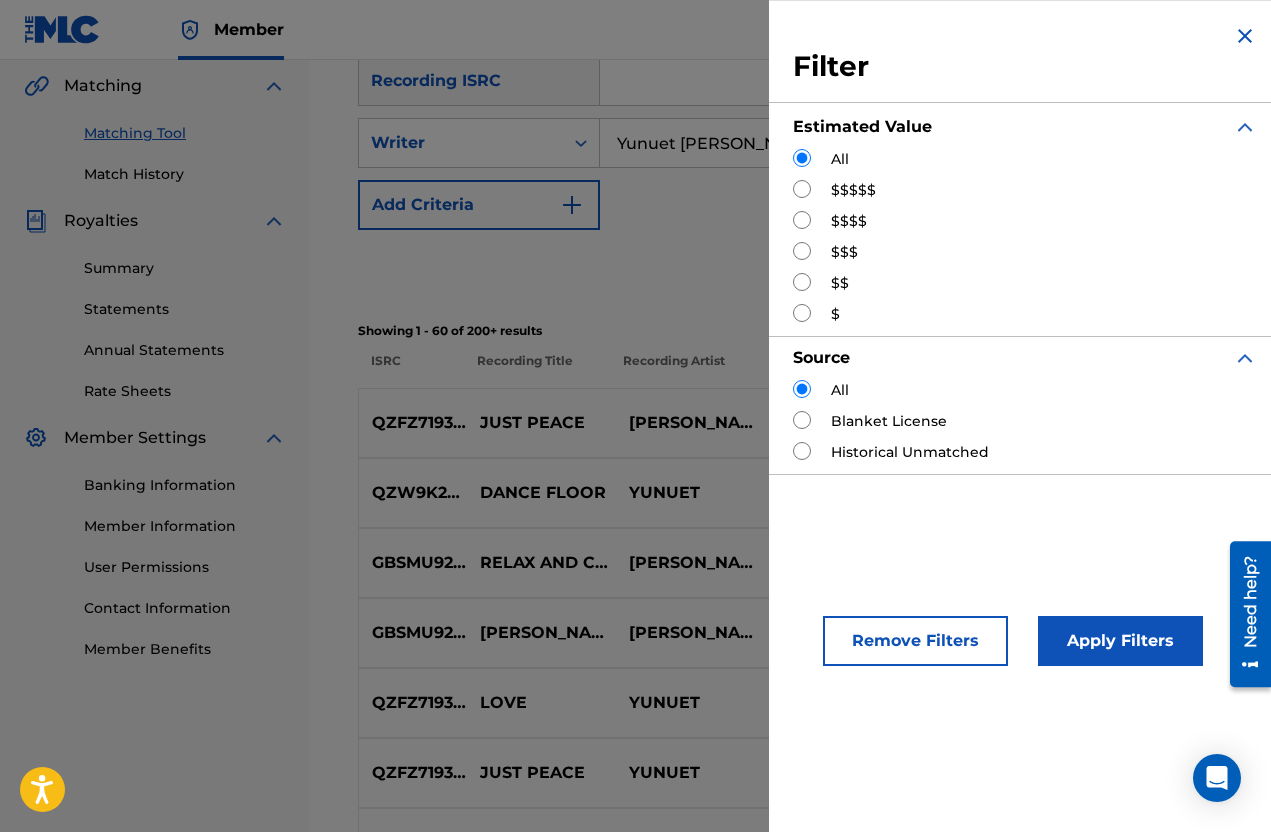 click on "$$$" at bounding box center [1025, 252] 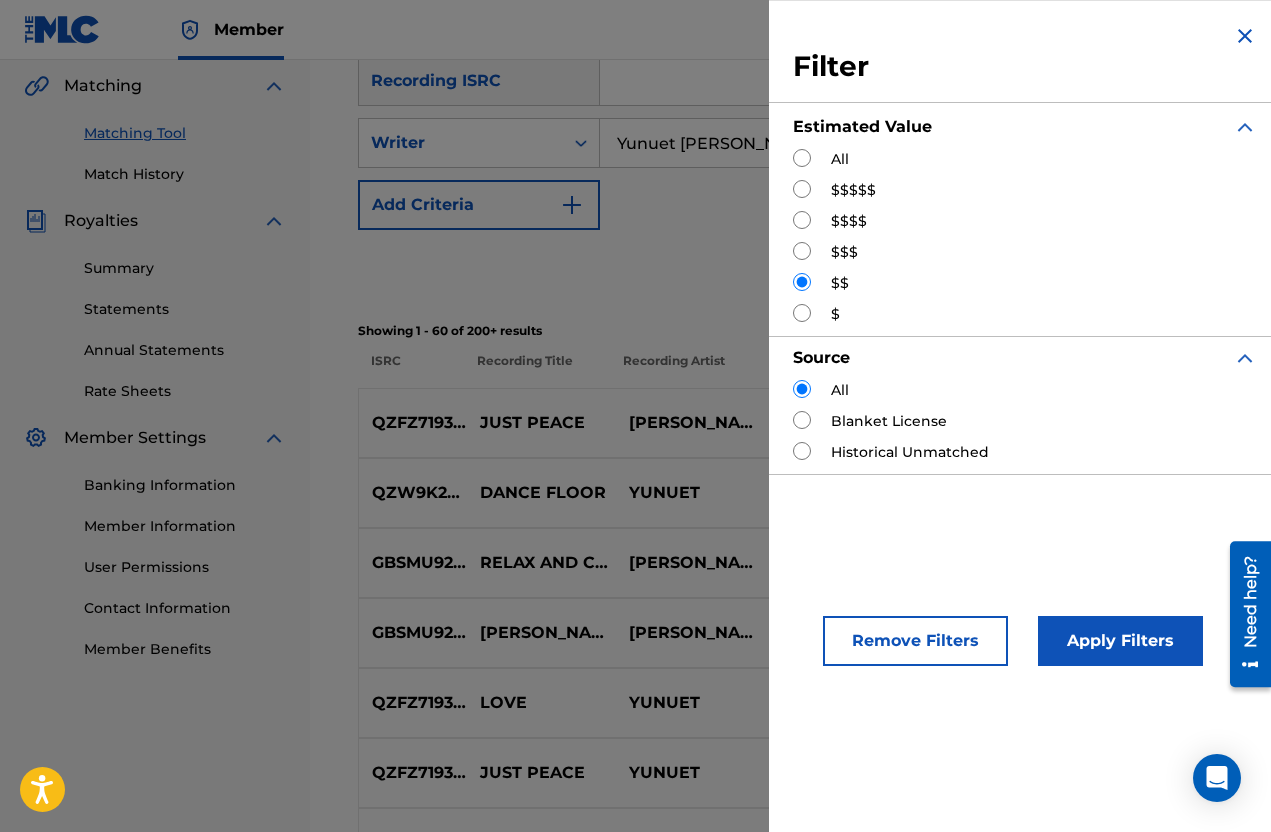 click on "Apply Filters" at bounding box center (1120, 641) 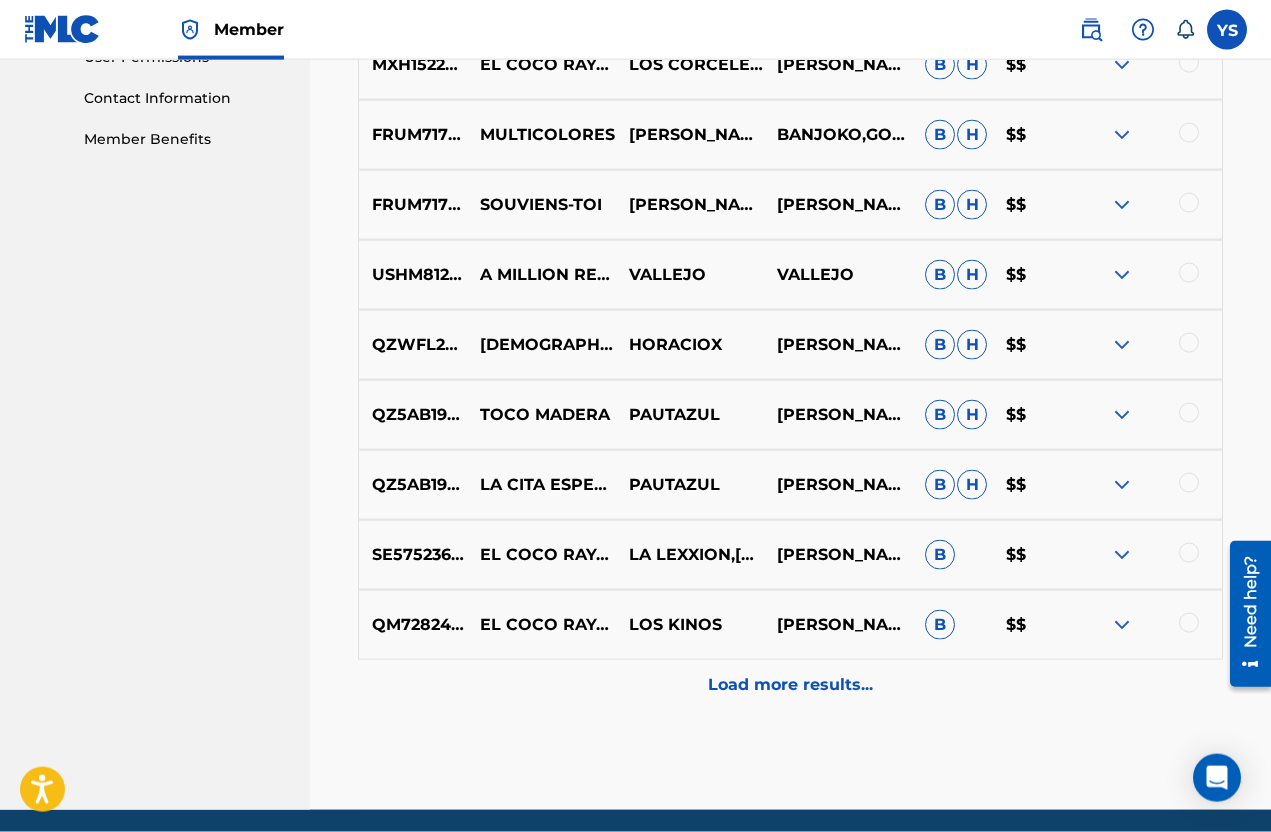 scroll, scrollTop: 970, scrollLeft: 0, axis: vertical 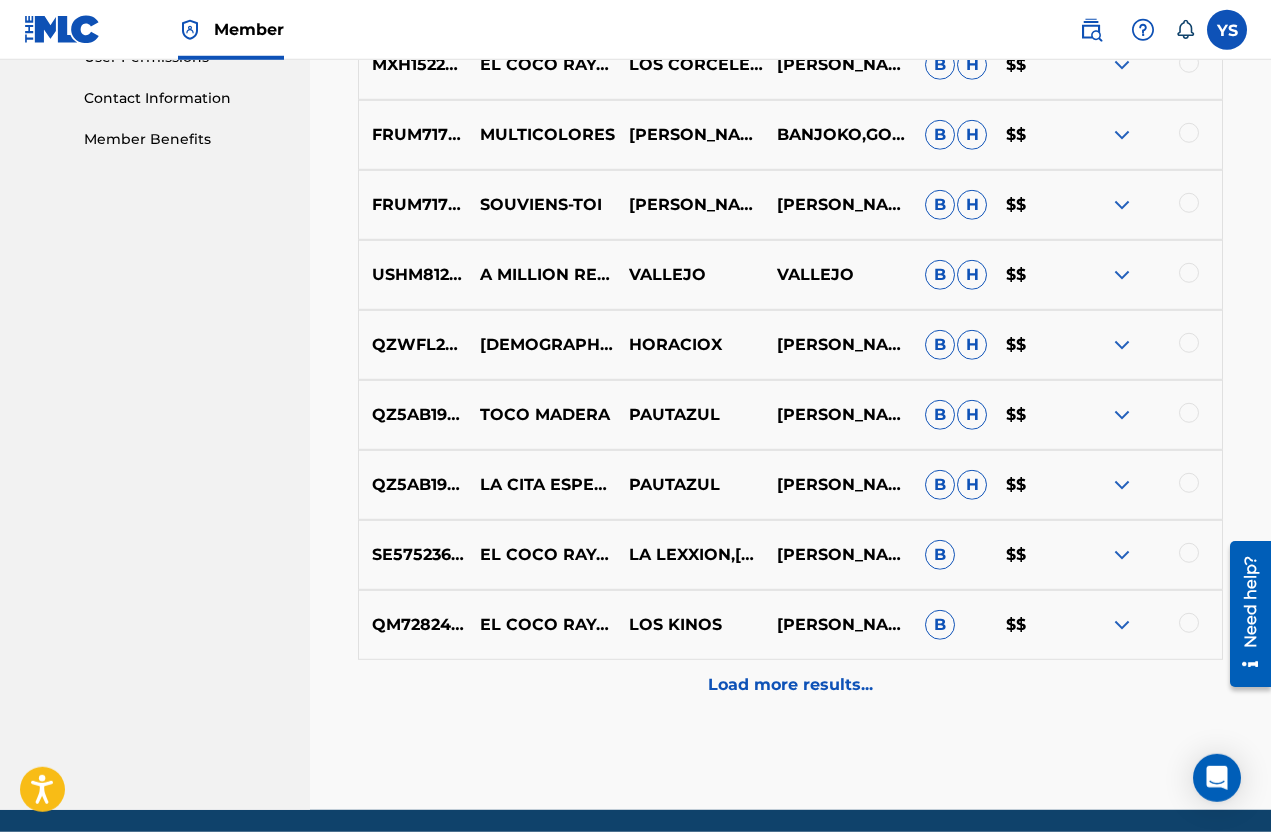 click on "Load more results..." at bounding box center (790, 685) 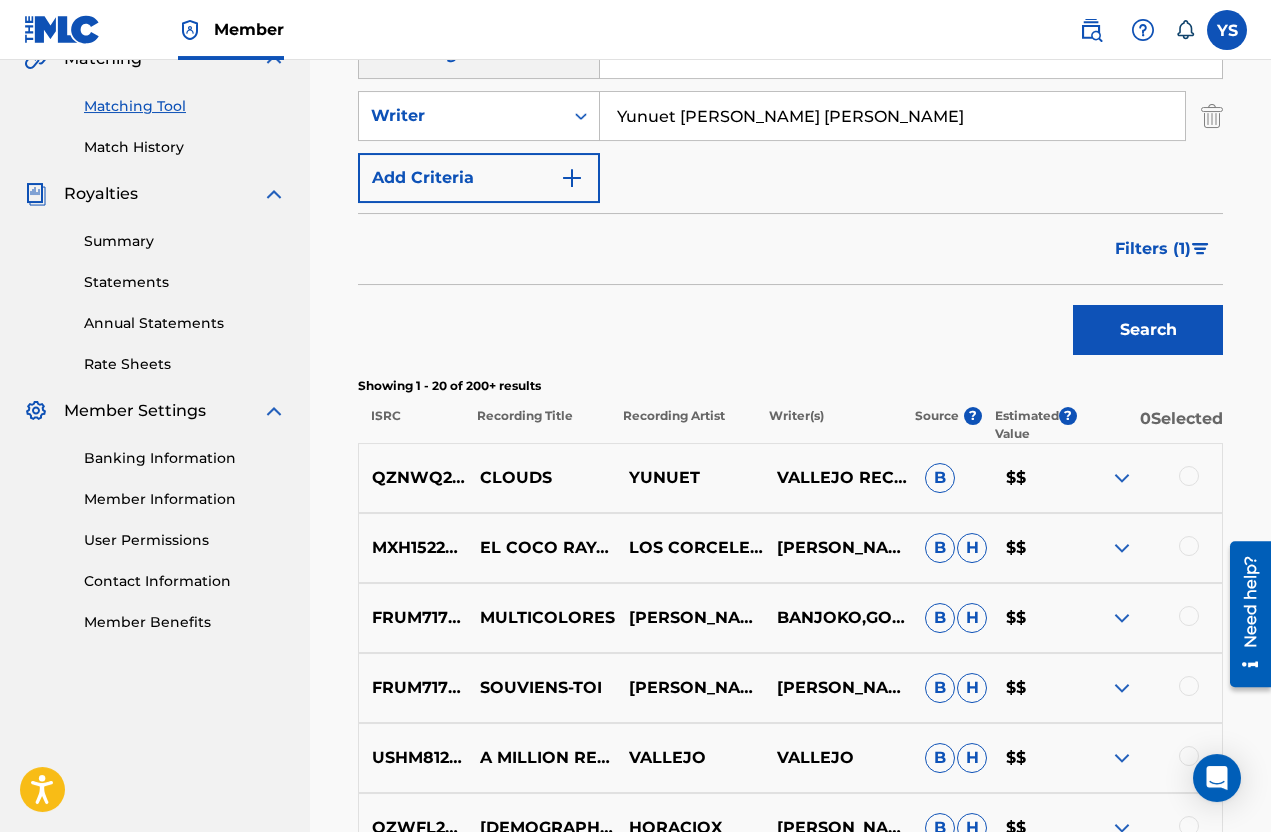 scroll, scrollTop: 488, scrollLeft: 0, axis: vertical 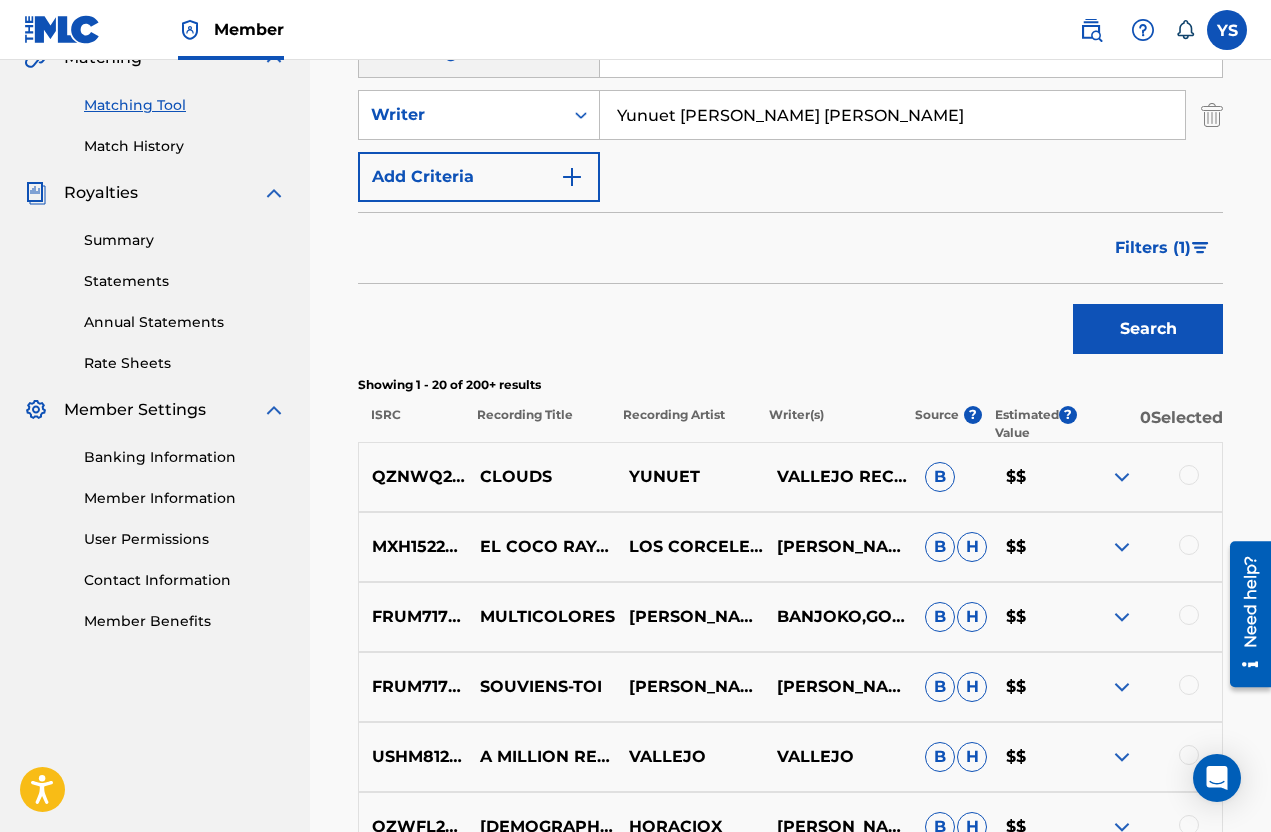 click on "Filters ( 1 )" at bounding box center [1153, 248] 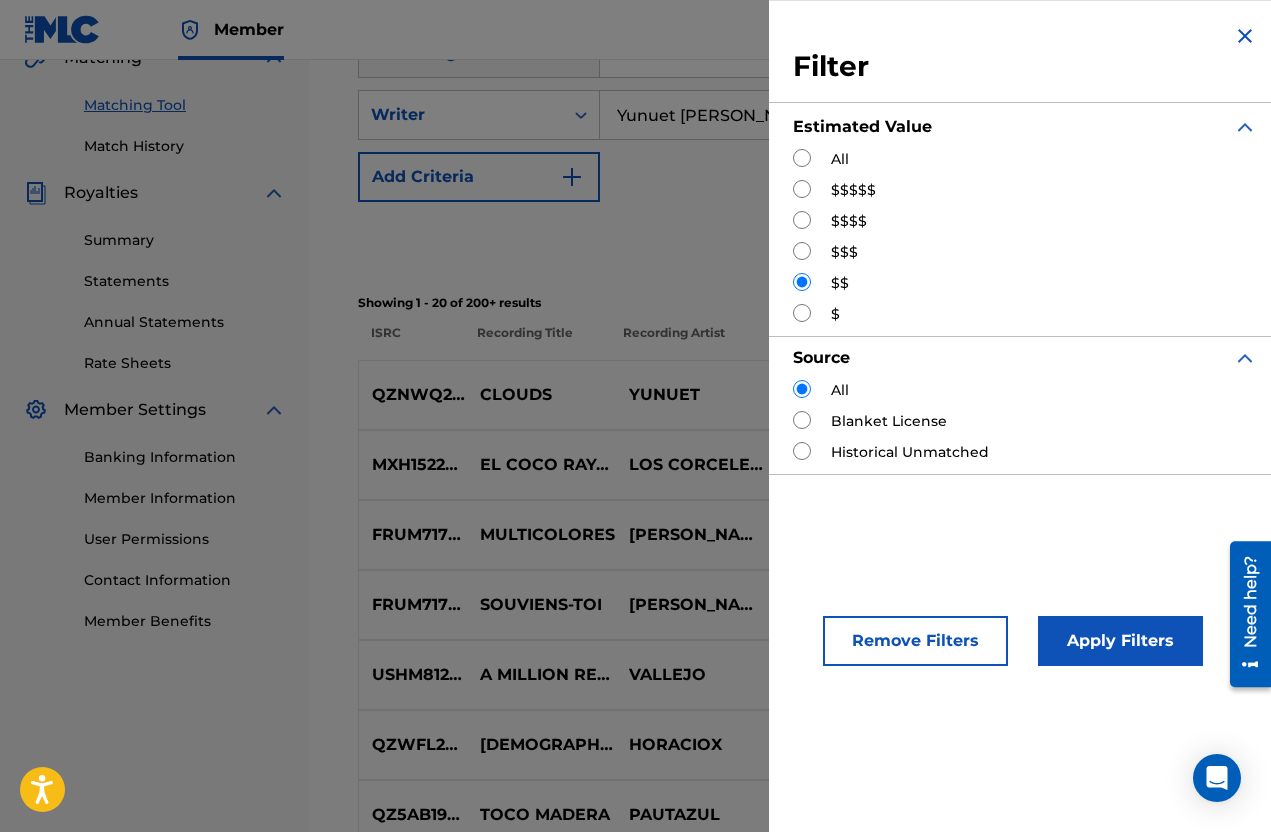 click on "$$$" at bounding box center [844, 252] 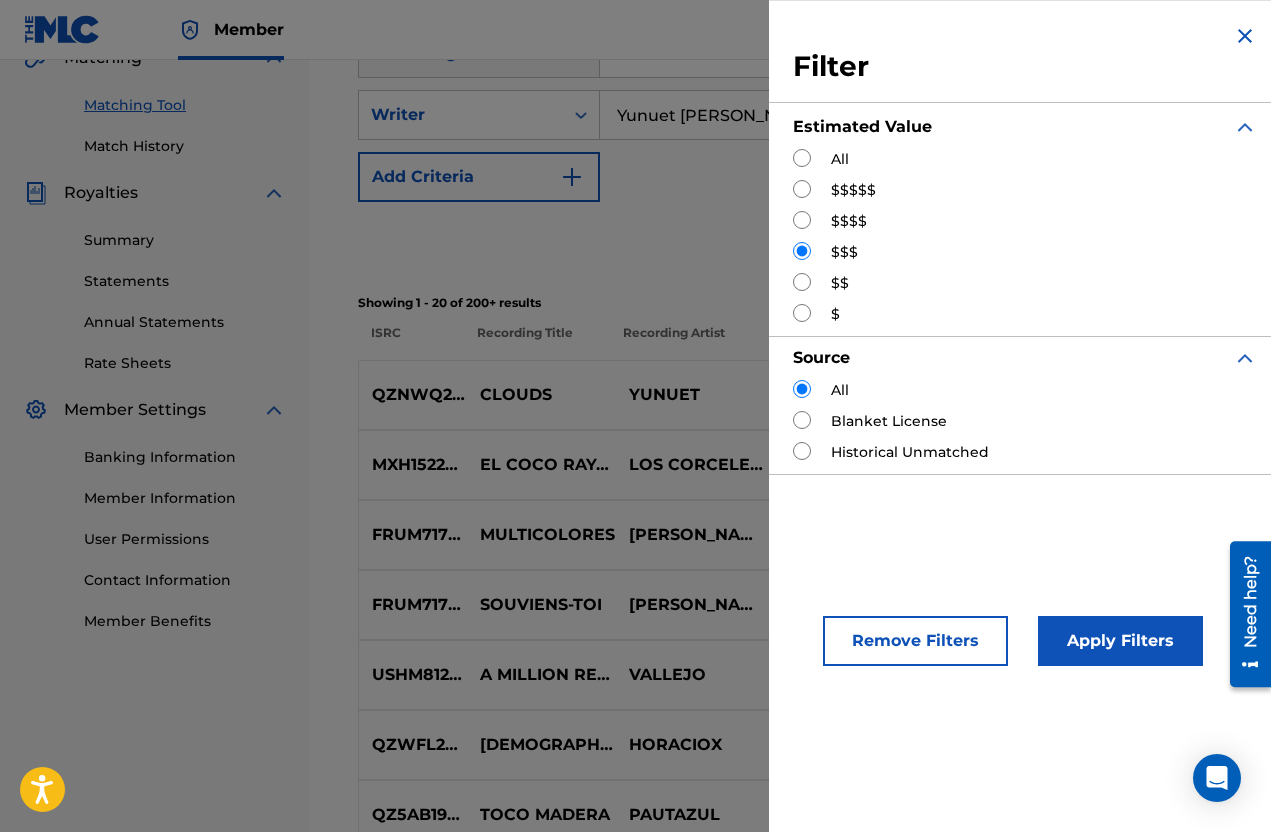 click on "Apply Filters" at bounding box center (1120, 641) 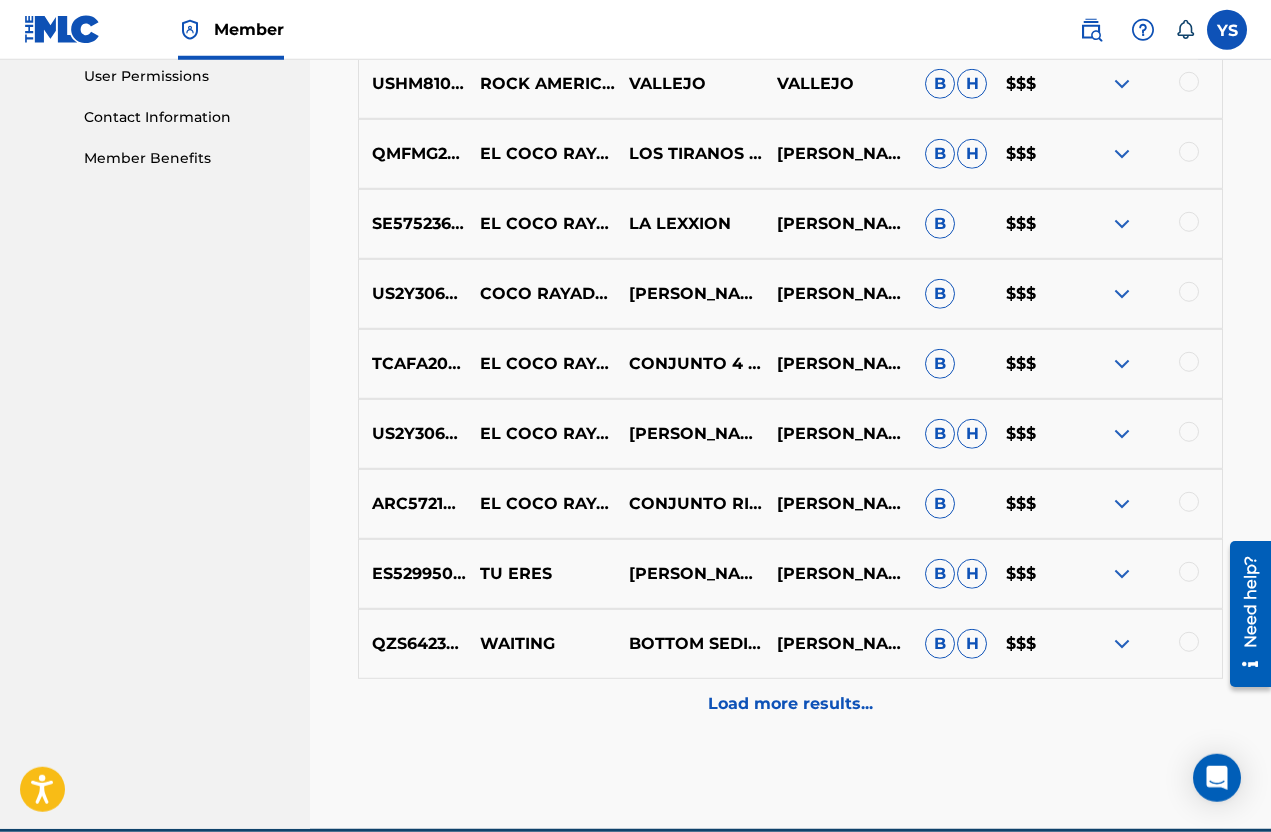 scroll, scrollTop: 970, scrollLeft: 0, axis: vertical 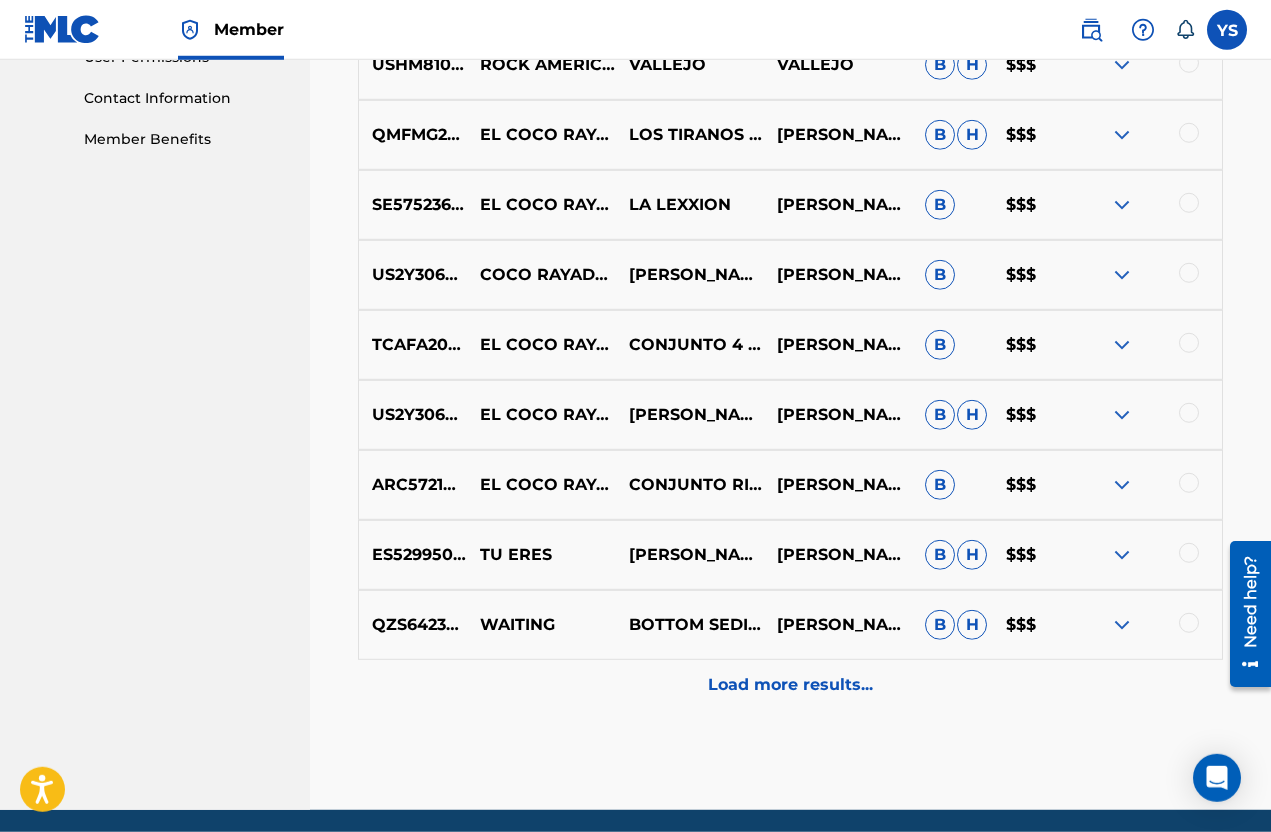 click on "Load more results..." at bounding box center [790, 685] 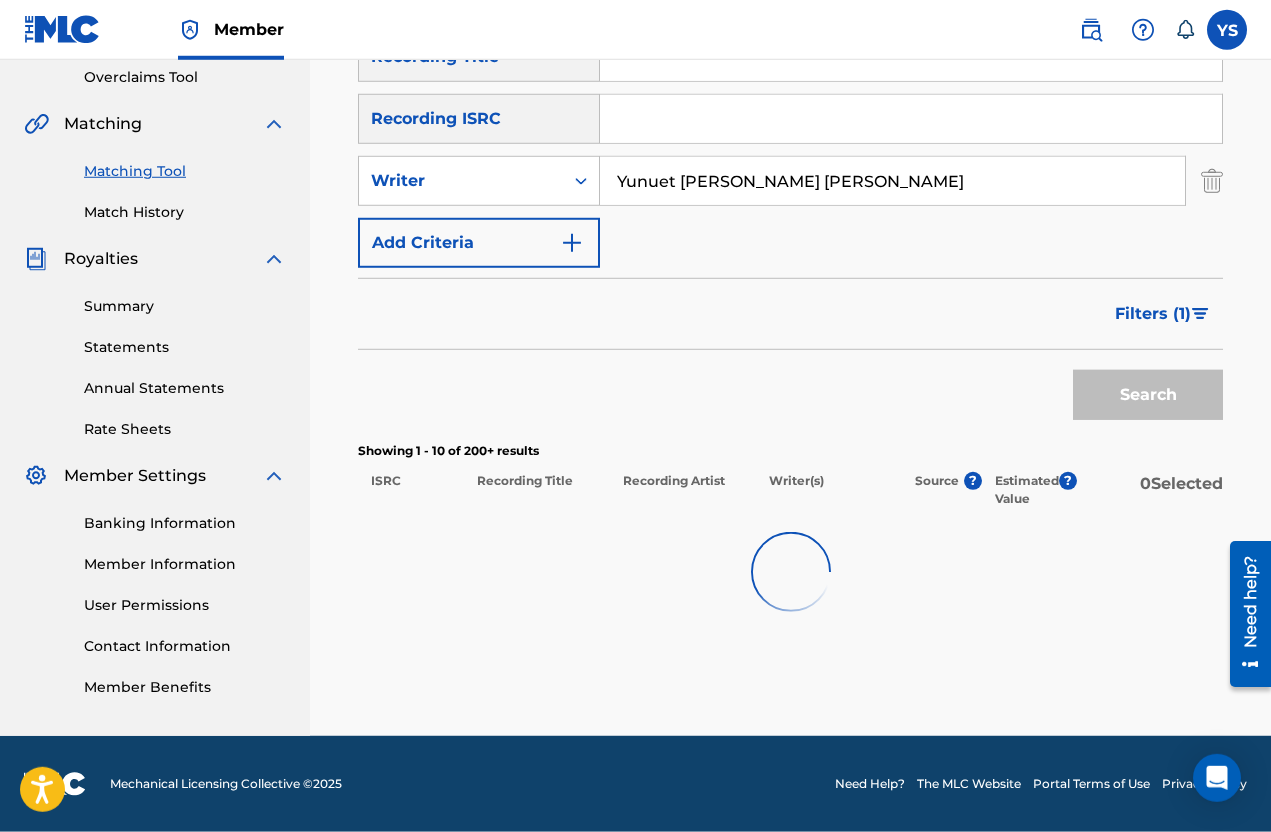 scroll, scrollTop: 370, scrollLeft: 0, axis: vertical 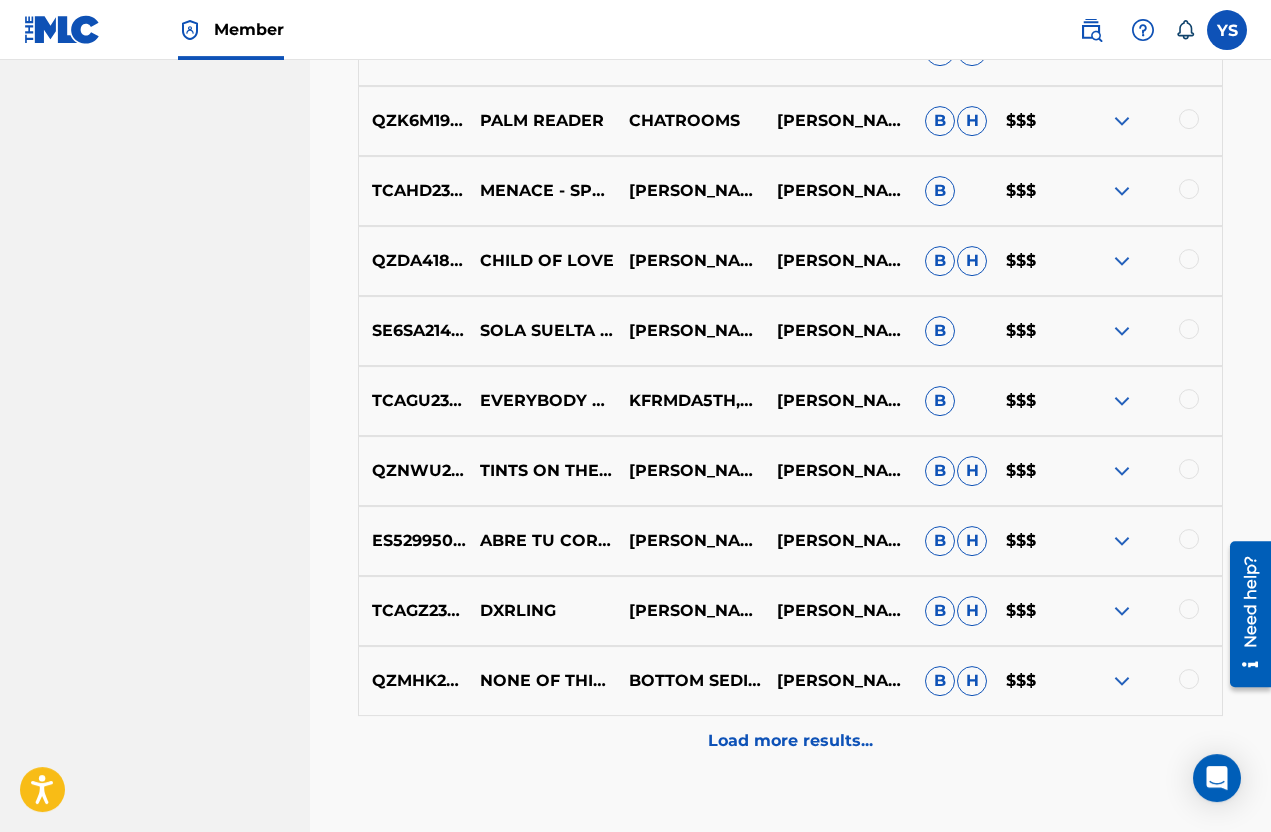 click on "Load more results..." at bounding box center [790, 741] 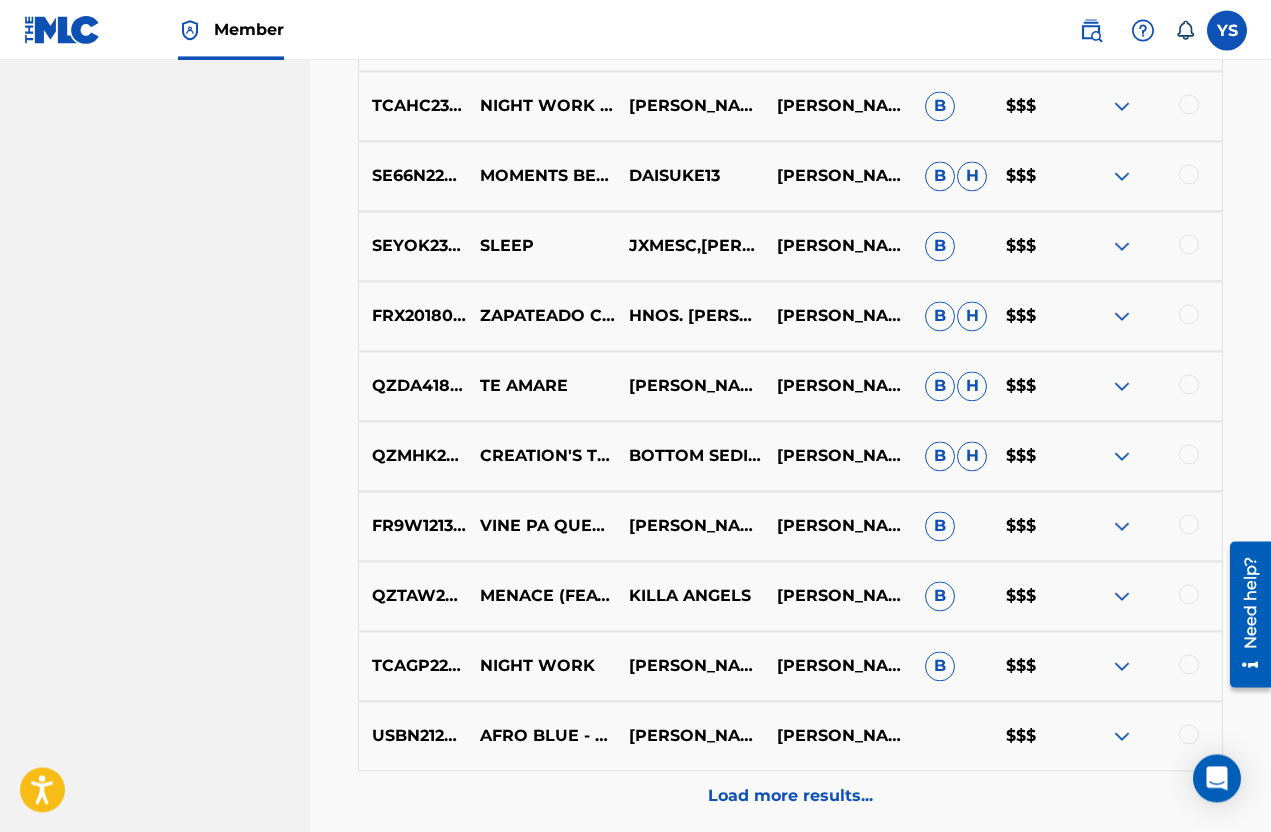 scroll, scrollTop: 2370, scrollLeft: 0, axis: vertical 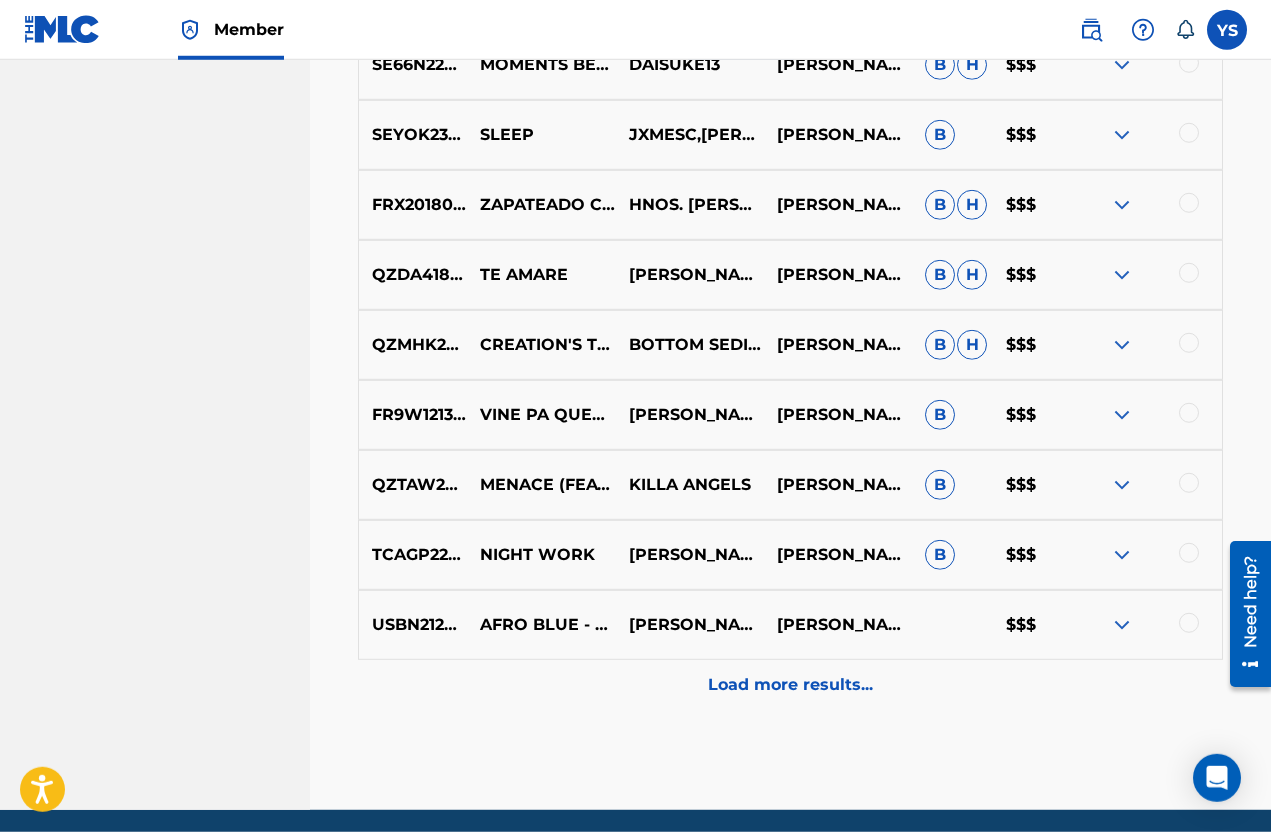click on "Load more results..." at bounding box center [790, 685] 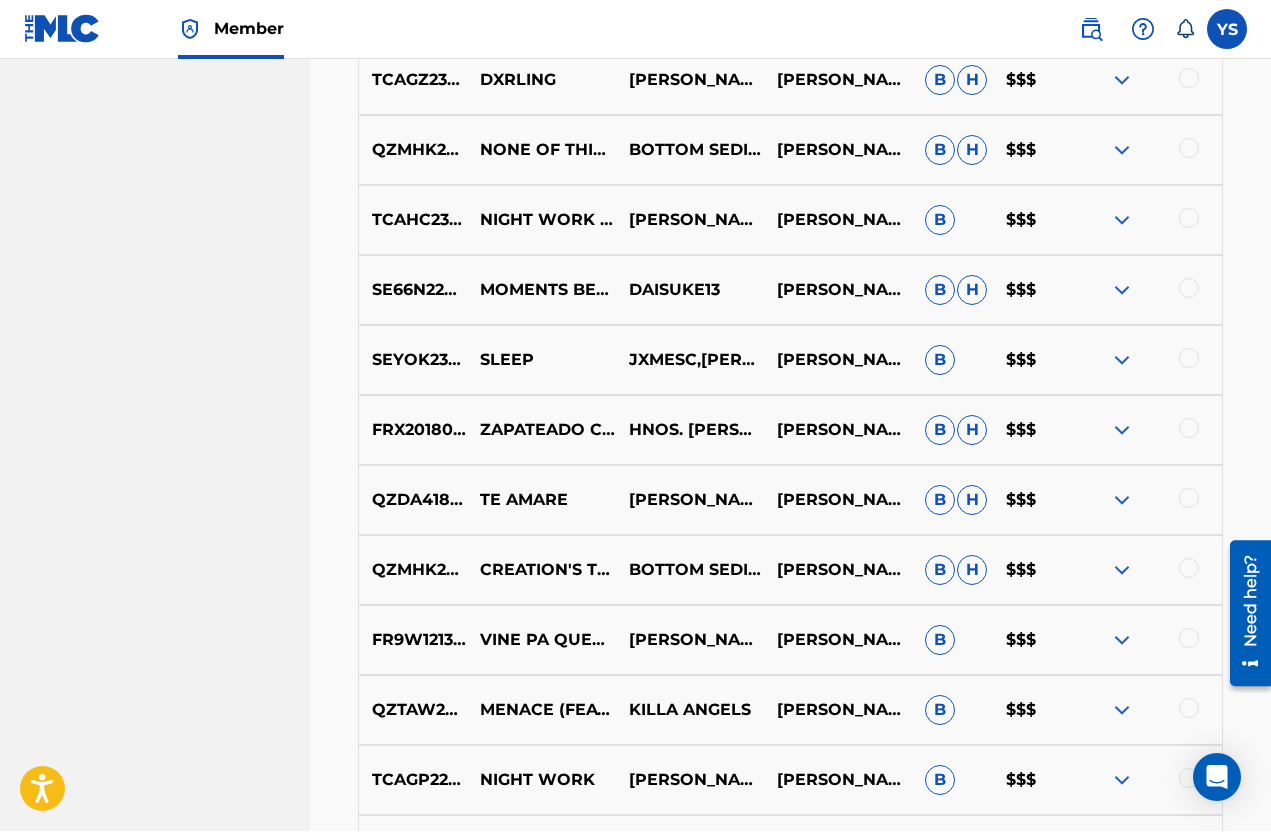 scroll, scrollTop: 2144, scrollLeft: 0, axis: vertical 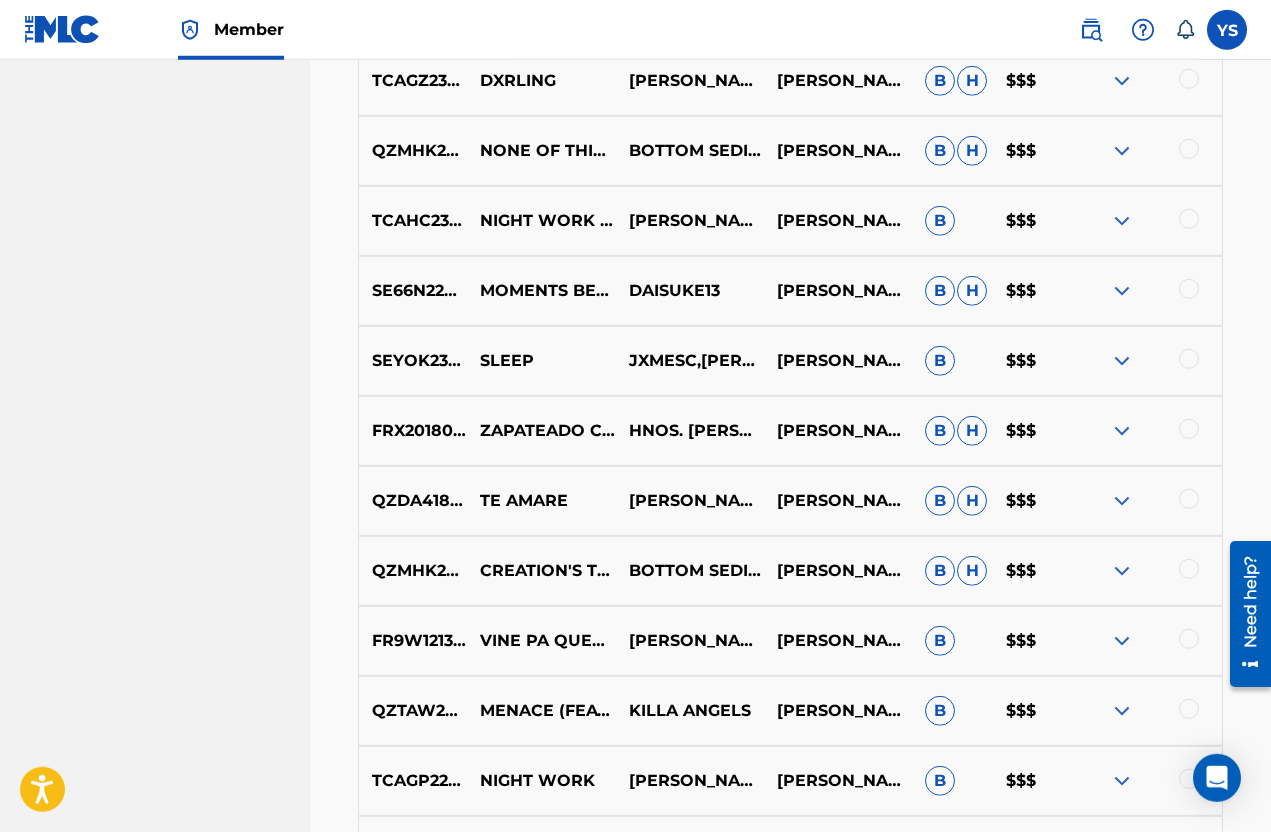 click at bounding box center (1122, 361) 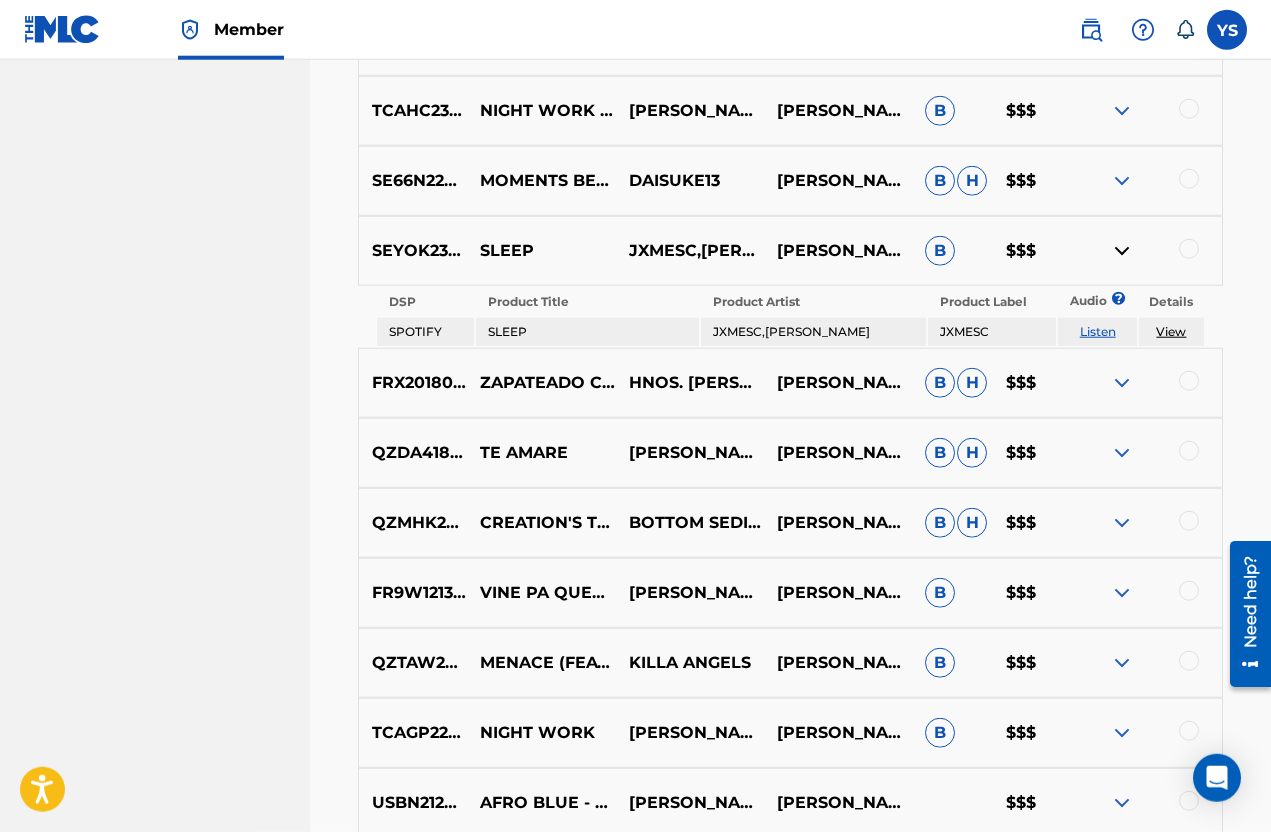 scroll, scrollTop: 2254, scrollLeft: 0, axis: vertical 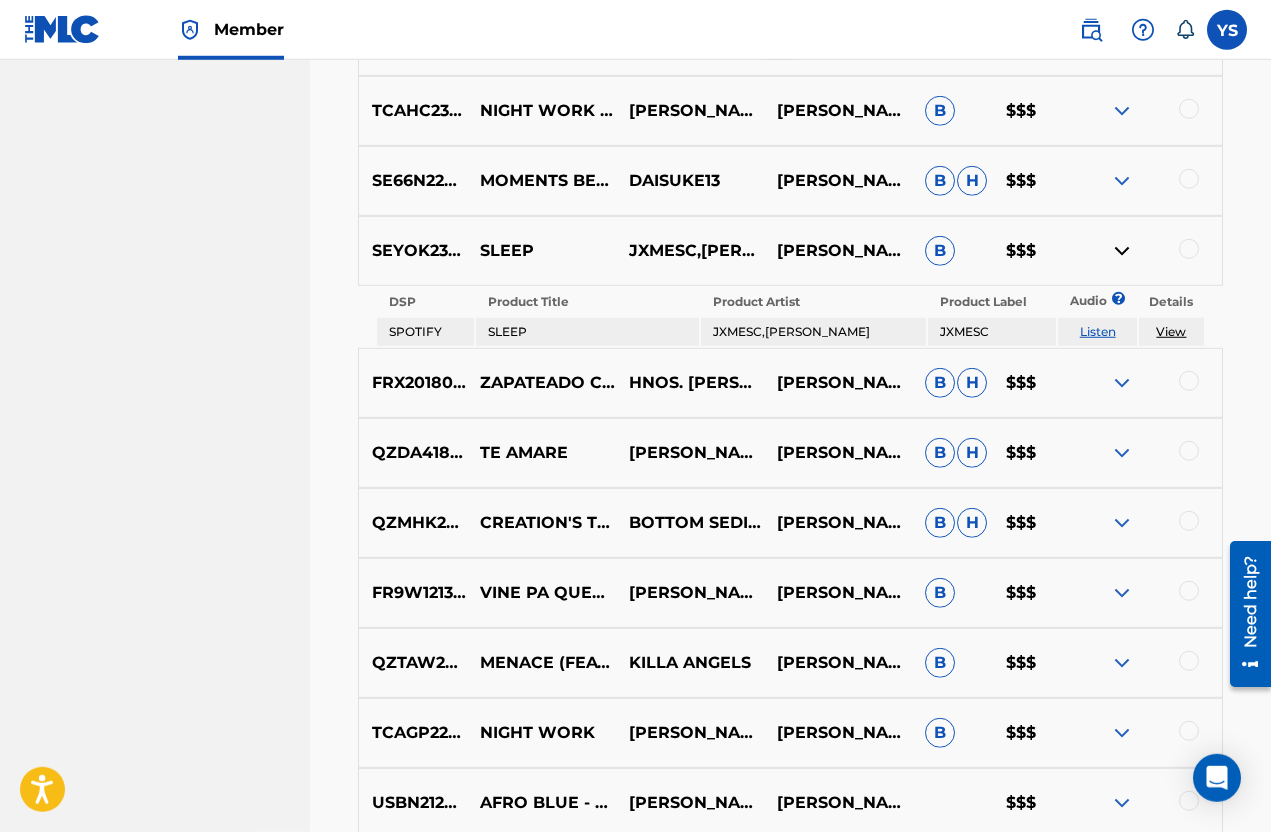 click on "DSP Product Title Product Artist Product Label Audio ? Details SPOTIFY SLEEP JXMESC,LUCA SANTAMARIA JXMESC Listen View" at bounding box center (790, 317) 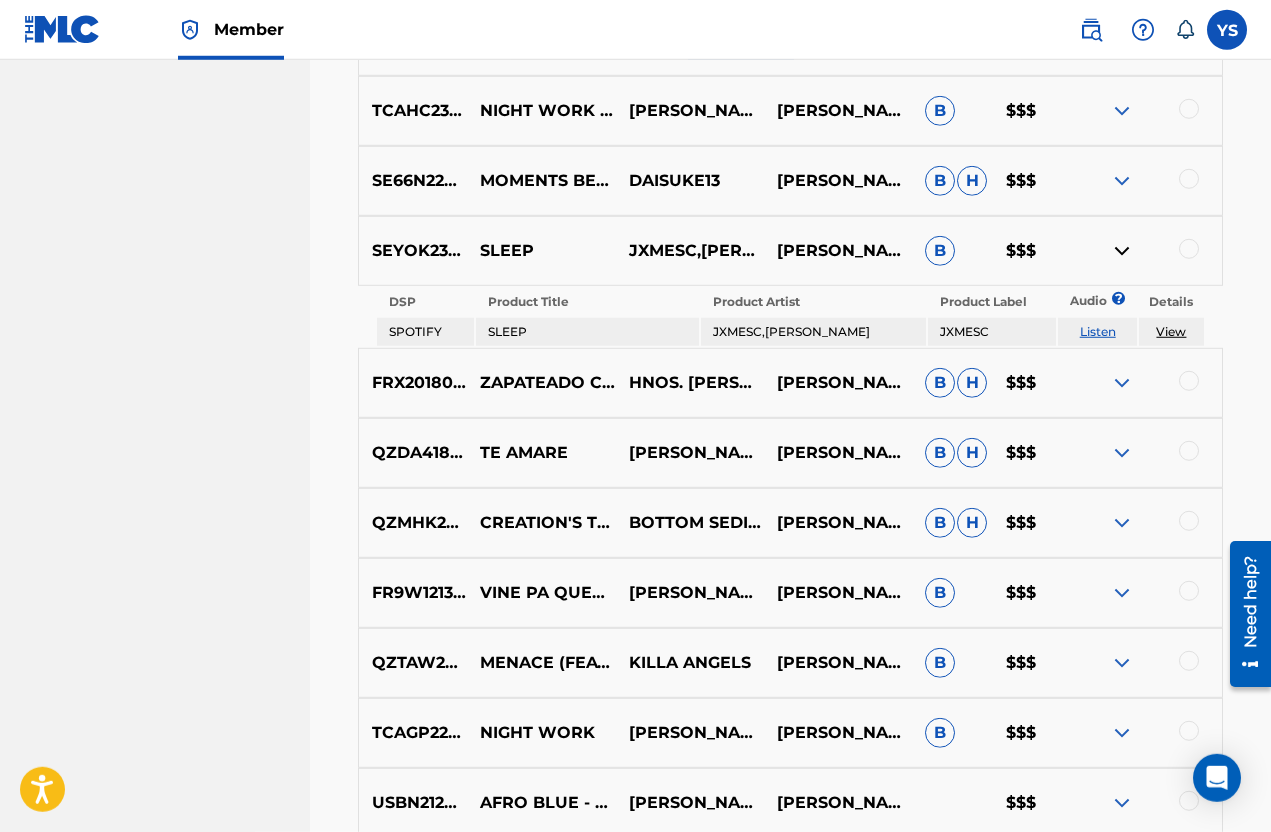 click on "View" at bounding box center (1171, 331) 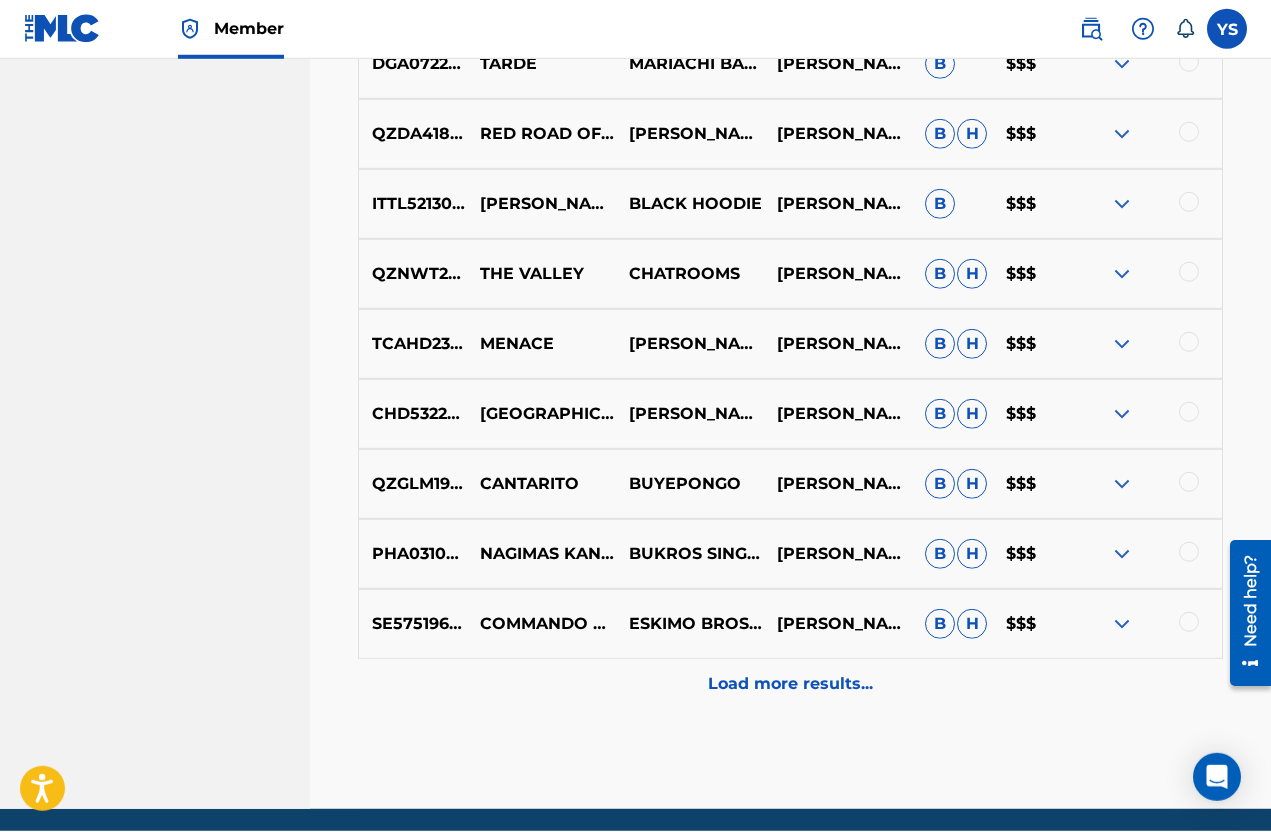 scroll, scrollTop: 3132, scrollLeft: 0, axis: vertical 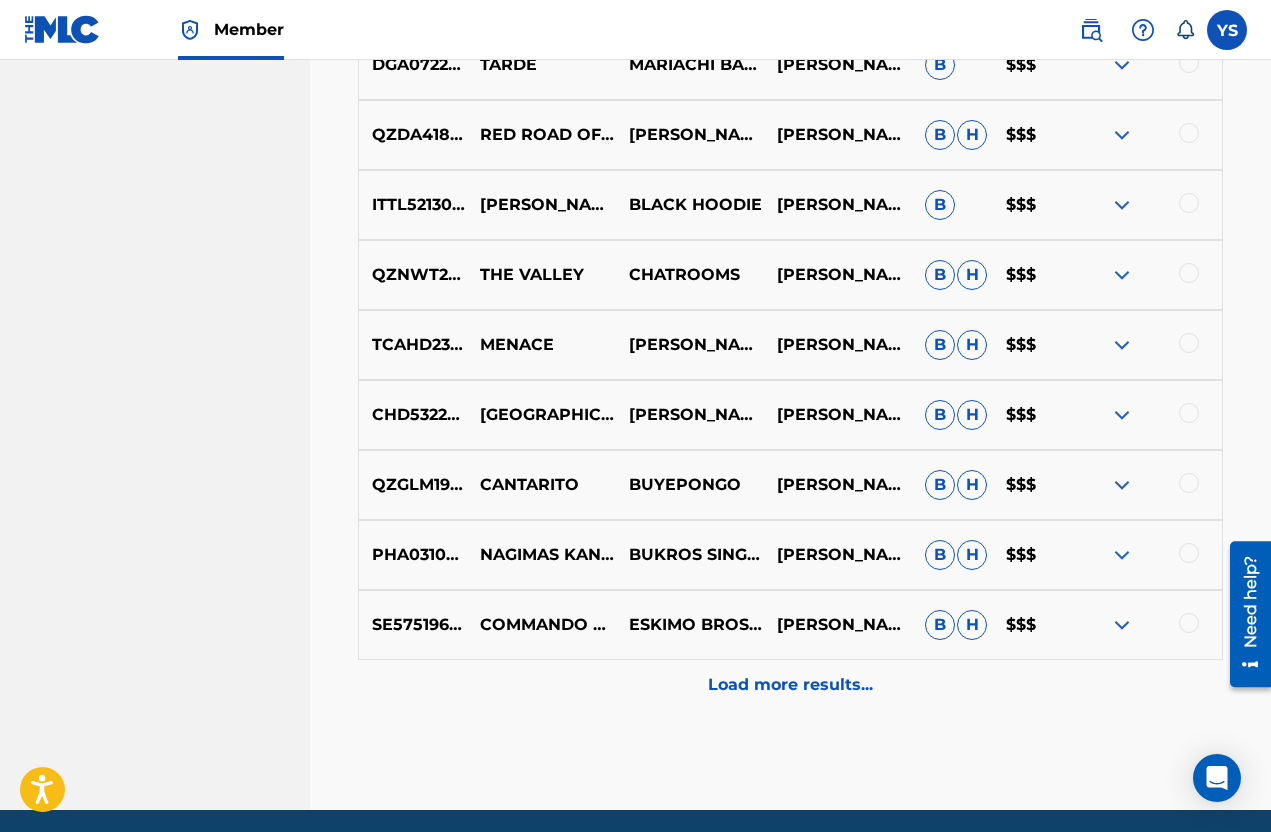 click on "Load more results..." at bounding box center [790, 685] 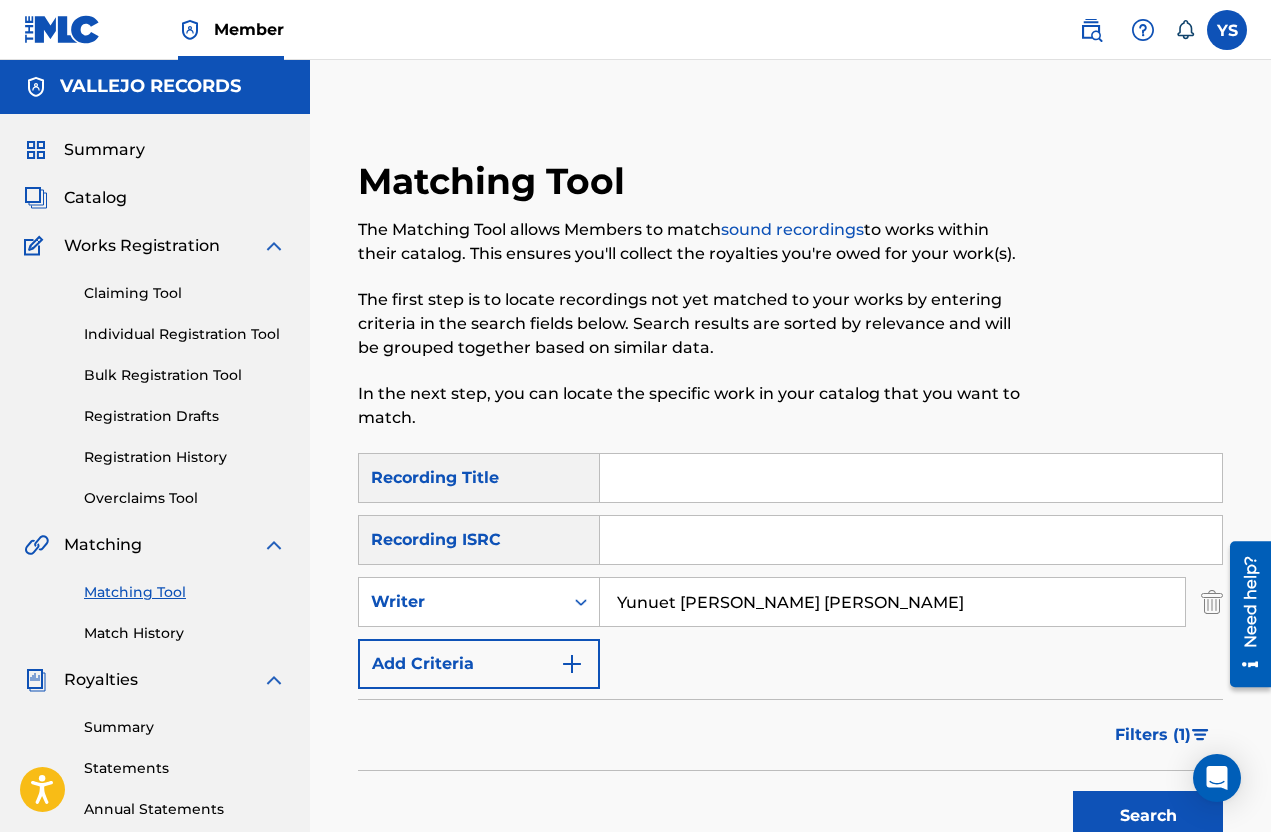 scroll, scrollTop: 0, scrollLeft: 0, axis: both 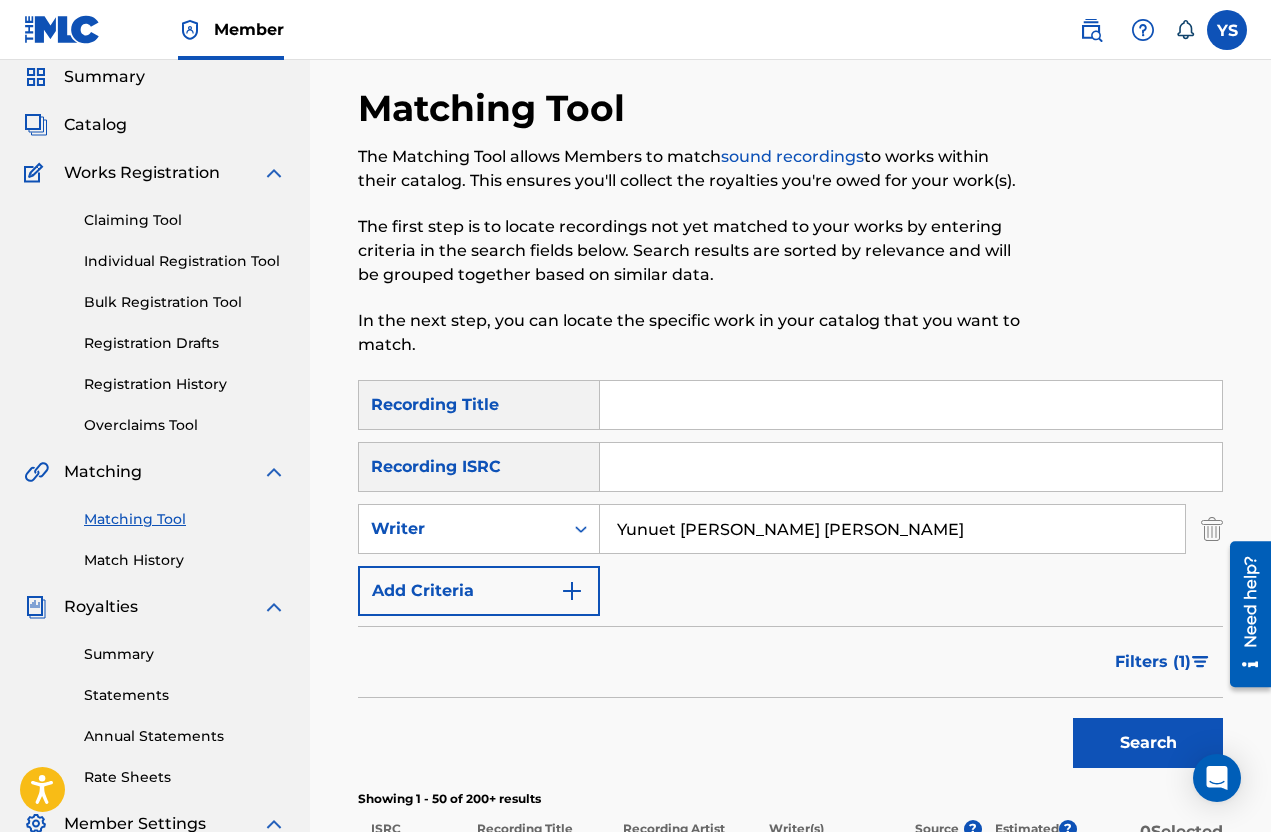 click at bounding box center [911, 405] 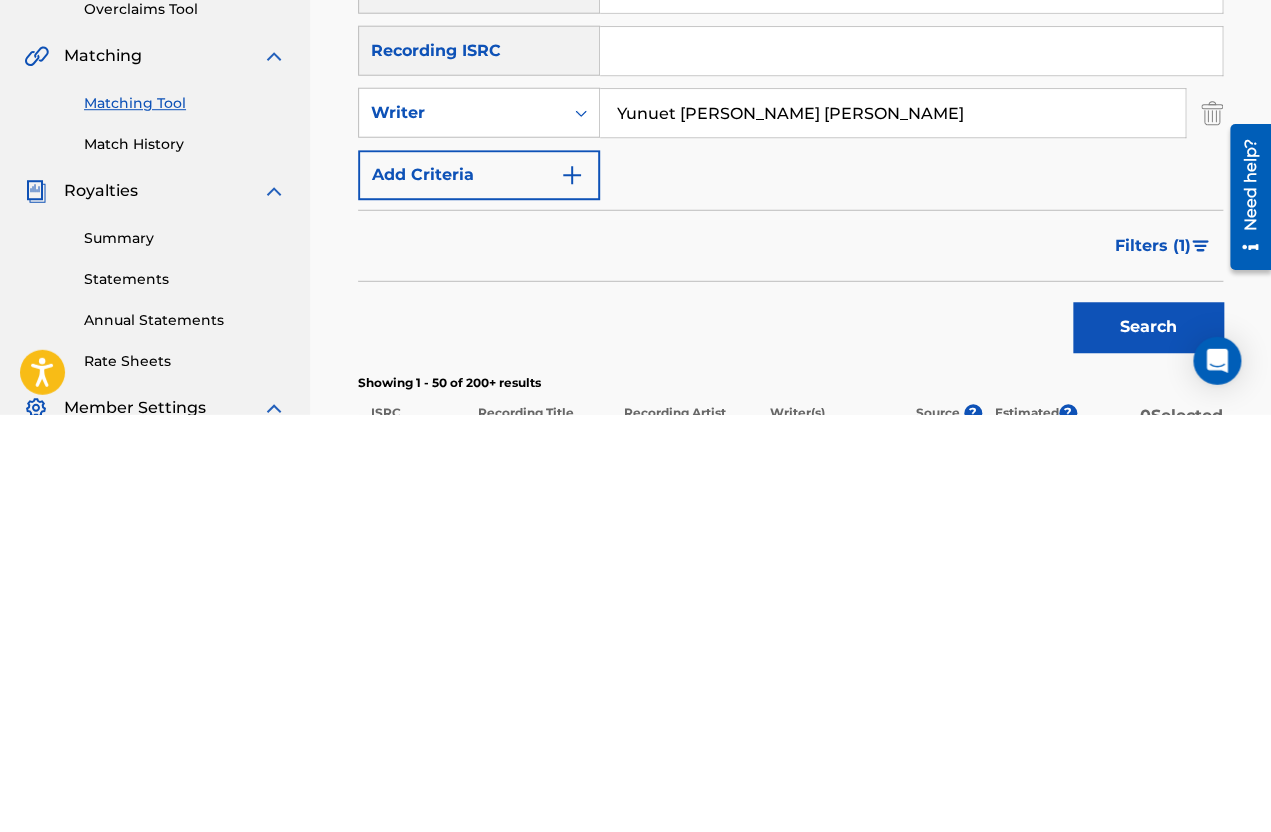 type on "WAVES" 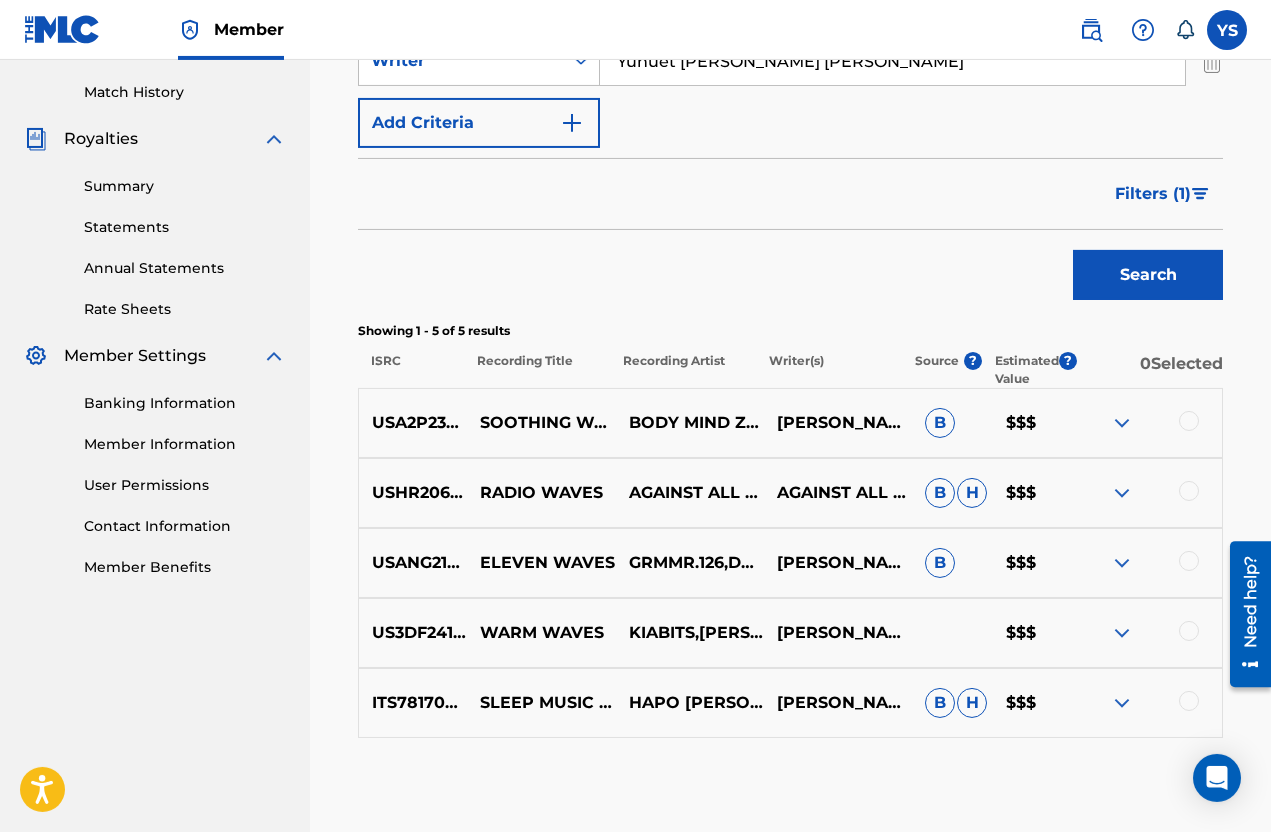 scroll, scrollTop: 570, scrollLeft: 0, axis: vertical 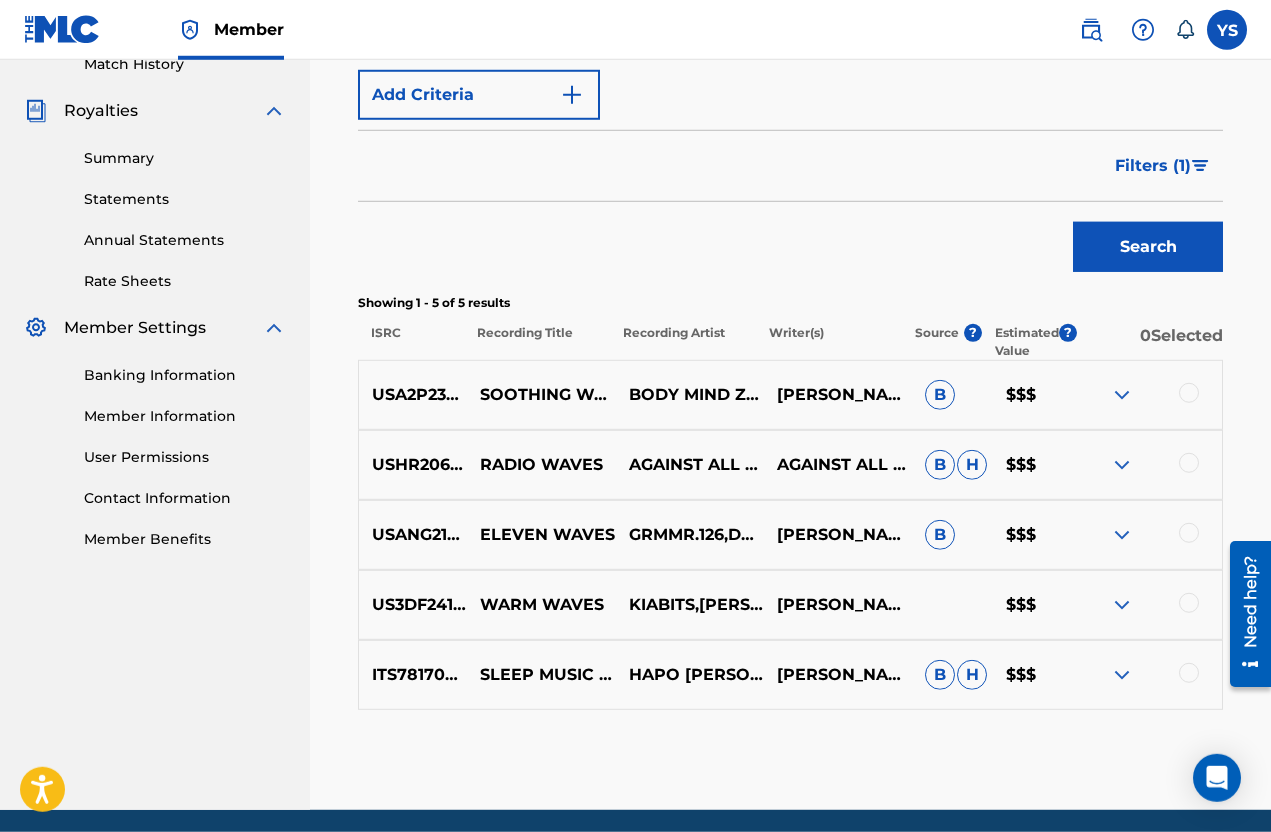click on "Filters ( 1 )" at bounding box center [1163, 166] 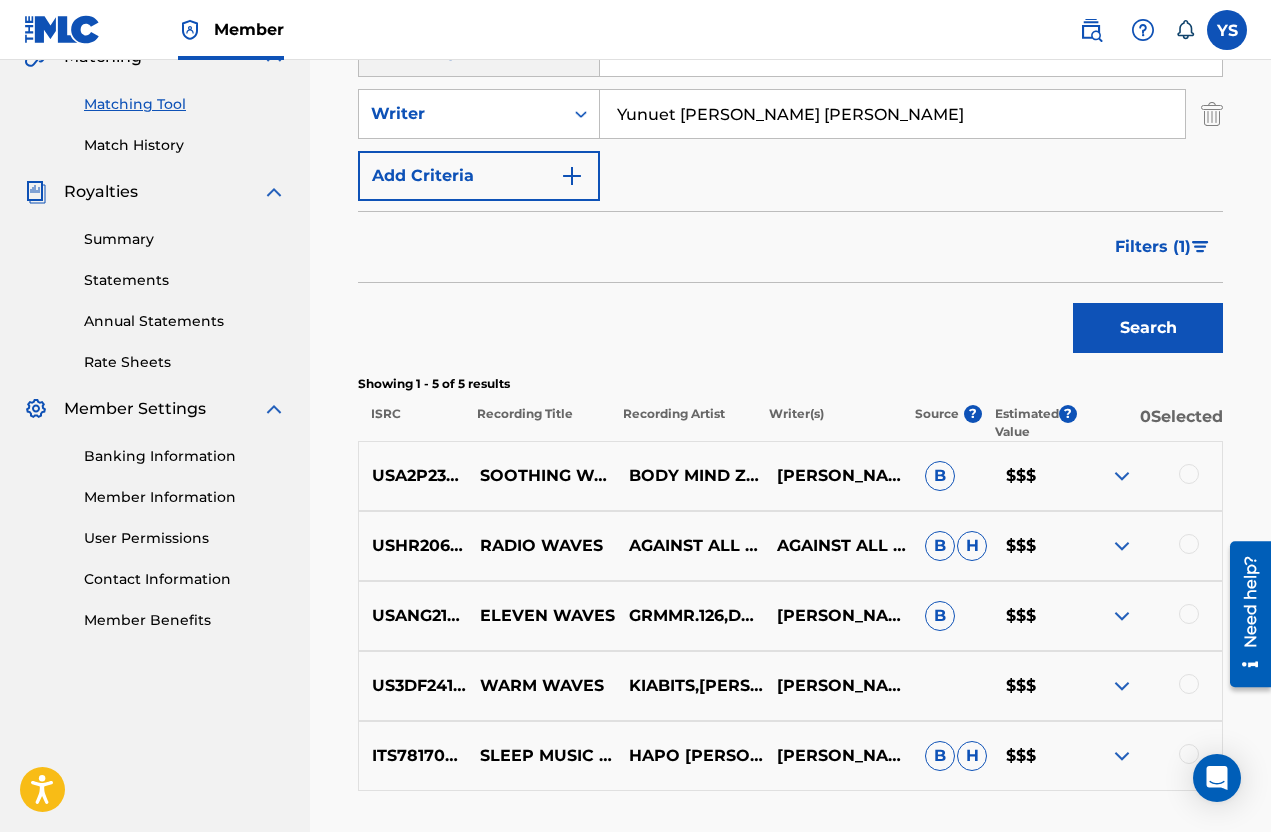 scroll, scrollTop: 488, scrollLeft: 0, axis: vertical 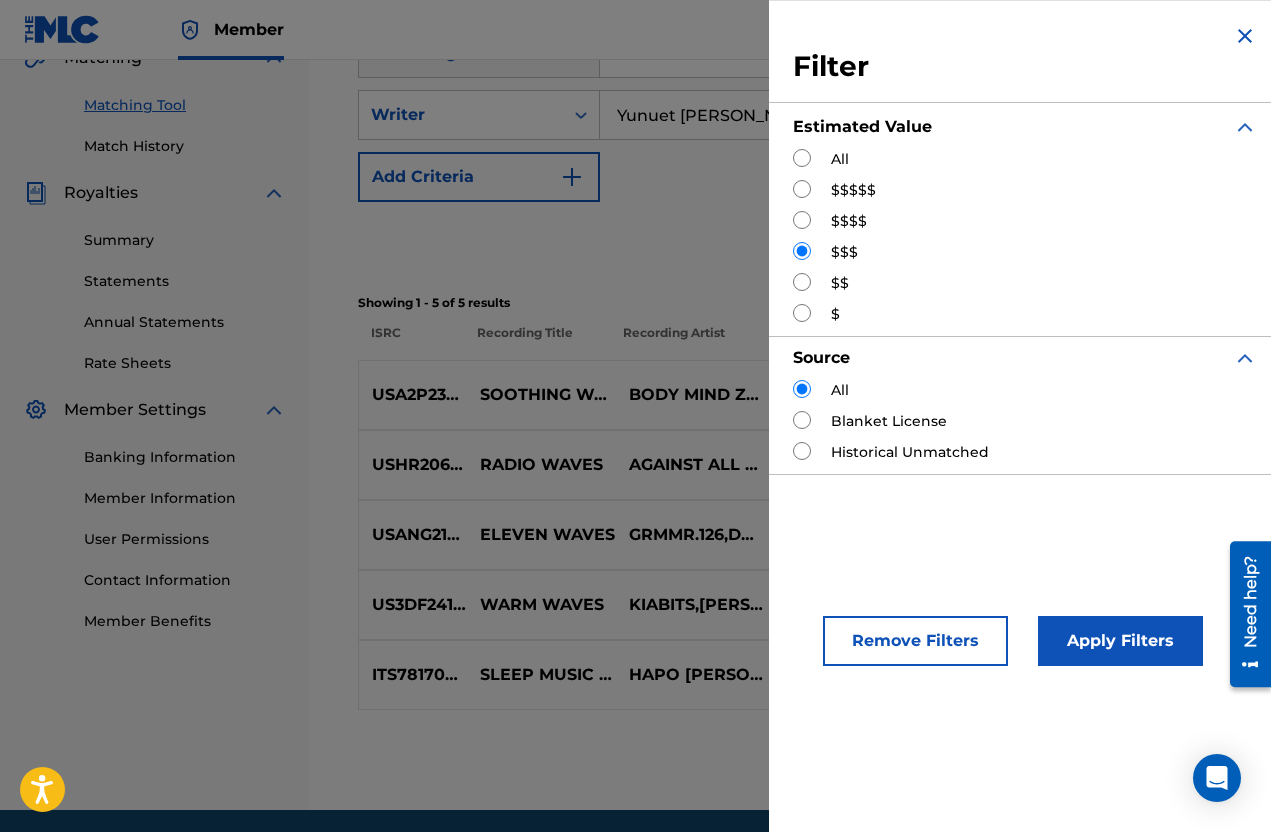 click on "All $$$$$ $$$$ $$$ $$ $" at bounding box center (1025, 237) 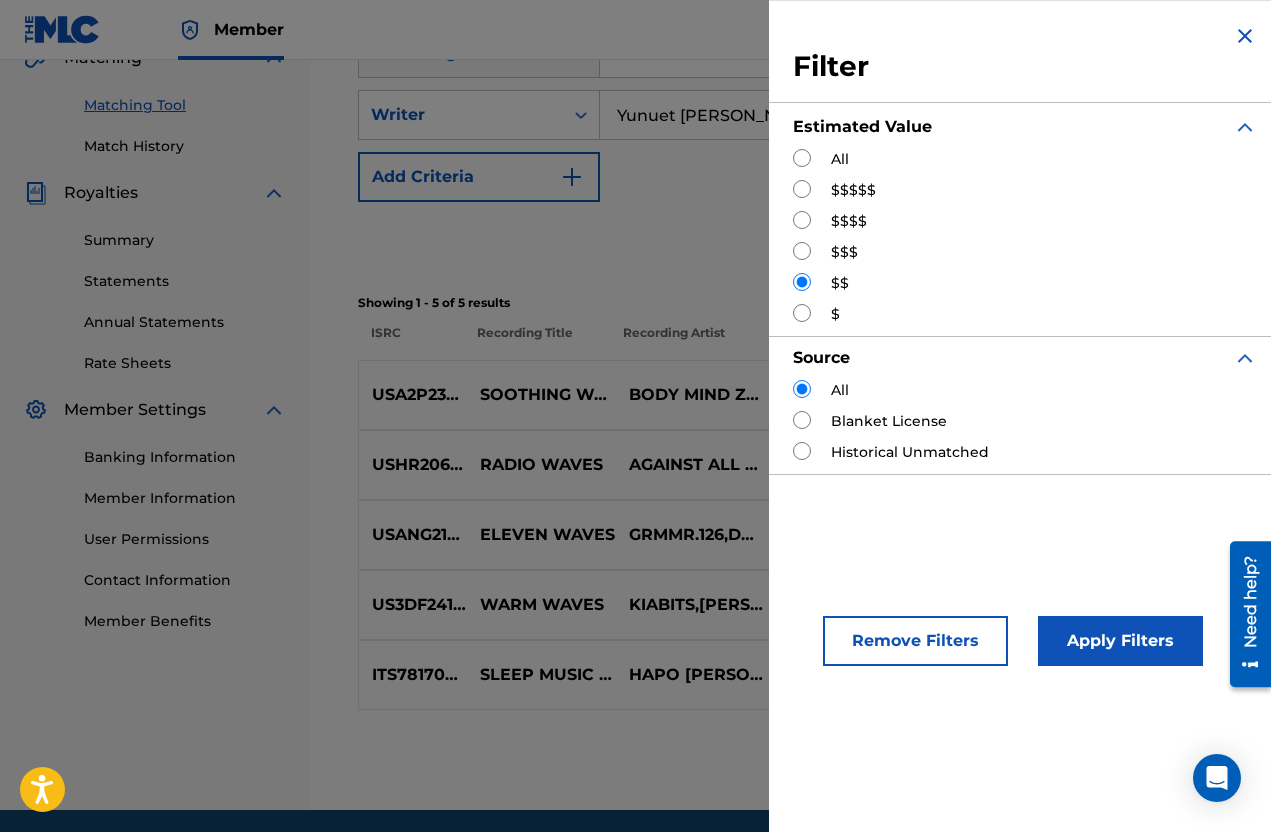 click on "Apply Filters" at bounding box center (1120, 641) 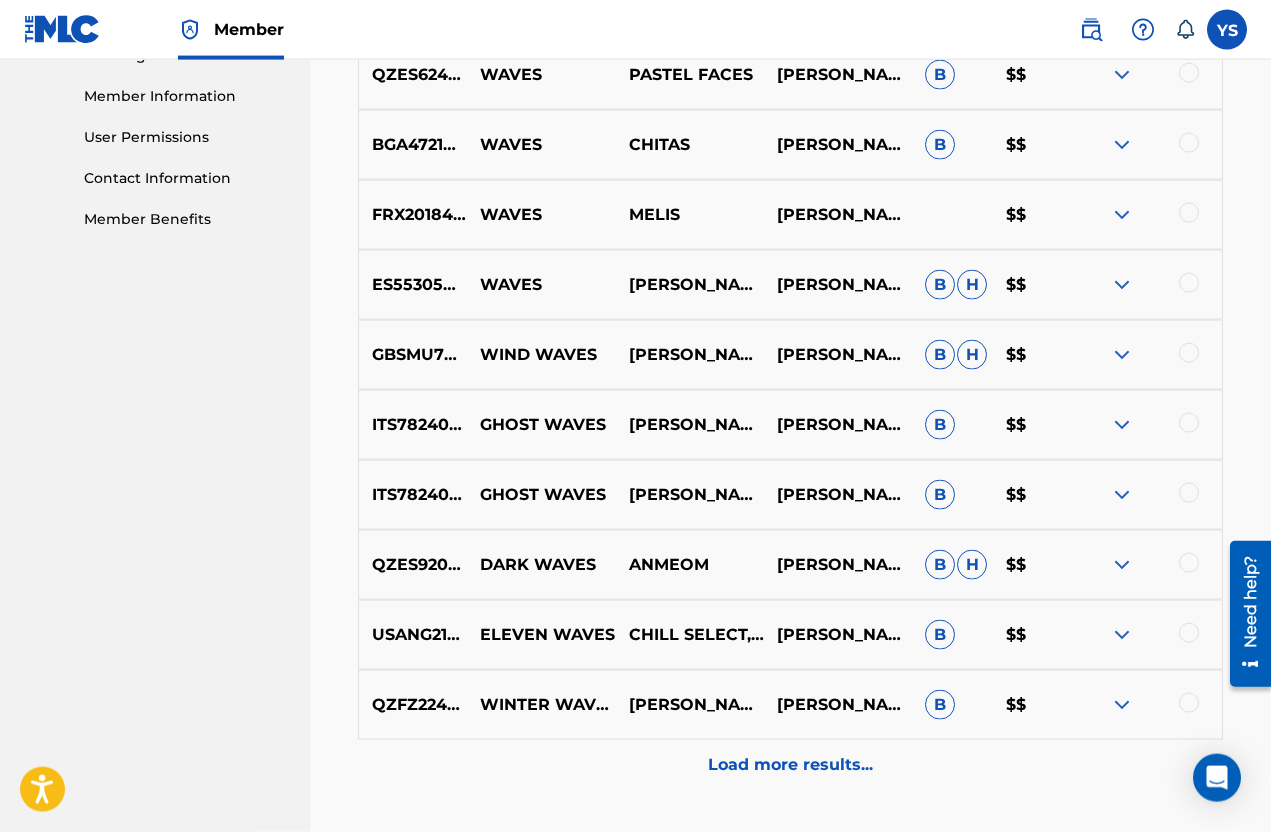 scroll, scrollTop: 914, scrollLeft: 0, axis: vertical 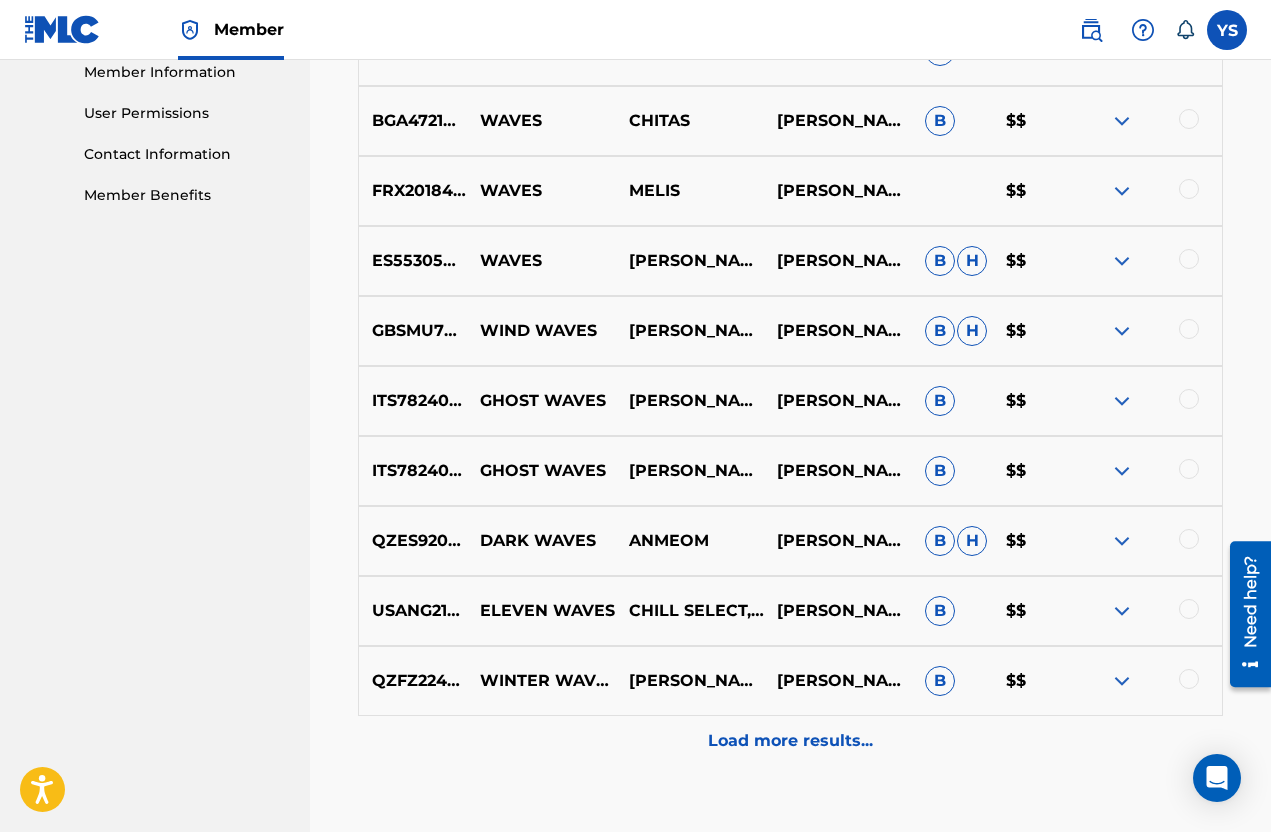 click on "Load more results..." at bounding box center [790, 741] 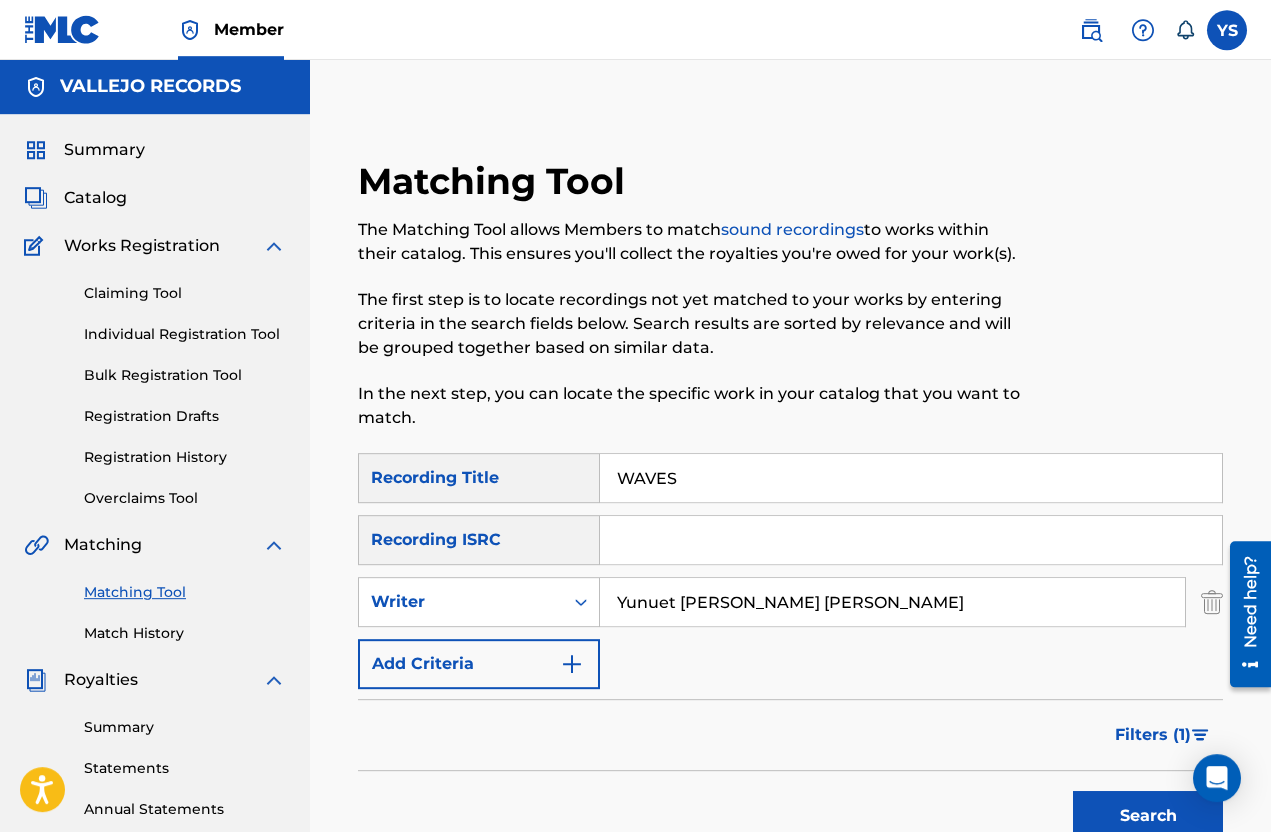 scroll, scrollTop: 0, scrollLeft: 0, axis: both 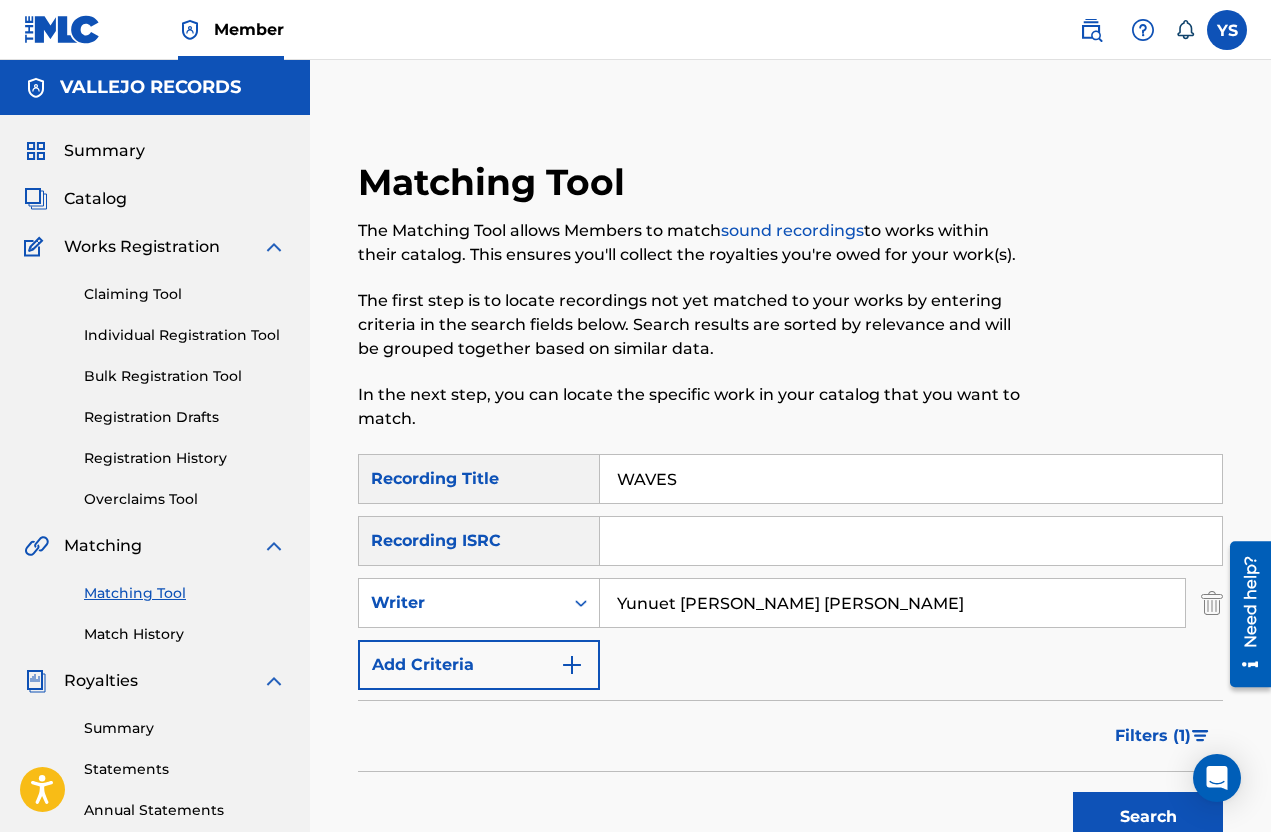click on "WAVES" at bounding box center [911, 479] 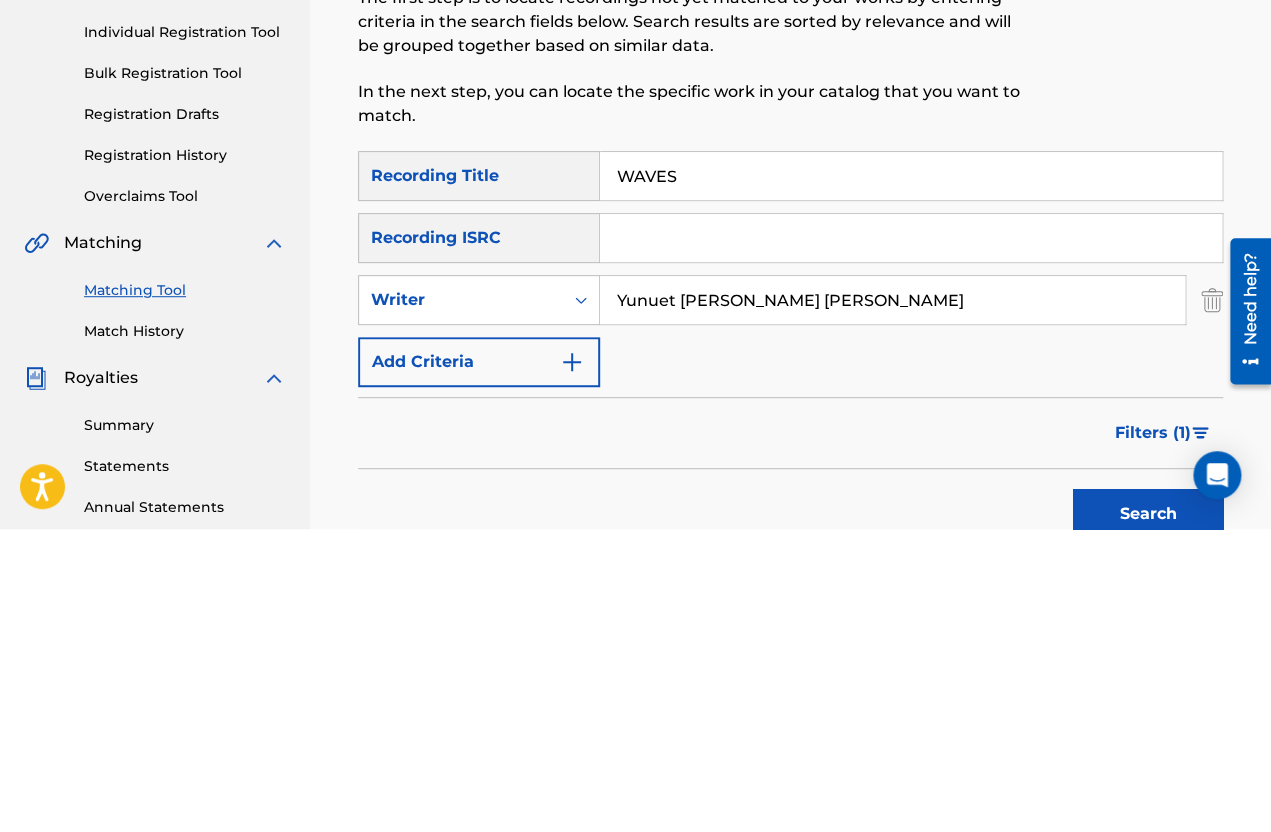 click on "WAVES" at bounding box center [911, 479] 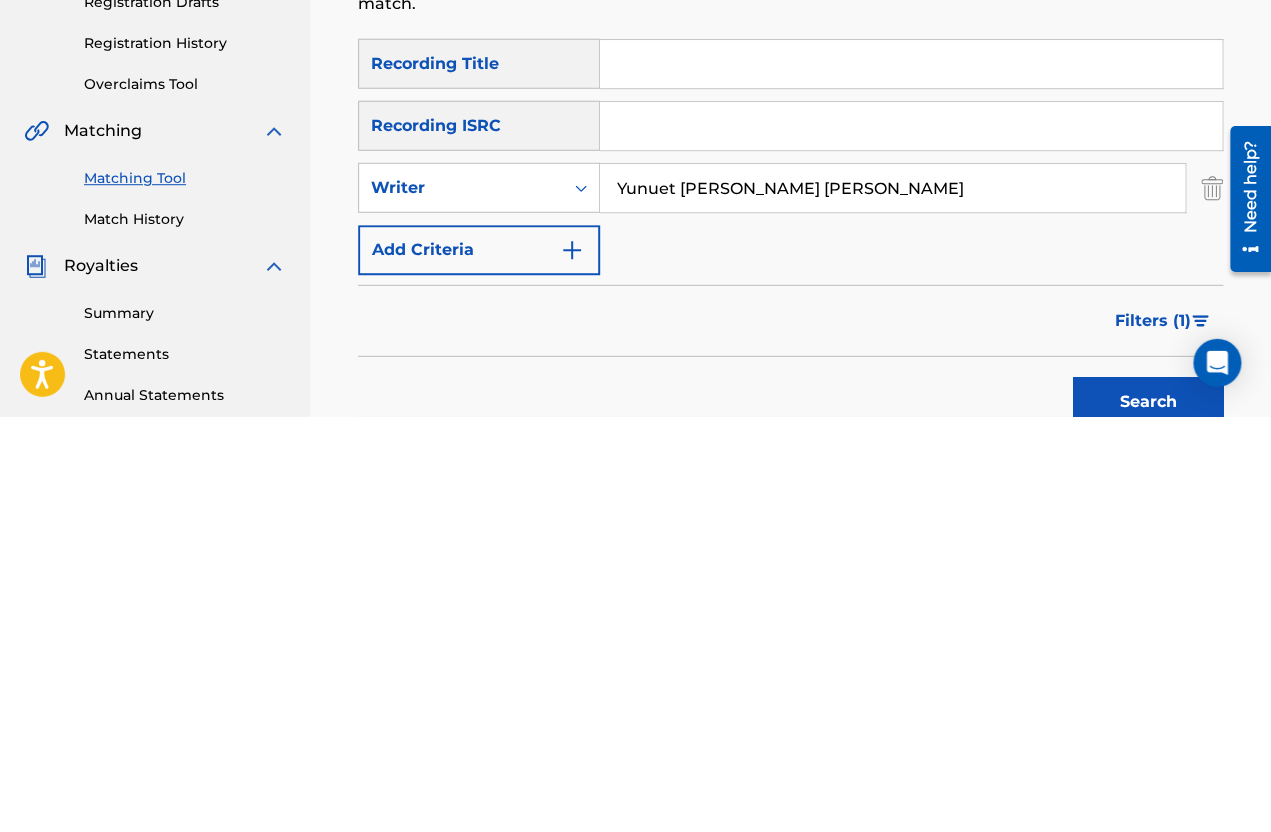 type 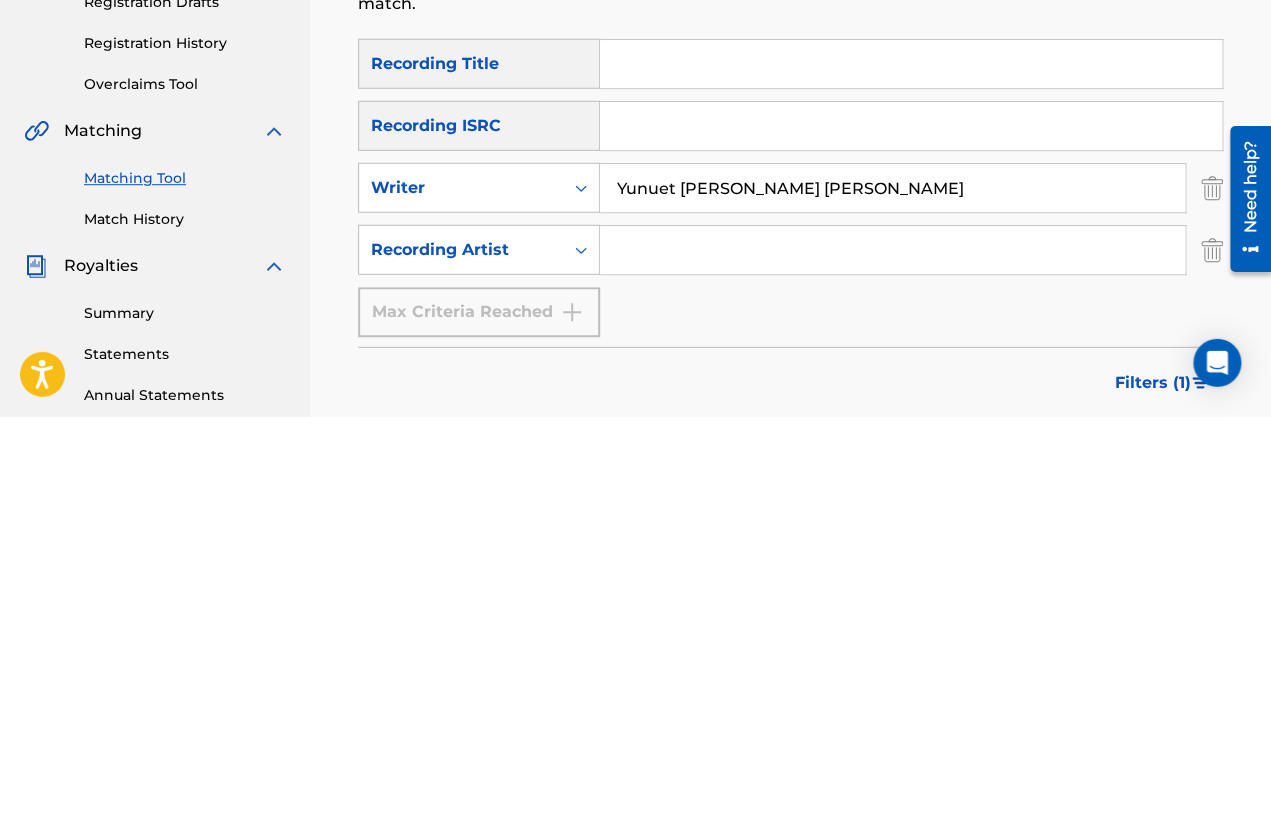 scroll, scrollTop: 415, scrollLeft: 0, axis: vertical 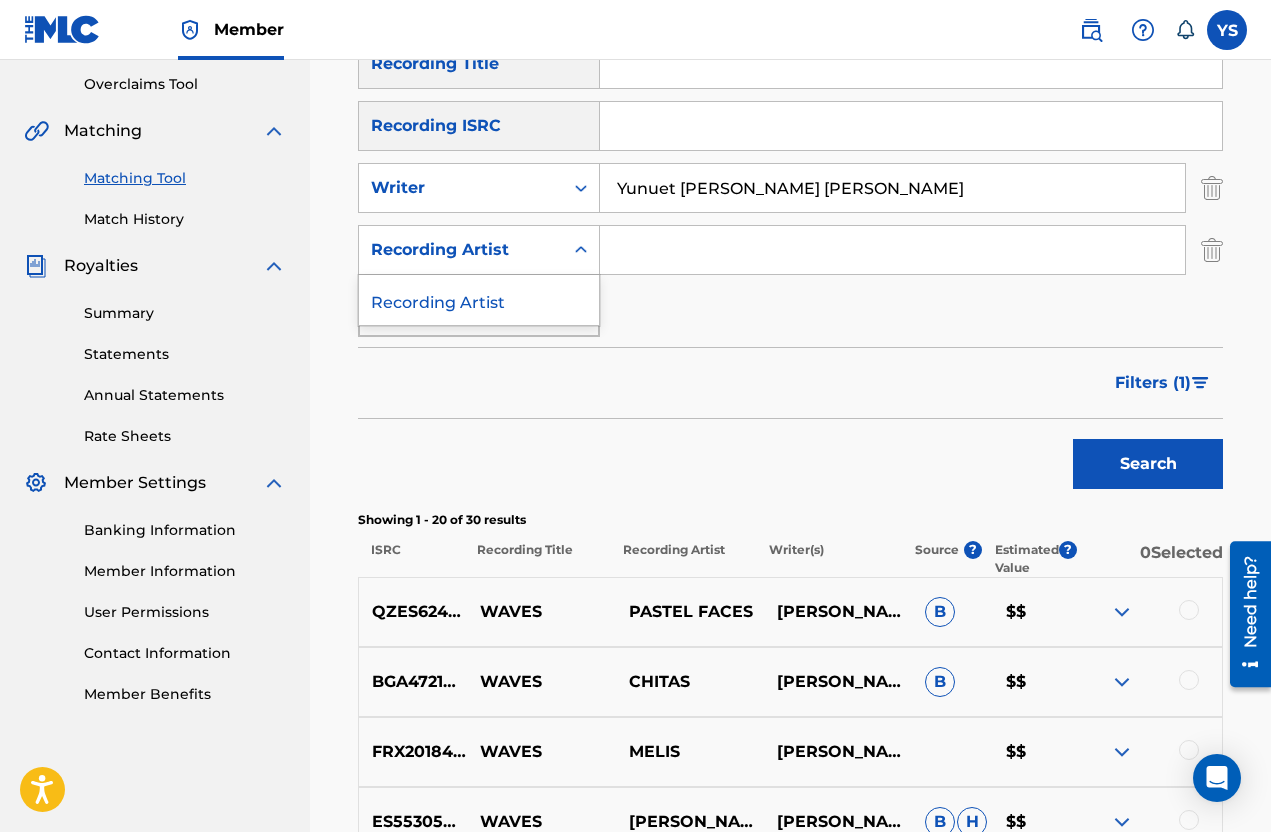 click at bounding box center [892, 250] 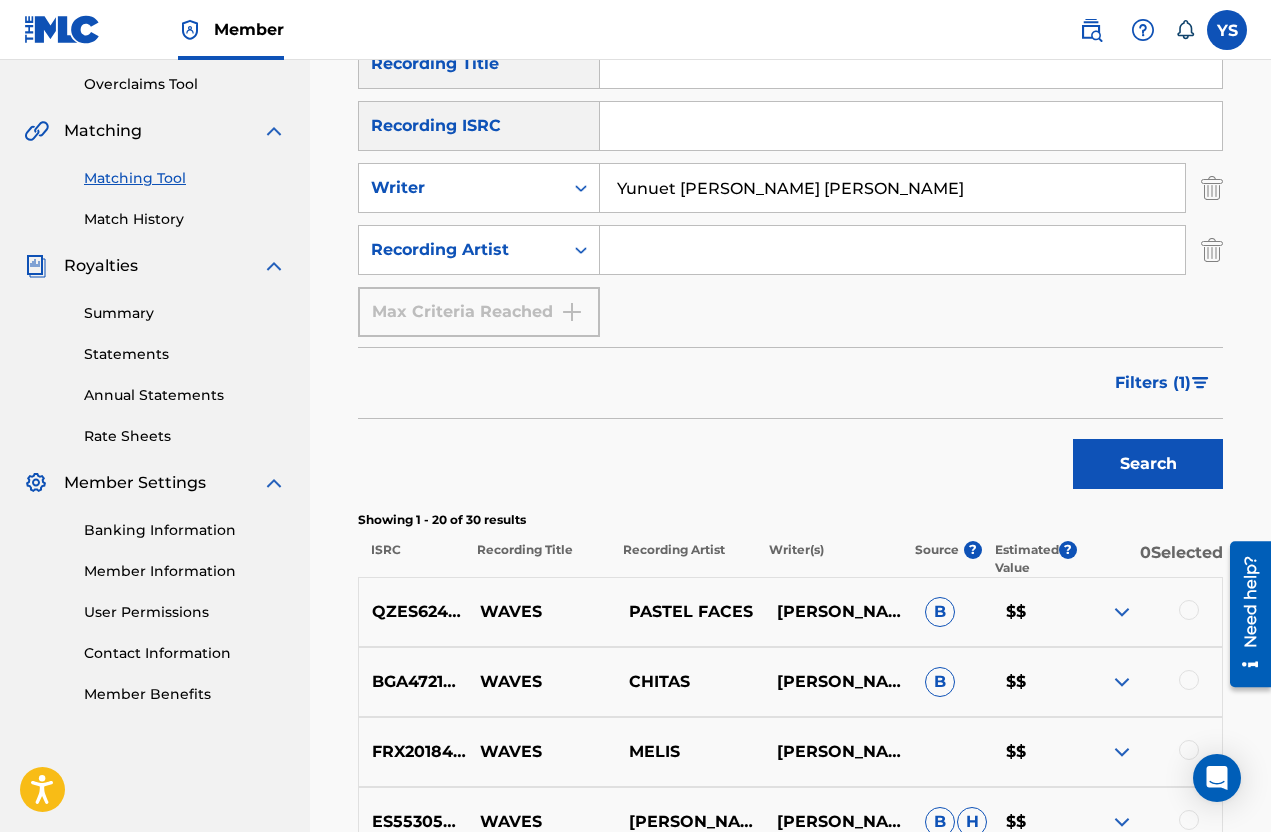 scroll, scrollTop: 415, scrollLeft: 0, axis: vertical 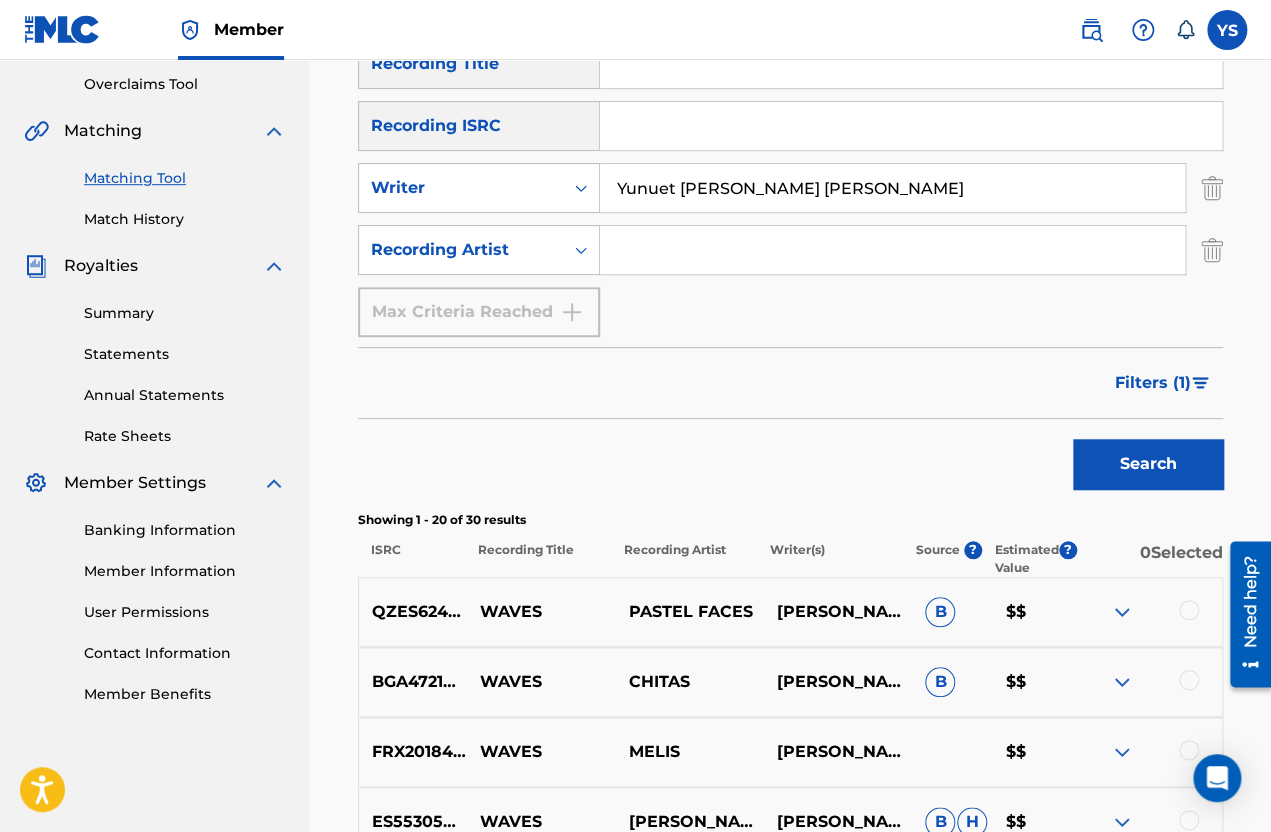 click at bounding box center [892, 250] 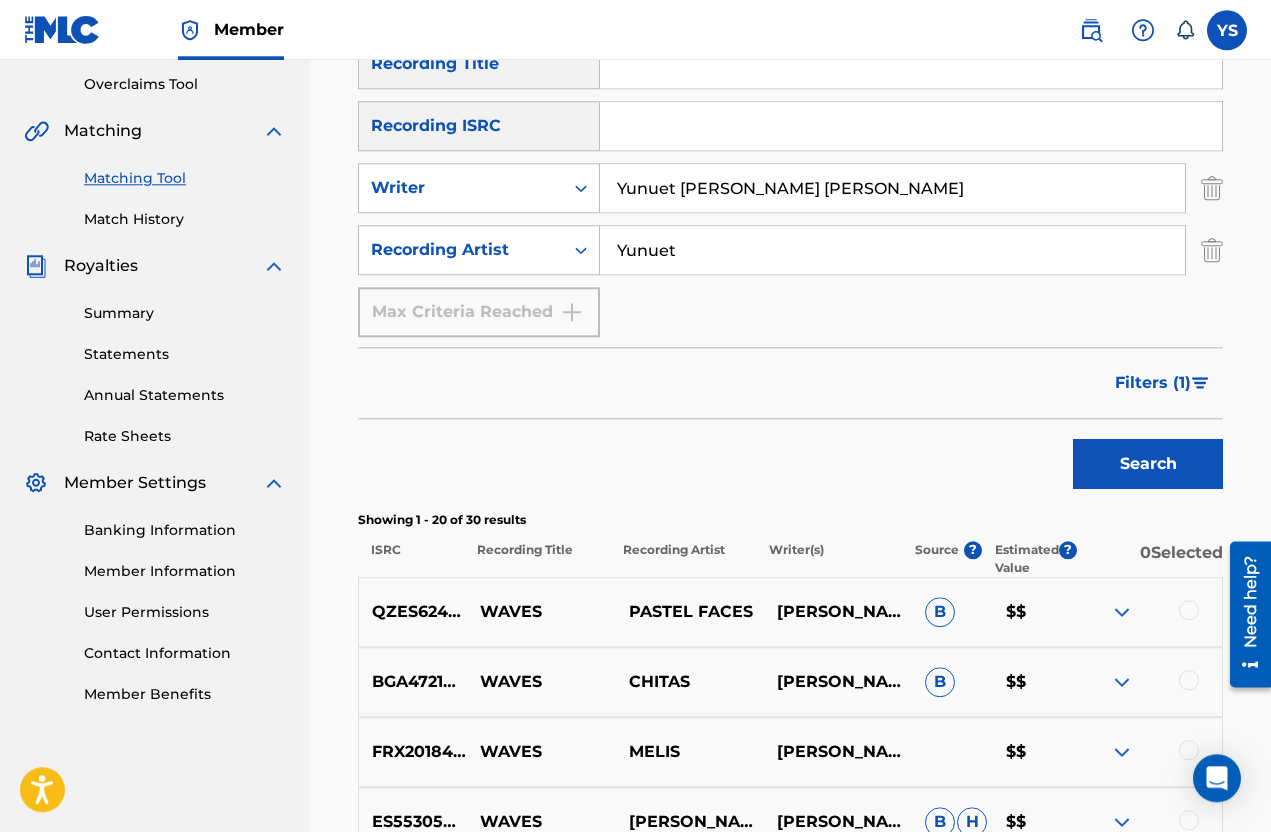 type on "Yunuet" 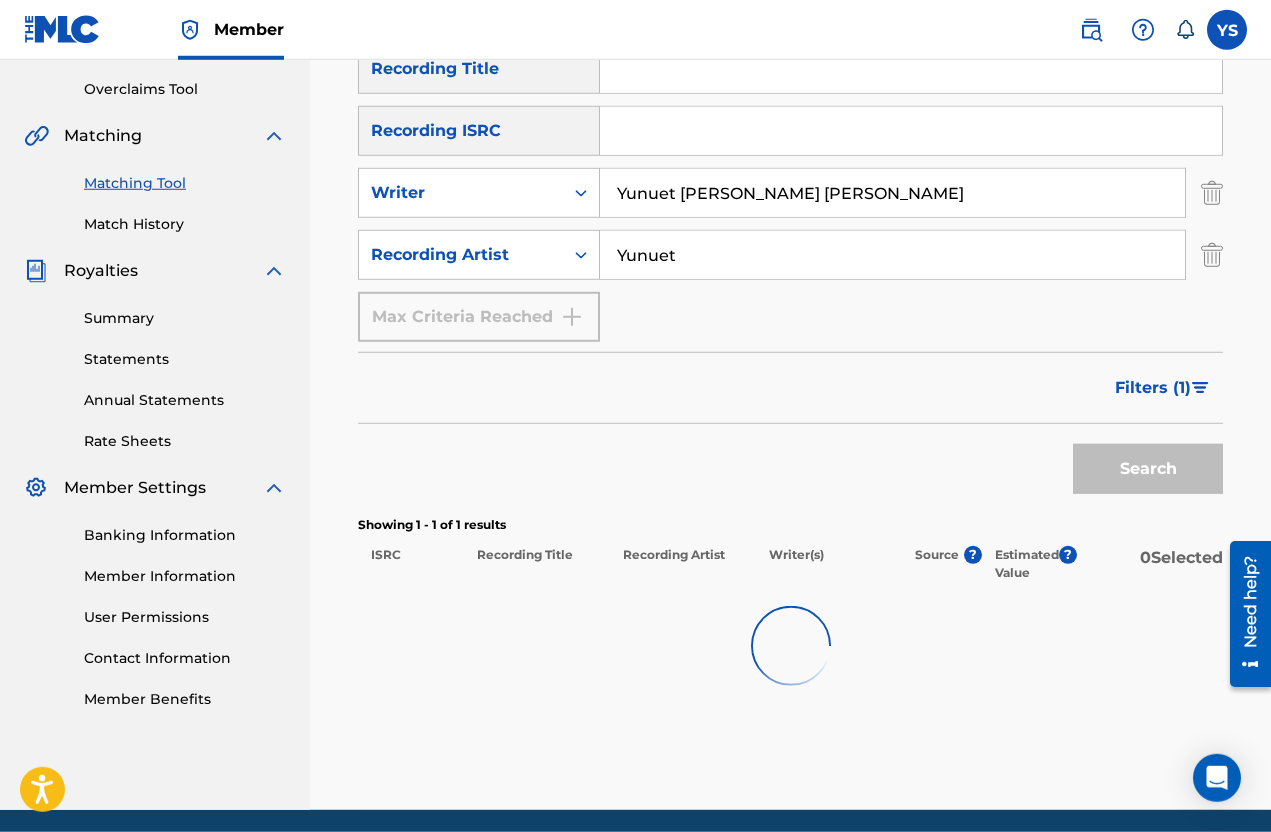 scroll, scrollTop: 370, scrollLeft: 0, axis: vertical 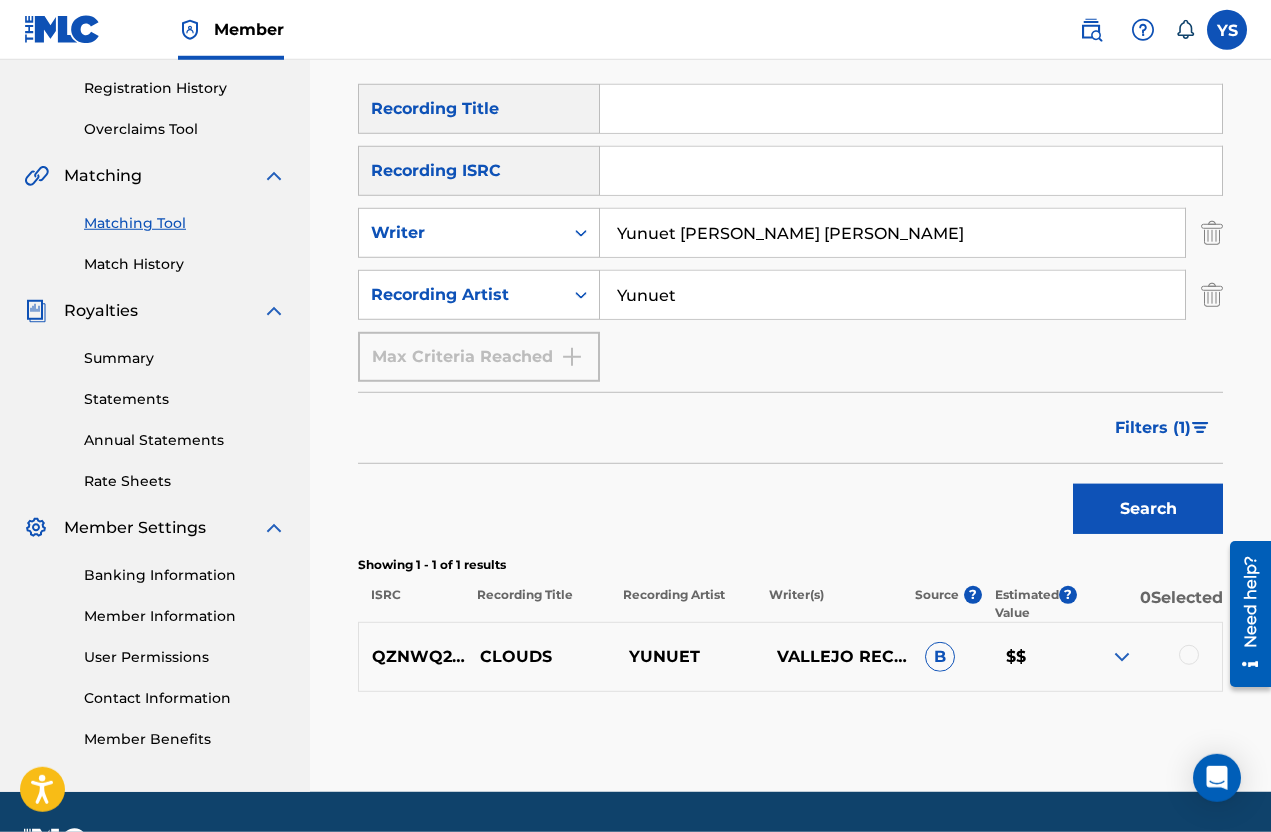 click at bounding box center [1122, 657] 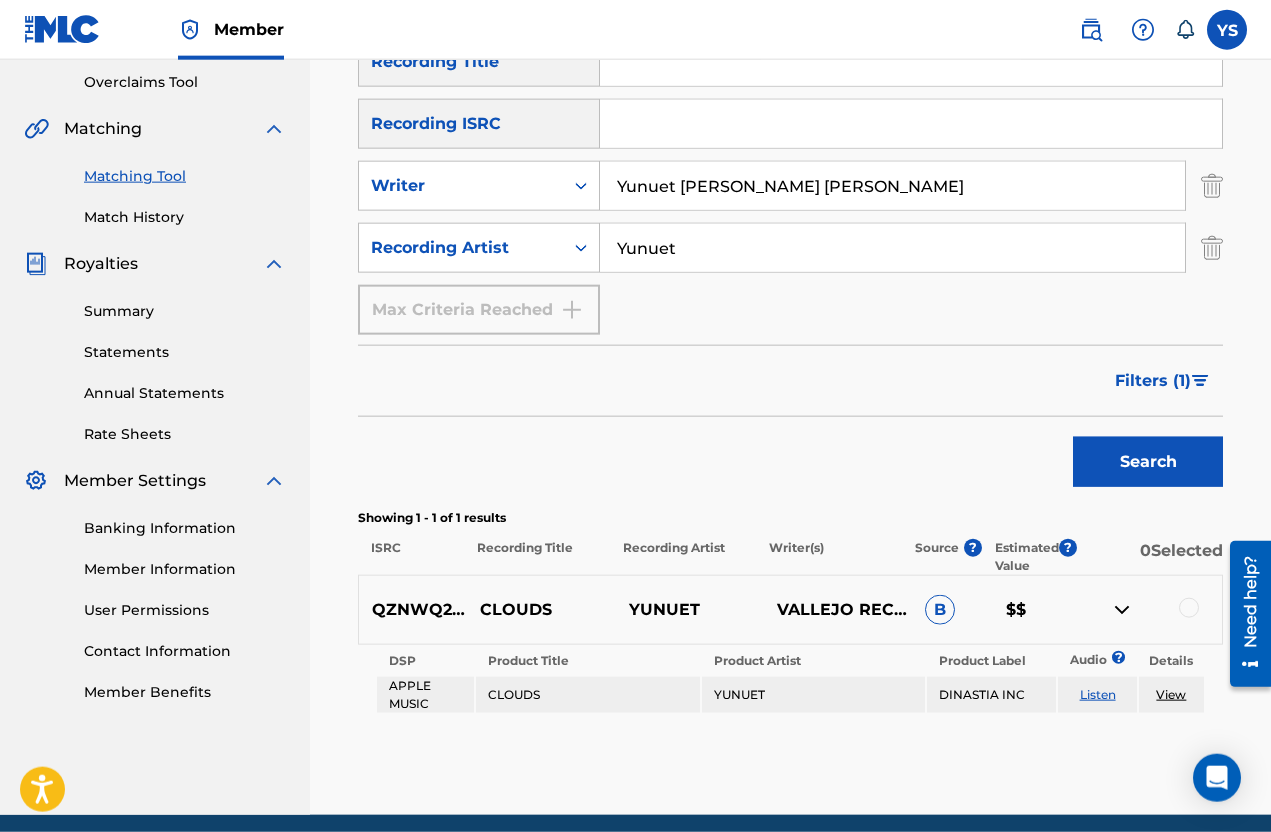 scroll, scrollTop: 421, scrollLeft: 0, axis: vertical 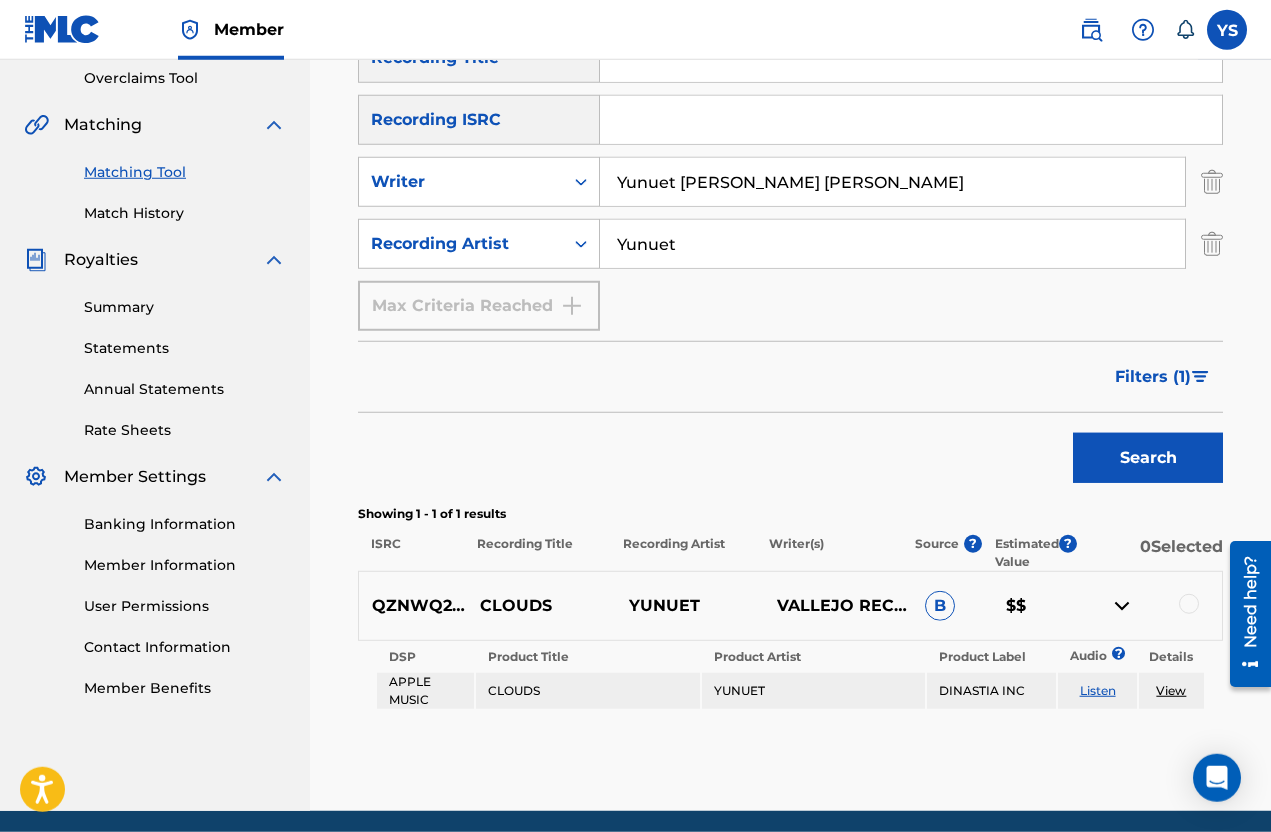 click on "View" at bounding box center [1171, 690] 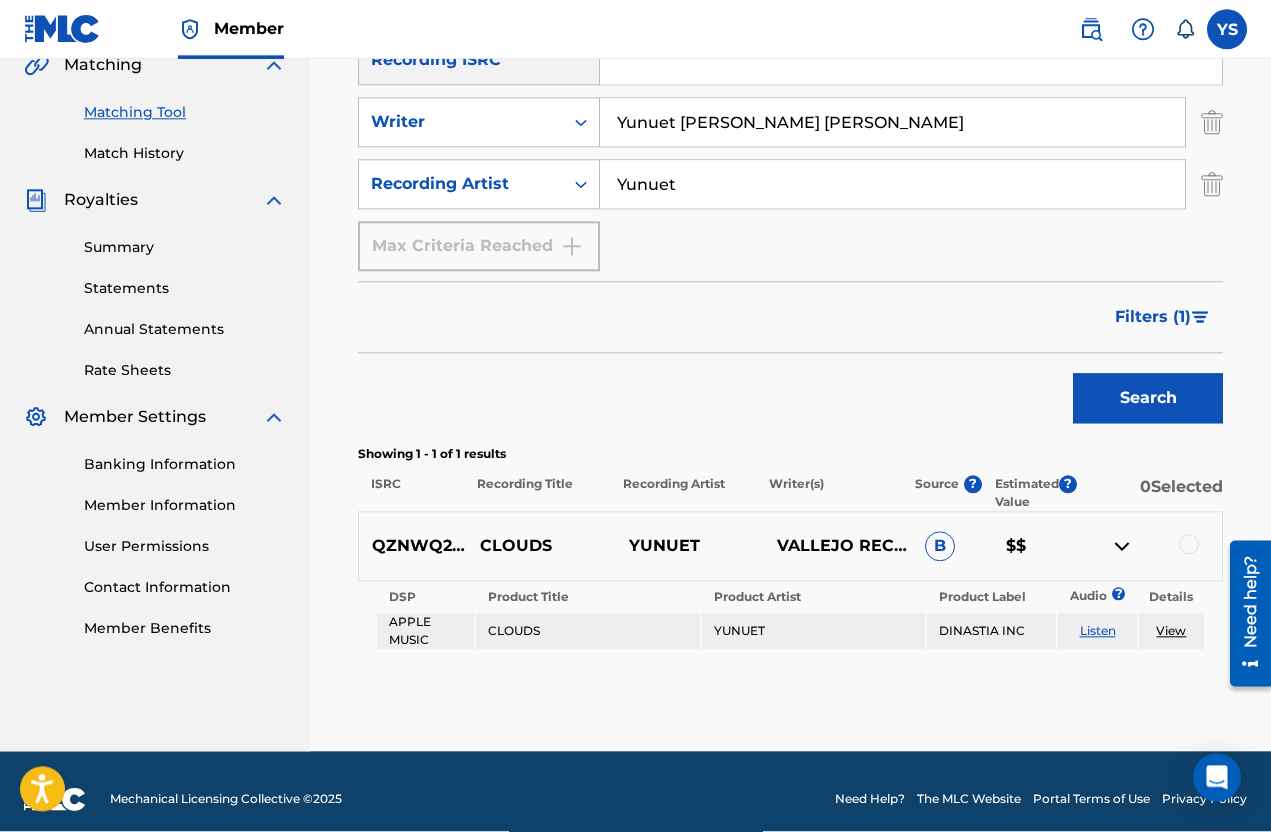 scroll, scrollTop: 501, scrollLeft: 0, axis: vertical 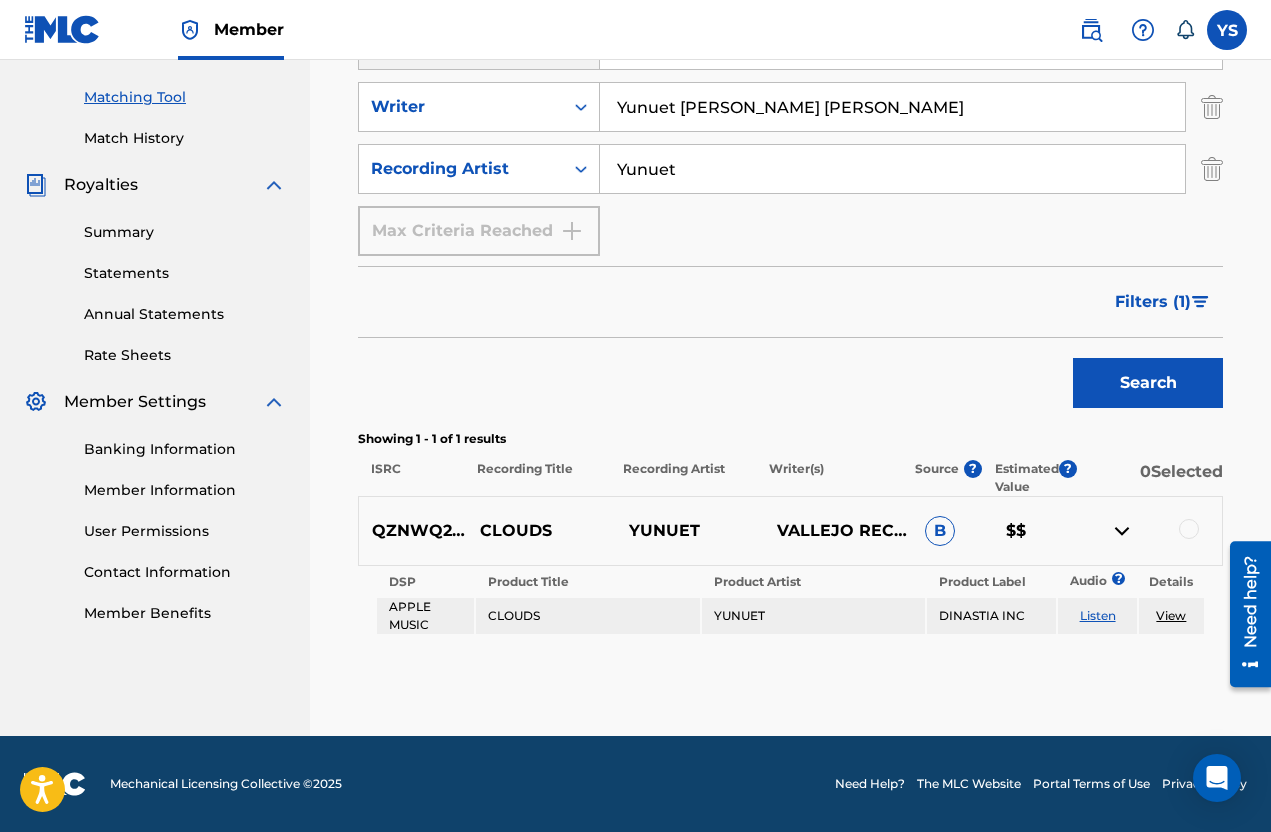 click on "B" at bounding box center [940, 531] 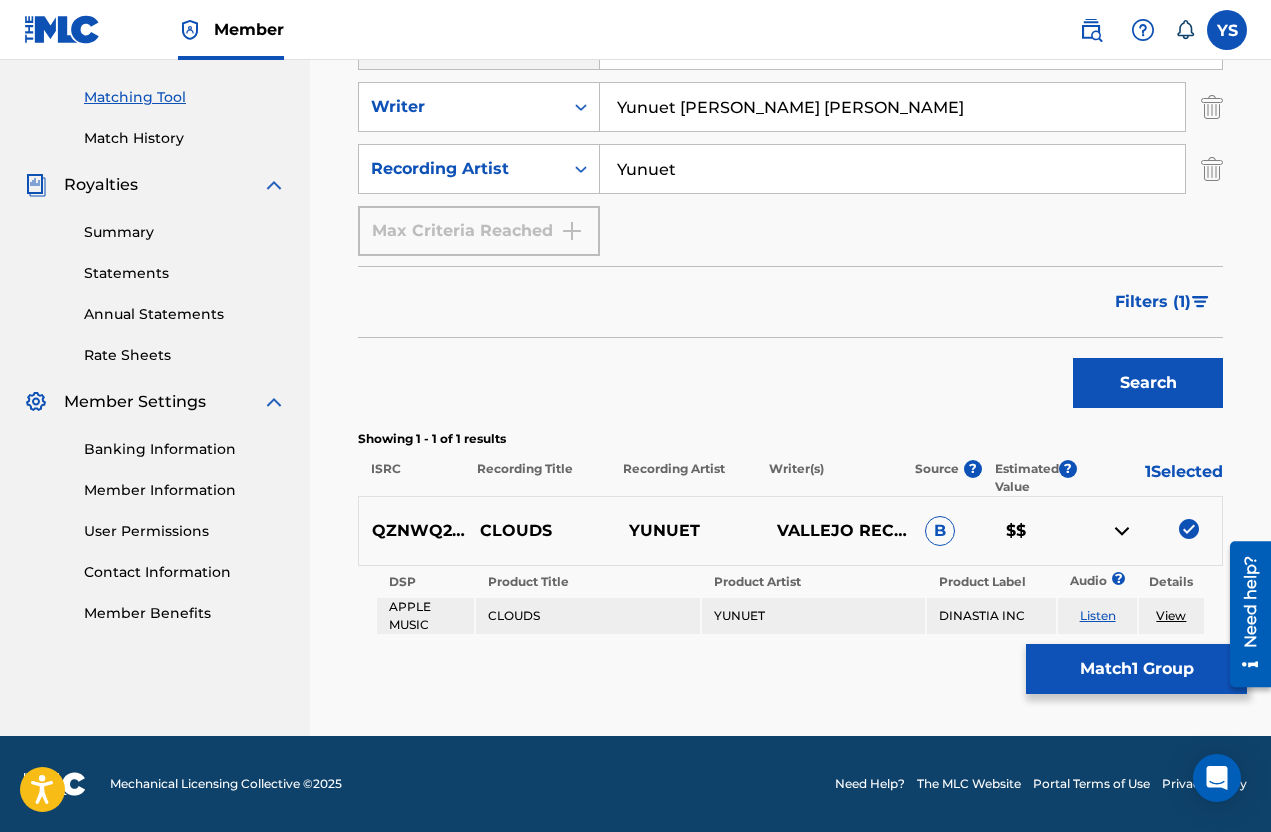 click on "Match  1 Group" at bounding box center [1136, 669] 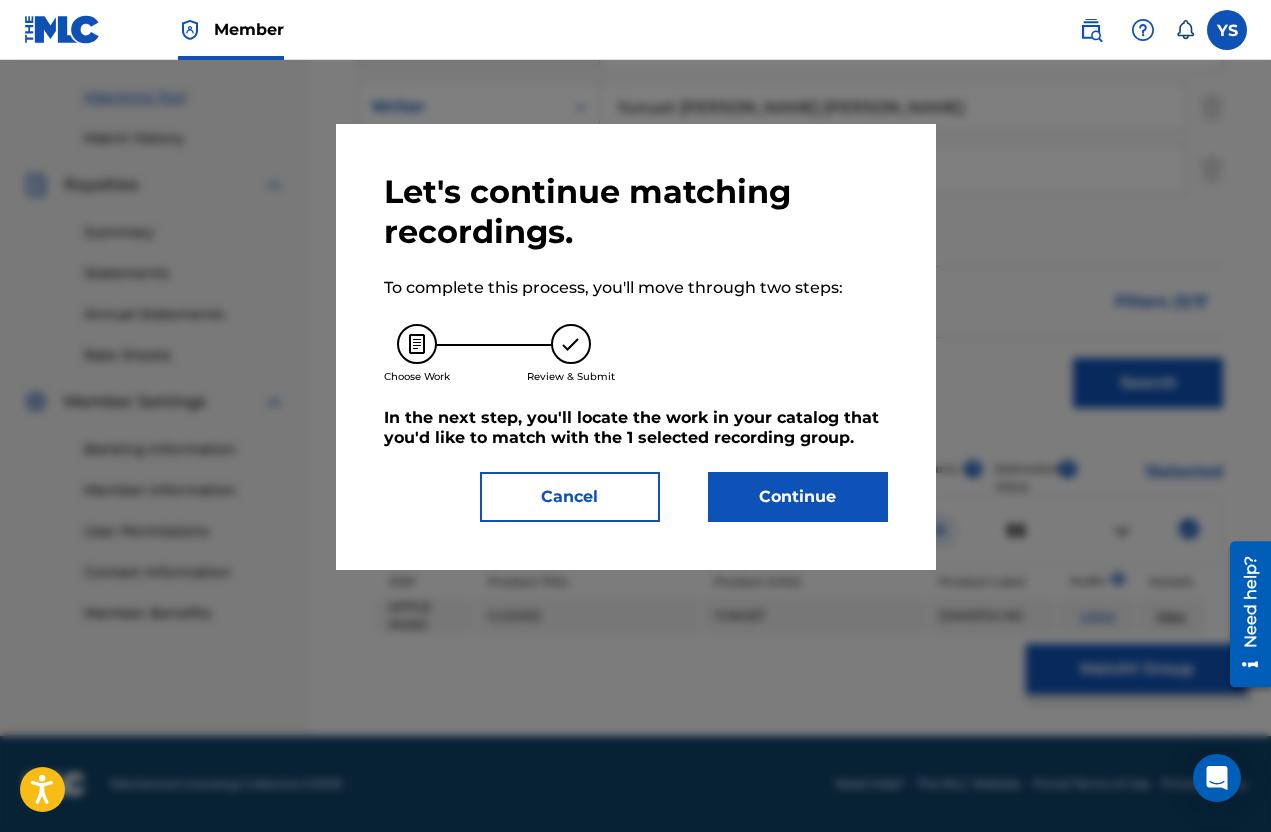 click on "Continue" at bounding box center (798, 497) 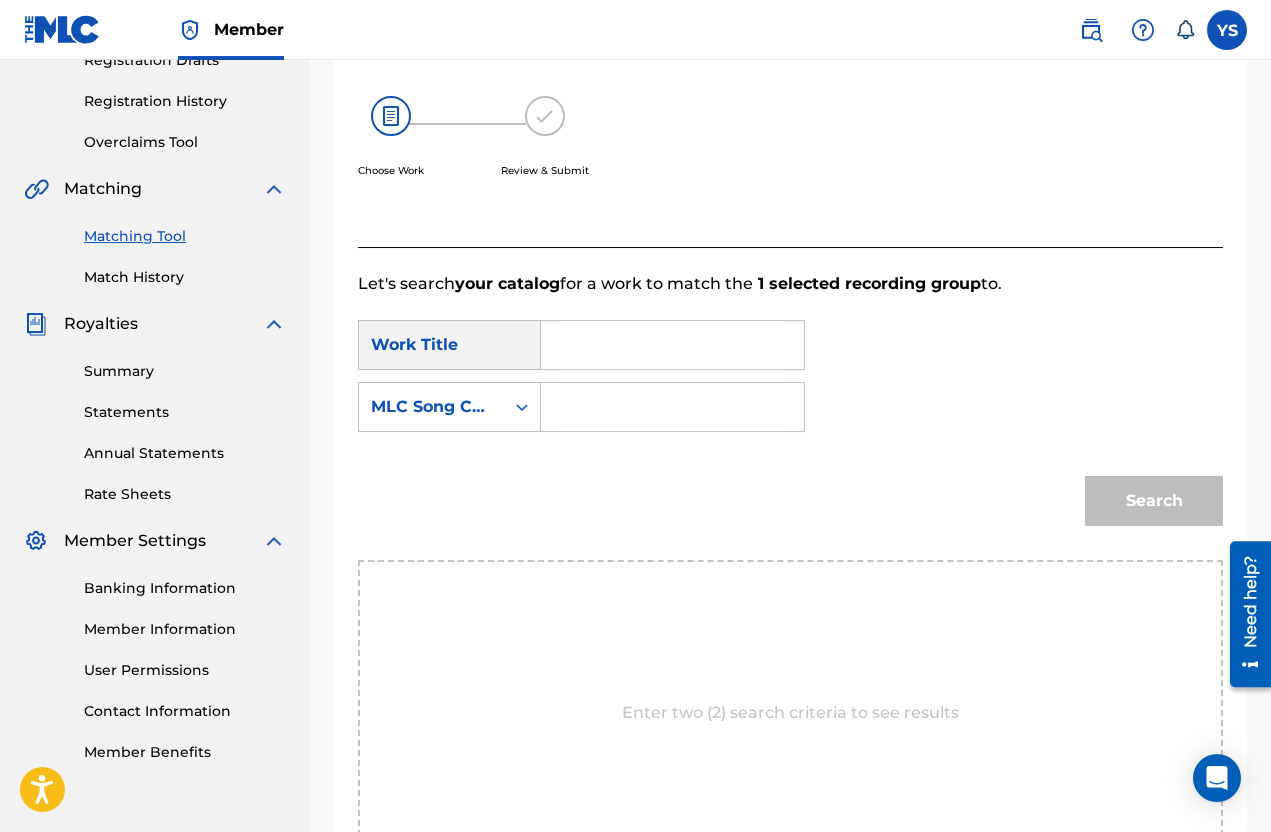 scroll, scrollTop: 355, scrollLeft: 0, axis: vertical 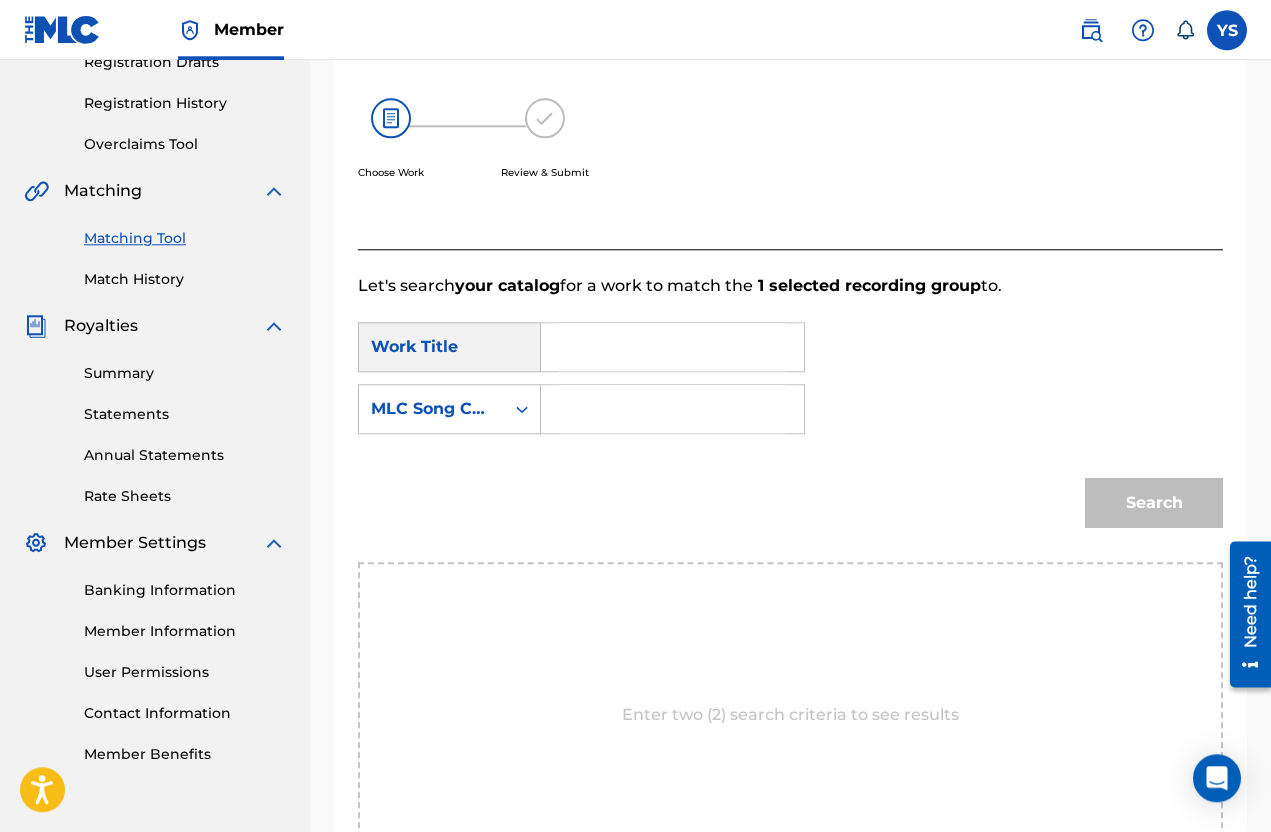 click at bounding box center (672, 347) 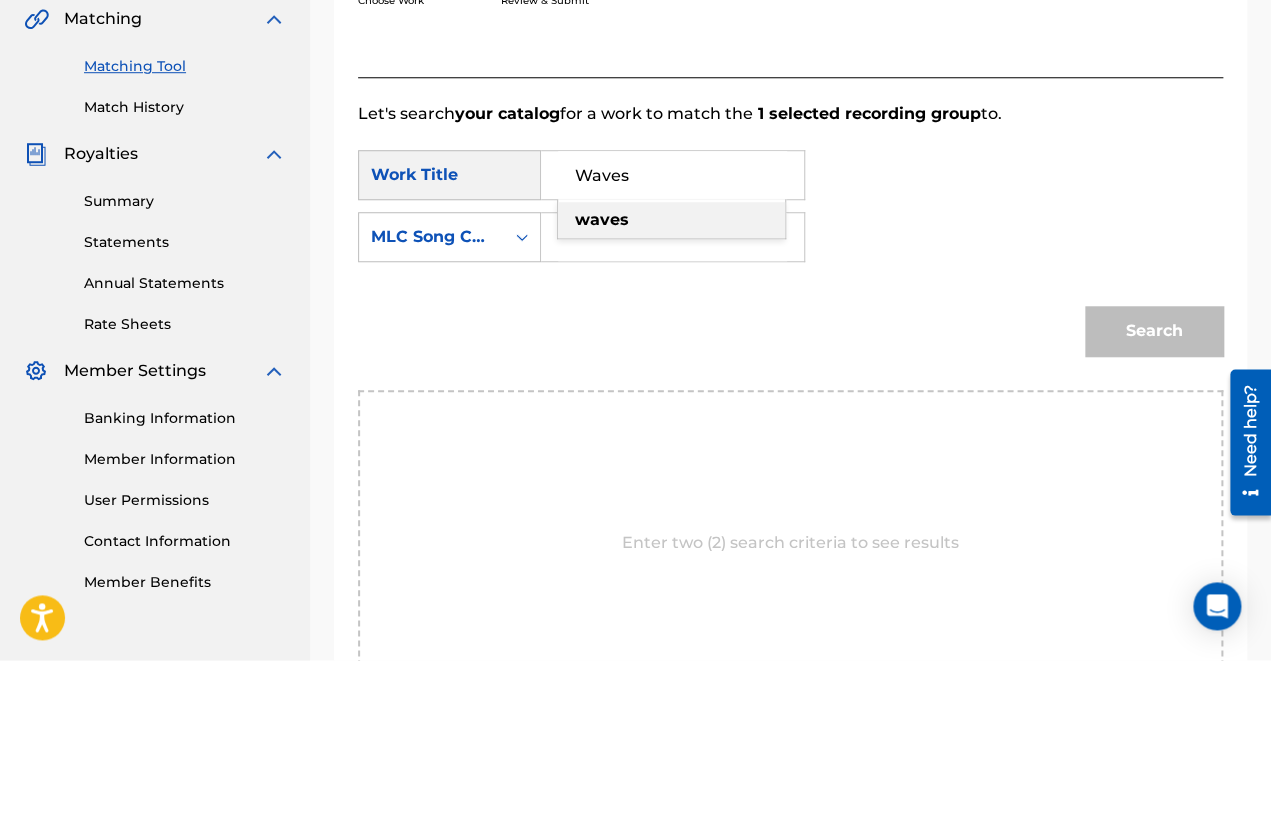 click on "waves" at bounding box center [671, 392] 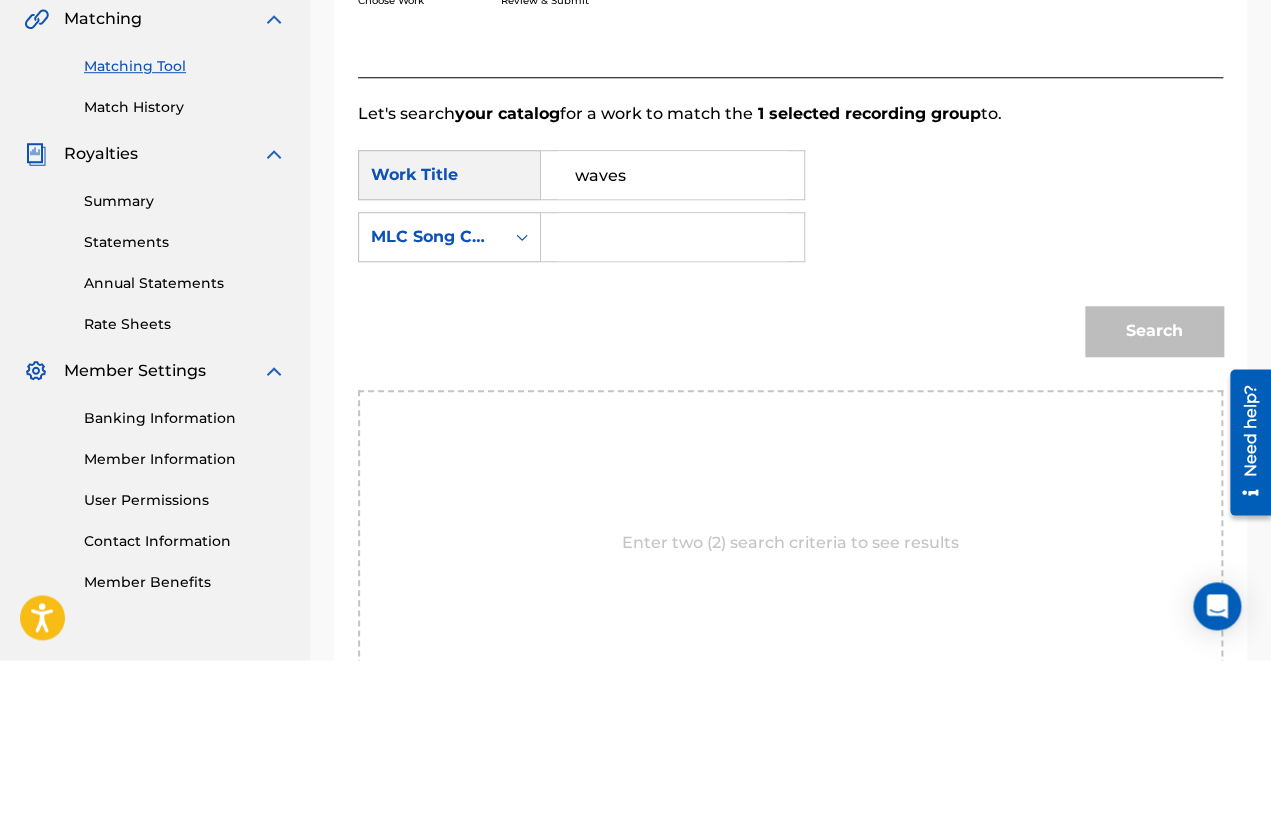 scroll, scrollTop: 527, scrollLeft: 0, axis: vertical 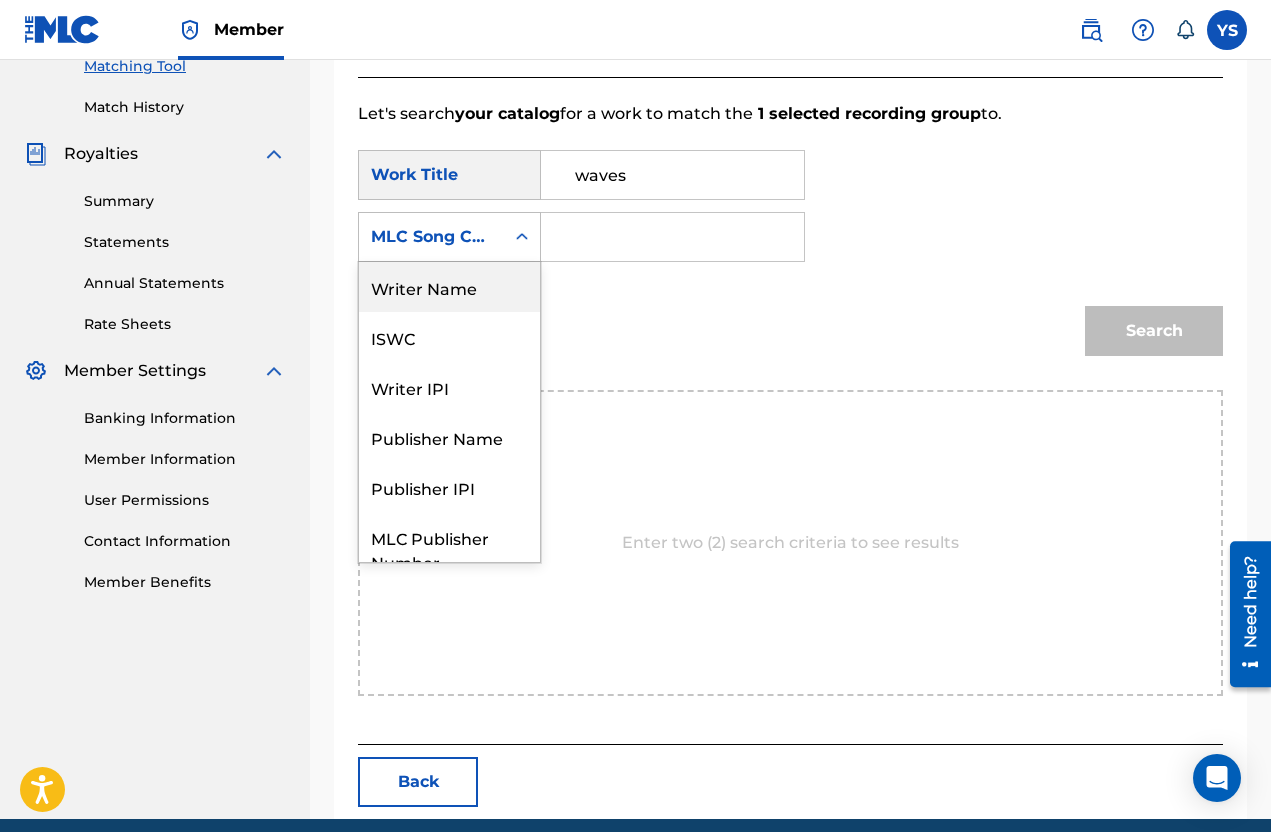 click on "Writer Name" at bounding box center [449, 287] 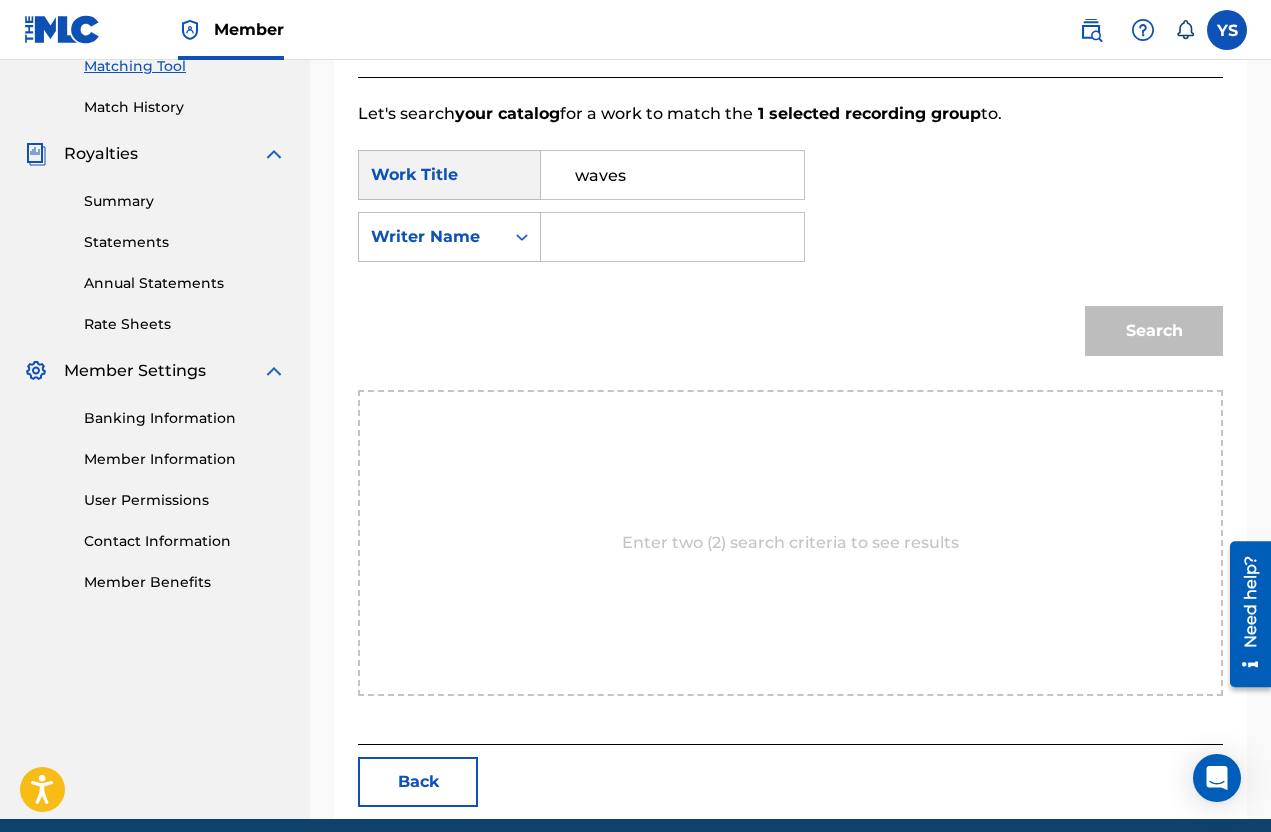 click at bounding box center (672, 237) 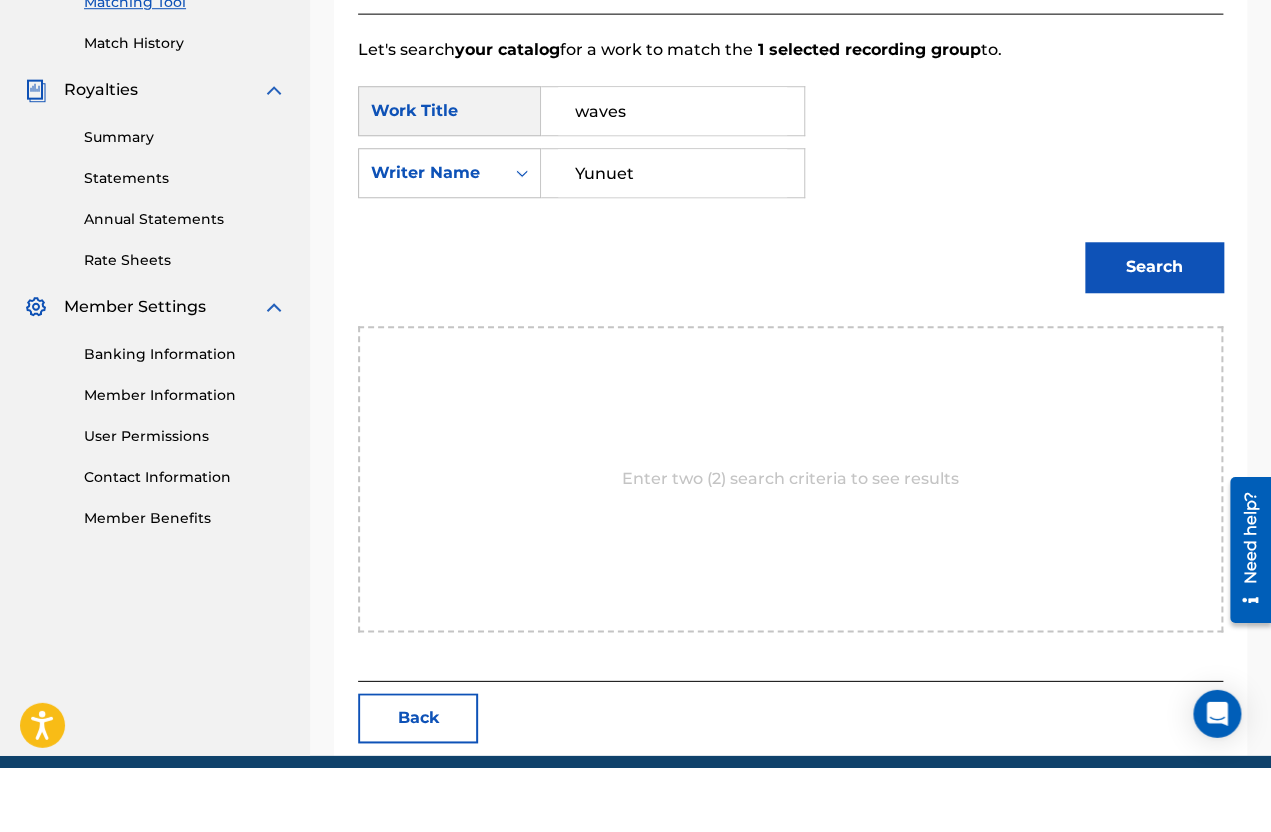 type on "Yunuet" 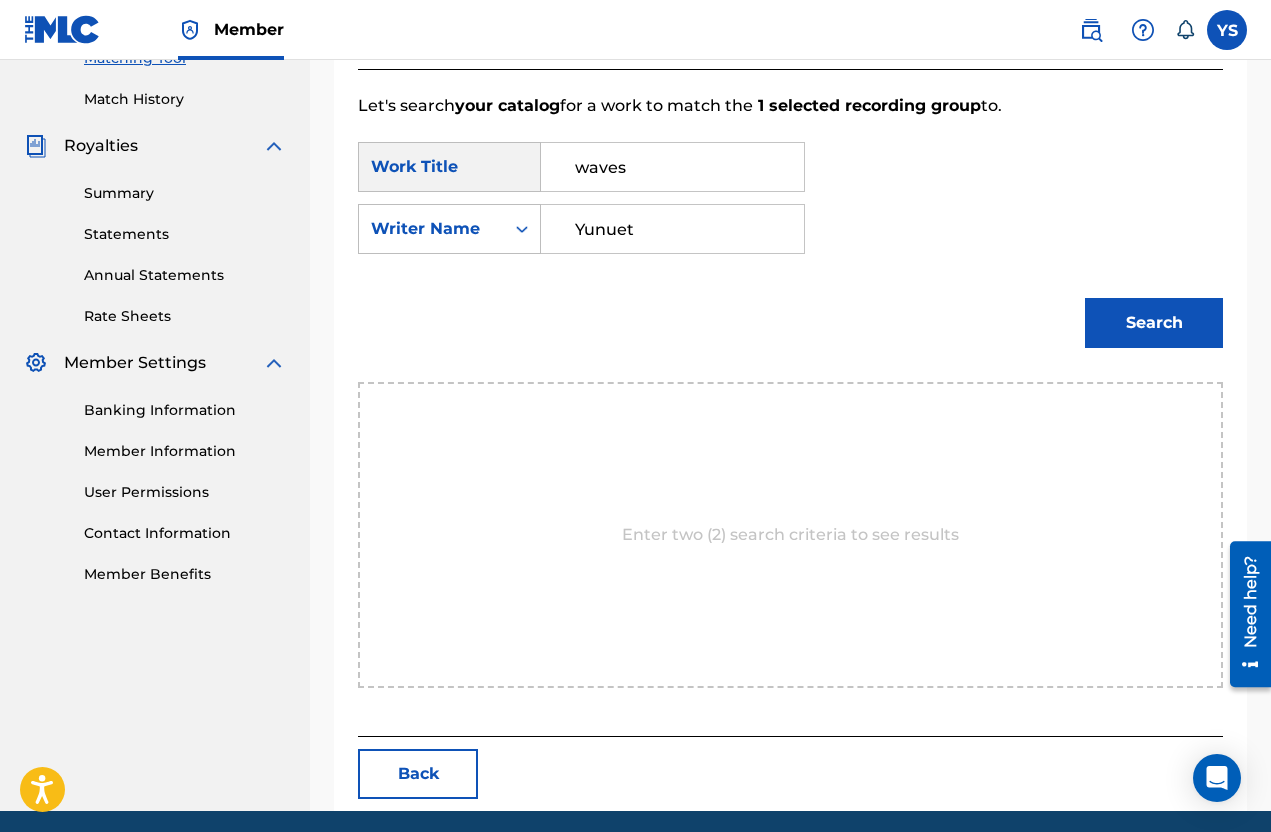 click on "Search" at bounding box center [1154, 323] 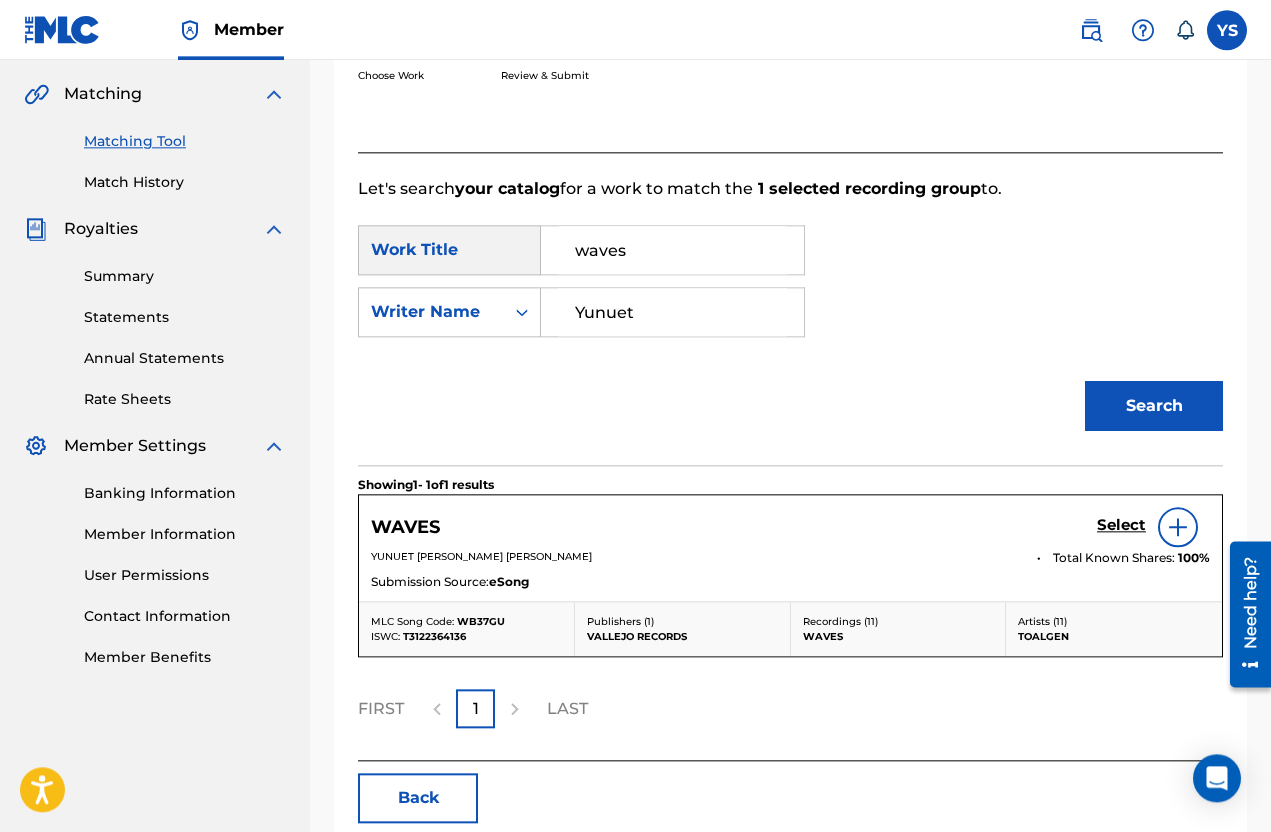 scroll, scrollTop: 480, scrollLeft: 0, axis: vertical 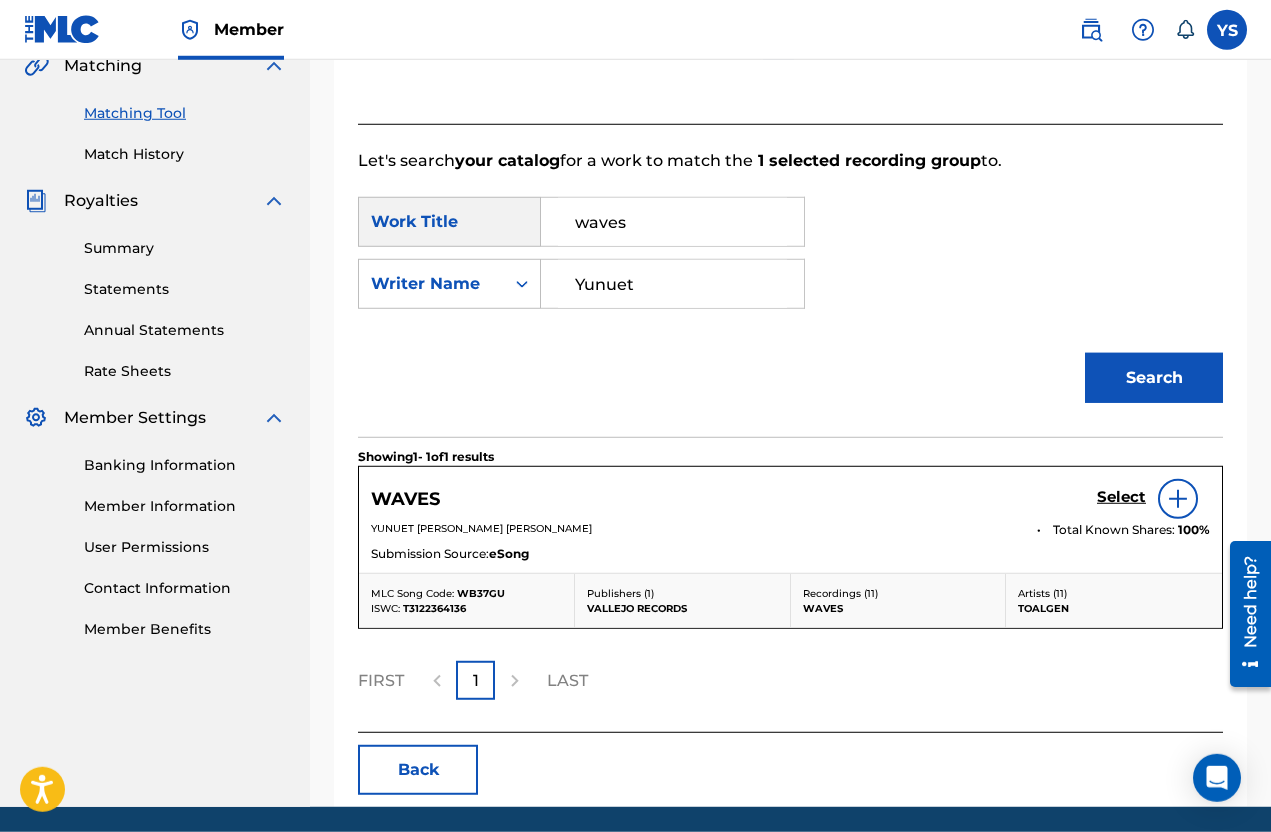 click on "WAVES Select YUNUET ANTONIO SANTAMARIA VALLEJO Total Known Shares:   100 % Submission Source:  eSong" at bounding box center [790, 520] 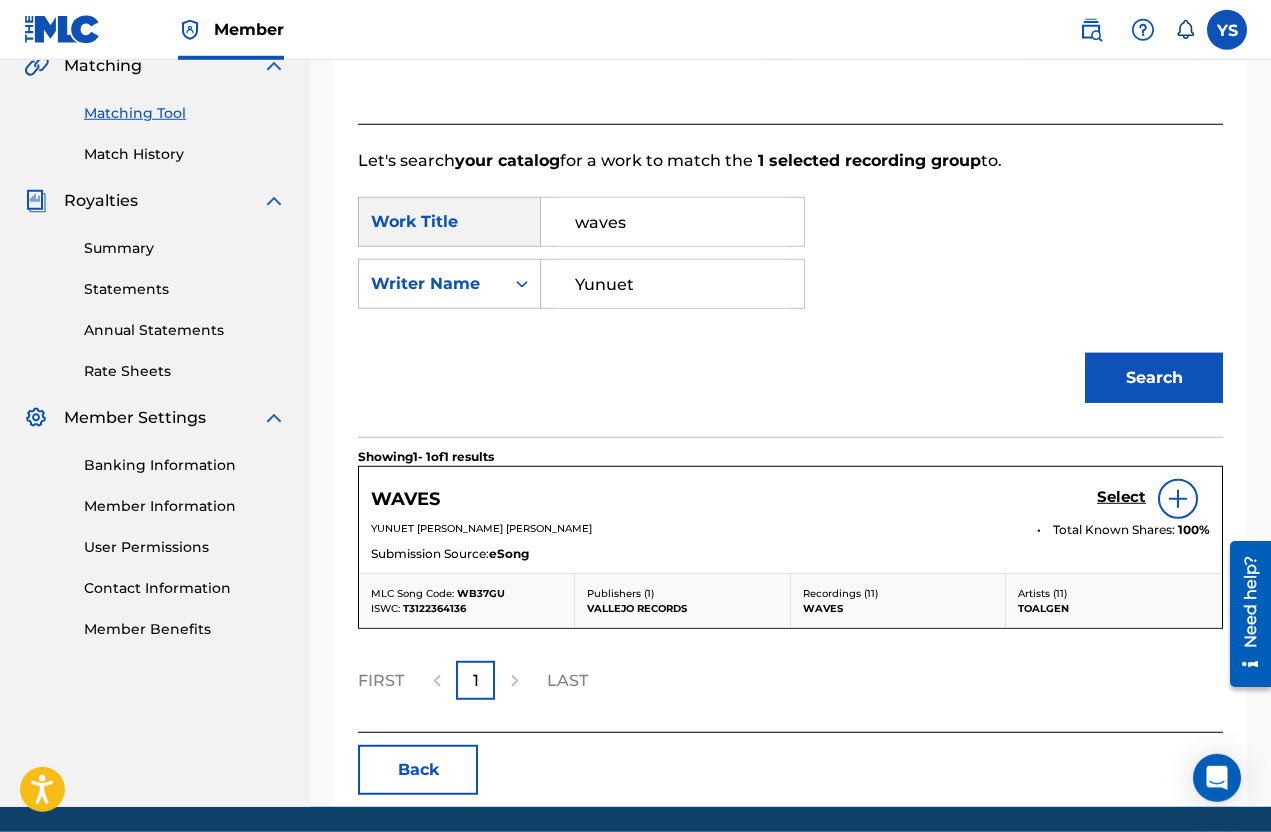 click at bounding box center [1178, 499] 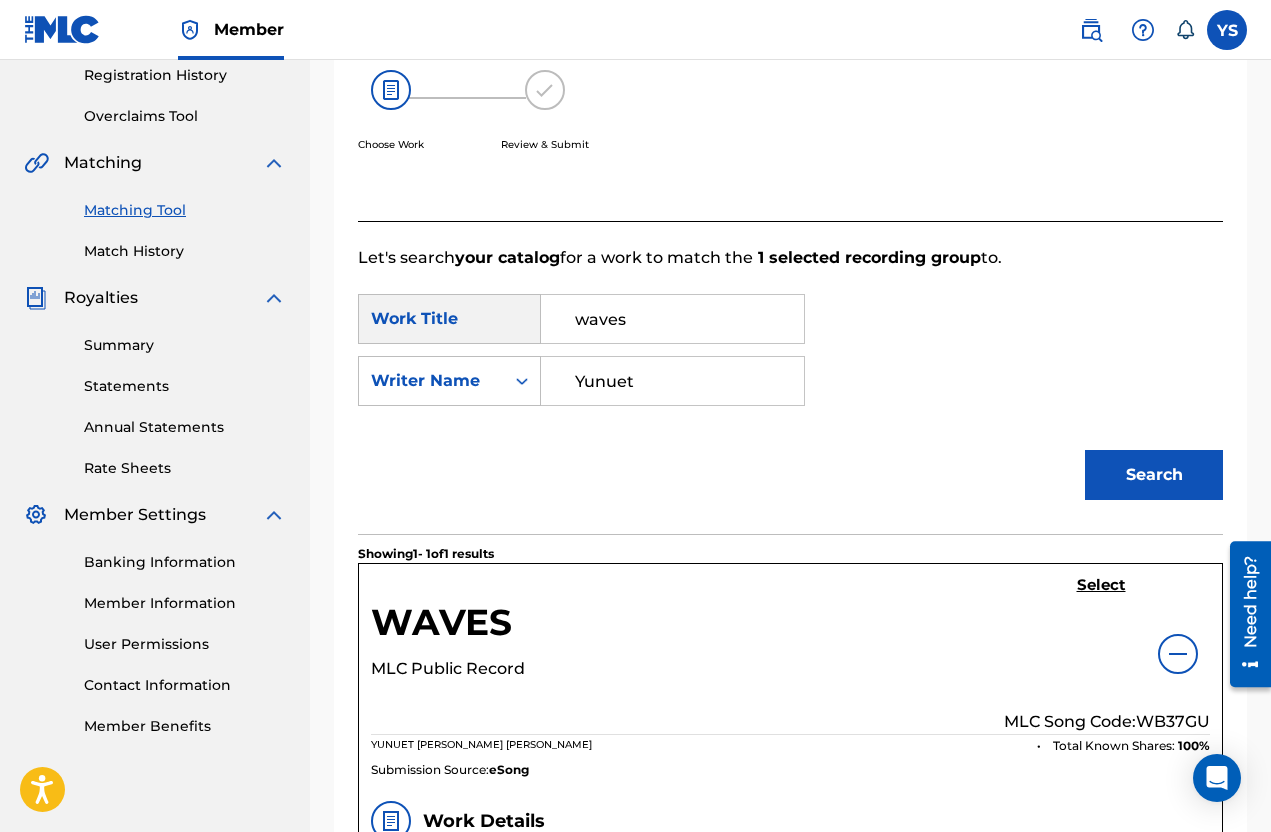 scroll, scrollTop: 382, scrollLeft: 0, axis: vertical 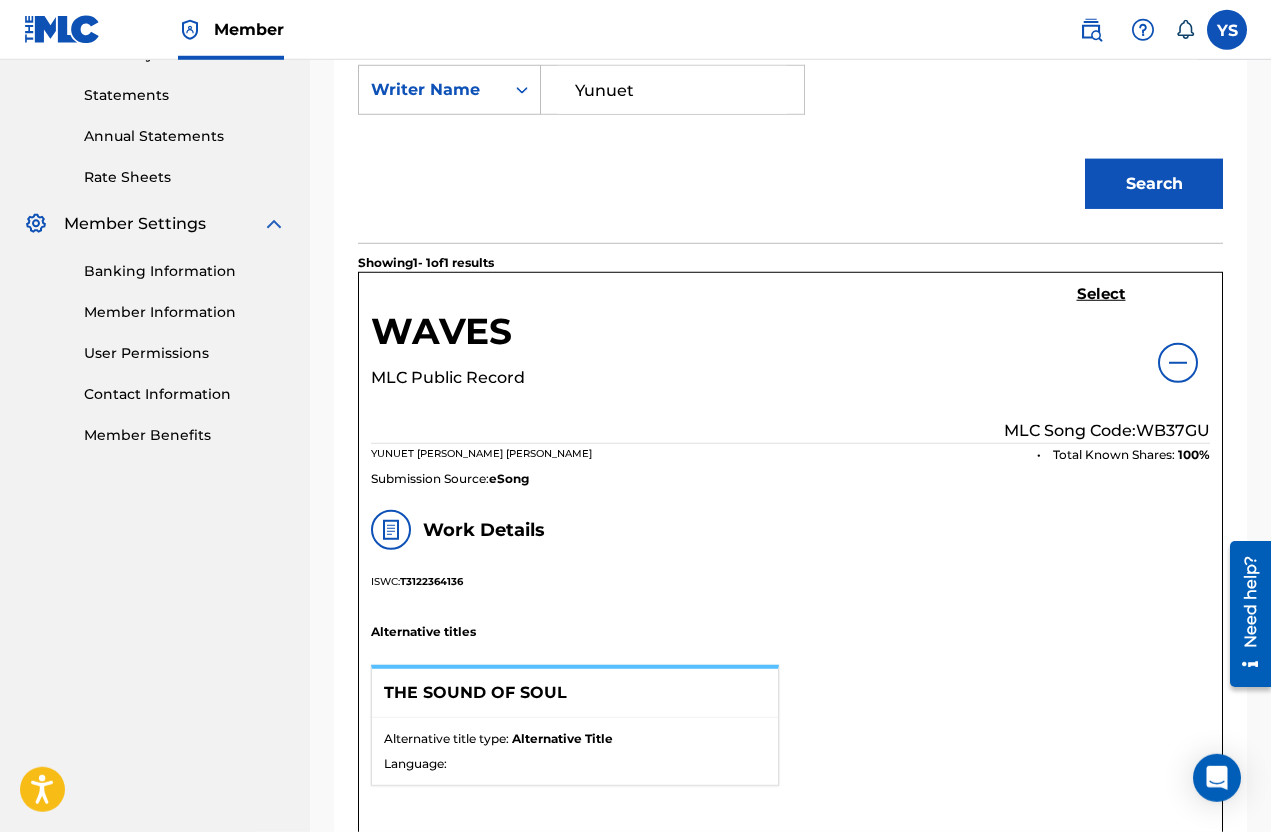 click at bounding box center [1178, 363] 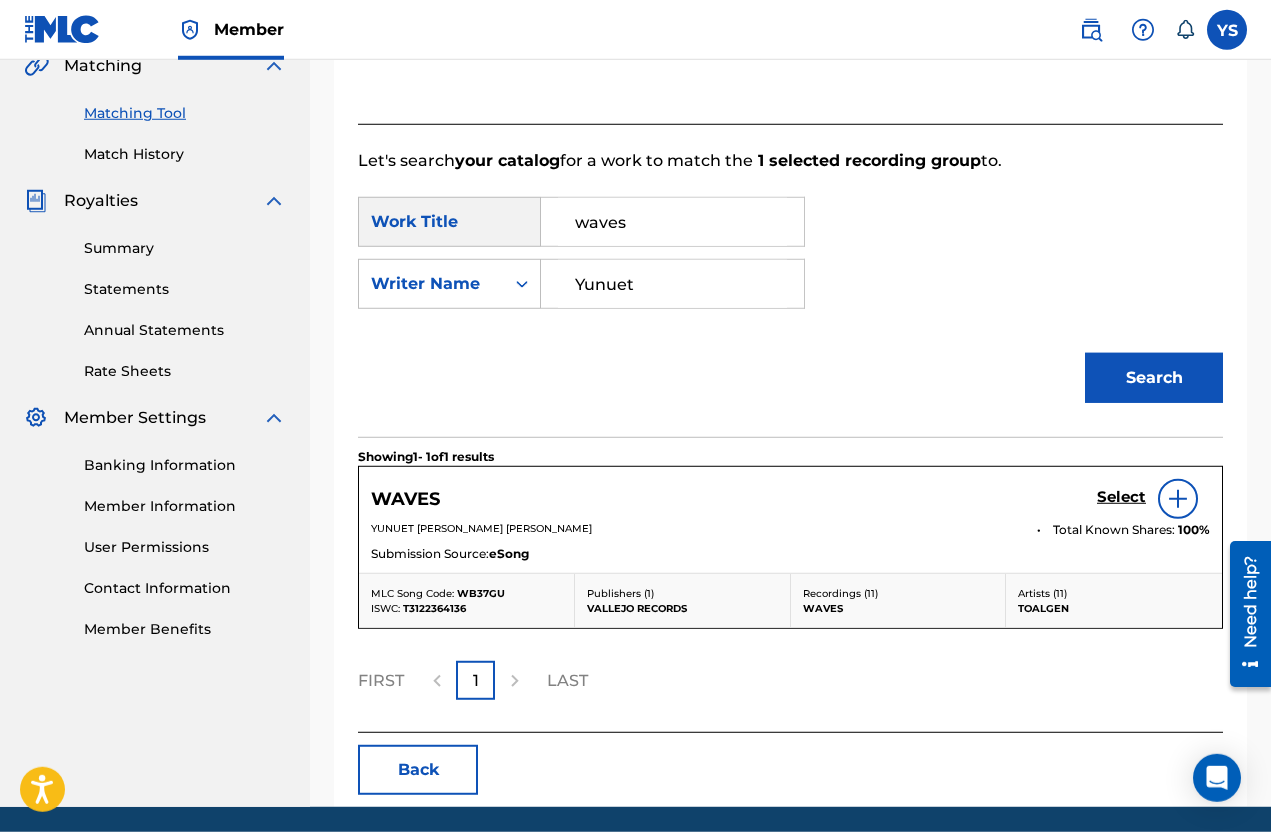click on "Select" at bounding box center [1121, 497] 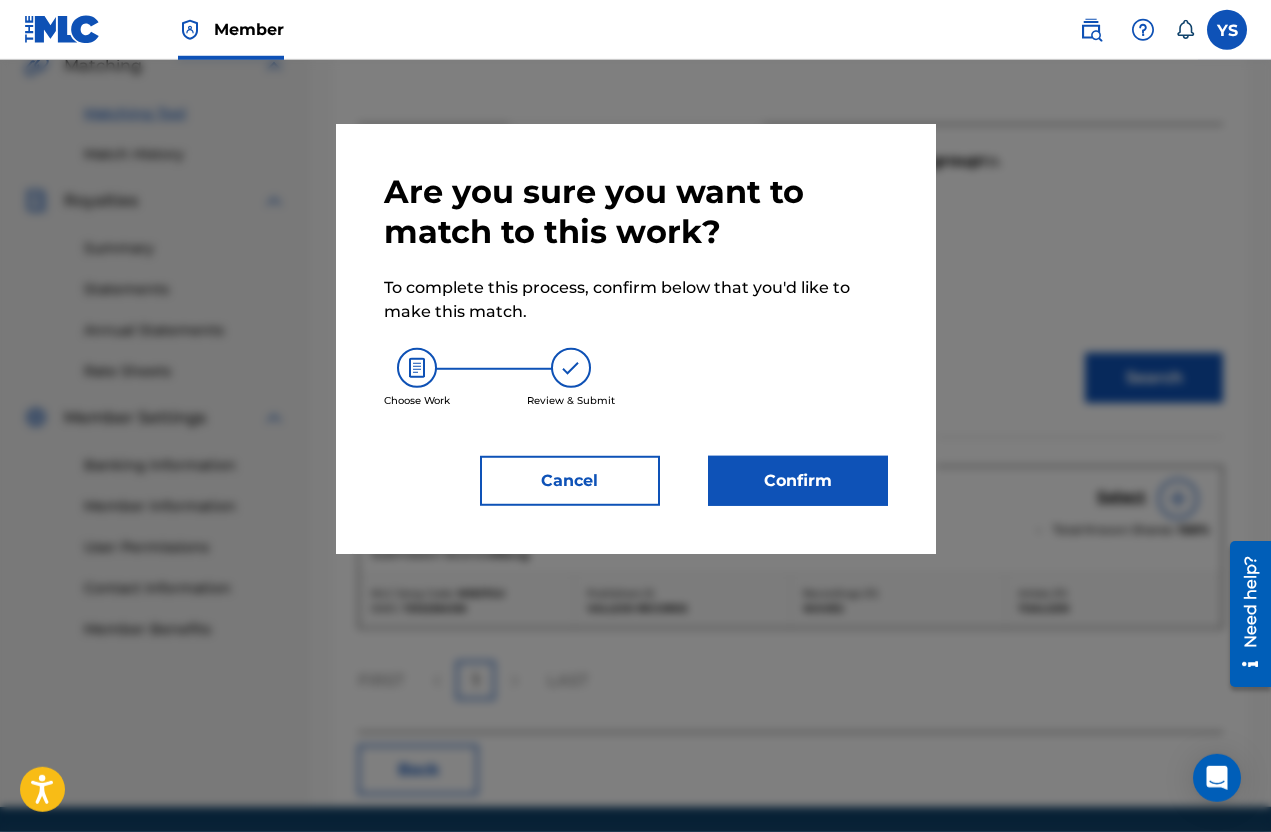 click on "Confirm" at bounding box center [798, 481] 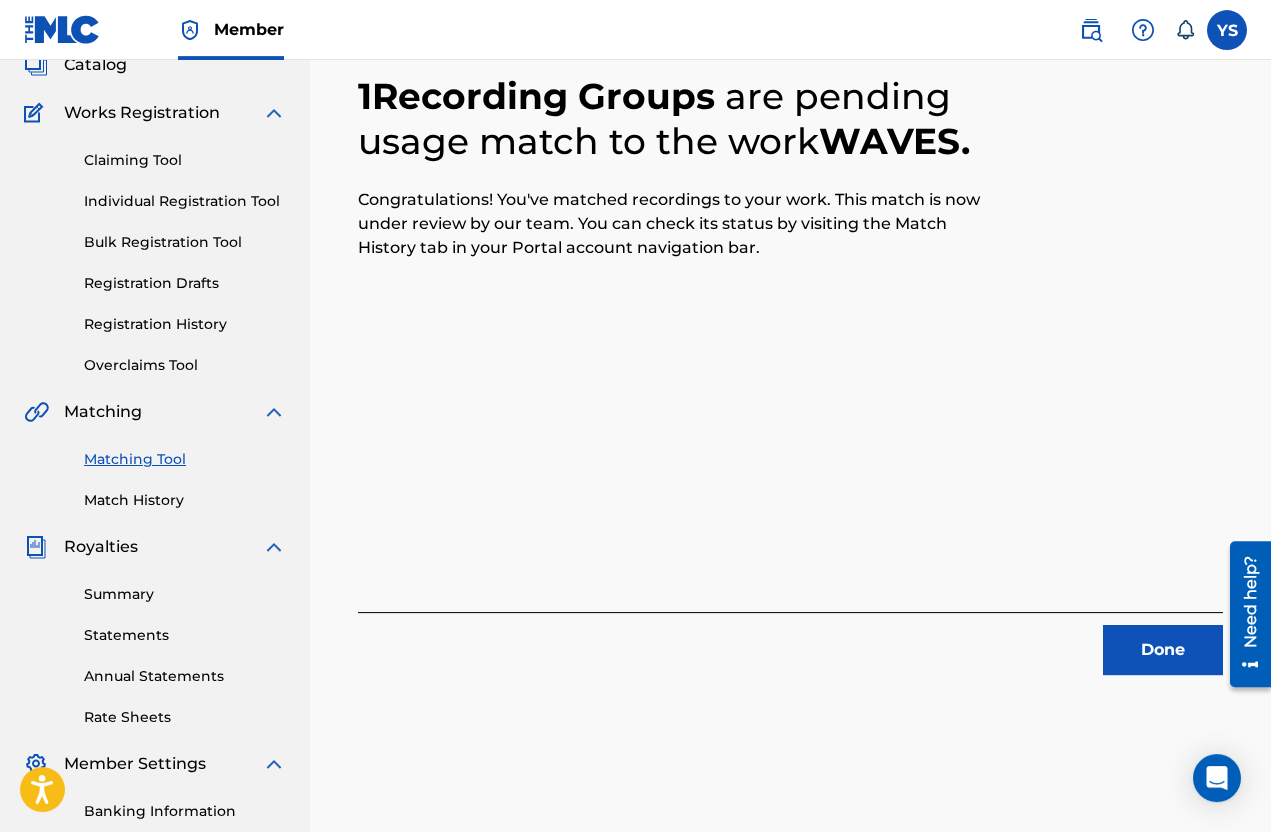 scroll, scrollTop: 138, scrollLeft: 0, axis: vertical 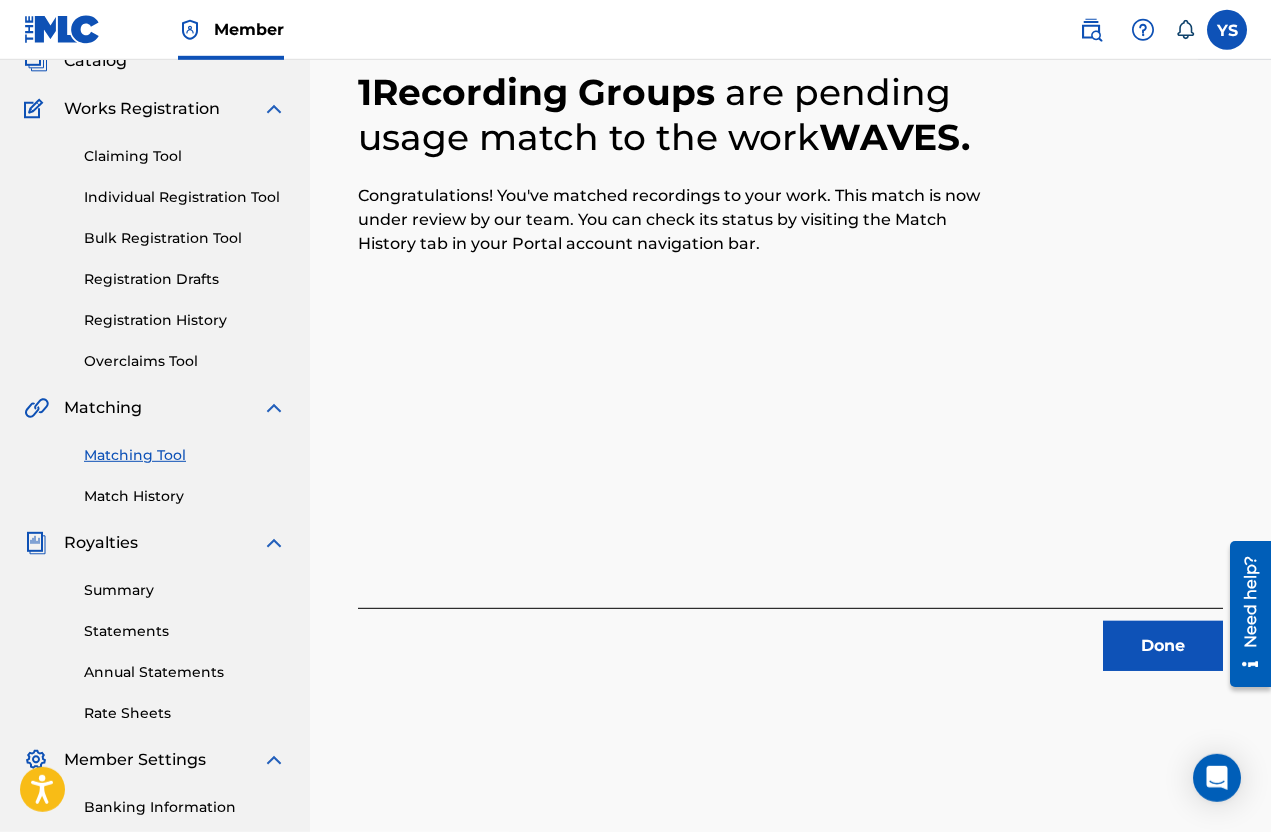 click on "Done" at bounding box center (1163, 646) 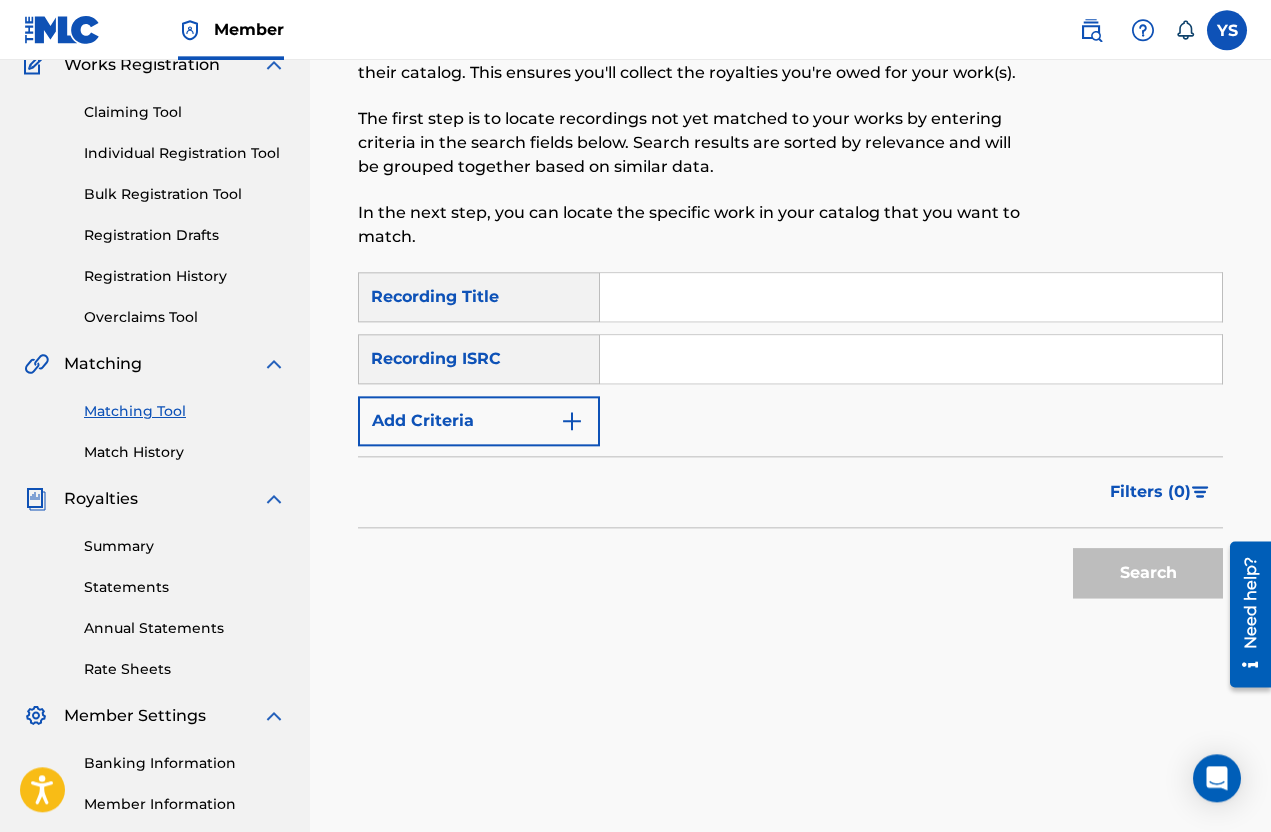 scroll, scrollTop: 188, scrollLeft: 0, axis: vertical 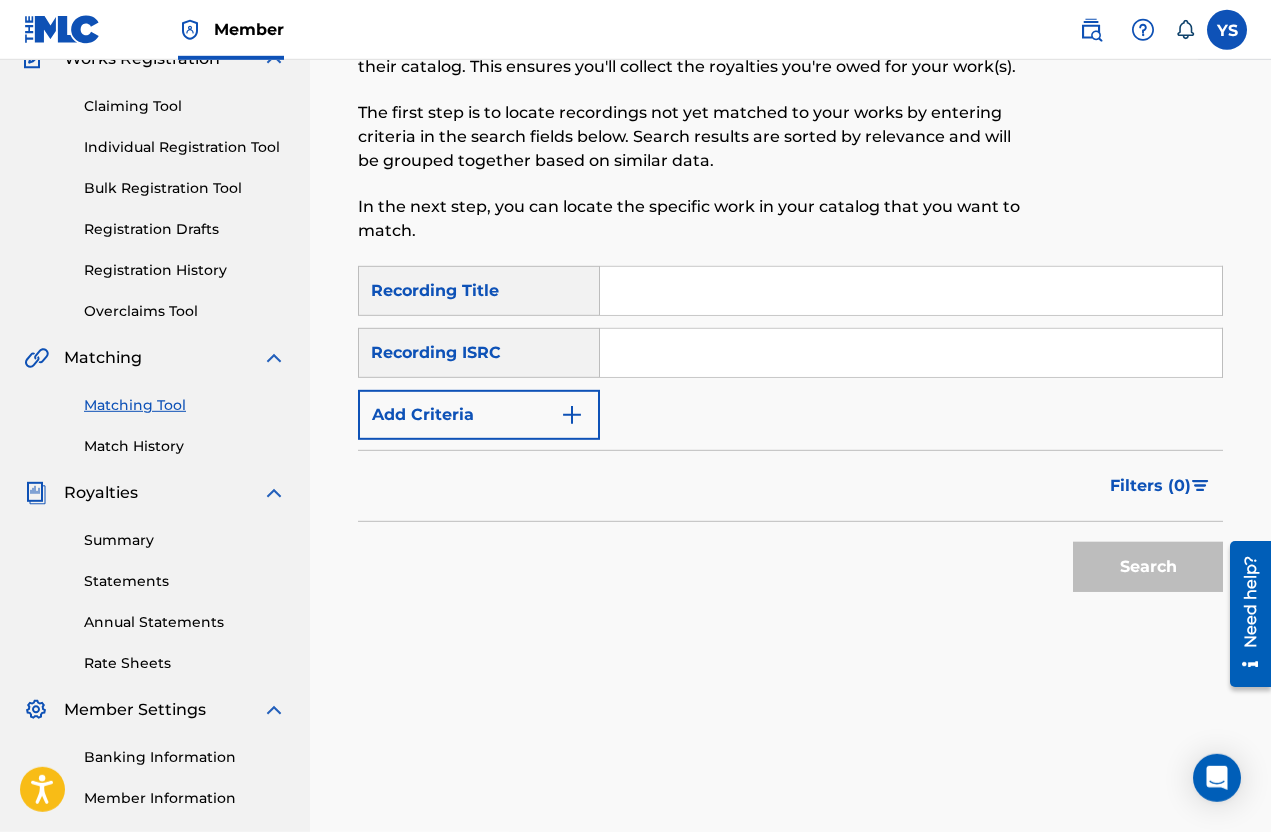 click on "Match History" at bounding box center (185, 446) 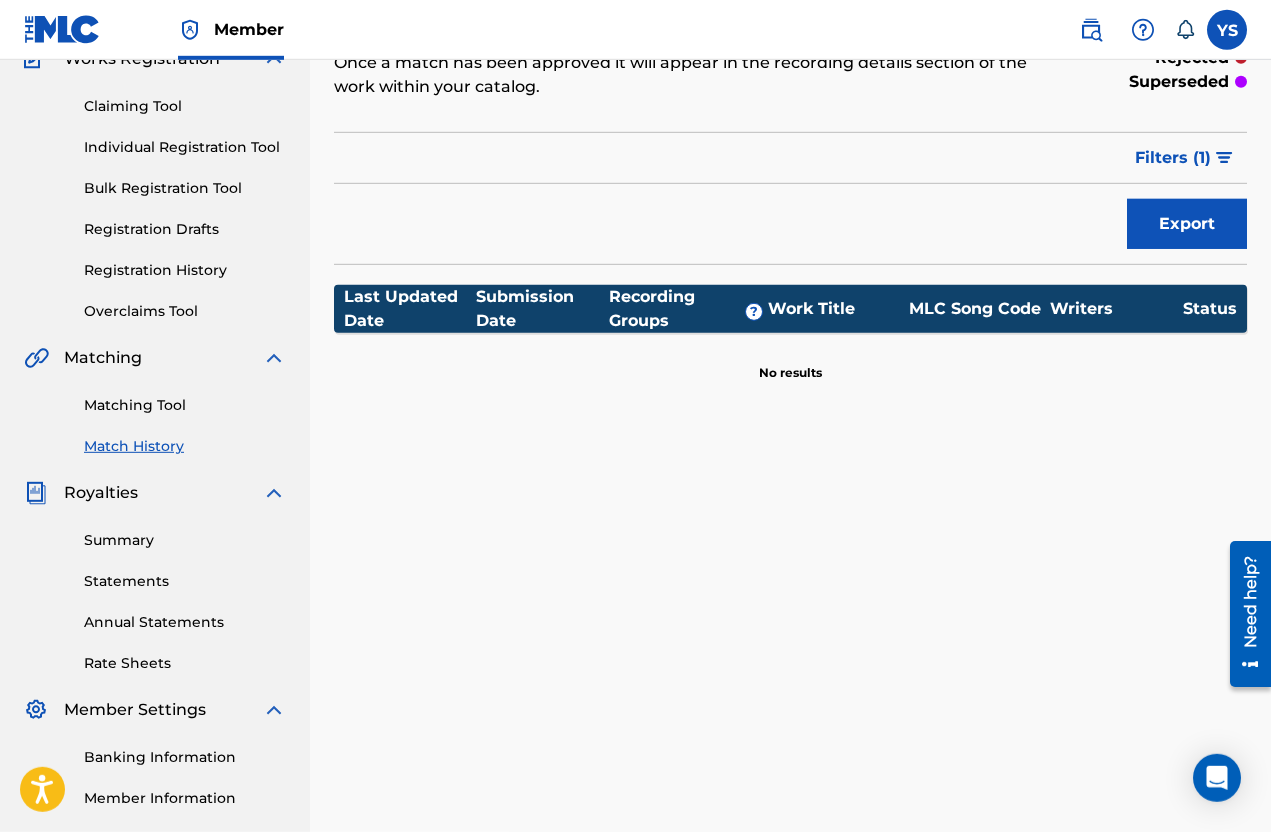 scroll, scrollTop: 0, scrollLeft: 0, axis: both 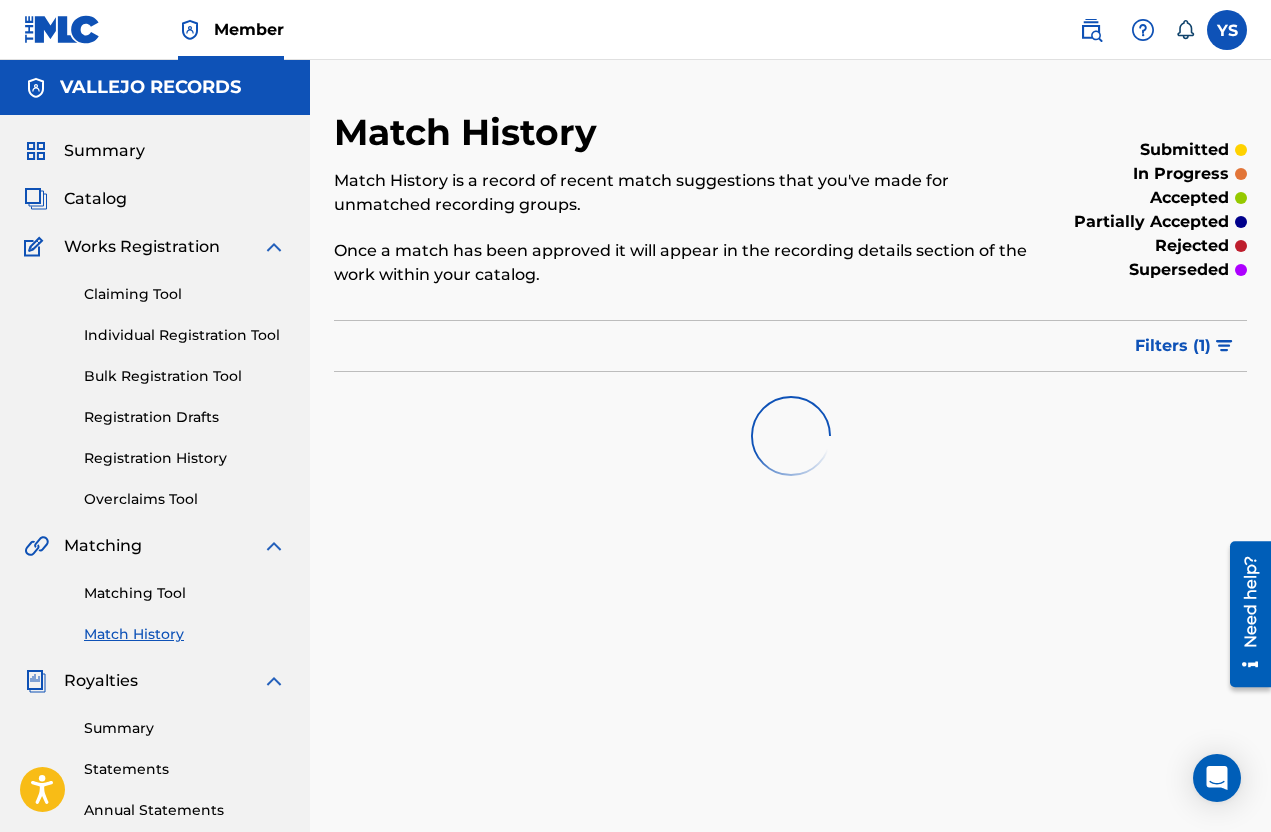 click on "Filters ( 1 )" at bounding box center (1185, 346) 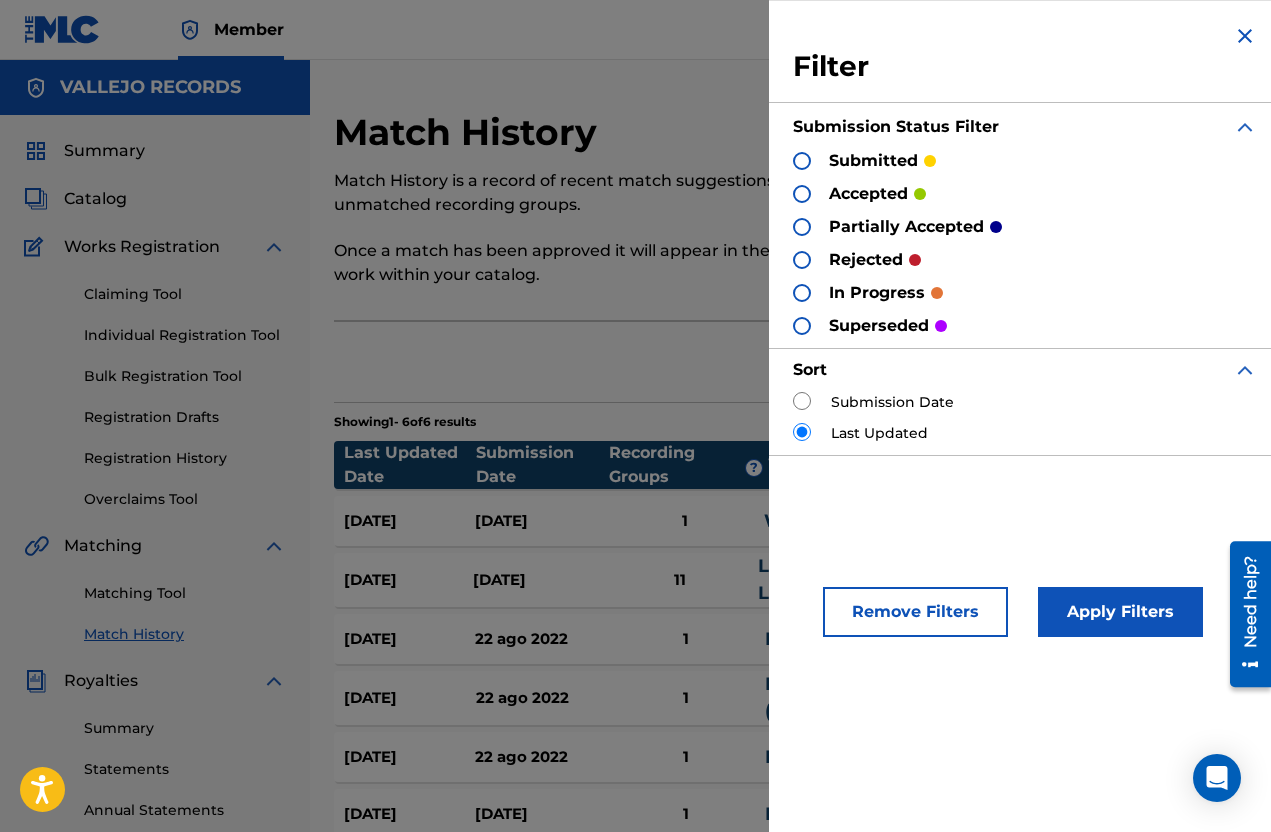 click on "Filter Submission Status Filter   submitted     accepted     partially accepted     rejected     in progress     superseded   Sort Submission Date Last Updated" at bounding box center (1025, 239) 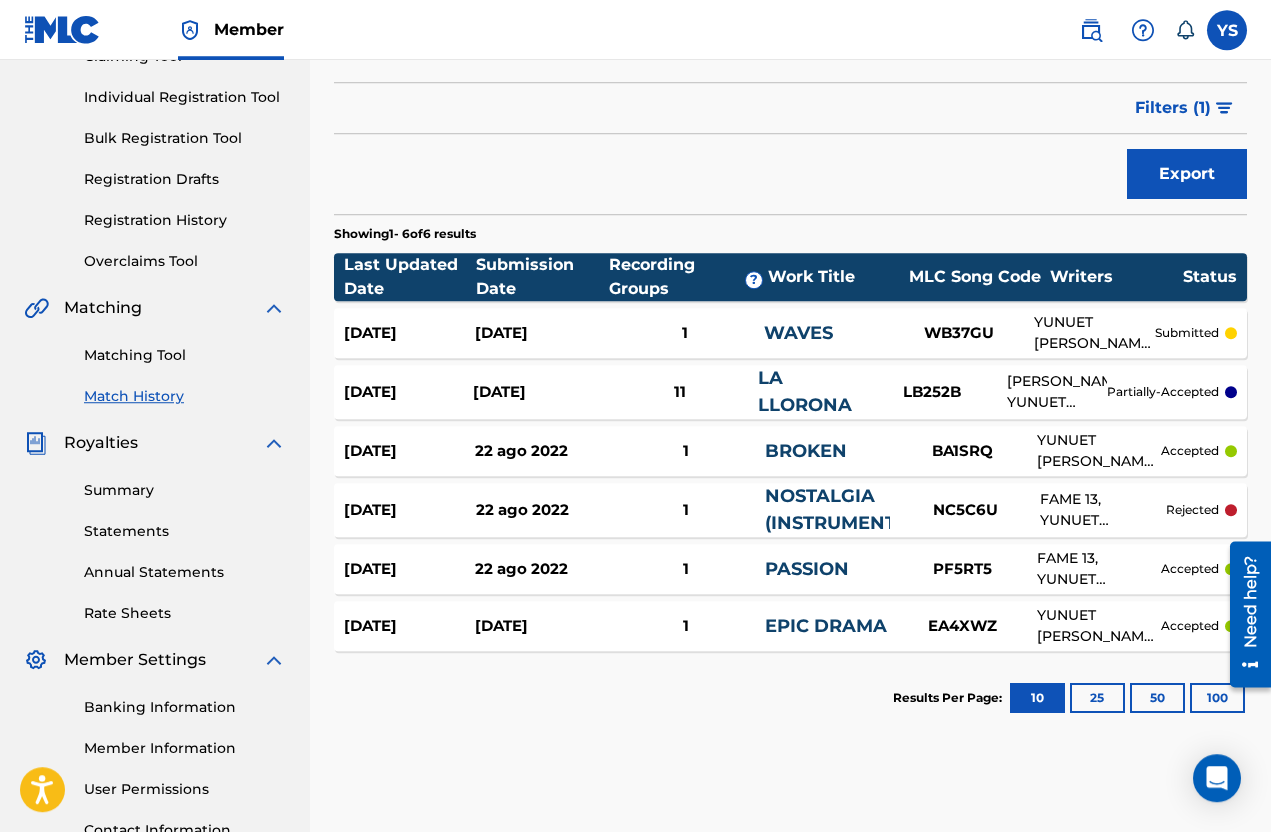 scroll, scrollTop: 238, scrollLeft: 0, axis: vertical 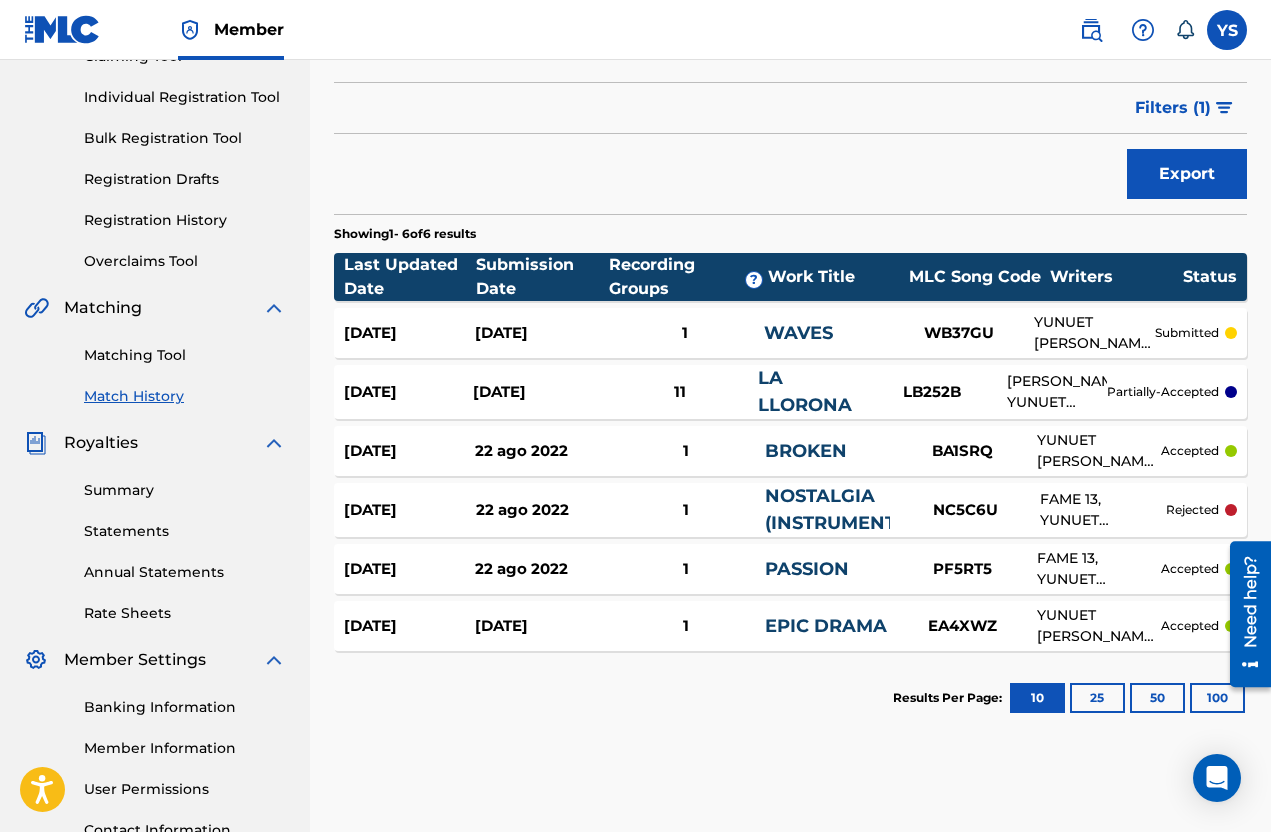 click on "ANDRES HENESTROSA, YUNUET ANTONIO SANTAMARIA VALLEJO" at bounding box center (1057, 392) 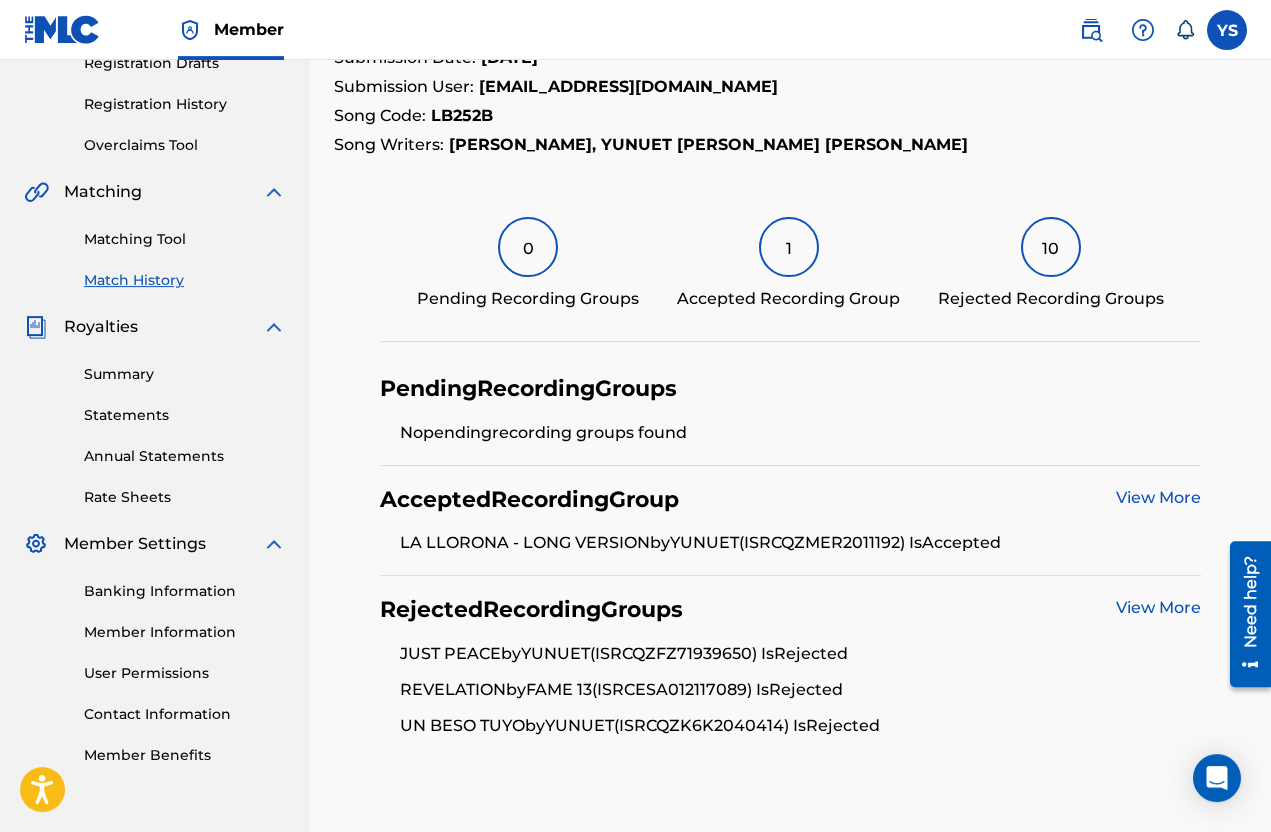 scroll, scrollTop: 317, scrollLeft: 0, axis: vertical 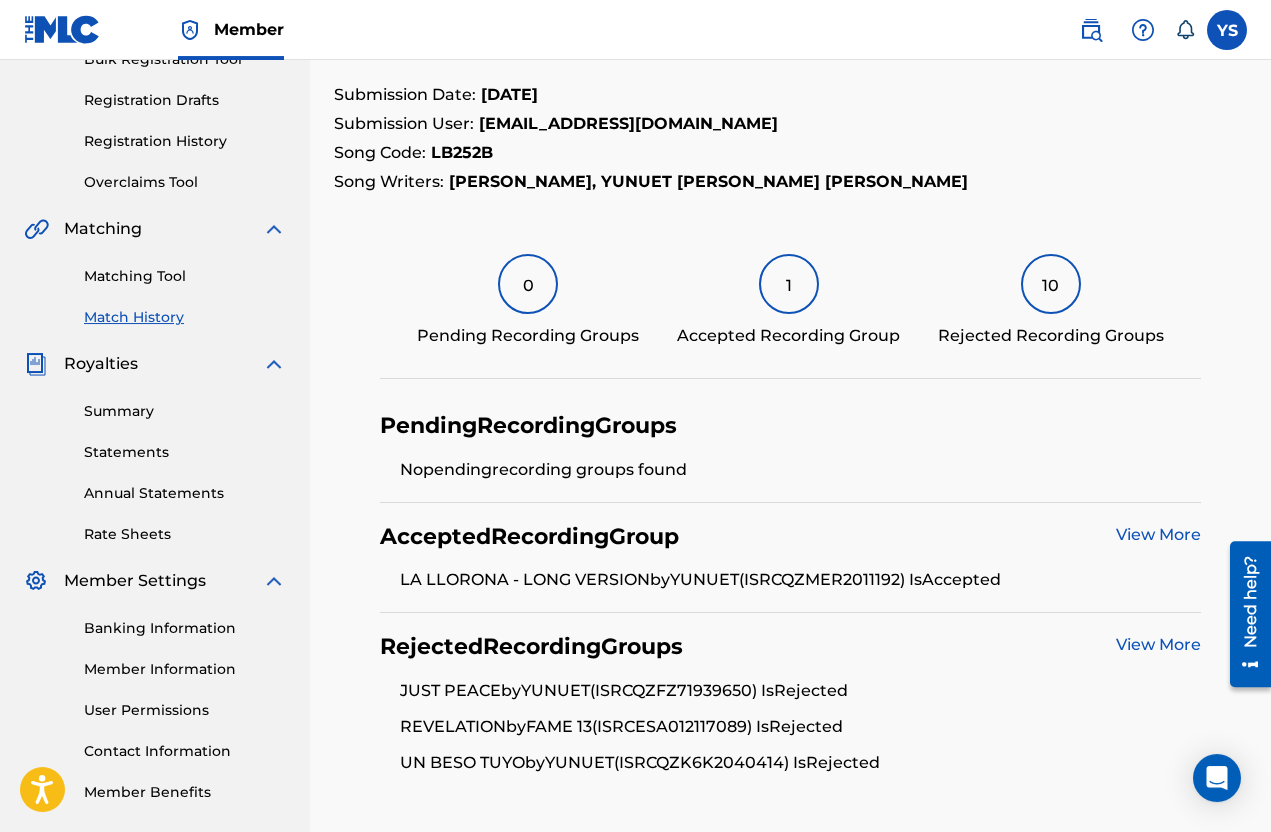 click on "Match History" at bounding box center [185, 317] 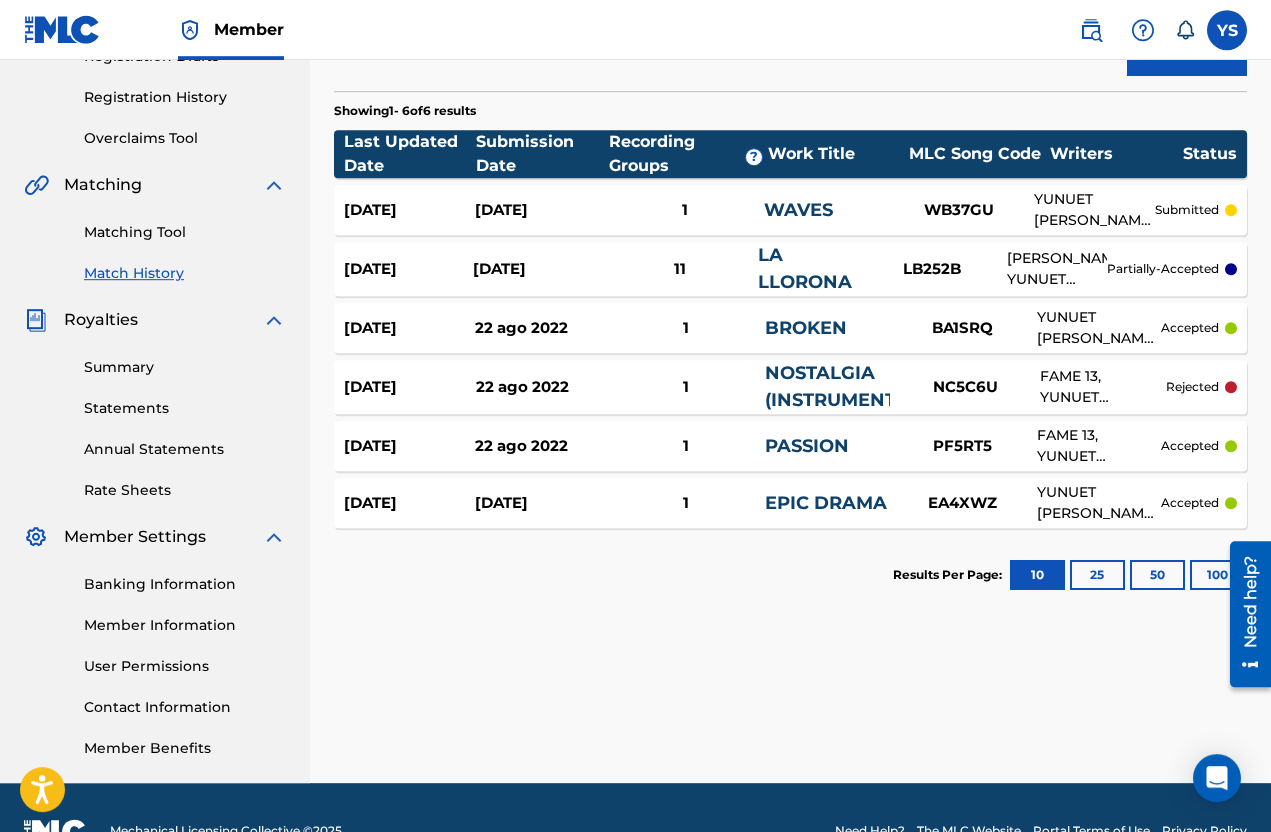scroll, scrollTop: 370, scrollLeft: 0, axis: vertical 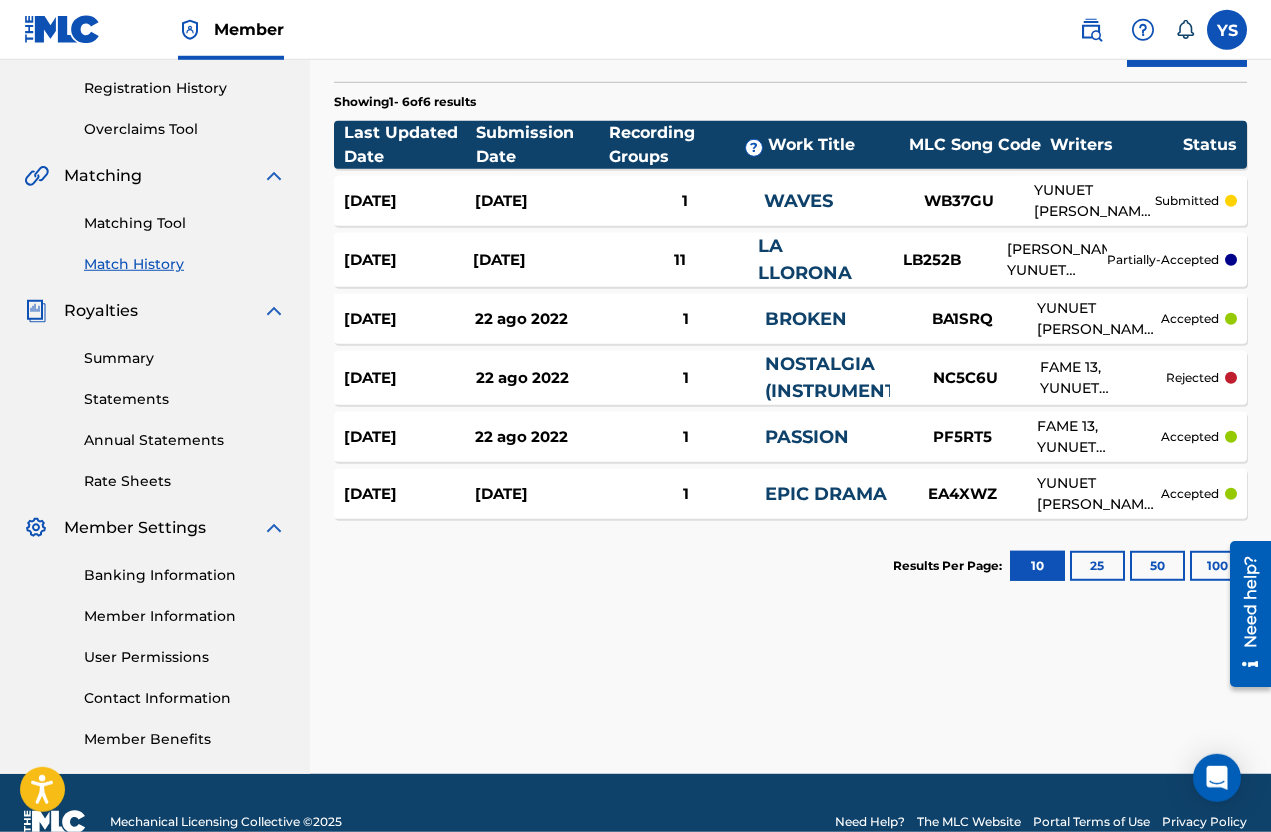 click on "PF5RT5" at bounding box center (962, 437) 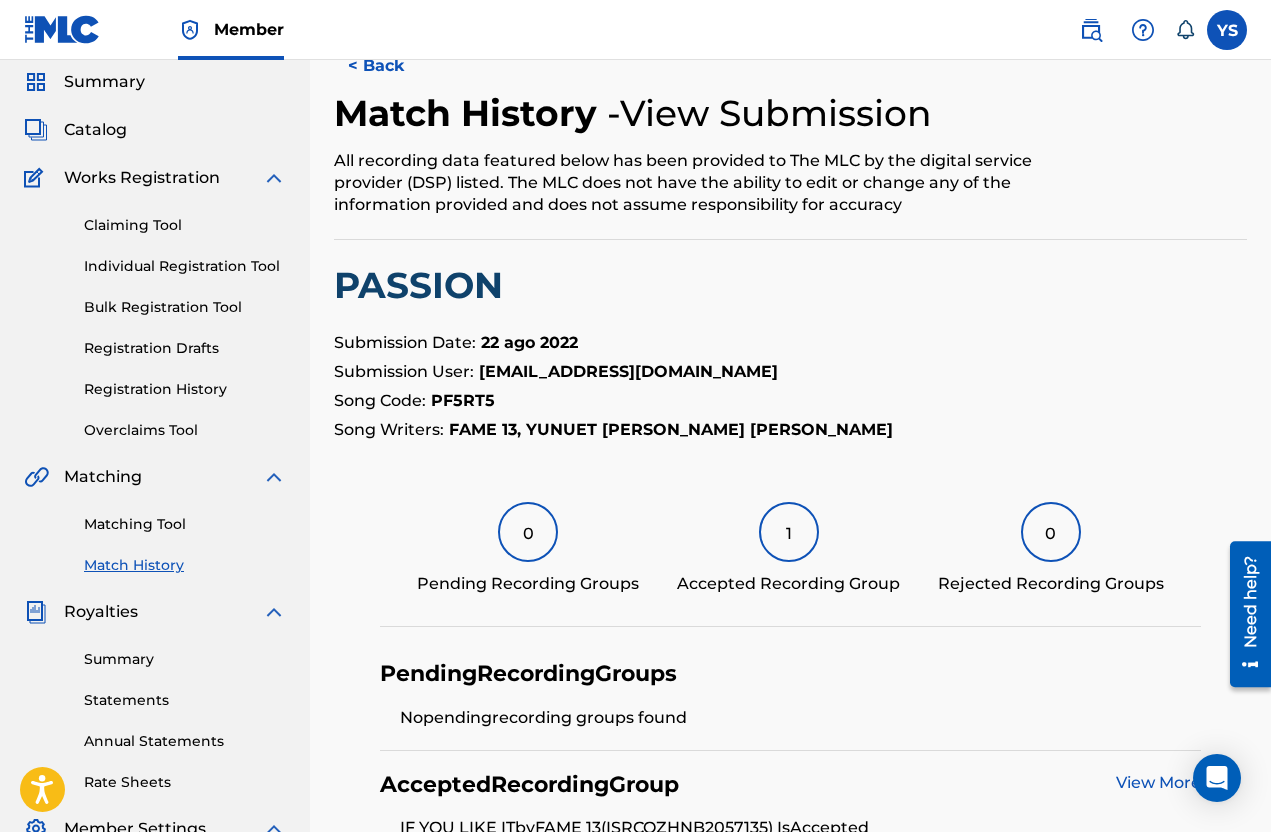 scroll, scrollTop: 67, scrollLeft: 0, axis: vertical 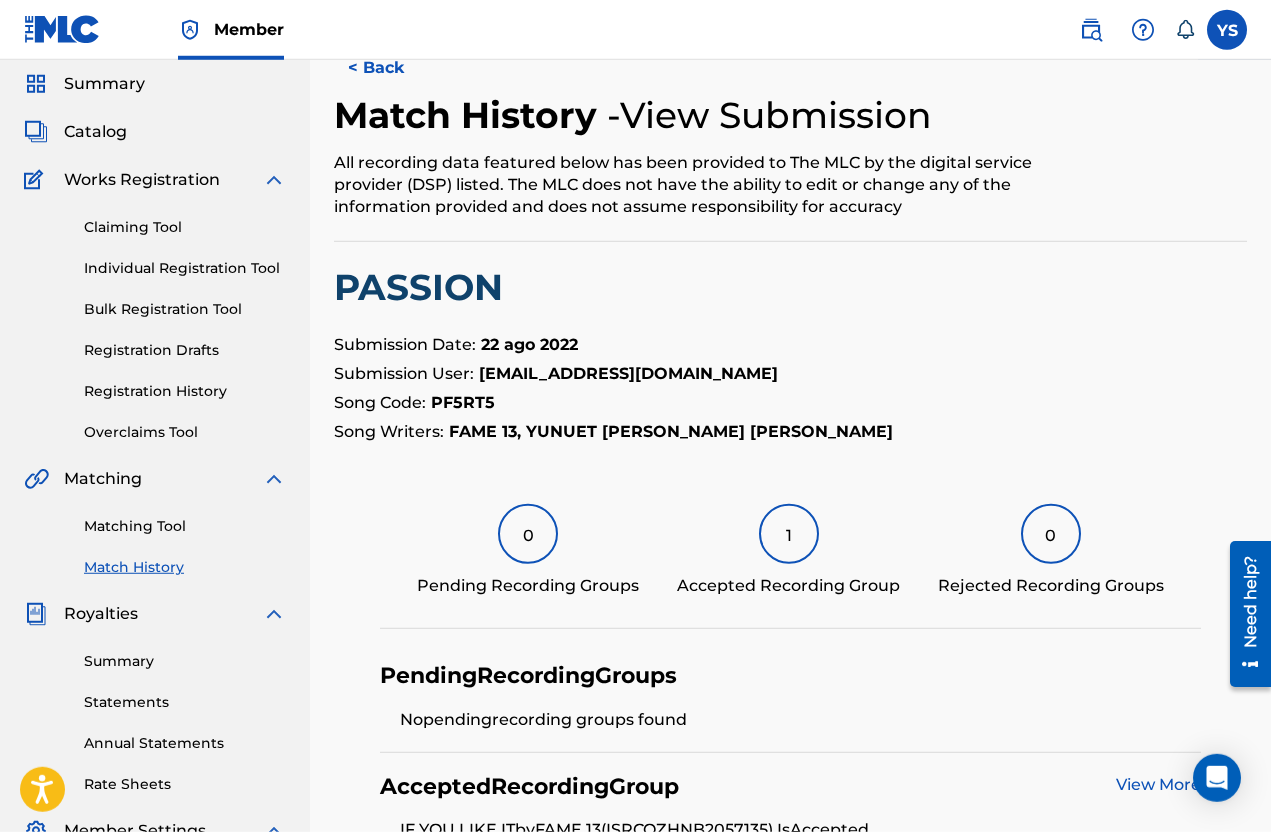 click on "Claiming Tool" at bounding box center (185, 227) 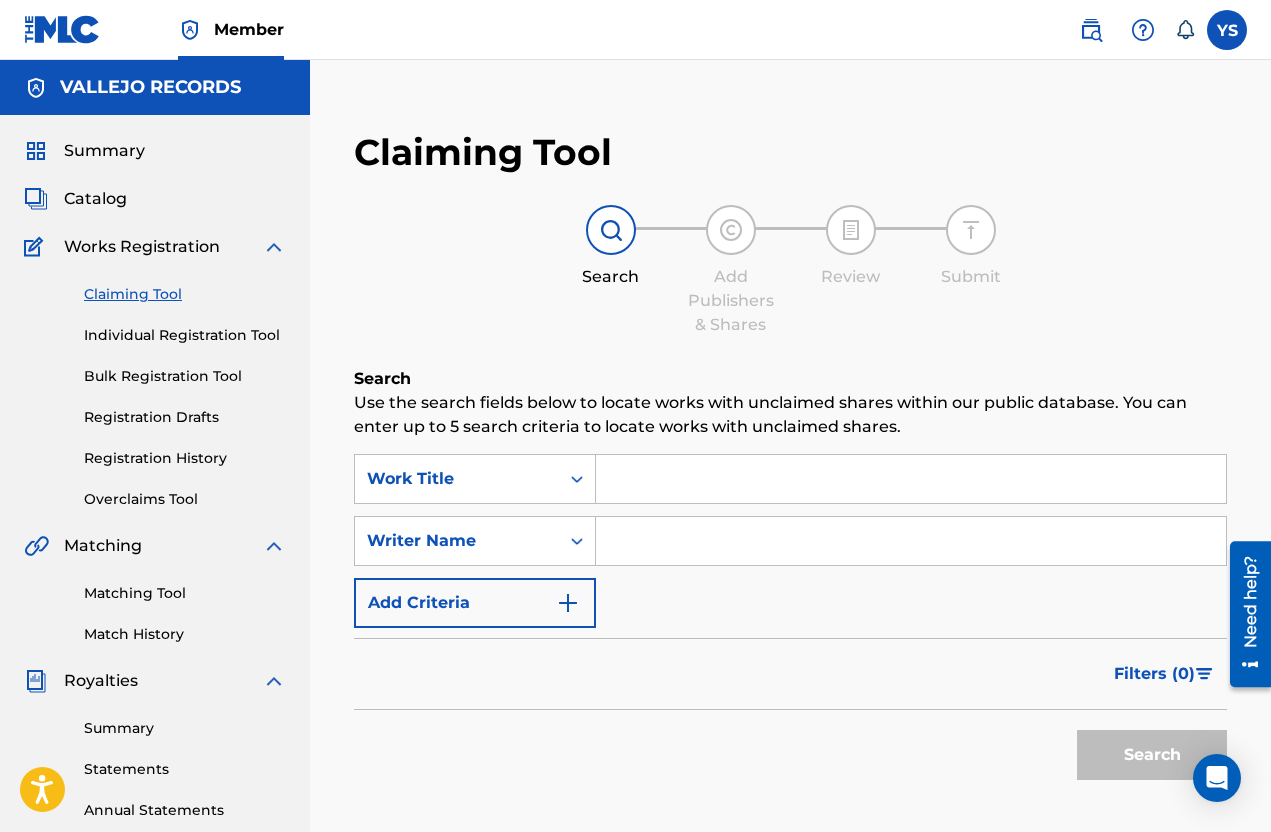 click on "Work Title" at bounding box center [475, 479] 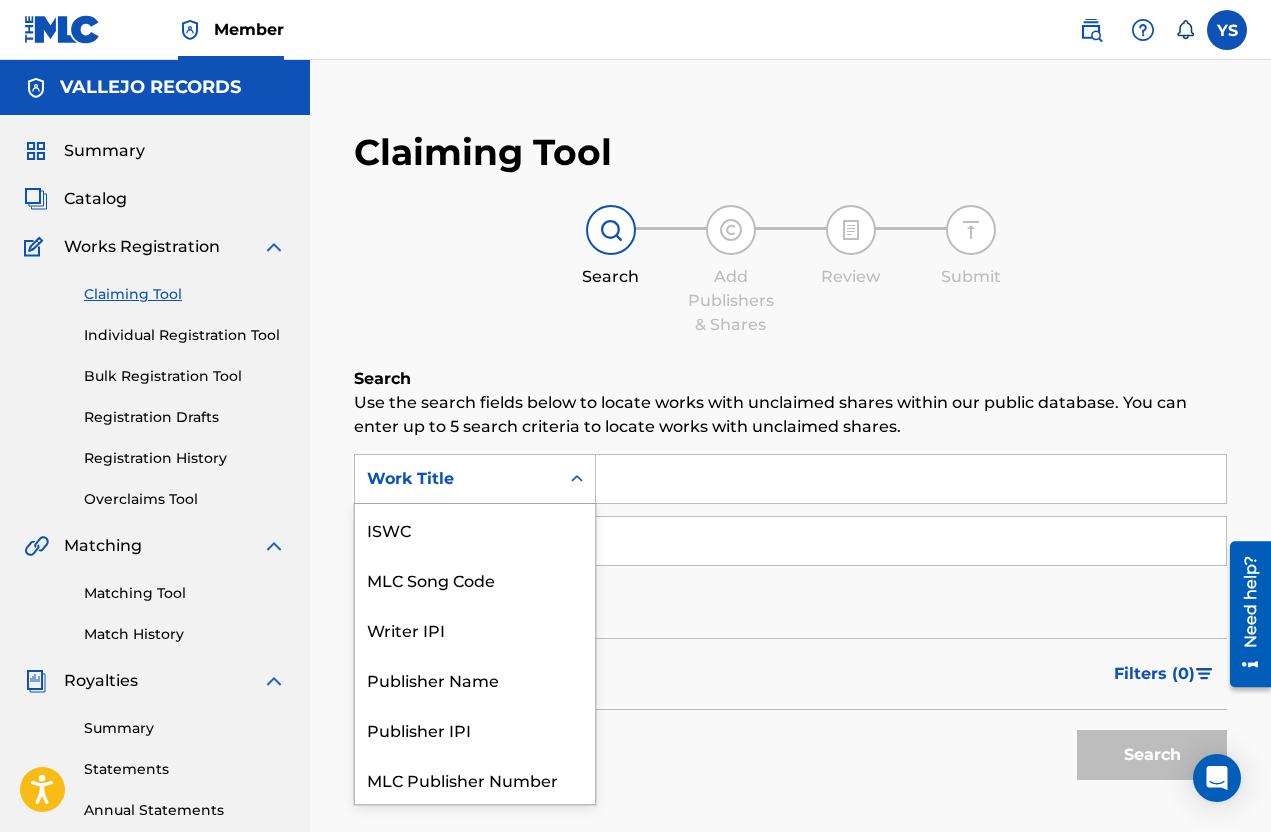 scroll, scrollTop: 50, scrollLeft: 0, axis: vertical 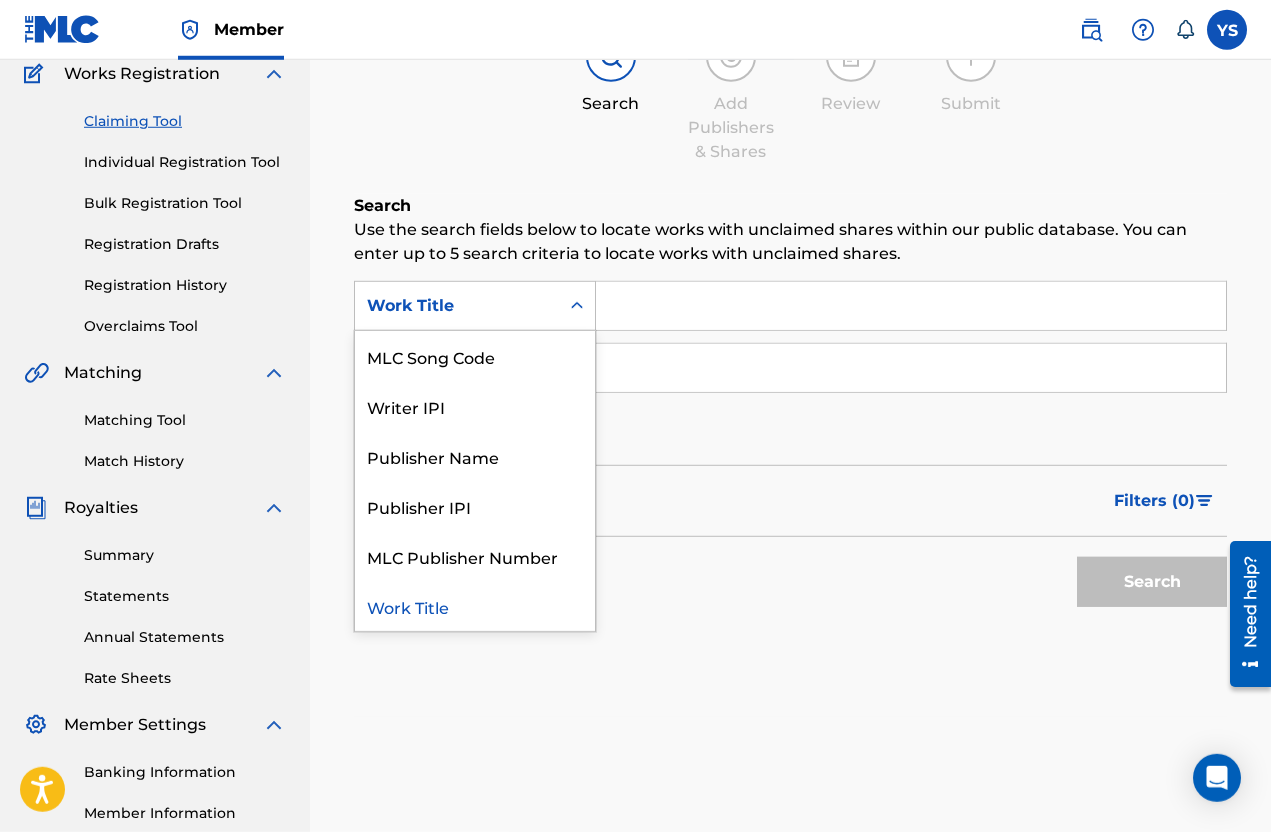 click on "Registration History" at bounding box center [185, 285] 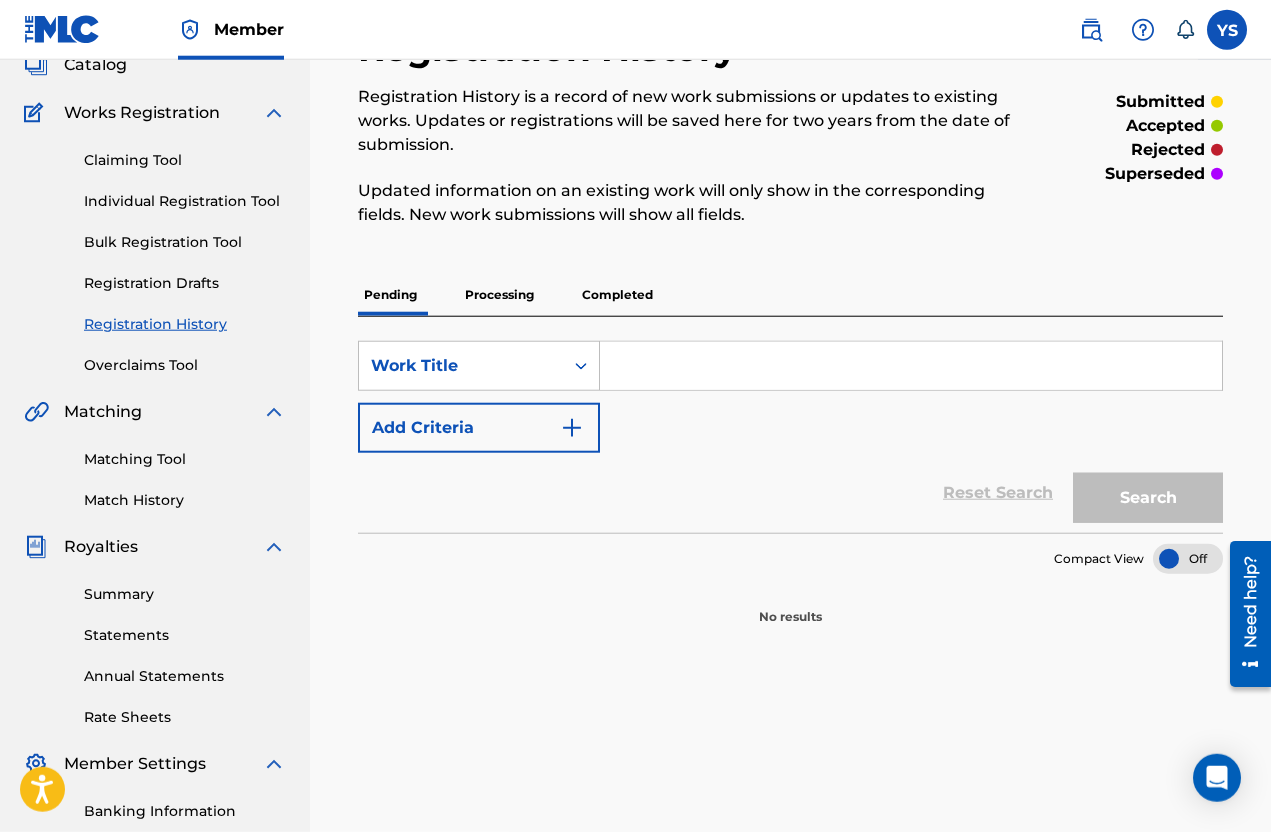 scroll, scrollTop: 138, scrollLeft: 0, axis: vertical 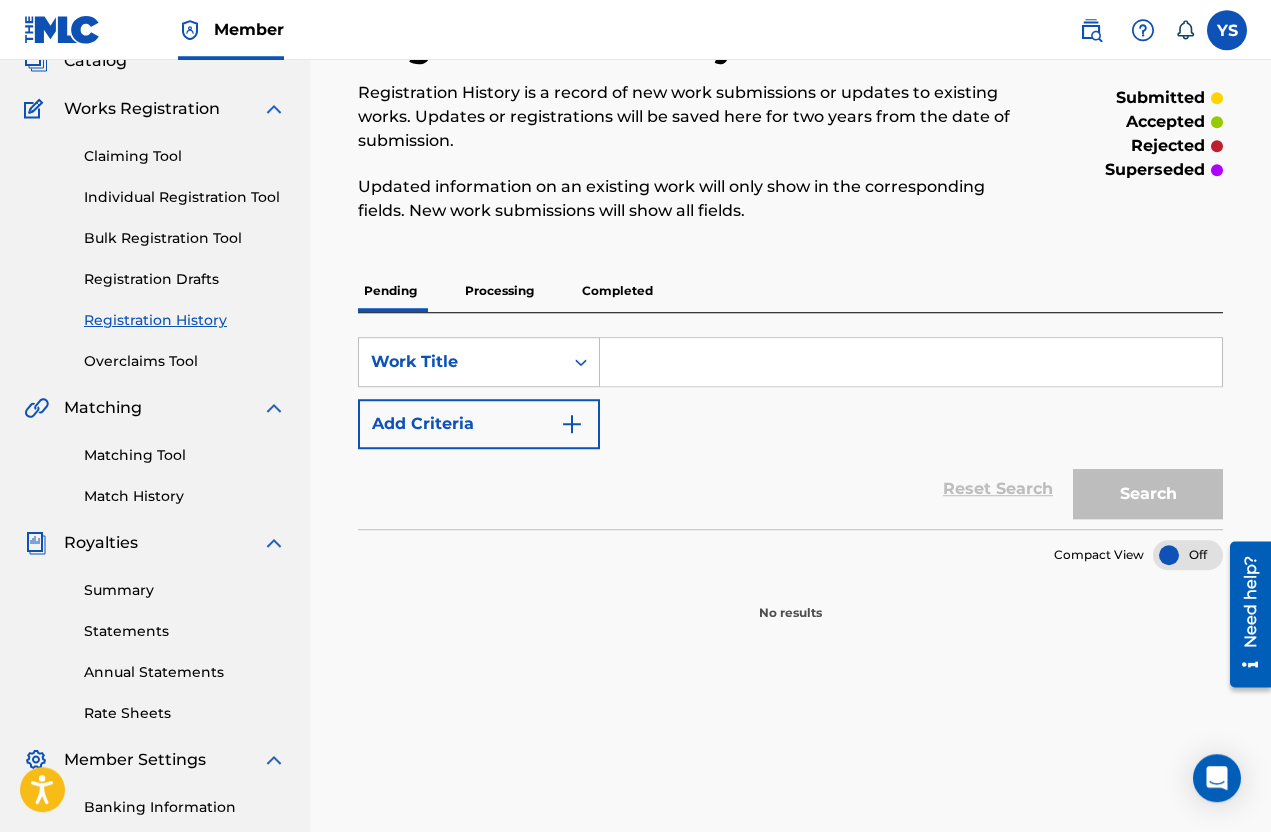 click on "Completed" at bounding box center (617, 291) 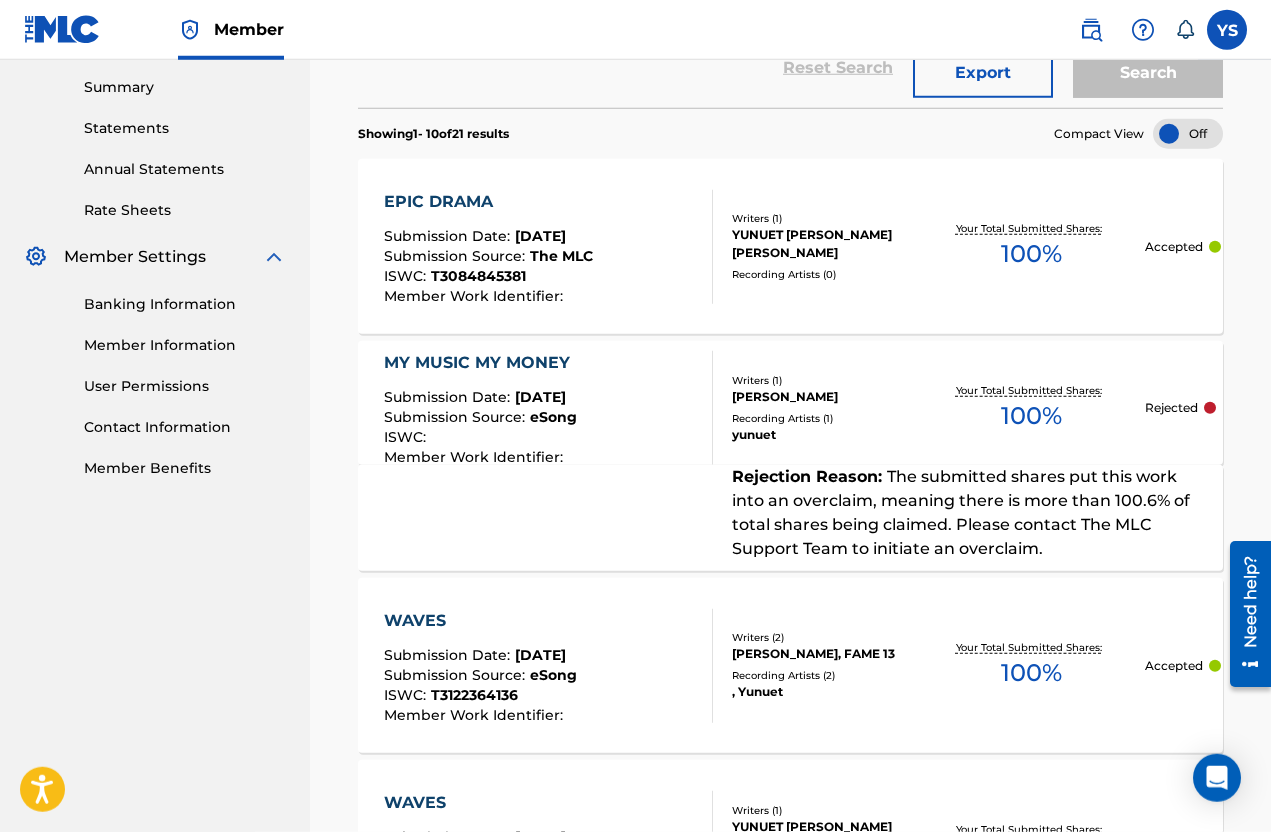 scroll, scrollTop: 642, scrollLeft: 0, axis: vertical 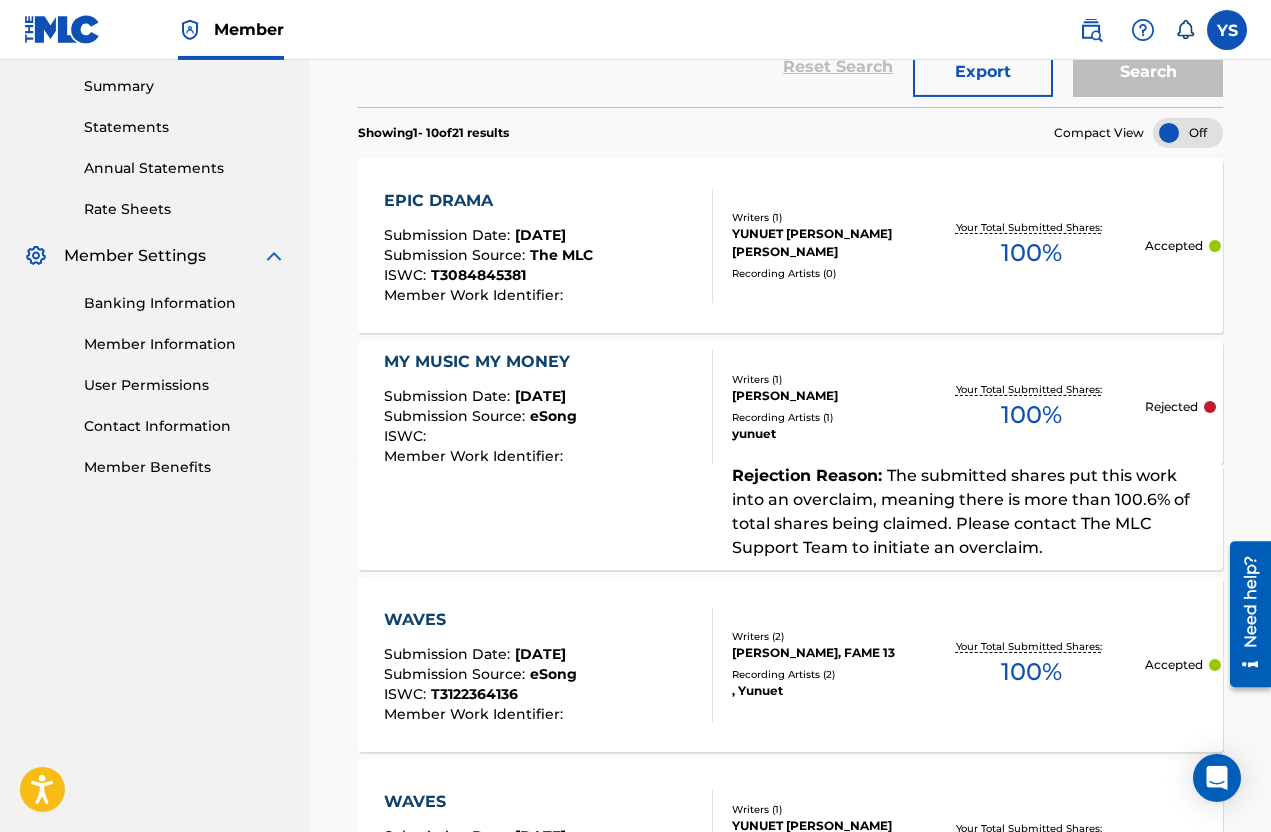 click on "MY MUSIC MY MONEY Submission Date : Feb 13, 2025 Submission Source : eSong ISWC : Member Work Identifier : Writers ( 1 ) YUNUET VALLEJO Recording Artists ( 1 ) yunuet Your Total Submitted Shares: 100 %   Rejected" at bounding box center (790, 402) 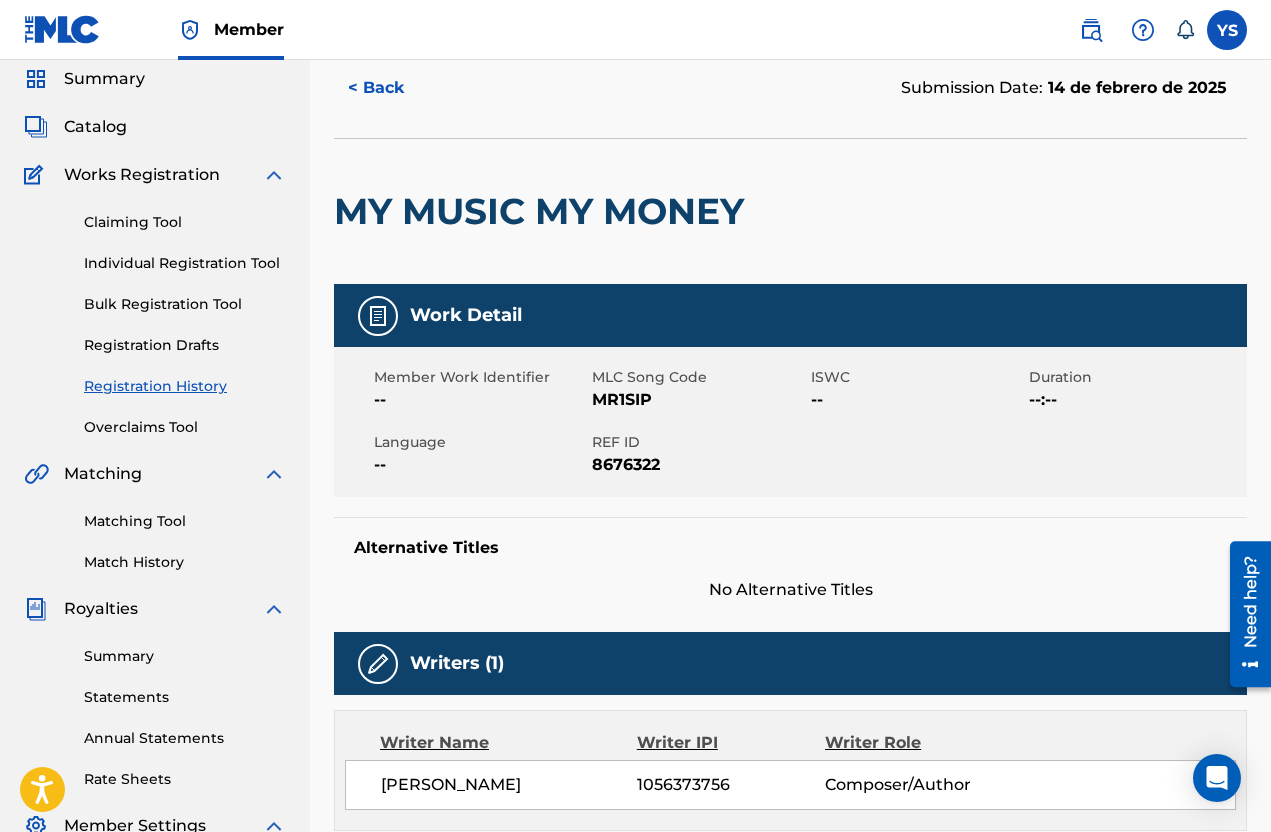 scroll, scrollTop: 0, scrollLeft: 0, axis: both 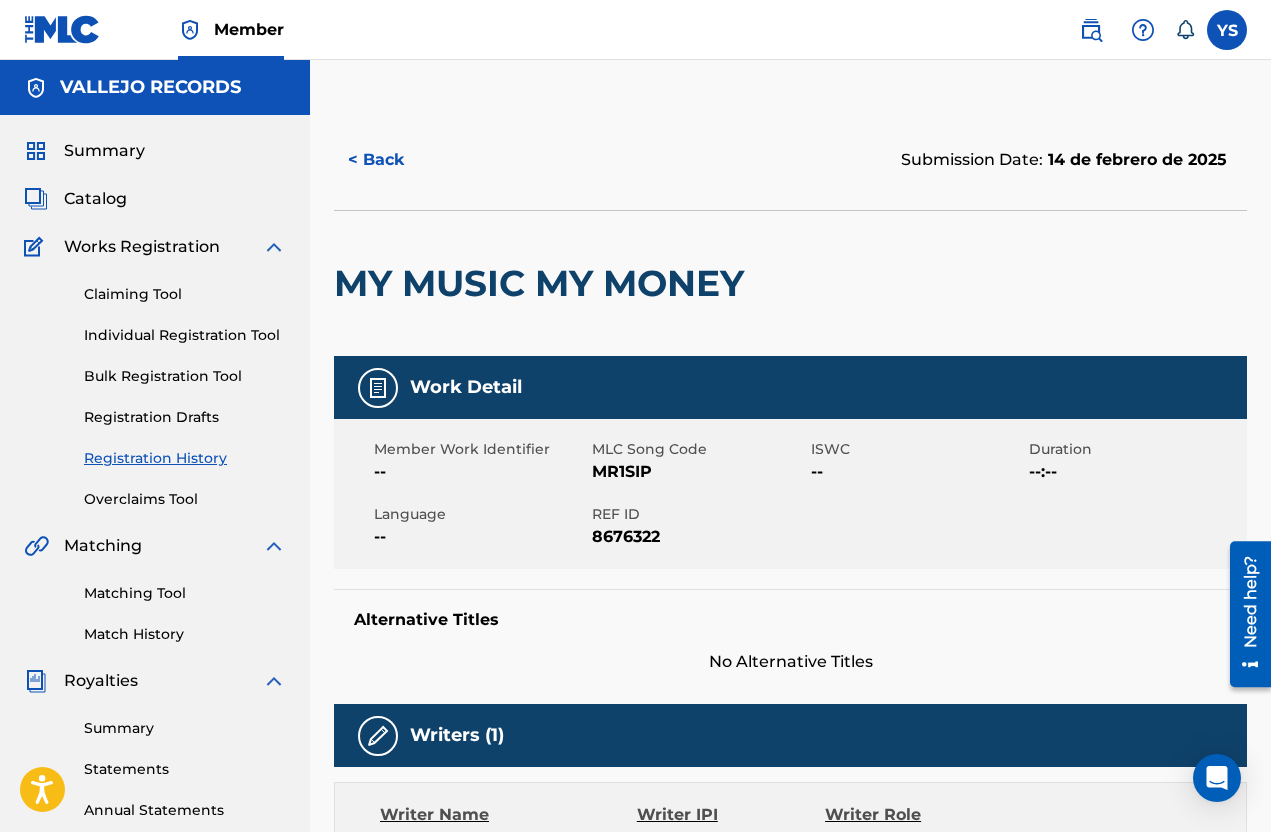 click on "< Back" at bounding box center [562, 160] 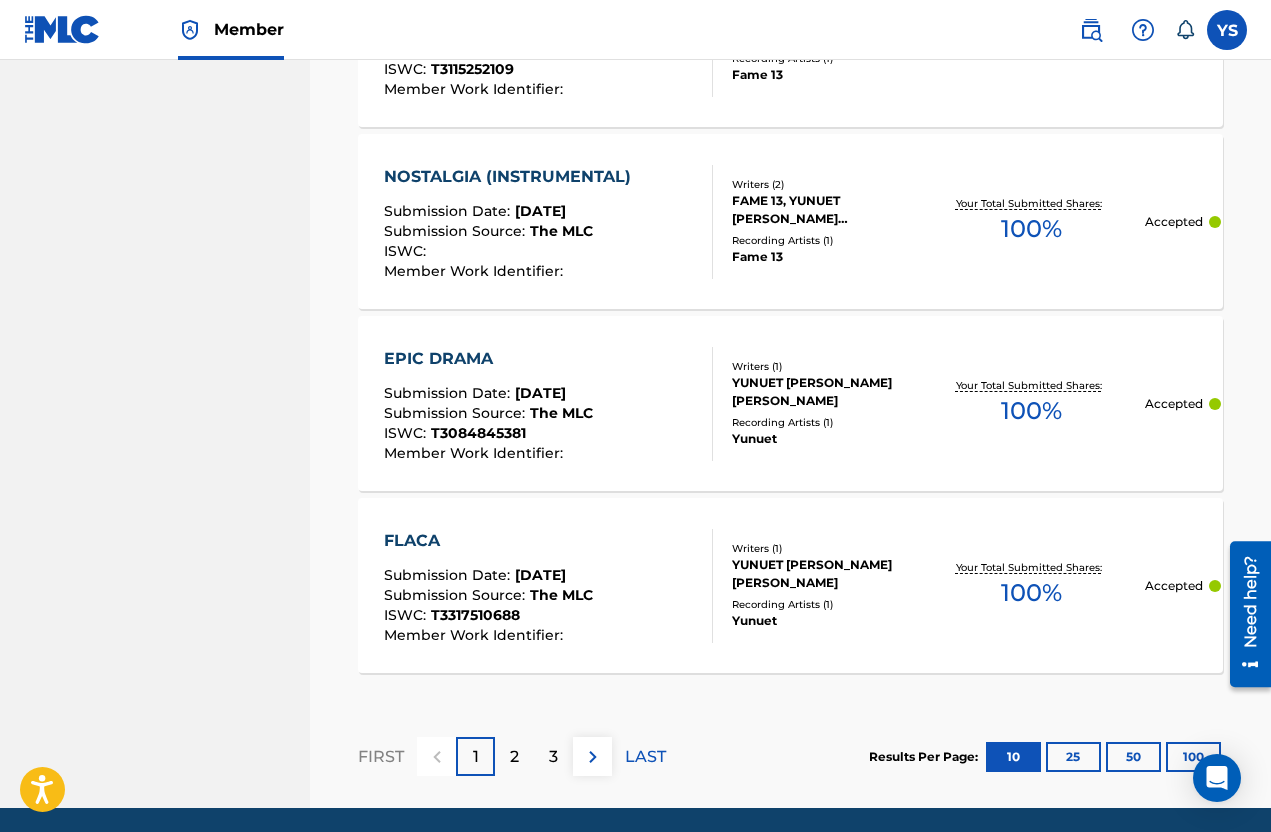 scroll, scrollTop: 1995, scrollLeft: 0, axis: vertical 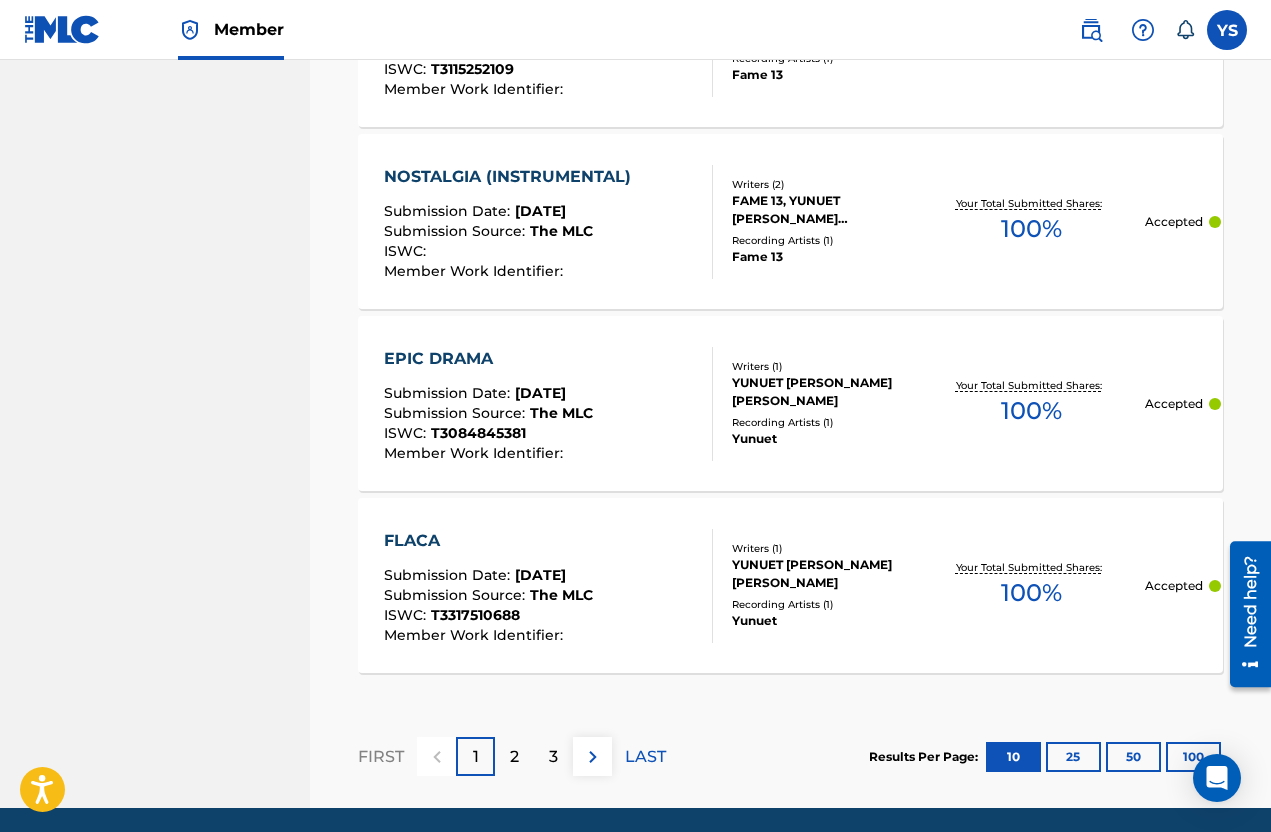 click on "2" at bounding box center (514, 756) 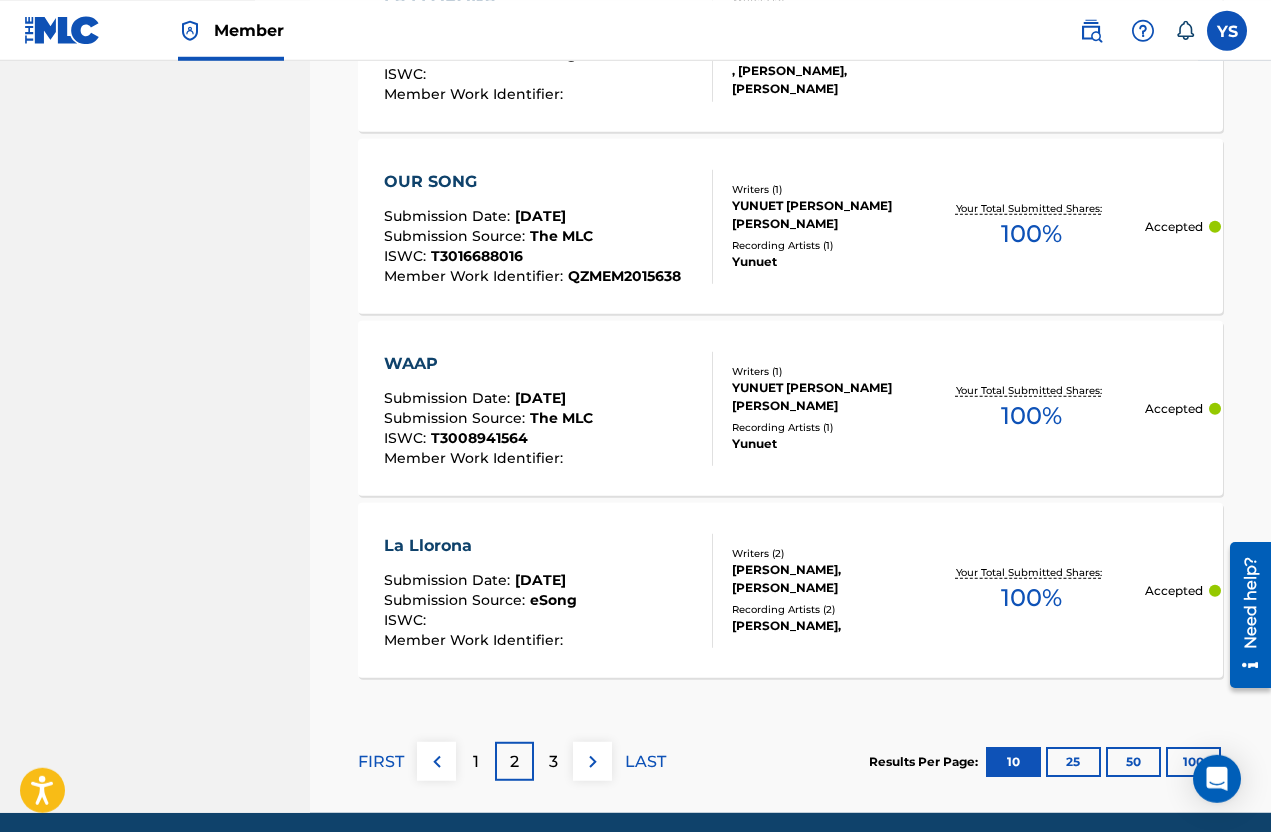 scroll, scrollTop: 370, scrollLeft: 0, axis: vertical 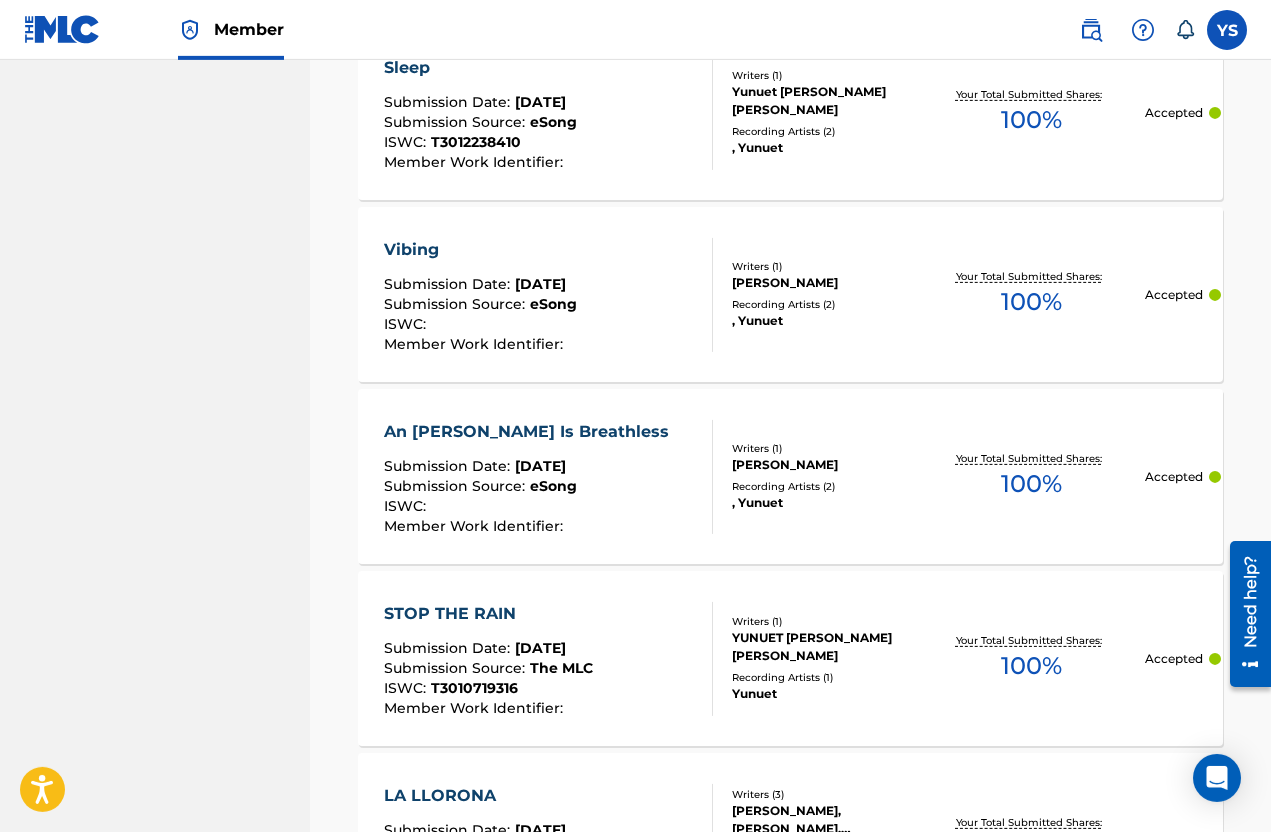 click at bounding box center (593, 1558) 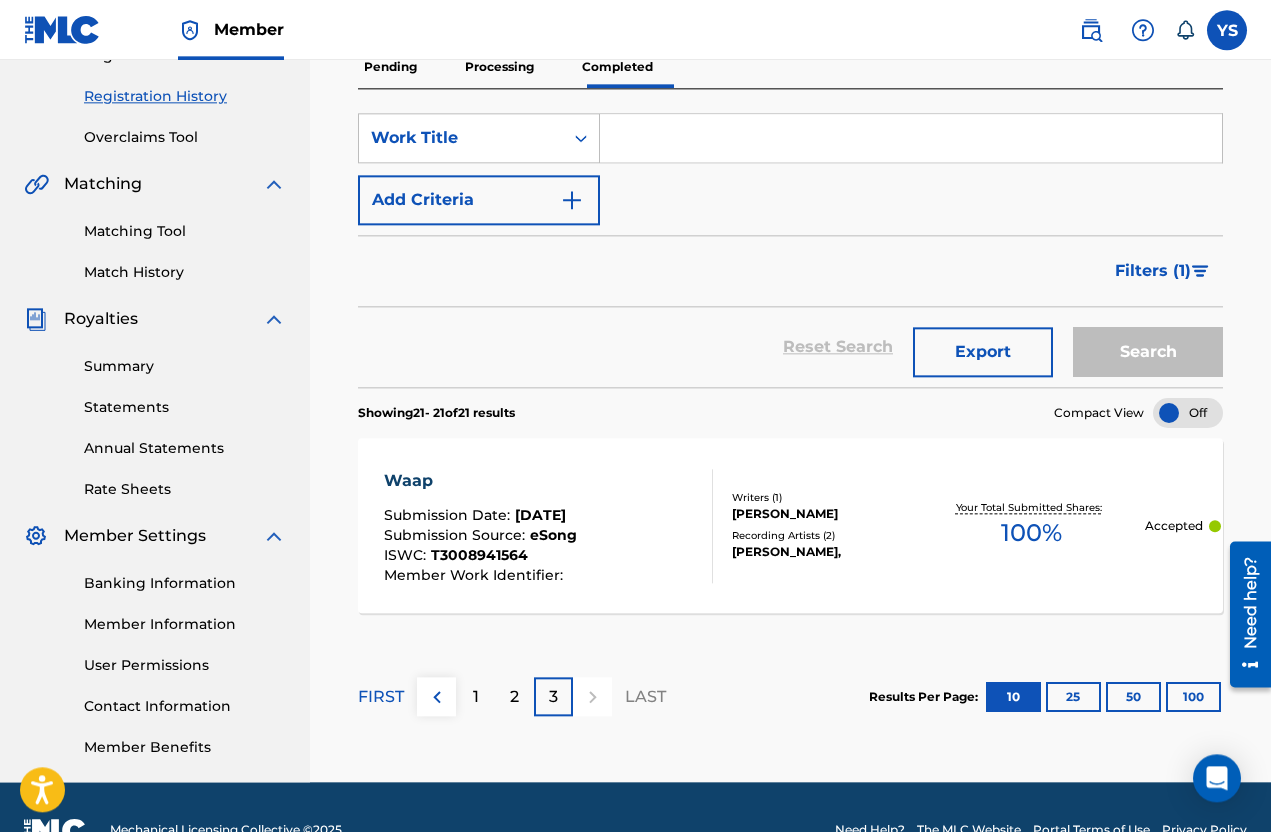 scroll, scrollTop: 360, scrollLeft: 0, axis: vertical 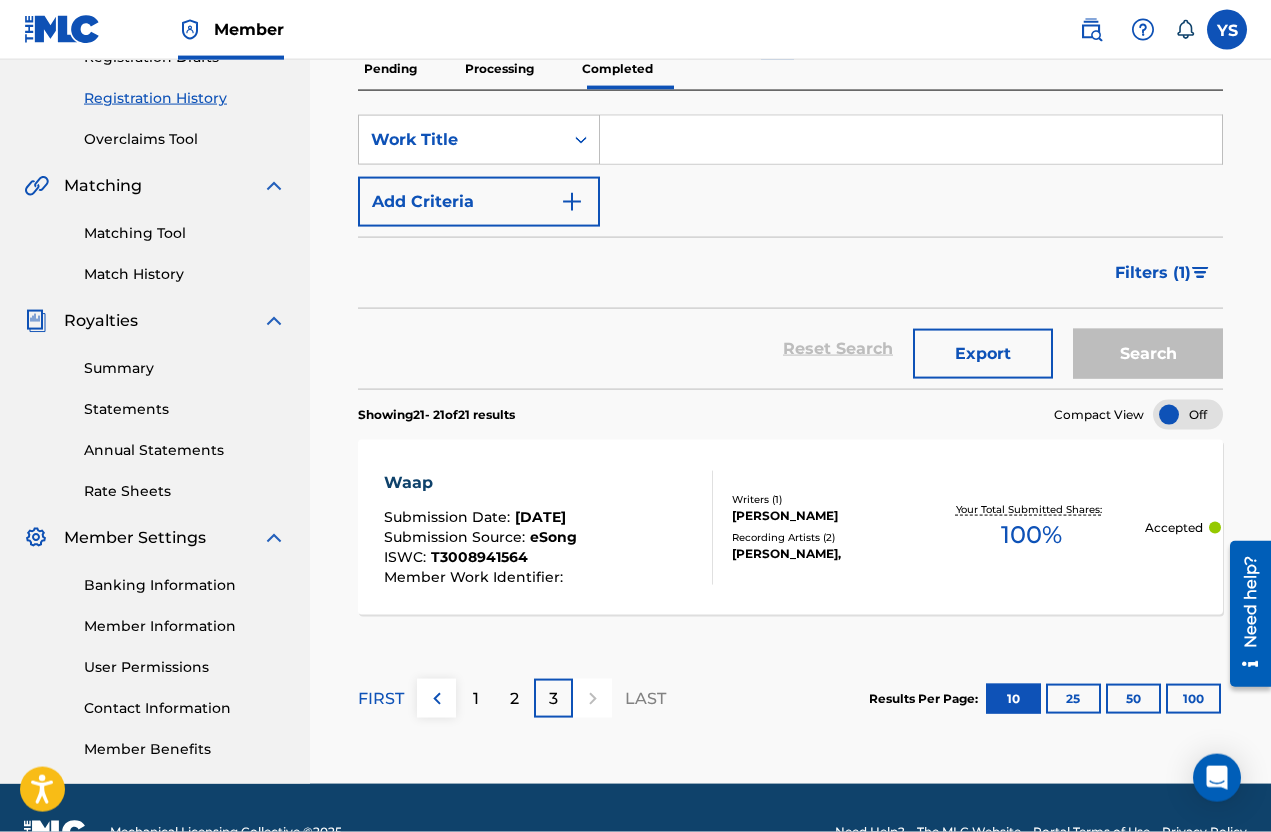 click on "1" at bounding box center [475, 698] 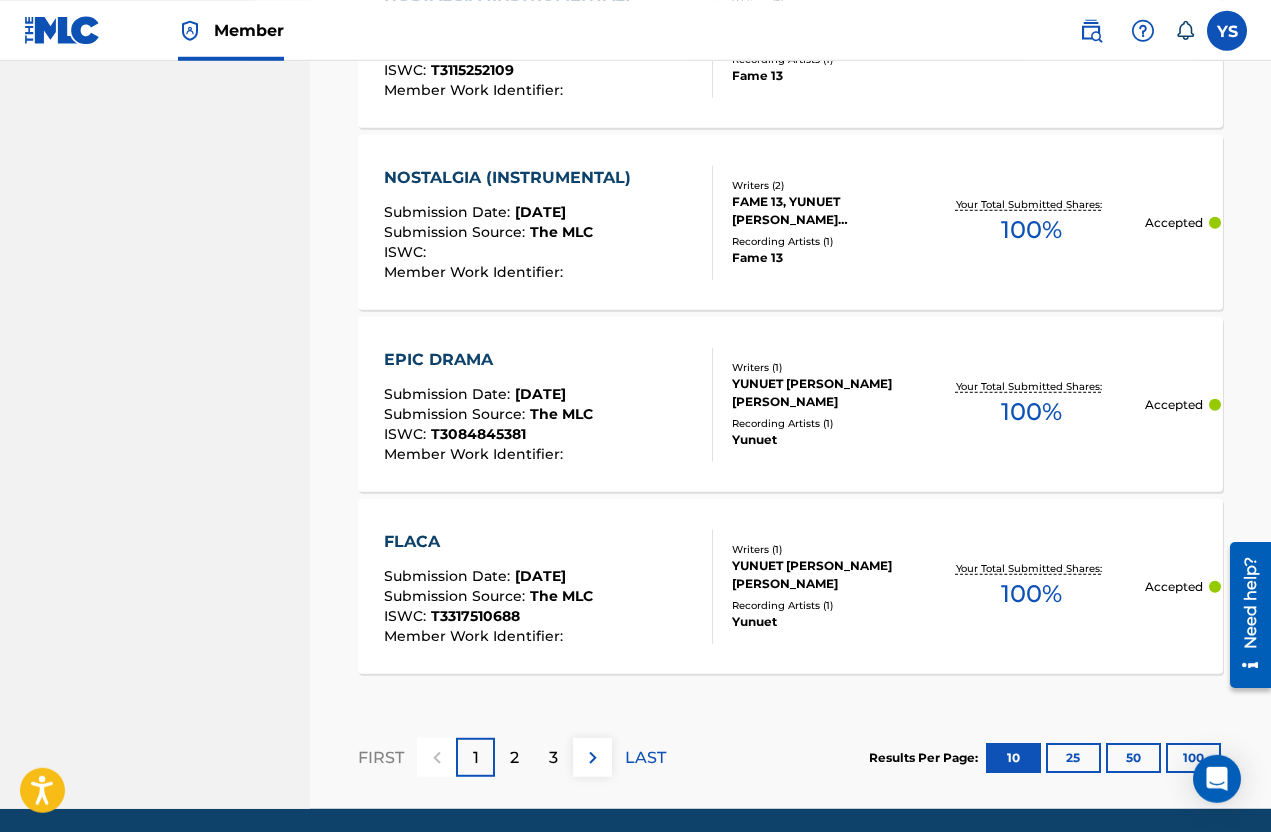 scroll, scrollTop: 1995, scrollLeft: 0, axis: vertical 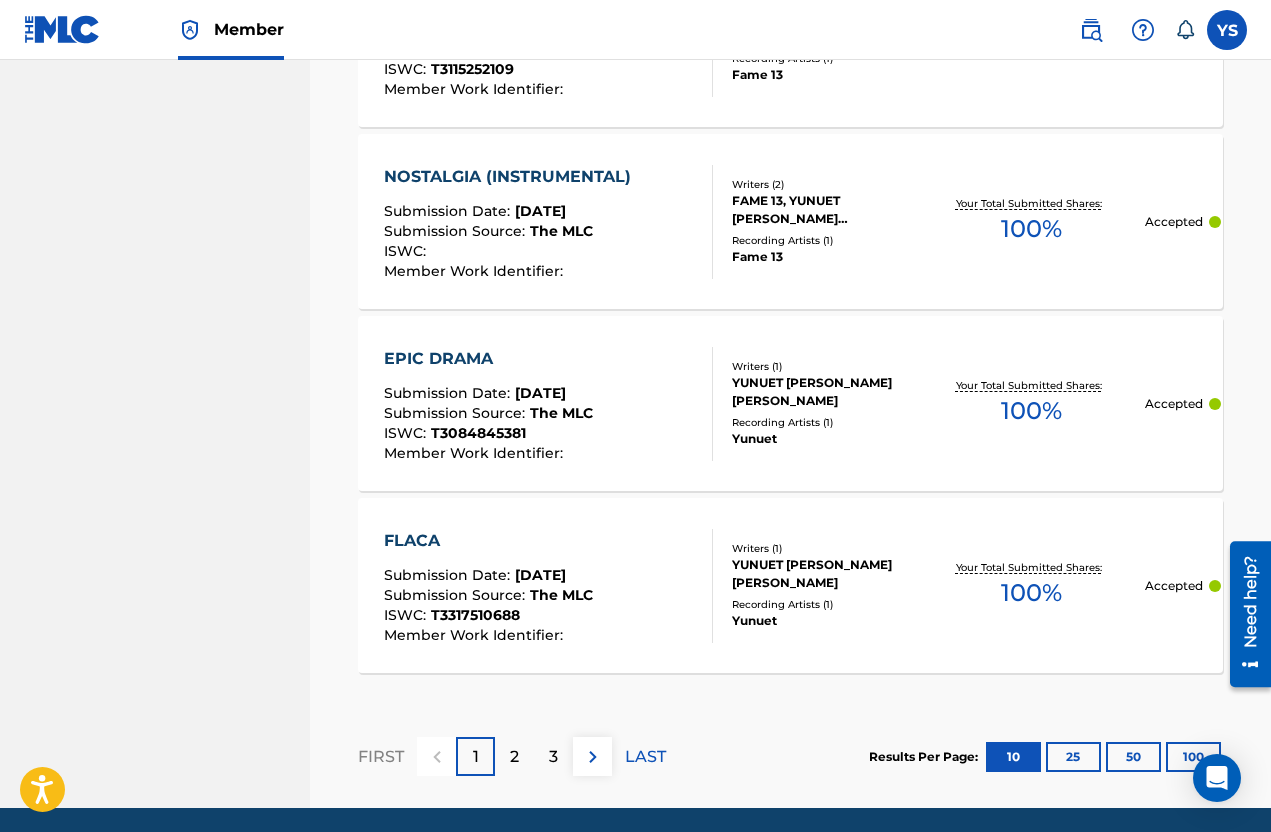click on "Yunuet" at bounding box center [825, 621] 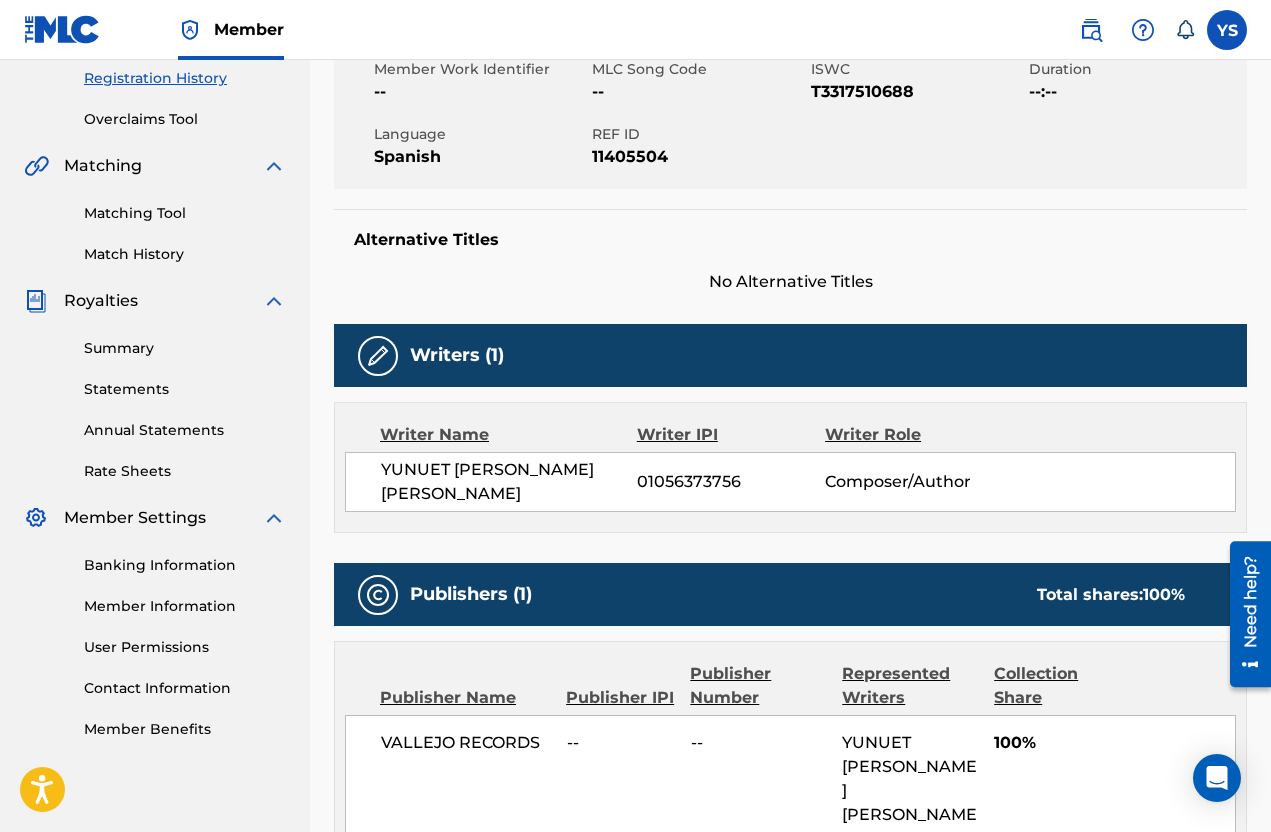 scroll, scrollTop: 381, scrollLeft: 0, axis: vertical 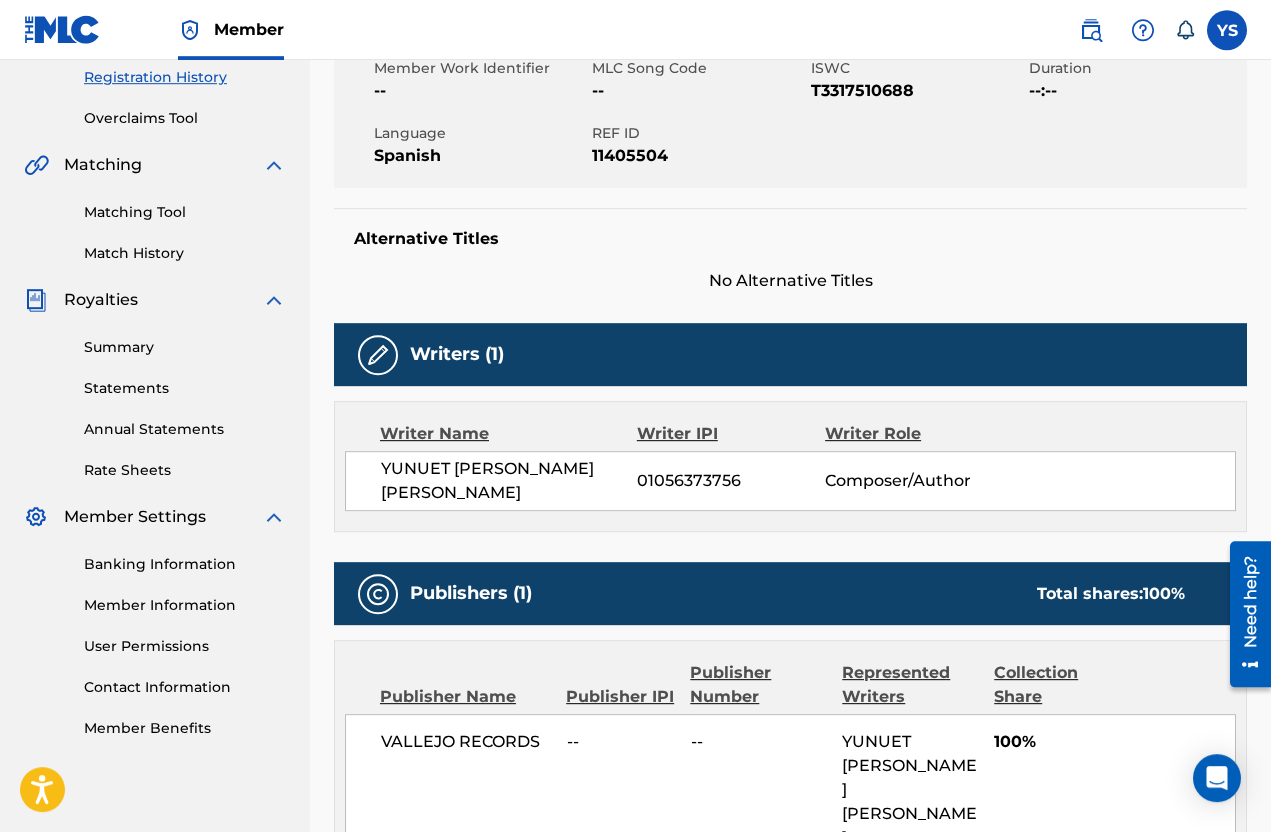 click on "Summary" at bounding box center [185, 347] 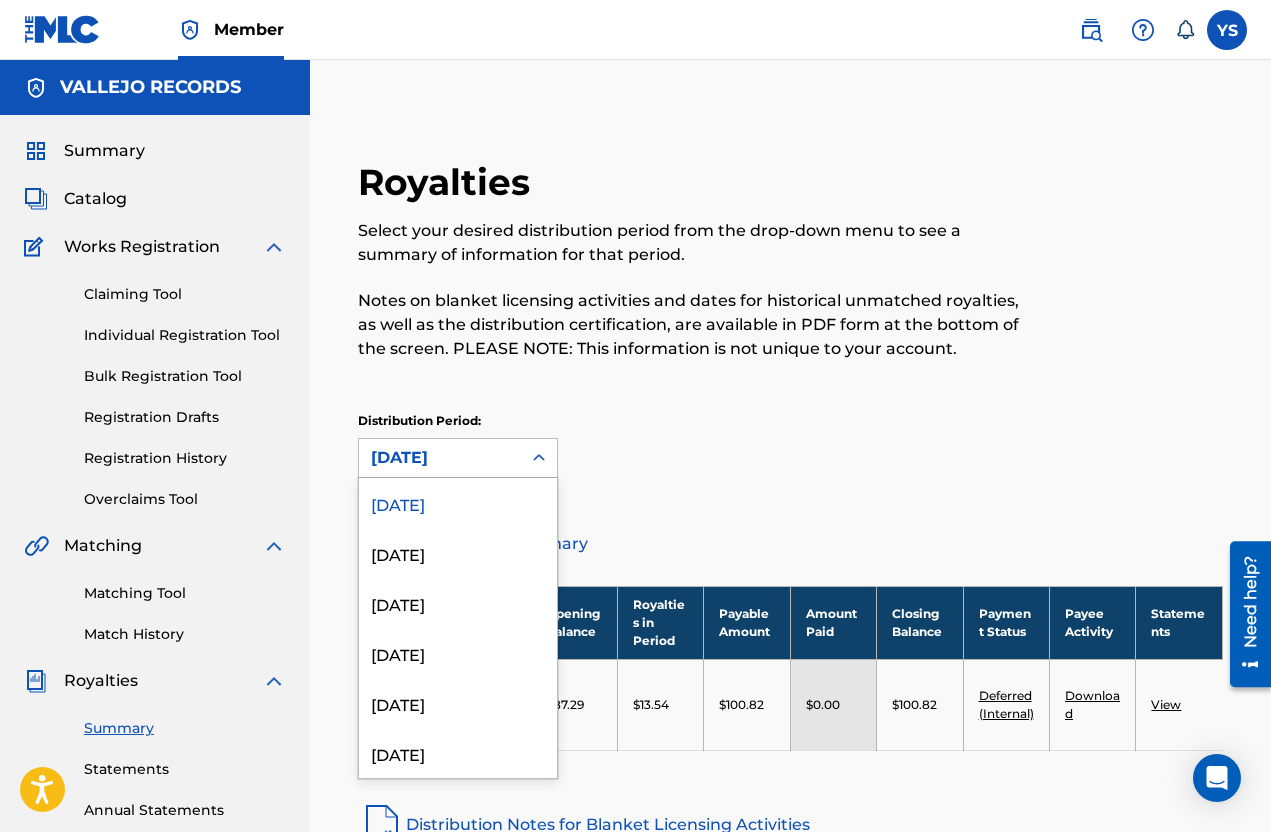 click on "June 2025" at bounding box center [458, 503] 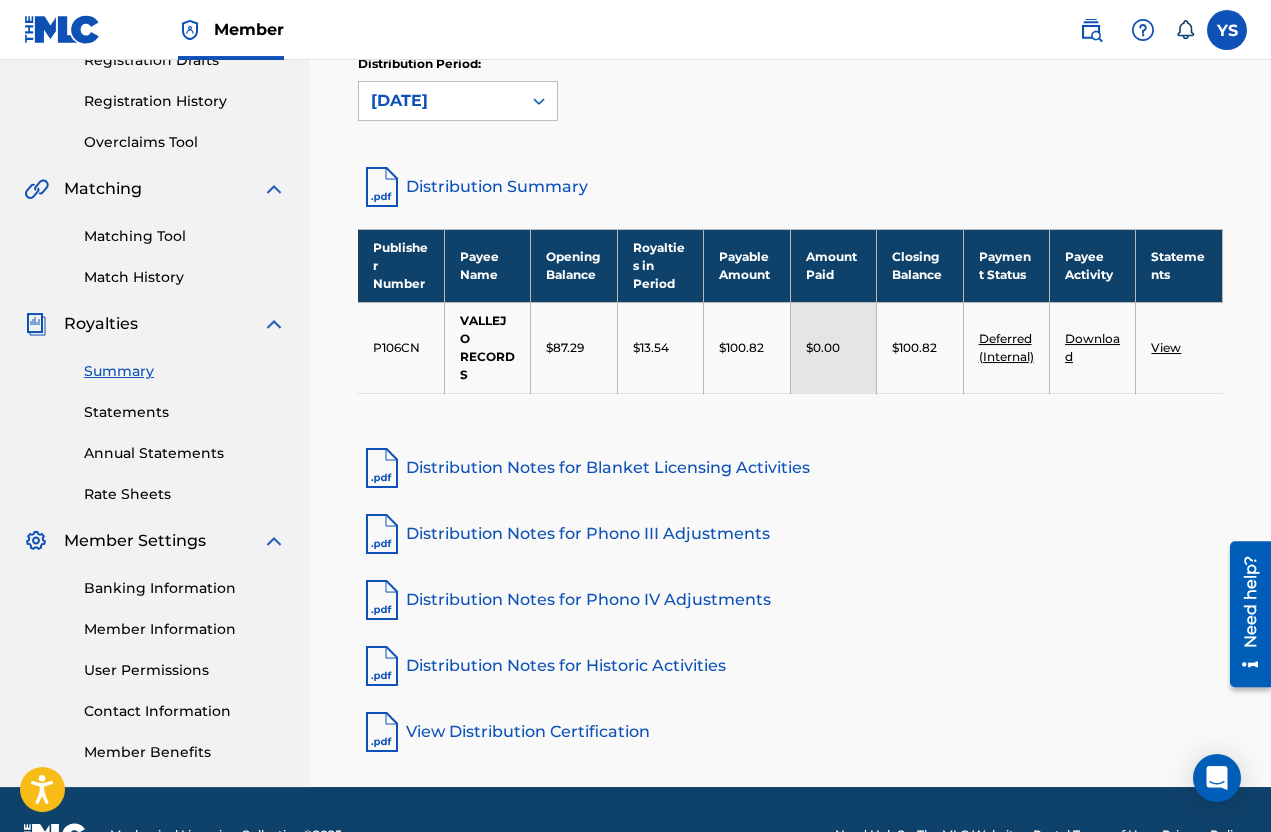 scroll, scrollTop: 356, scrollLeft: 0, axis: vertical 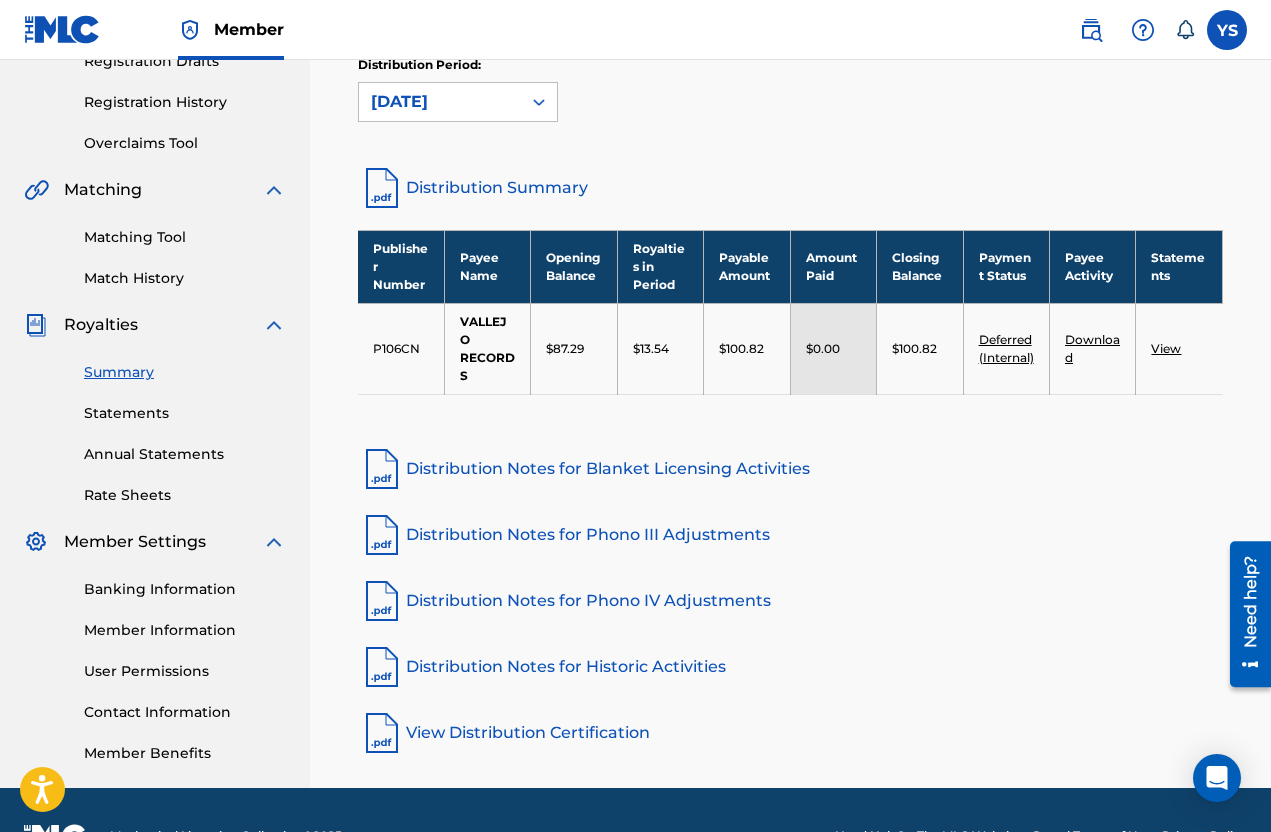 click on "Deferred (Internal)" at bounding box center [1006, 348] 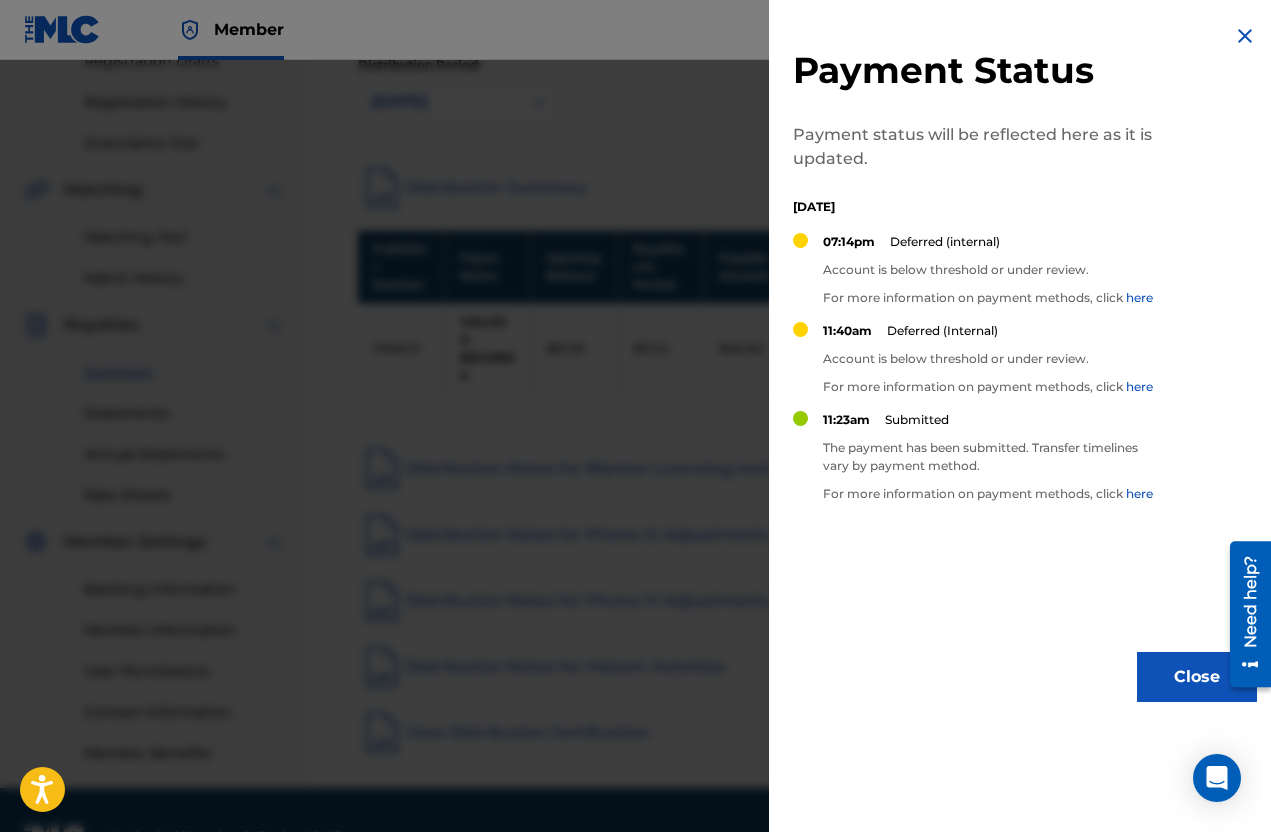 click at bounding box center (635, 476) 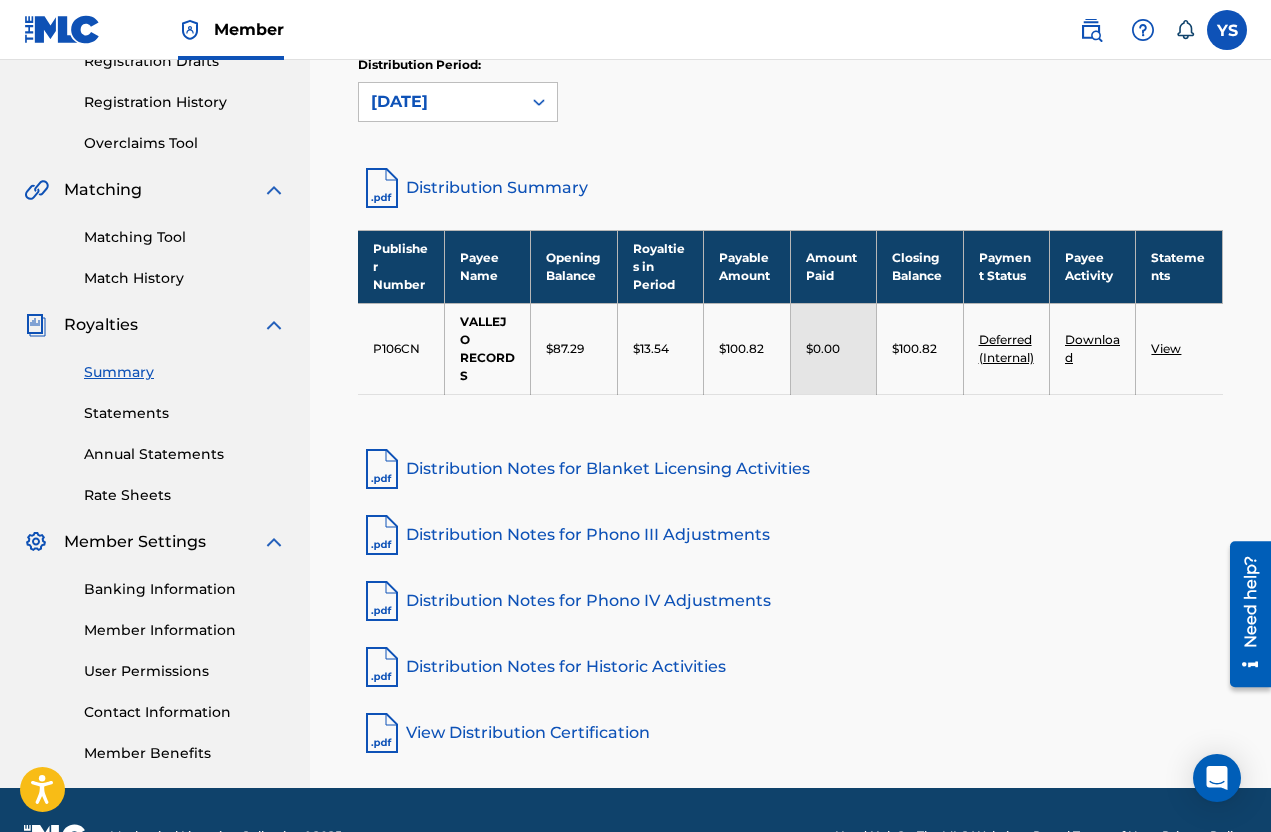click on "Statements" at bounding box center (185, 413) 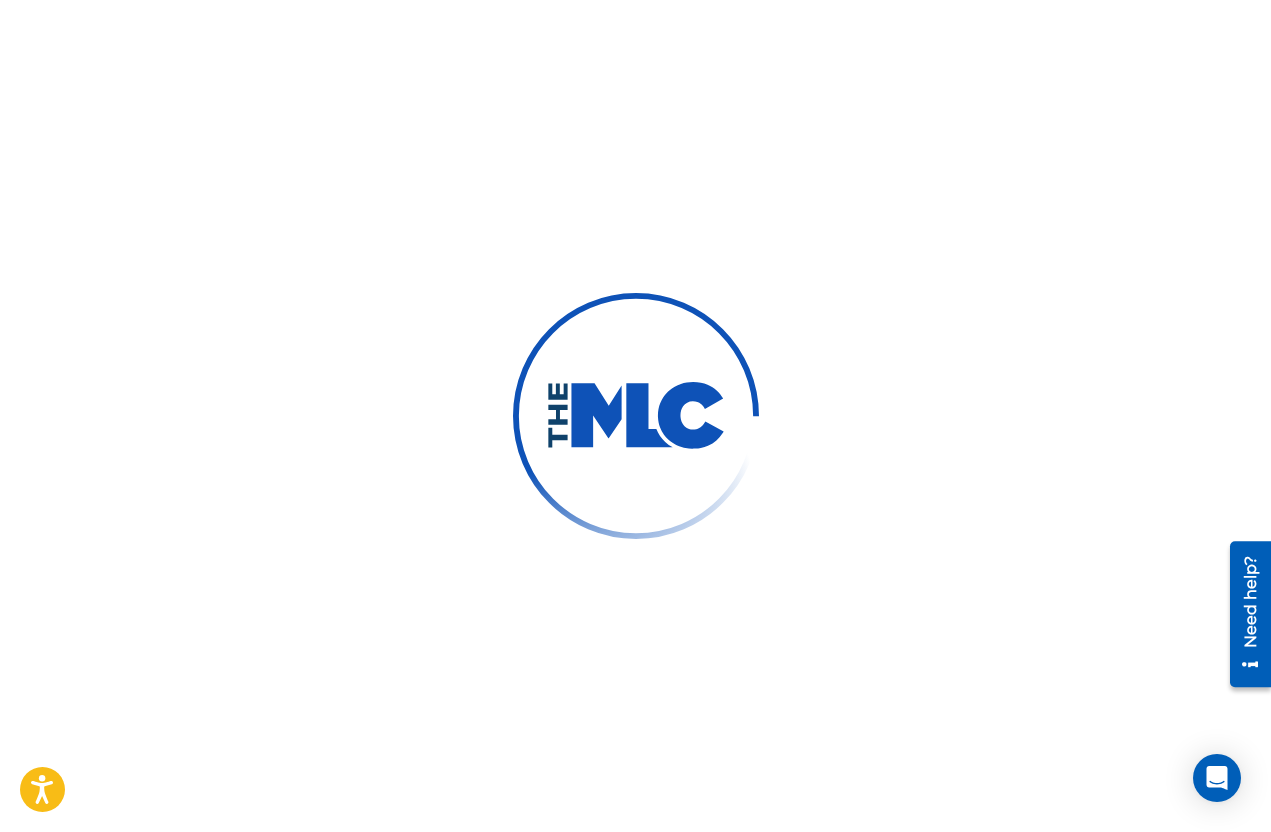 scroll, scrollTop: 0, scrollLeft: 0, axis: both 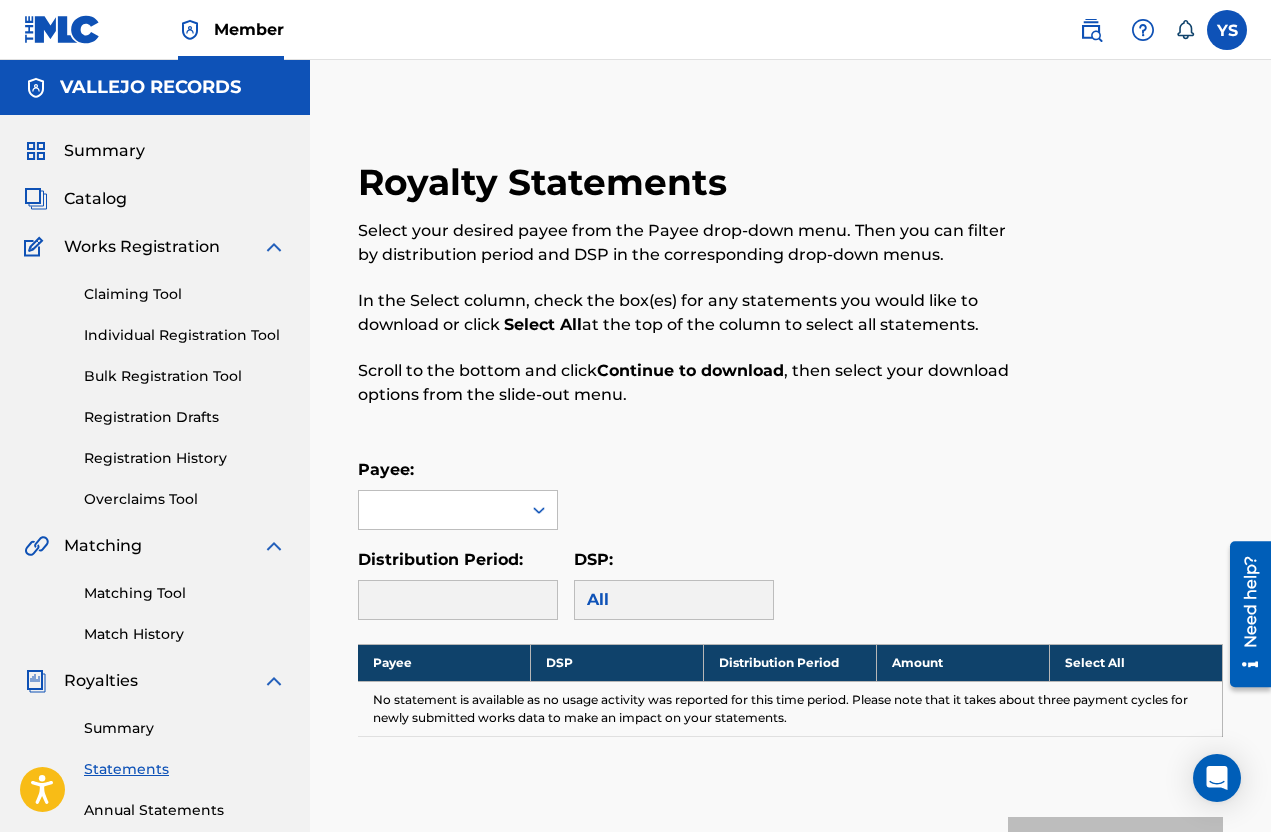 click on "Distribution Period:" at bounding box center (458, 584) 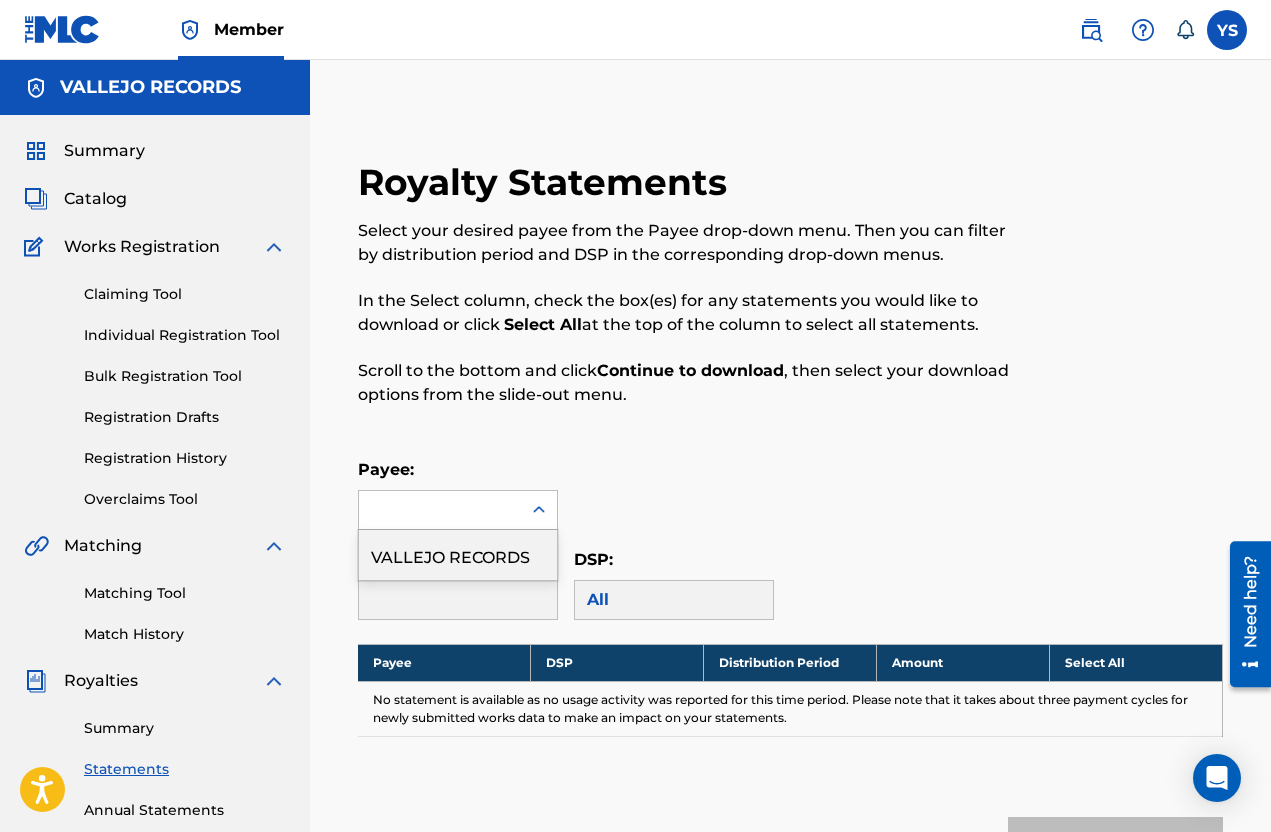 click on "VALLEJO RECORDS" at bounding box center (458, 555) 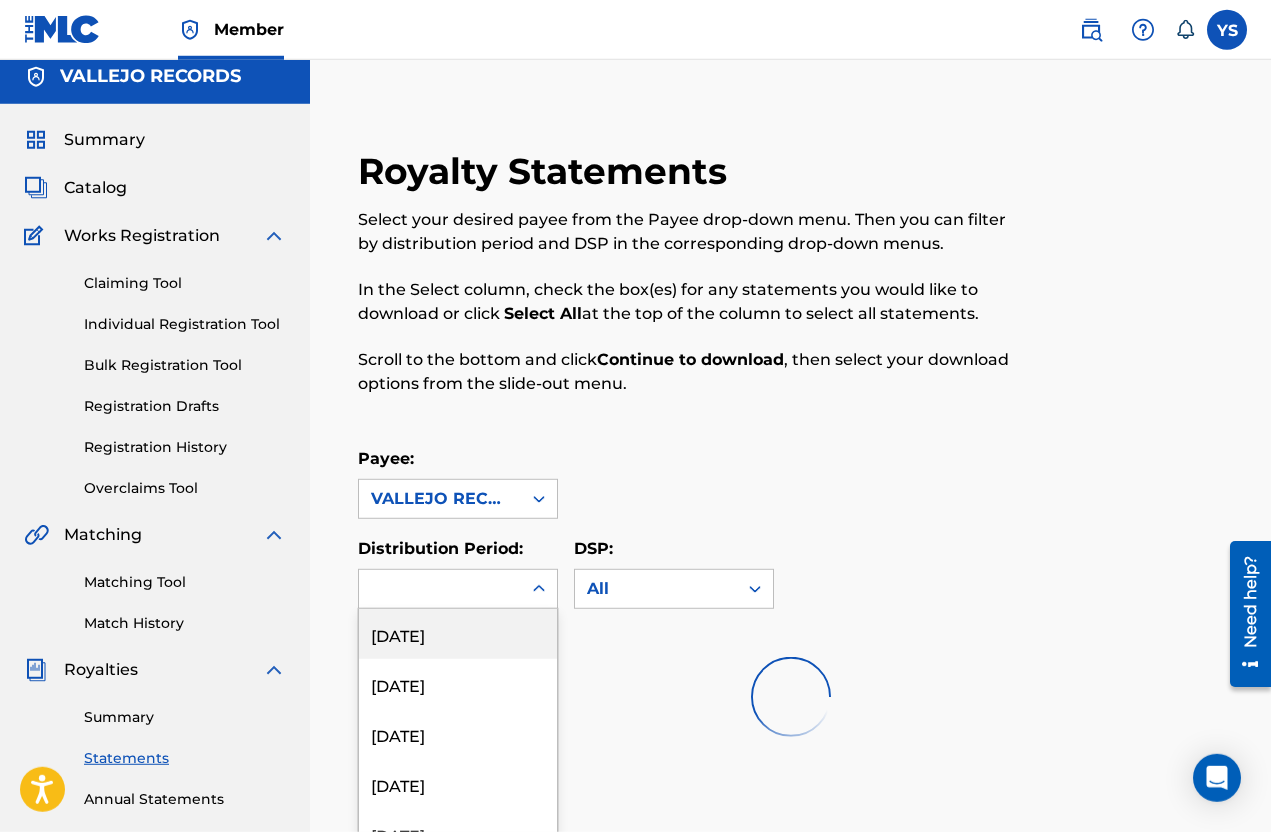 scroll, scrollTop: 12, scrollLeft: 0, axis: vertical 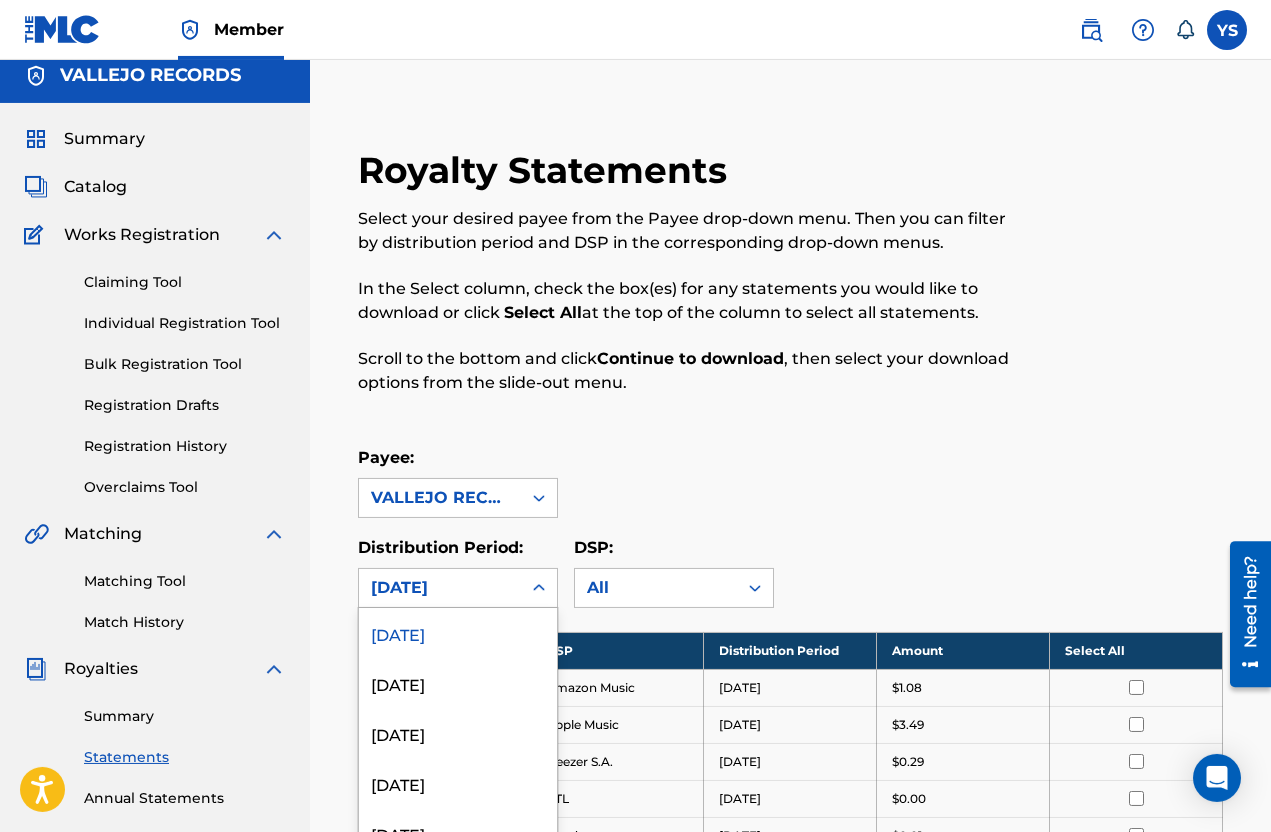 click on "June 2025" at bounding box center [458, 633] 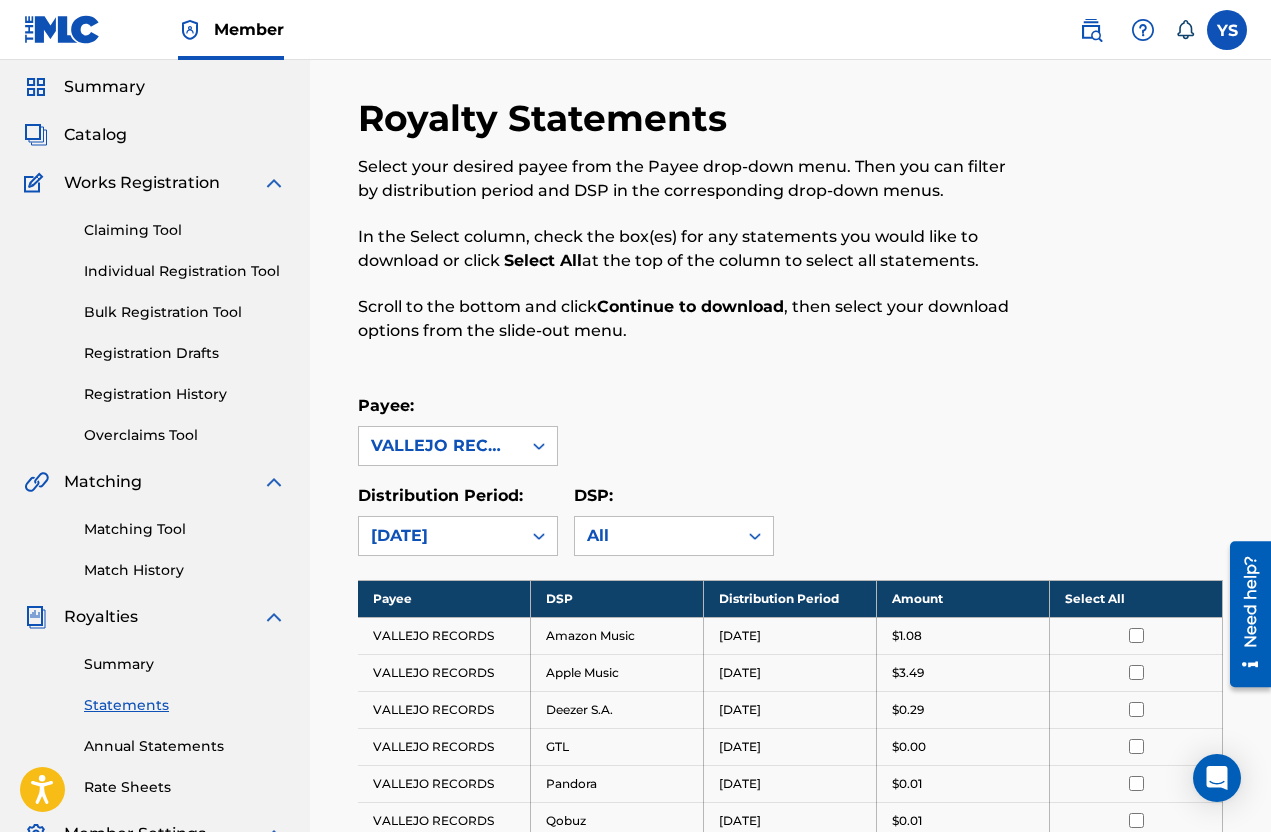 scroll, scrollTop: 0, scrollLeft: 0, axis: both 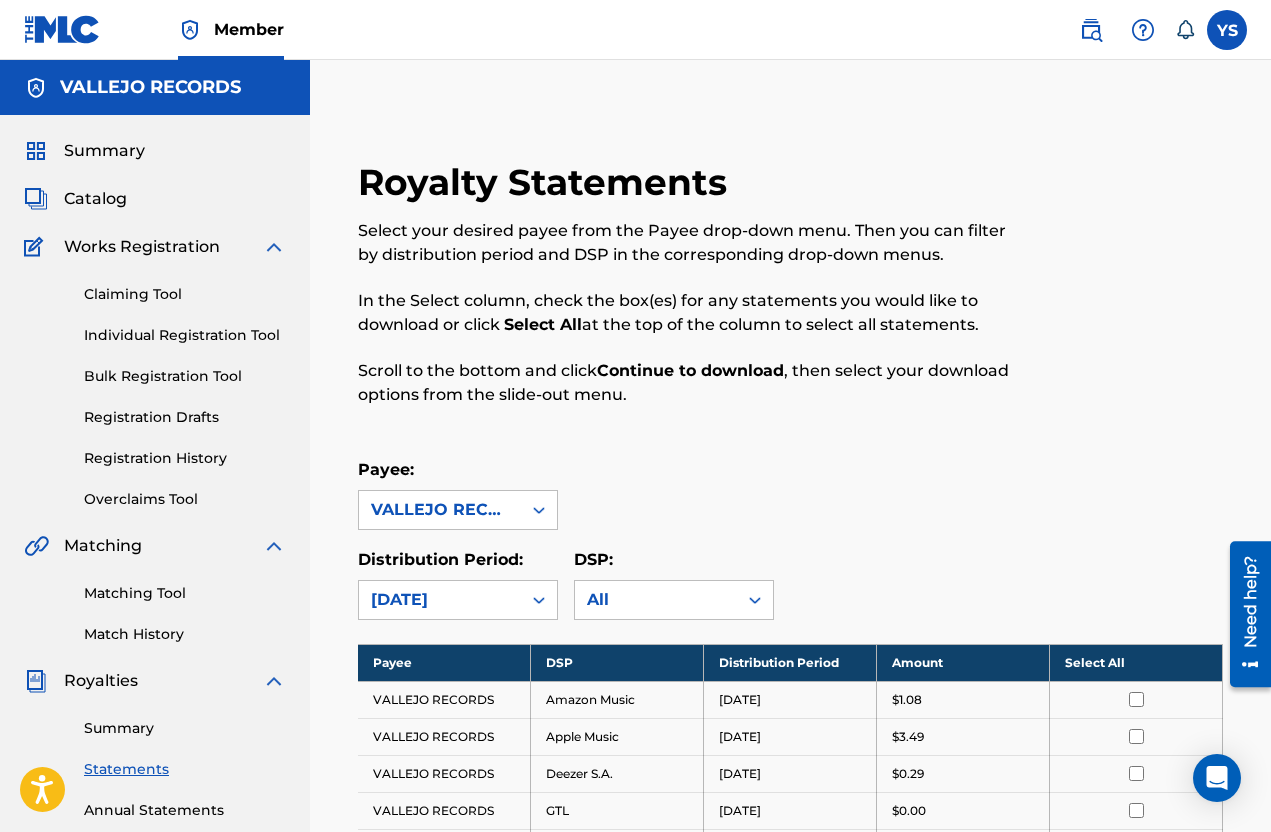 click on "Summary Catalog Works Registration Claiming Tool Individual Registration Tool Bulk Registration Tool Registration Drafts Registration History Overclaims Tool Matching Matching Tool Match History Royalties Summary Statements Annual Statements Rate Sheets Member Settings Banking Information Member Information User Permissions Contact Information Member Benefits" at bounding box center [155, 629] 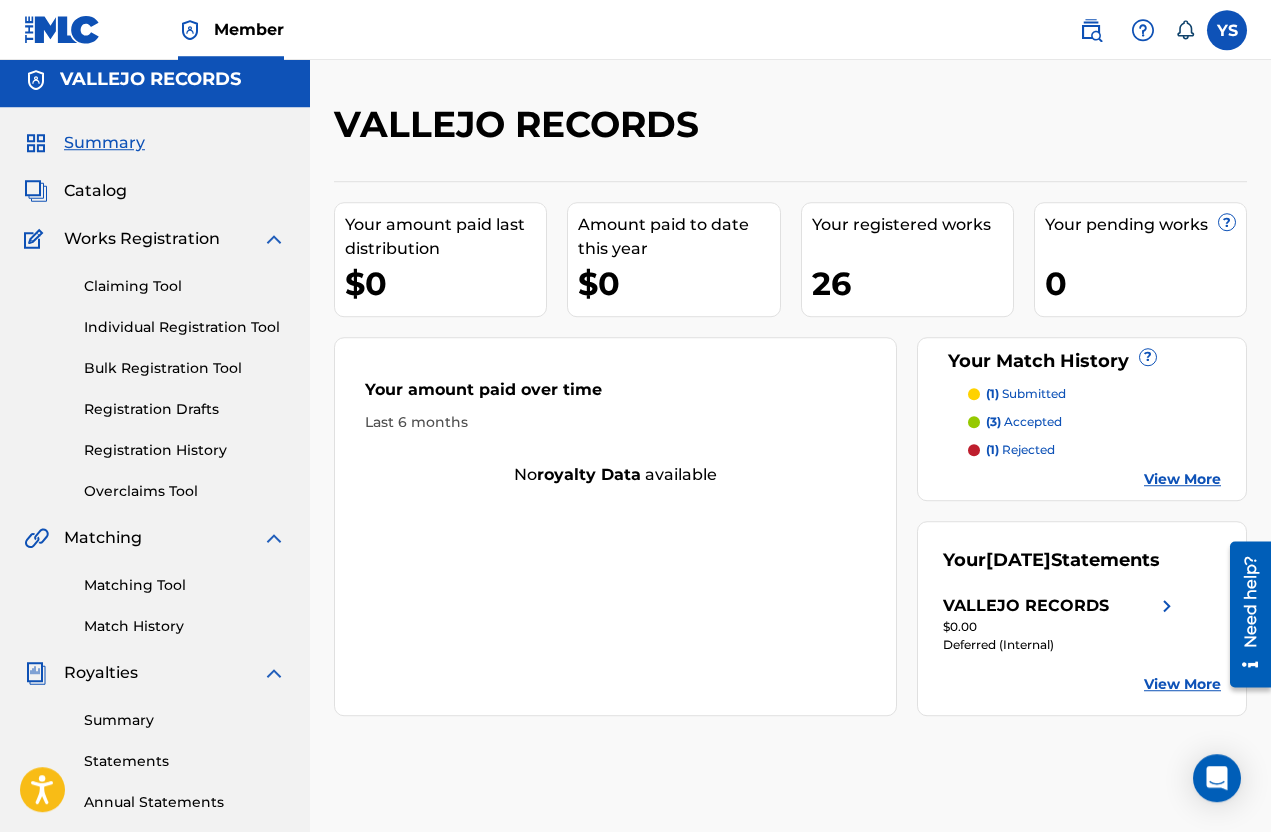 scroll, scrollTop: 0, scrollLeft: 0, axis: both 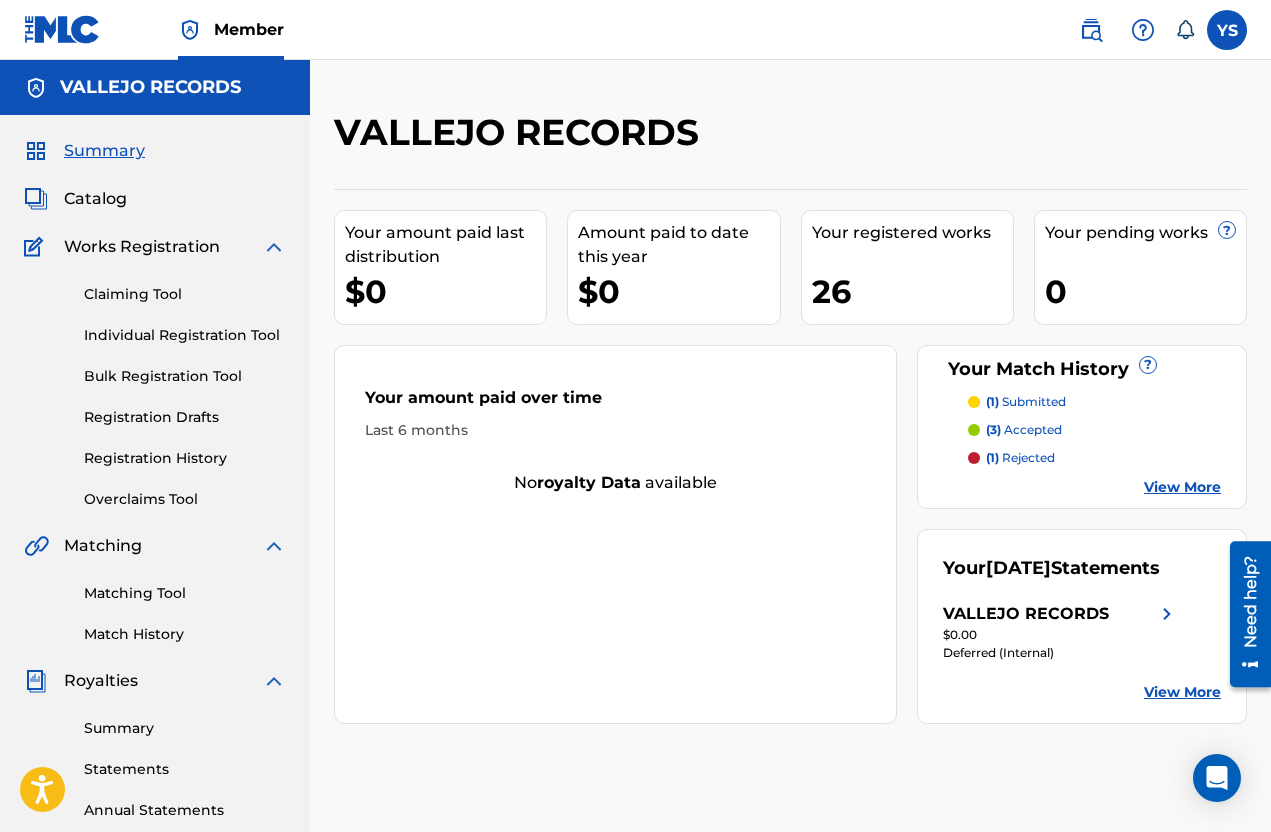 click at bounding box center (1091, 30) 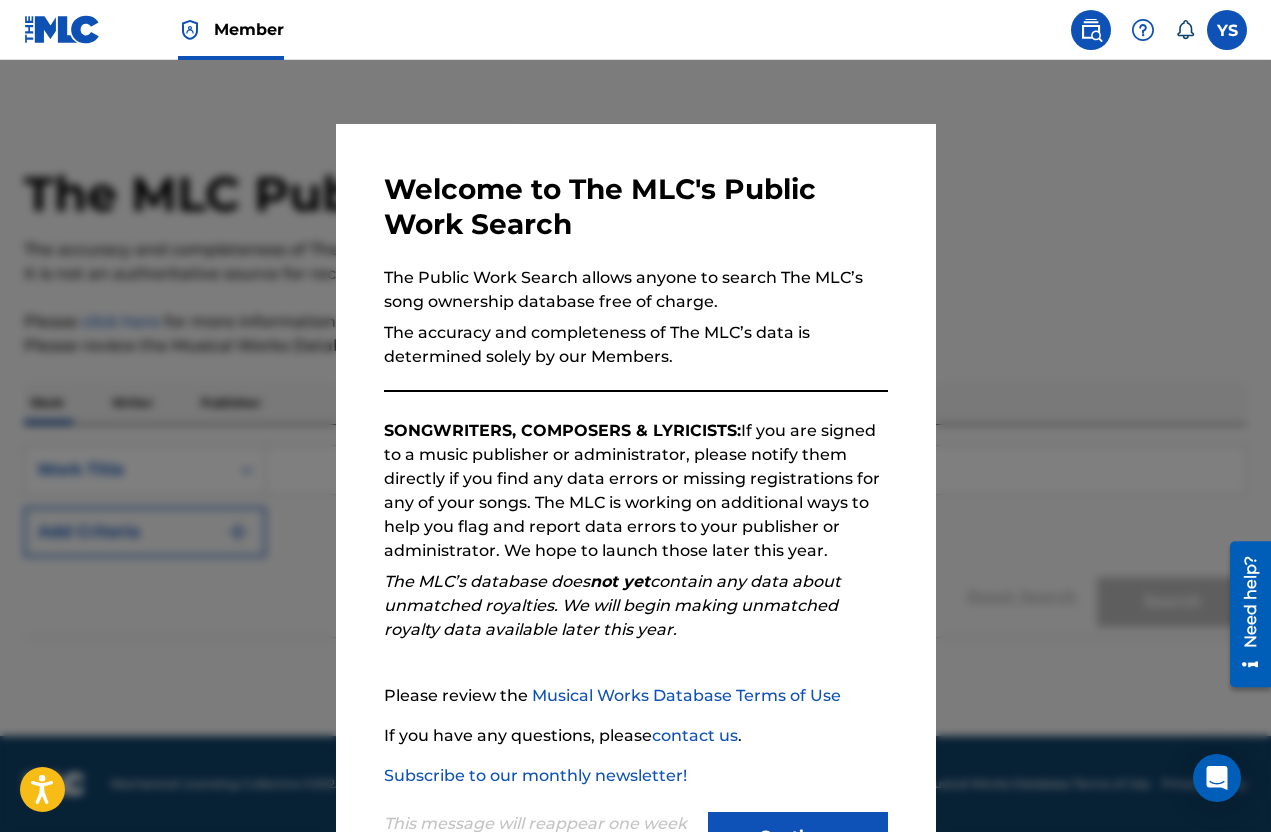 click at bounding box center [635, 476] 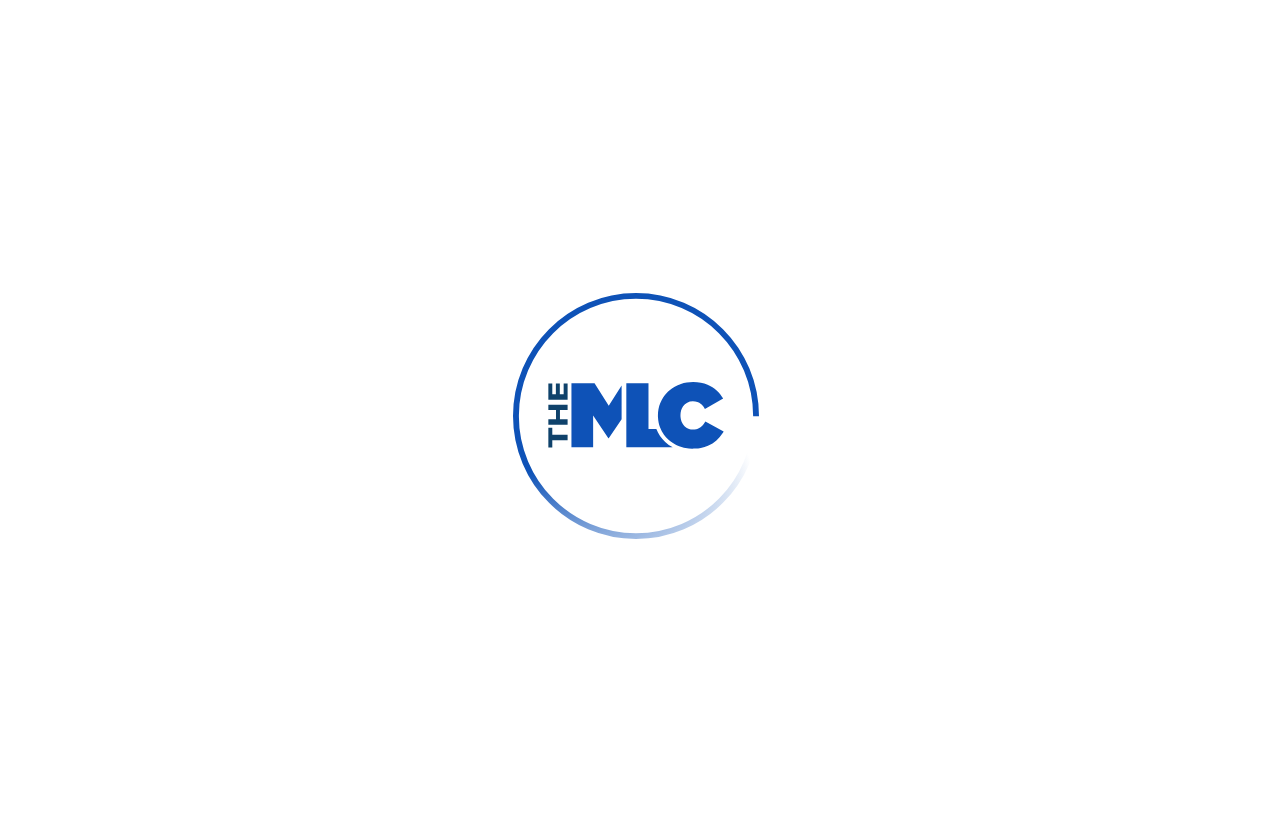 scroll, scrollTop: 0, scrollLeft: 0, axis: both 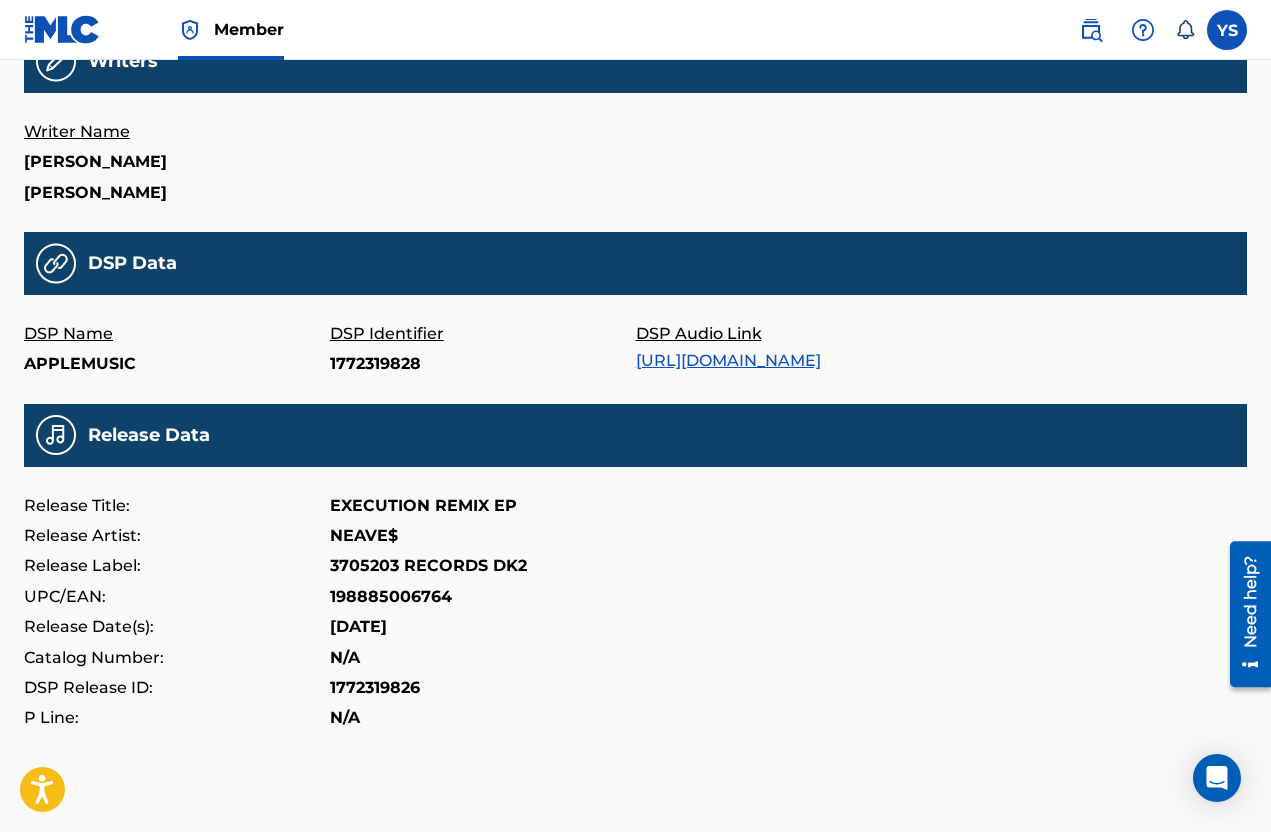 click on "DSP Audio Link" at bounding box center (789, 334) 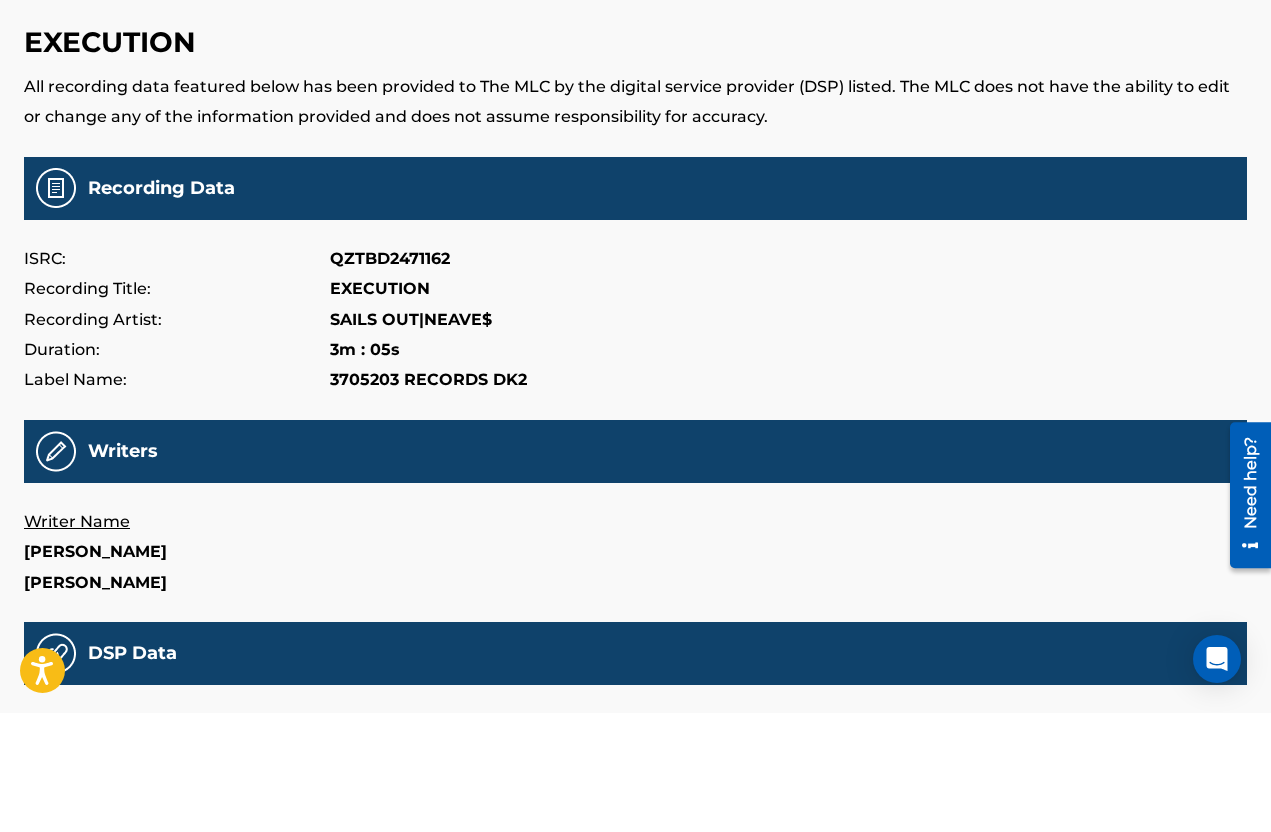 scroll, scrollTop: 0, scrollLeft: 0, axis: both 